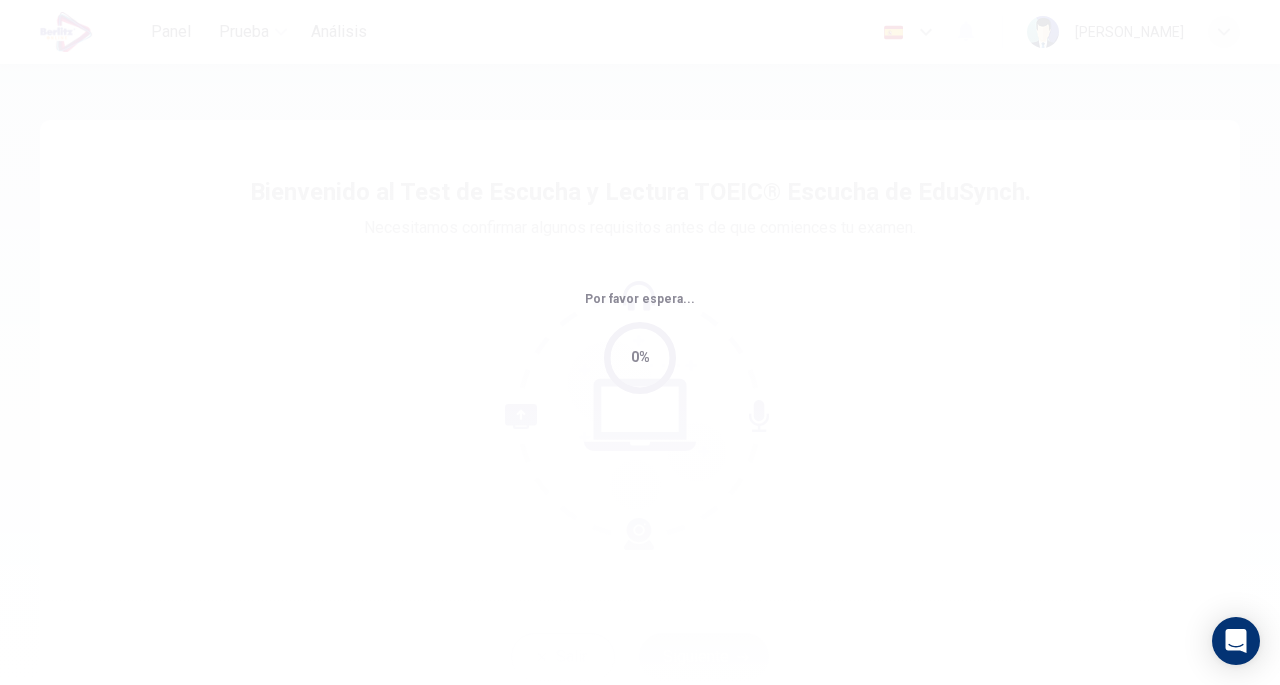 scroll, scrollTop: 0, scrollLeft: 0, axis: both 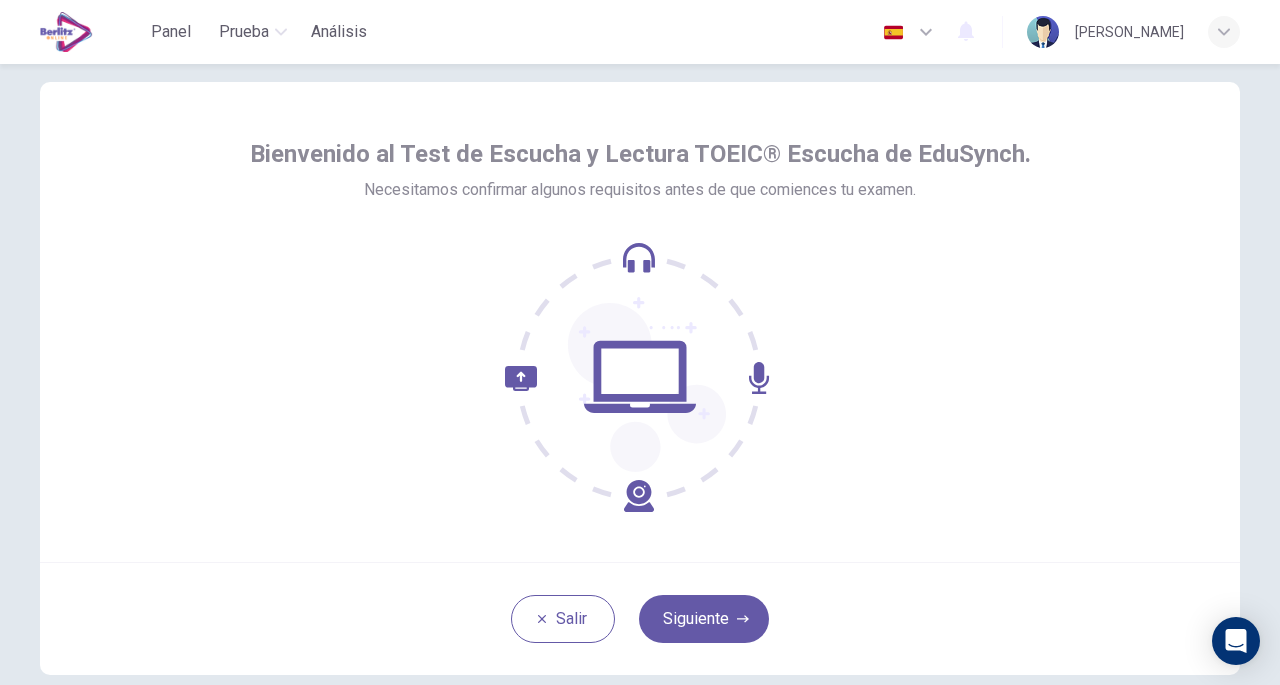 click on "Siguiente" at bounding box center [704, 619] 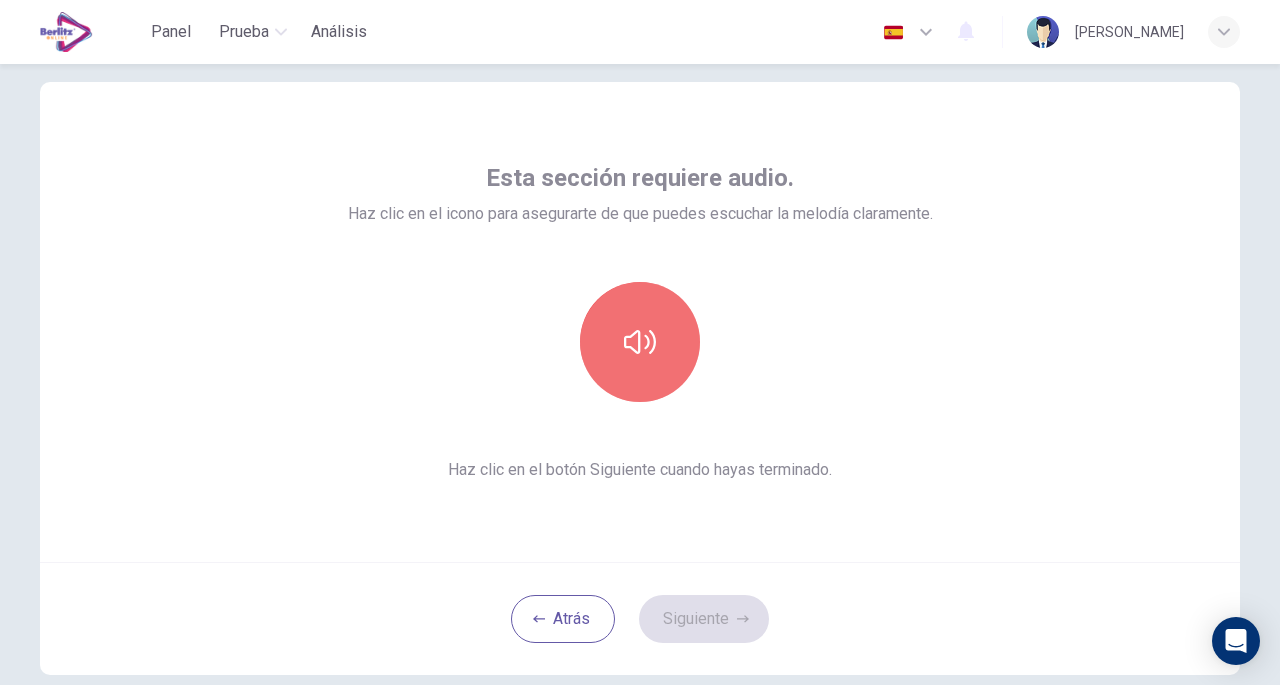 click 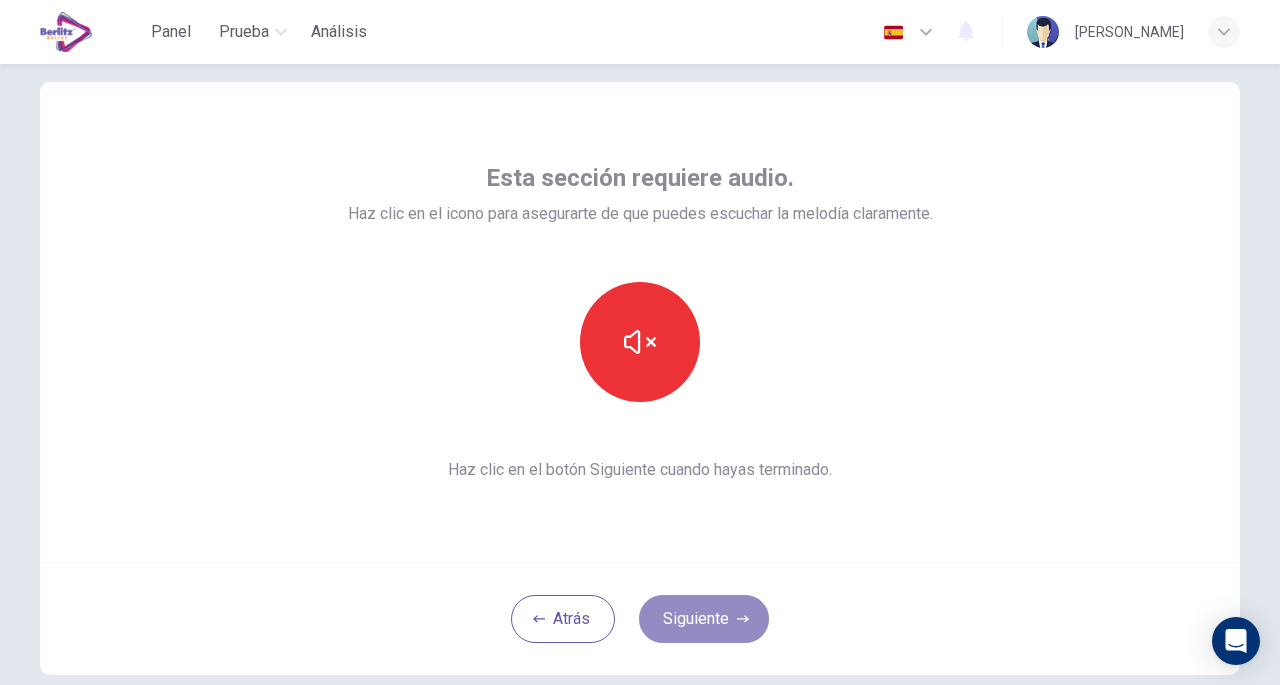 click on "Siguiente" at bounding box center (704, 619) 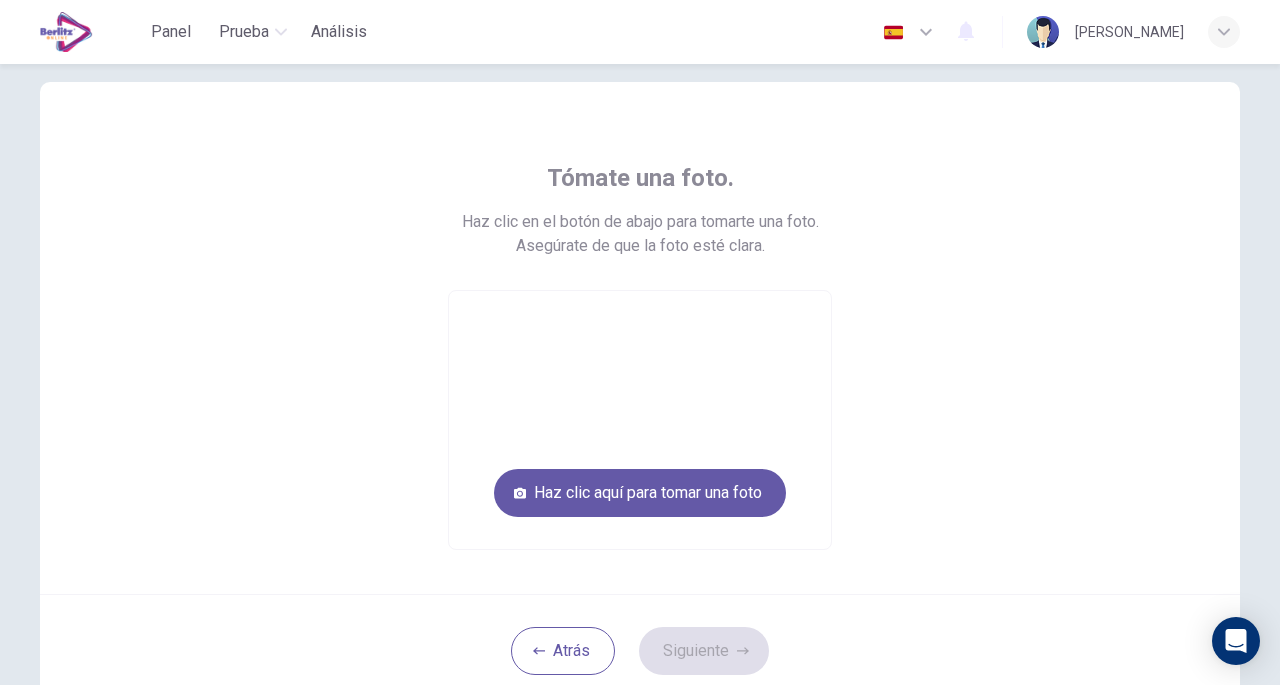 click on "Haz clic aquí para tomar una foto" at bounding box center (640, 493) 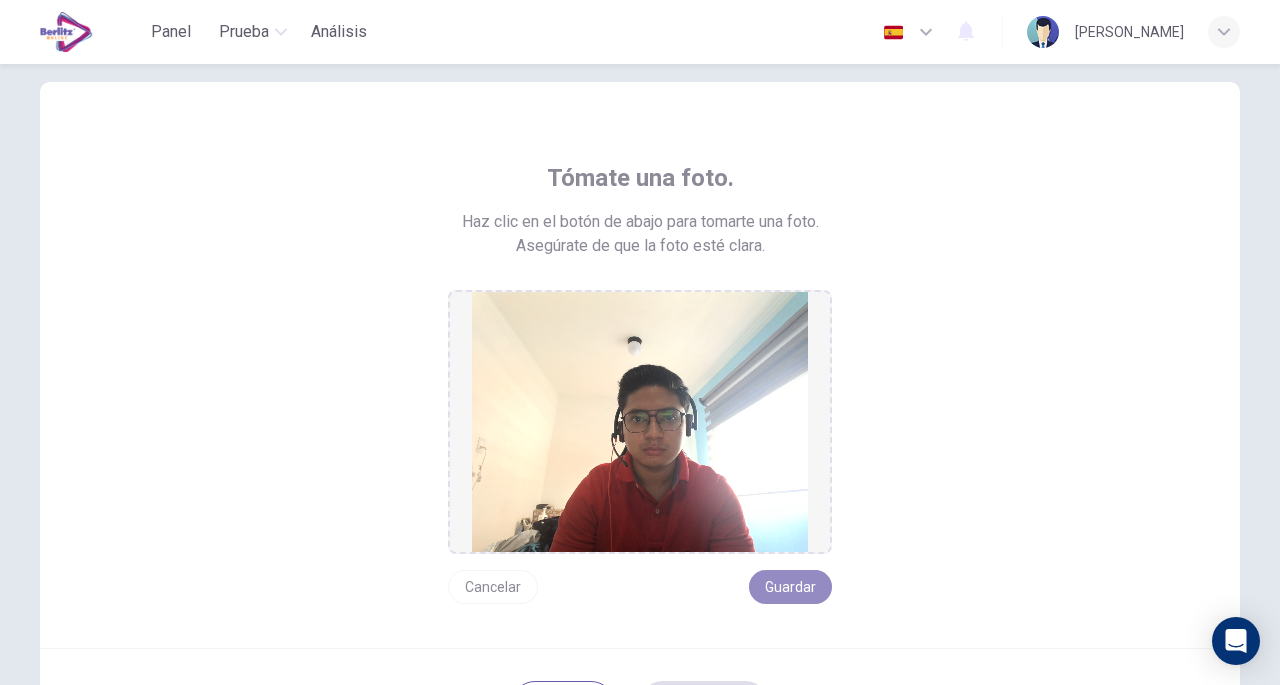 click on "Guardar" at bounding box center [790, 587] 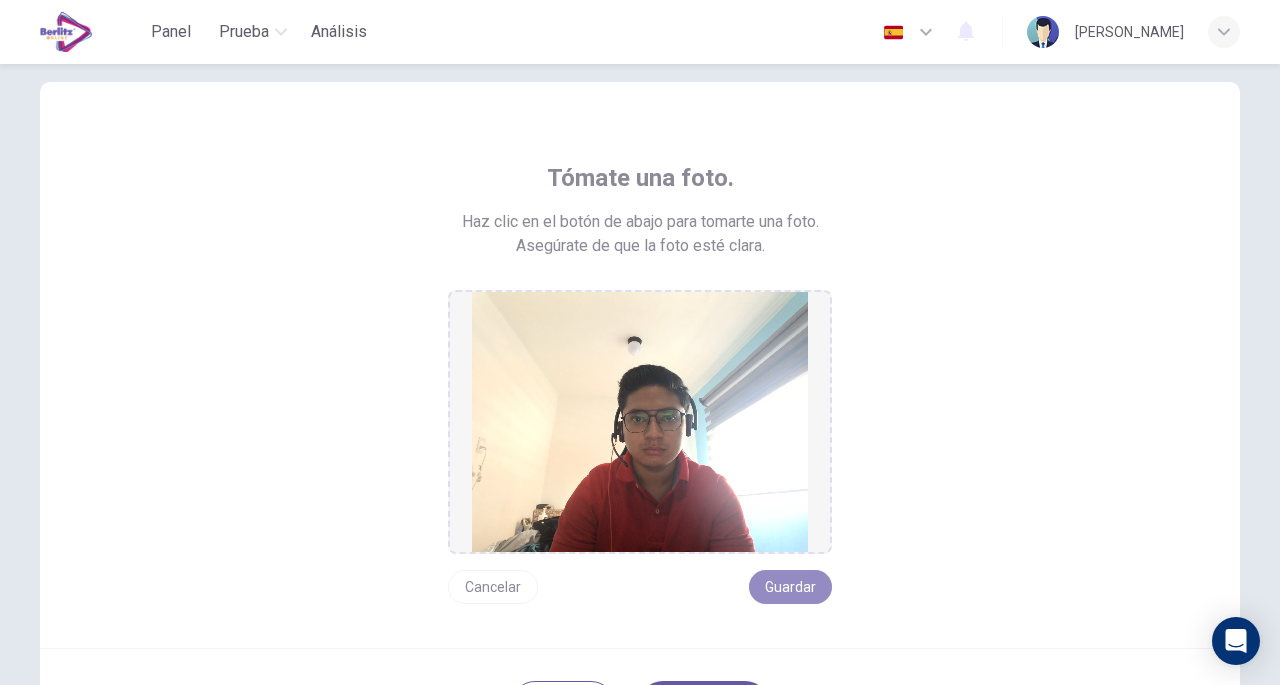 click on "Guardar" at bounding box center (790, 587) 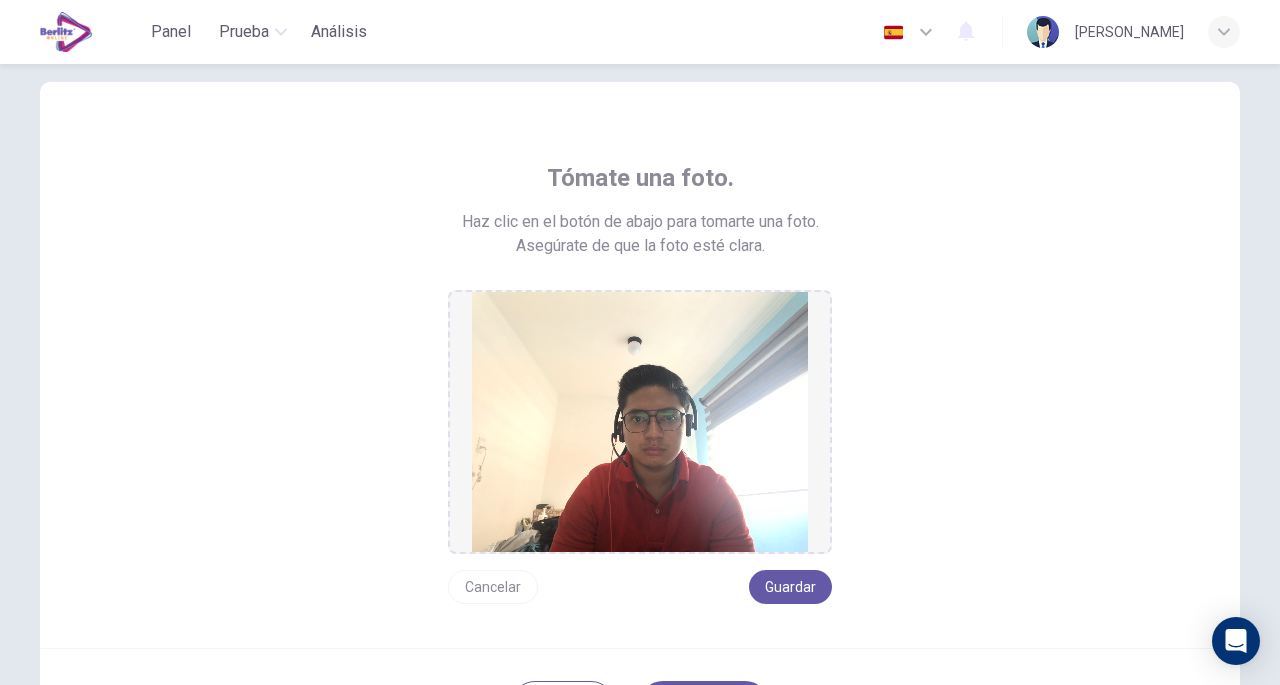 scroll, scrollTop: 127, scrollLeft: 0, axis: vertical 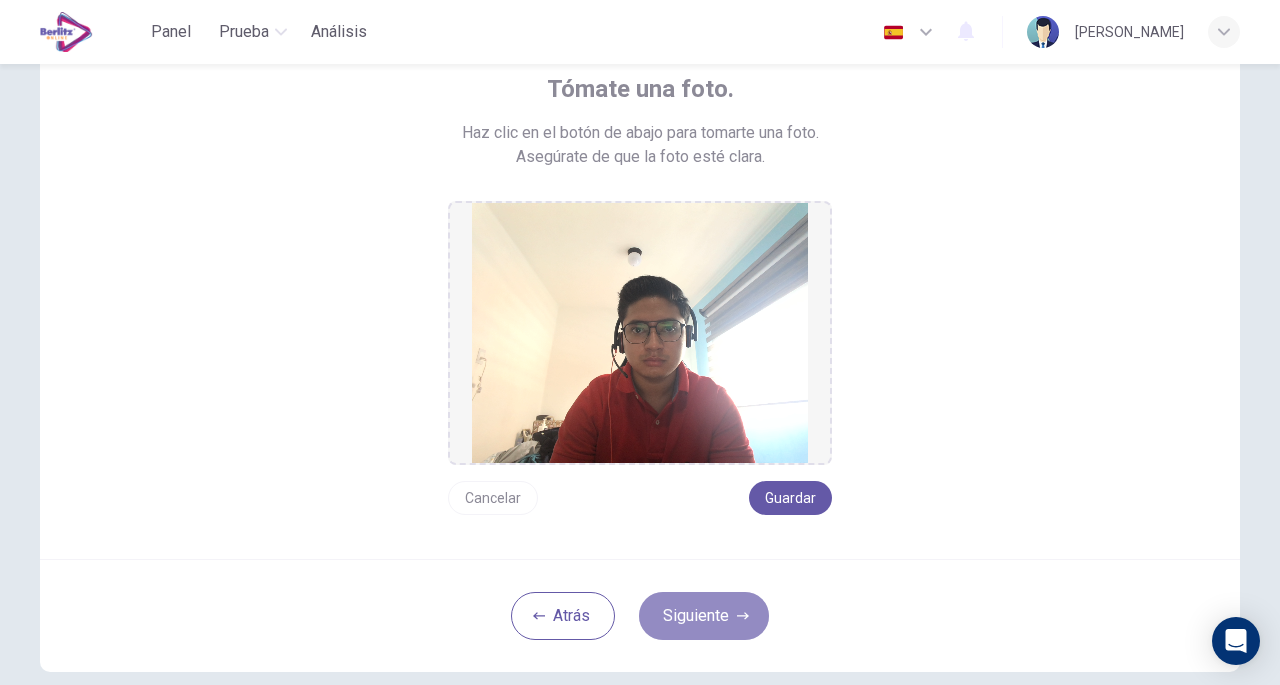 click on "Siguiente" at bounding box center (704, 616) 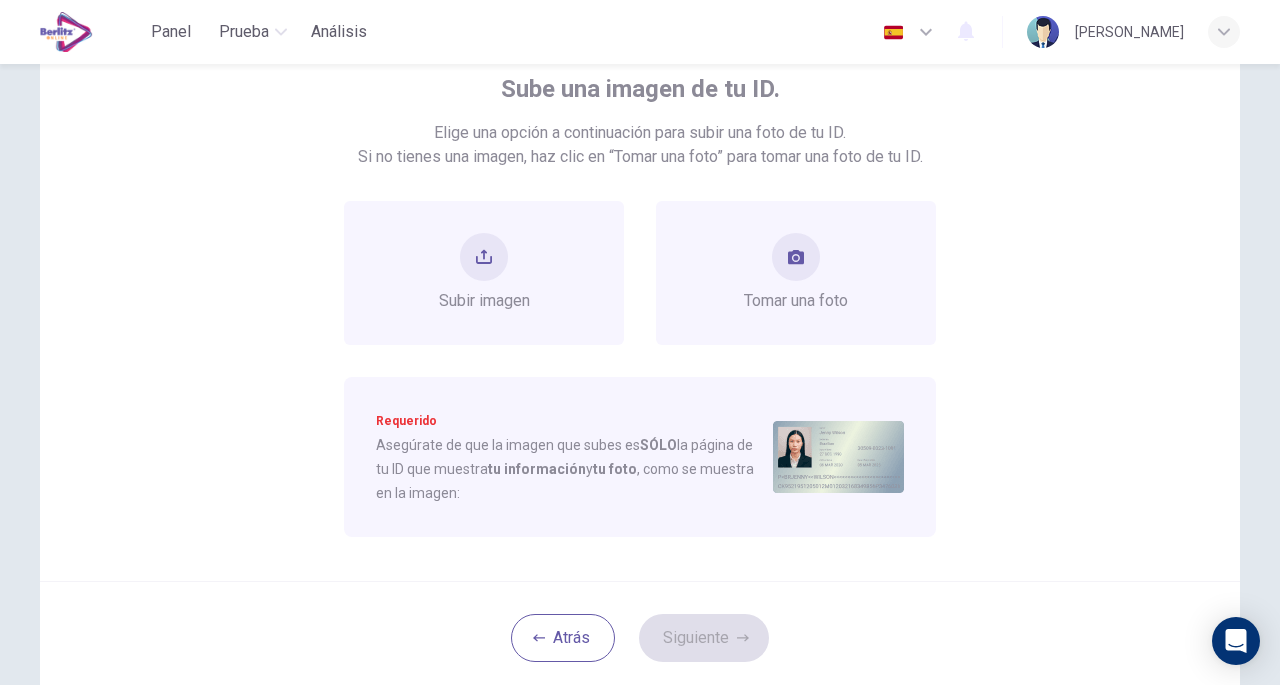click on "Subir imagen" at bounding box center [484, 273] 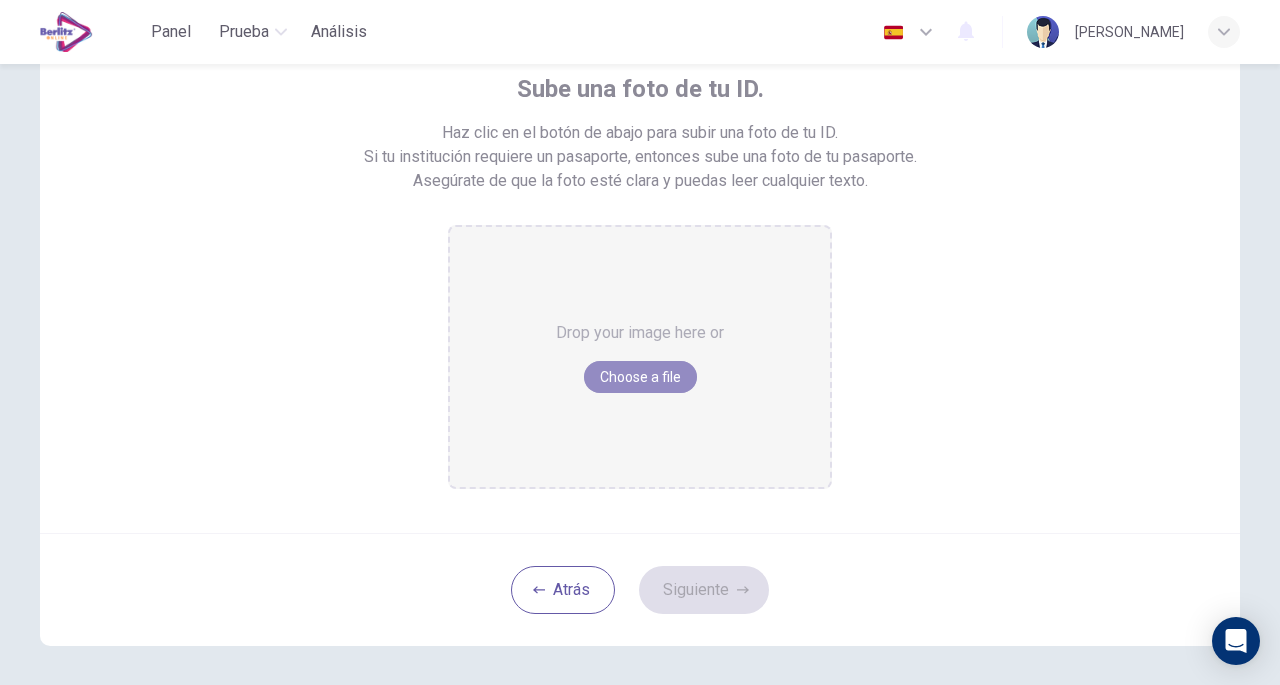 click on "Choose a file" at bounding box center [640, 377] 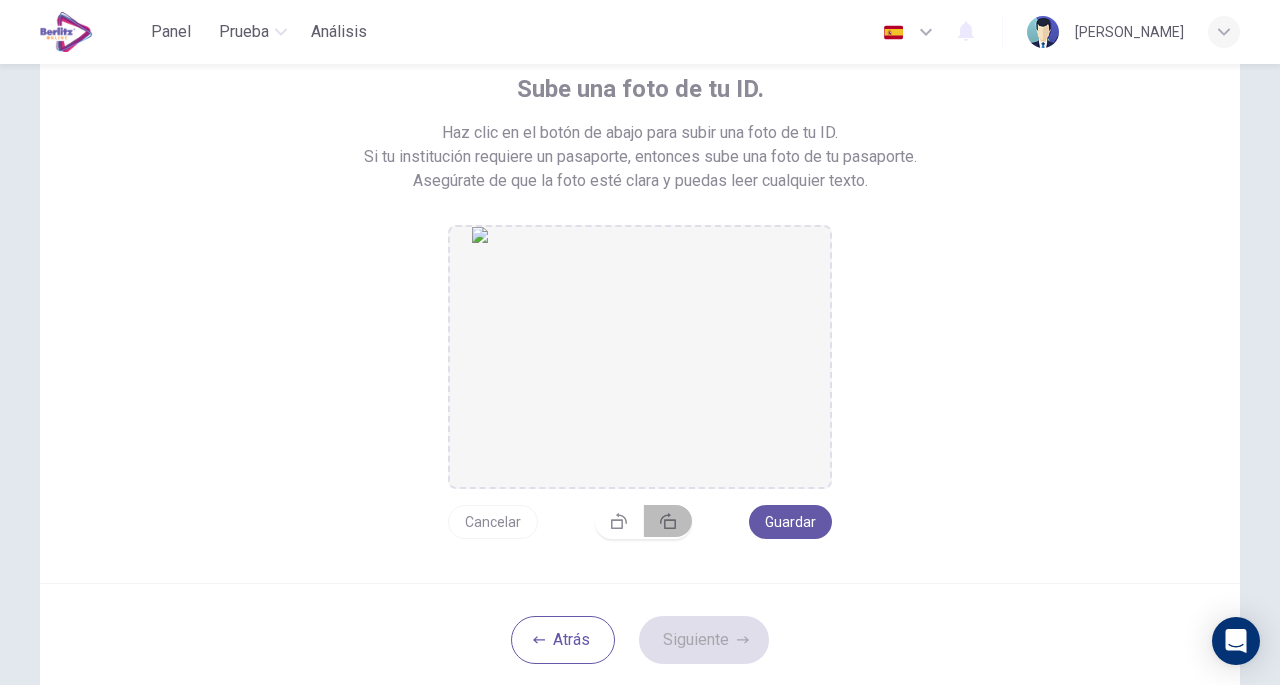 click 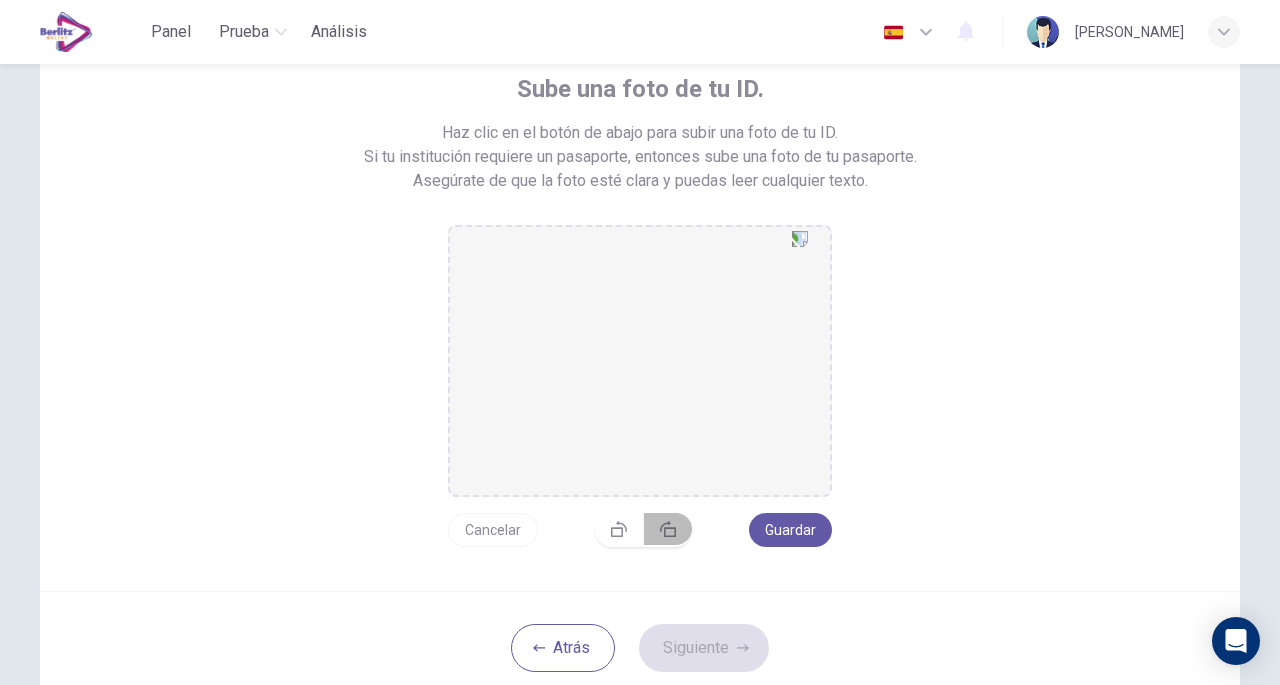 click 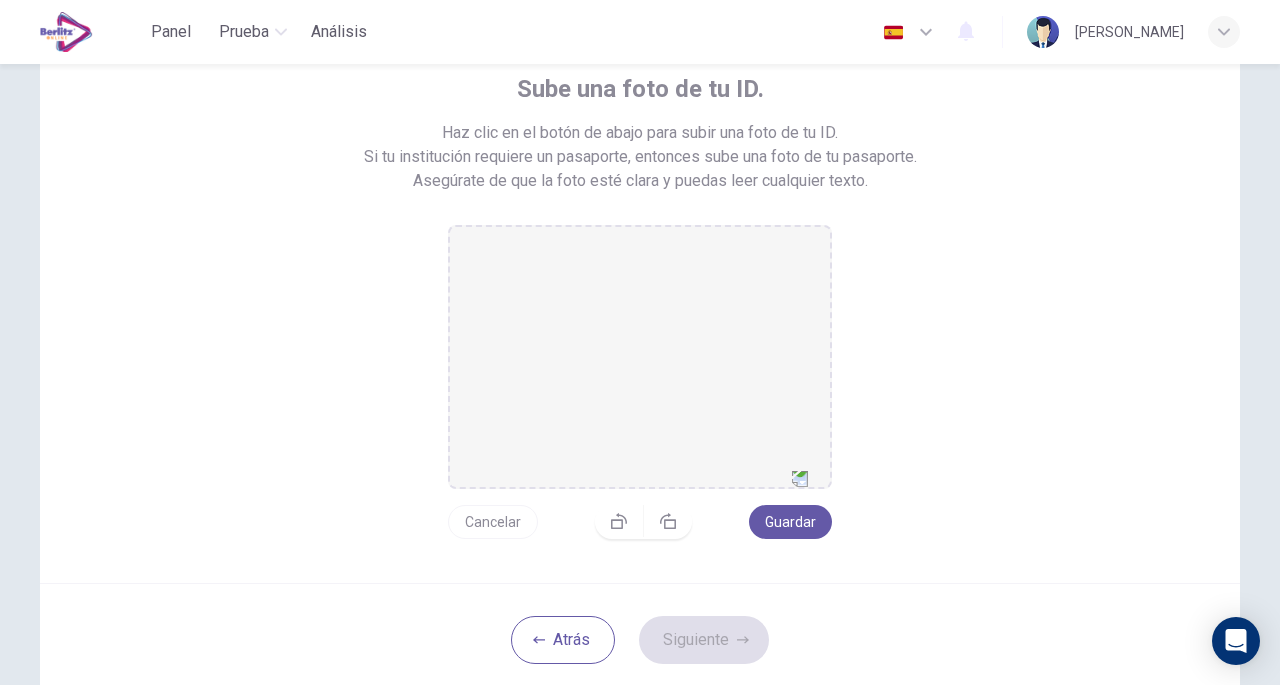 click 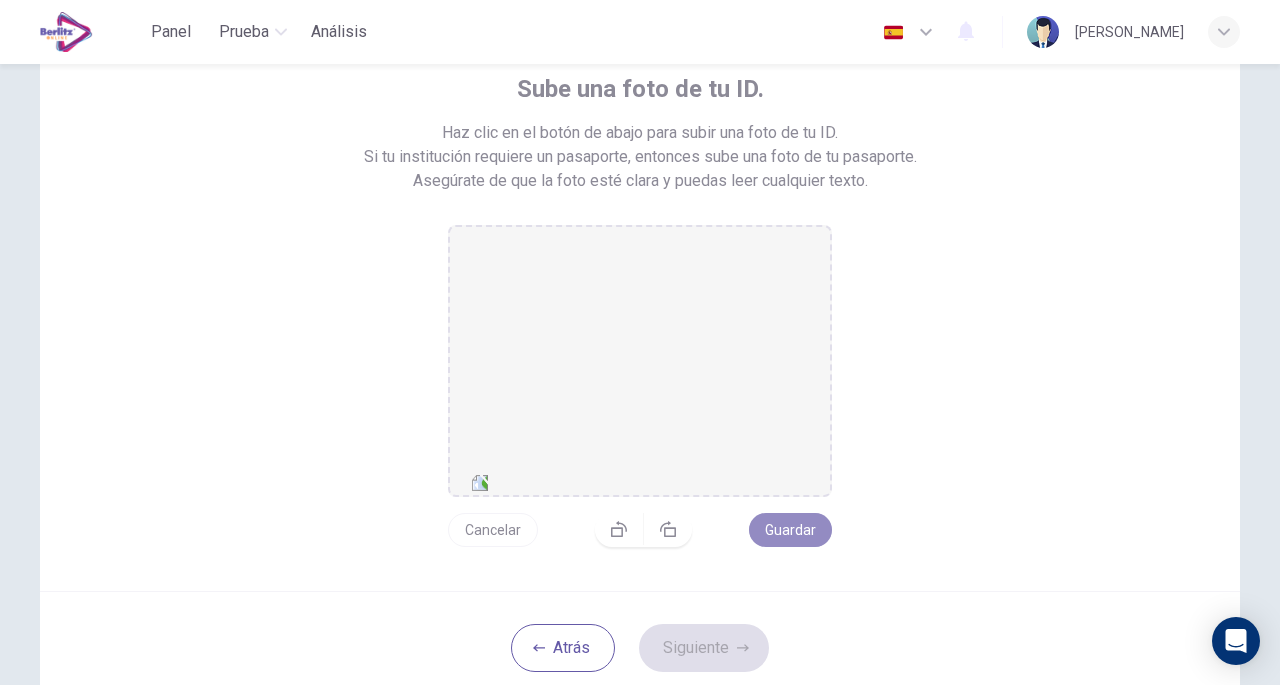 click on "Guardar" at bounding box center [790, 530] 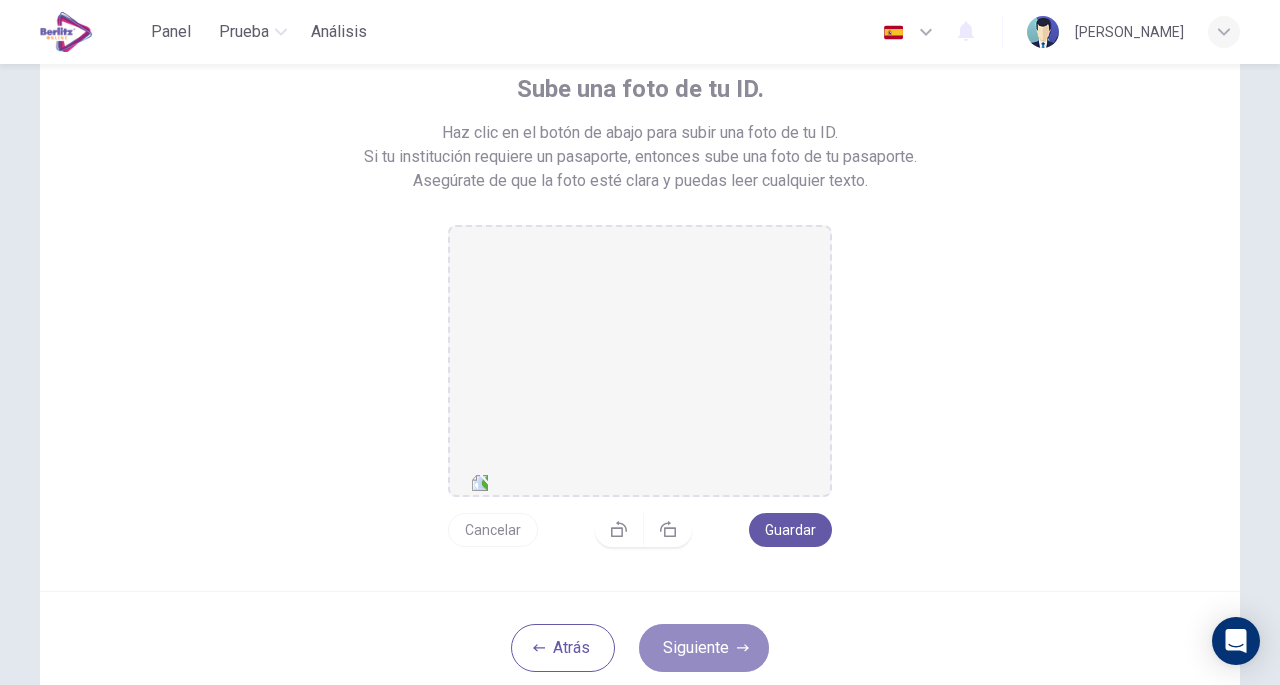 click on "Siguiente" at bounding box center (704, 648) 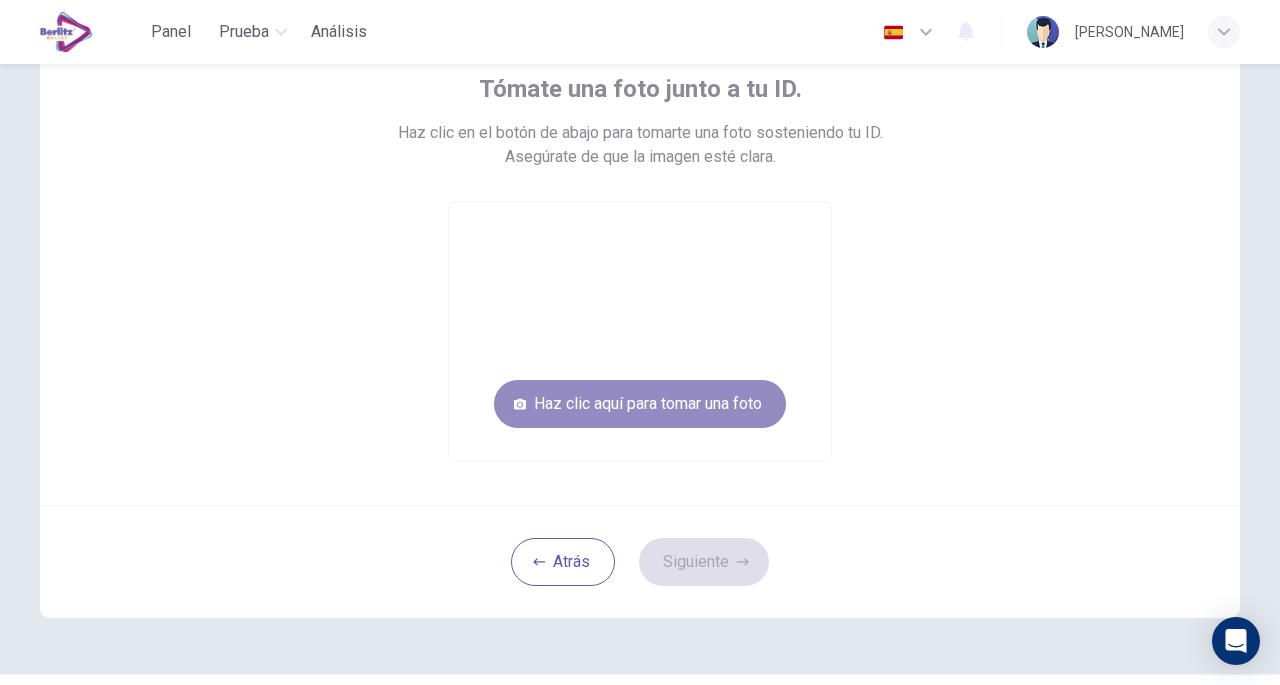 click on "Haz clic aquí para tomar una foto" at bounding box center [640, 404] 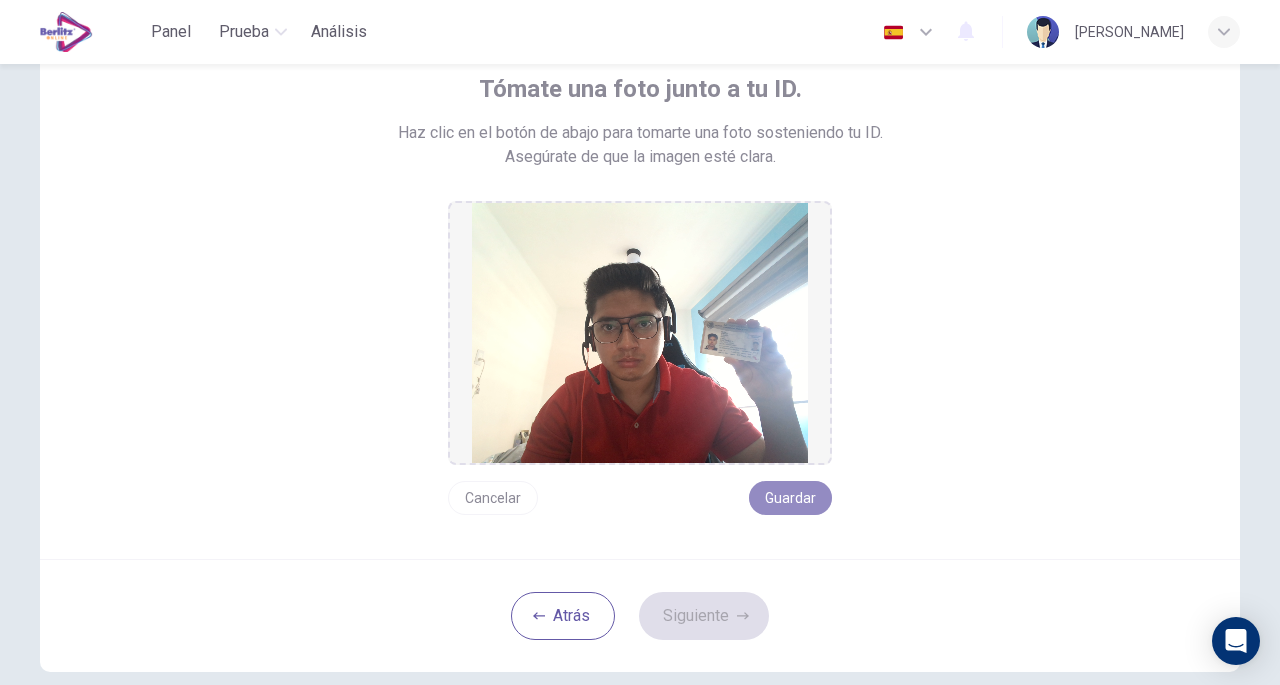 click on "Guardar" at bounding box center [790, 498] 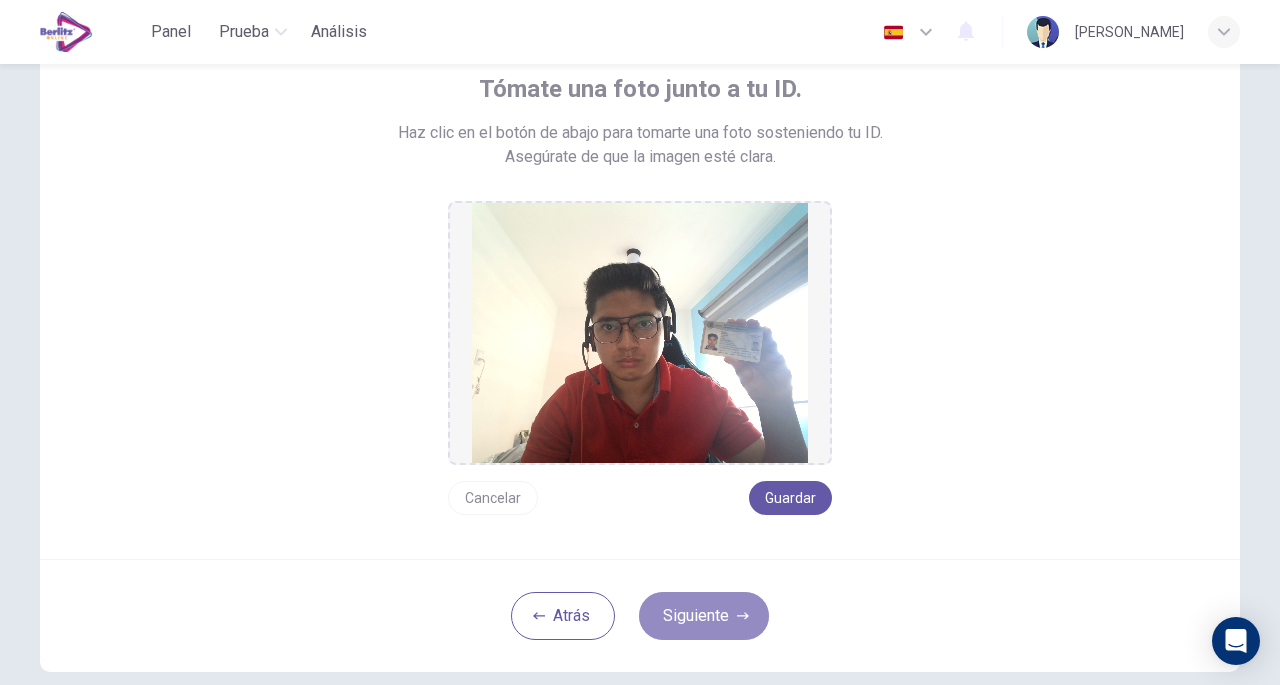 click on "Siguiente" at bounding box center [704, 616] 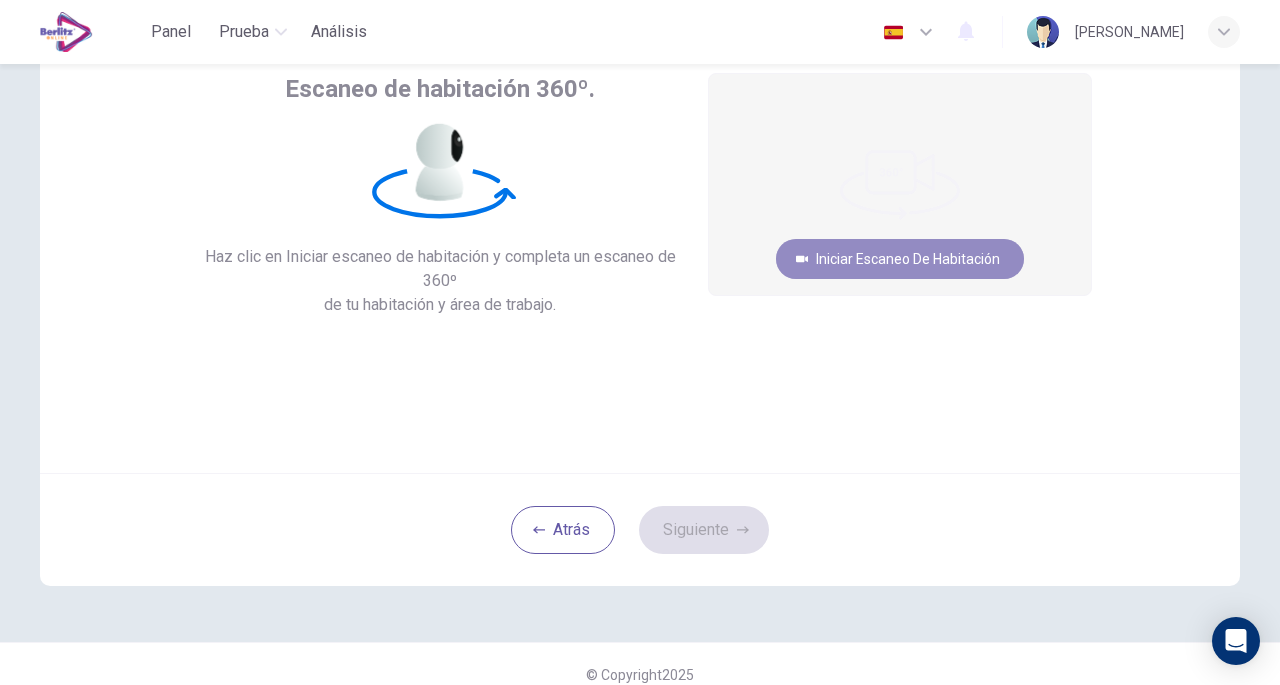 click on "Iniciar escaneo de habitación" at bounding box center [900, 259] 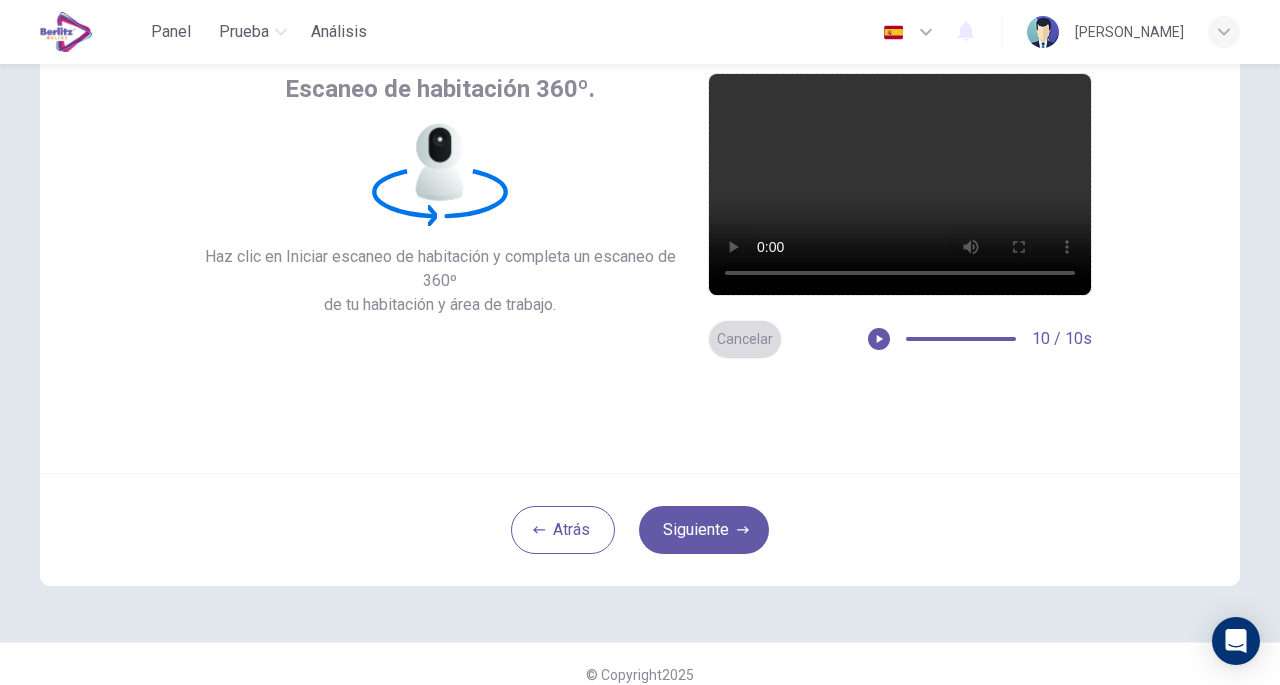 click on "Cancelar" at bounding box center [745, 339] 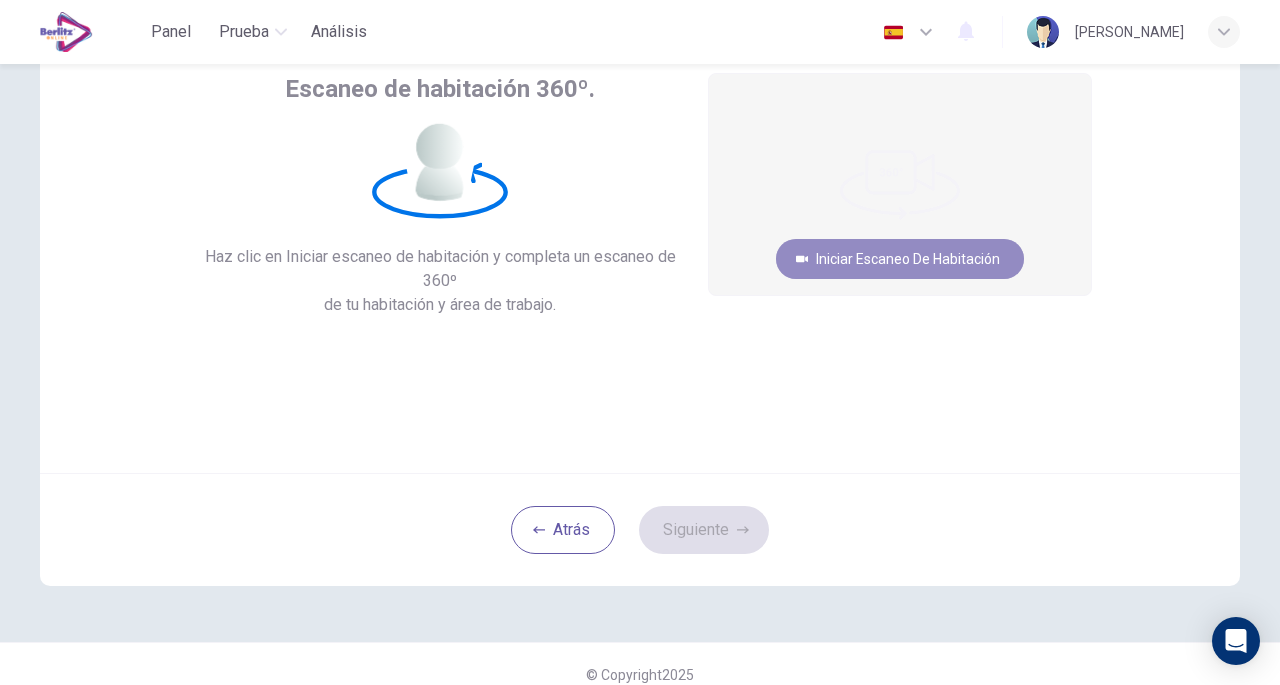 click on "Iniciar escaneo de habitación" at bounding box center [900, 259] 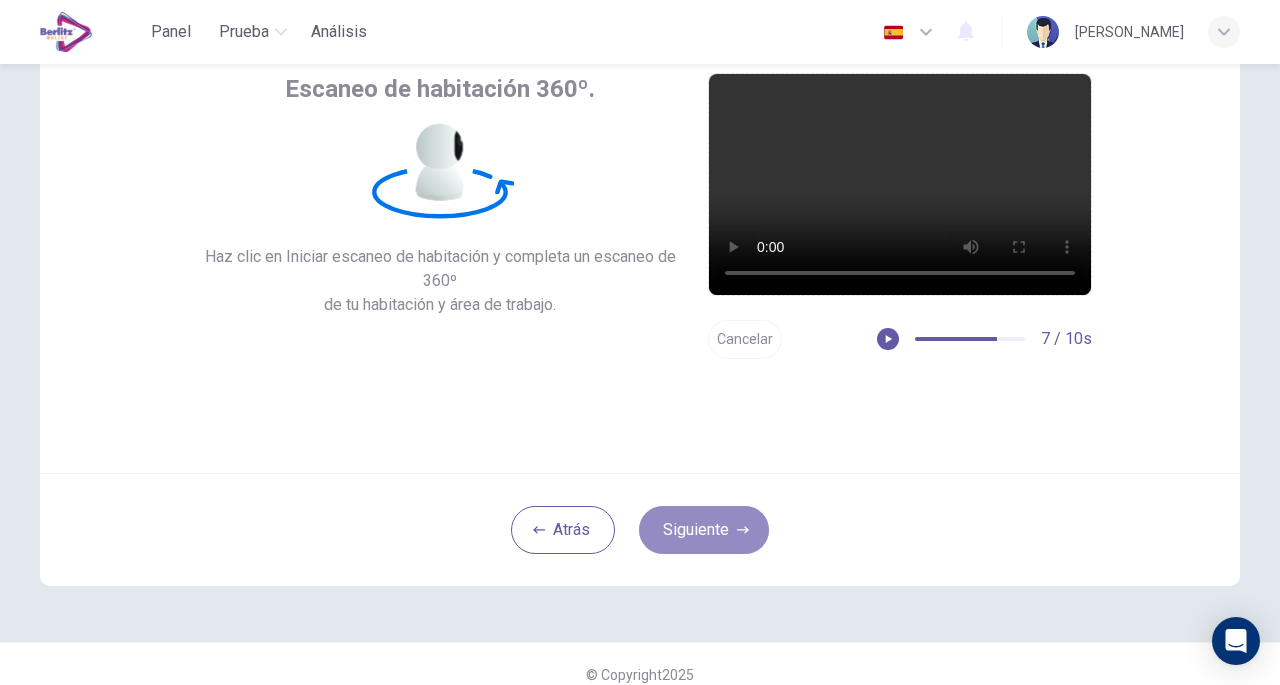 click on "Siguiente" at bounding box center (704, 530) 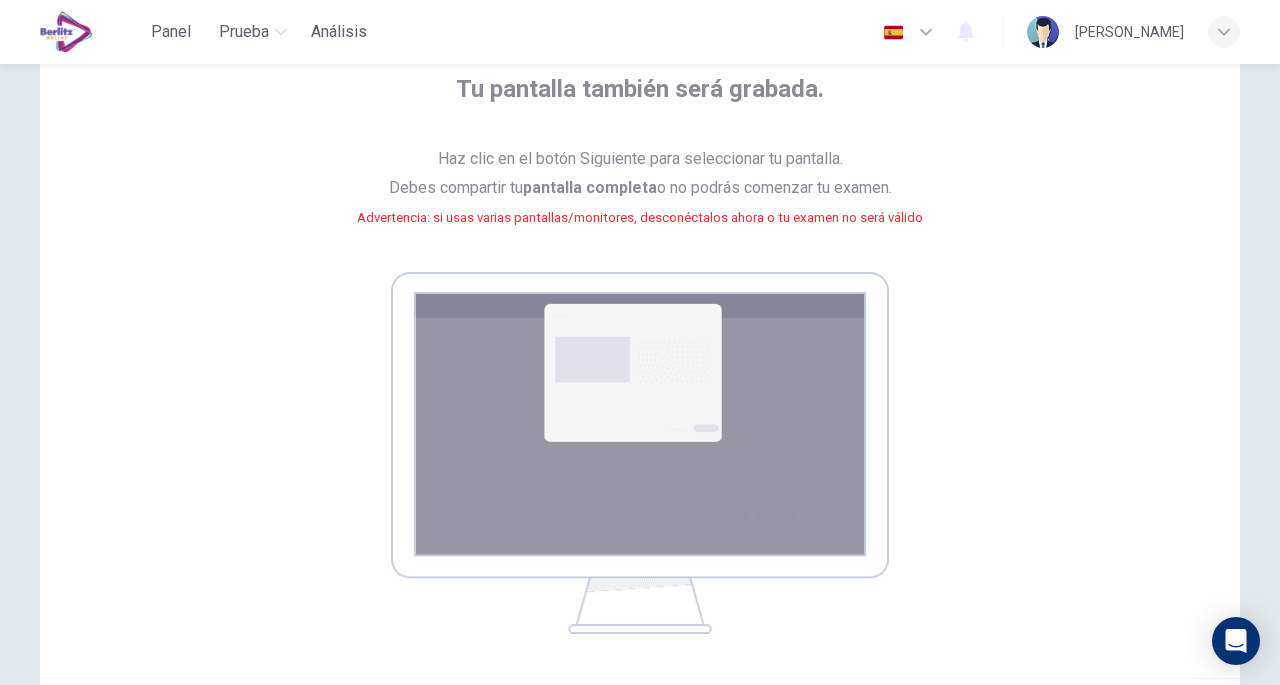 click on "Tu pantalla también será grabada. Haz clic en el botón Siguiente para seleccionar tu pantalla.  Debes compartir tu  pantalla completa  o no podrás comenzar tu examen.    Advertencia: si usas varias pantallas/monitores, desconéctalos ahora o tu examen no será válido" at bounding box center [640, 353] 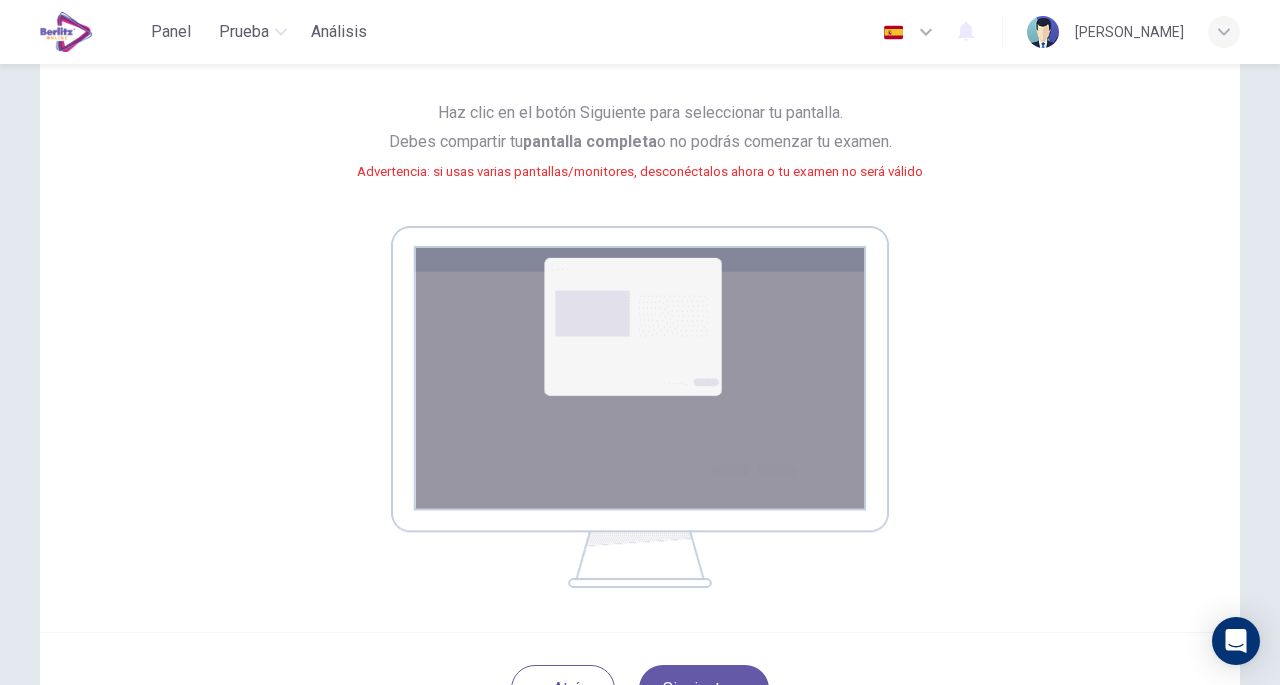 scroll, scrollTop: 287, scrollLeft: 0, axis: vertical 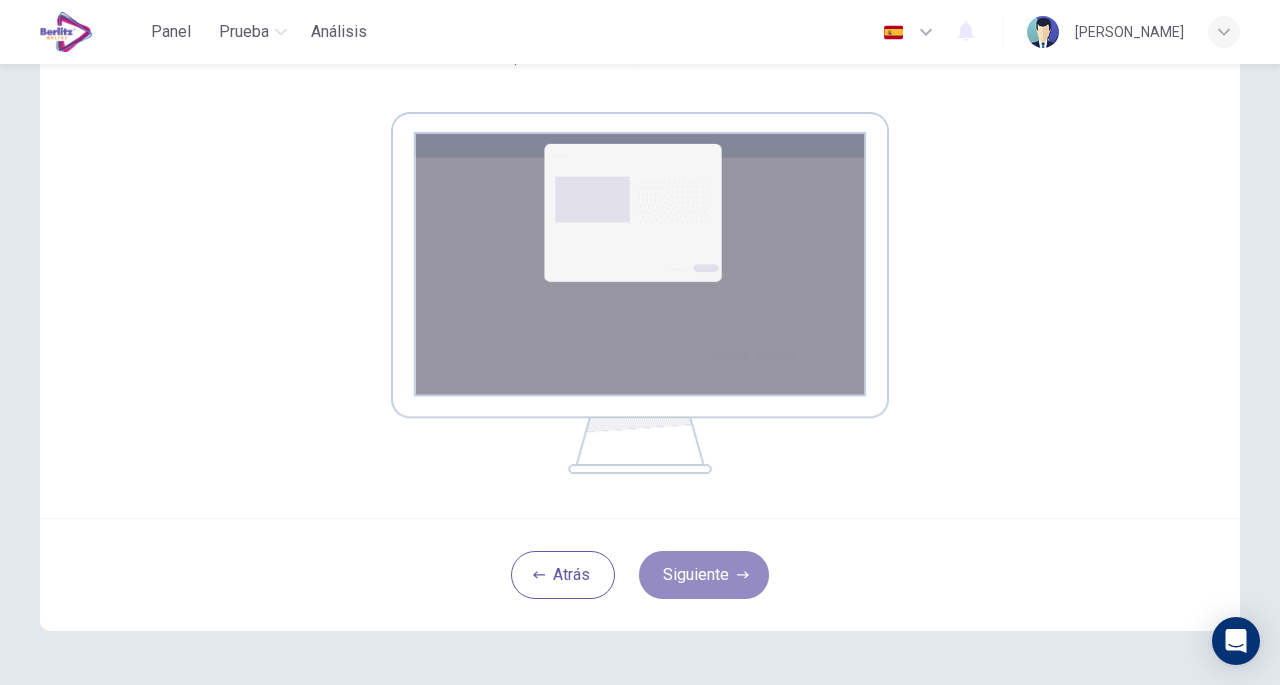 click on "Siguiente" at bounding box center (704, 575) 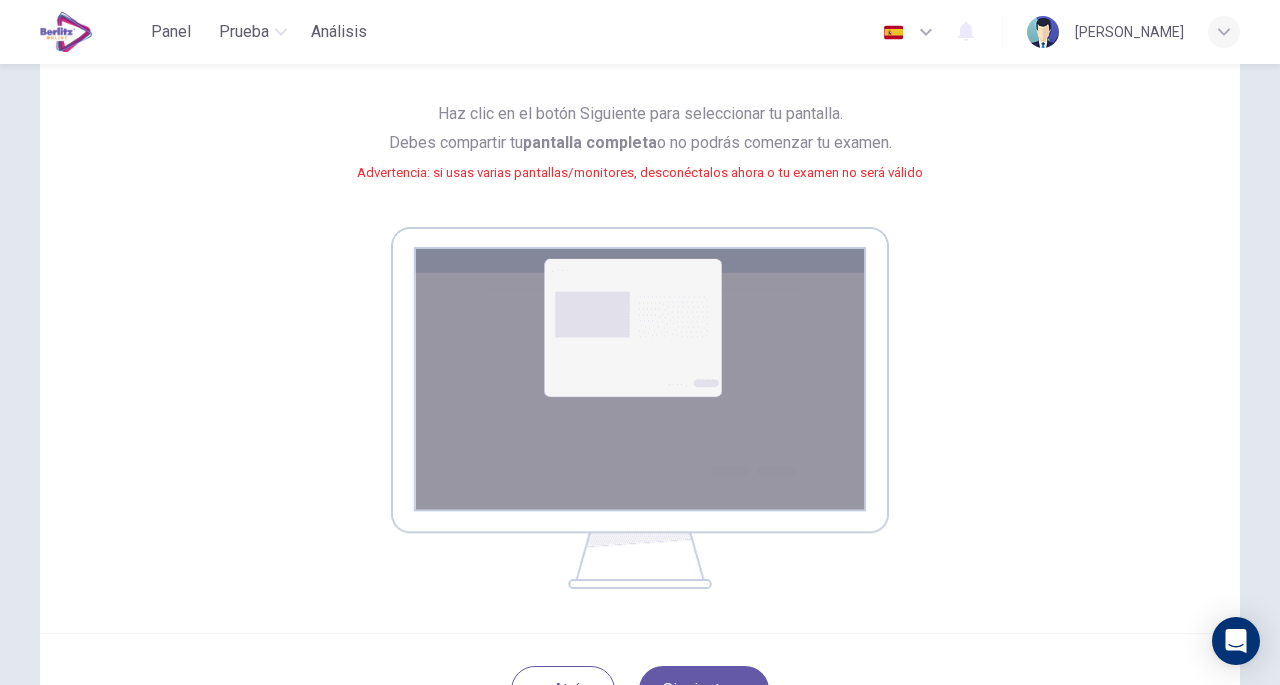 scroll, scrollTop: 208, scrollLeft: 0, axis: vertical 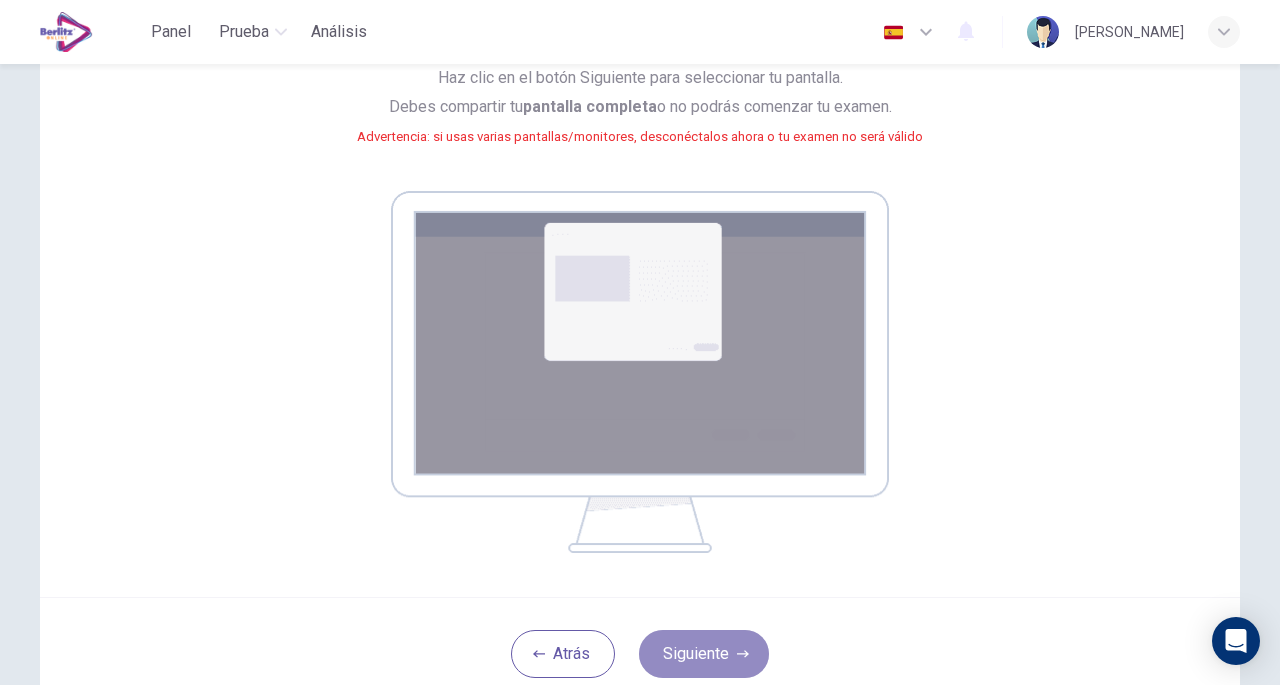 click on "Siguiente" at bounding box center (704, 654) 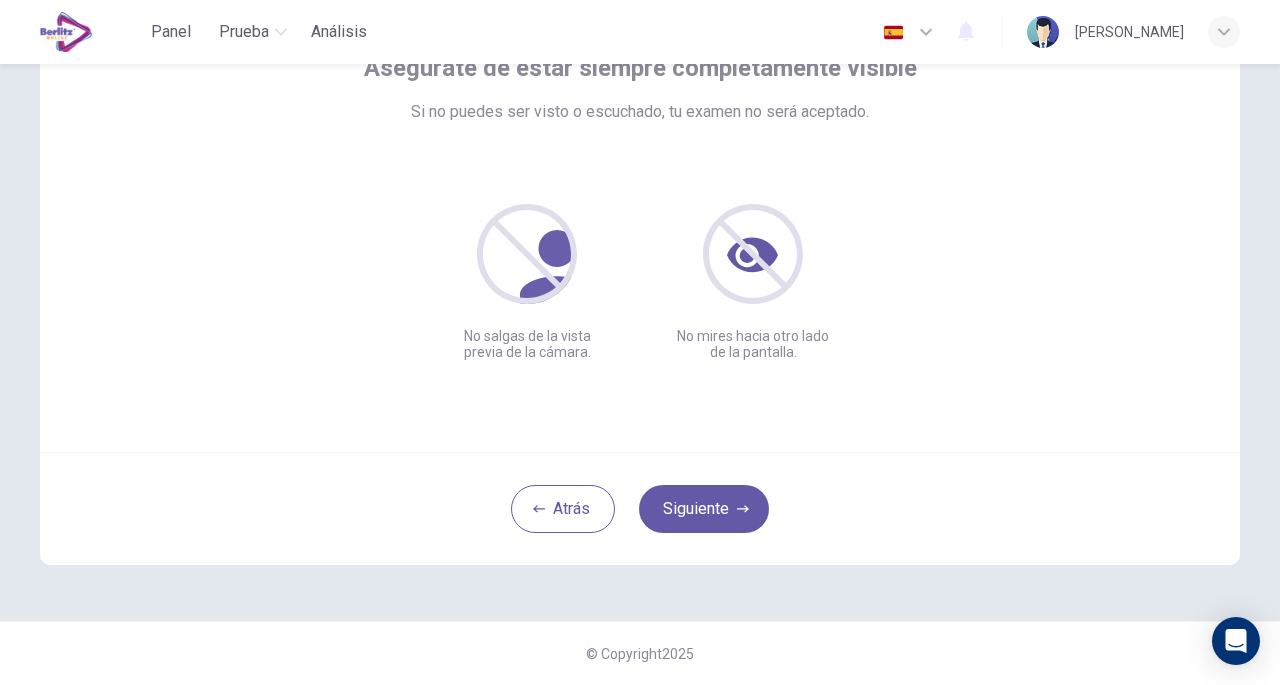 scroll, scrollTop: 147, scrollLeft: 0, axis: vertical 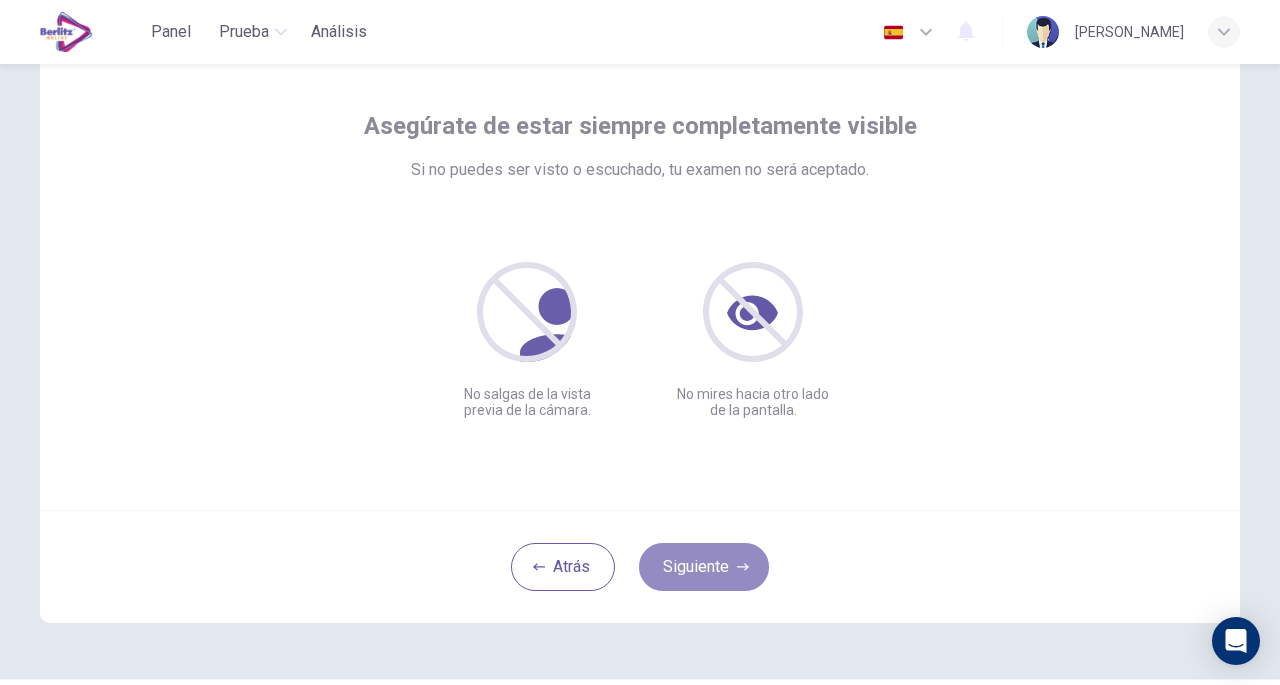click on "Siguiente" at bounding box center [704, 567] 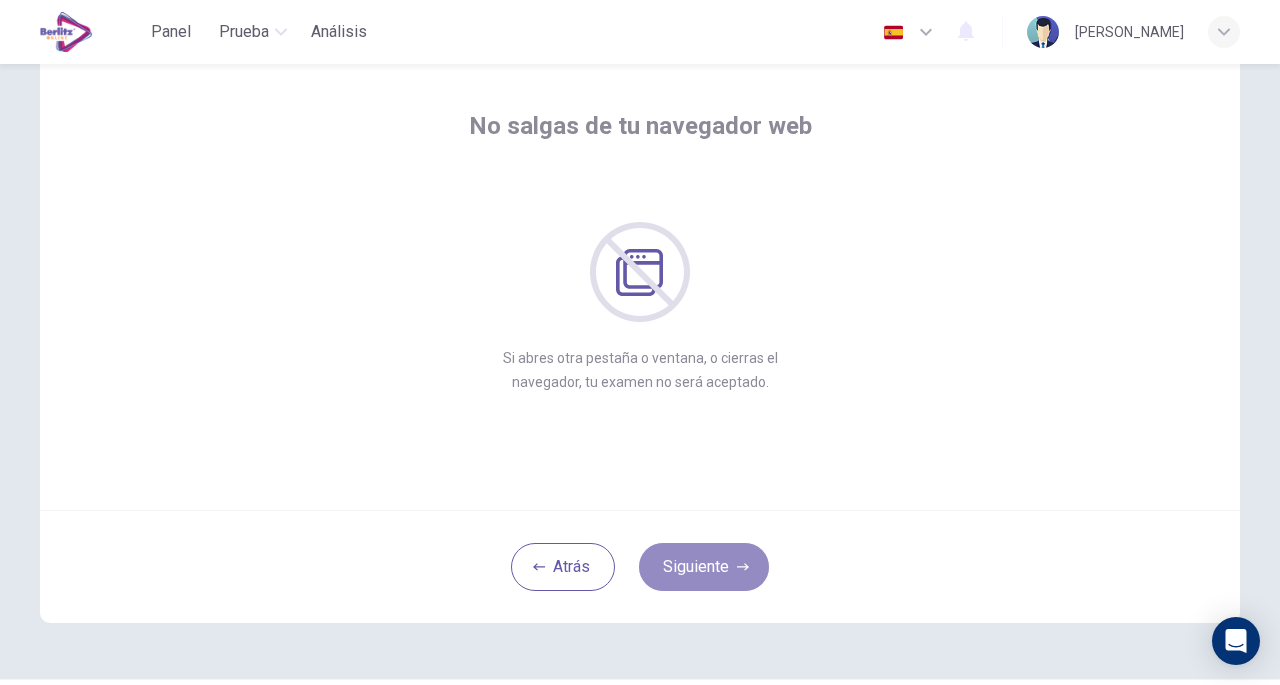 click on "Siguiente" at bounding box center [704, 567] 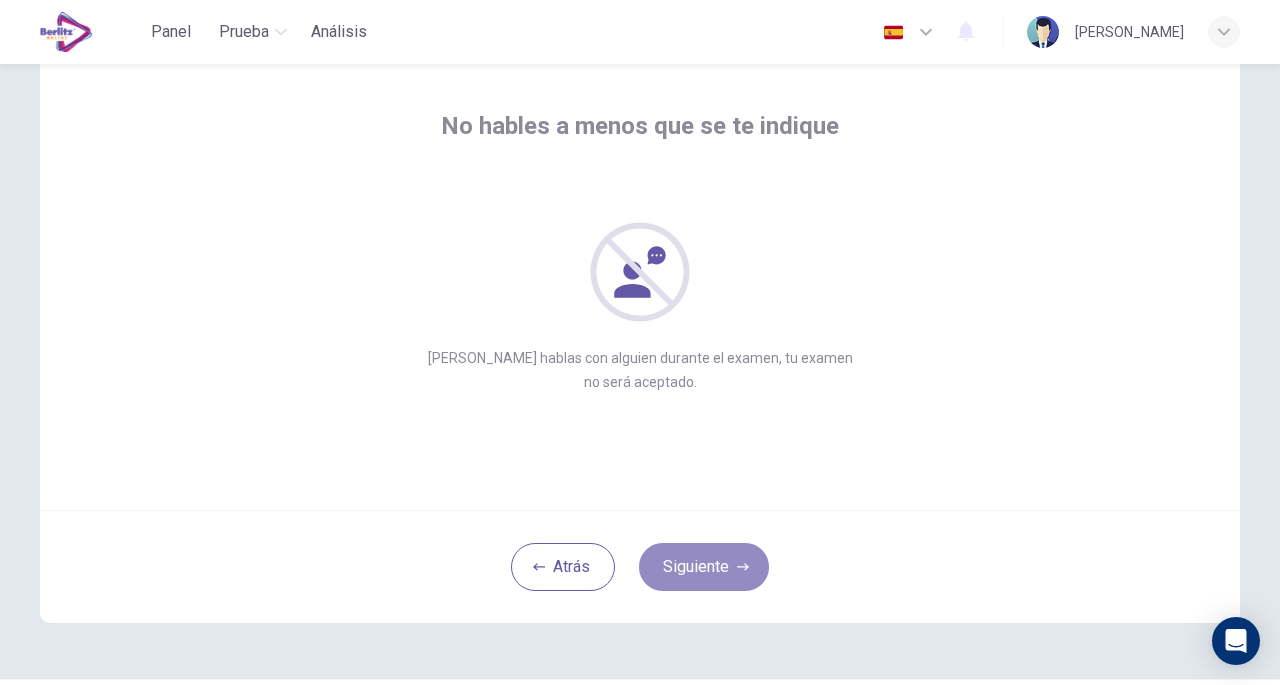 click on "Siguiente" at bounding box center (704, 567) 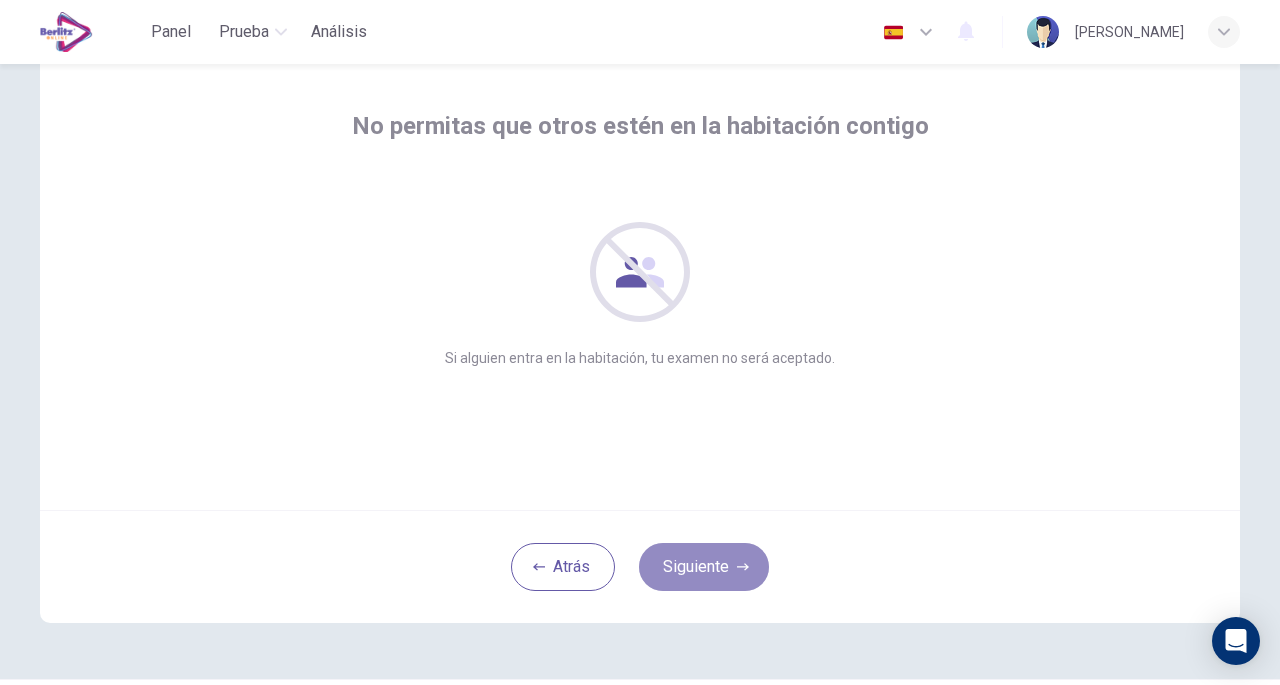 click on "Siguiente" at bounding box center [704, 567] 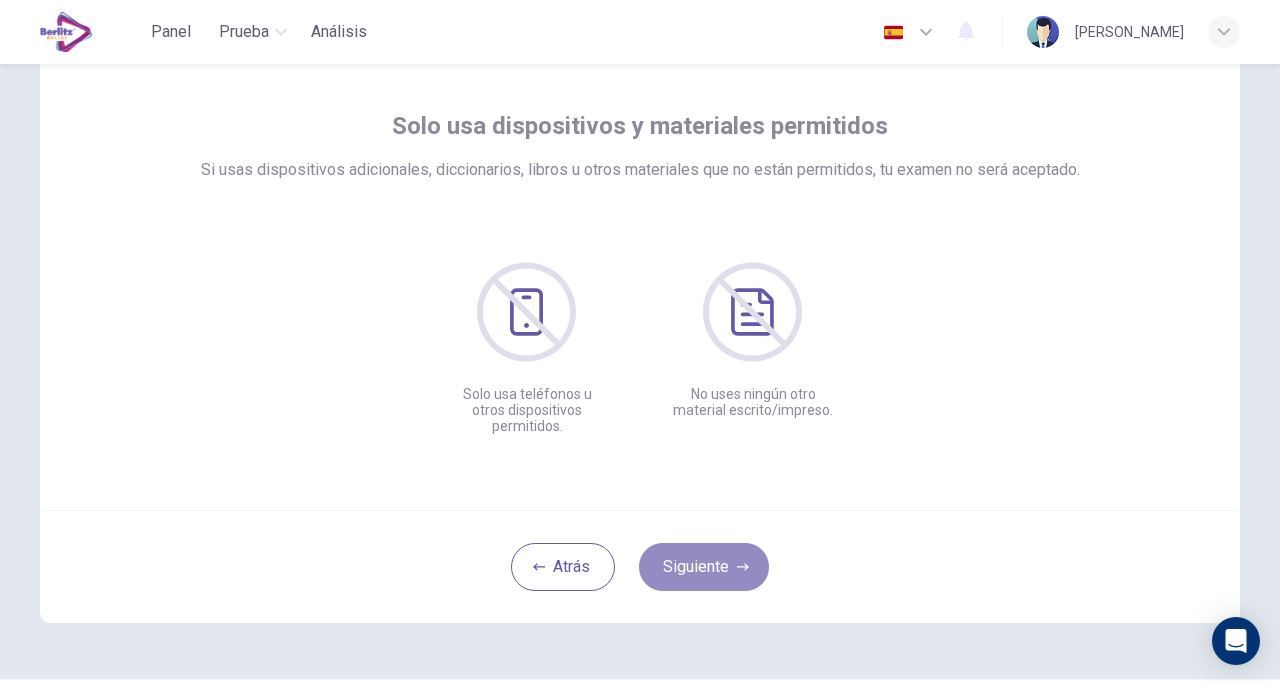 click on "Siguiente" at bounding box center (704, 567) 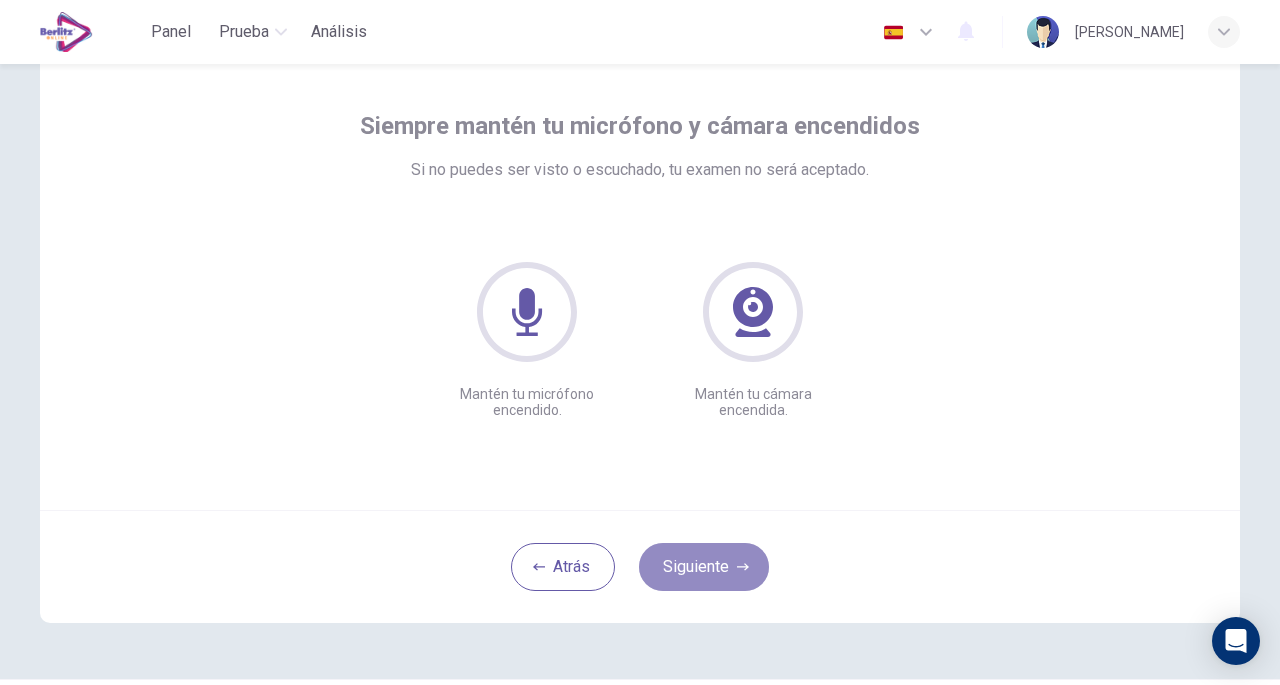 click on "Siguiente" at bounding box center [704, 567] 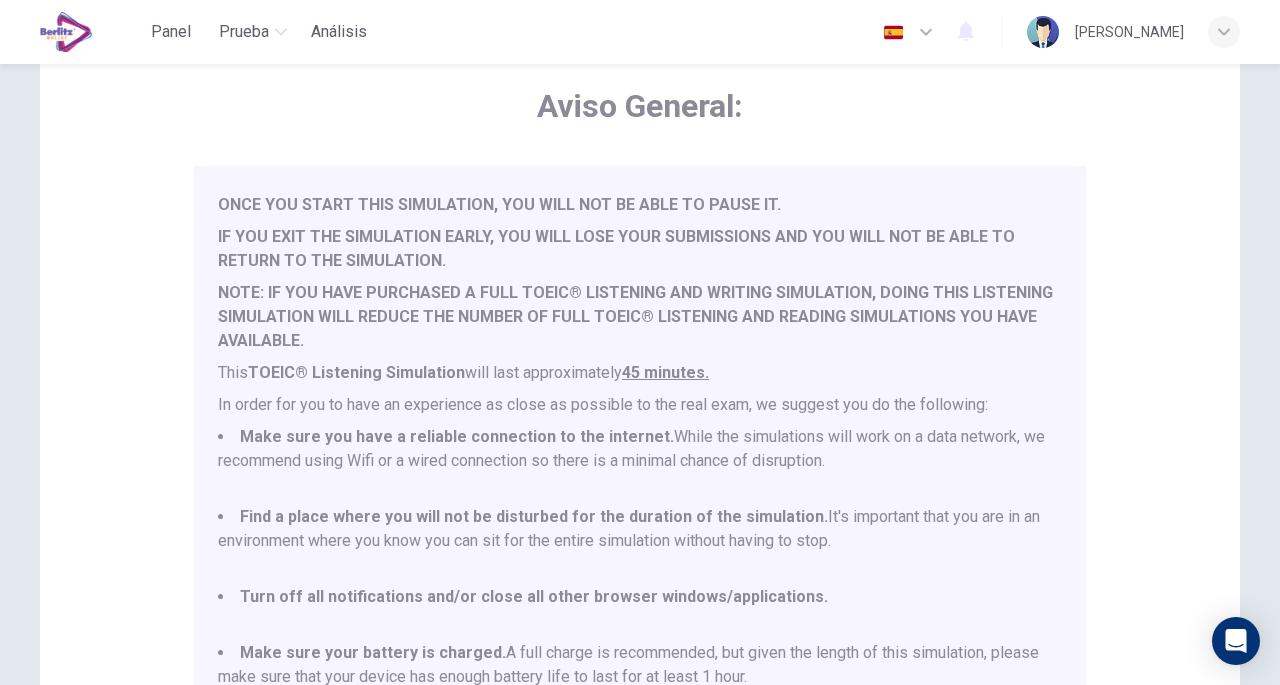 scroll, scrollTop: 52, scrollLeft: 0, axis: vertical 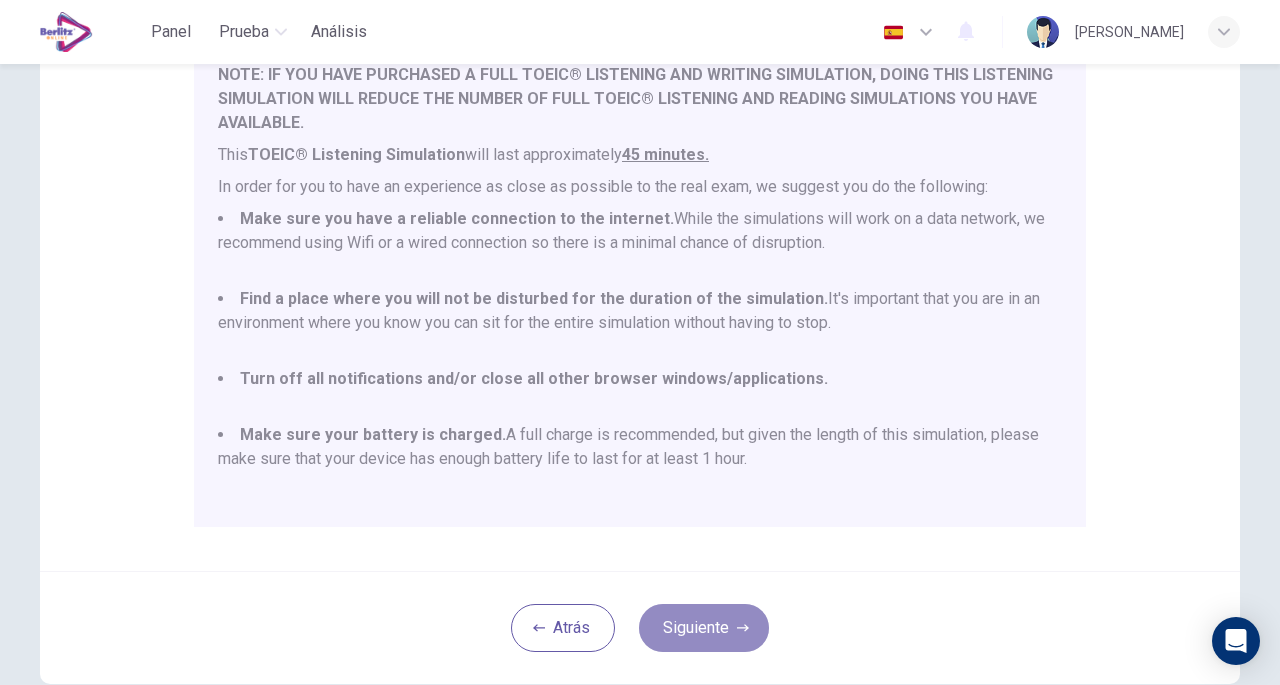 click on "Siguiente" at bounding box center (704, 628) 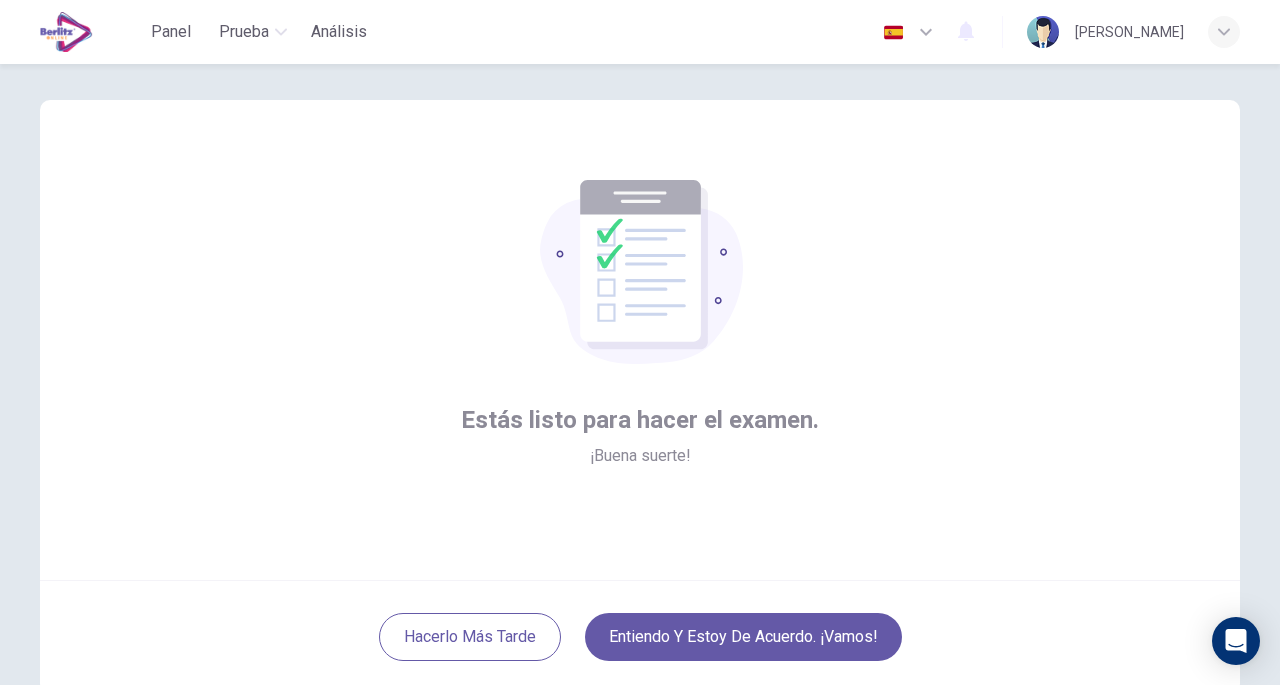 scroll, scrollTop: 17, scrollLeft: 0, axis: vertical 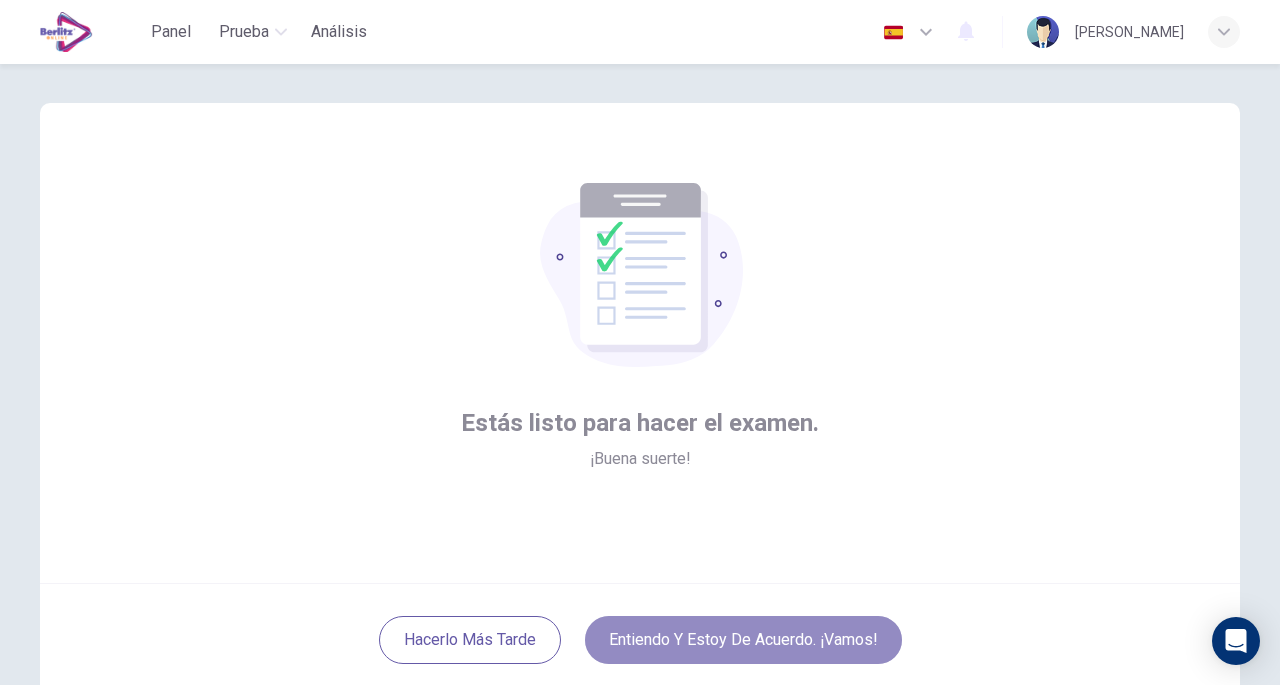 click on "Entiendo y estoy de acuerdo. ¡Vamos!" at bounding box center (743, 640) 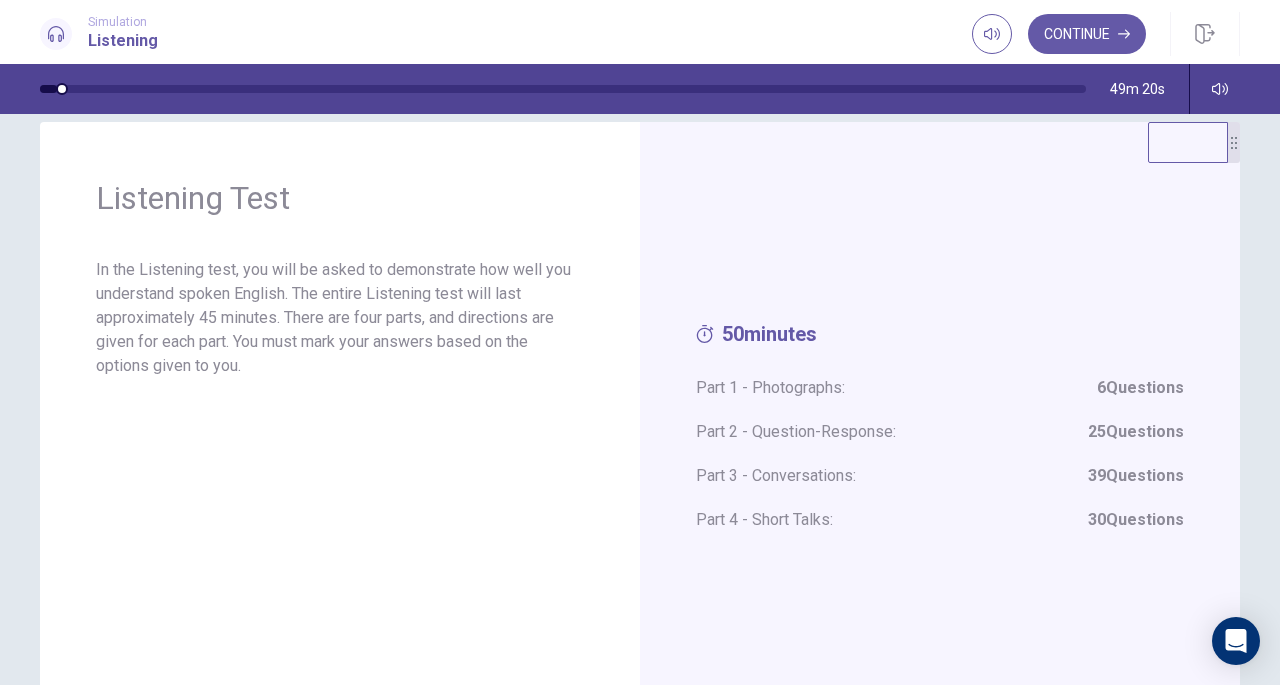 scroll, scrollTop: 26, scrollLeft: 0, axis: vertical 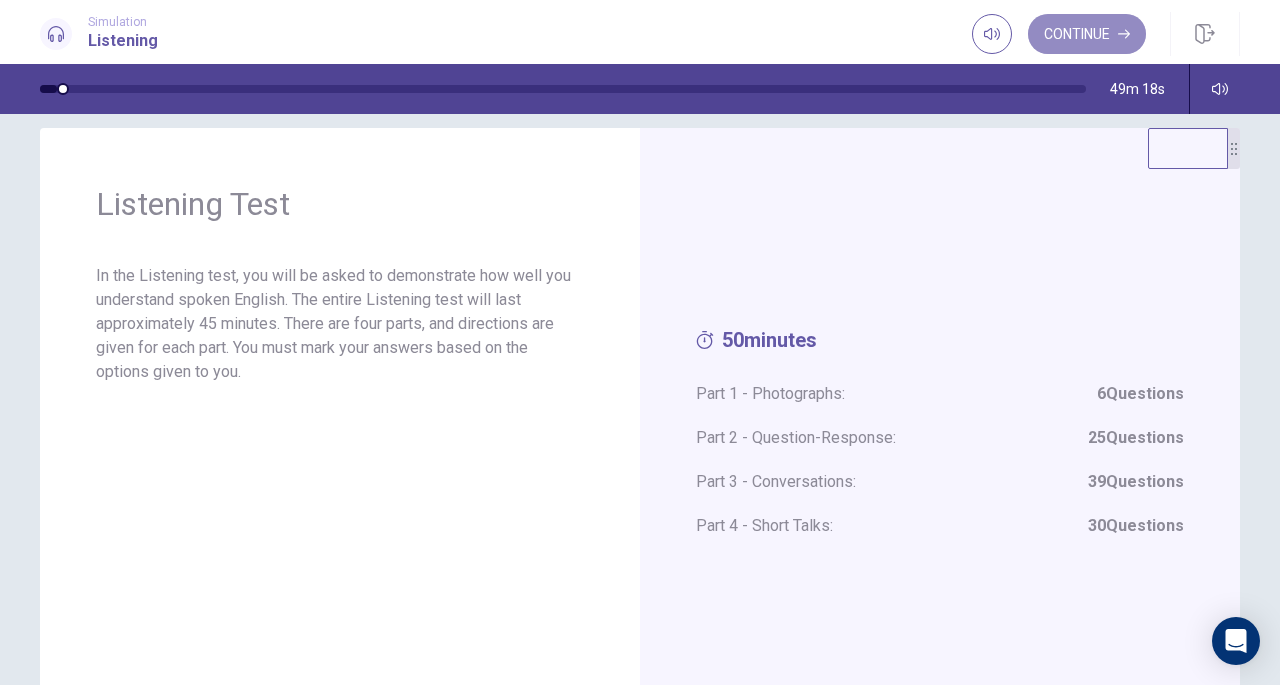 click on "Continue" at bounding box center (1087, 34) 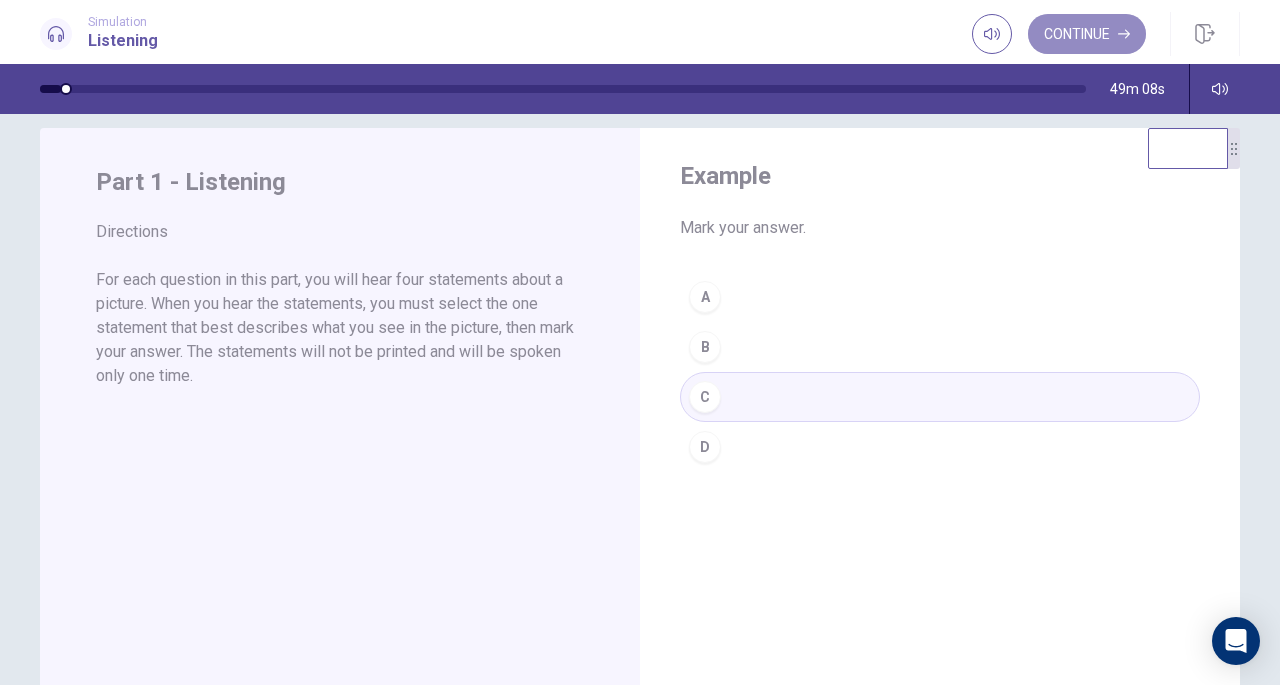 click on "Continue" at bounding box center [1087, 34] 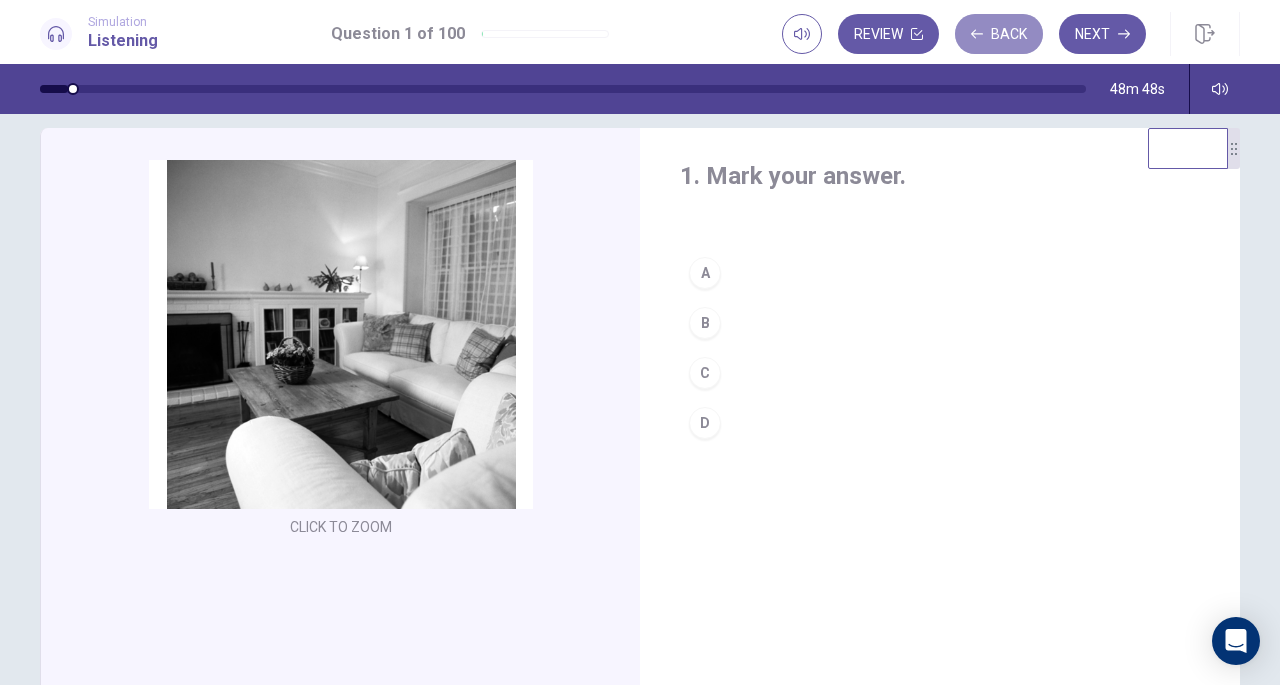 click on "Back" at bounding box center (999, 34) 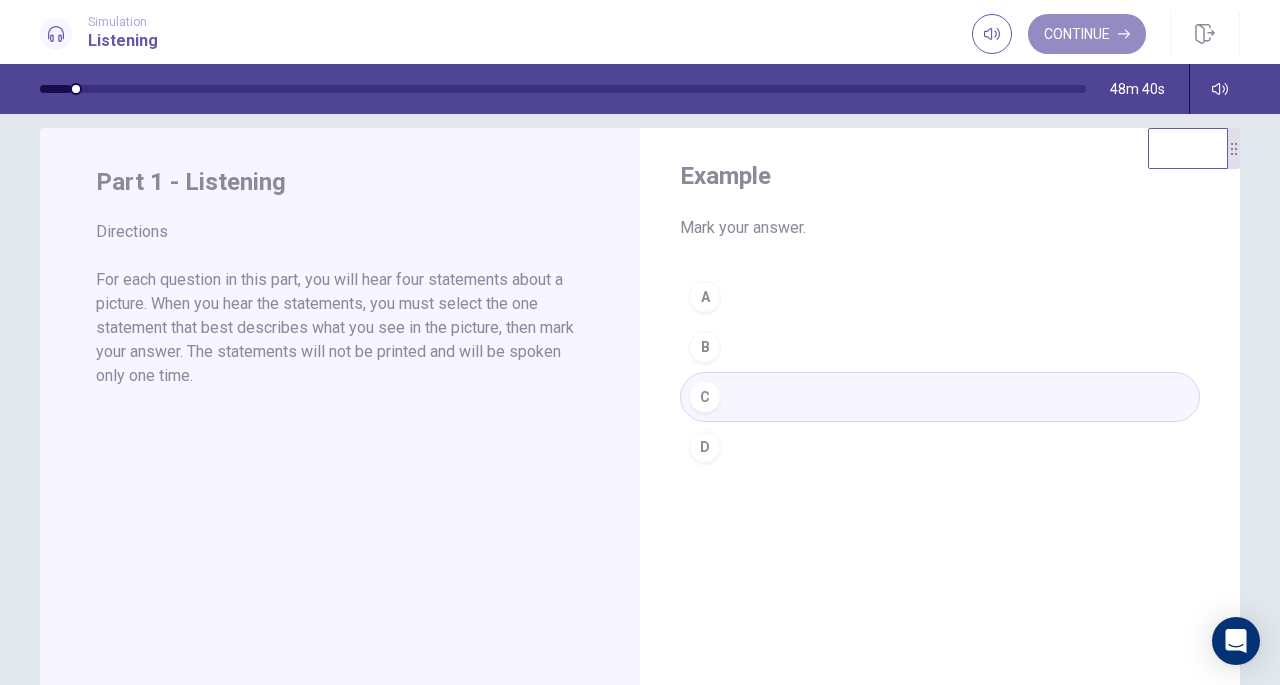 click on "Continue" at bounding box center [1087, 34] 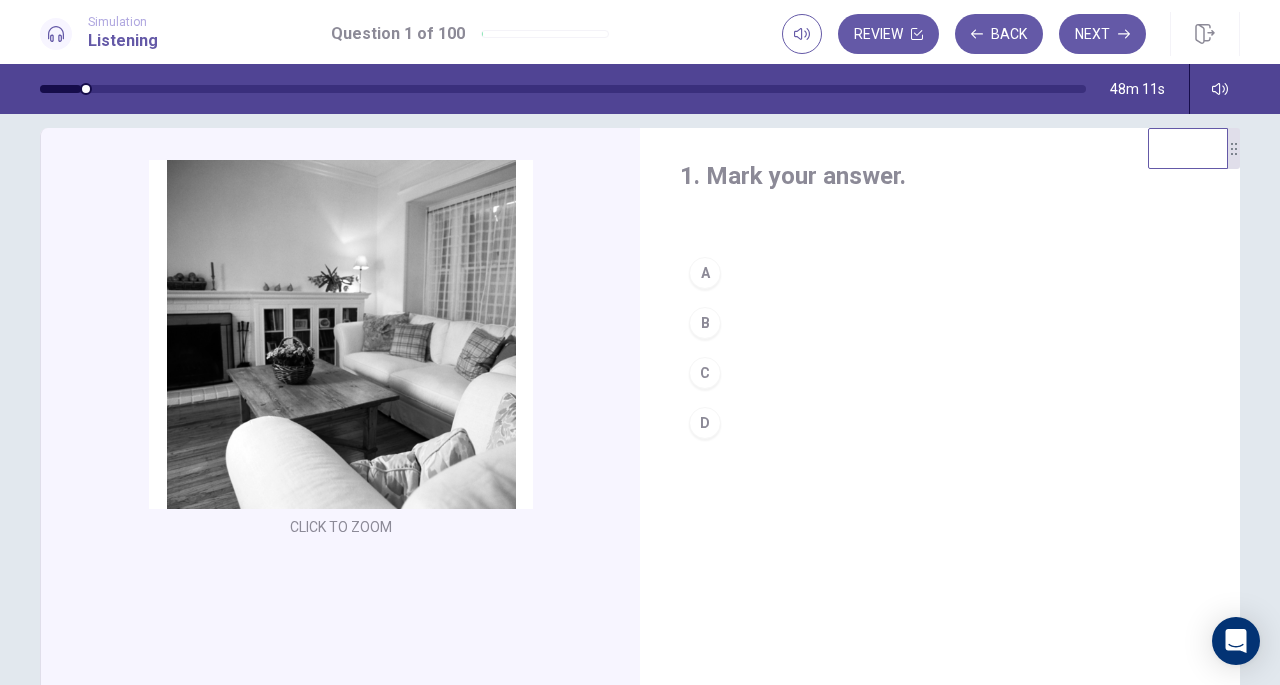 click on "B" at bounding box center (705, 323) 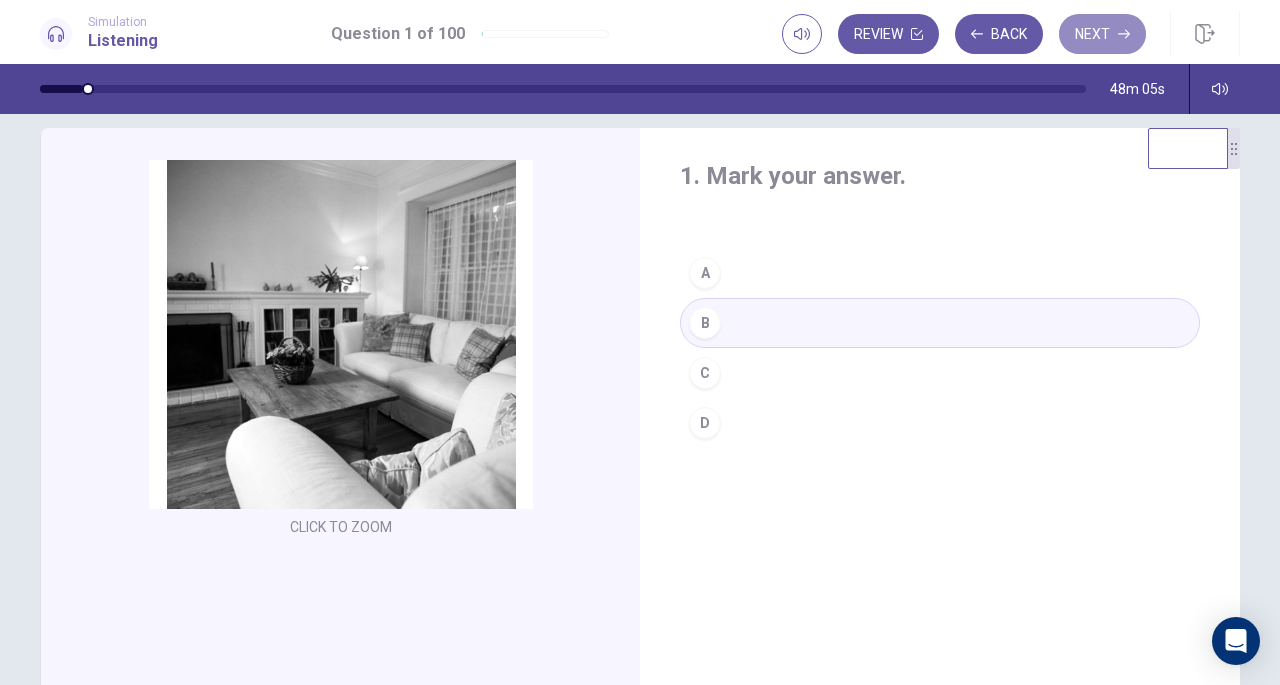 click on "Next" at bounding box center [1102, 34] 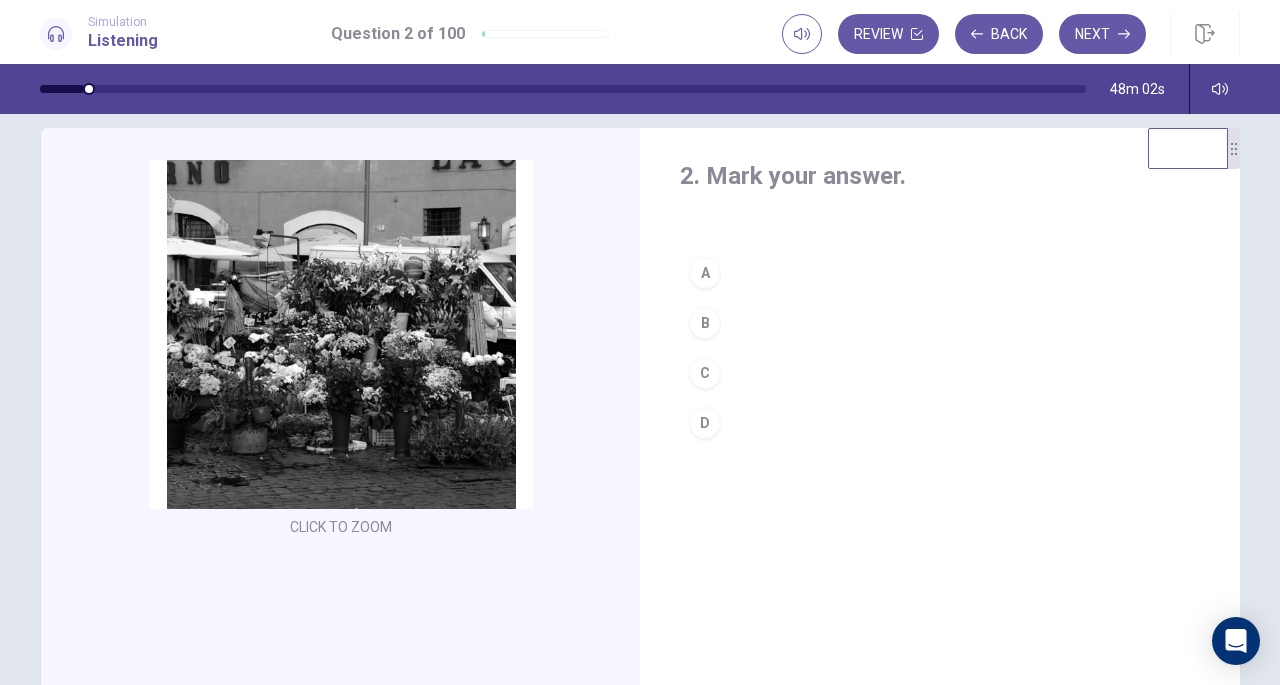 click on "Click to Zoom" at bounding box center (341, 351) 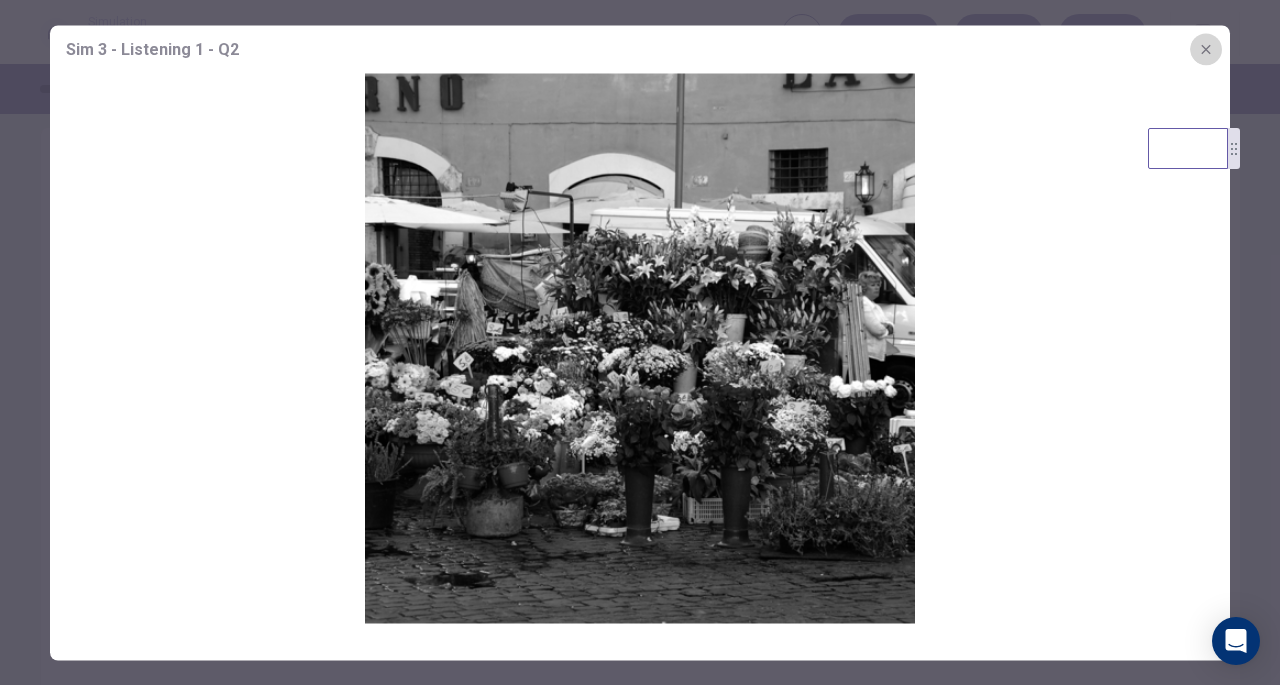 click 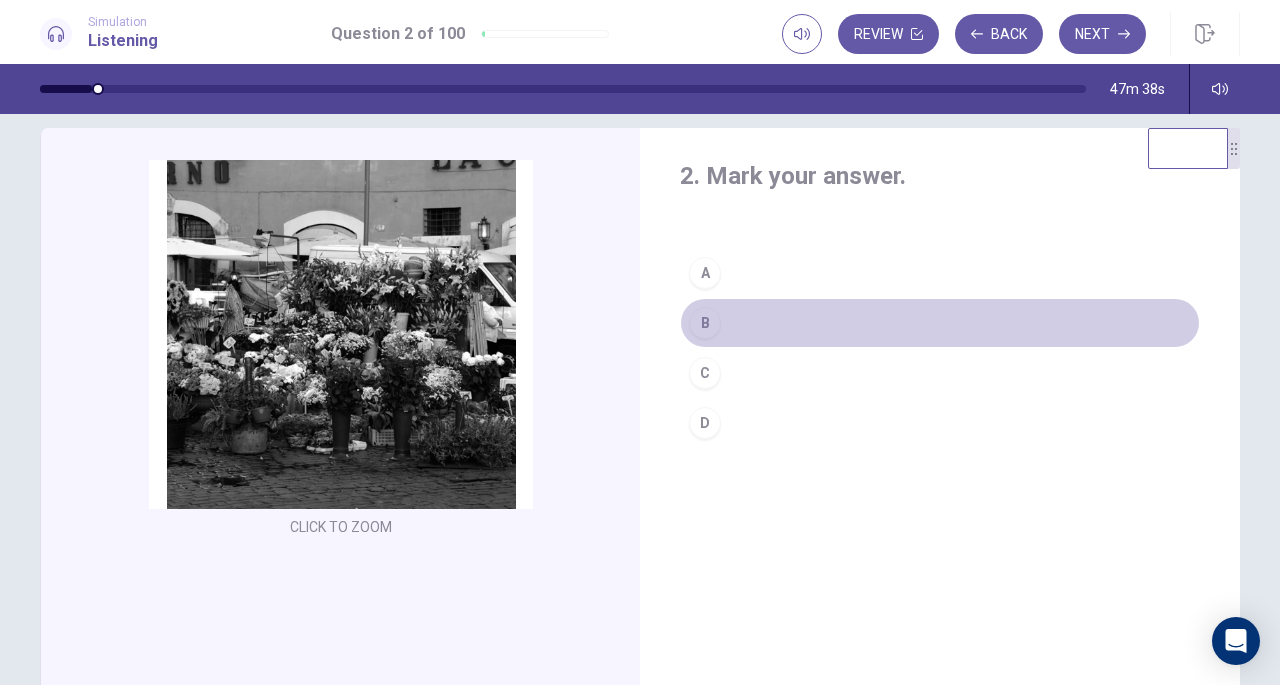 click on "B" at bounding box center (705, 323) 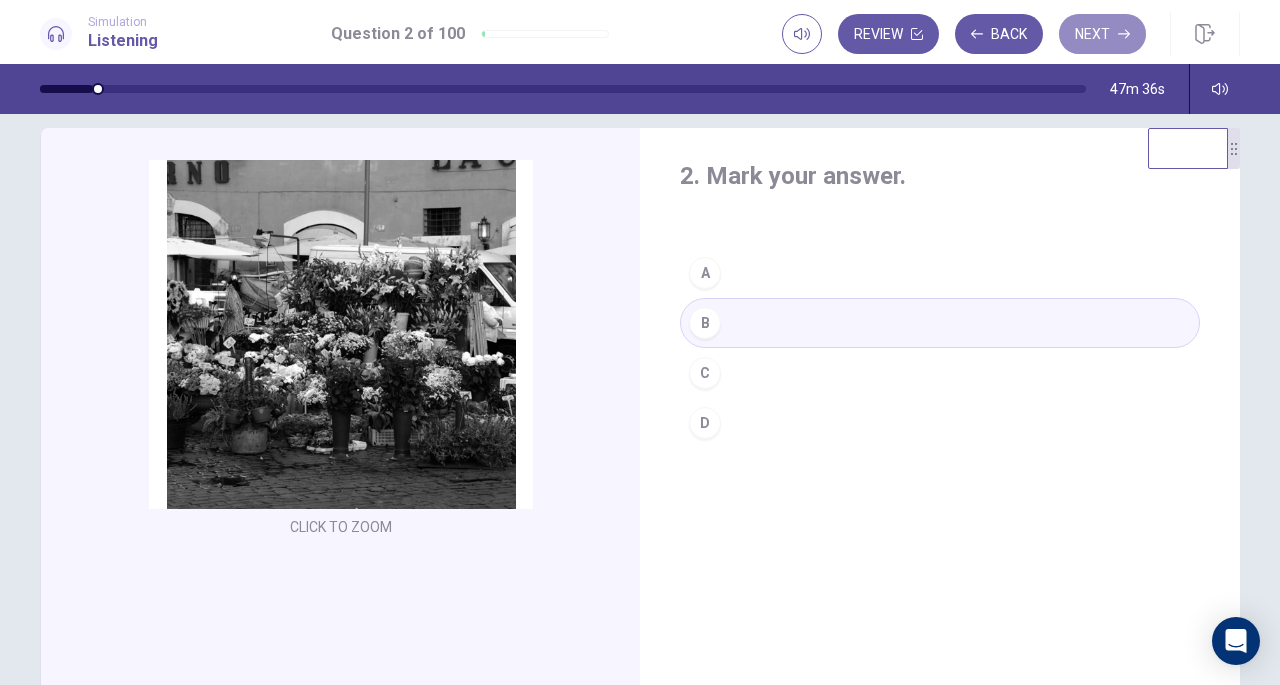 click on "Next" at bounding box center (1102, 34) 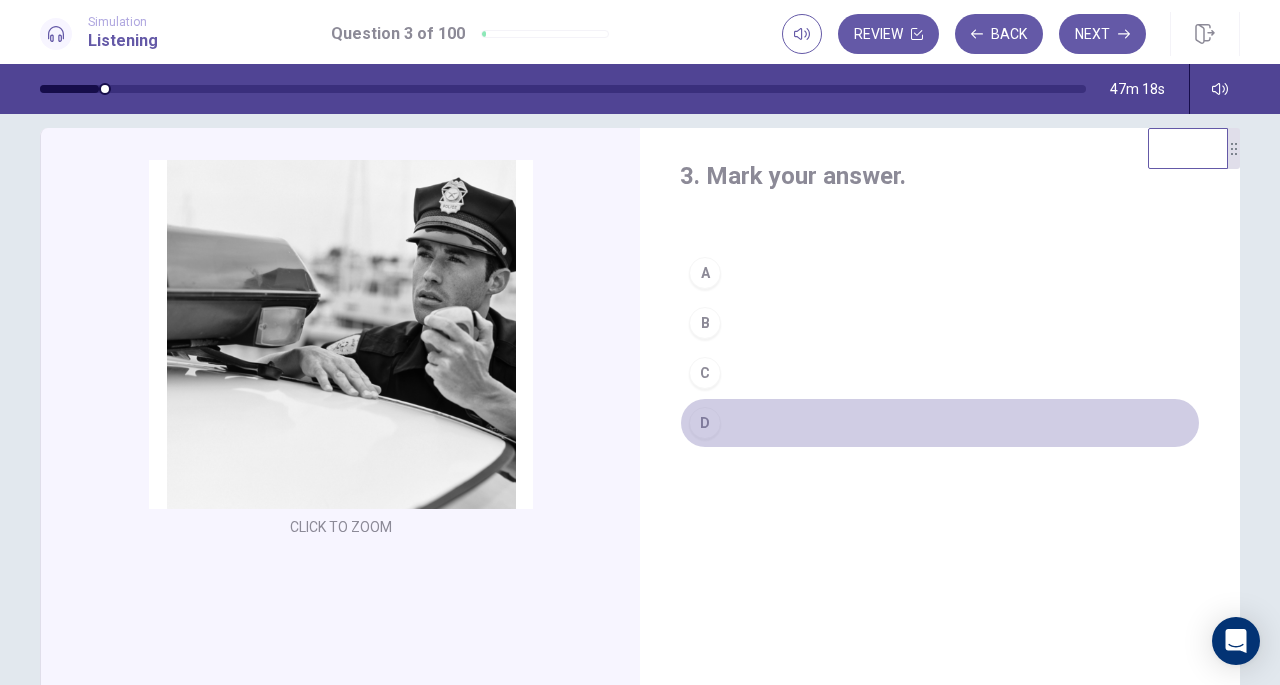 click on "D" at bounding box center [705, 423] 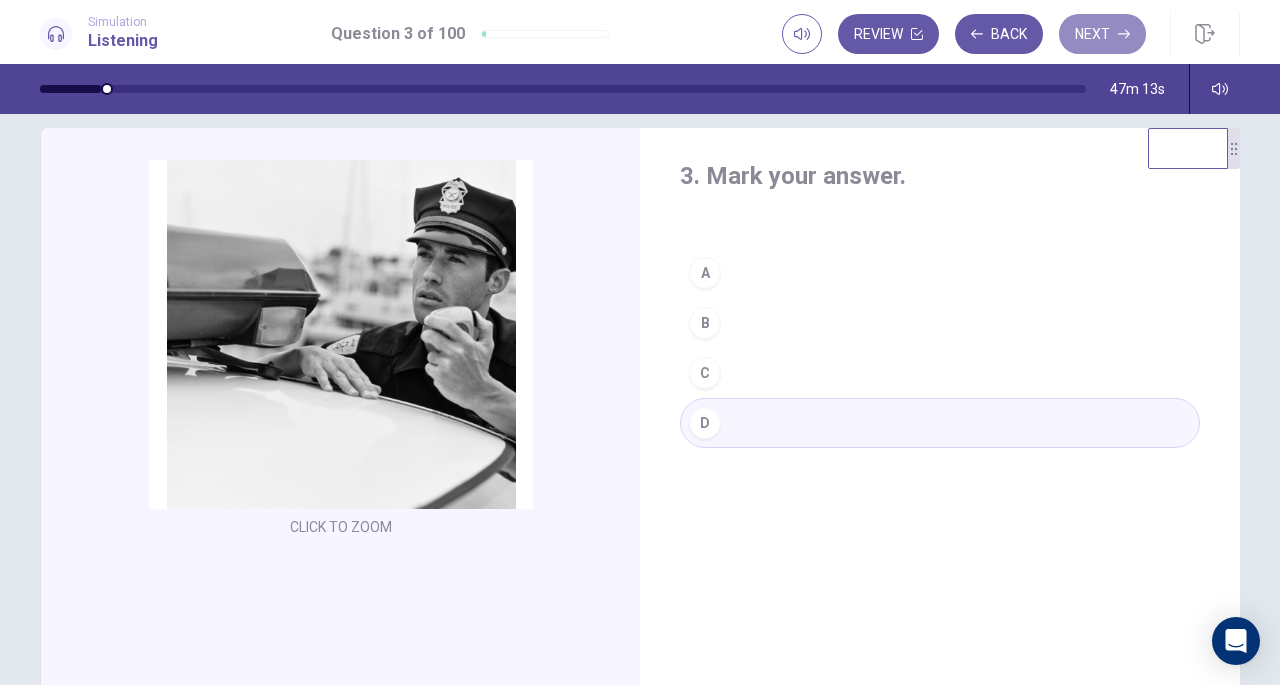 click on "Next" at bounding box center [1102, 34] 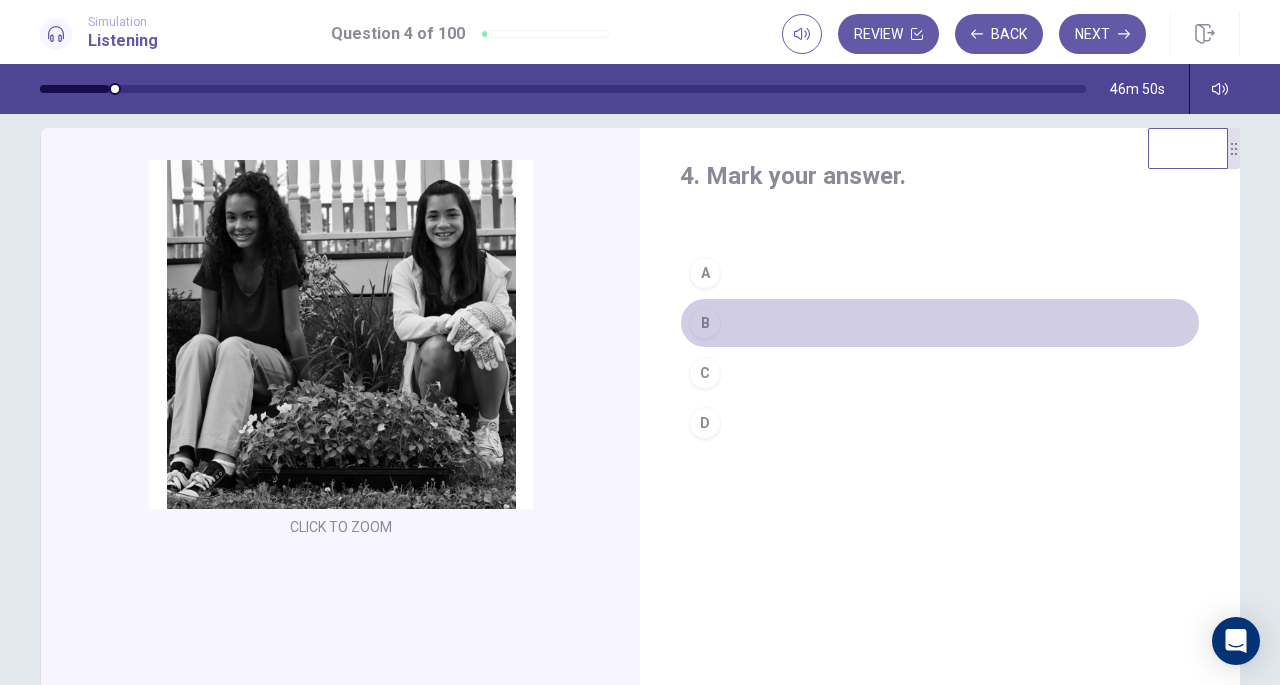 click on "B" at bounding box center [705, 323] 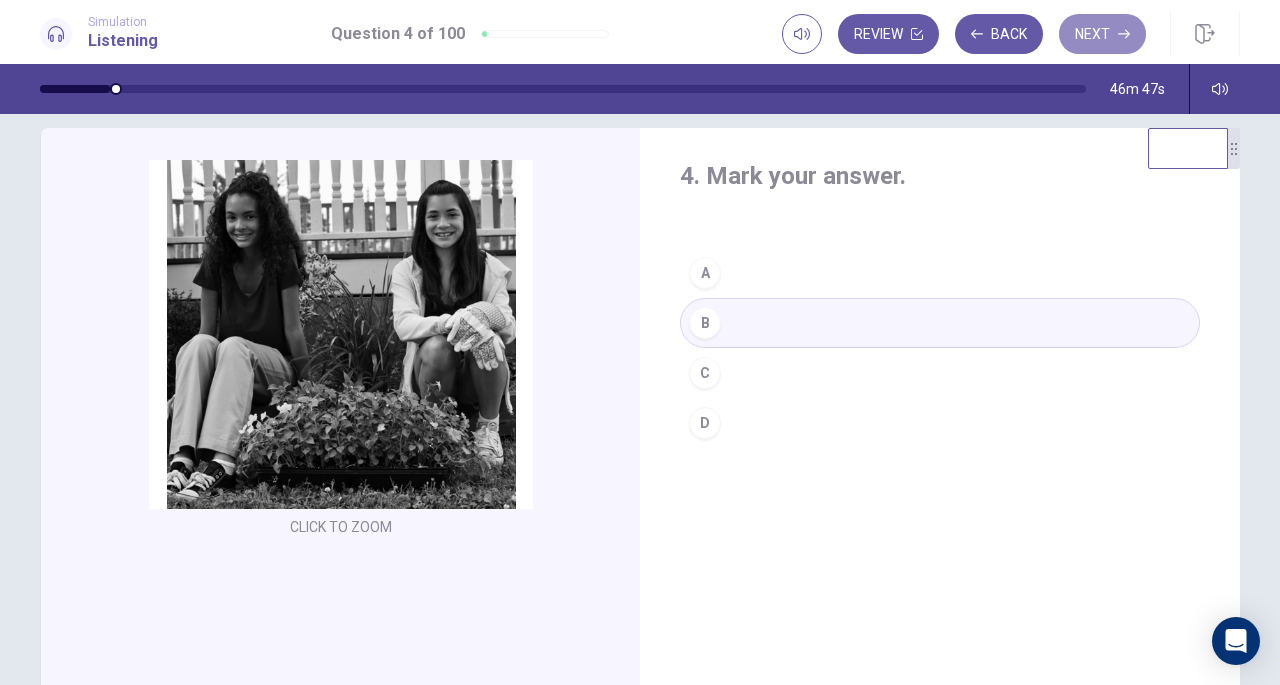 click on "Next" at bounding box center (1102, 34) 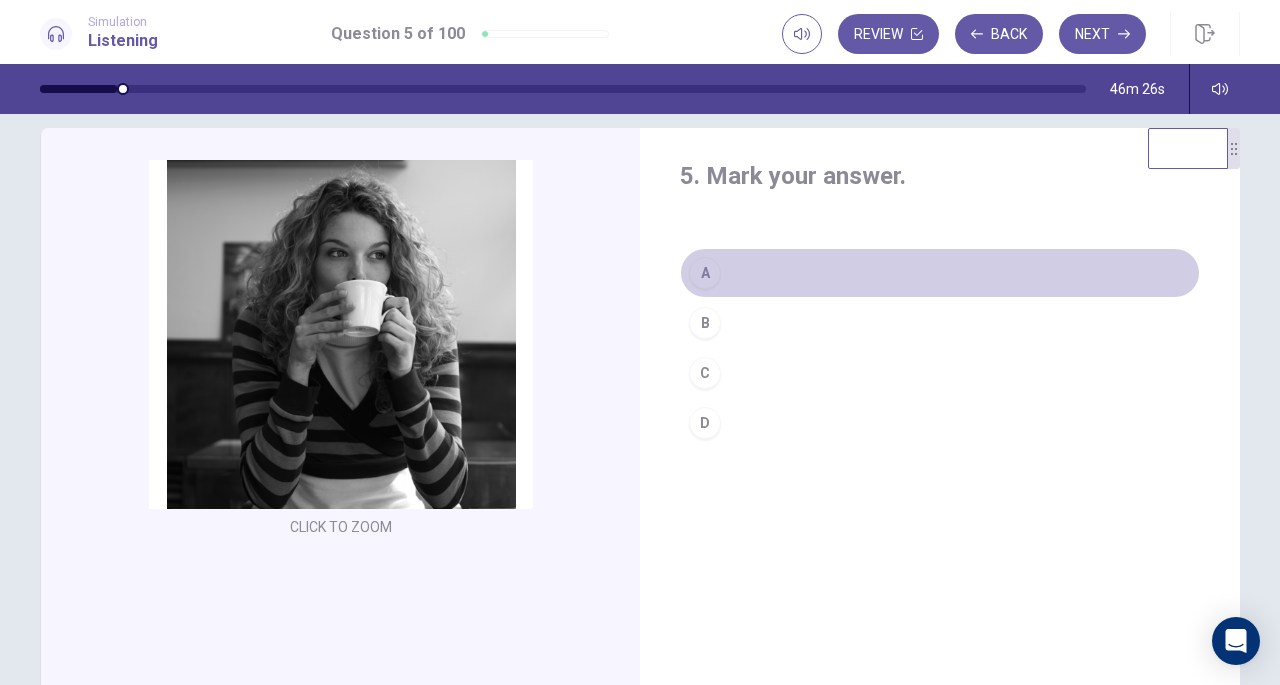 click on "A" at bounding box center [705, 273] 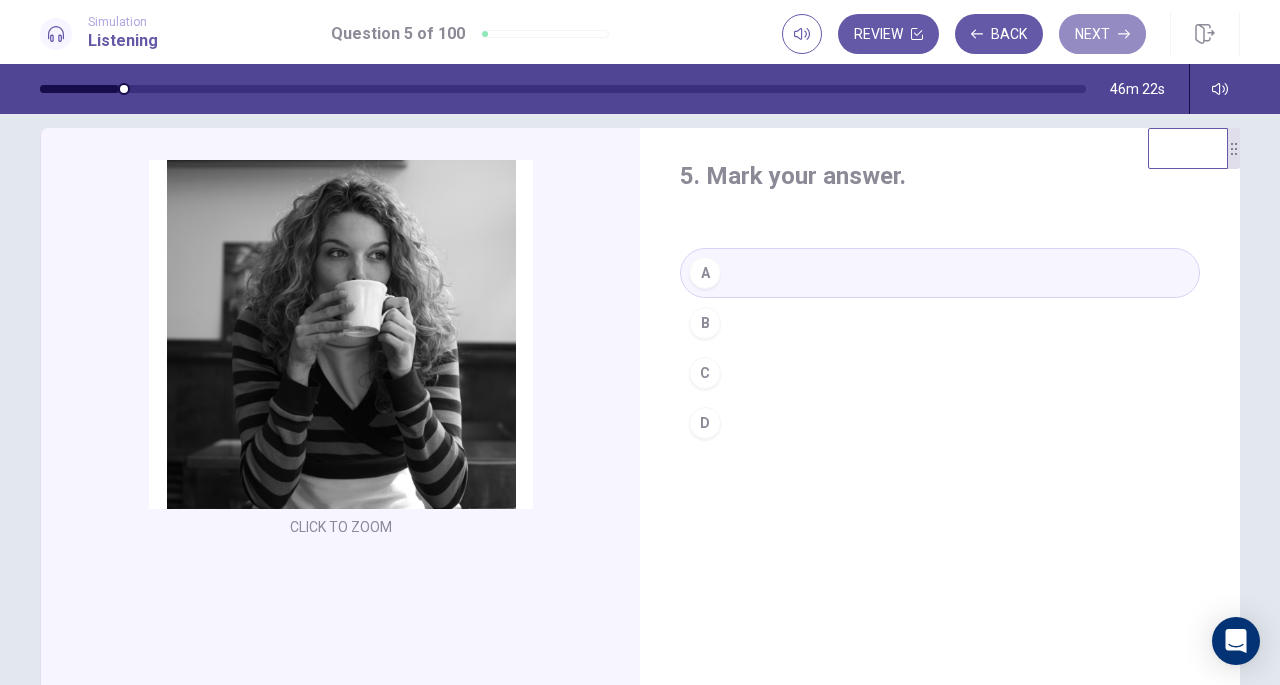 click on "Next" at bounding box center (1102, 34) 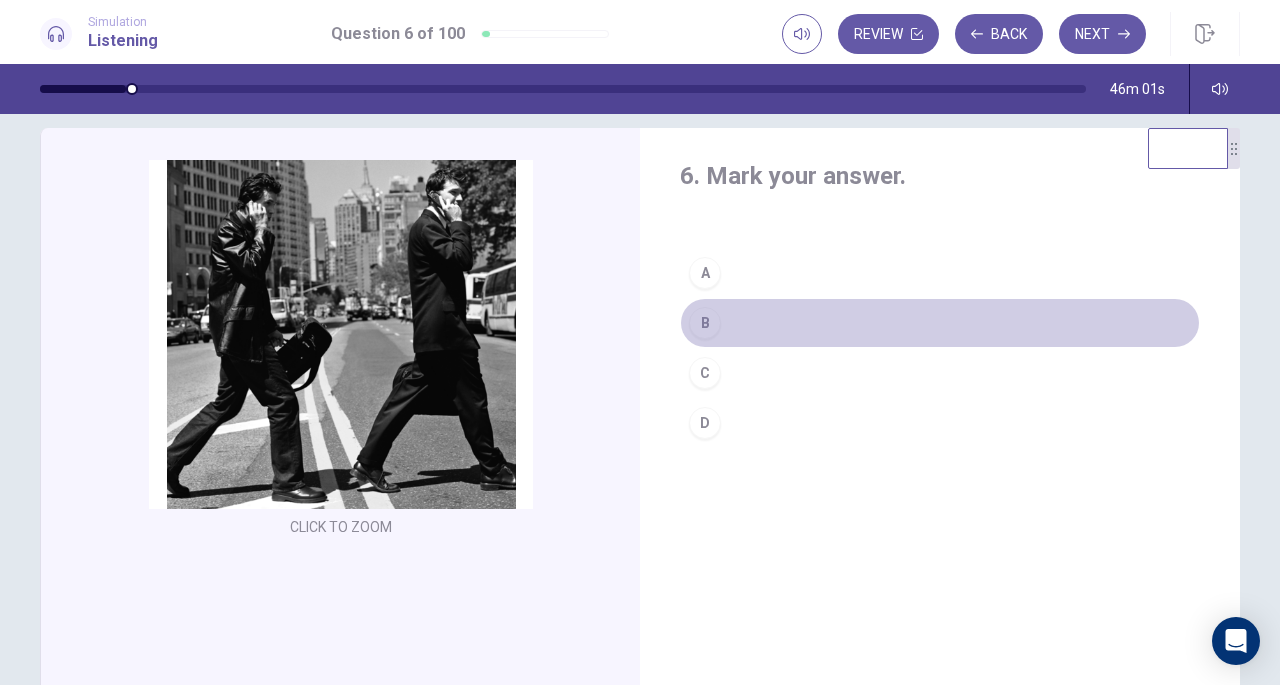 click on "B" at bounding box center [705, 323] 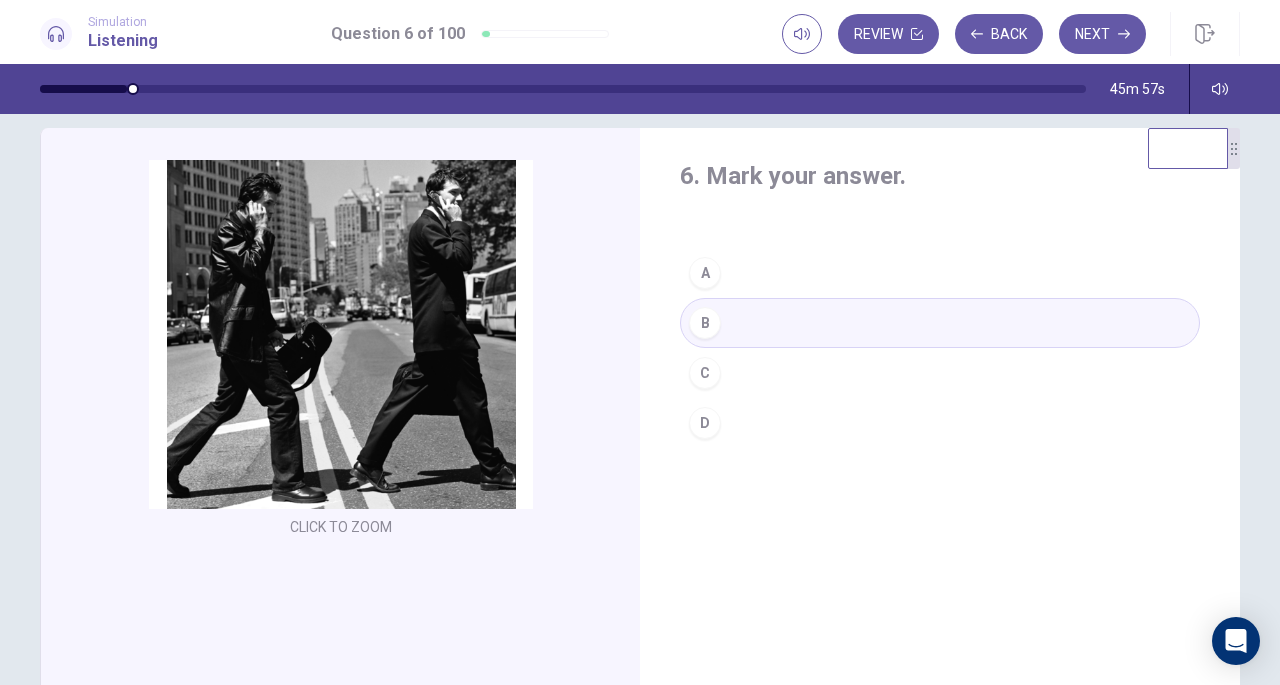 click on "Next" at bounding box center (1102, 34) 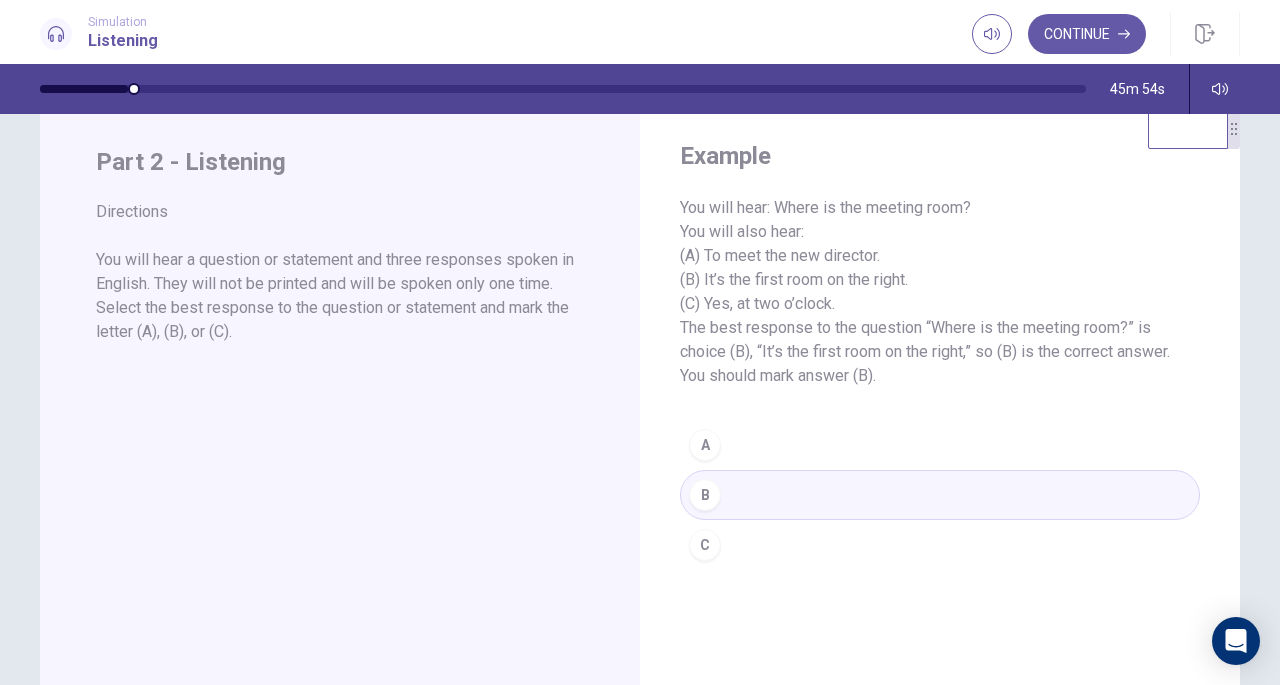 scroll, scrollTop: 48, scrollLeft: 0, axis: vertical 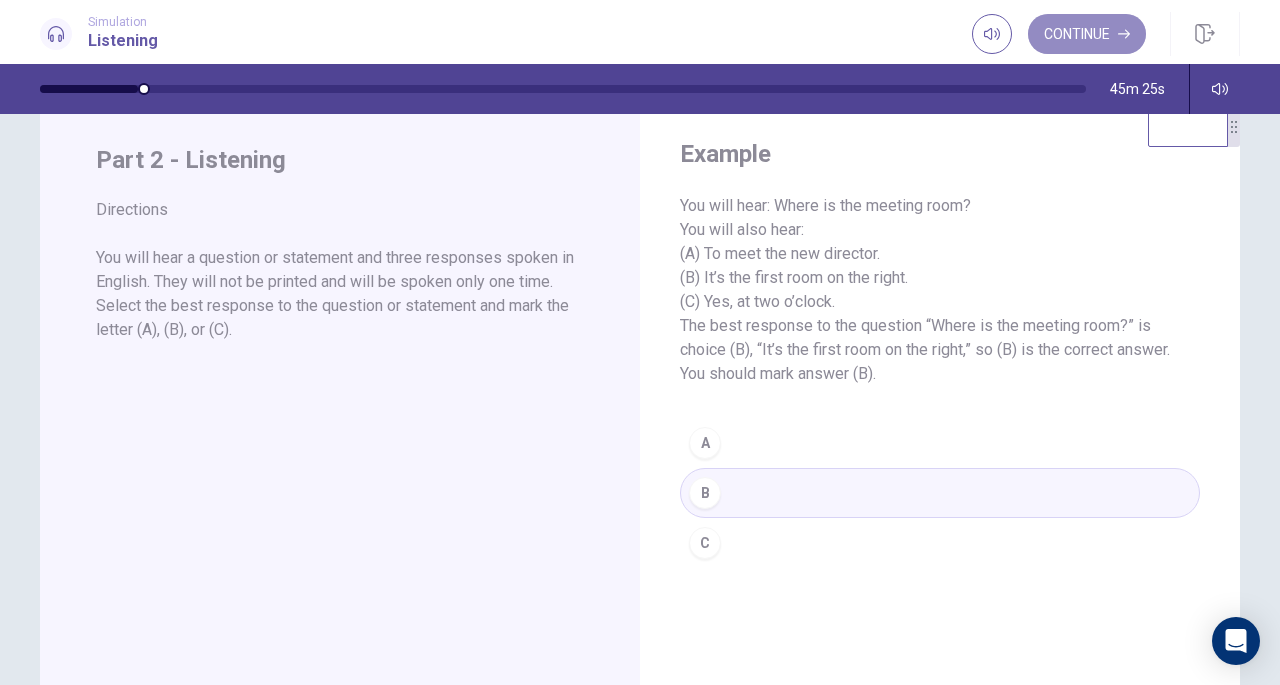 click on "Continue" at bounding box center (1087, 34) 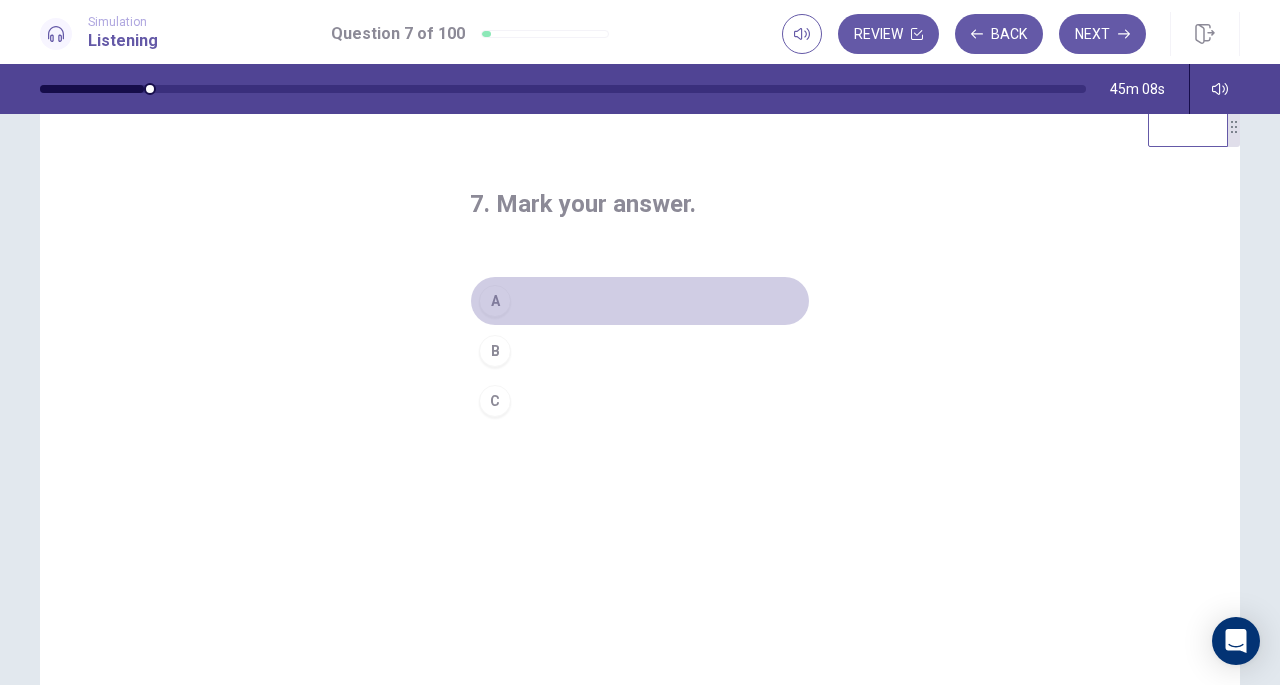 click on "A" at bounding box center (495, 301) 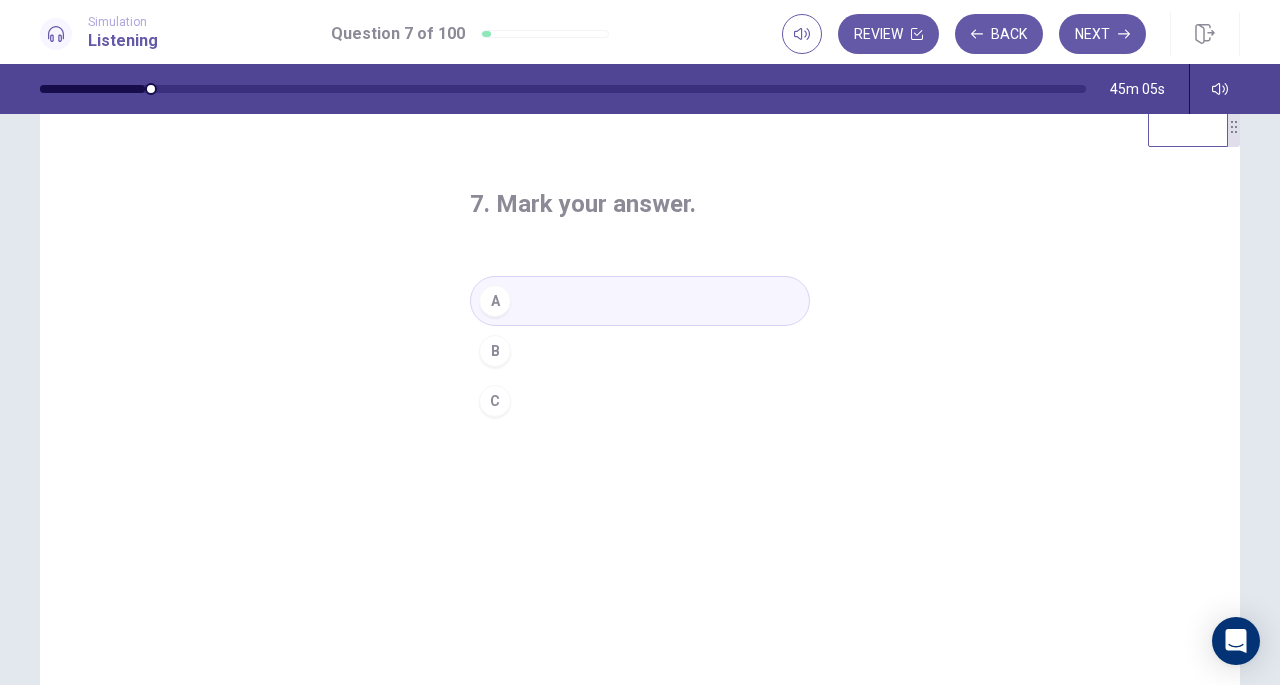 click on "Next" at bounding box center (1102, 34) 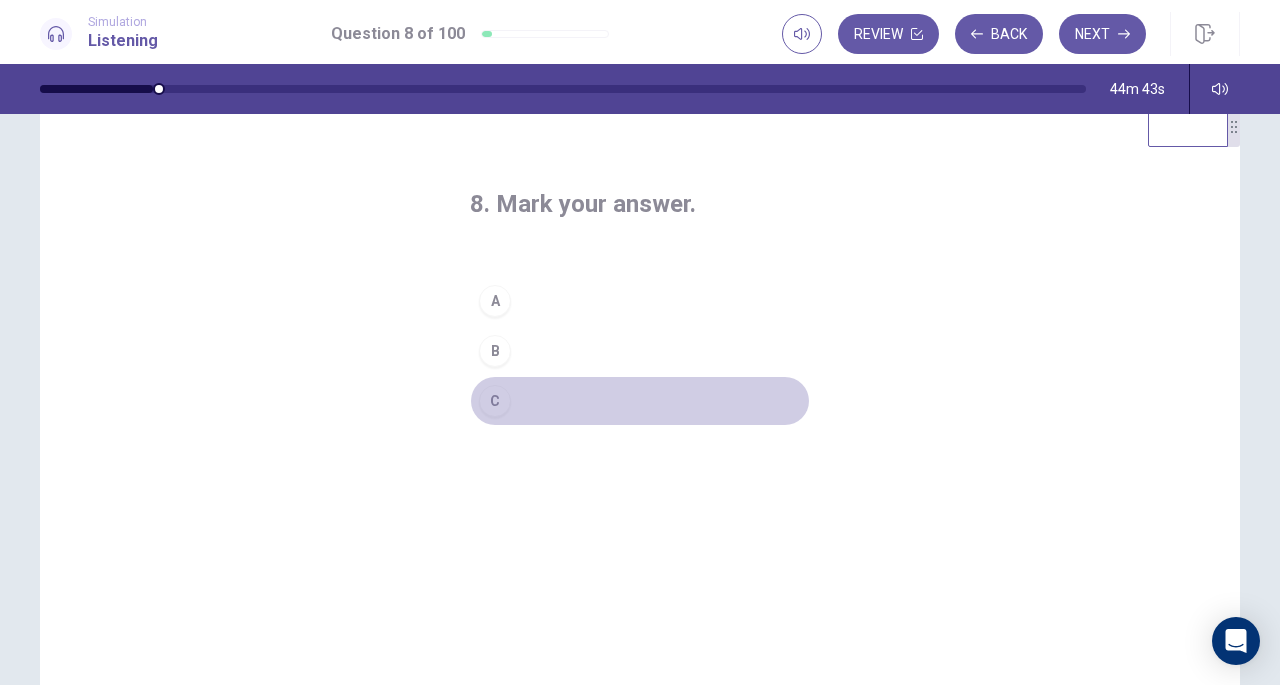 click on "C" at bounding box center [495, 401] 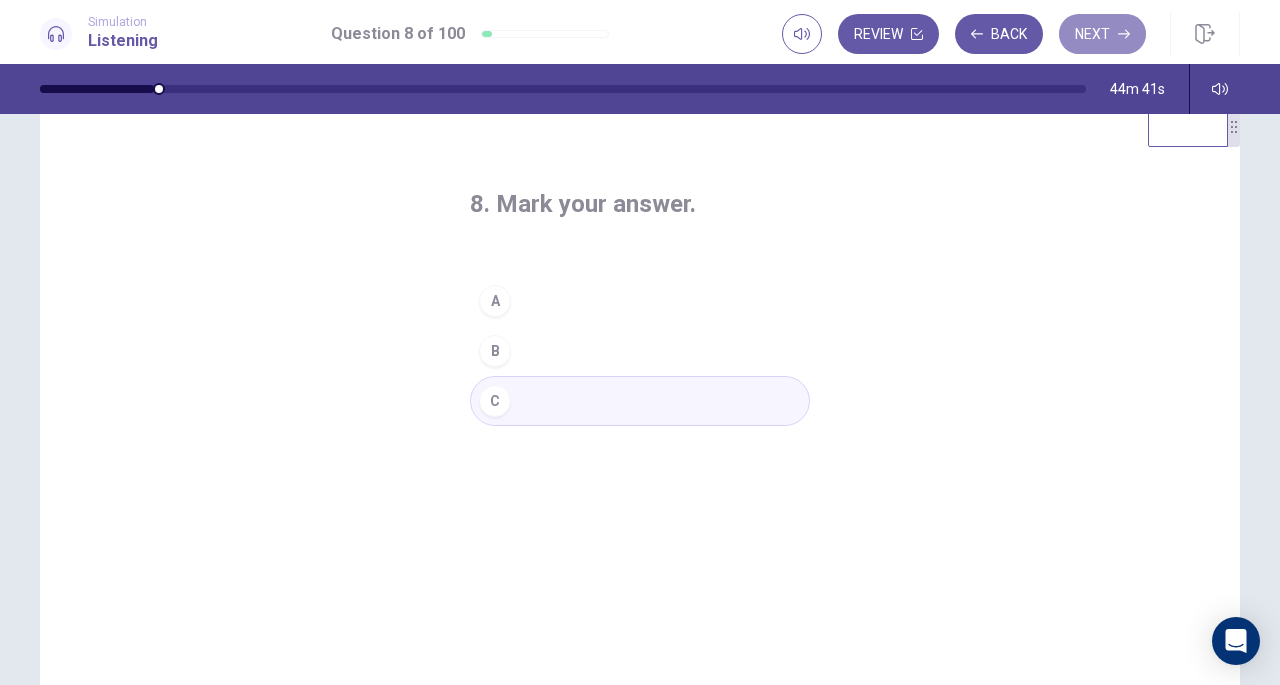 click on "Next" at bounding box center [1102, 34] 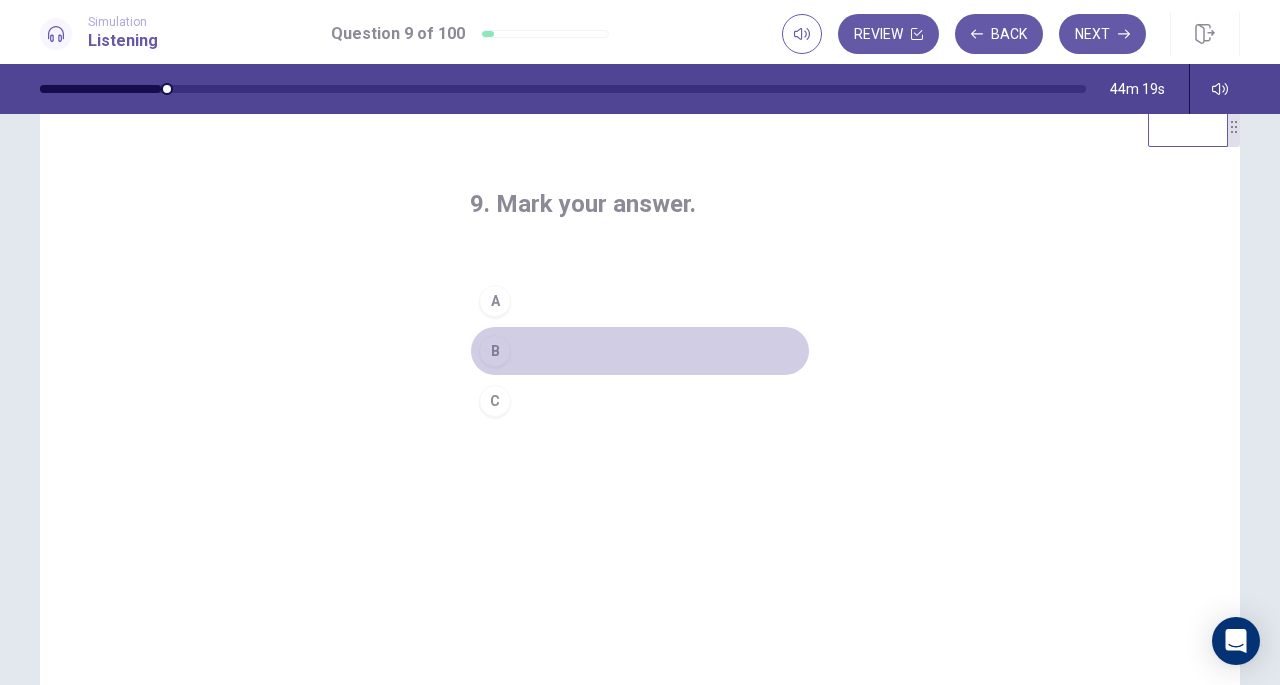 click on "B" at bounding box center [495, 351] 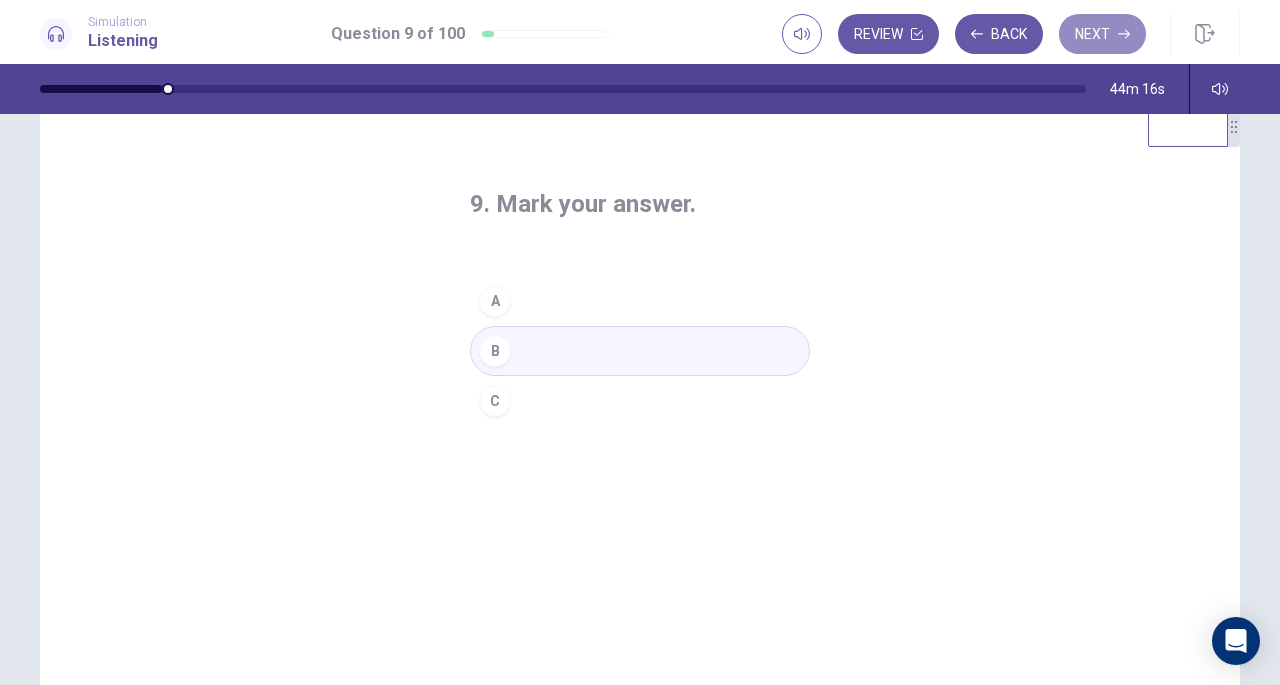click on "Next" at bounding box center (1102, 34) 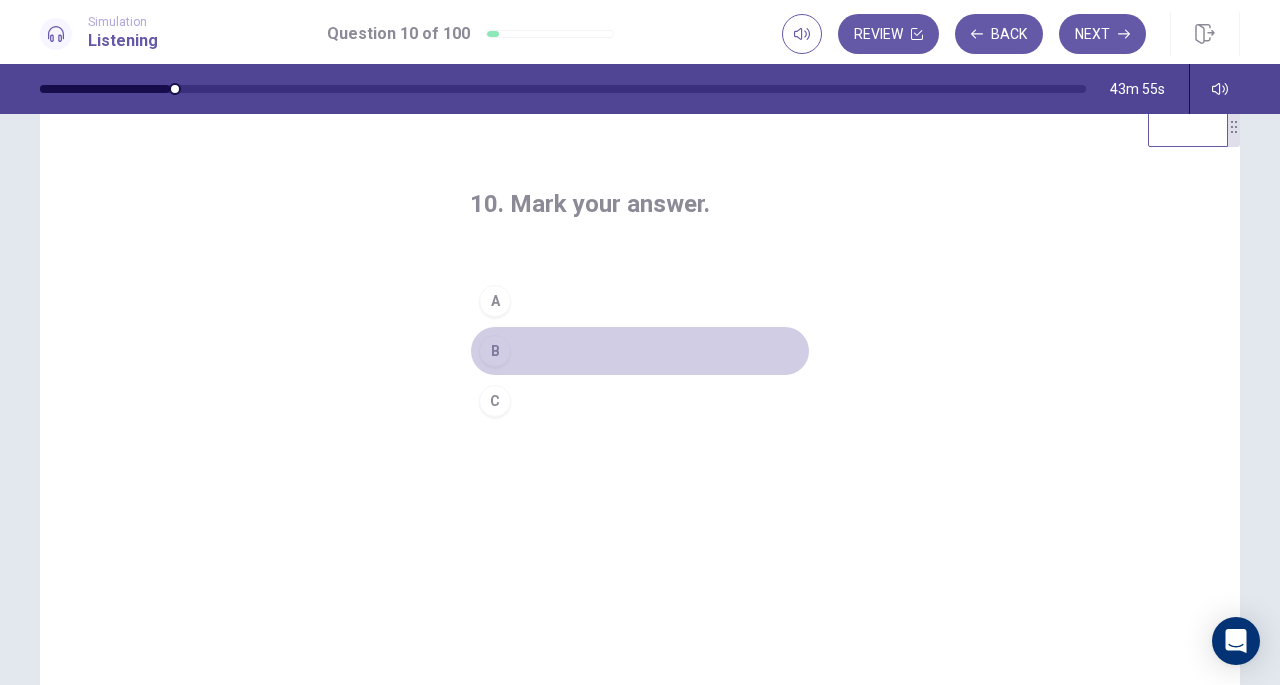 click on "B" at bounding box center (495, 351) 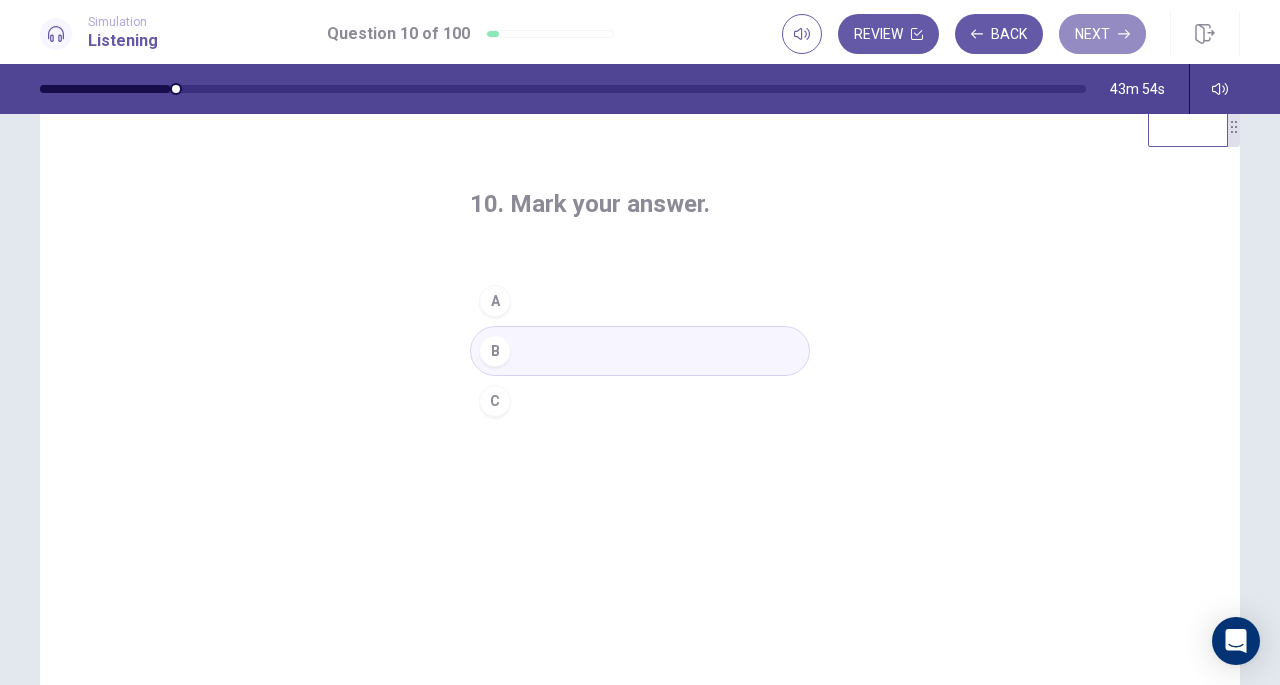 click on "Next" at bounding box center [1102, 34] 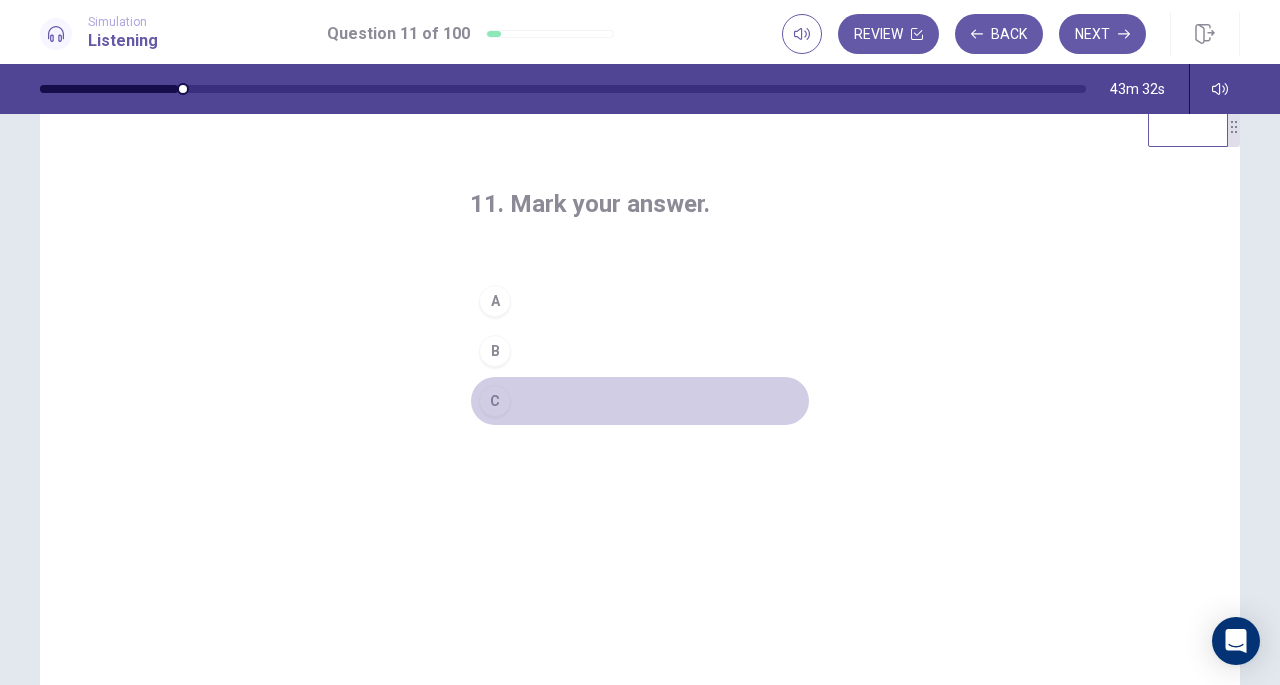 click on "C" at bounding box center [495, 401] 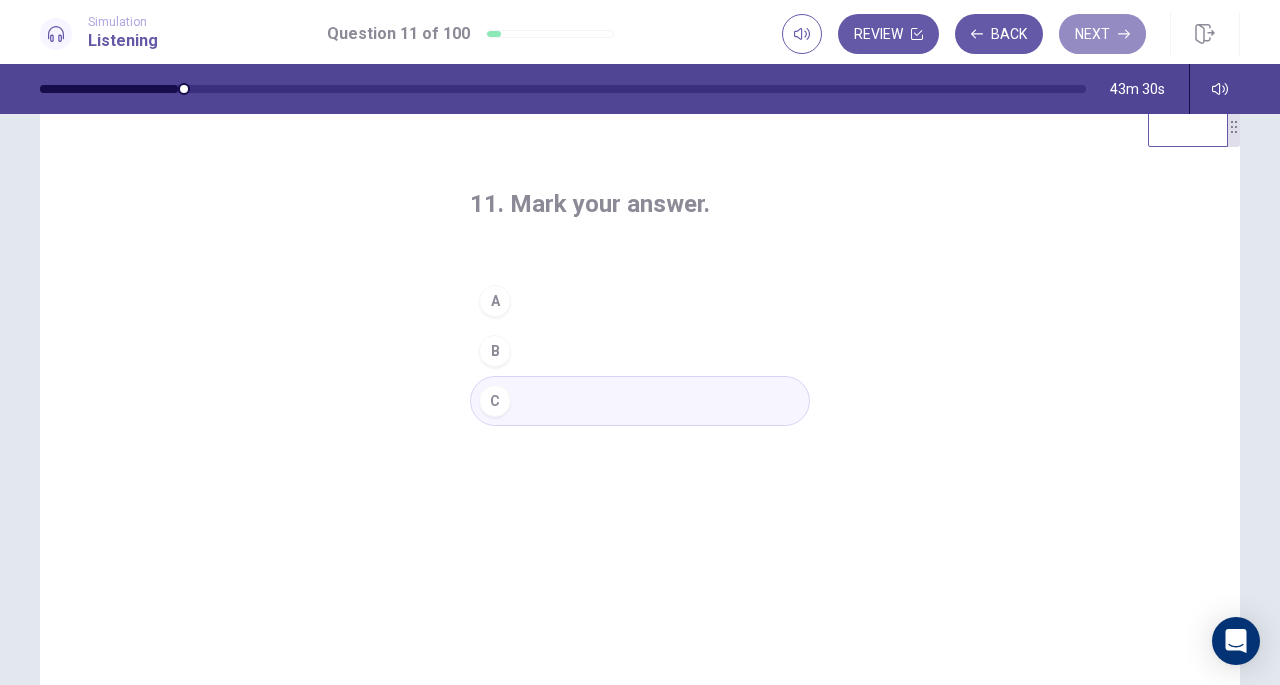 click on "Next" at bounding box center (1102, 34) 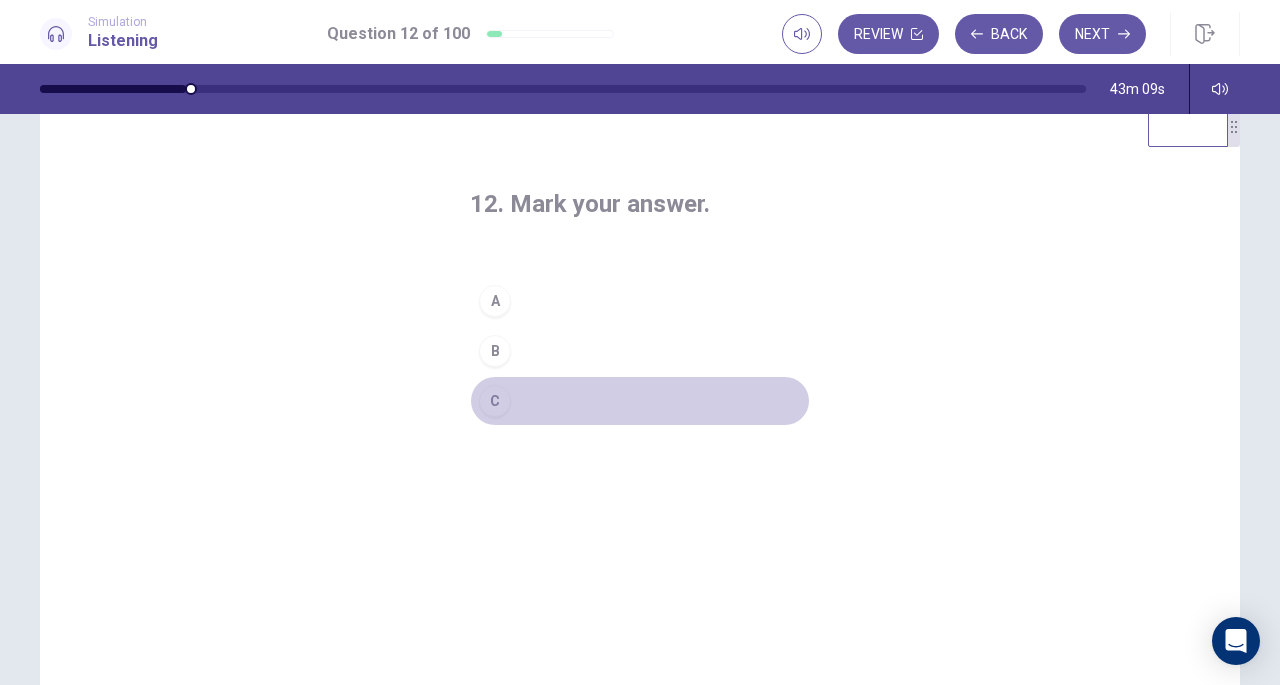 click on "C" at bounding box center (495, 401) 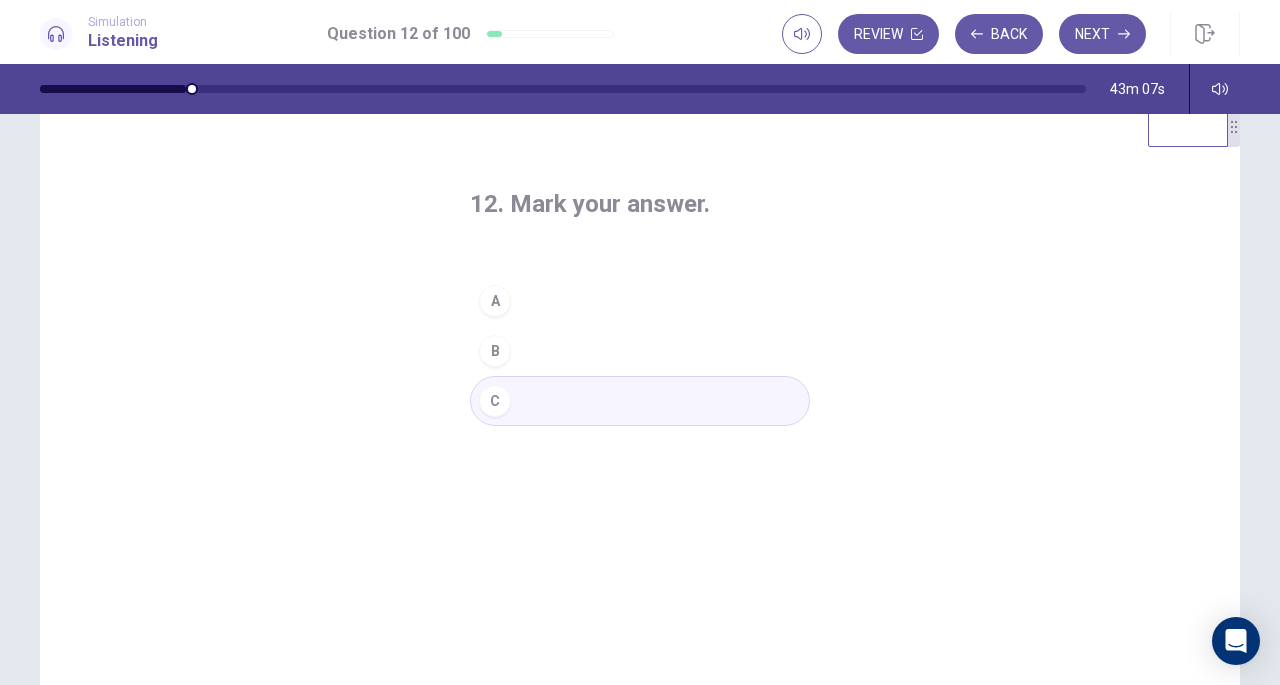 click on "Next" at bounding box center [1102, 34] 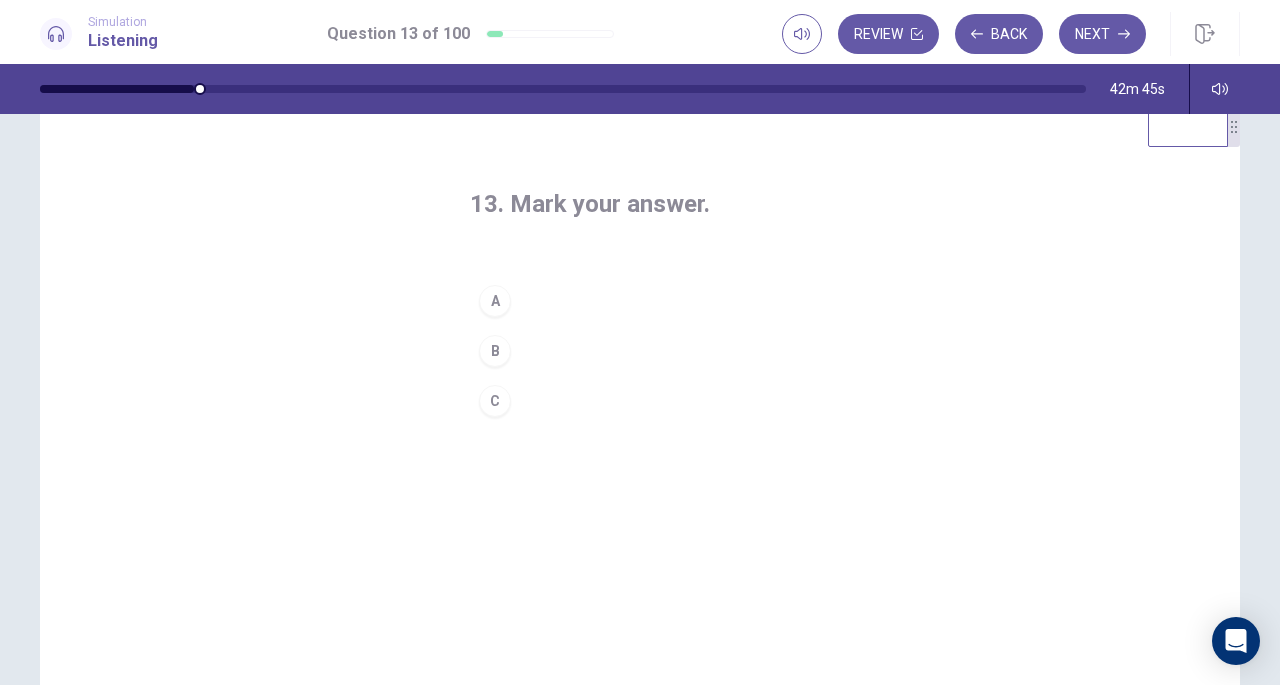 click on "A" at bounding box center (495, 301) 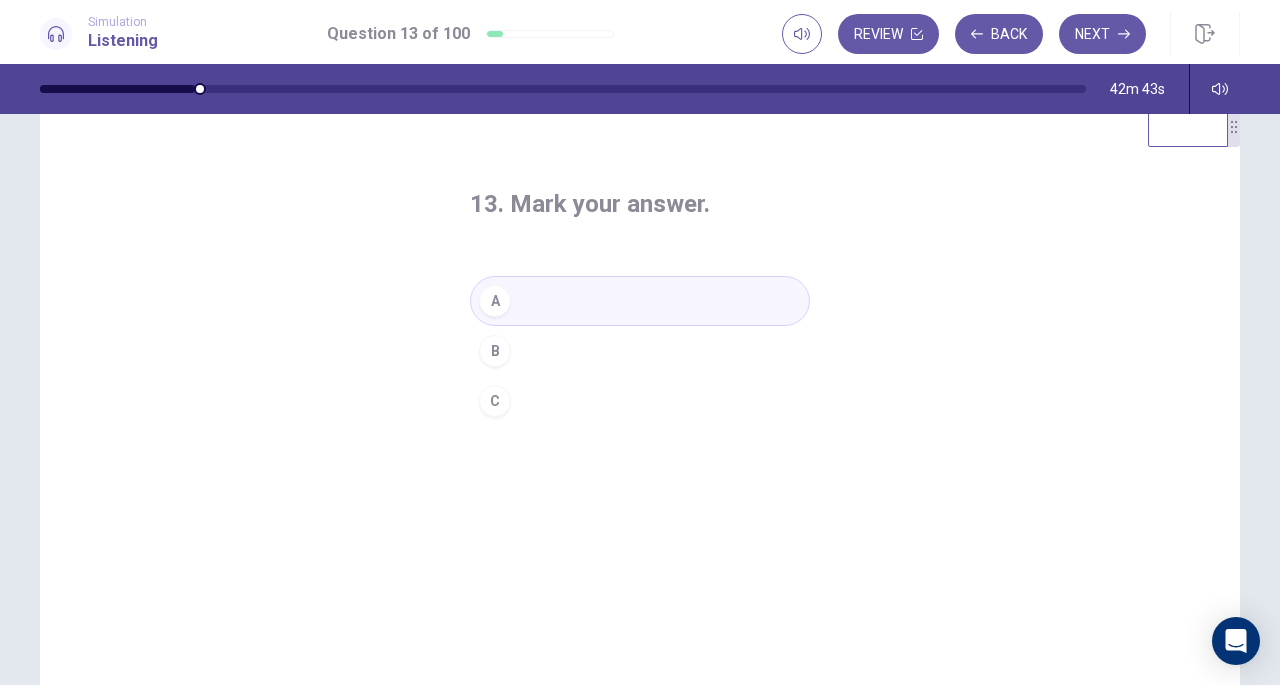 click on "Next" at bounding box center [1102, 34] 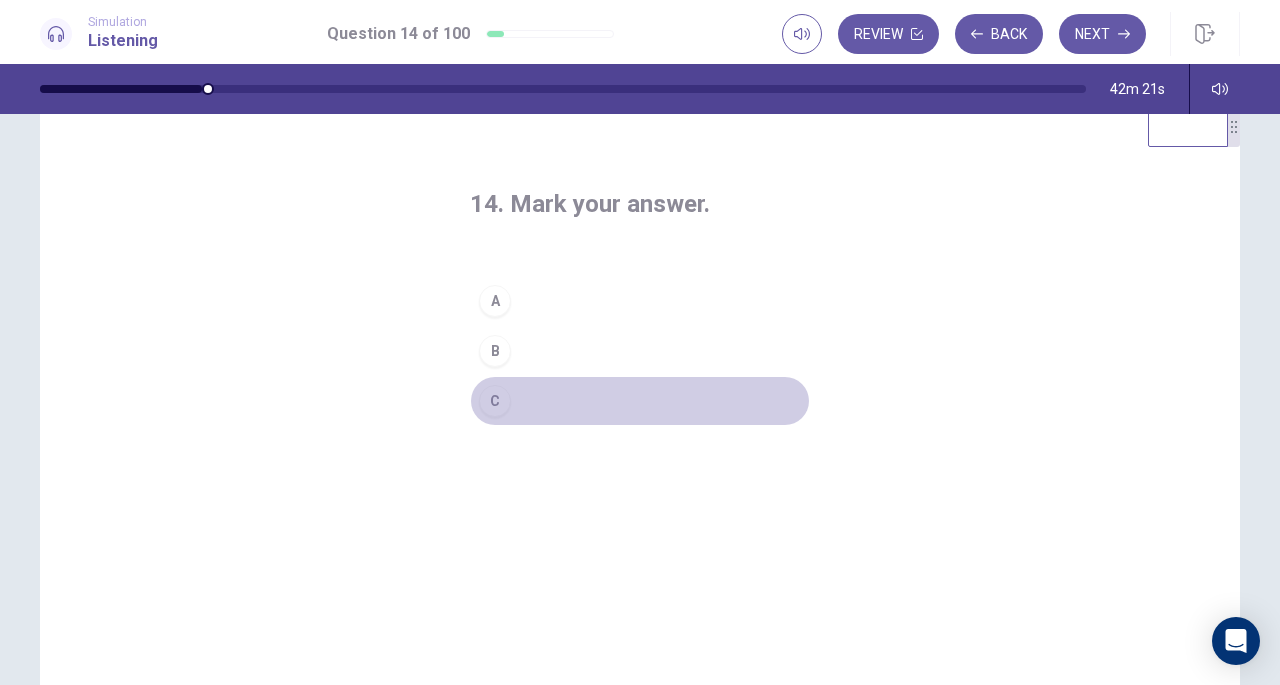 click on "C" at bounding box center [495, 401] 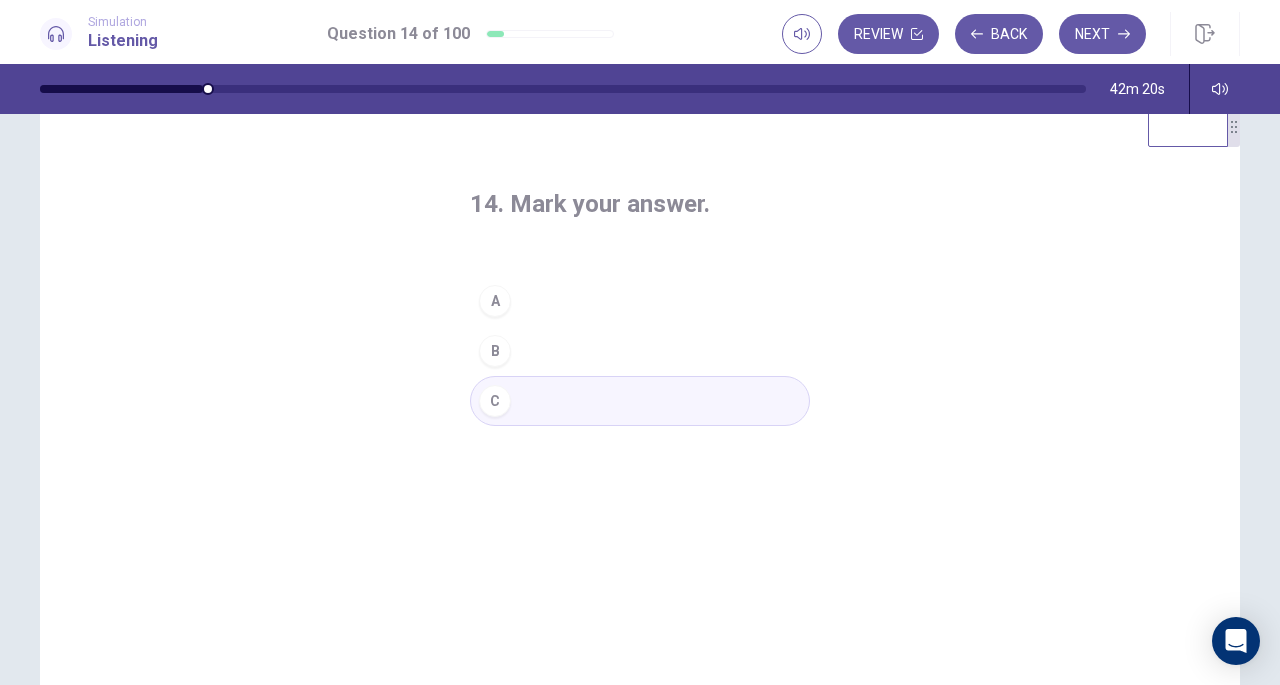 click on "Next" at bounding box center (1102, 34) 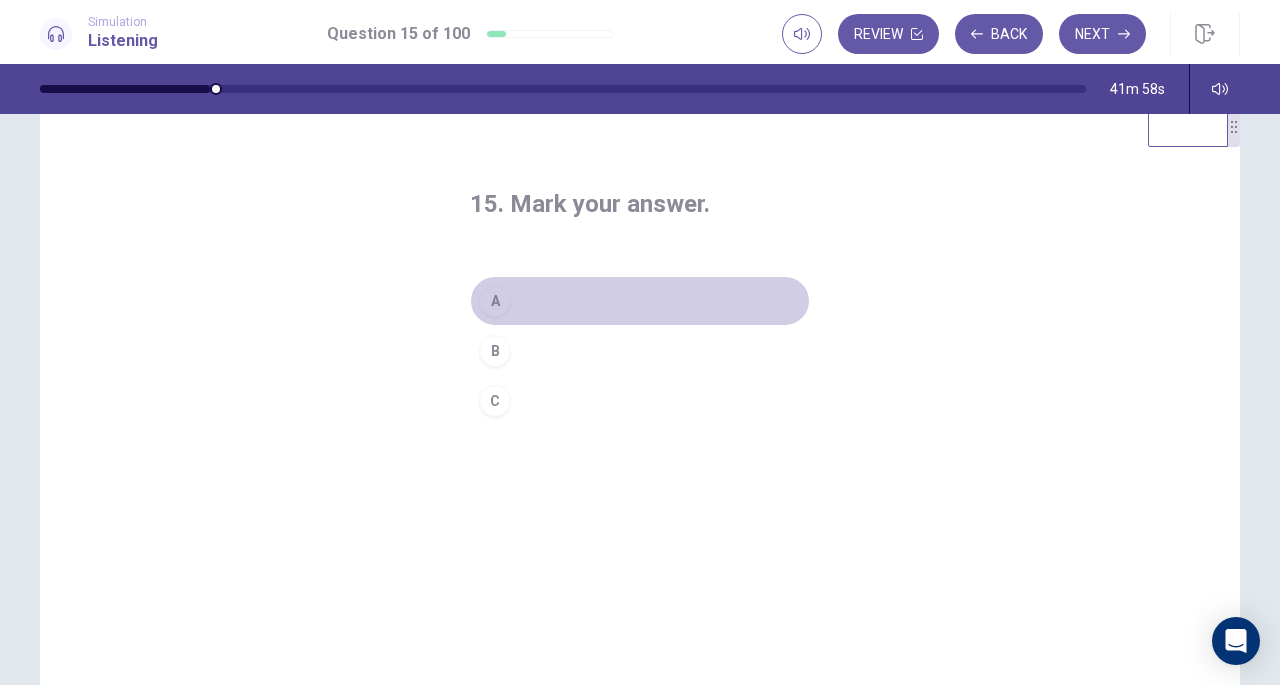 click on "A" at bounding box center [495, 301] 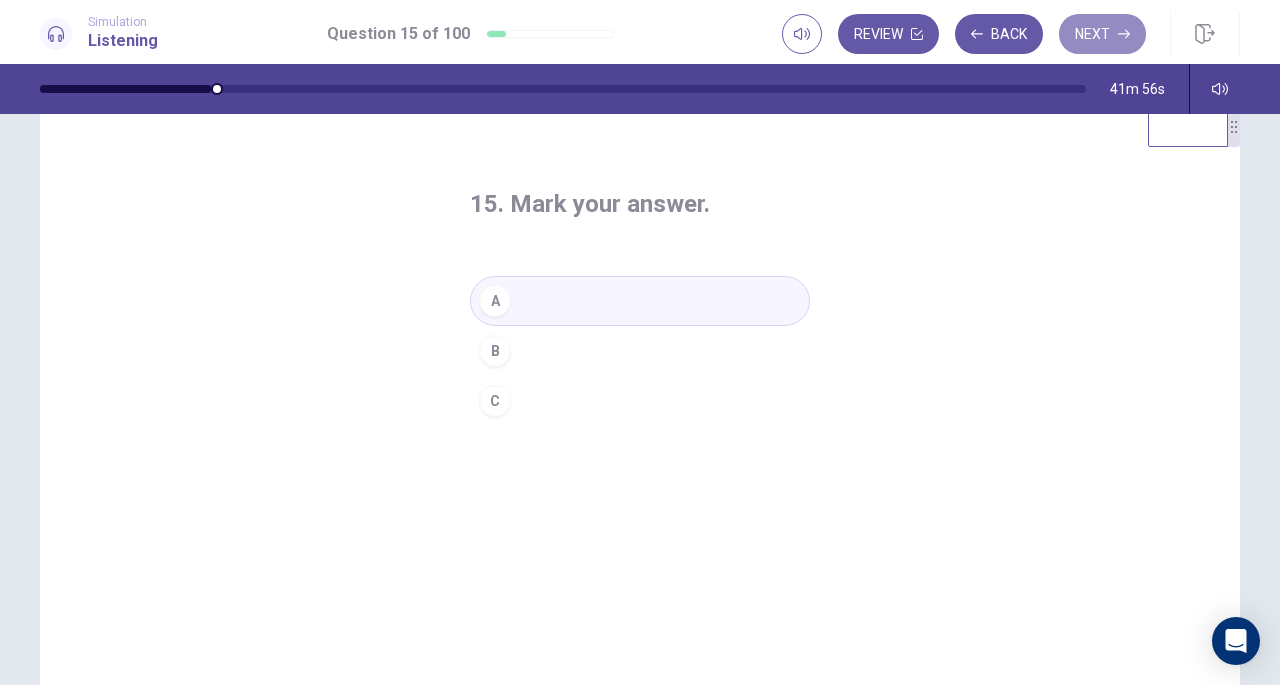 click on "Next" at bounding box center (1102, 34) 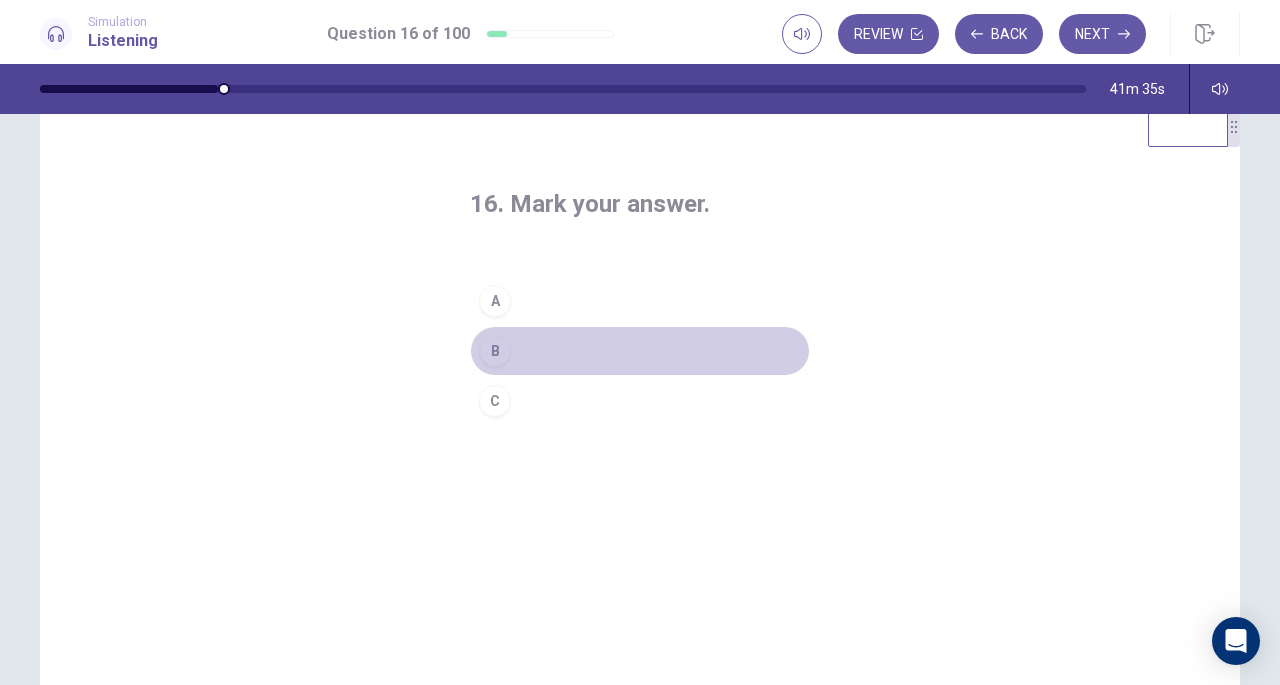 click on "B" at bounding box center (495, 351) 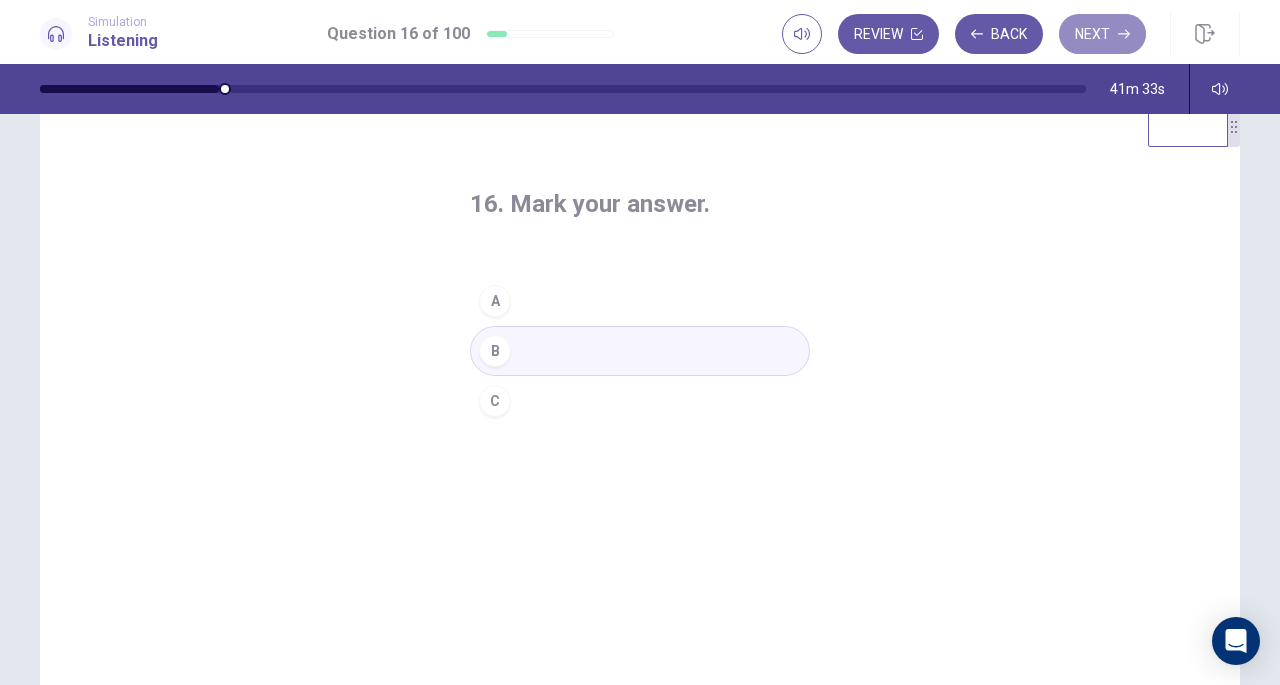 click on "Next" at bounding box center [1102, 34] 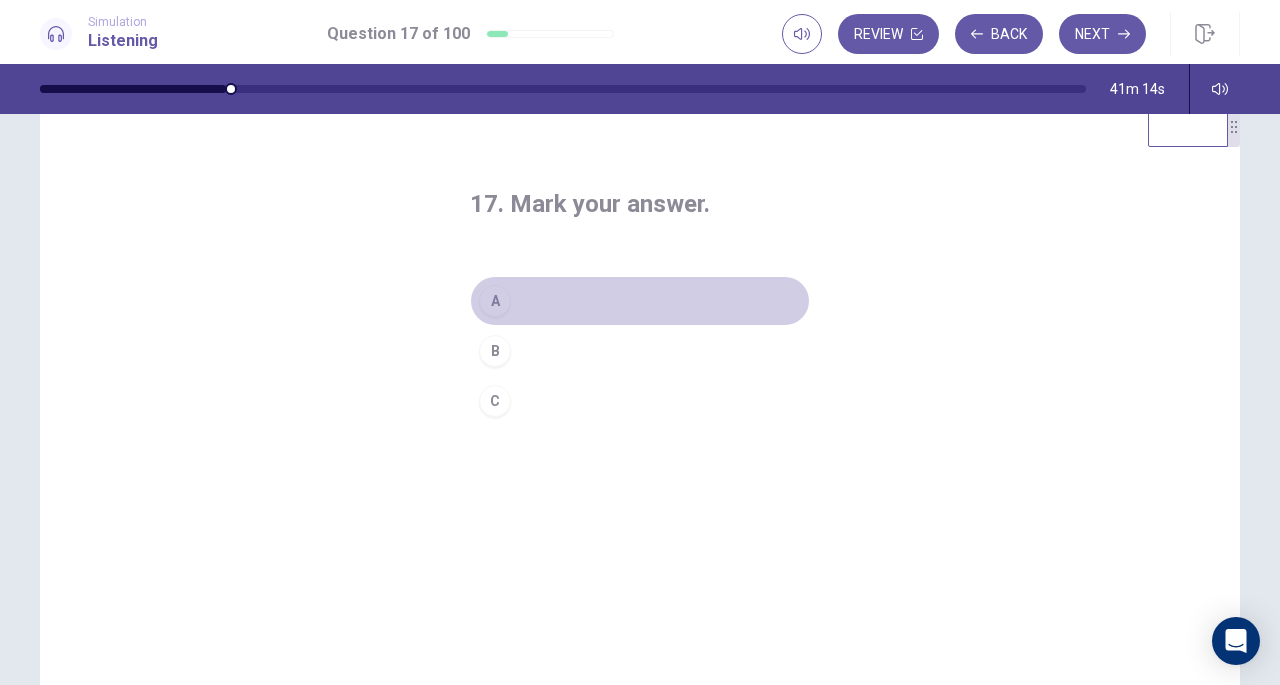 click on "A" at bounding box center (495, 301) 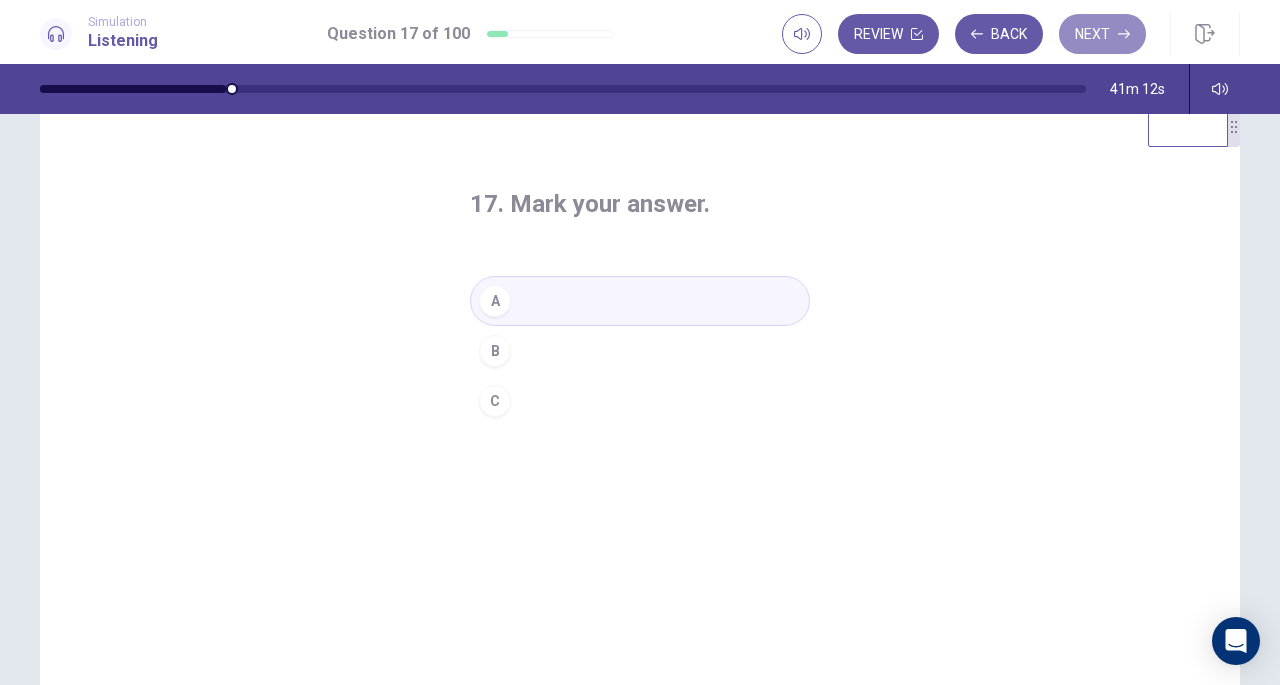 click on "Next" at bounding box center (1102, 34) 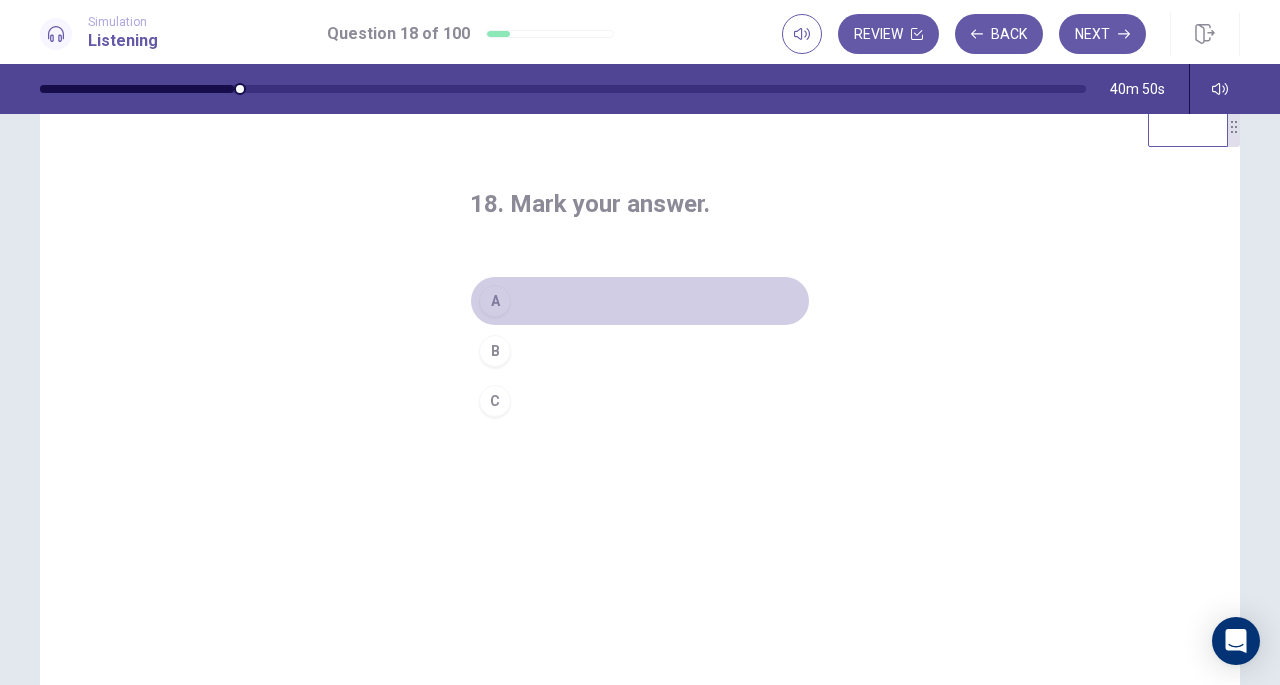 click on "A" at bounding box center (495, 301) 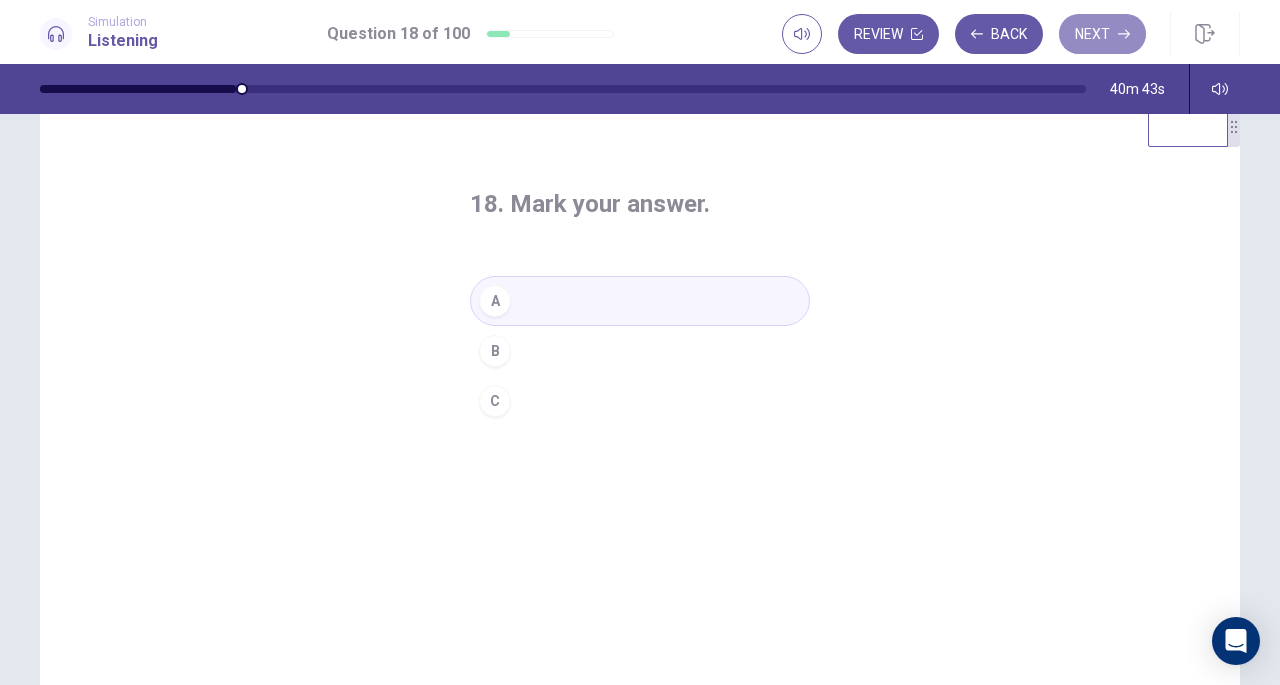click on "Next" at bounding box center [1102, 34] 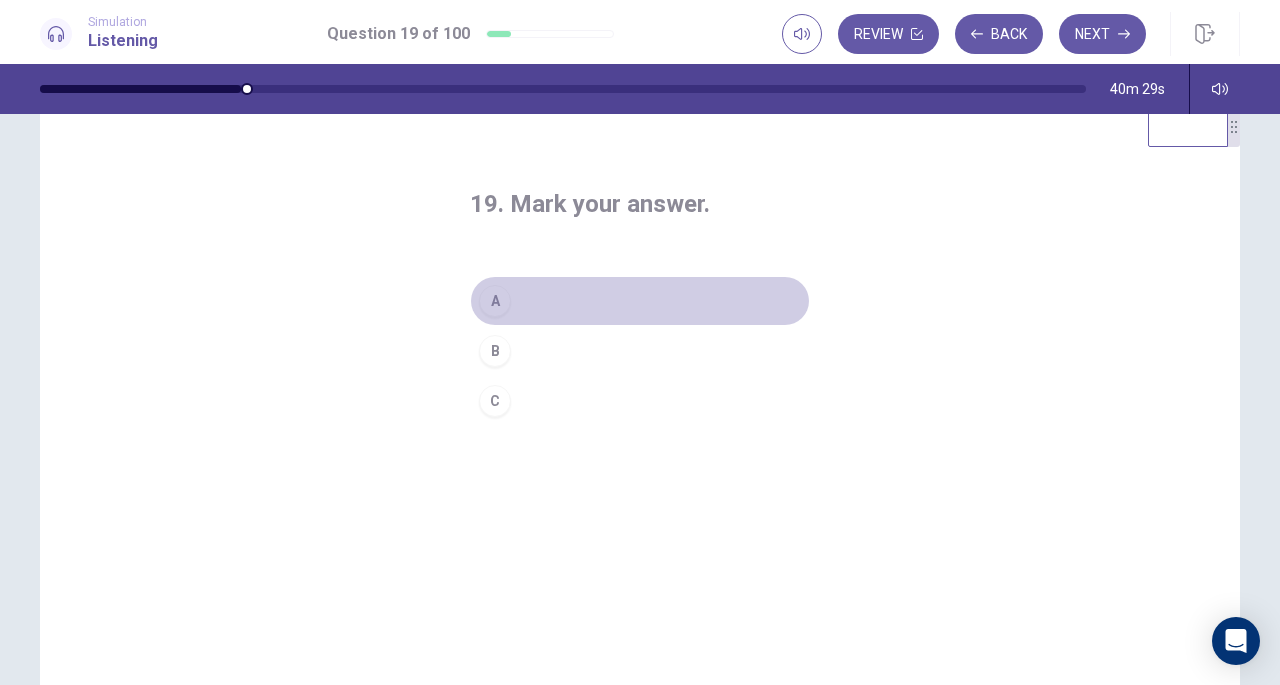 click on "A" at bounding box center [495, 301] 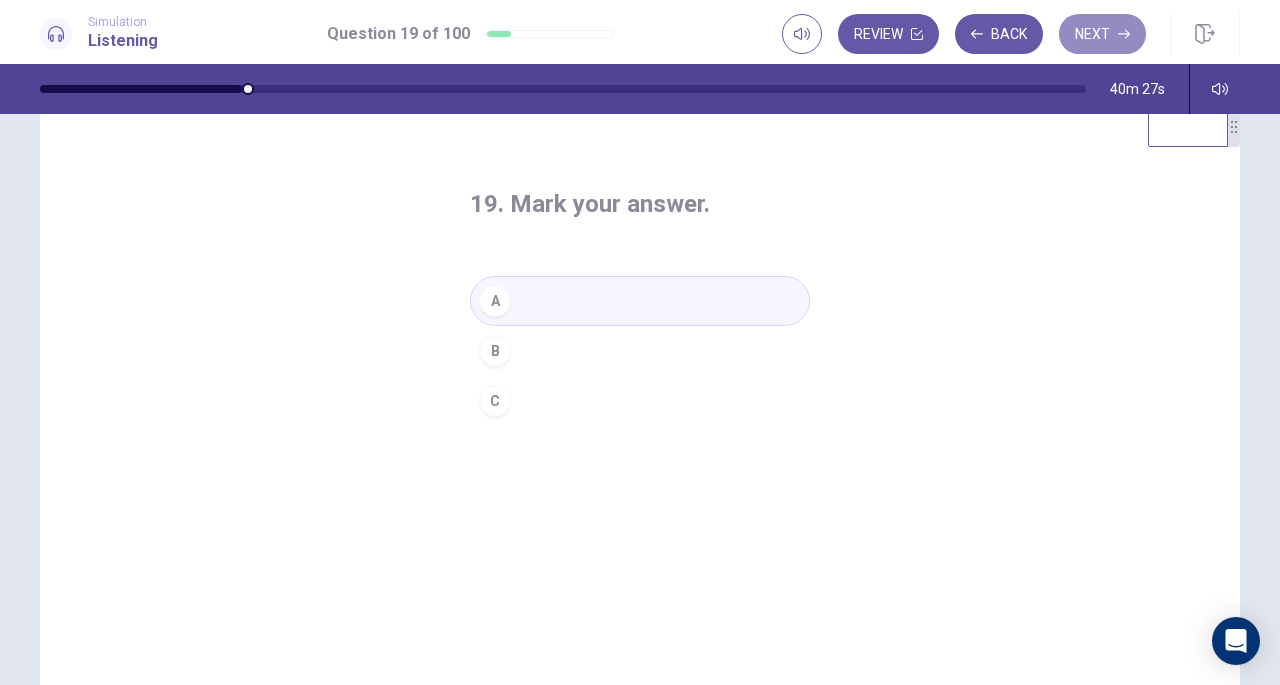click on "Next" at bounding box center [1102, 34] 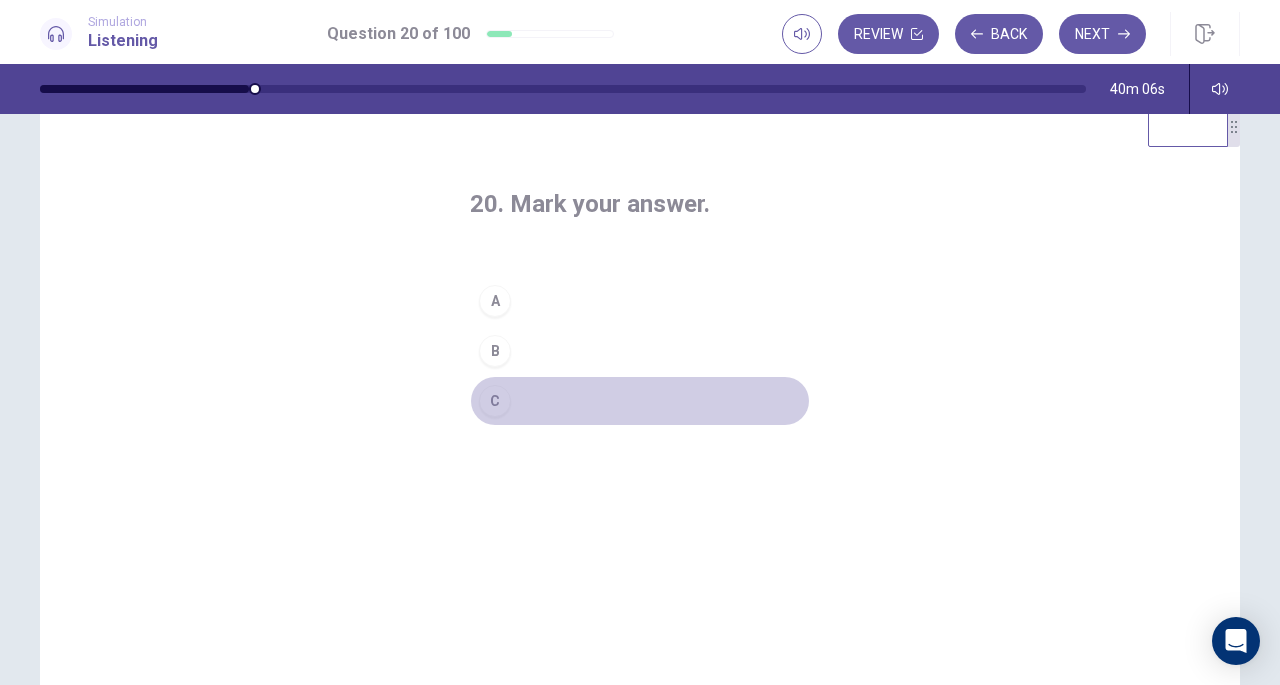 click on "C" at bounding box center (495, 401) 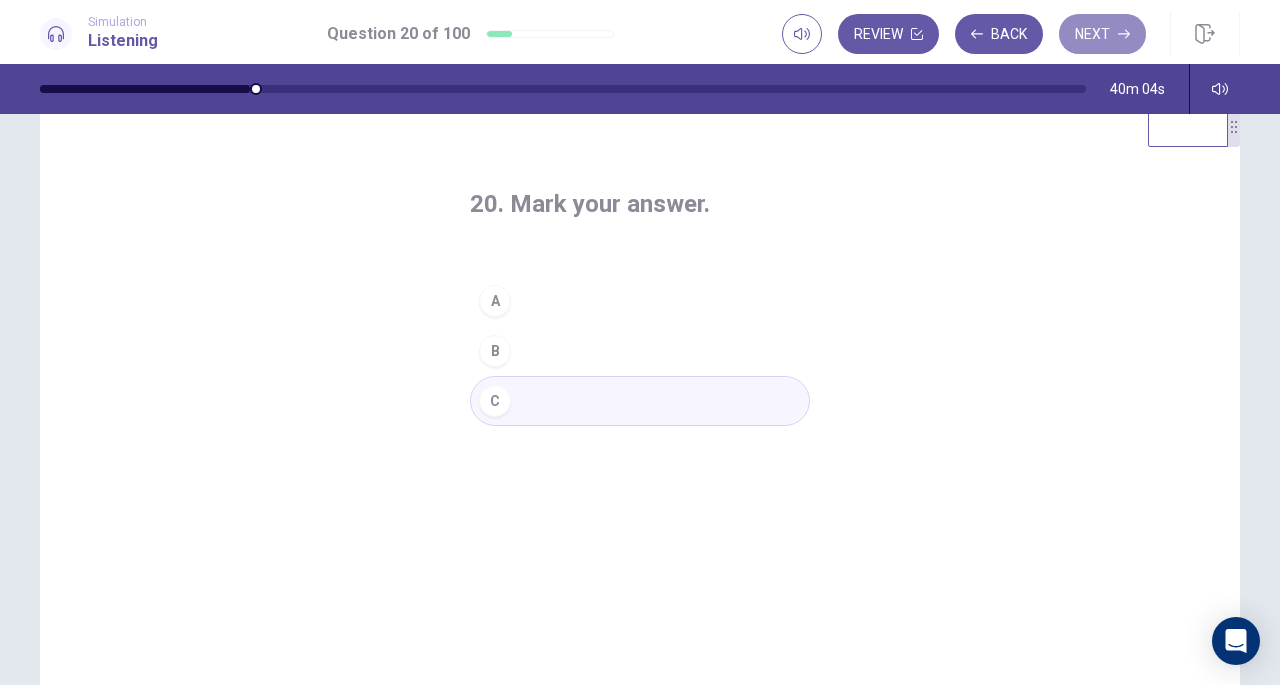 click on "Next" at bounding box center (1102, 34) 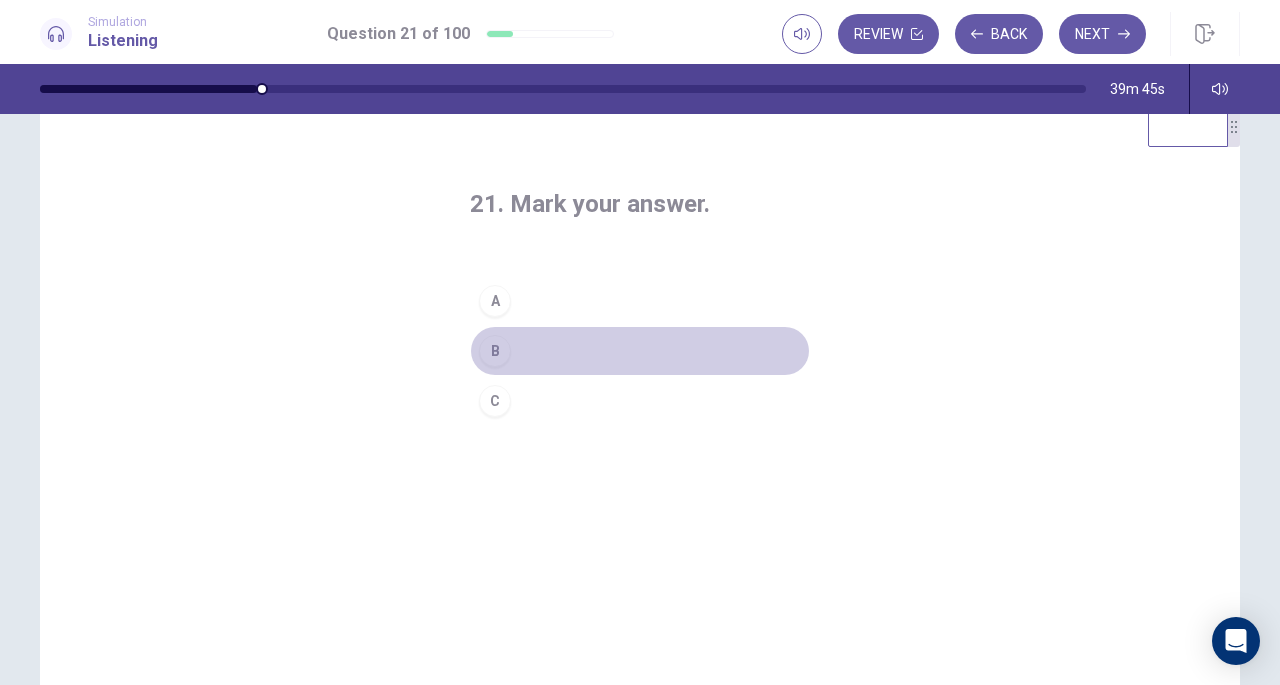click on "B" at bounding box center [495, 351] 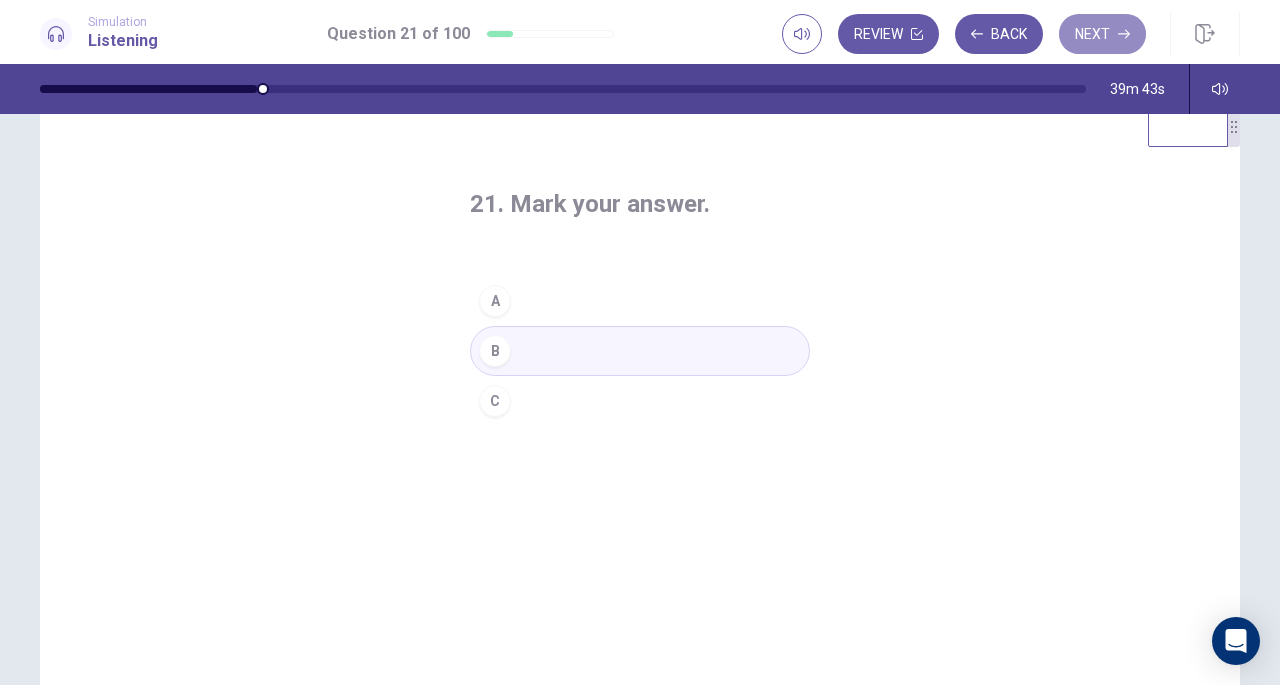 click on "Next" at bounding box center (1102, 34) 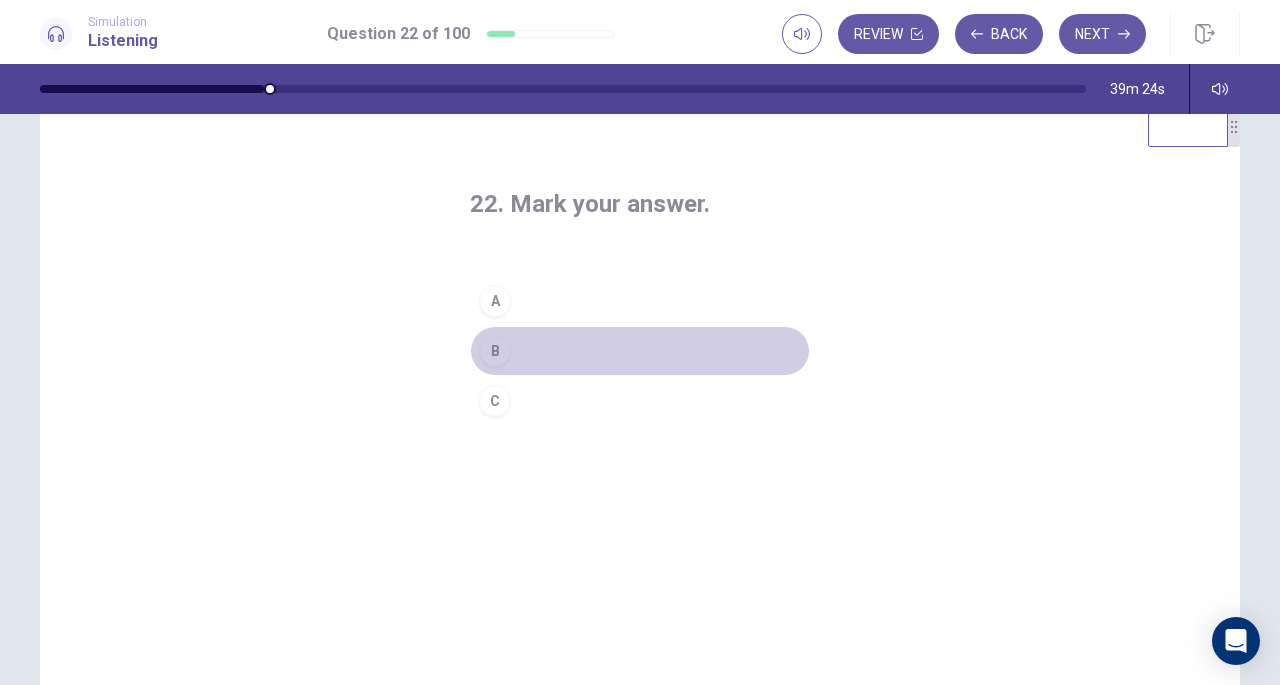 click on "B" at bounding box center [495, 351] 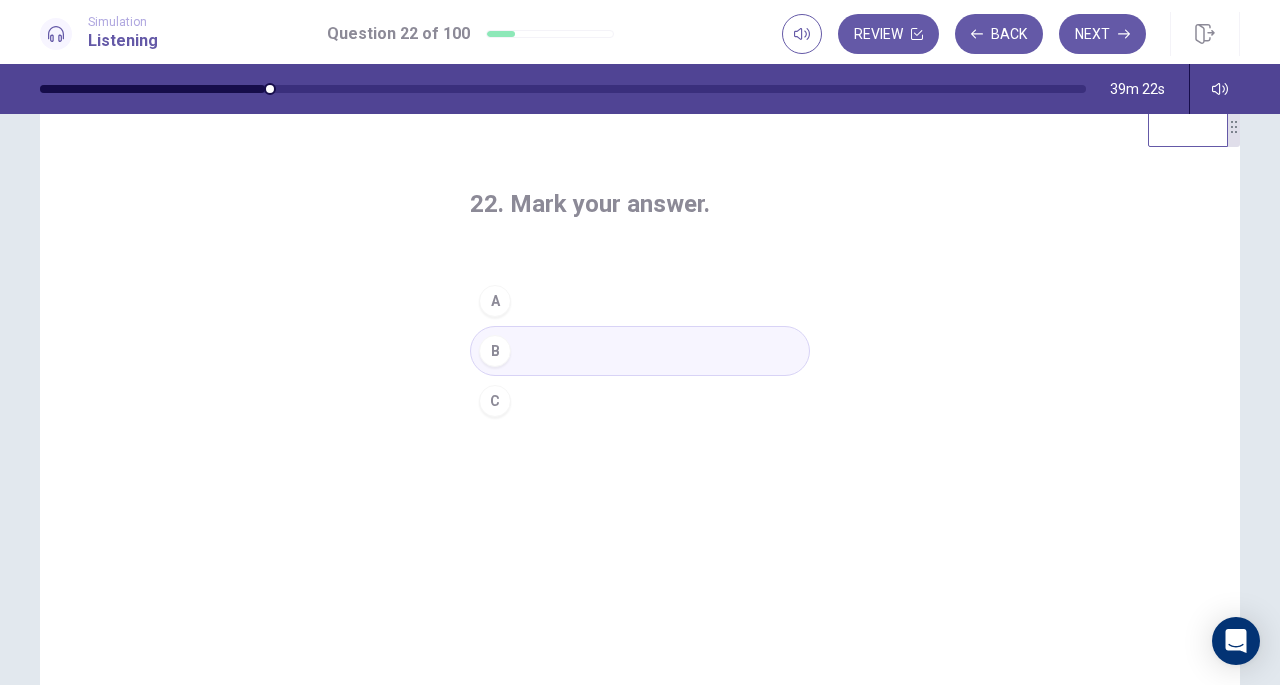 click on "Next" at bounding box center (1102, 34) 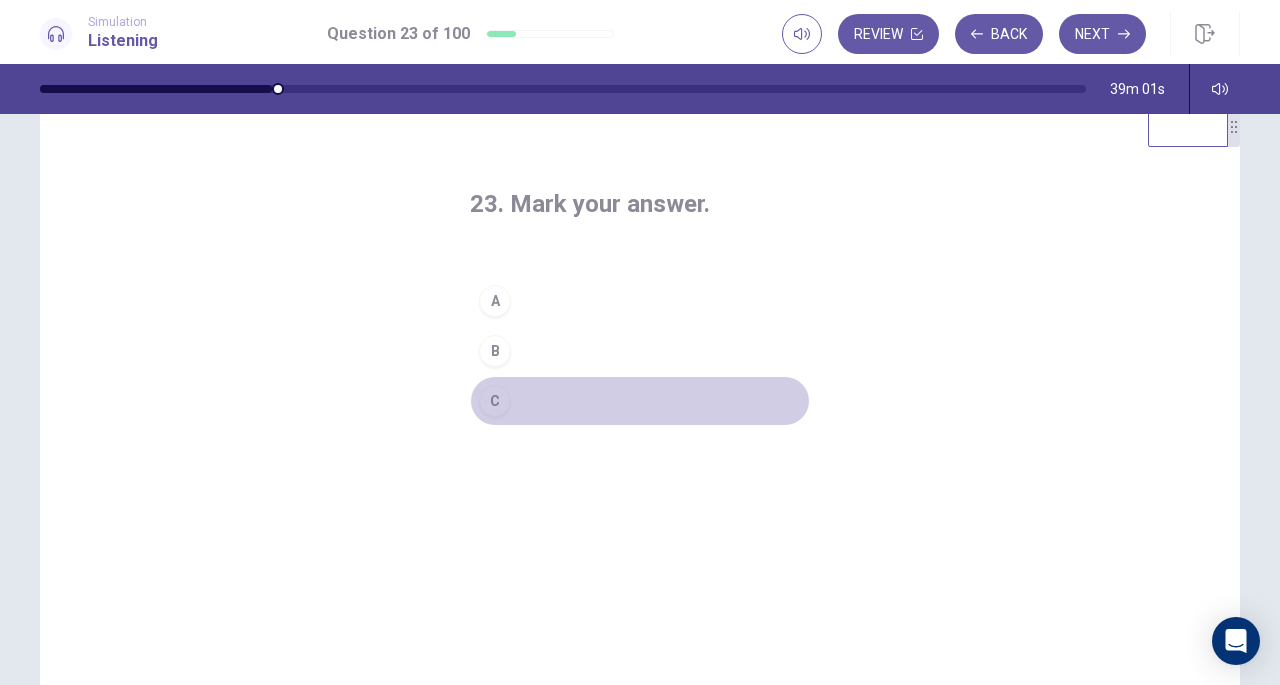 click on "C" at bounding box center (495, 401) 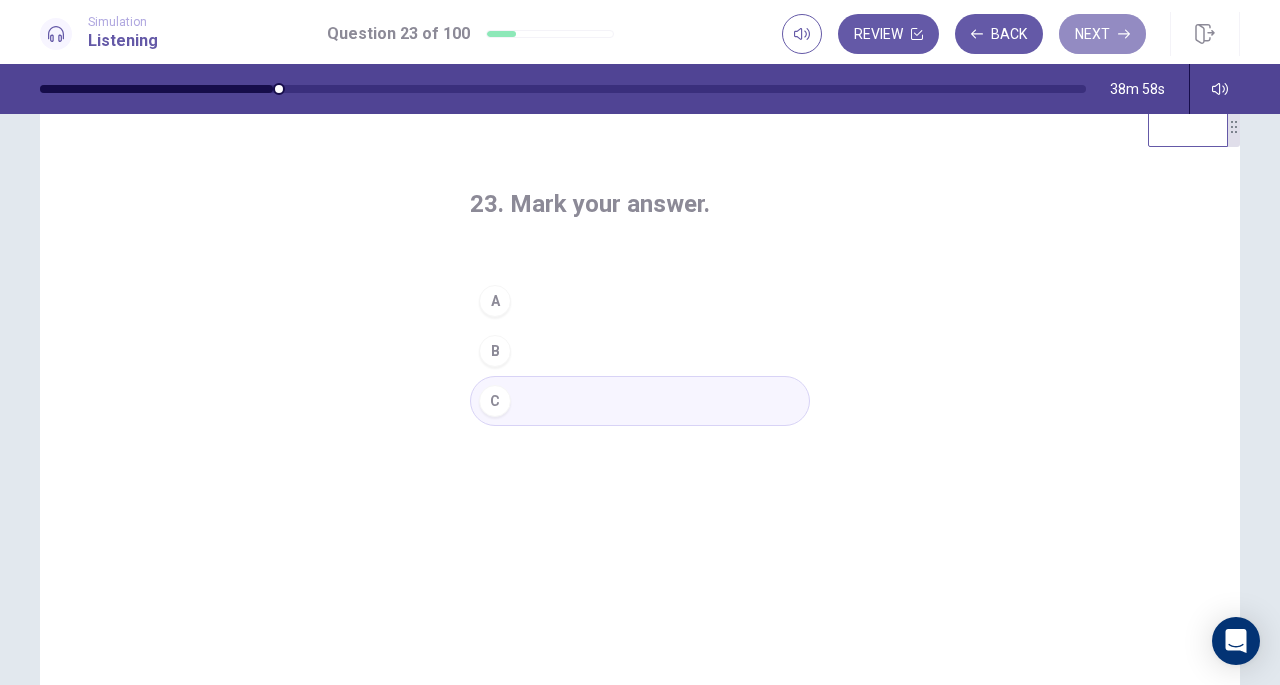 click on "Next" at bounding box center [1102, 34] 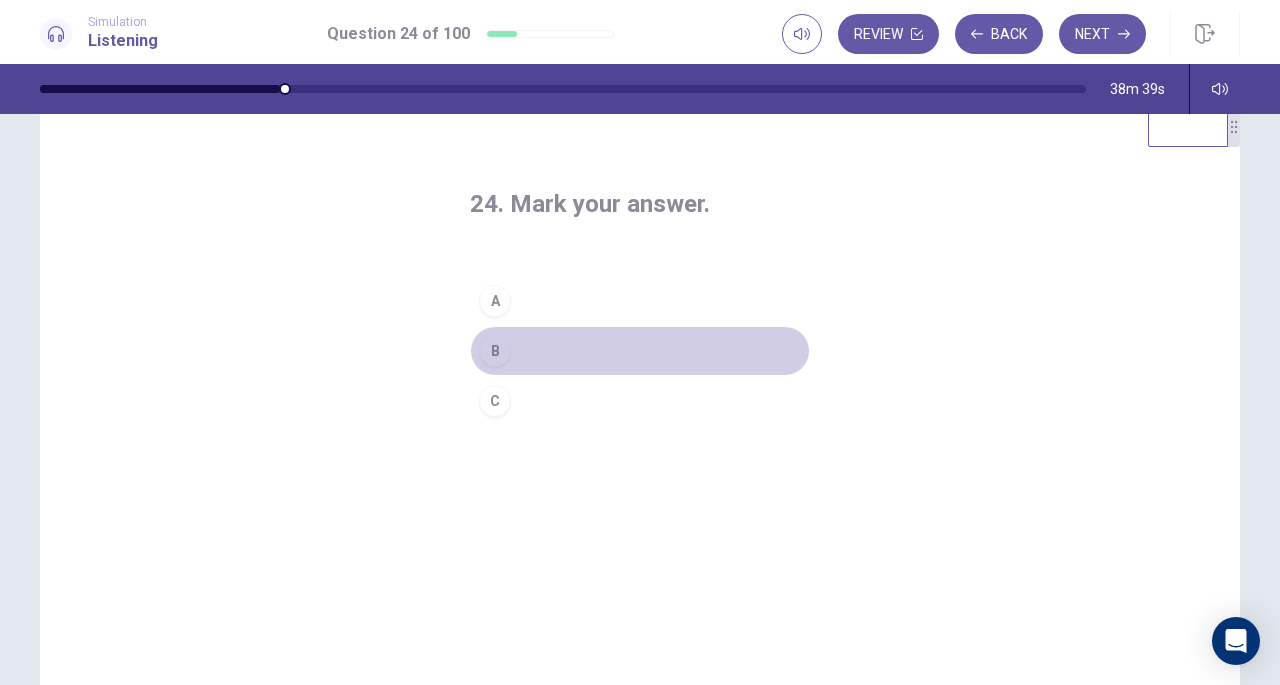 click on "B" at bounding box center [495, 351] 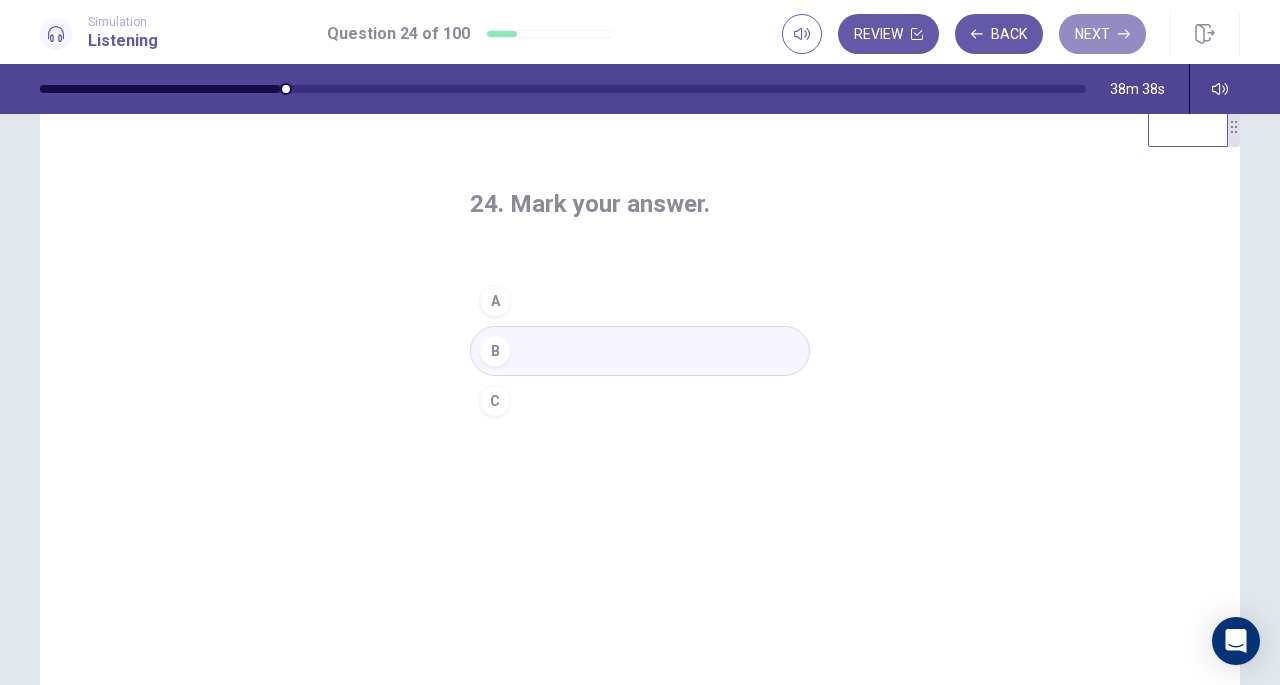click on "Next" at bounding box center [1102, 34] 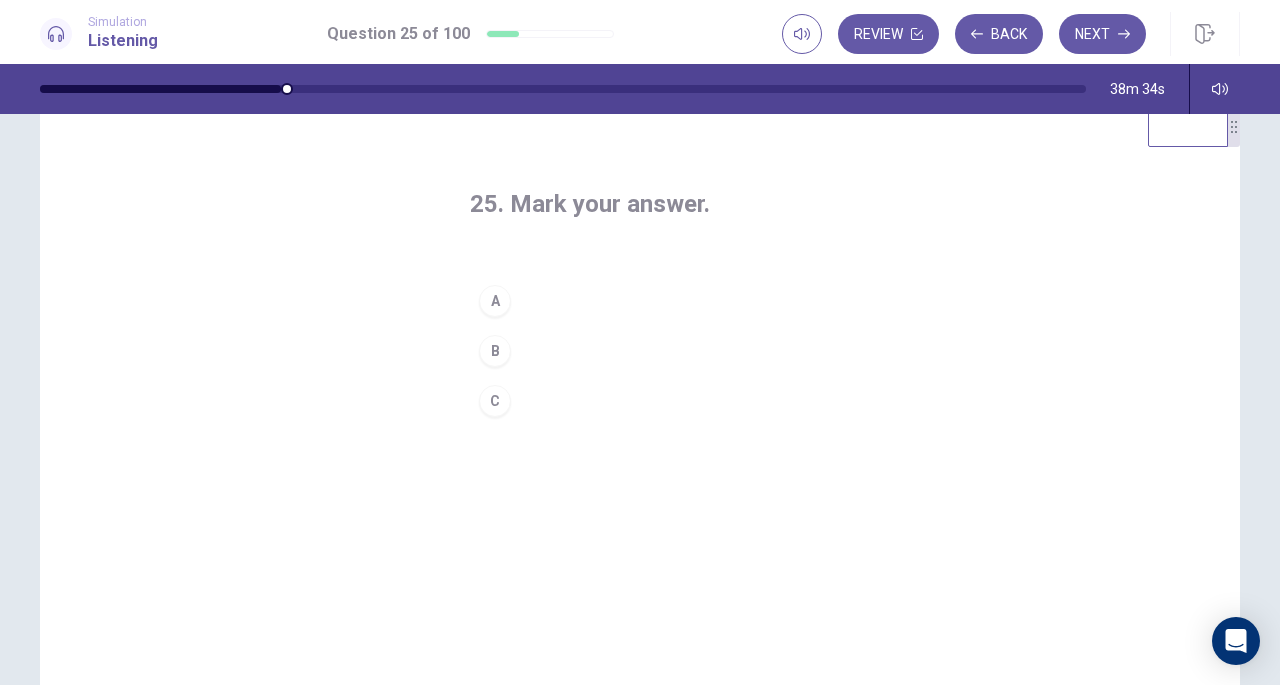 click on "Back" at bounding box center (999, 34) 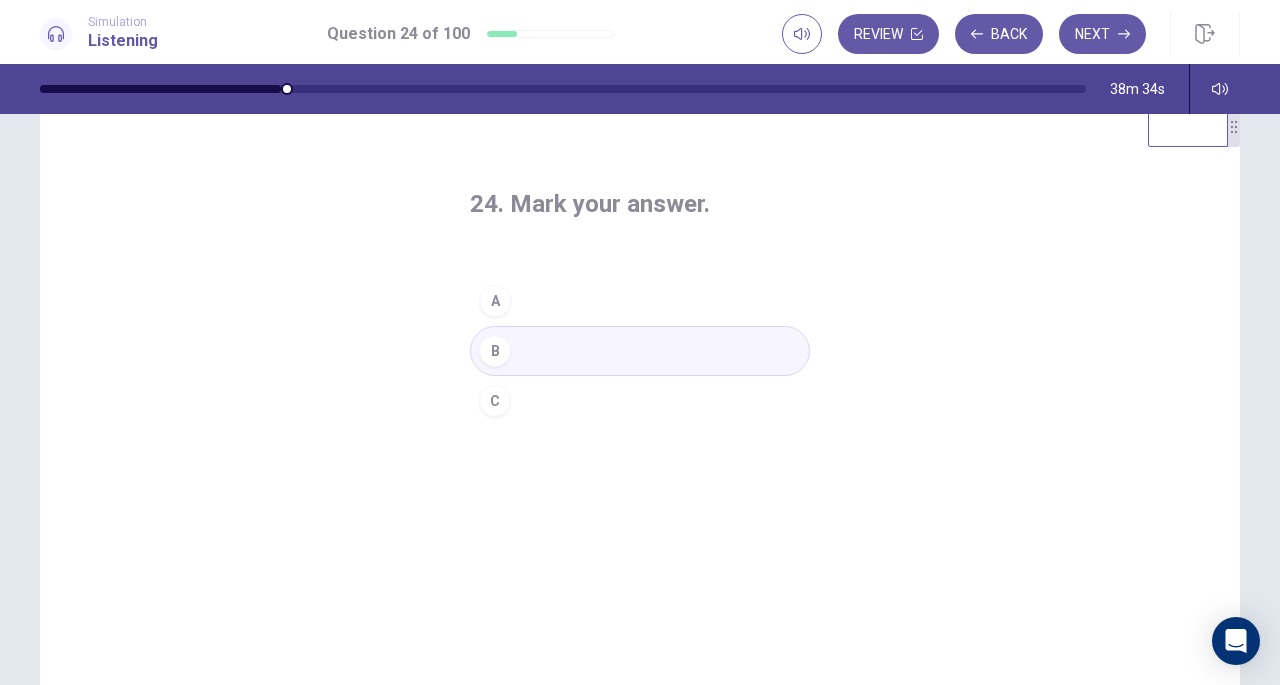 click on "Back" at bounding box center (999, 34) 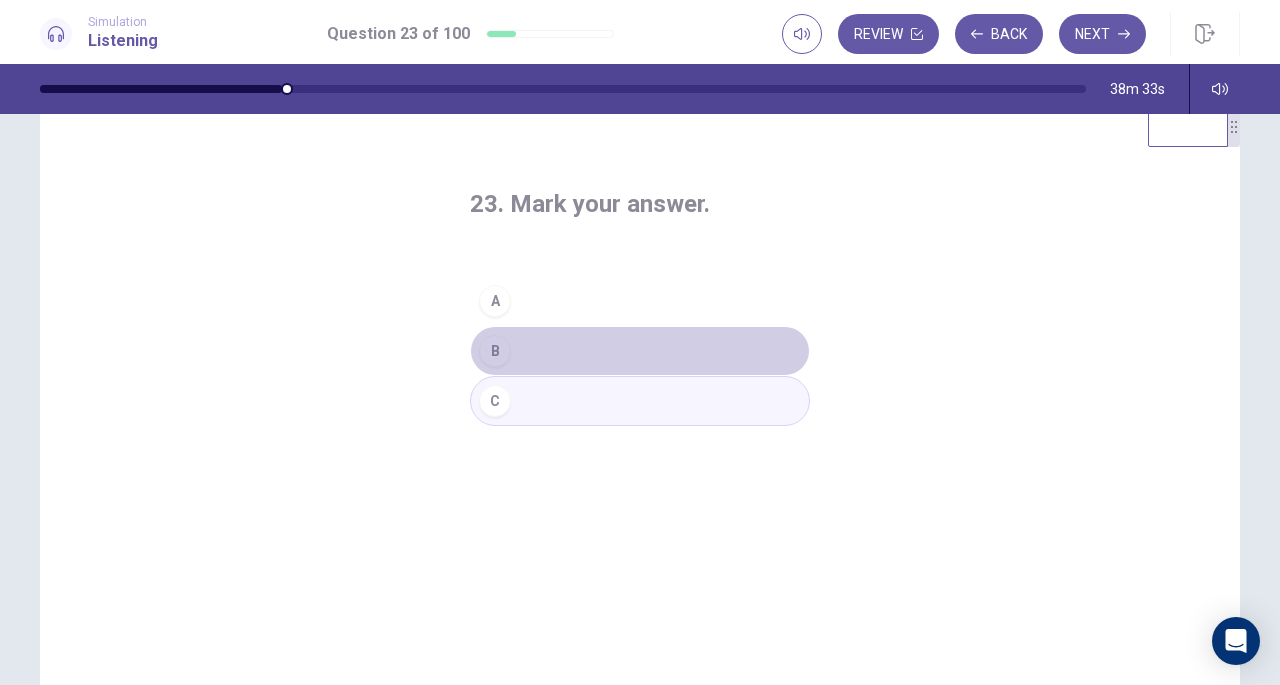 click on "B" at bounding box center [640, 351] 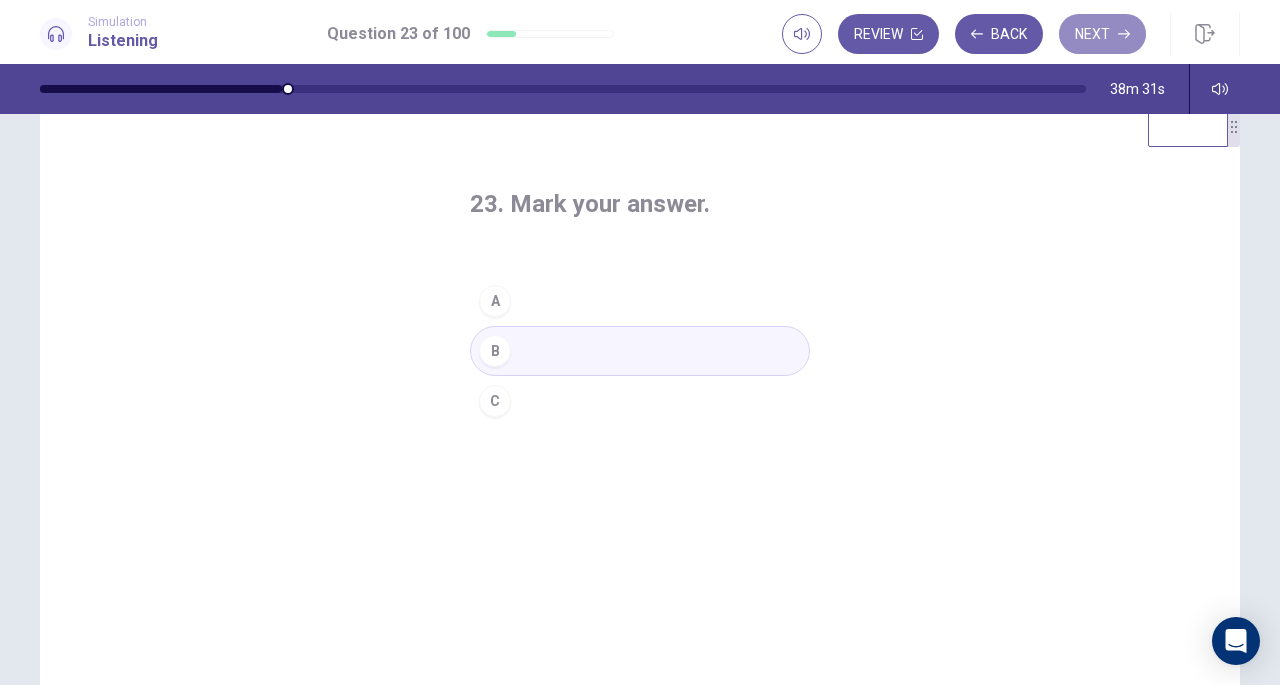click on "Next" at bounding box center (1102, 34) 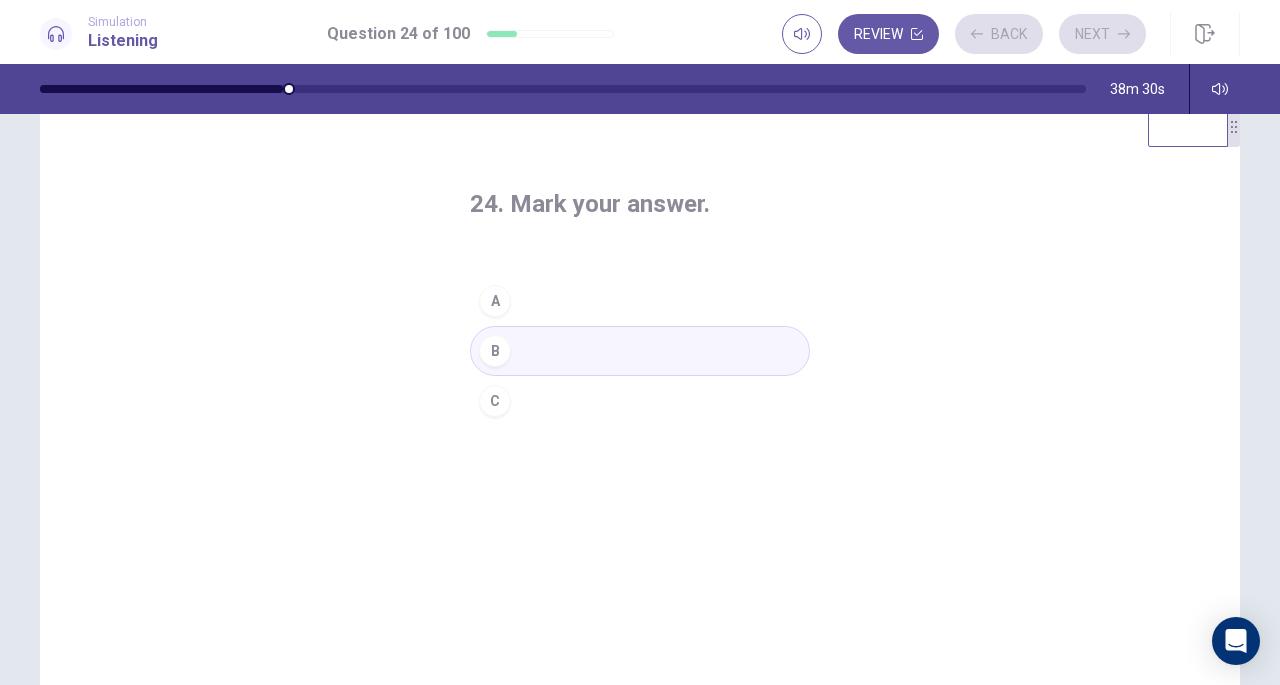 click on "Review Back Next" at bounding box center (964, 34) 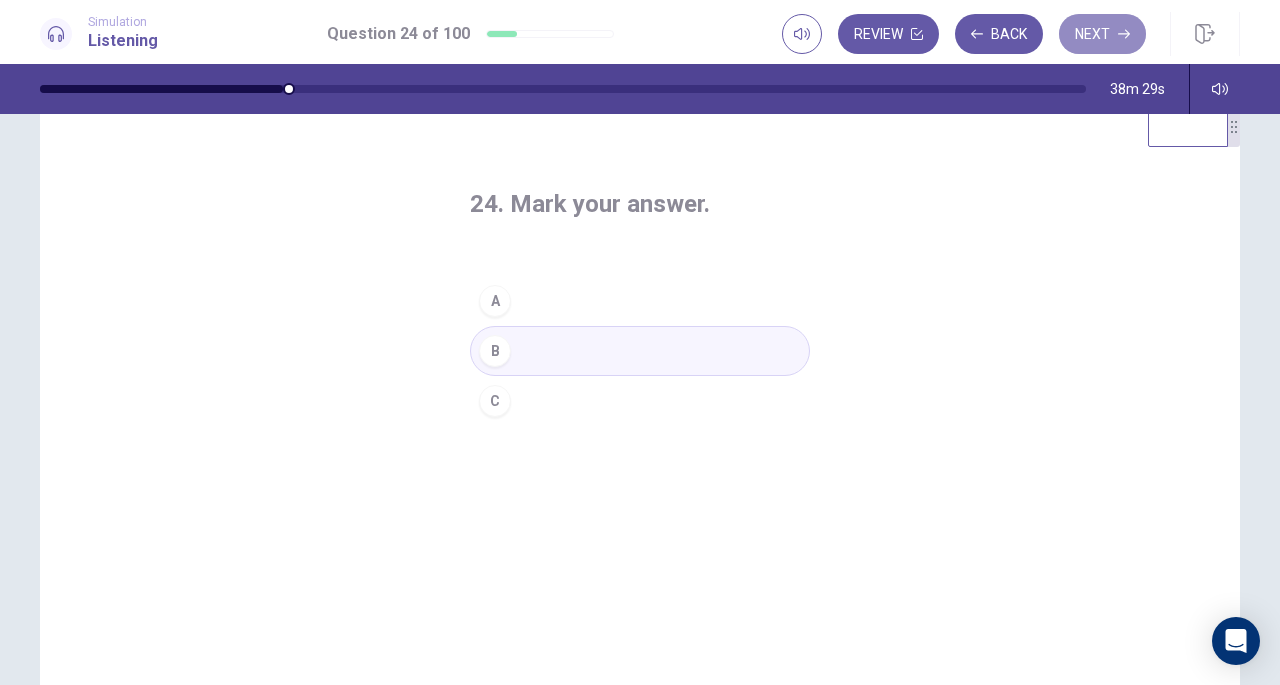 click on "Next" at bounding box center (1102, 34) 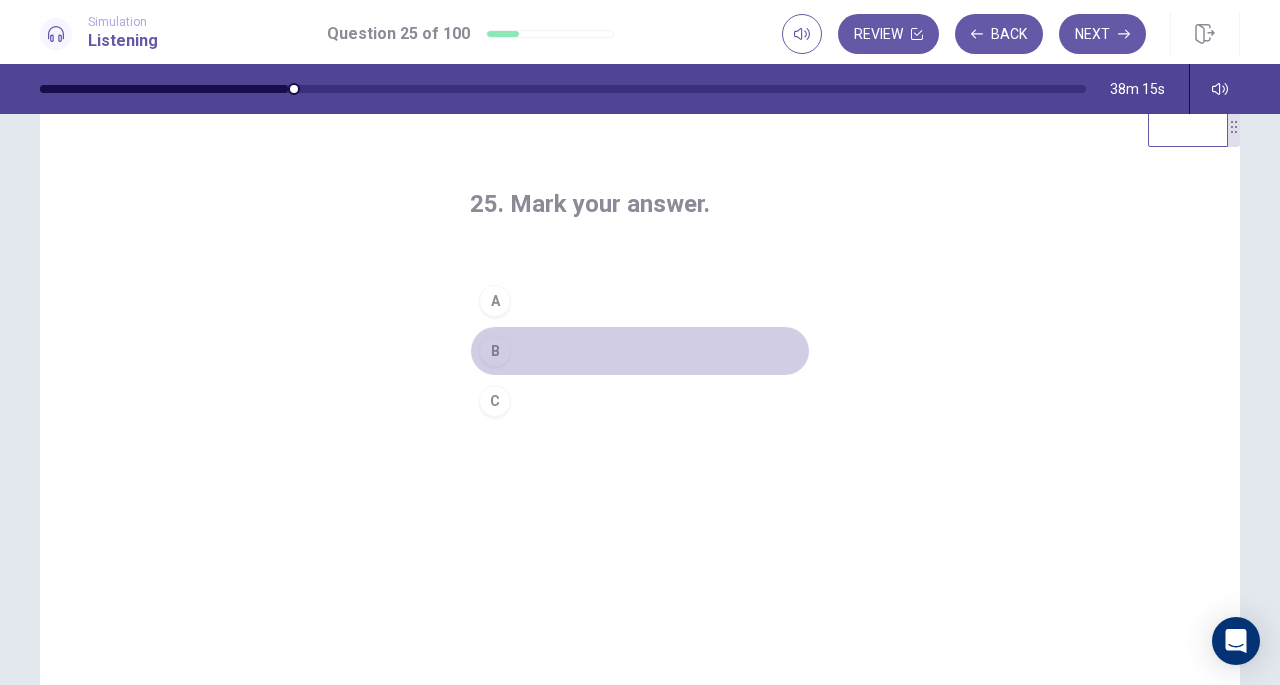 click on "B" at bounding box center [495, 351] 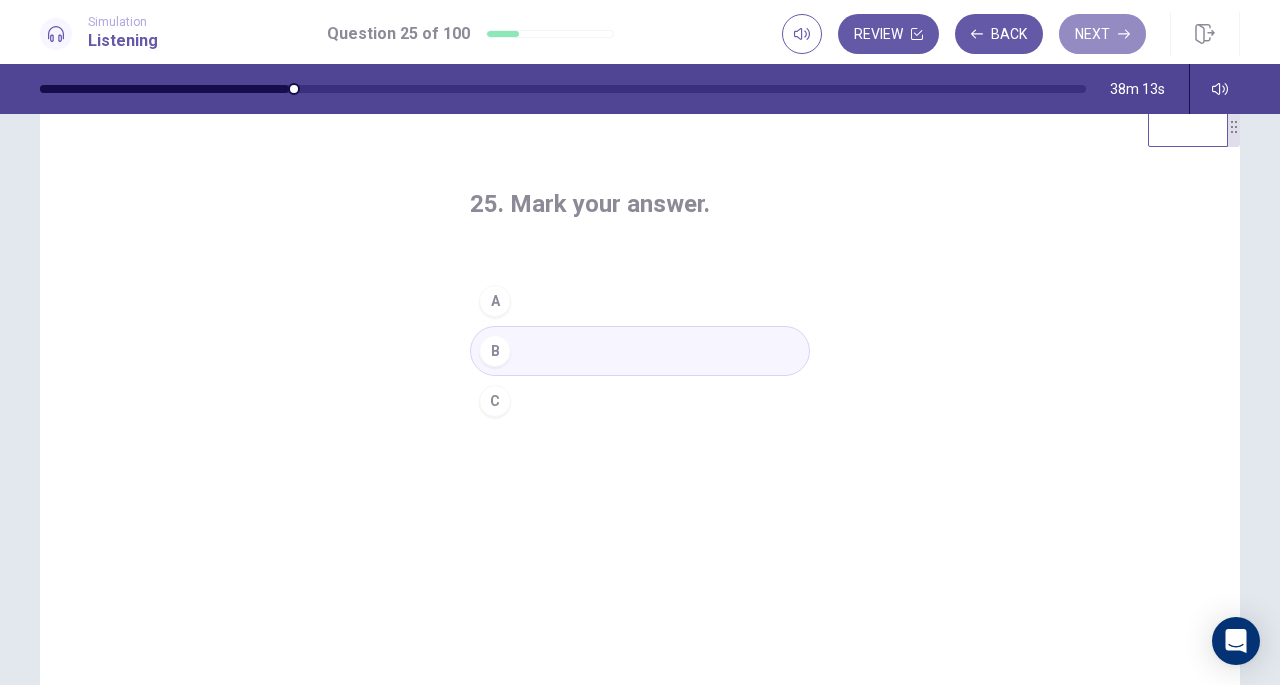 click on "Next" at bounding box center [1102, 34] 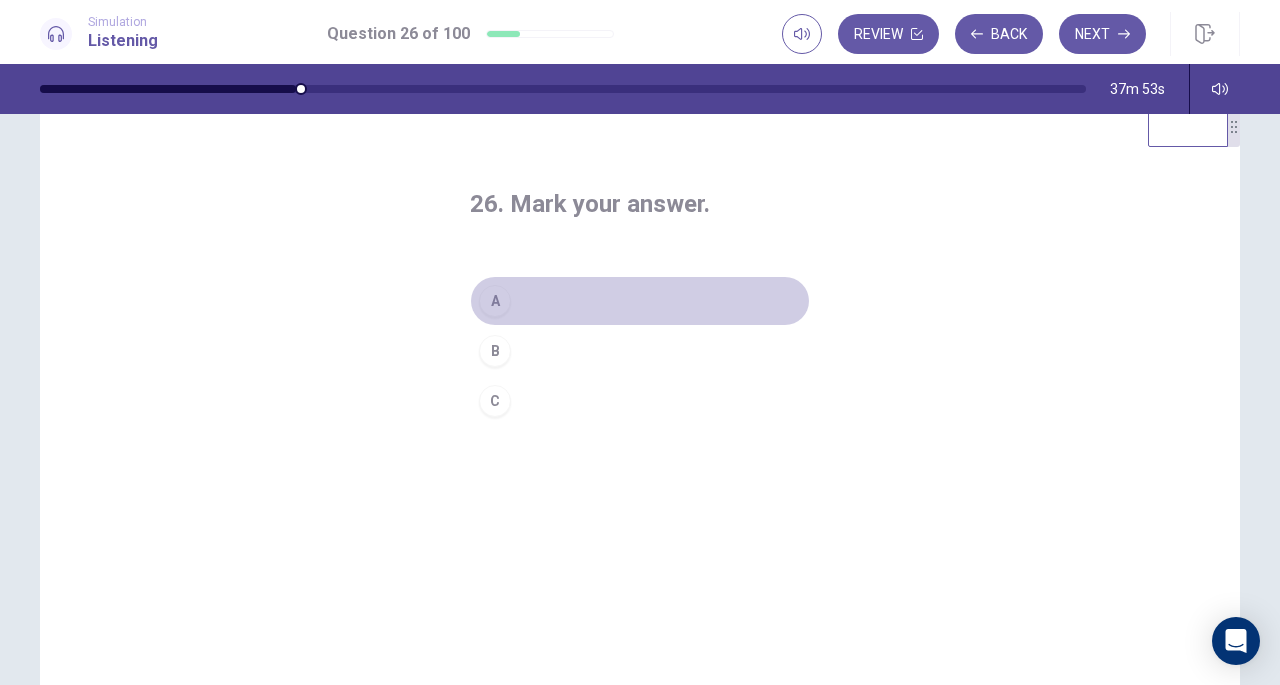 click on "A" at bounding box center (495, 301) 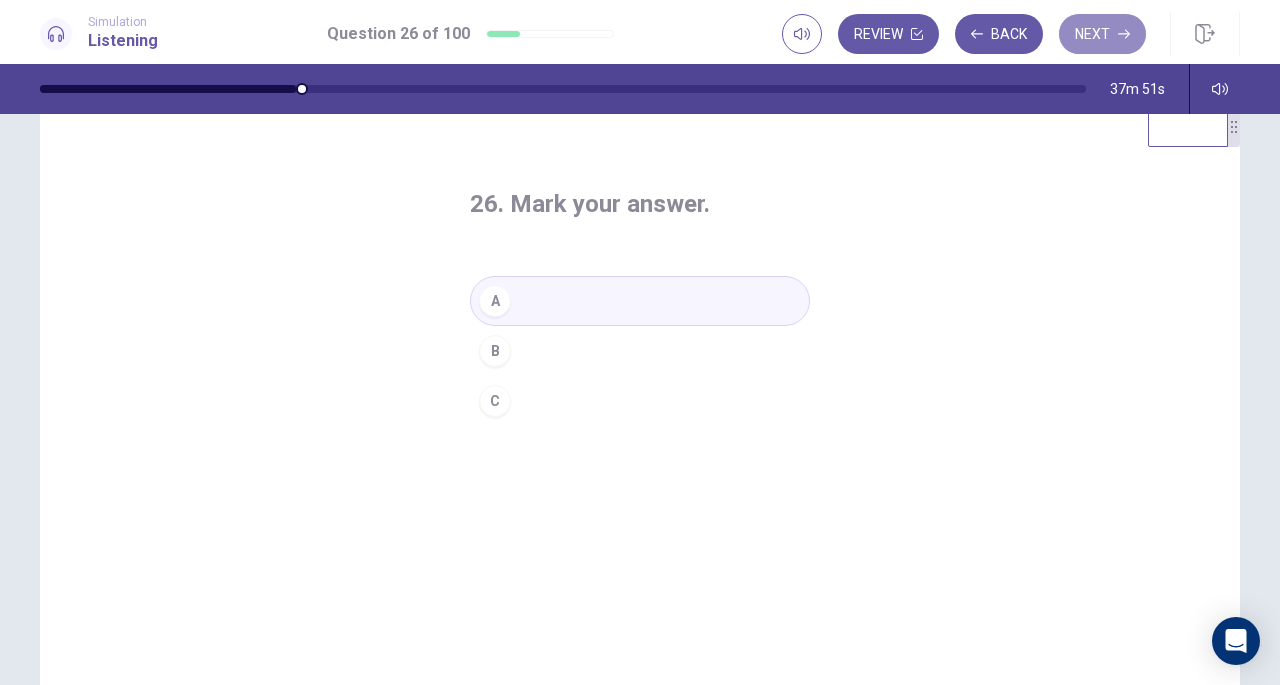 click on "Next" at bounding box center [1102, 34] 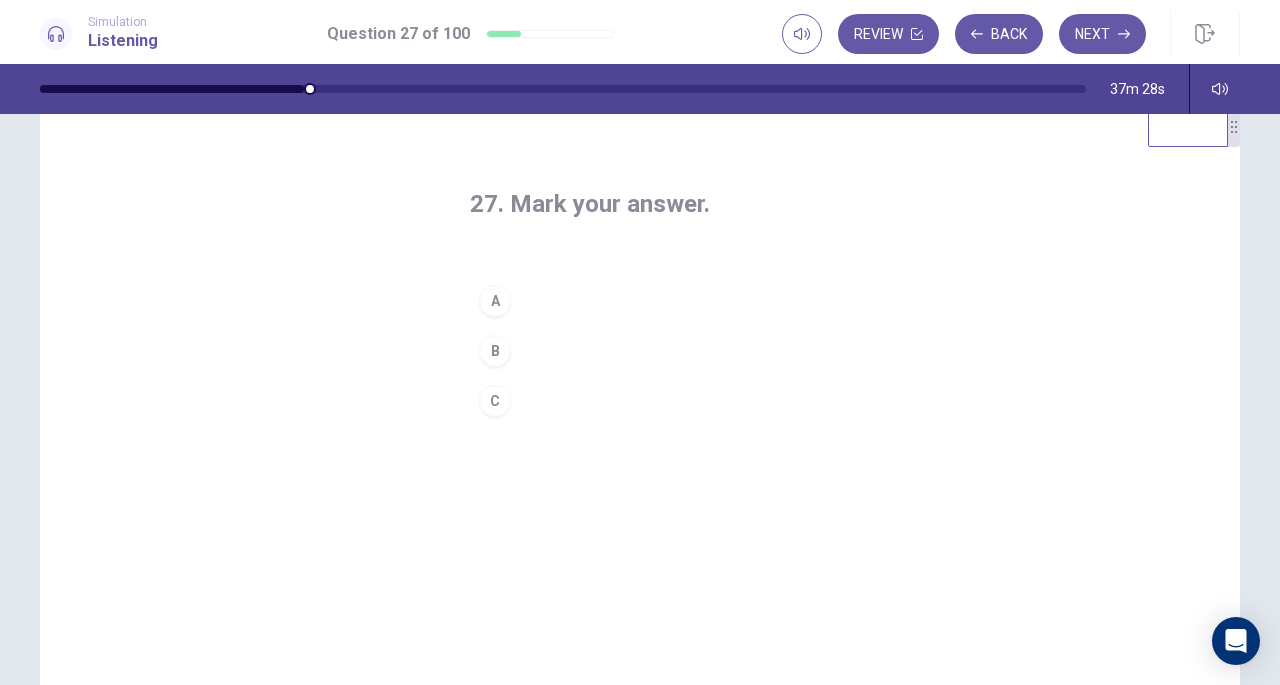 click on "A" at bounding box center [495, 301] 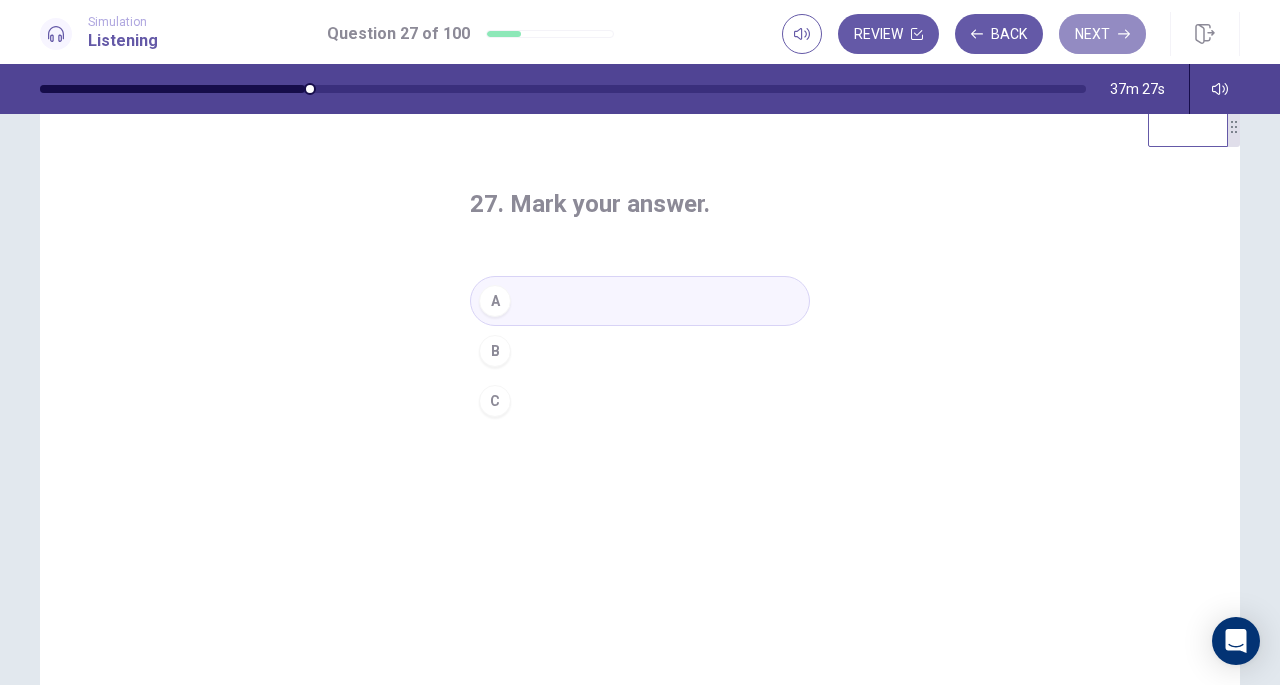 click on "Next" at bounding box center [1102, 34] 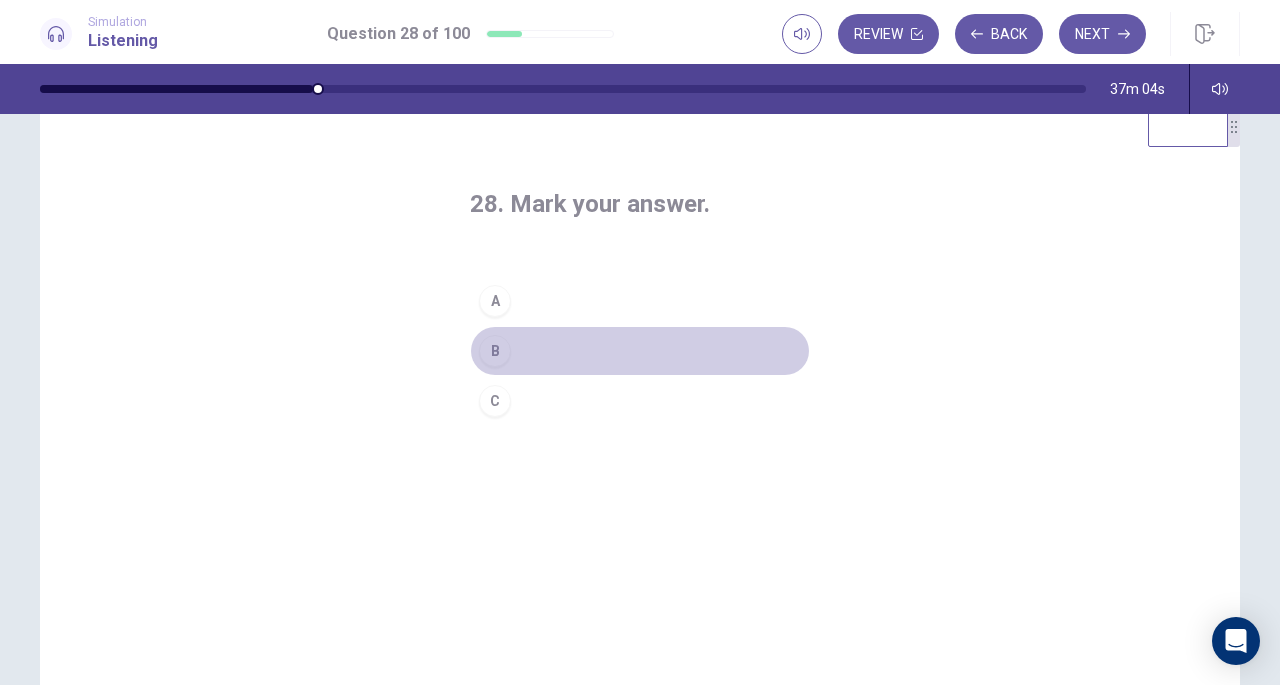 click on "B" at bounding box center (495, 351) 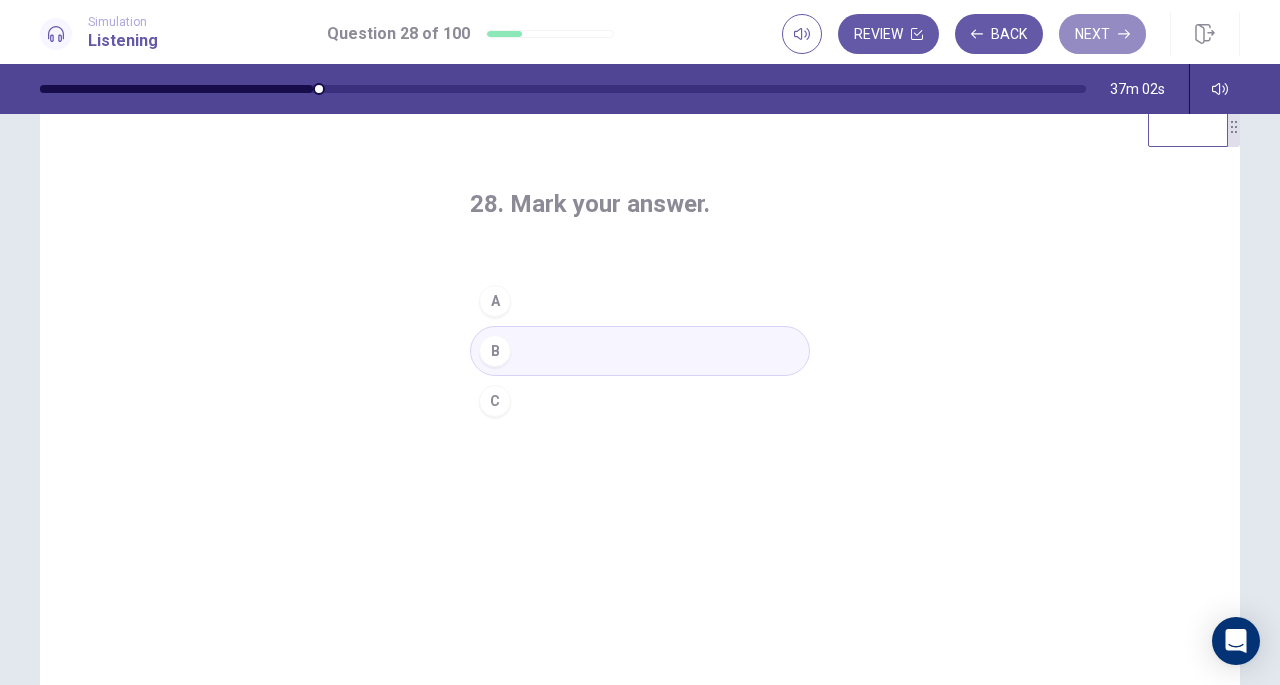 click on "Next" at bounding box center [1102, 34] 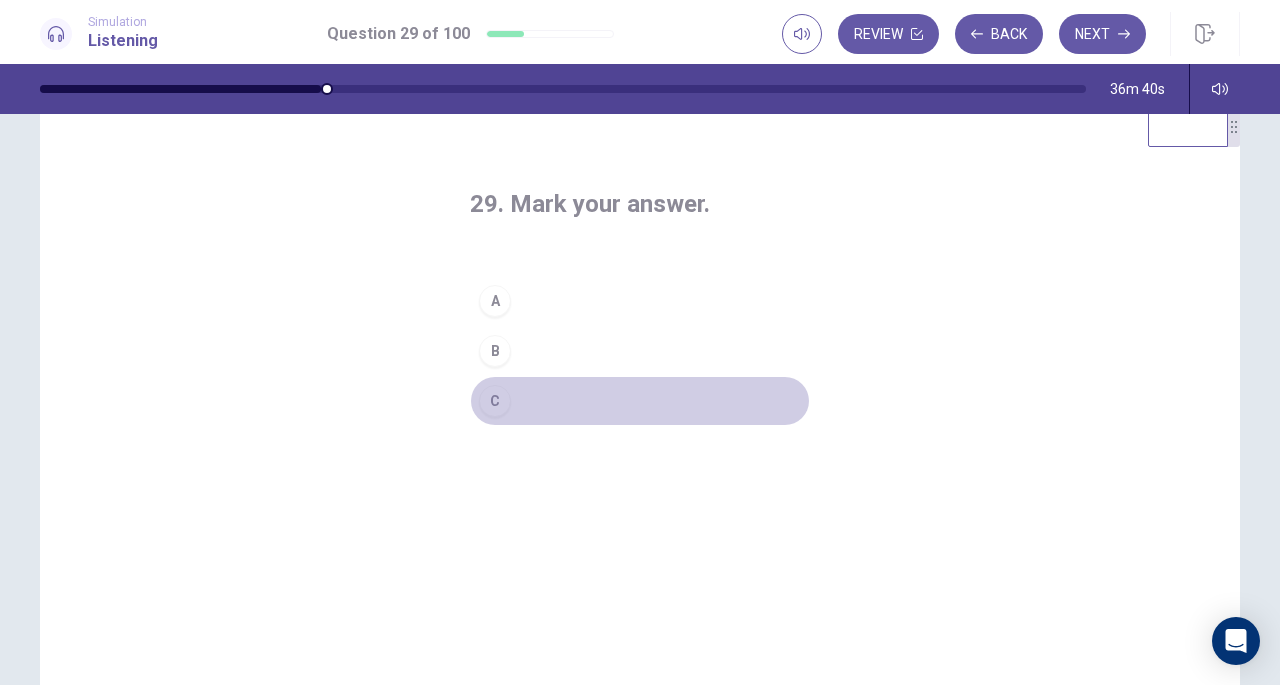click on "C" at bounding box center [640, 401] 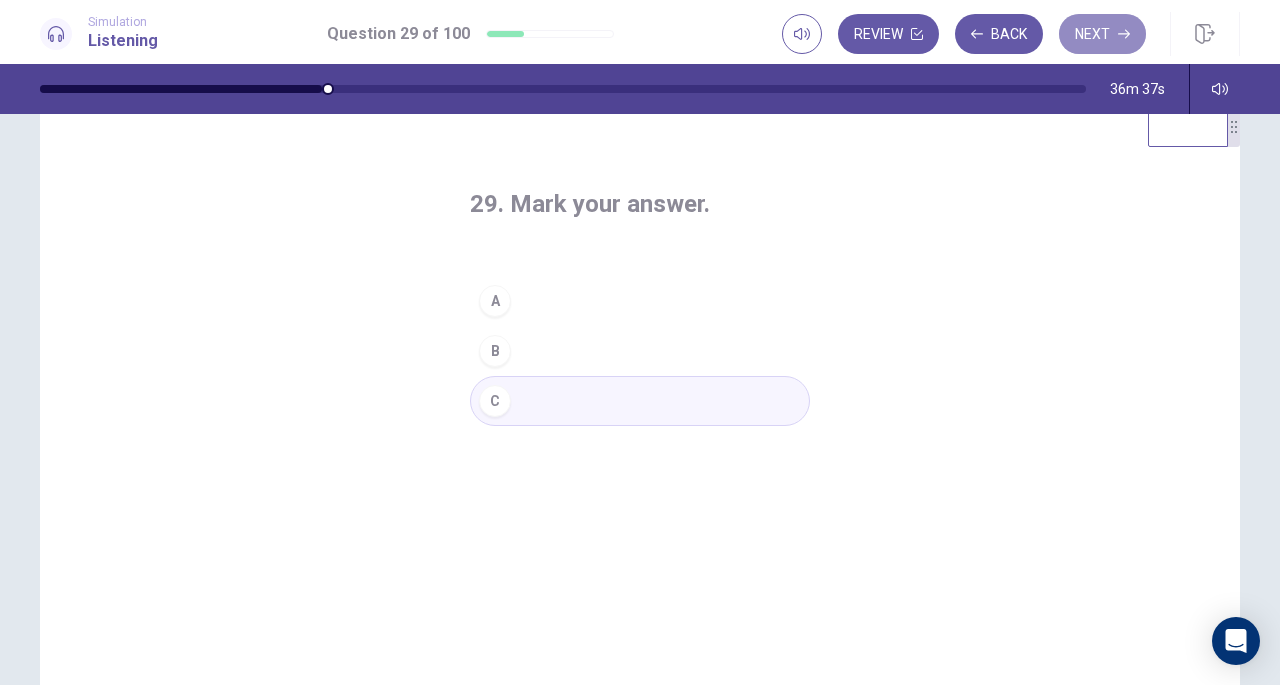 click on "Next" at bounding box center (1102, 34) 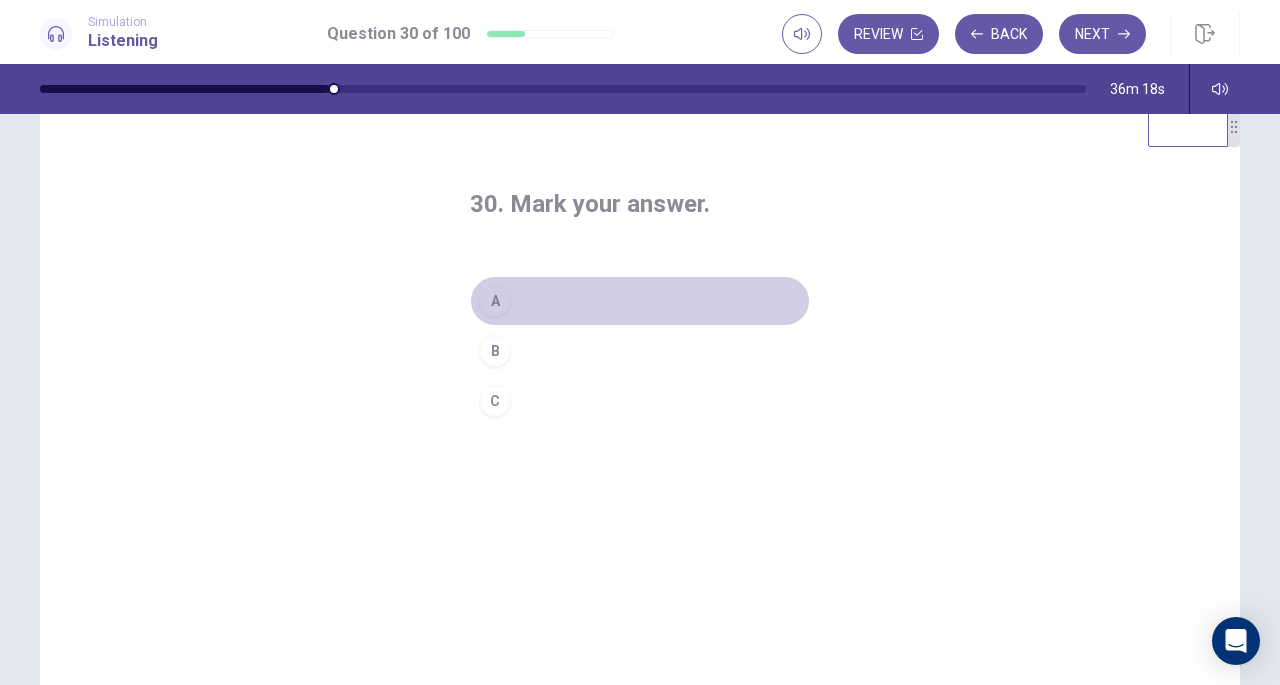 click on "A" at bounding box center [495, 301] 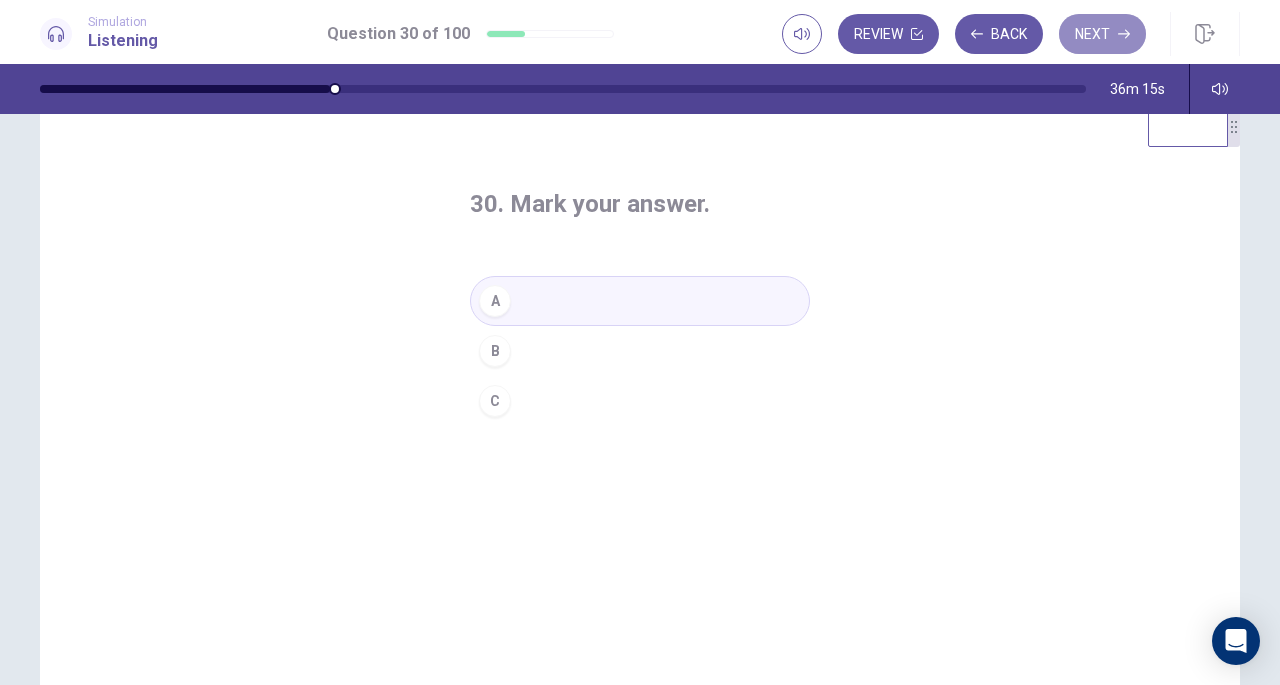click on "Next" at bounding box center (1102, 34) 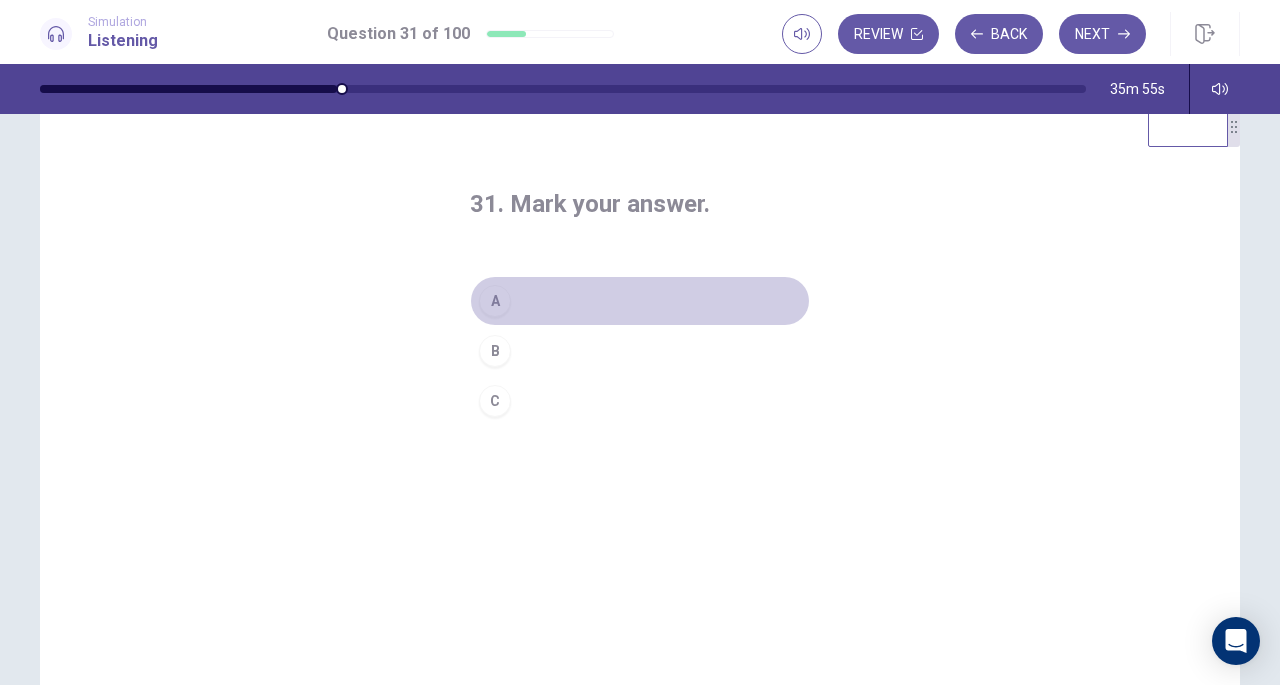 click on "A" at bounding box center (640, 301) 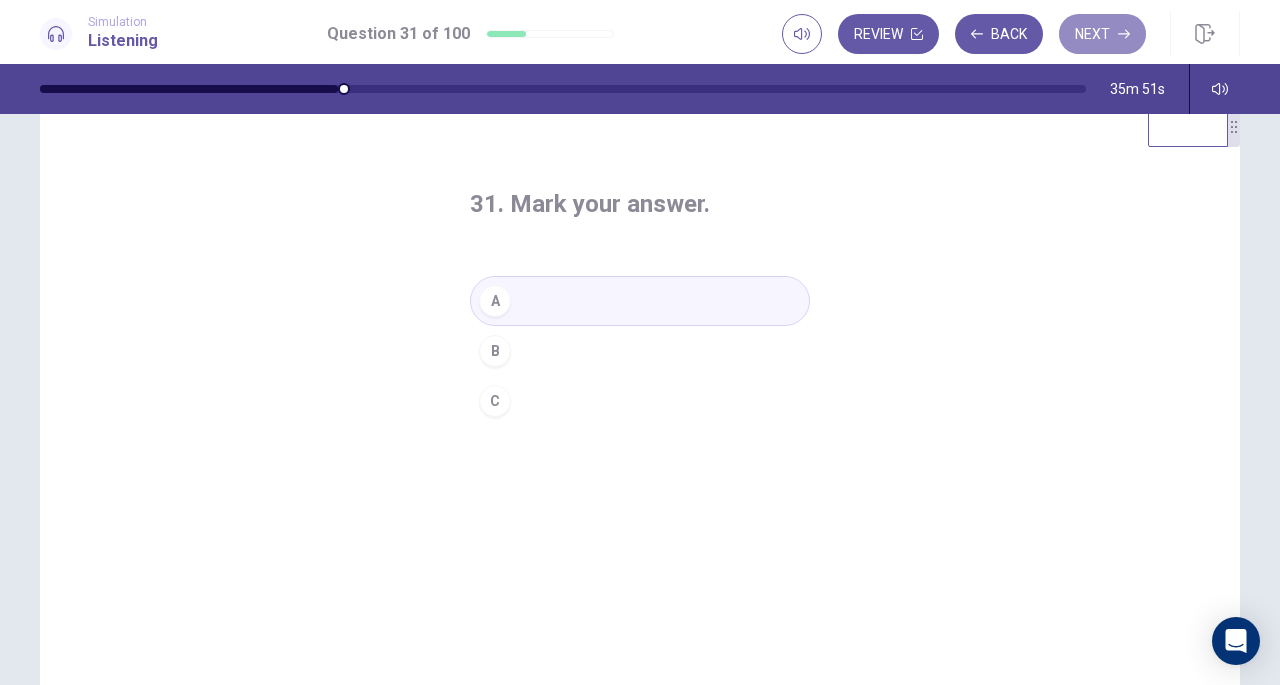 click 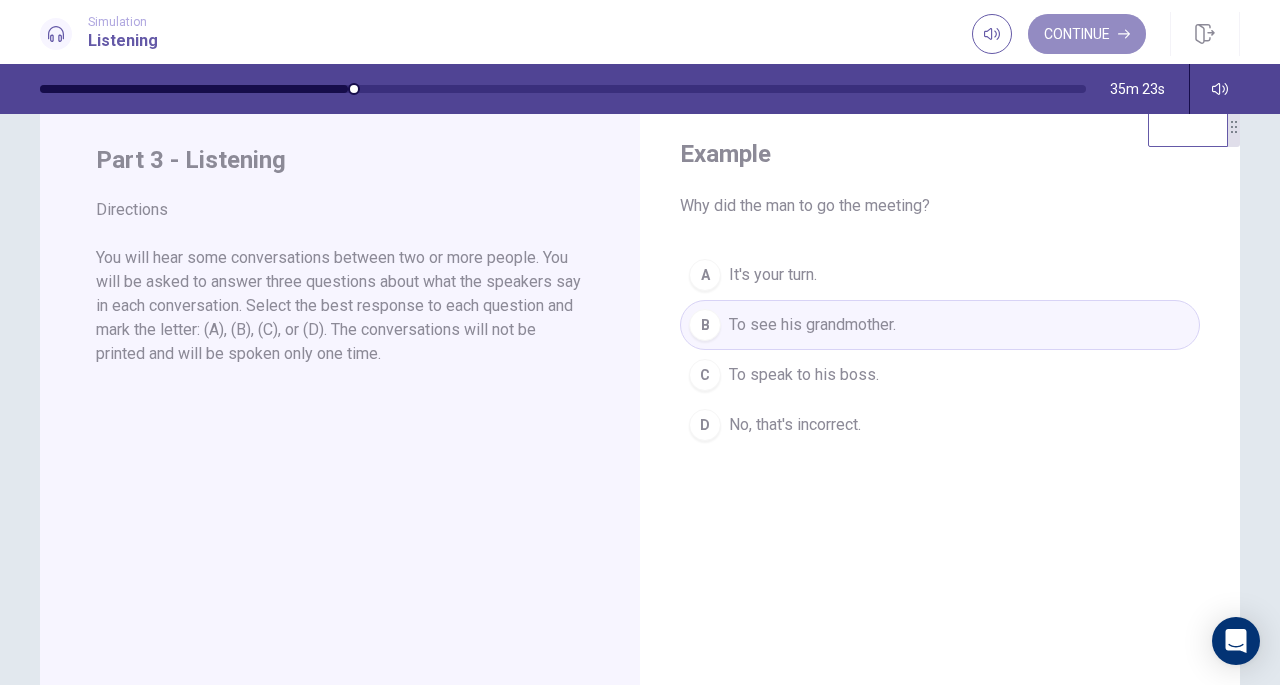 click on "Continue" at bounding box center (1087, 34) 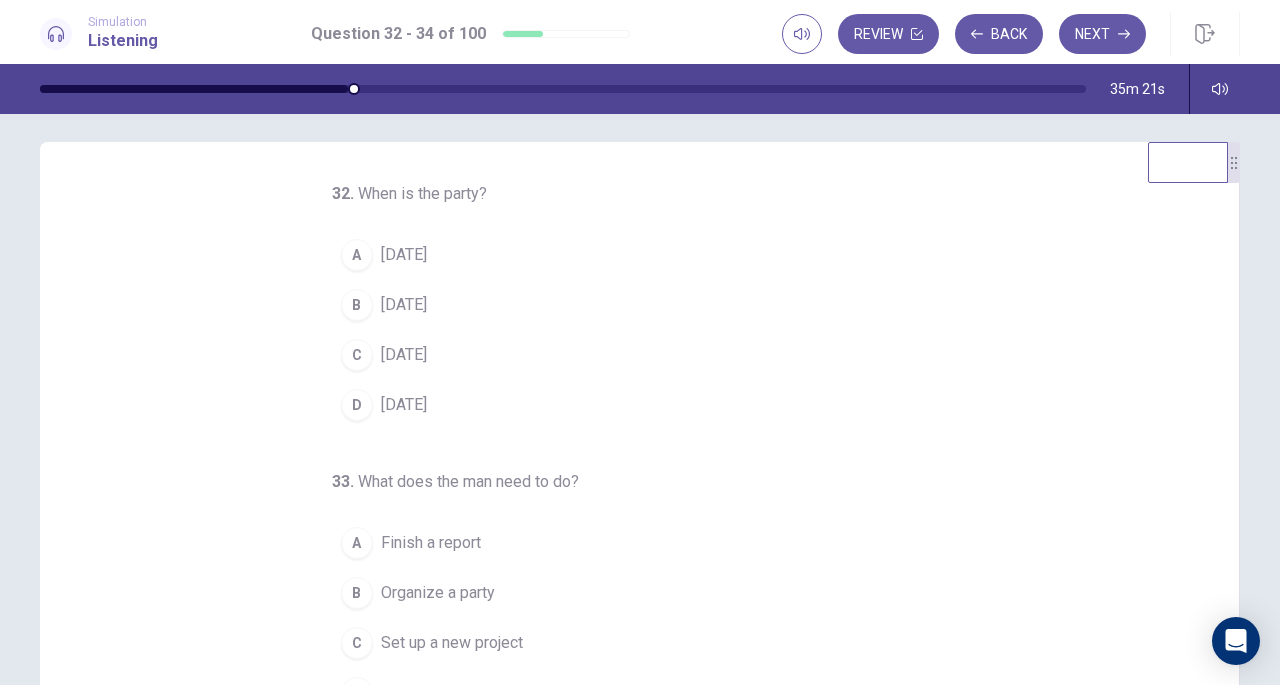 scroll, scrollTop: 15, scrollLeft: 0, axis: vertical 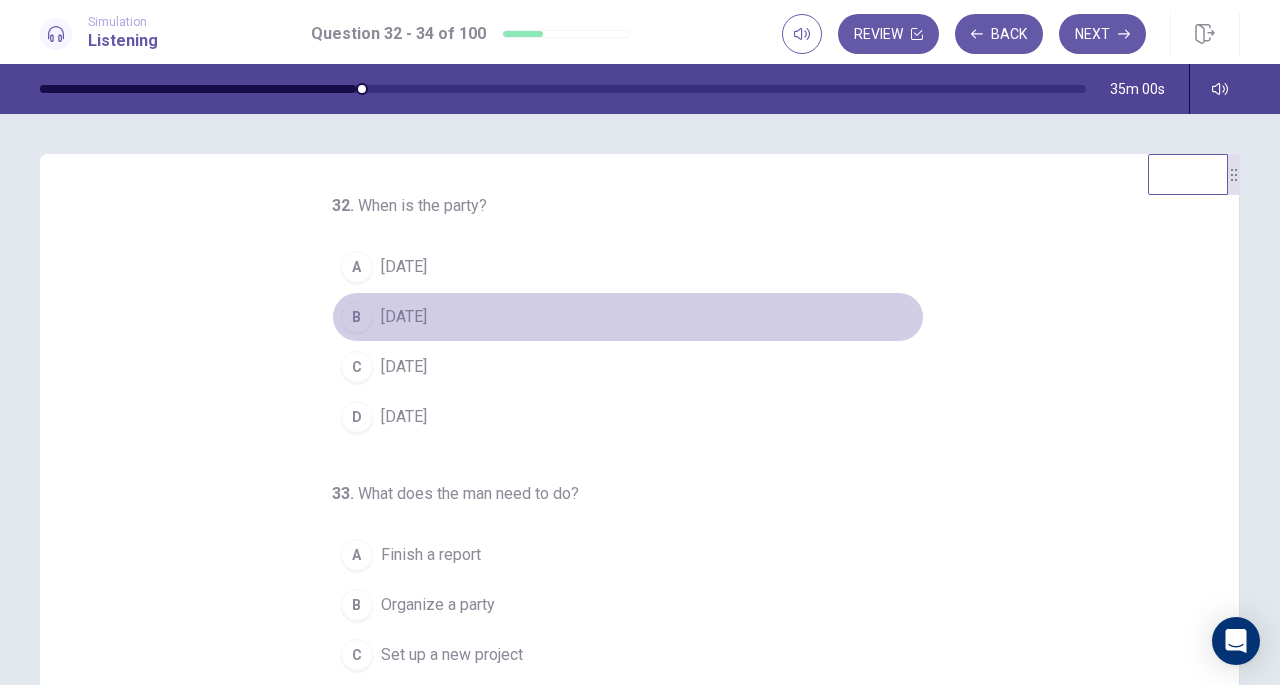 click on "B" at bounding box center [357, 317] 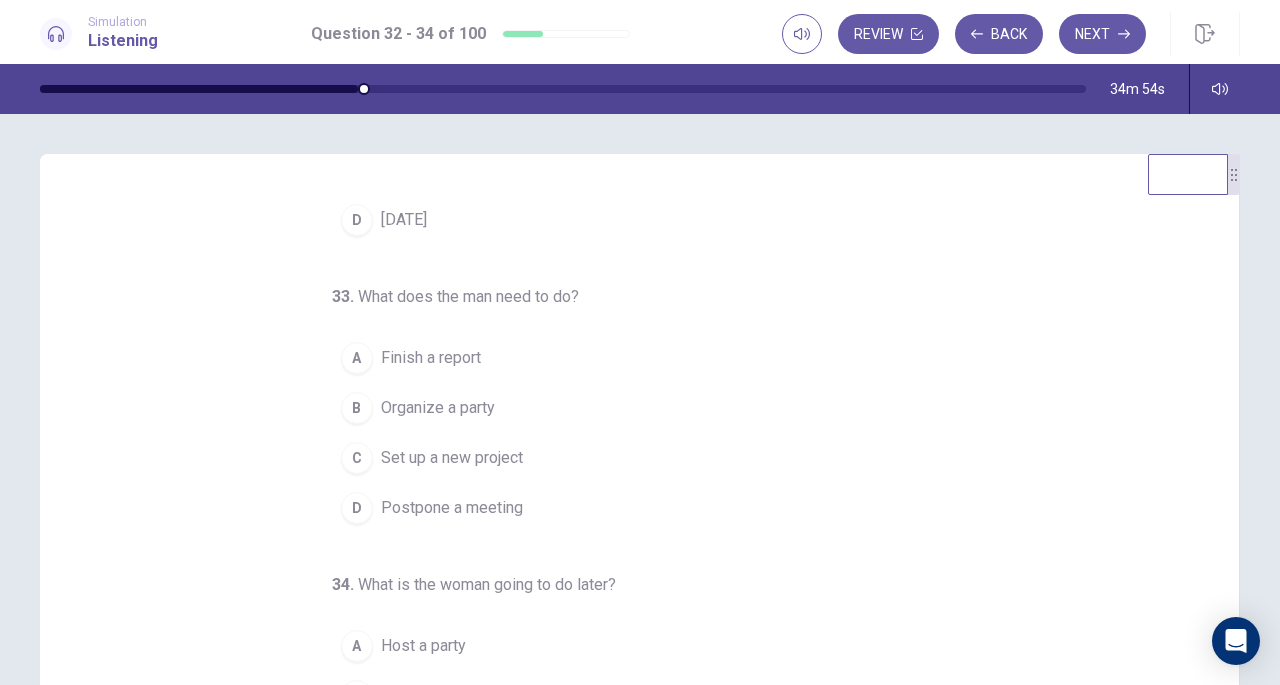 scroll, scrollTop: 200, scrollLeft: 0, axis: vertical 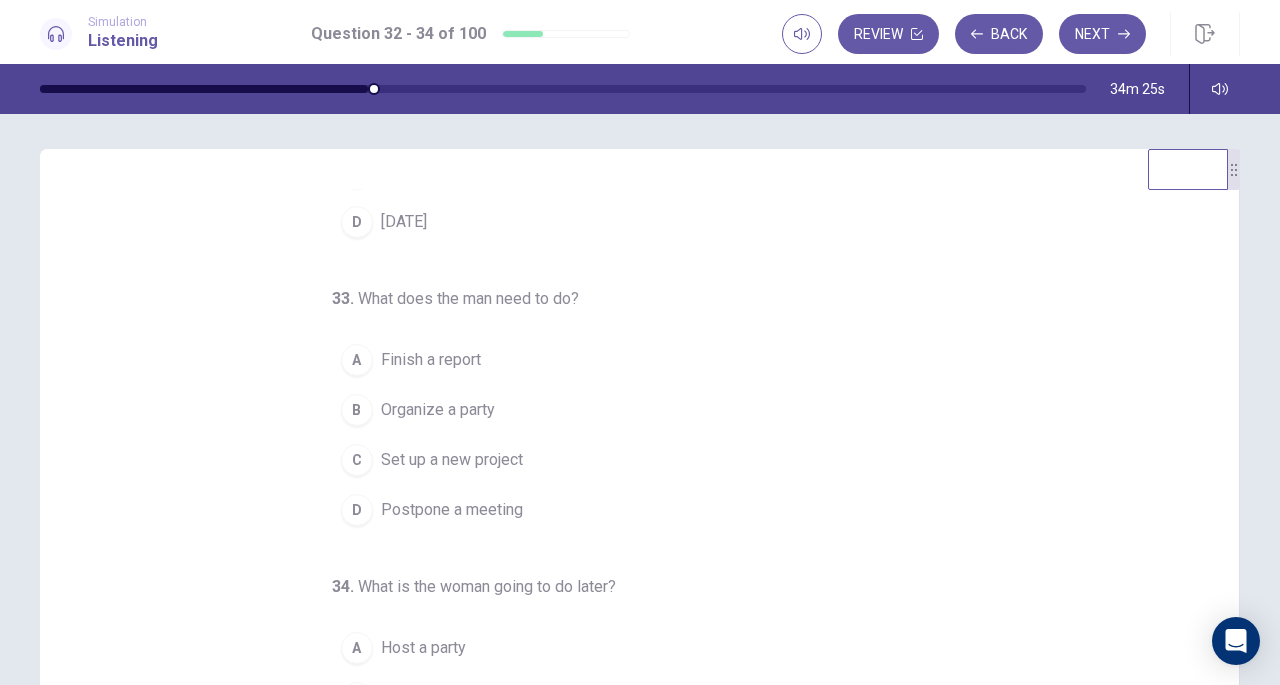 click on "A" at bounding box center (357, 360) 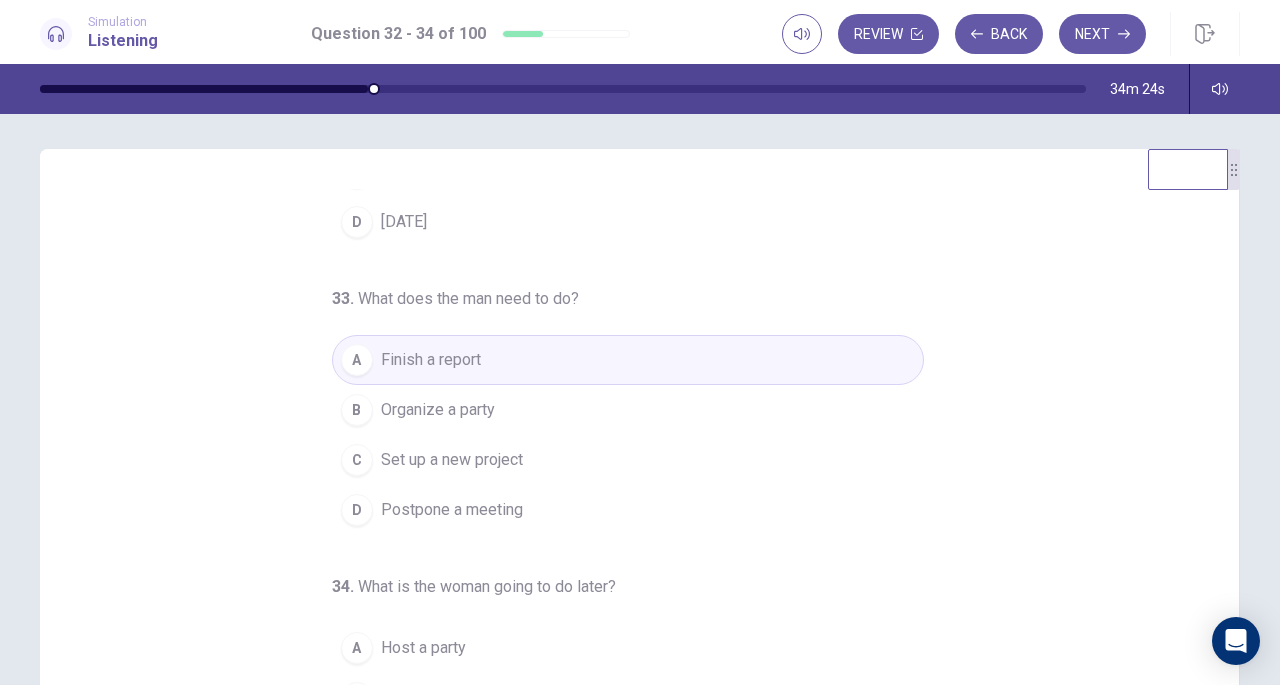 scroll, scrollTop: 200, scrollLeft: 0, axis: vertical 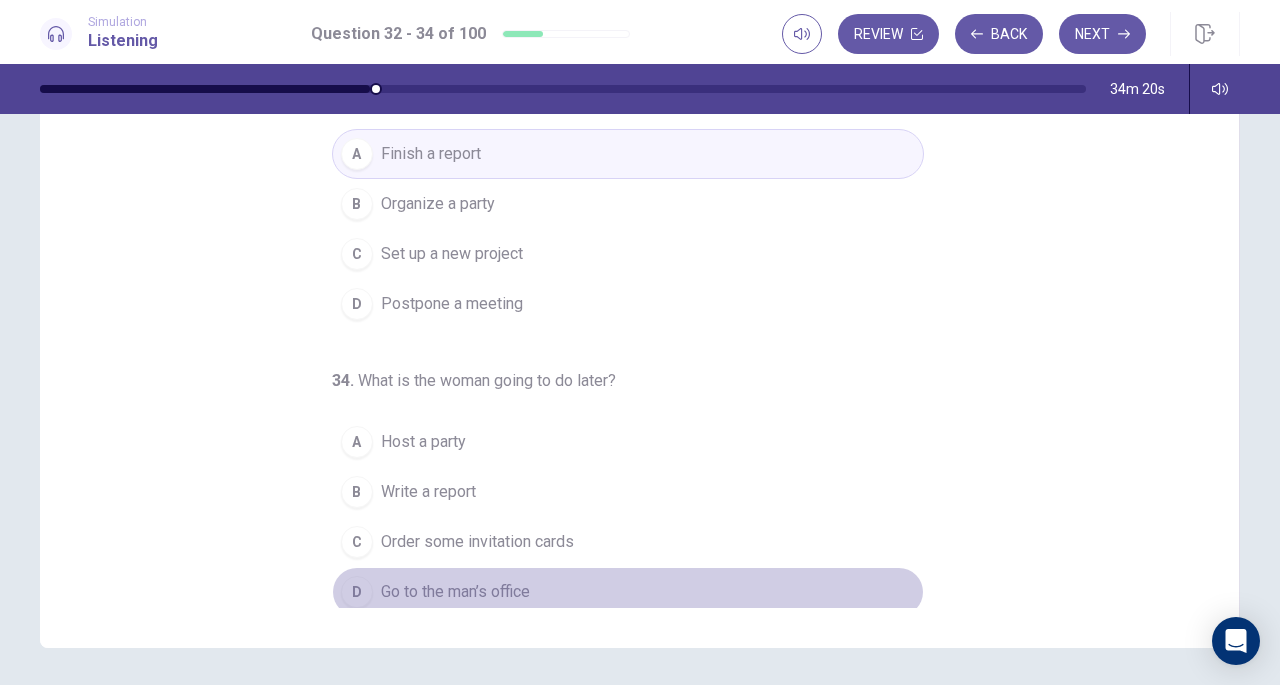 click on "Go to the man’s office" at bounding box center [455, 592] 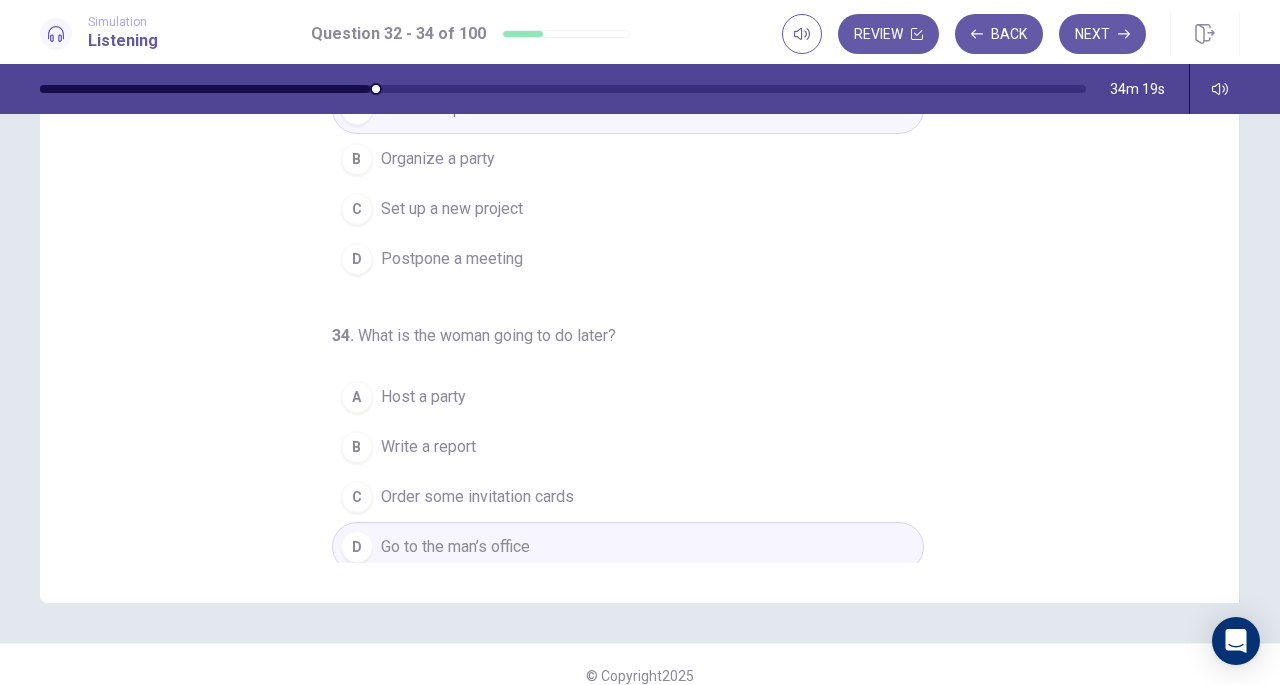 scroll, scrollTop: 268, scrollLeft: 0, axis: vertical 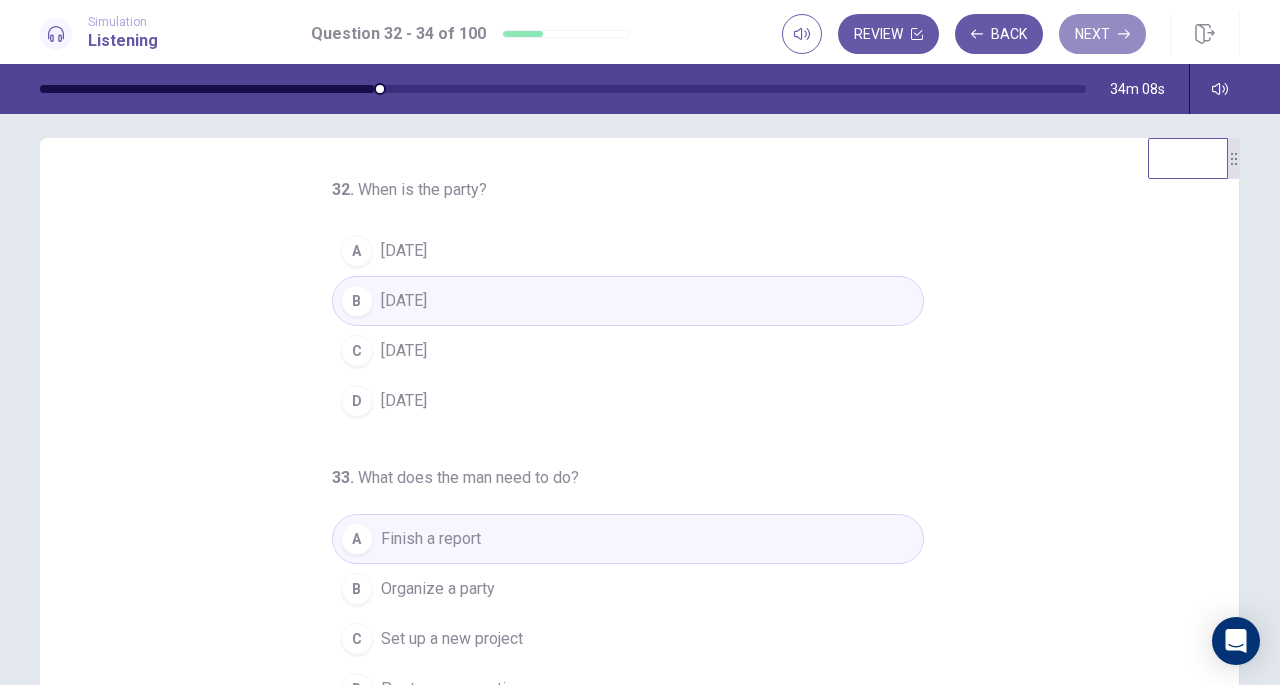 click on "Next" at bounding box center (1102, 34) 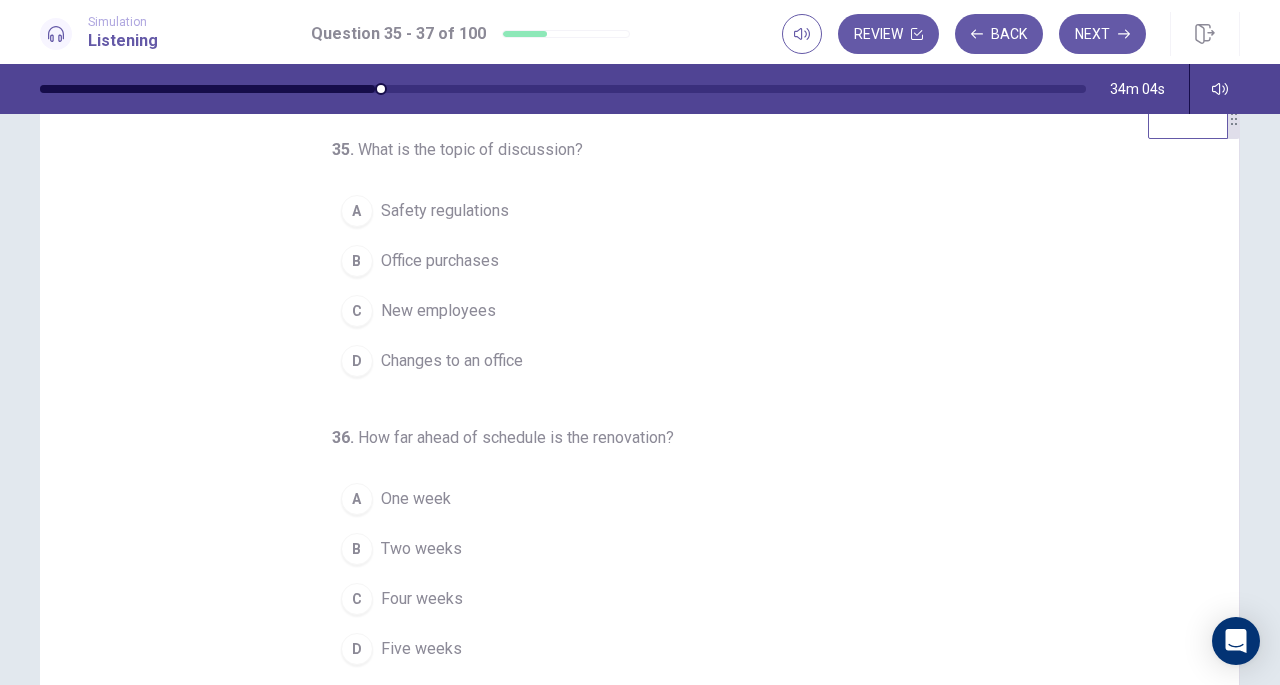 scroll, scrollTop: 57, scrollLeft: 0, axis: vertical 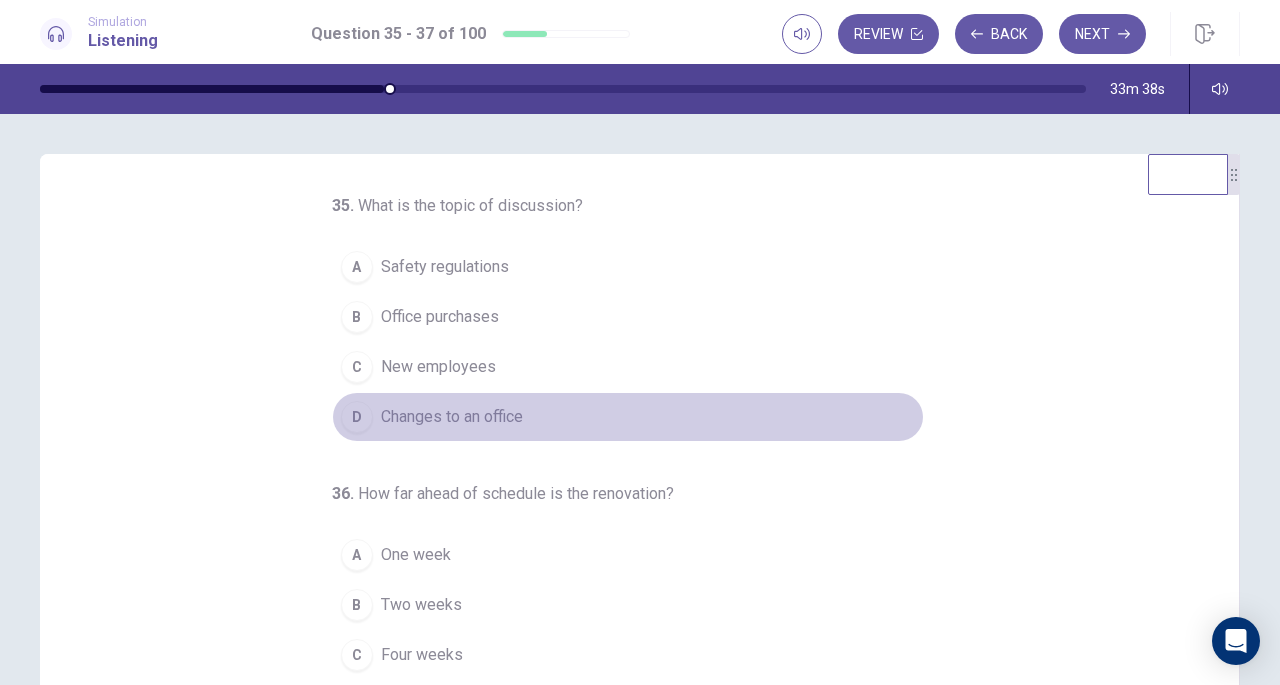 click on "D Changes to an office" at bounding box center (628, 417) 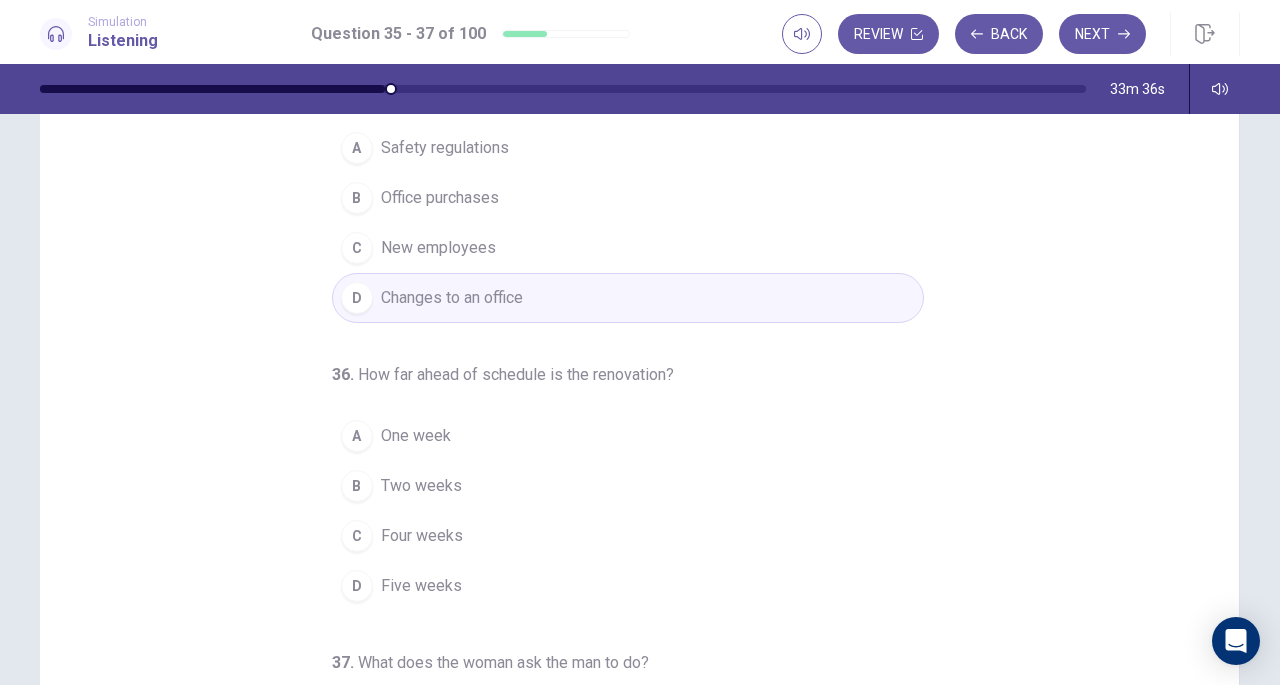 scroll, scrollTop: 120, scrollLeft: 0, axis: vertical 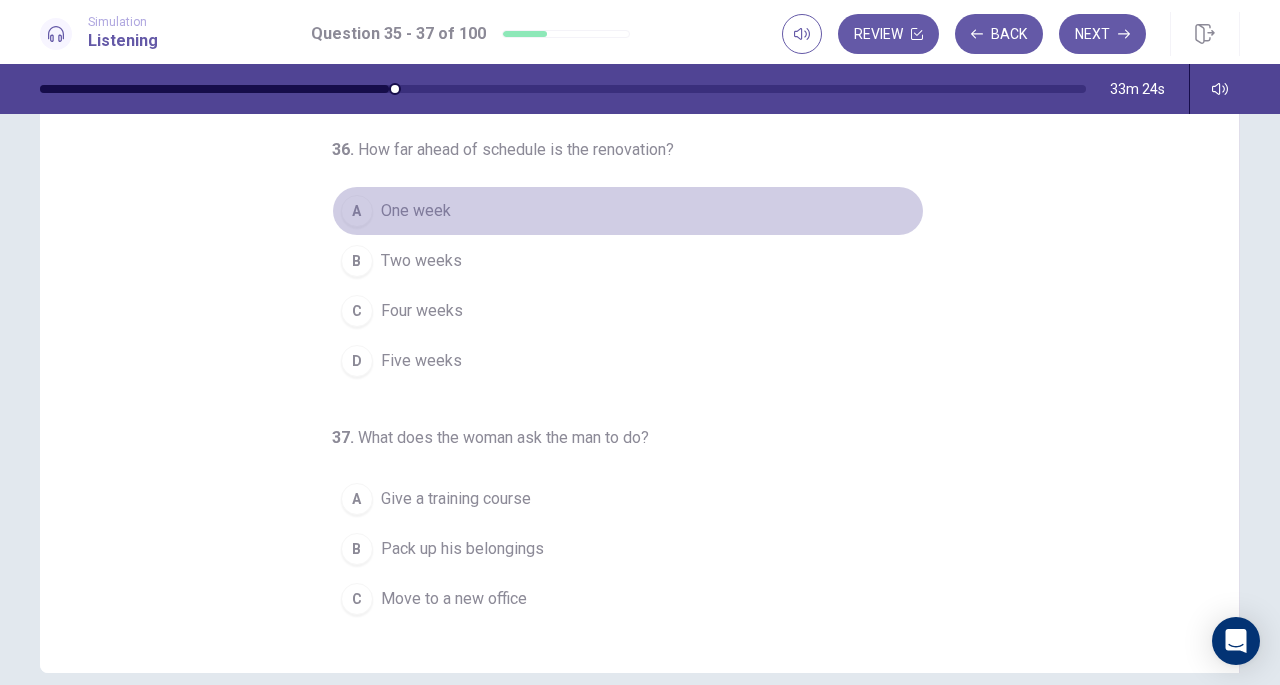 click on "One week" at bounding box center (416, 211) 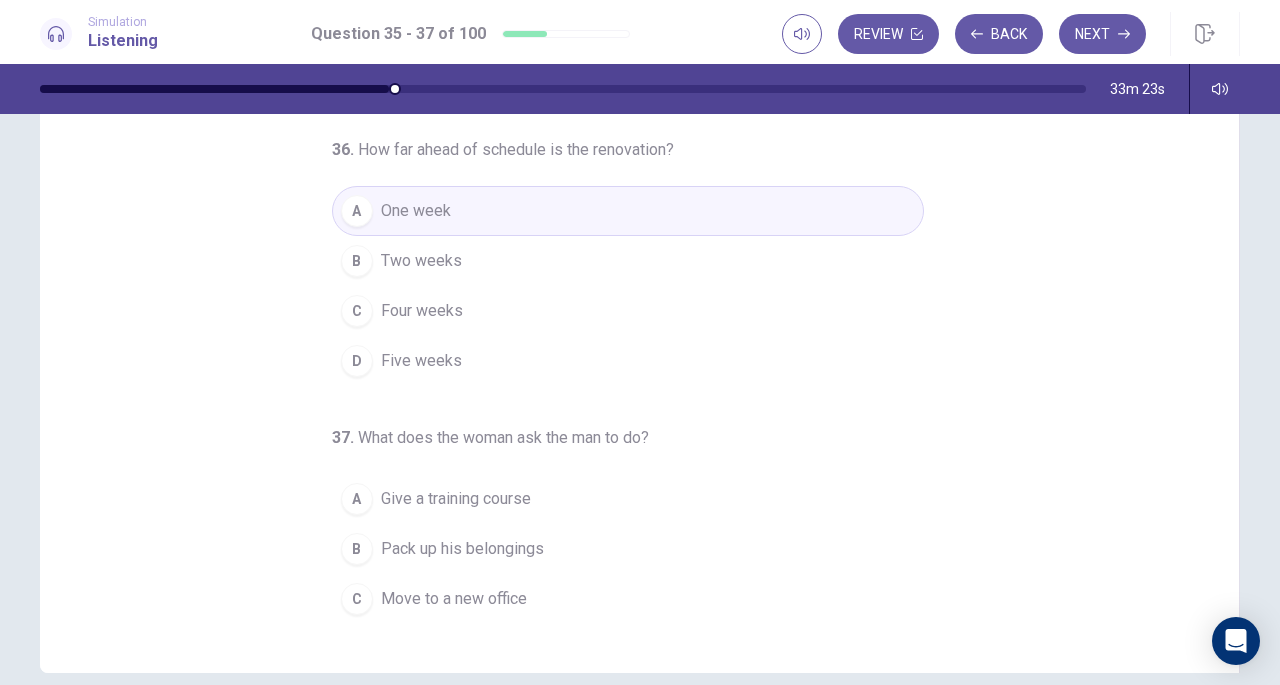 scroll, scrollTop: 200, scrollLeft: 0, axis: vertical 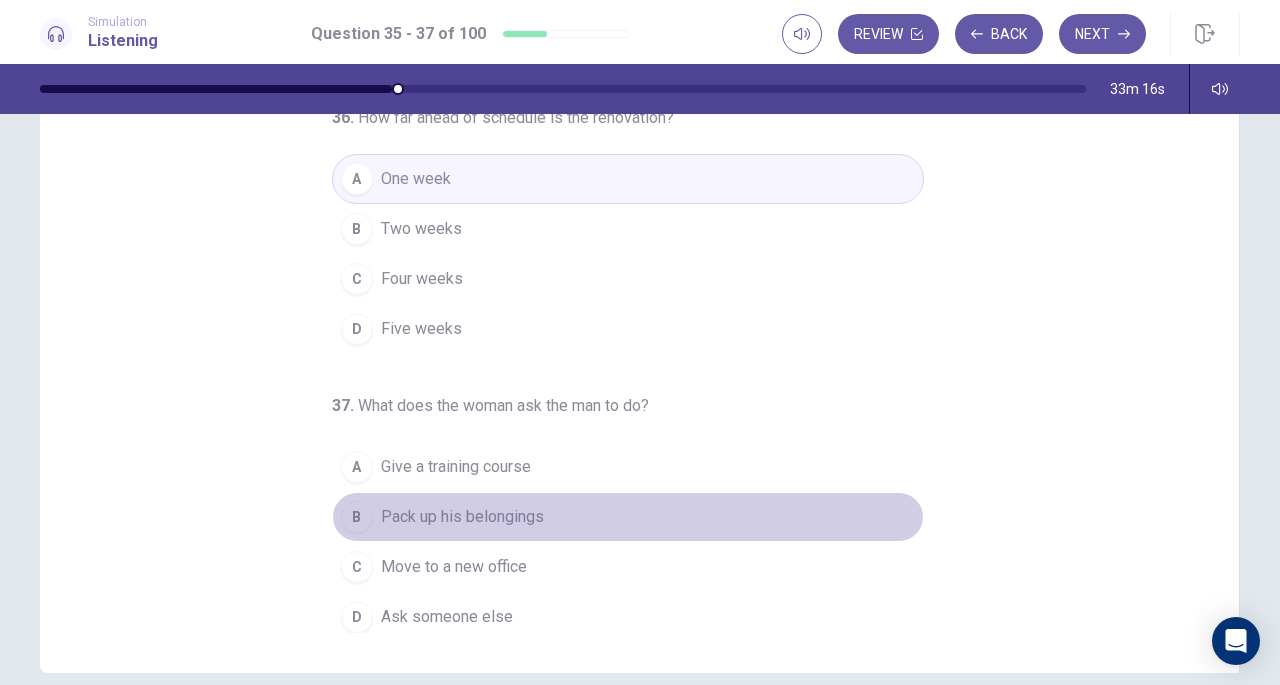 click on "Pack up his belongings" at bounding box center [462, 517] 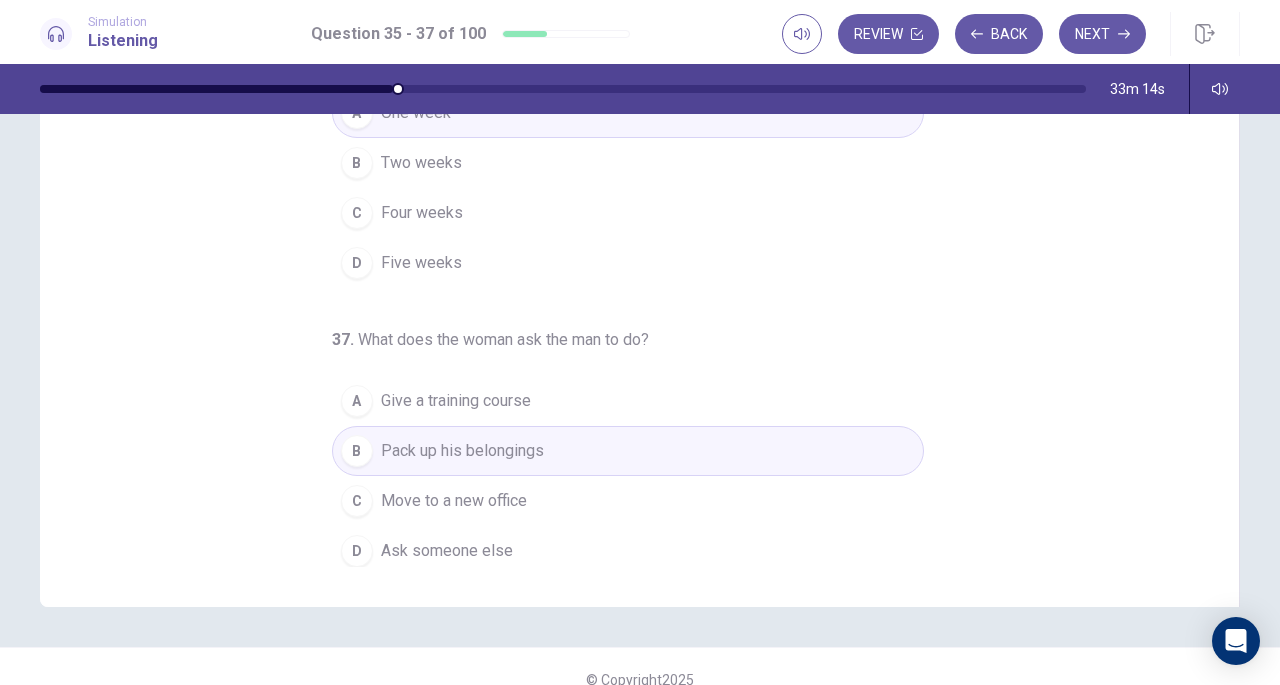 scroll, scrollTop: 245, scrollLeft: 0, axis: vertical 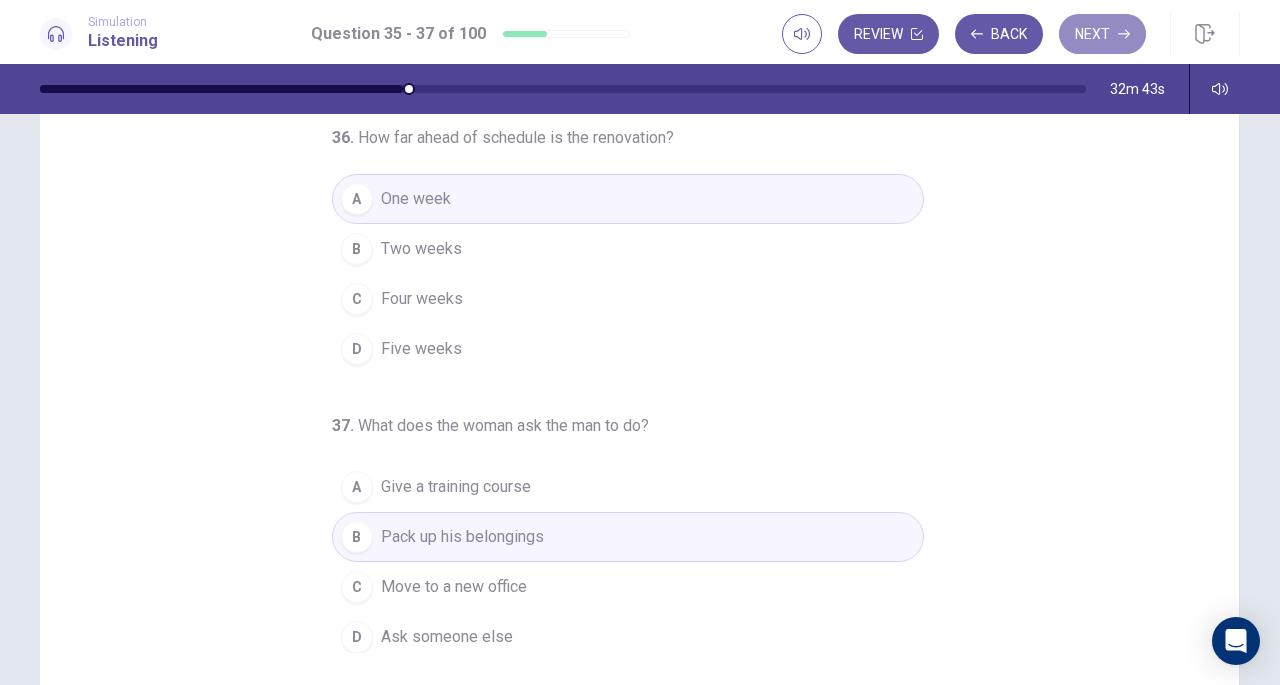 click on "Next" at bounding box center [1102, 34] 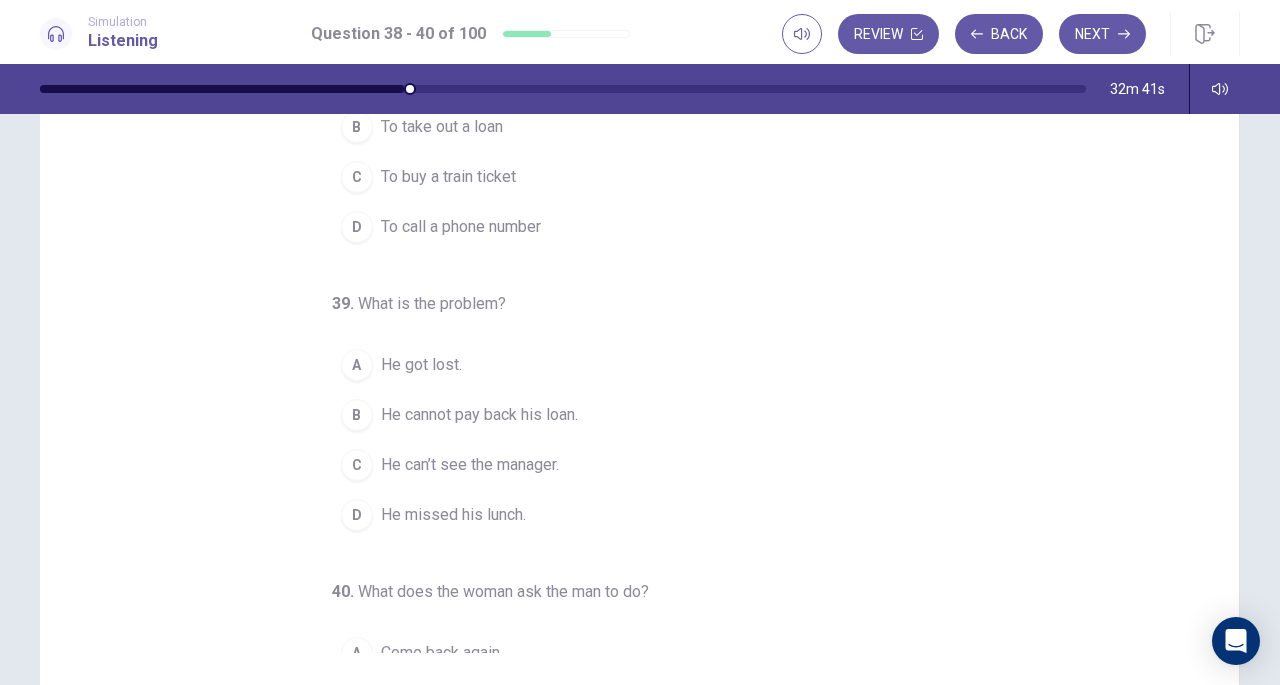 scroll, scrollTop: 0, scrollLeft: 0, axis: both 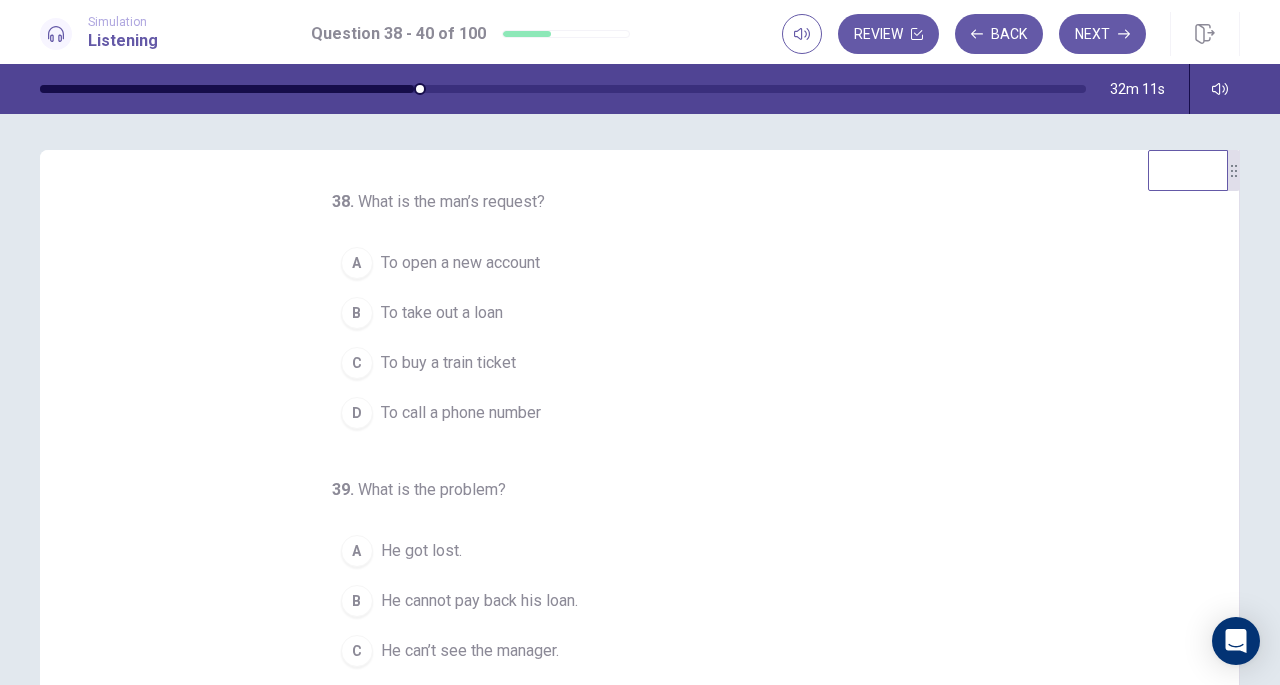 click on "To take out a loan" at bounding box center (442, 313) 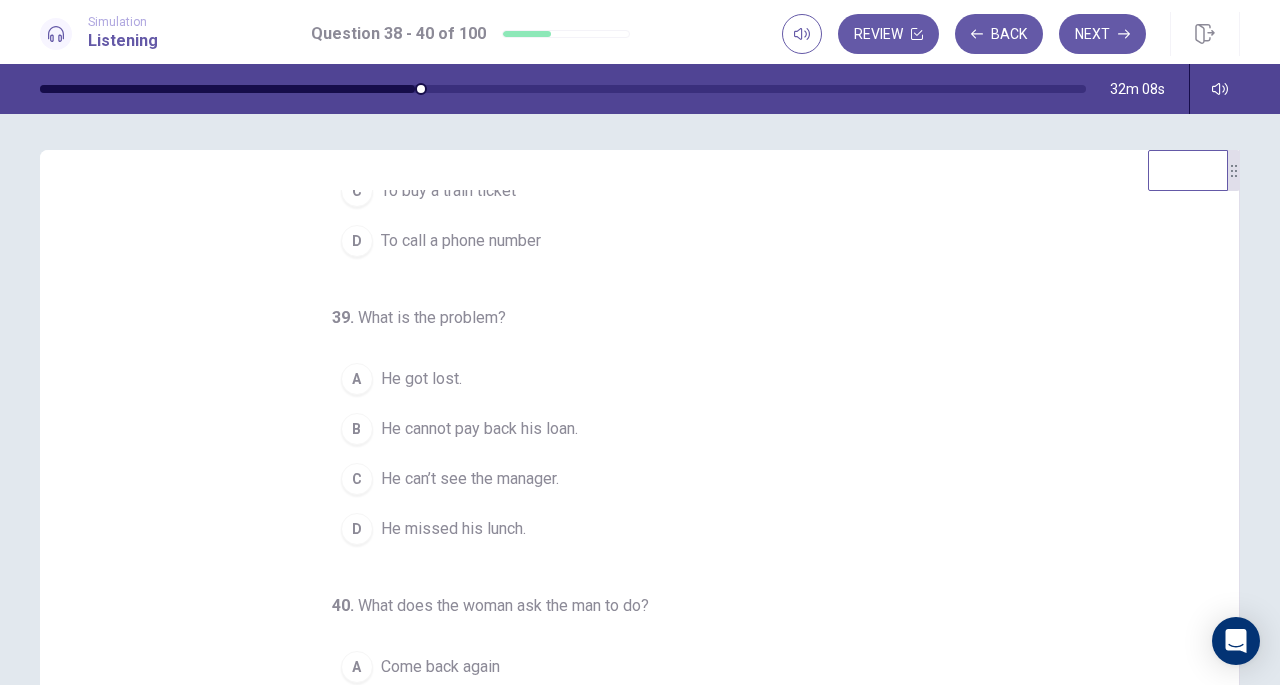 scroll, scrollTop: 200, scrollLeft: 0, axis: vertical 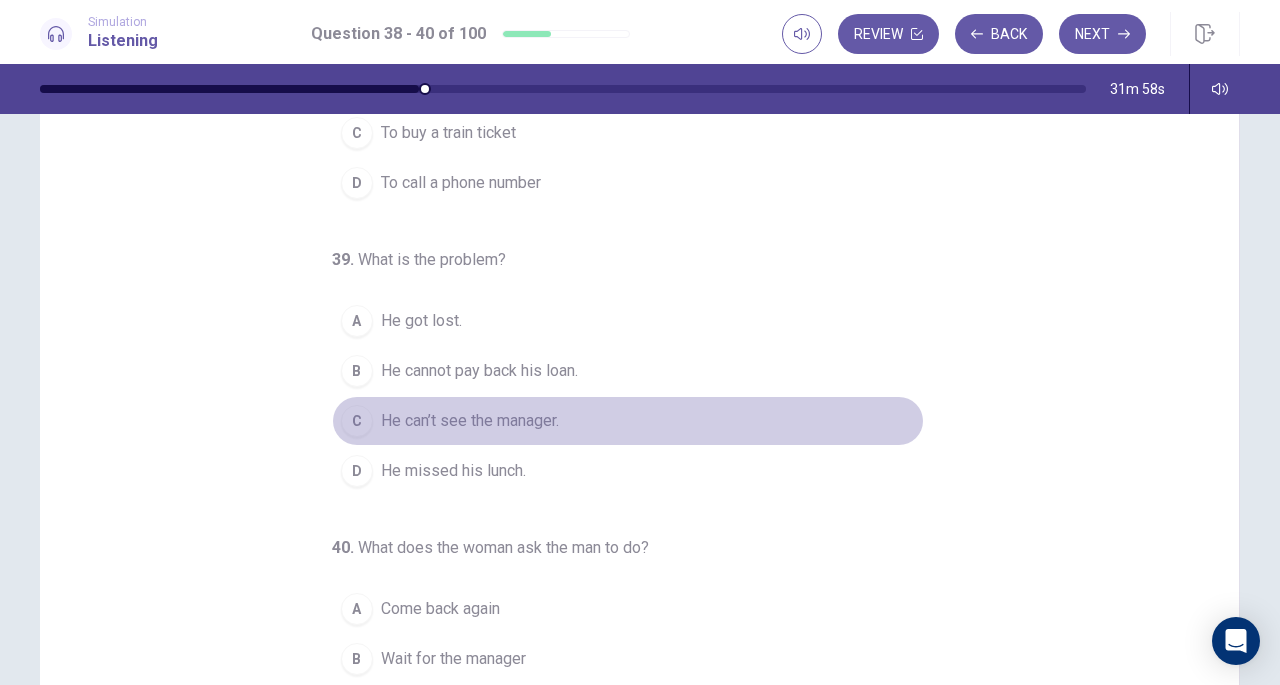 click on "C He can’t see the manager." at bounding box center (628, 421) 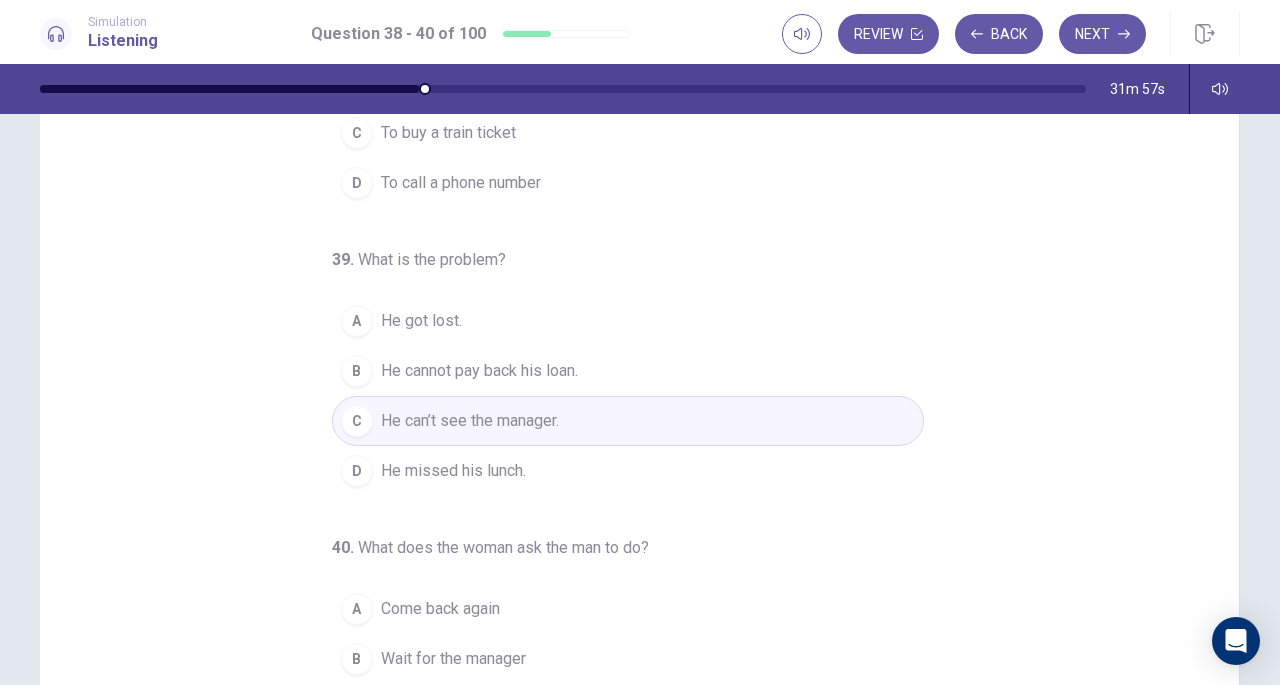 scroll, scrollTop: 200, scrollLeft: 0, axis: vertical 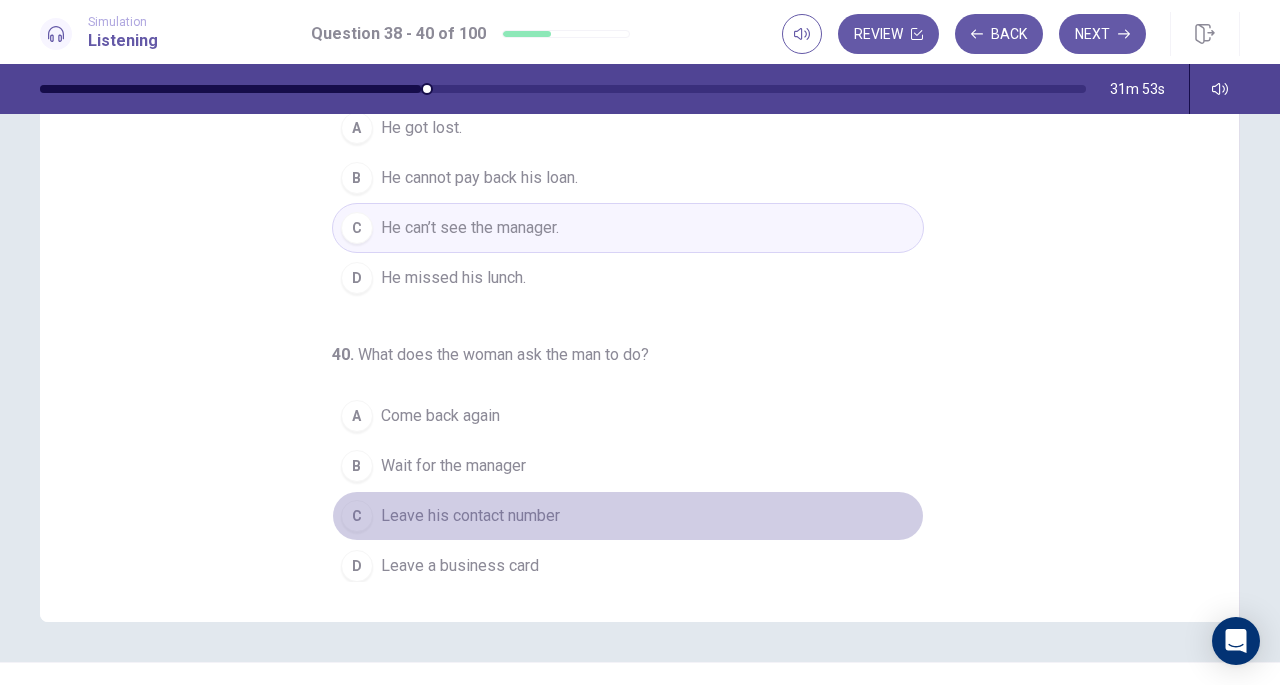 click on "Leave his contact number" at bounding box center [470, 516] 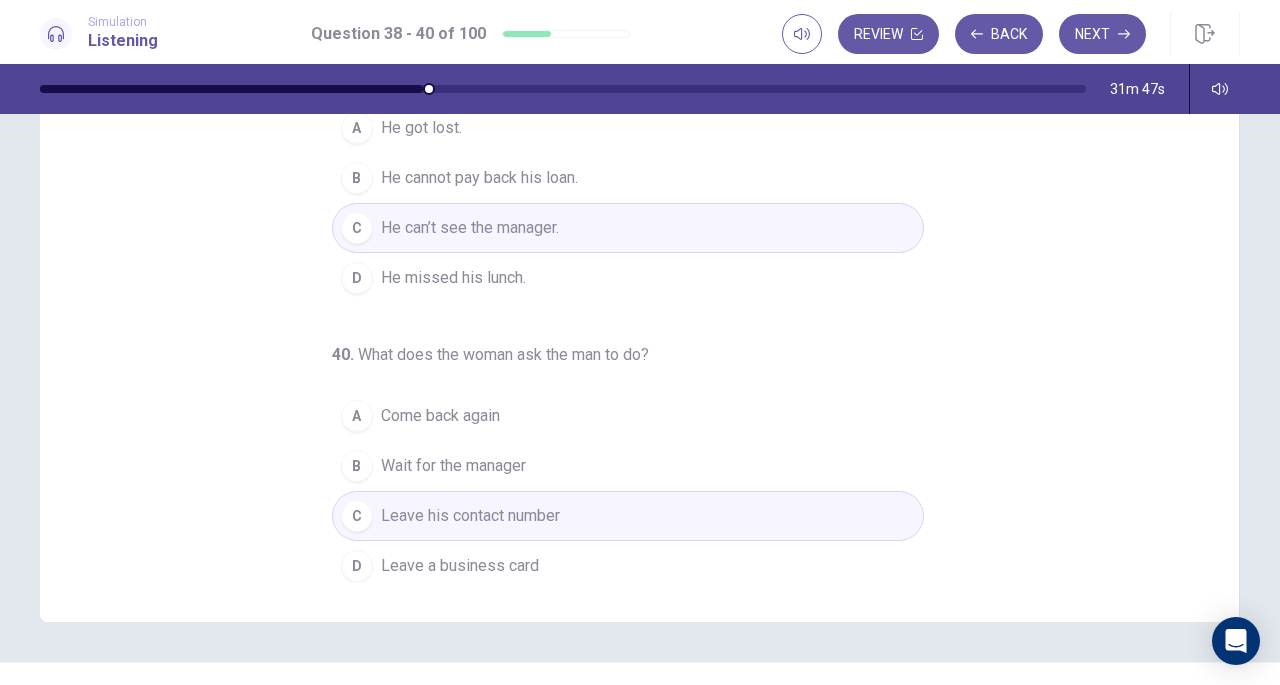 scroll, scrollTop: 0, scrollLeft: 0, axis: both 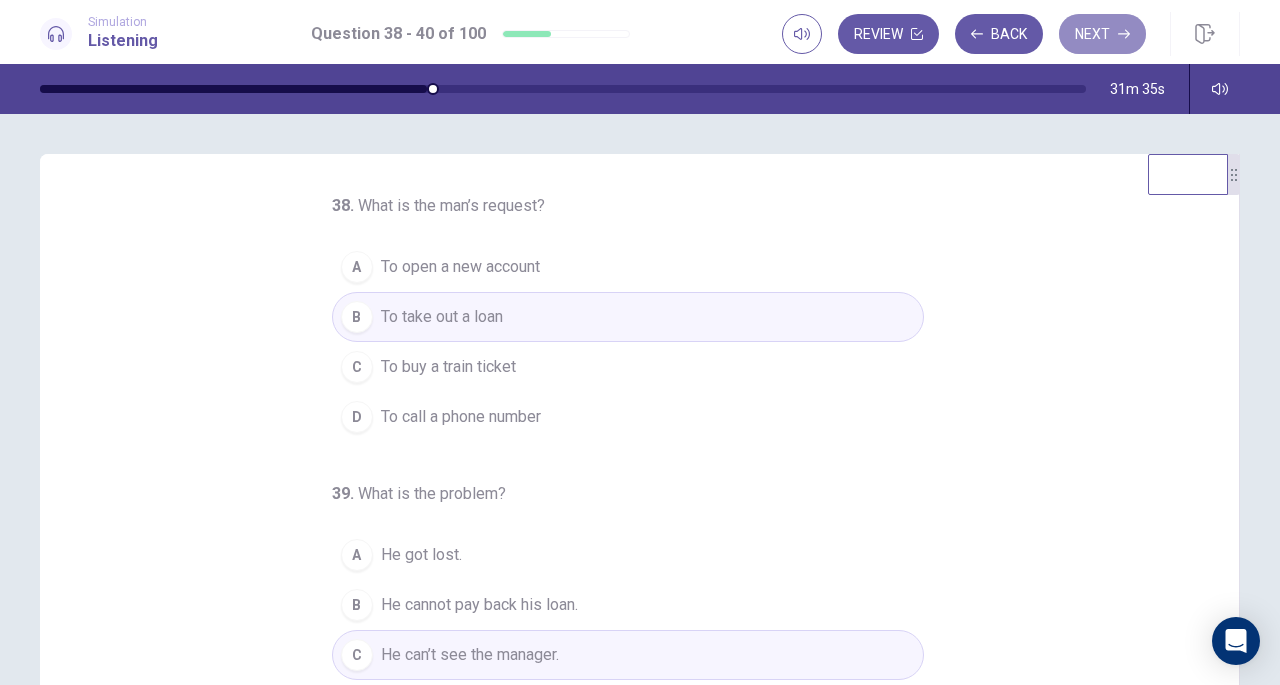 click on "Next" at bounding box center (1102, 34) 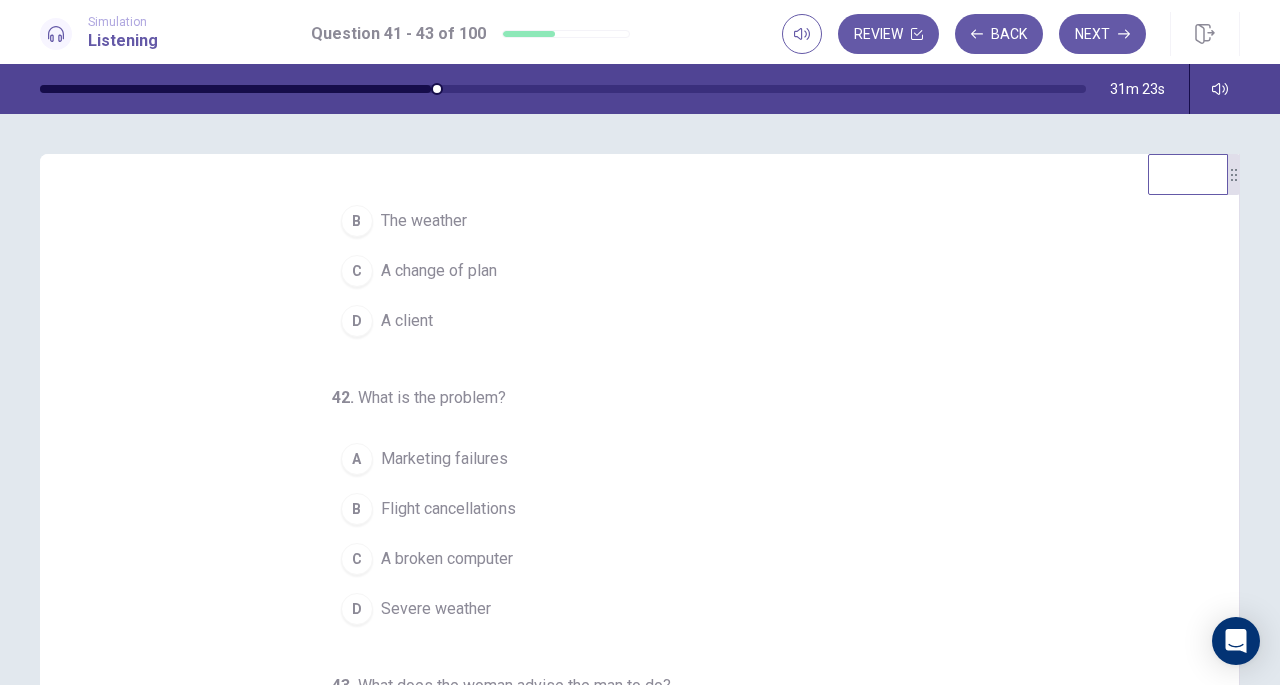 scroll, scrollTop: 200, scrollLeft: 0, axis: vertical 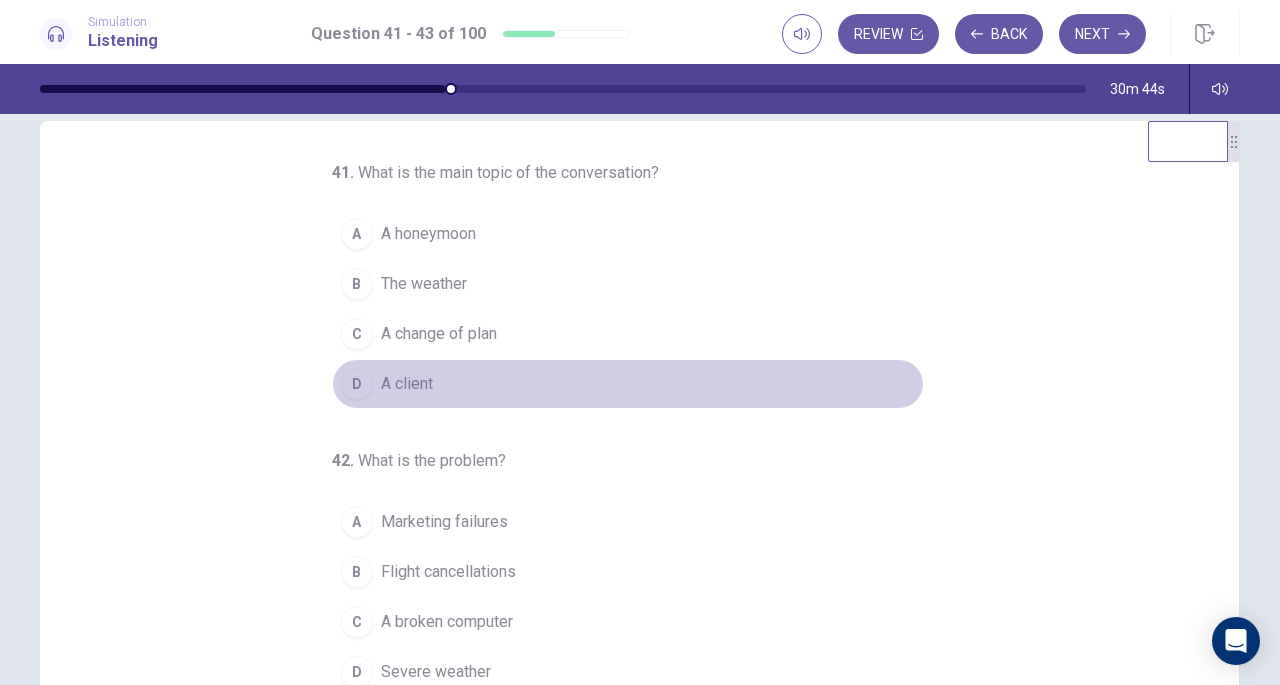 click on "A client" at bounding box center [407, 384] 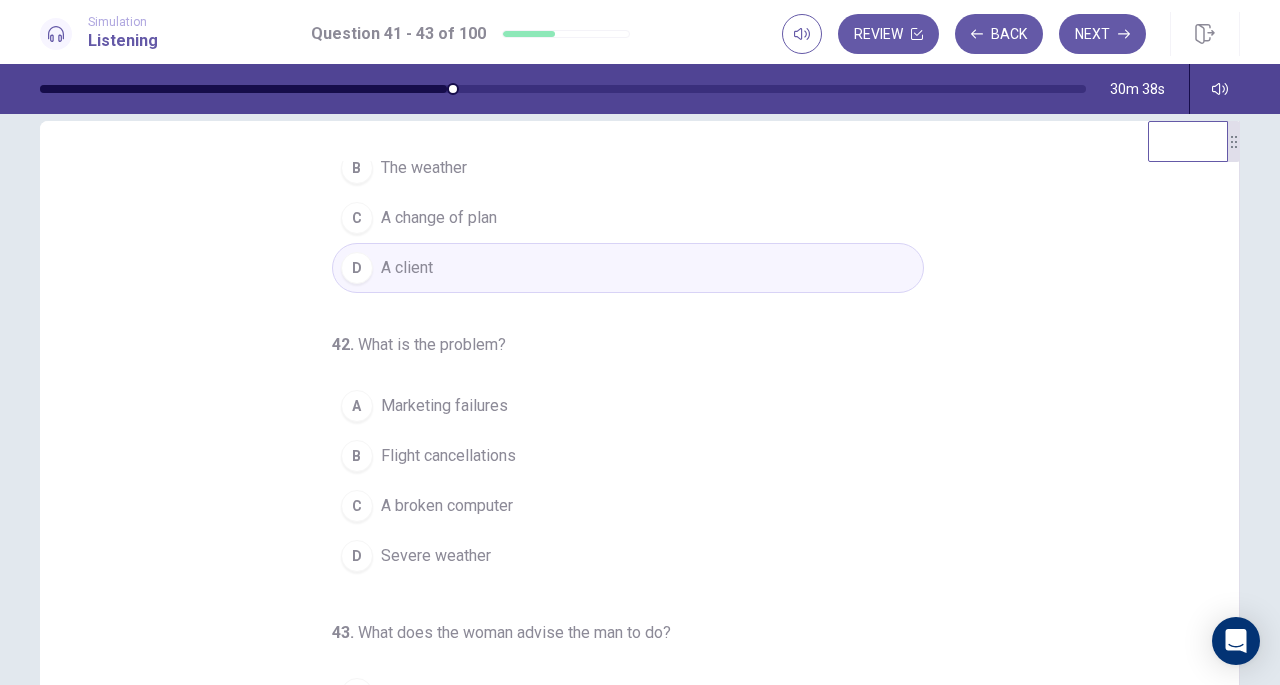 scroll, scrollTop: 200, scrollLeft: 0, axis: vertical 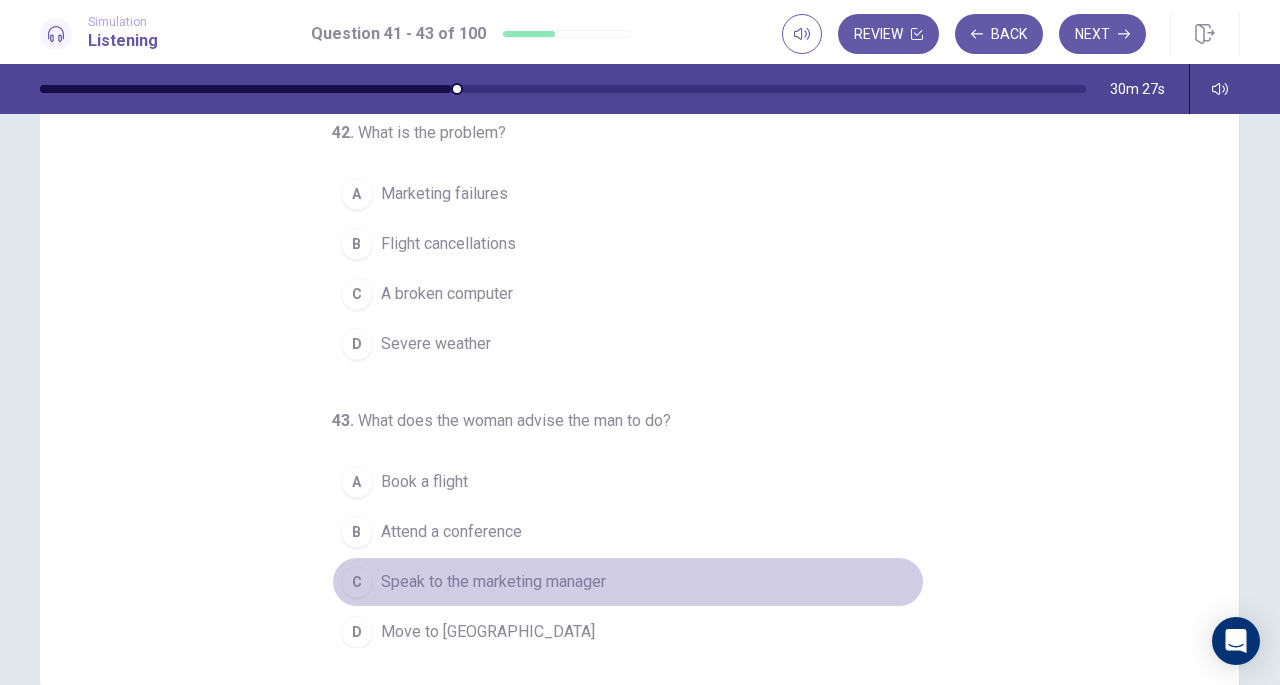 click on "Speak to the marketing manager" at bounding box center (493, 582) 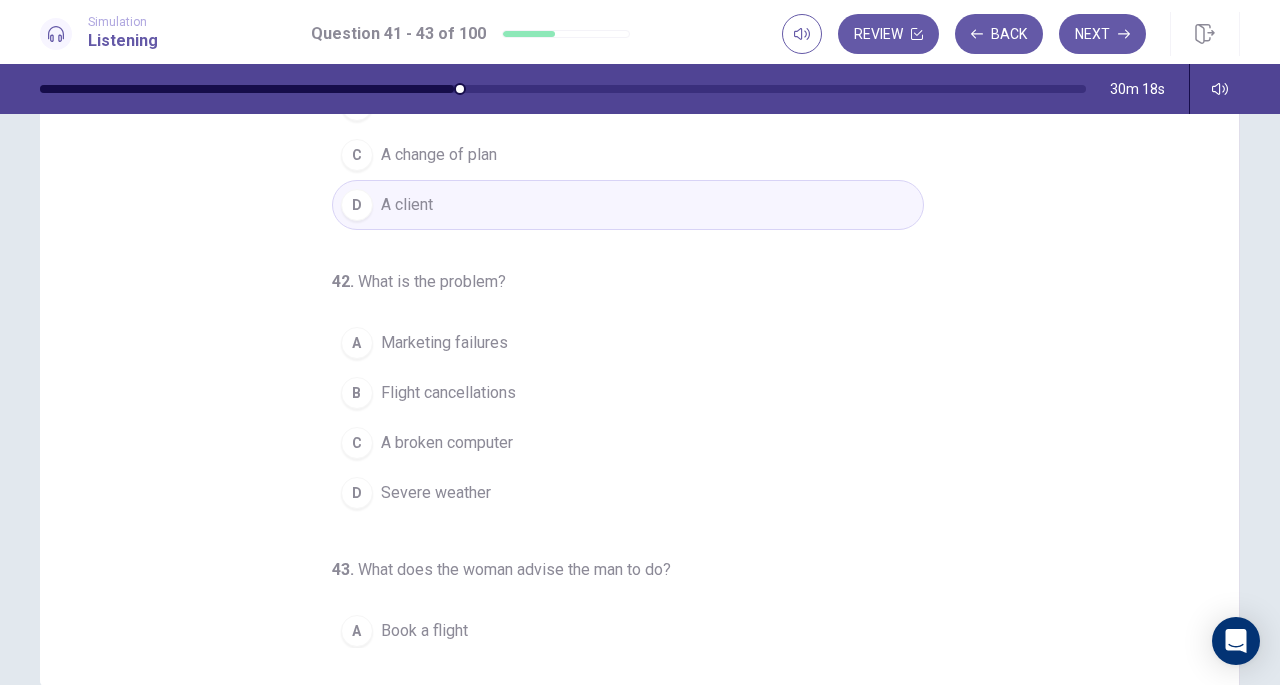 scroll, scrollTop: 83, scrollLeft: 0, axis: vertical 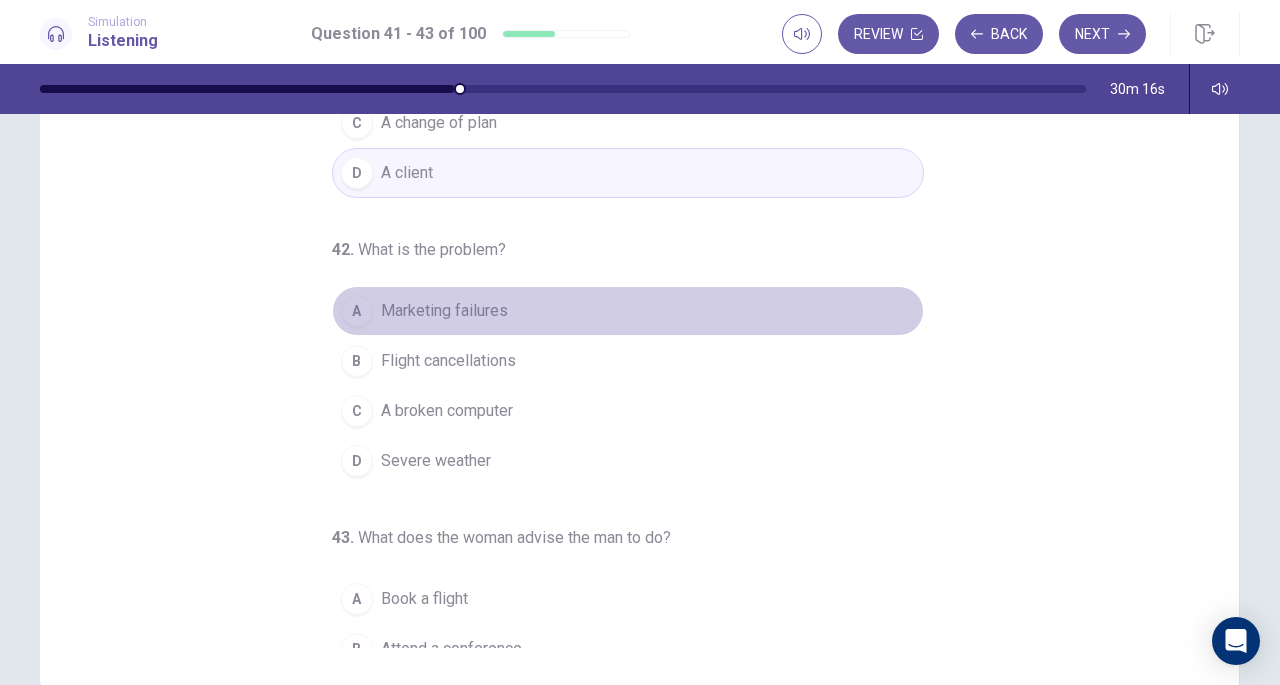 click on "Marketing failures" at bounding box center [444, 311] 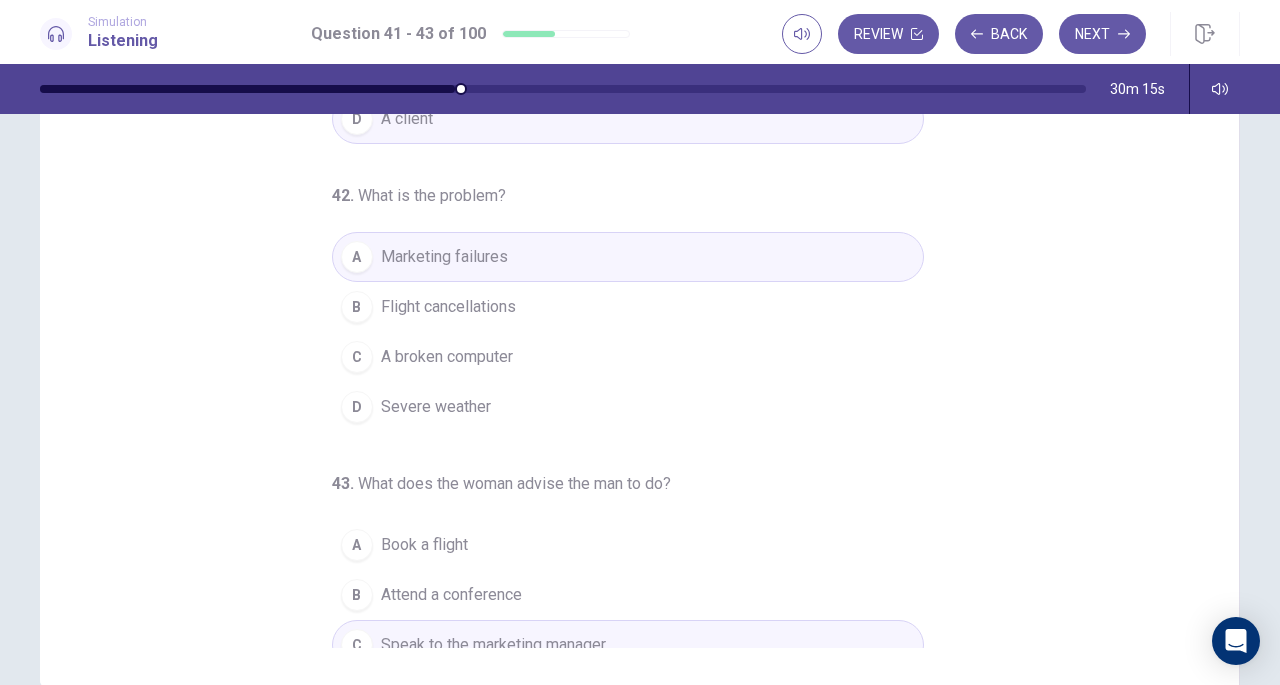 scroll, scrollTop: 145, scrollLeft: 0, axis: vertical 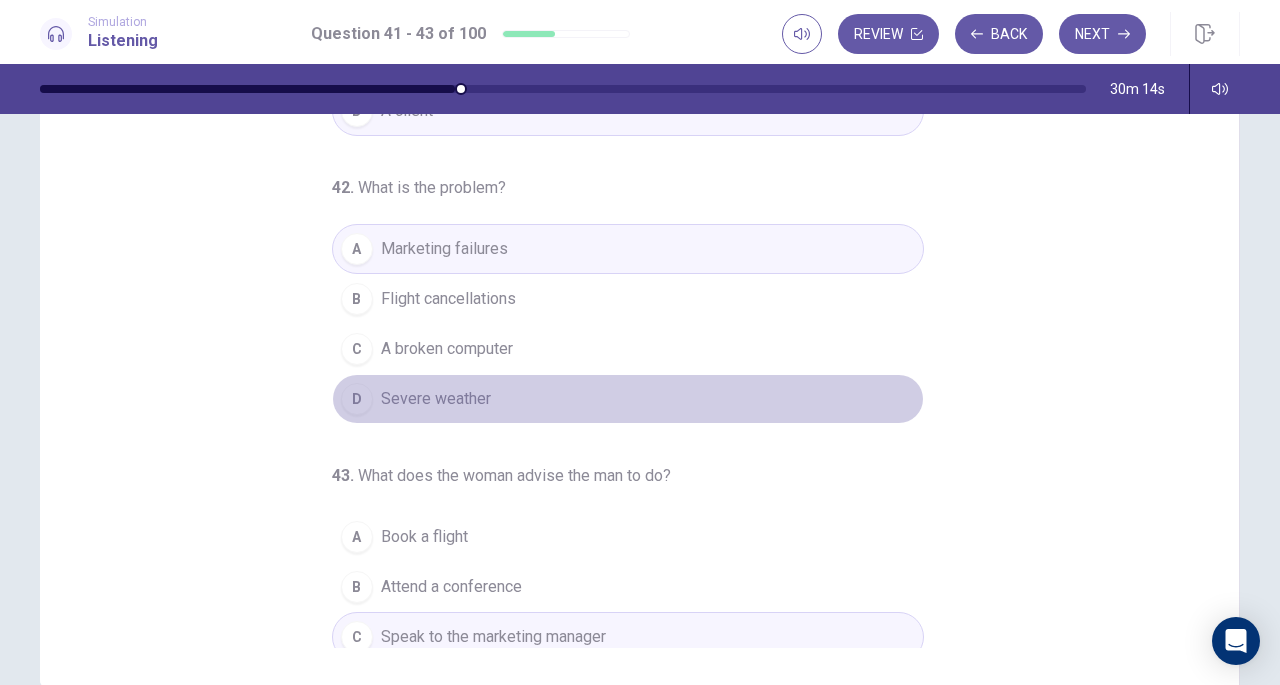 click on "D Severe weather" at bounding box center [628, 399] 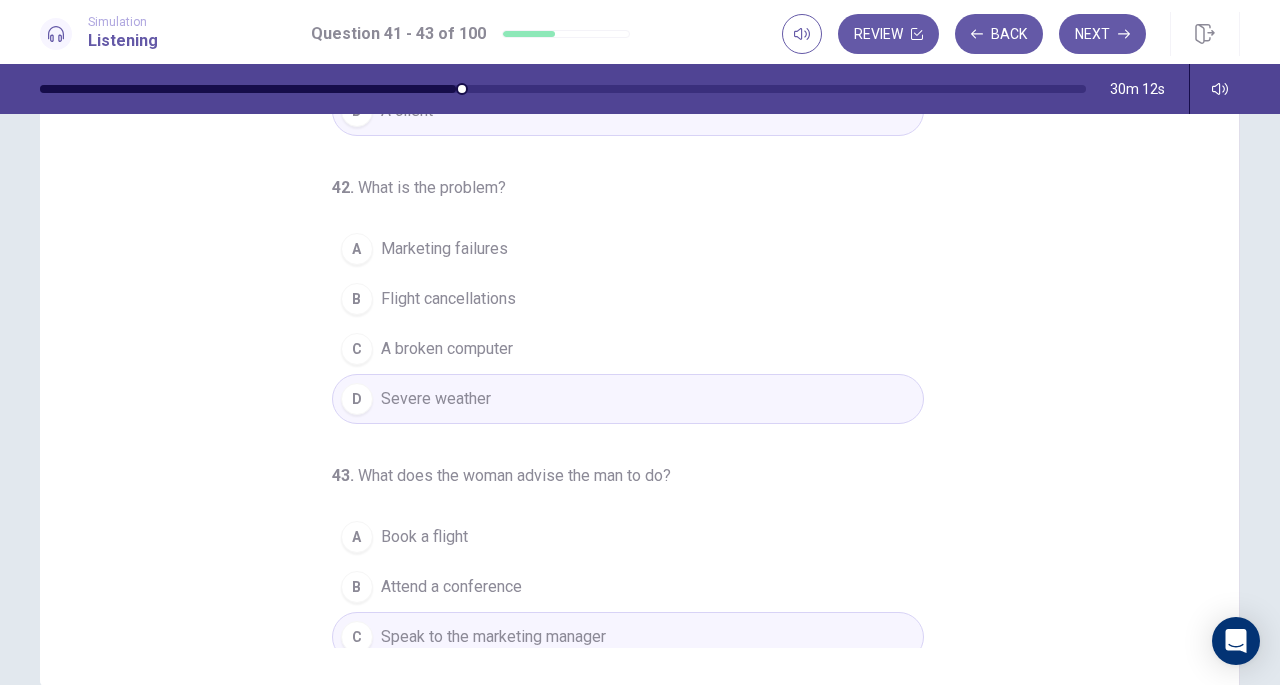 scroll, scrollTop: 0, scrollLeft: 0, axis: both 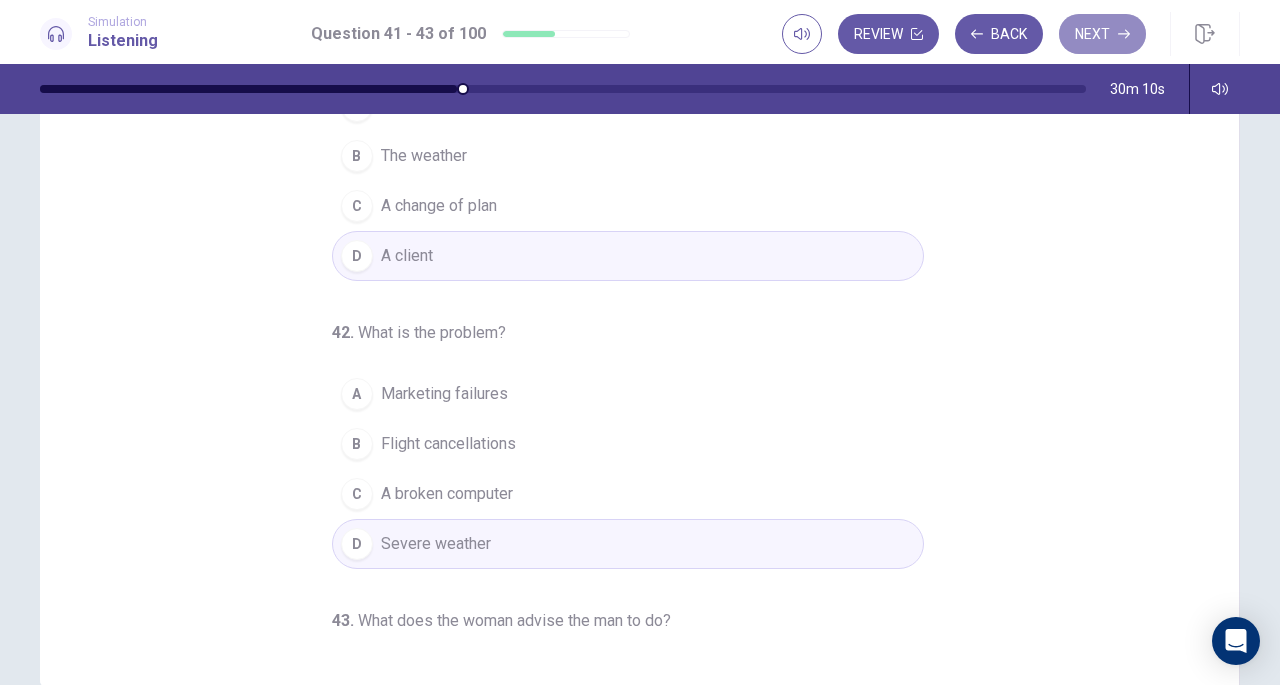 click on "Next" at bounding box center (1102, 34) 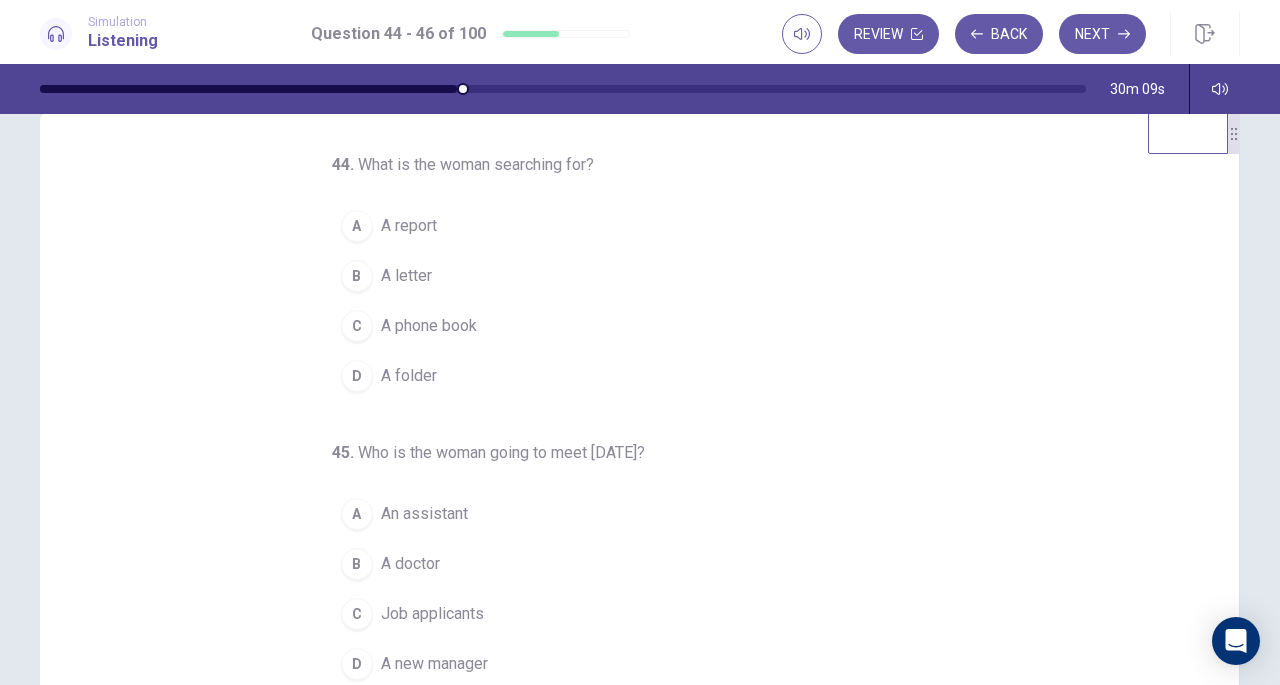 scroll, scrollTop: 0, scrollLeft: 0, axis: both 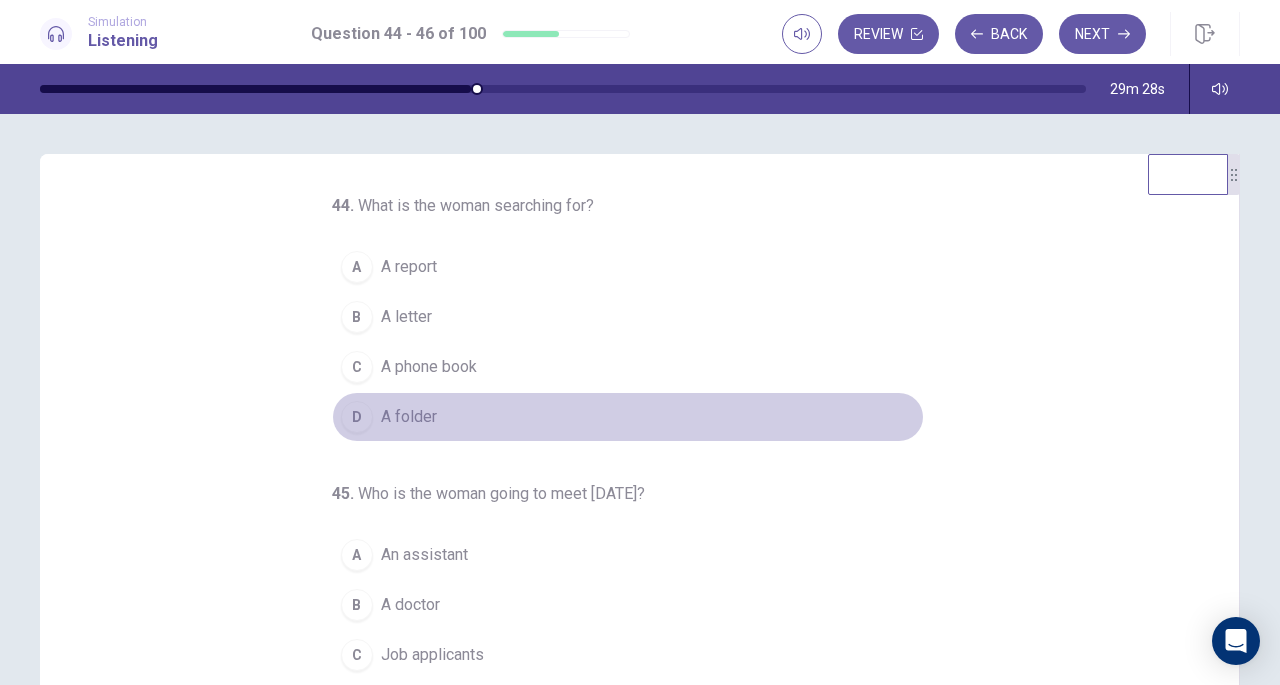 click on "D A folder" at bounding box center [628, 417] 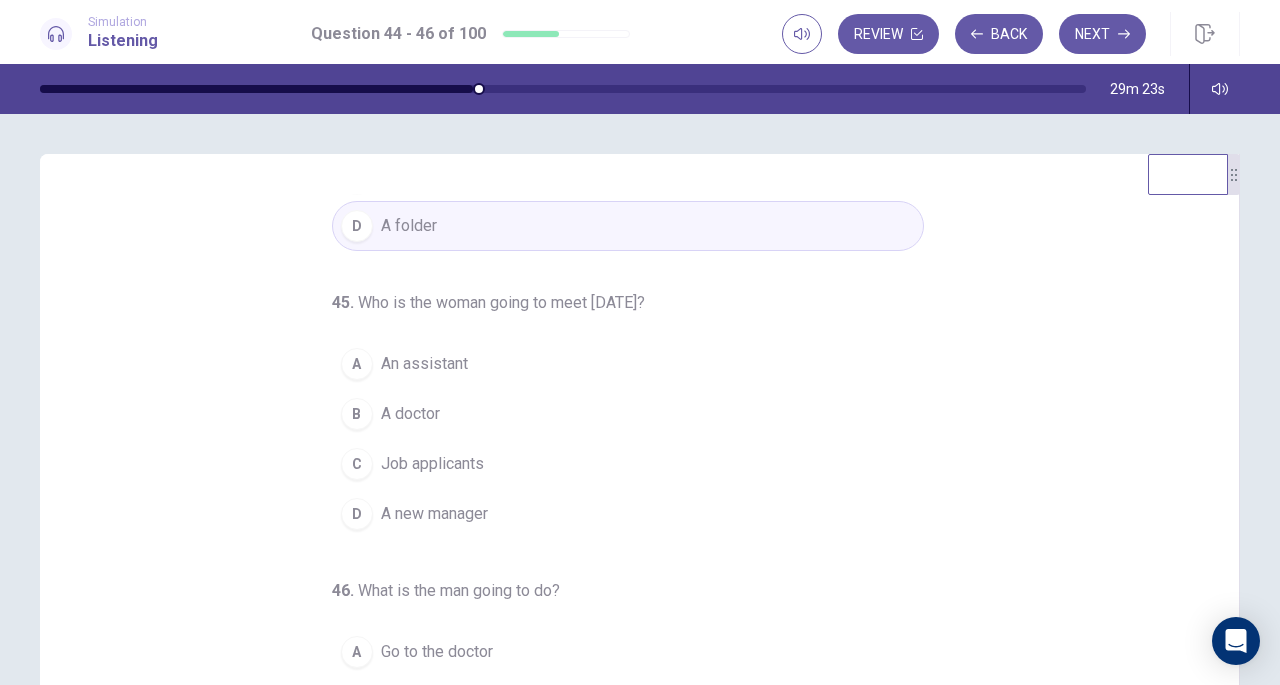 scroll, scrollTop: 200, scrollLeft: 0, axis: vertical 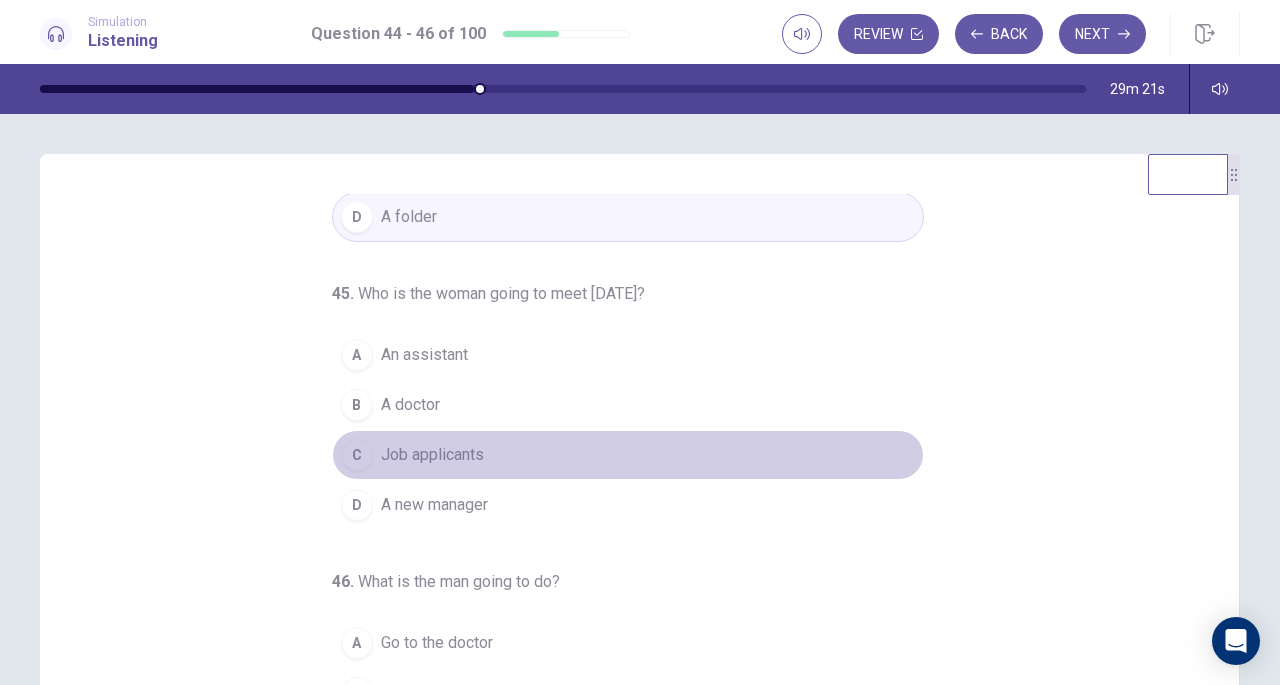 click on "Job applicants" at bounding box center (432, 455) 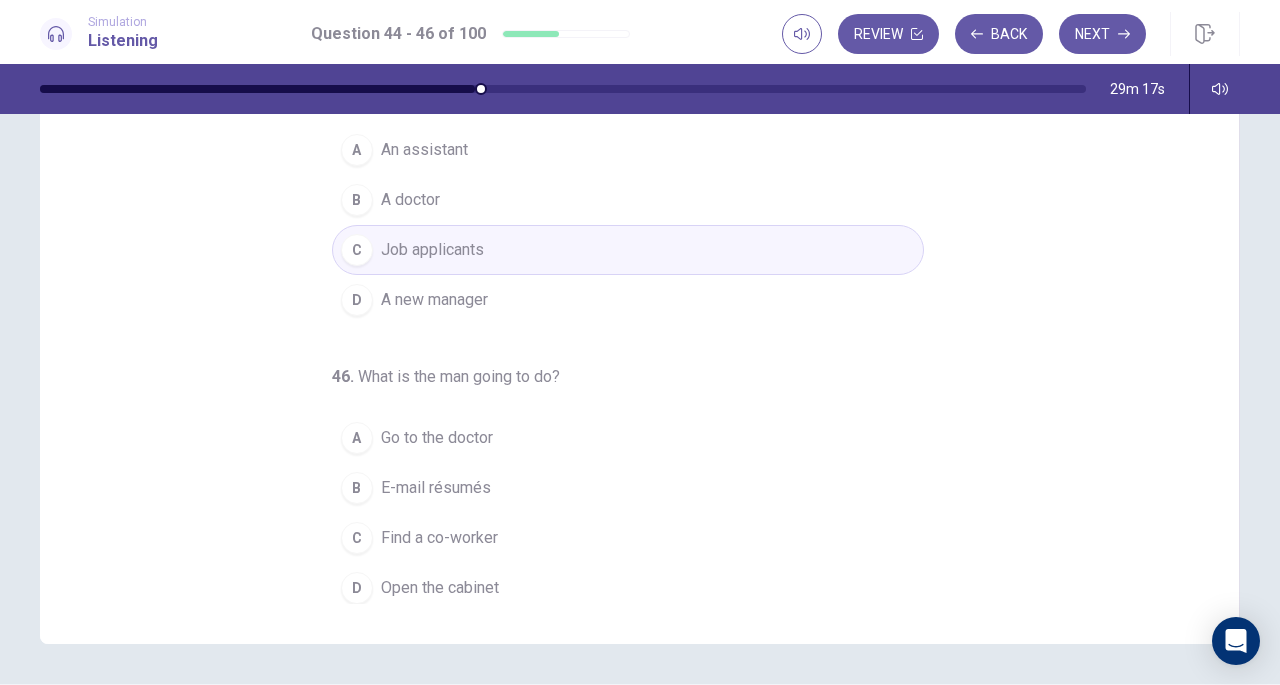 scroll, scrollTop: 214, scrollLeft: 0, axis: vertical 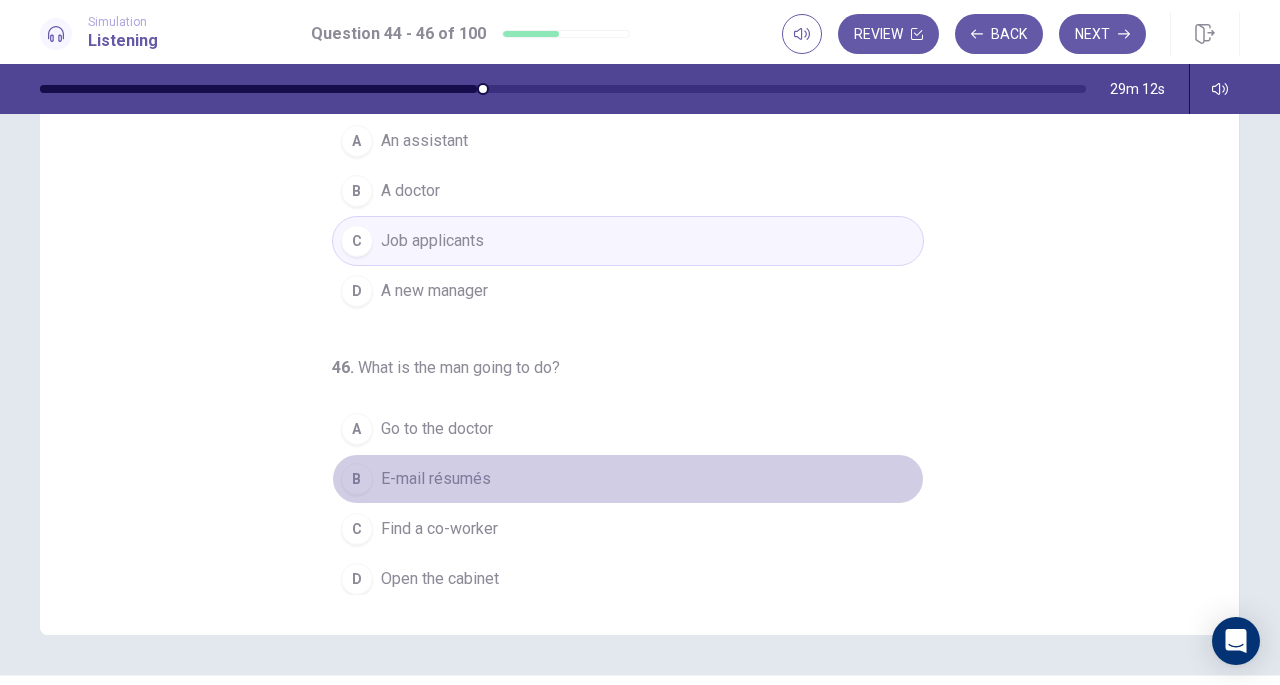 click on "B" at bounding box center [357, 479] 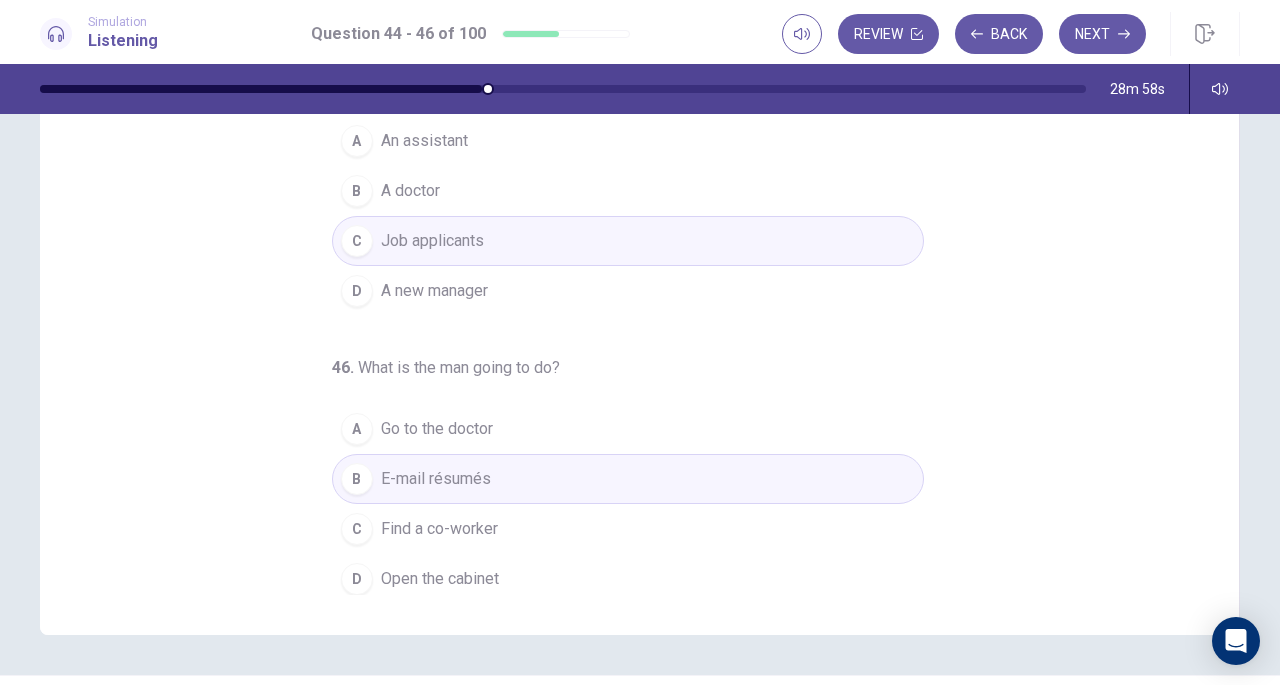 scroll, scrollTop: 0, scrollLeft: 0, axis: both 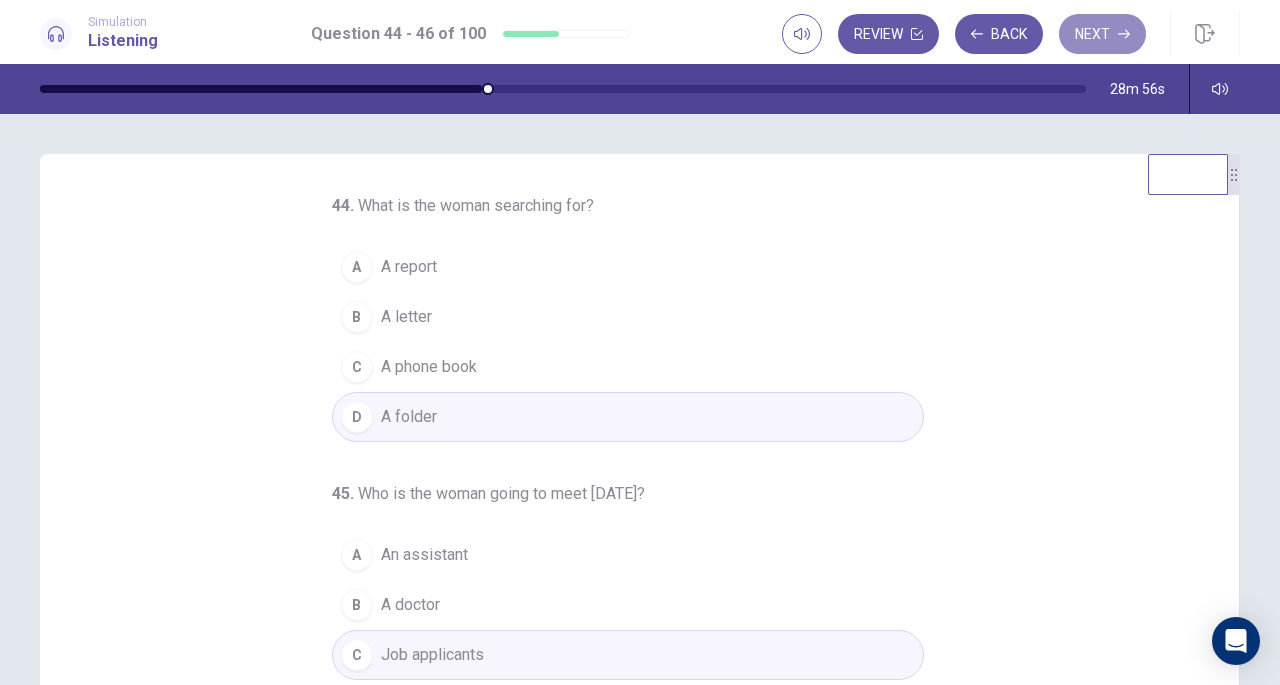 click on "Next" at bounding box center [1102, 34] 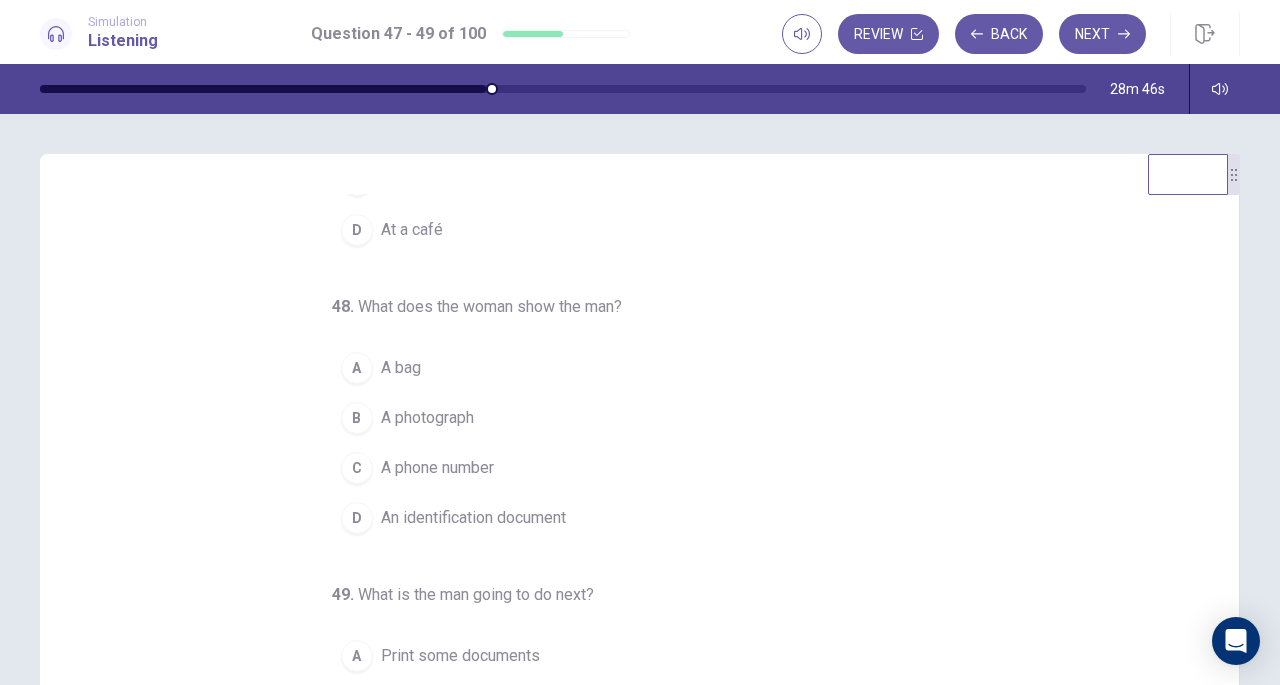 scroll, scrollTop: 200, scrollLeft: 0, axis: vertical 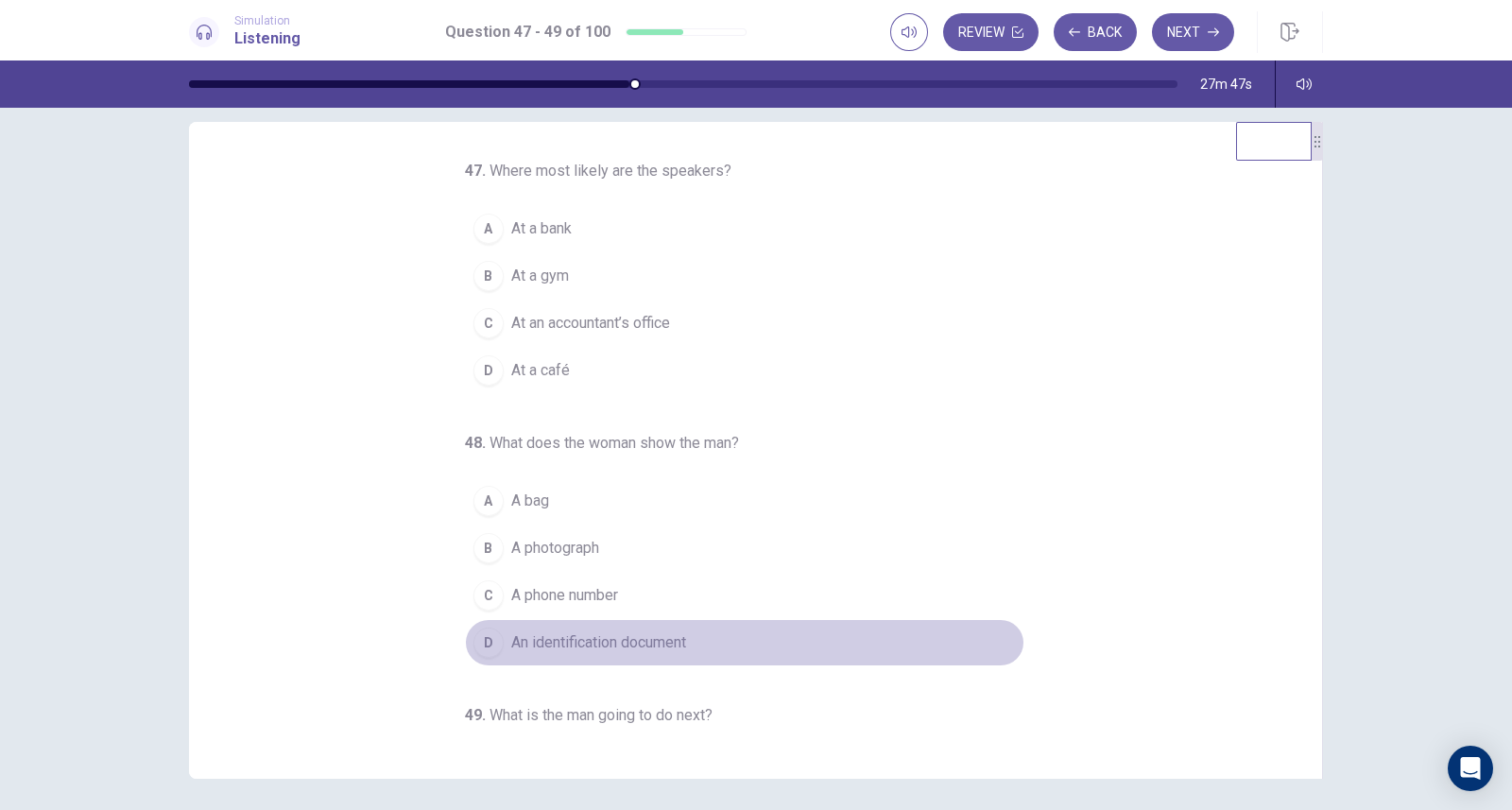 click on "D" at bounding box center (489, 643) 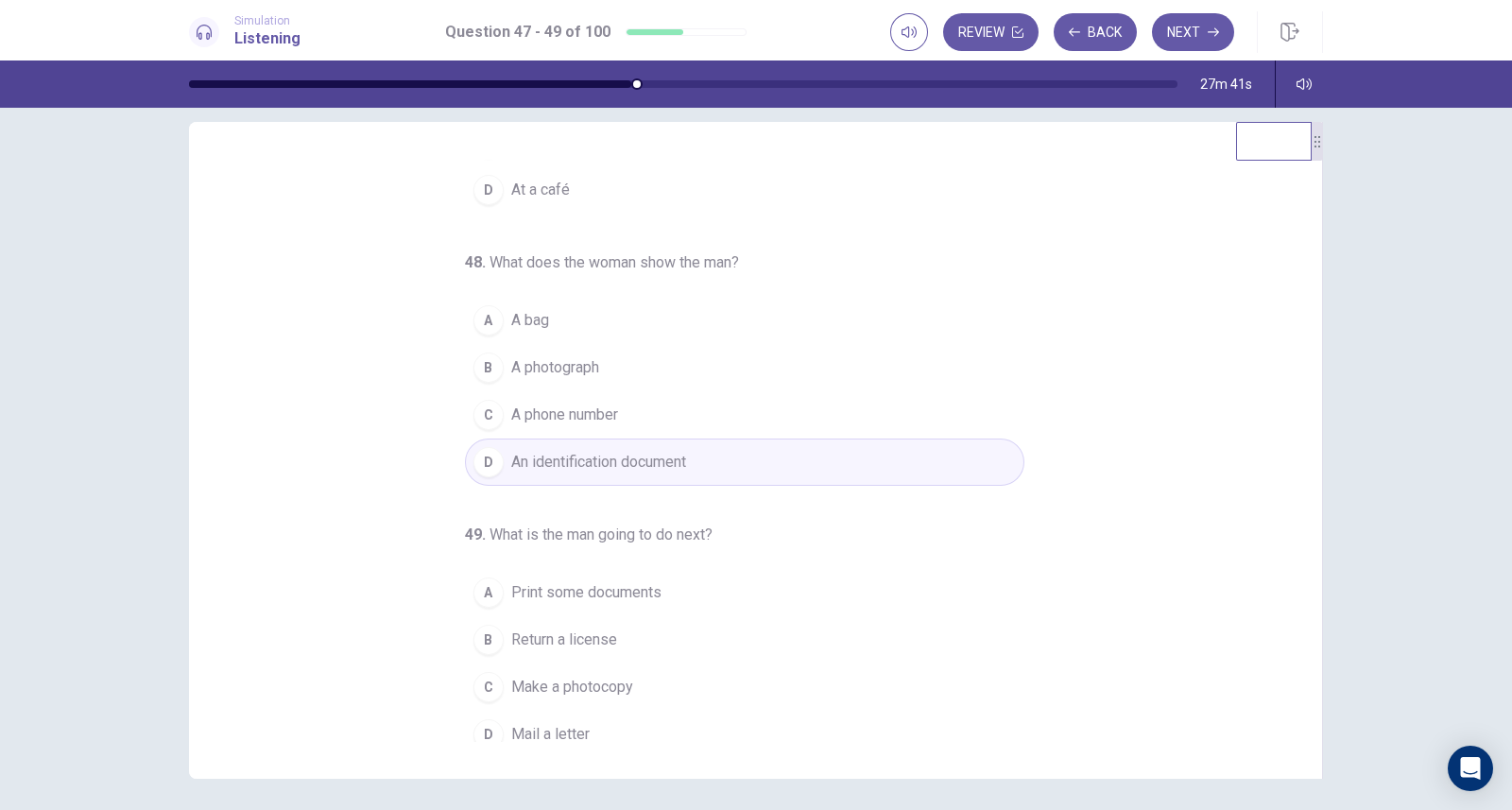 scroll, scrollTop: 193, scrollLeft: 0, axis: vertical 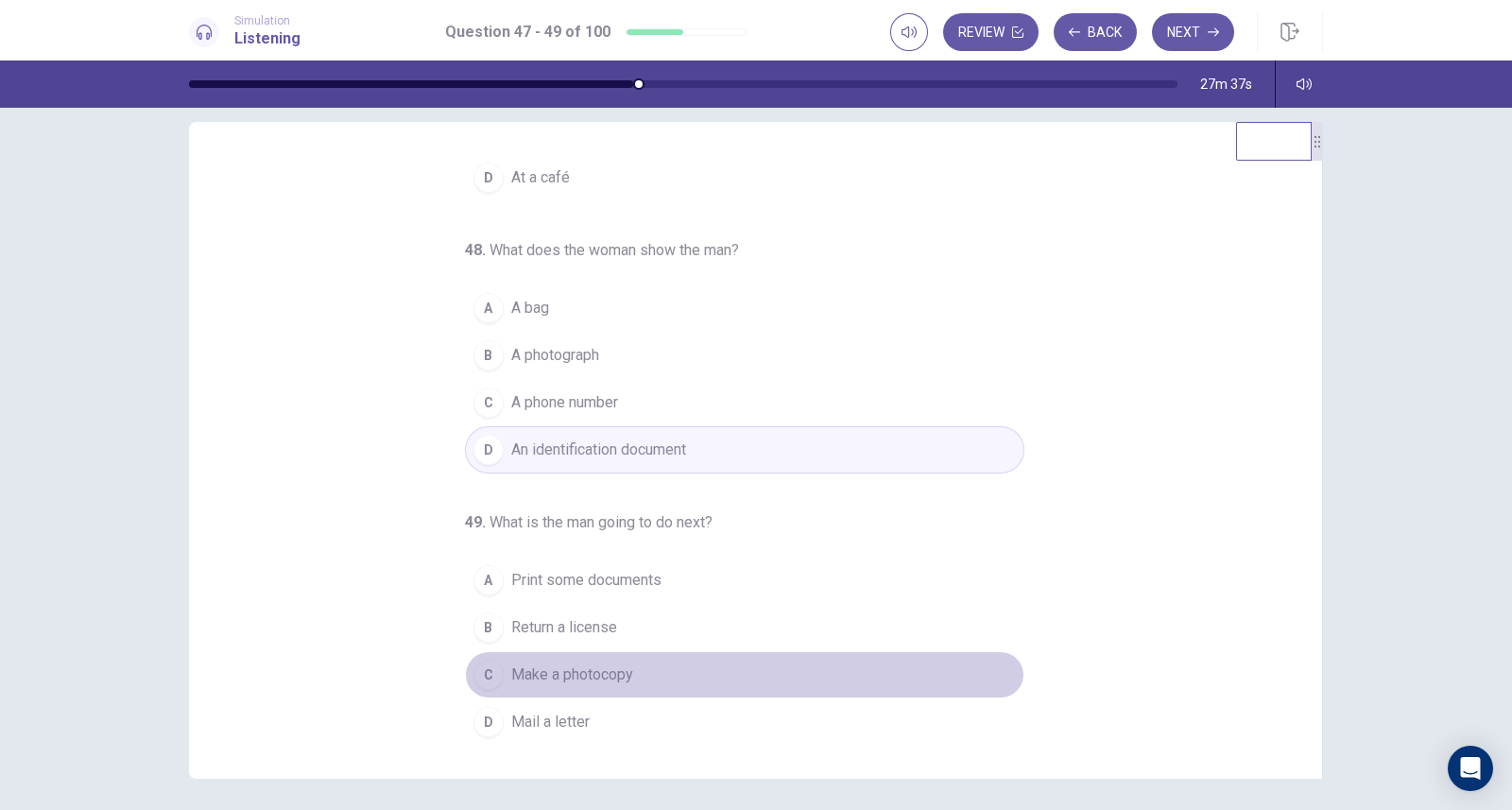 click on "Make a photocopy" at bounding box center (572, 675) 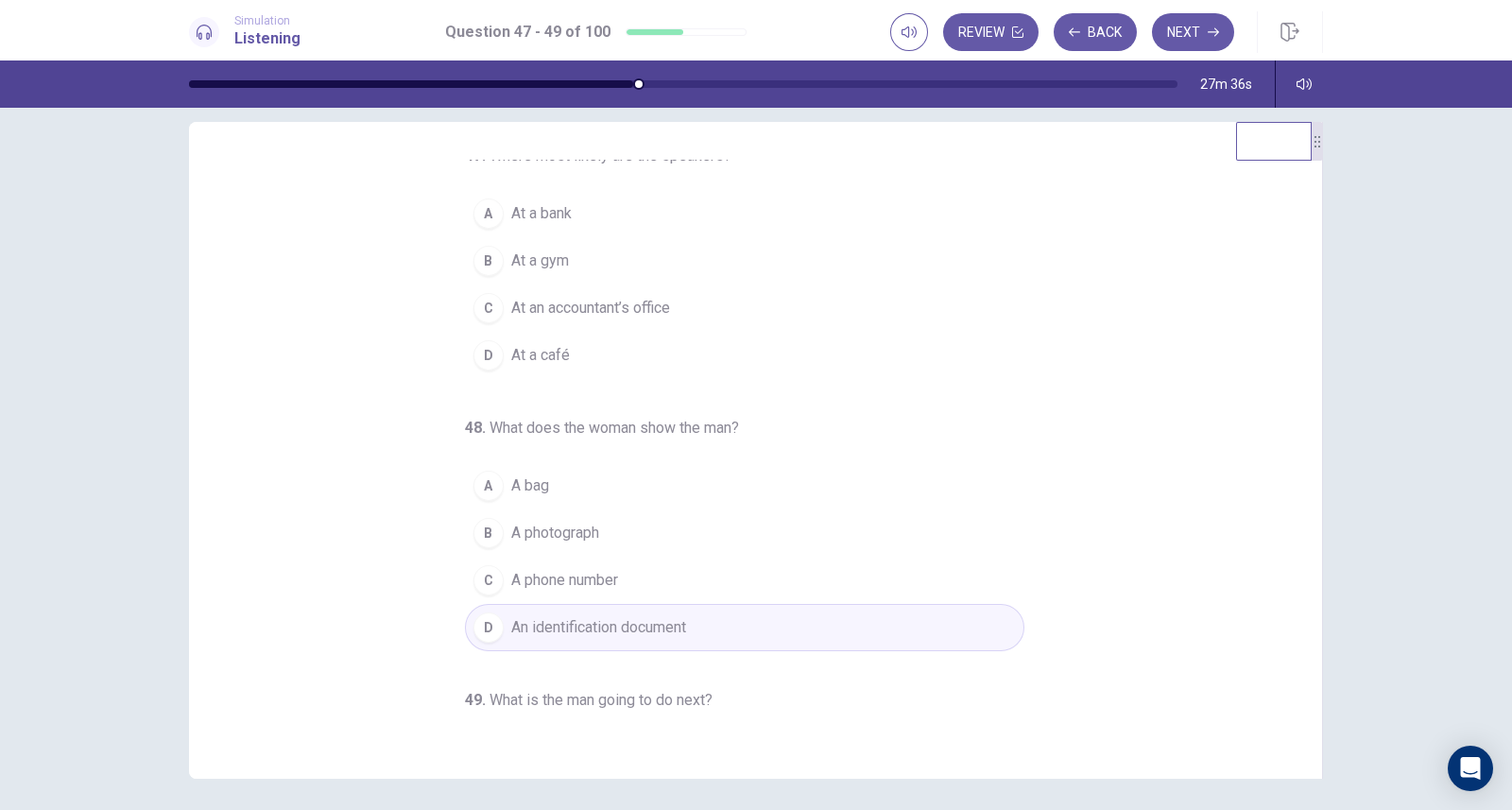 scroll, scrollTop: 0, scrollLeft: 0, axis: both 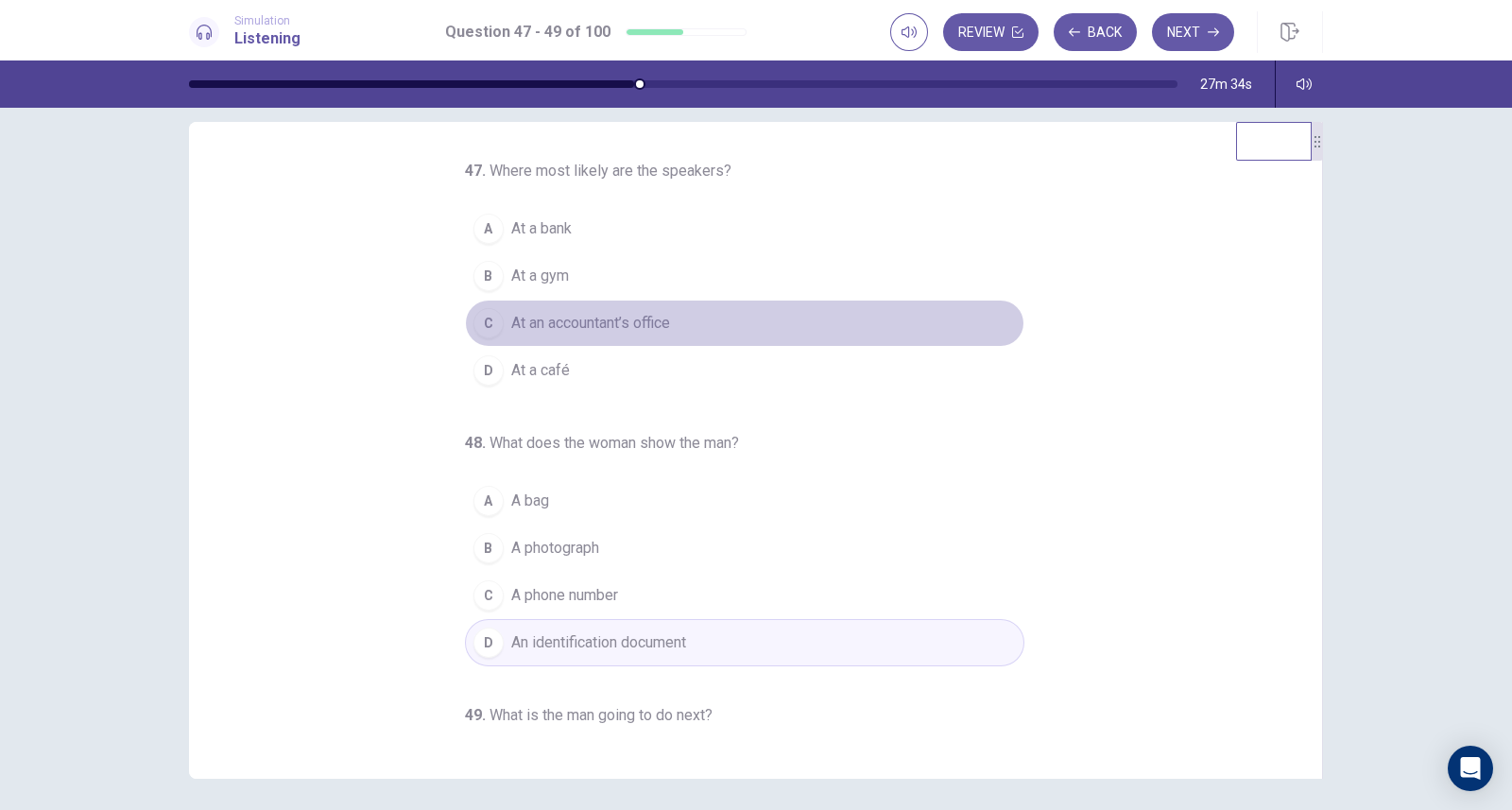 click on "At an accountant’s office" at bounding box center (591, 323) 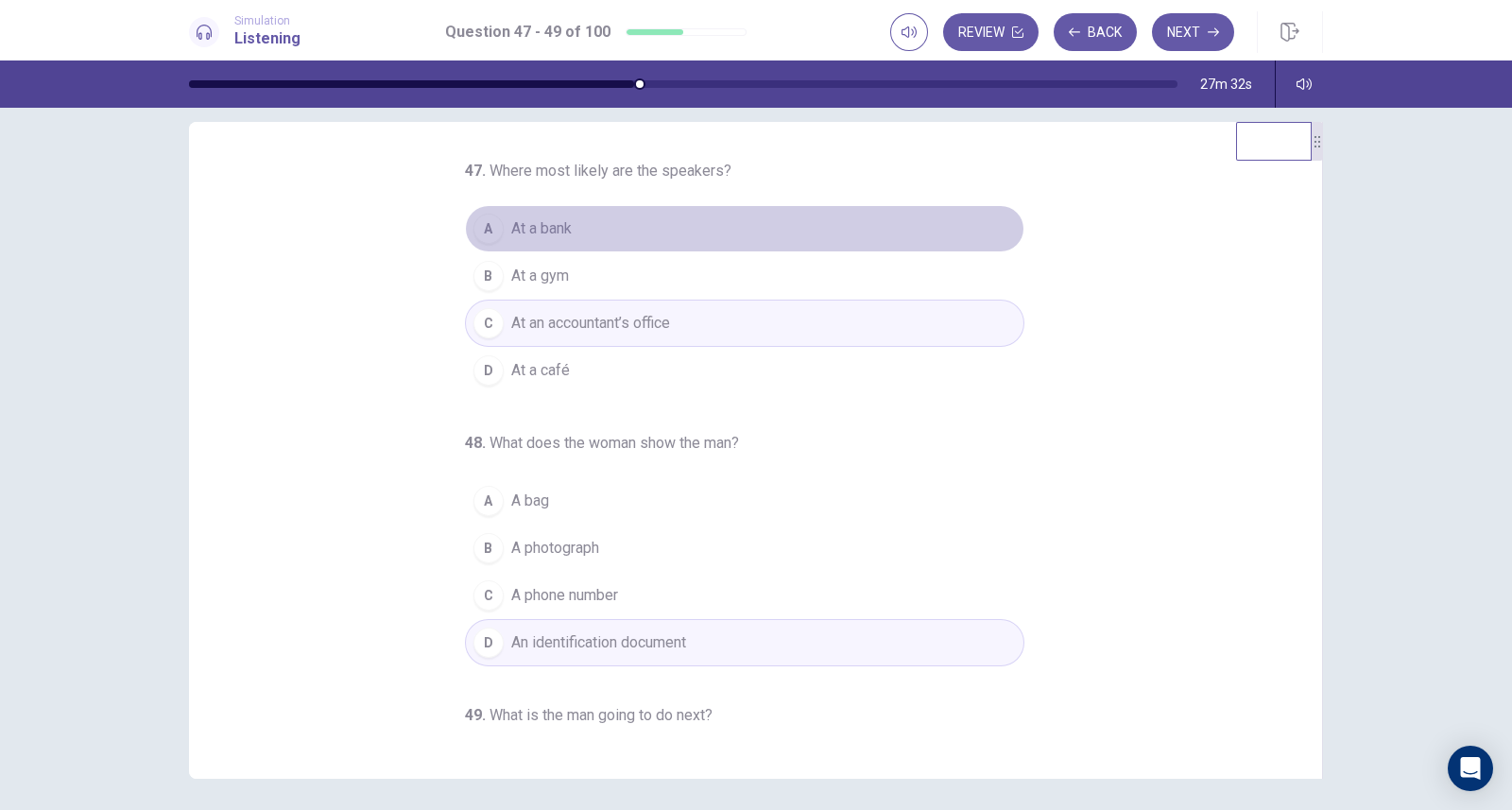 click on "A At a bank" at bounding box center (745, 229) 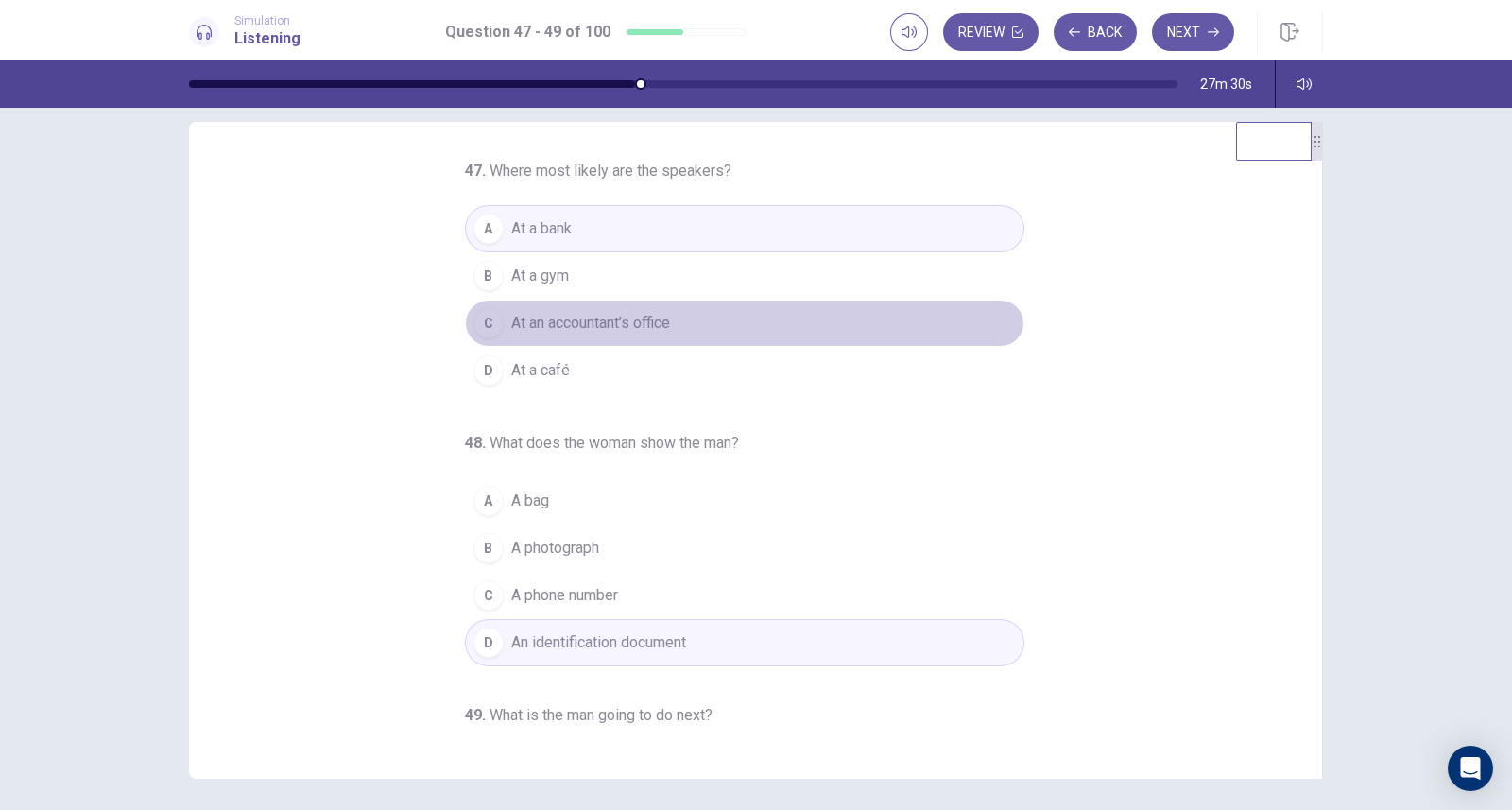 click on "At an accountant’s office" at bounding box center (591, 323) 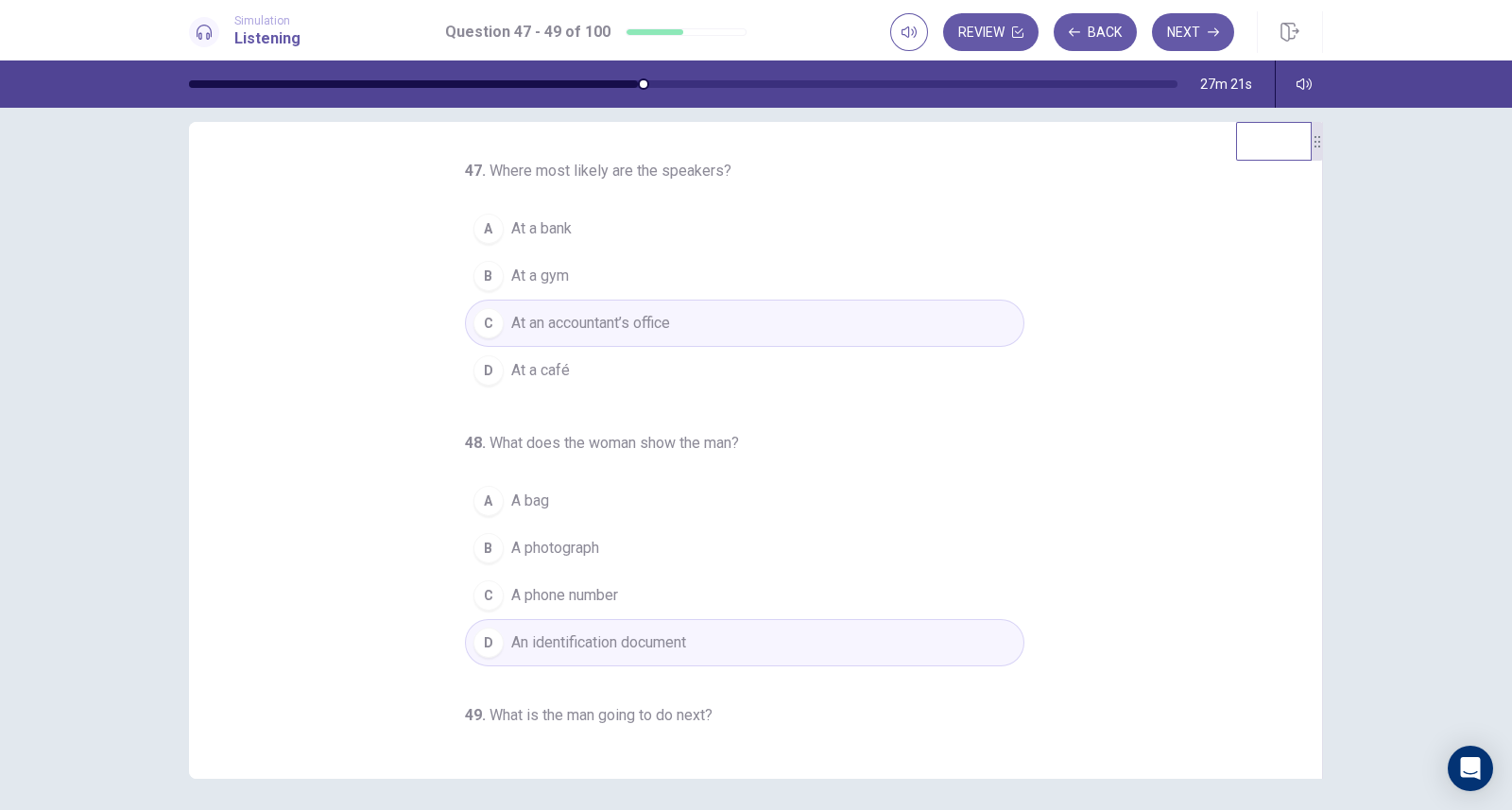 scroll, scrollTop: 193, scrollLeft: 0, axis: vertical 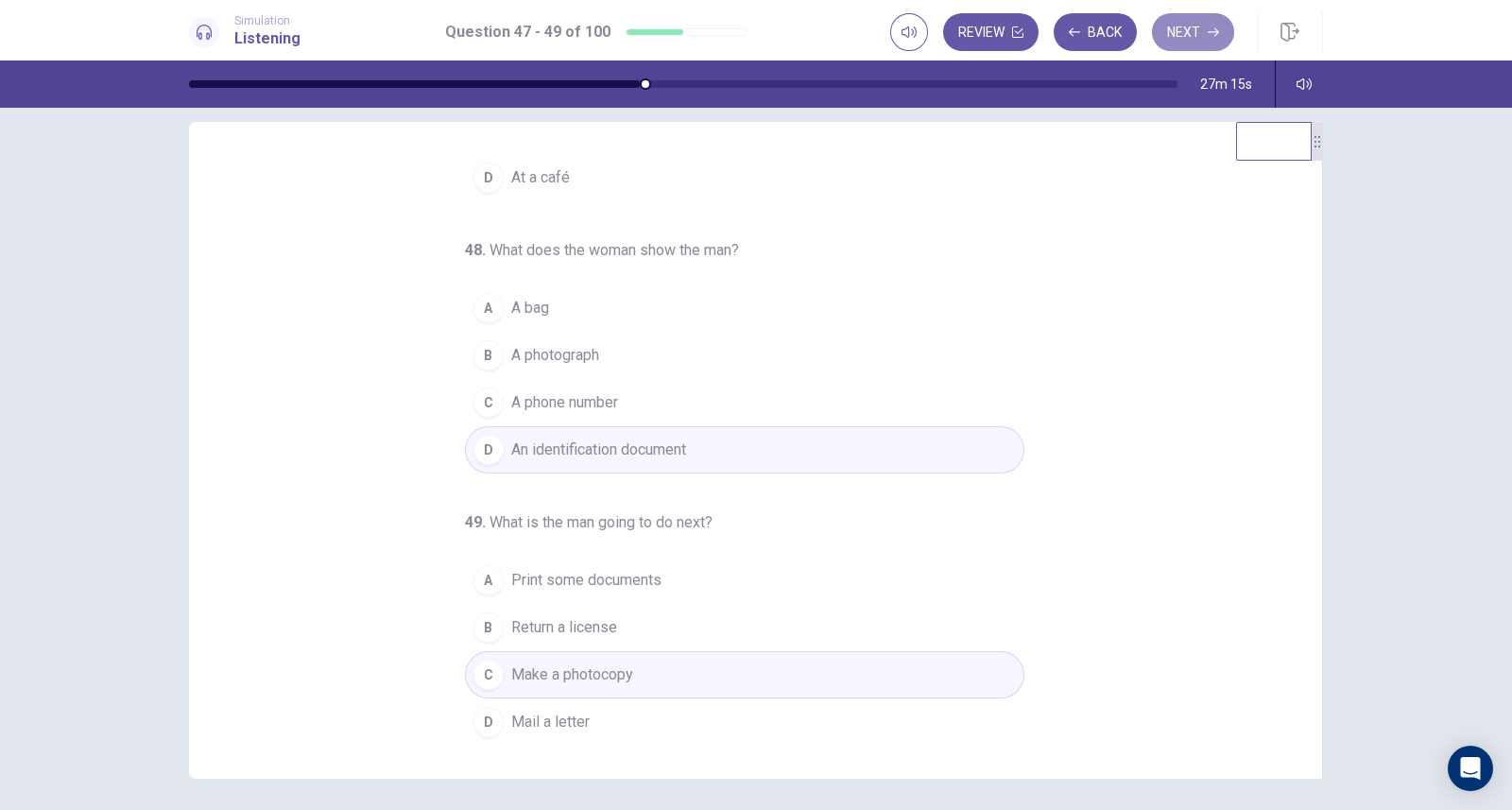 click on "Next" at bounding box center (1193, 32) 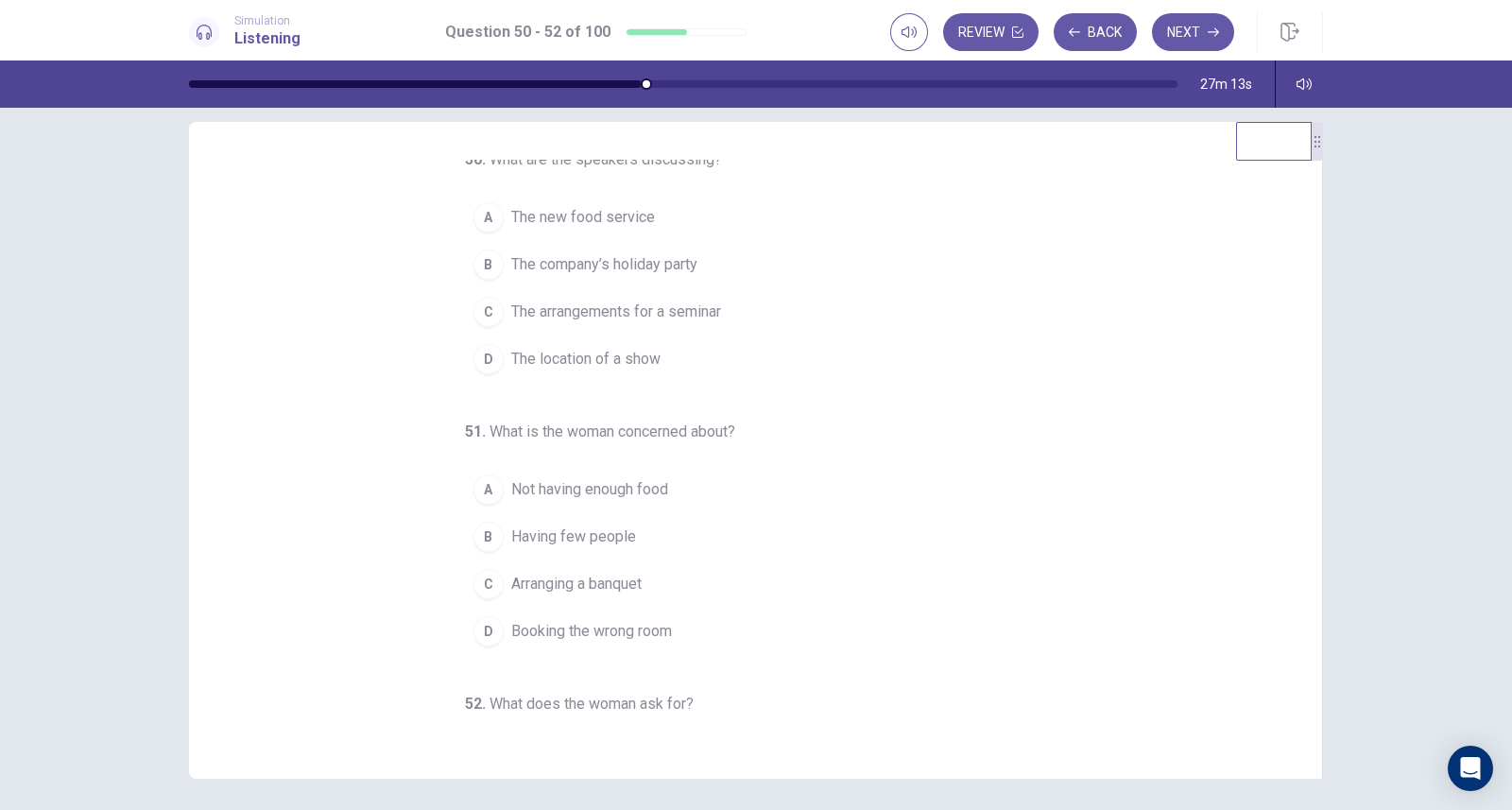 scroll, scrollTop: 0, scrollLeft: 0, axis: both 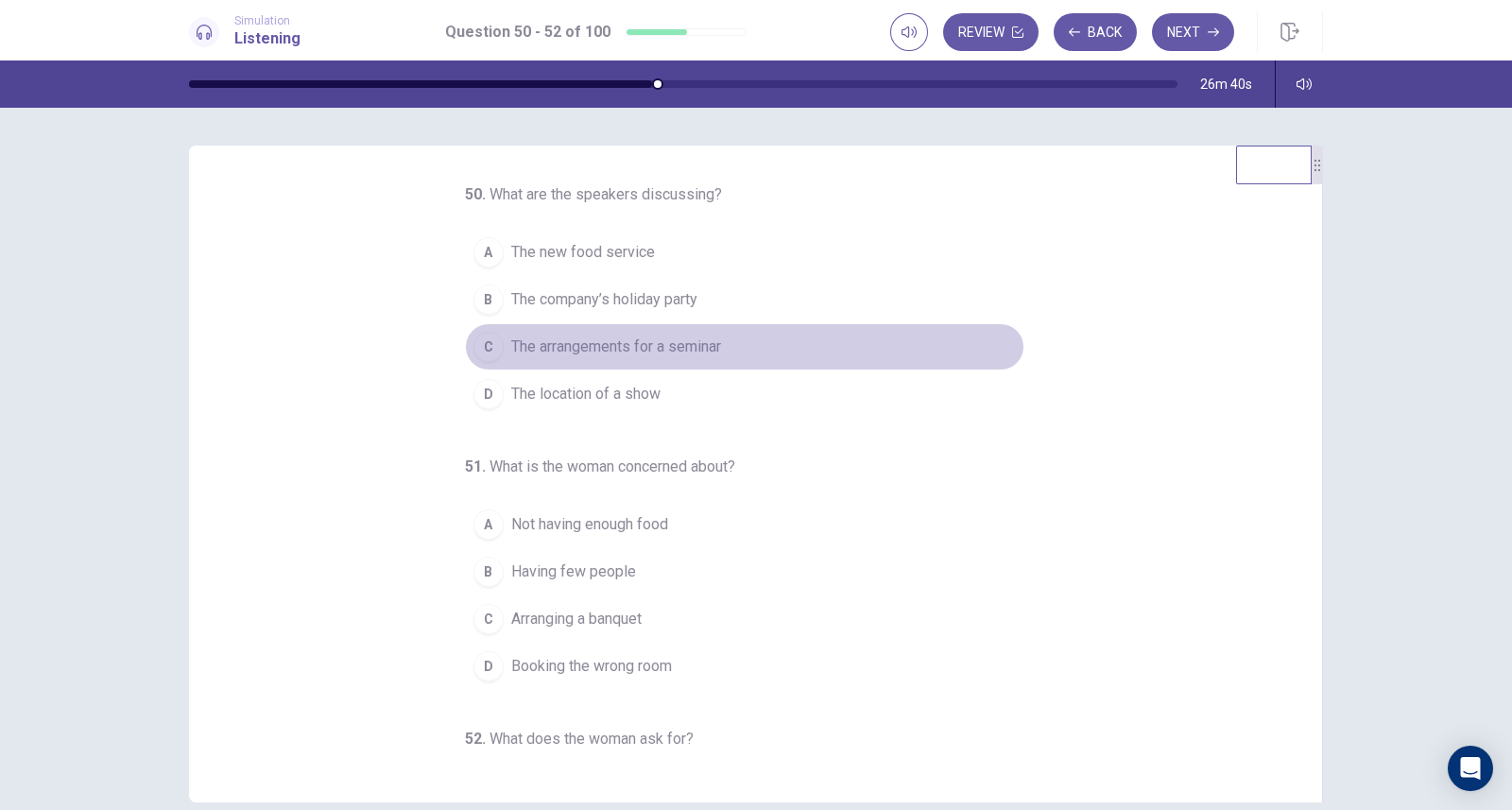 click on "The arrangements for a seminar" at bounding box center [616, 347] 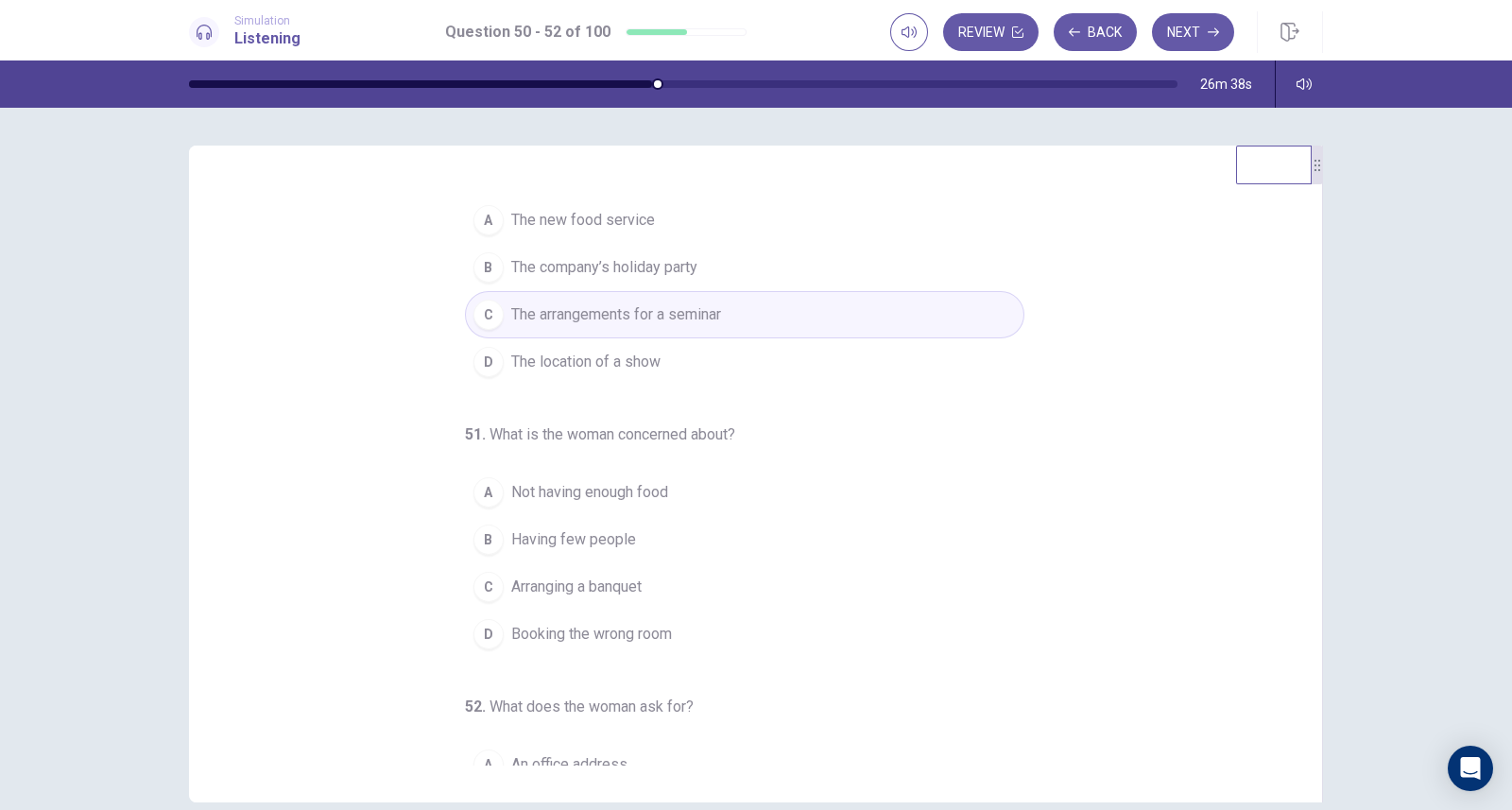 scroll, scrollTop: 40, scrollLeft: 0, axis: vertical 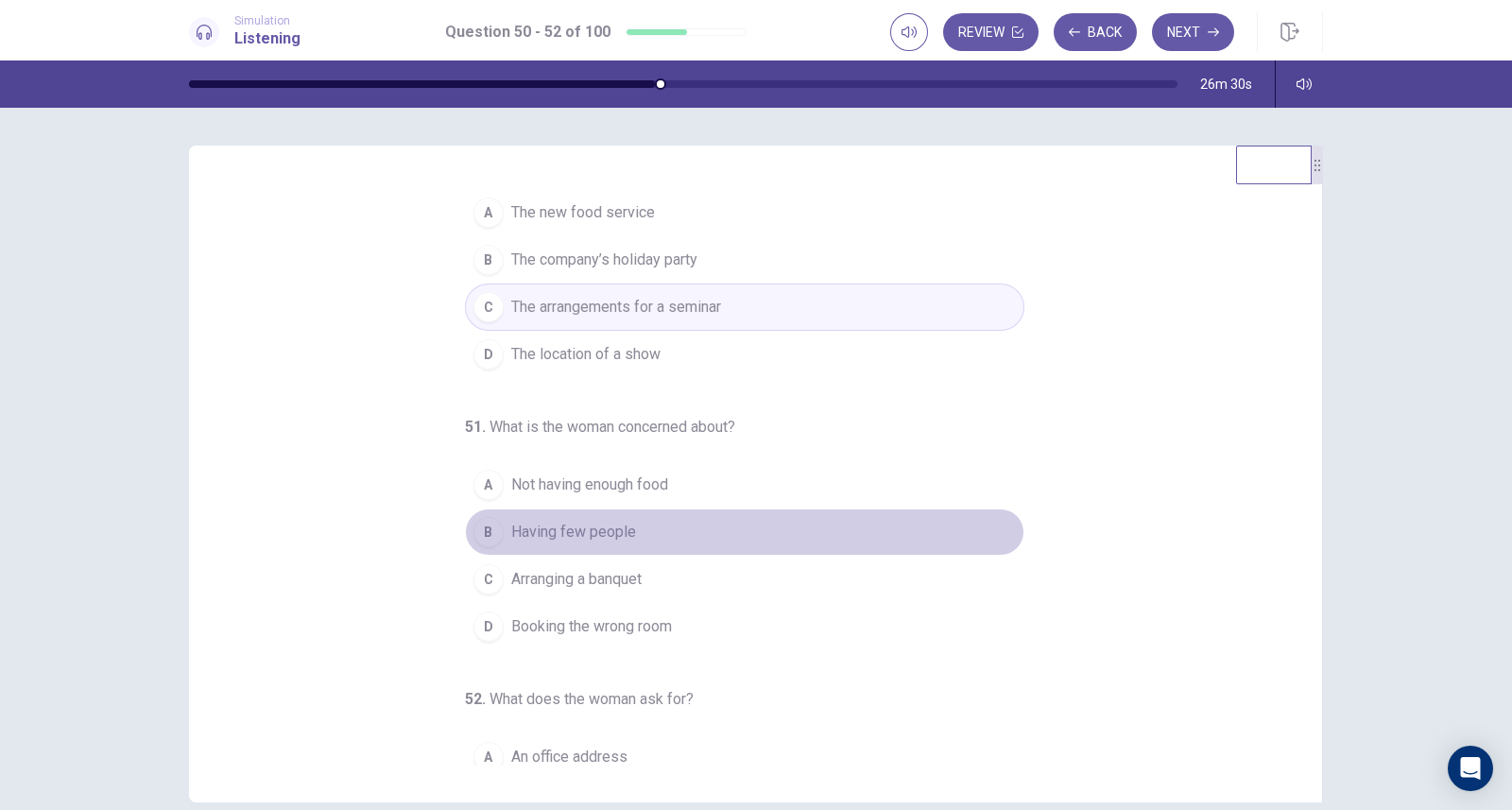 click on "B" at bounding box center (489, 532) 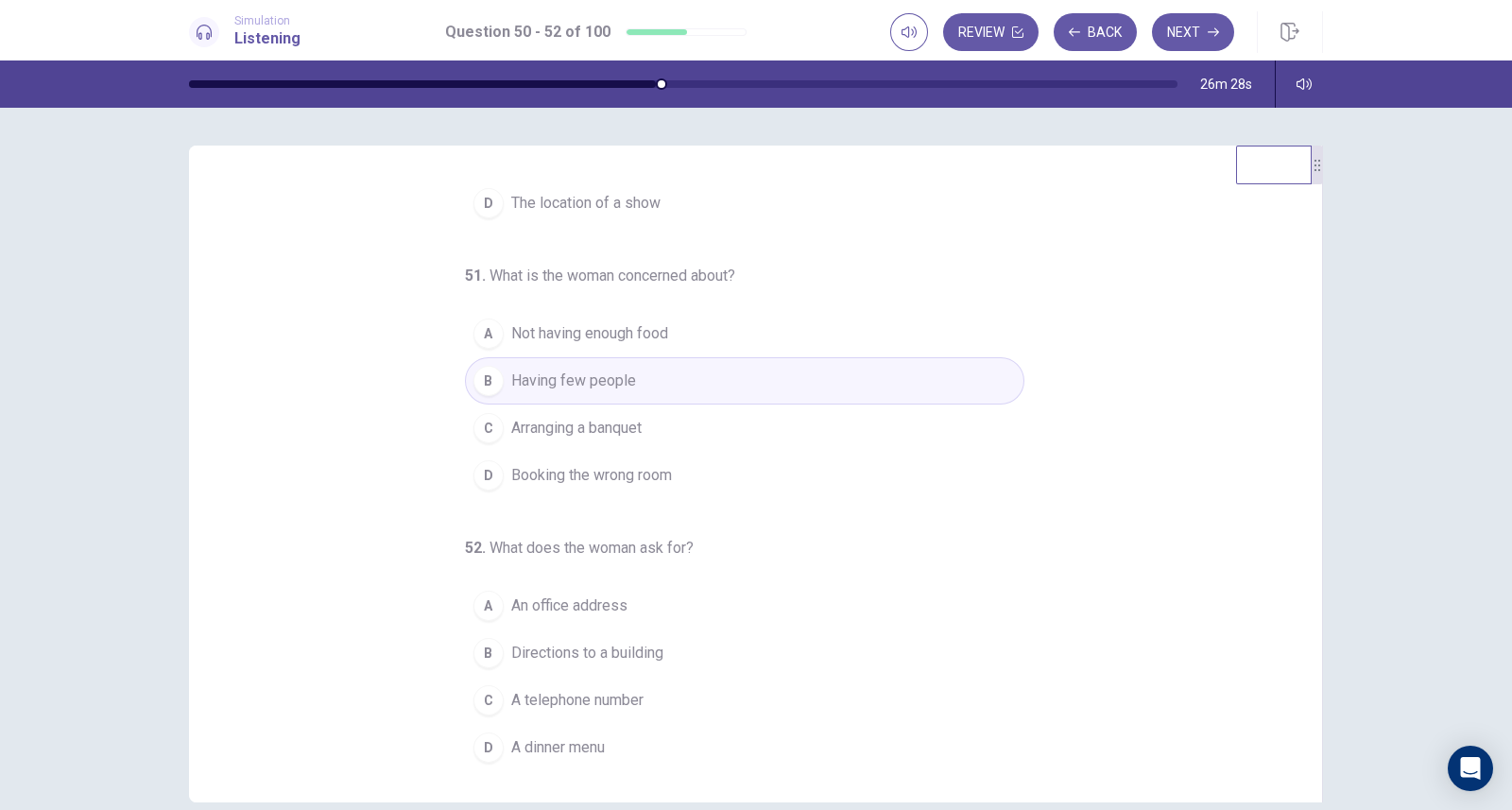scroll, scrollTop: 193, scrollLeft: 0, axis: vertical 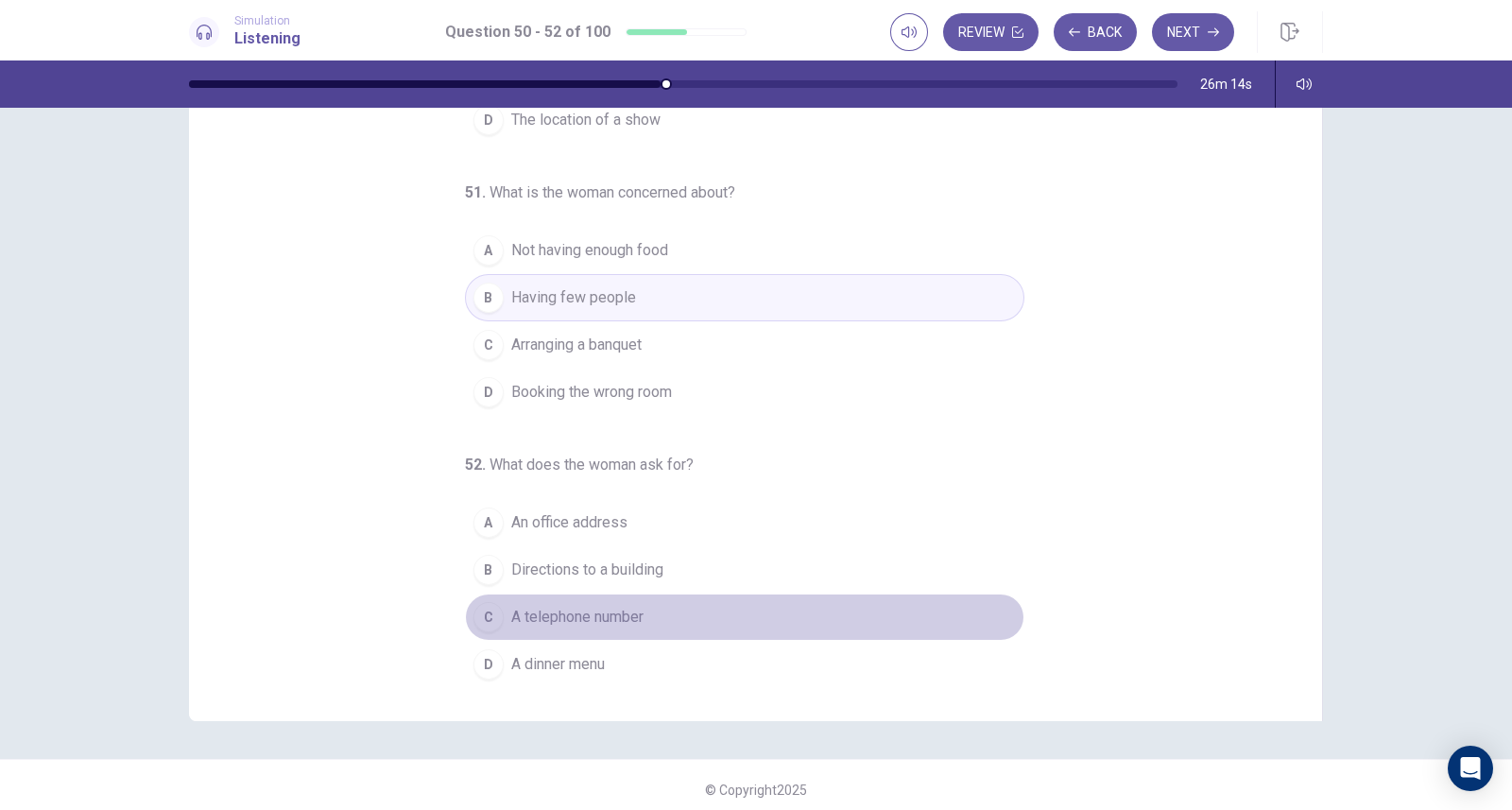 click on "C A telephone number" at bounding box center (745, 617) 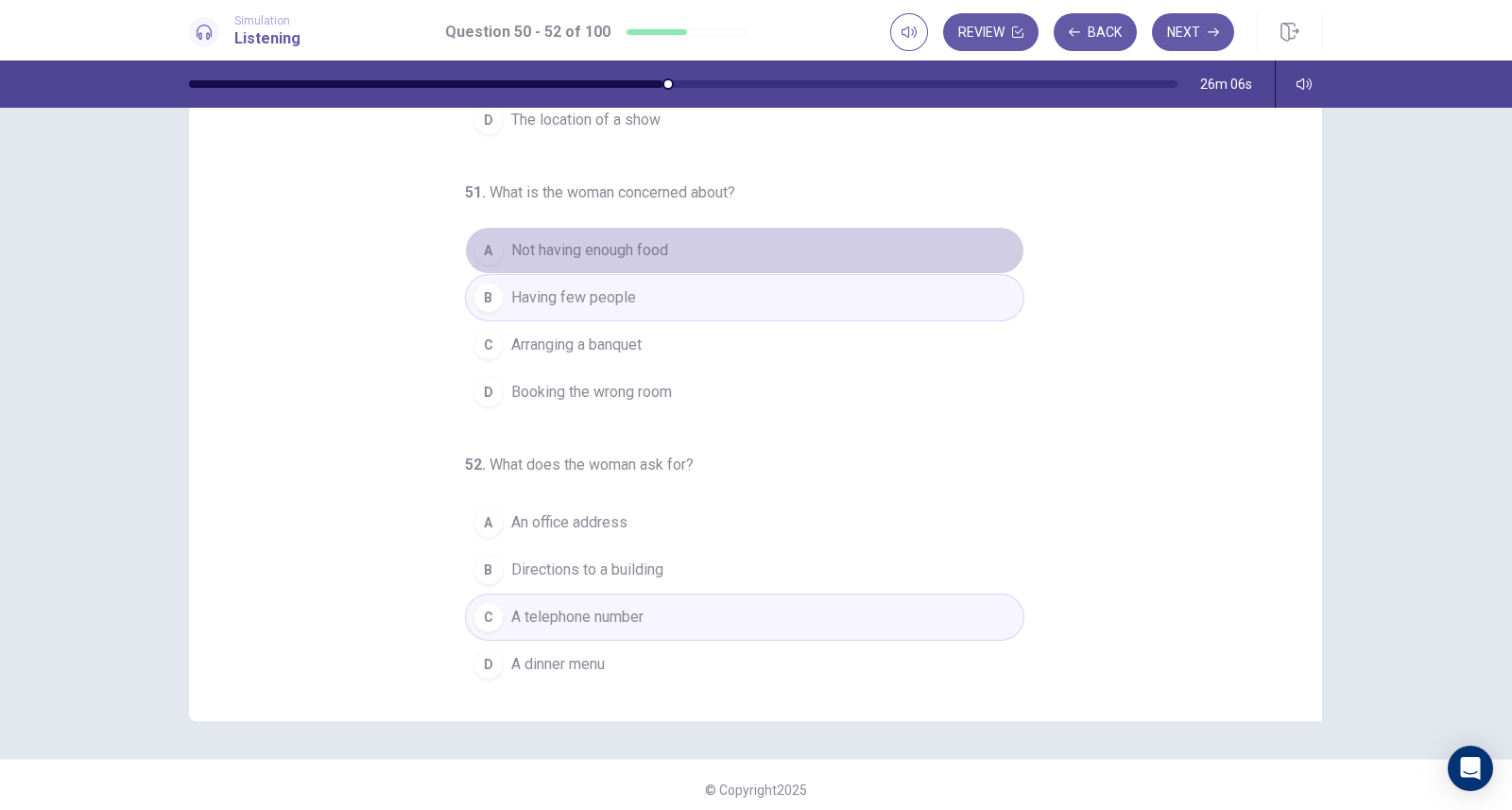 click on "A Not having enough food" at bounding box center [745, 250] 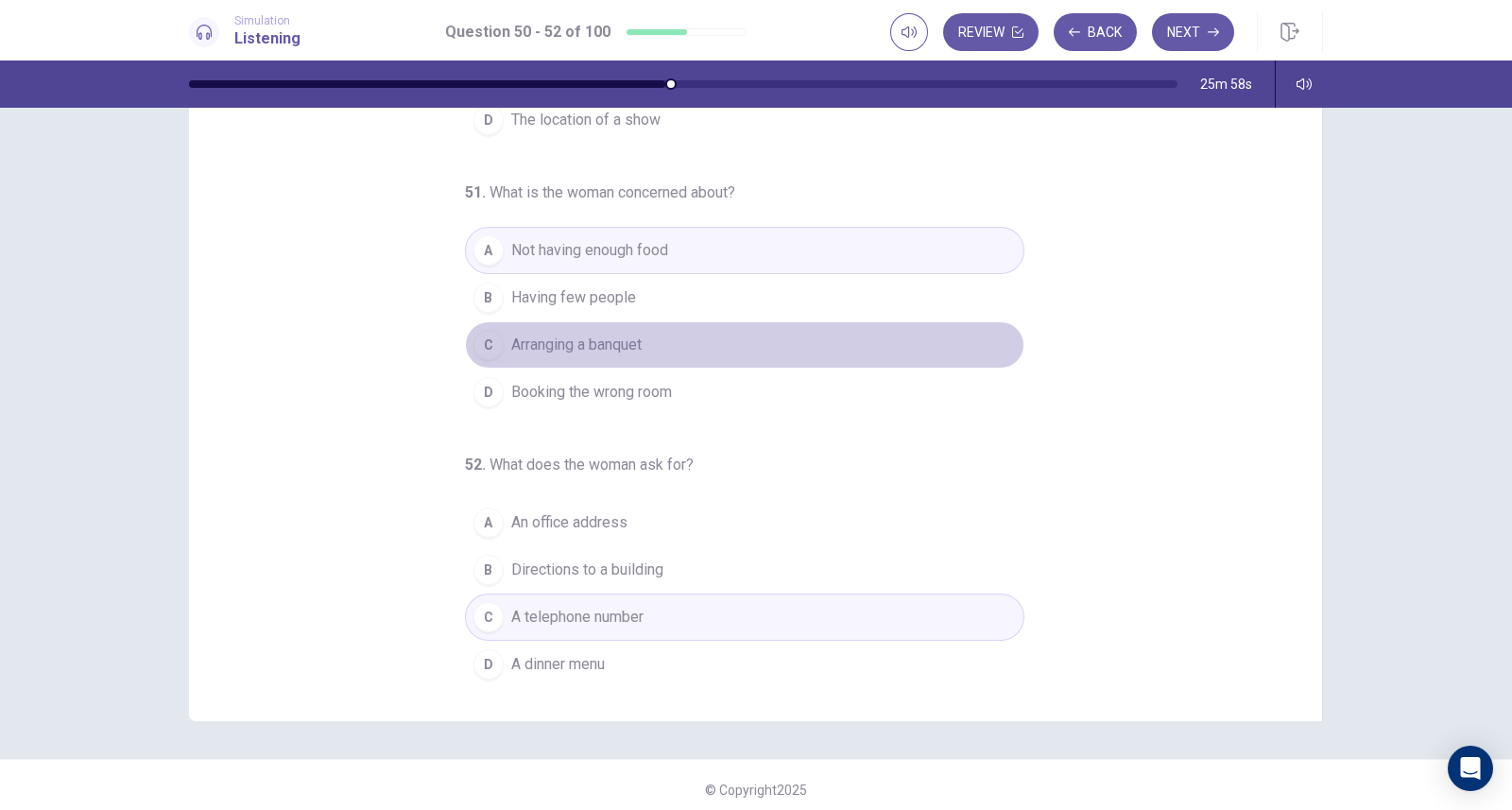 click on "C Arranging a banquet" at bounding box center [745, 345] 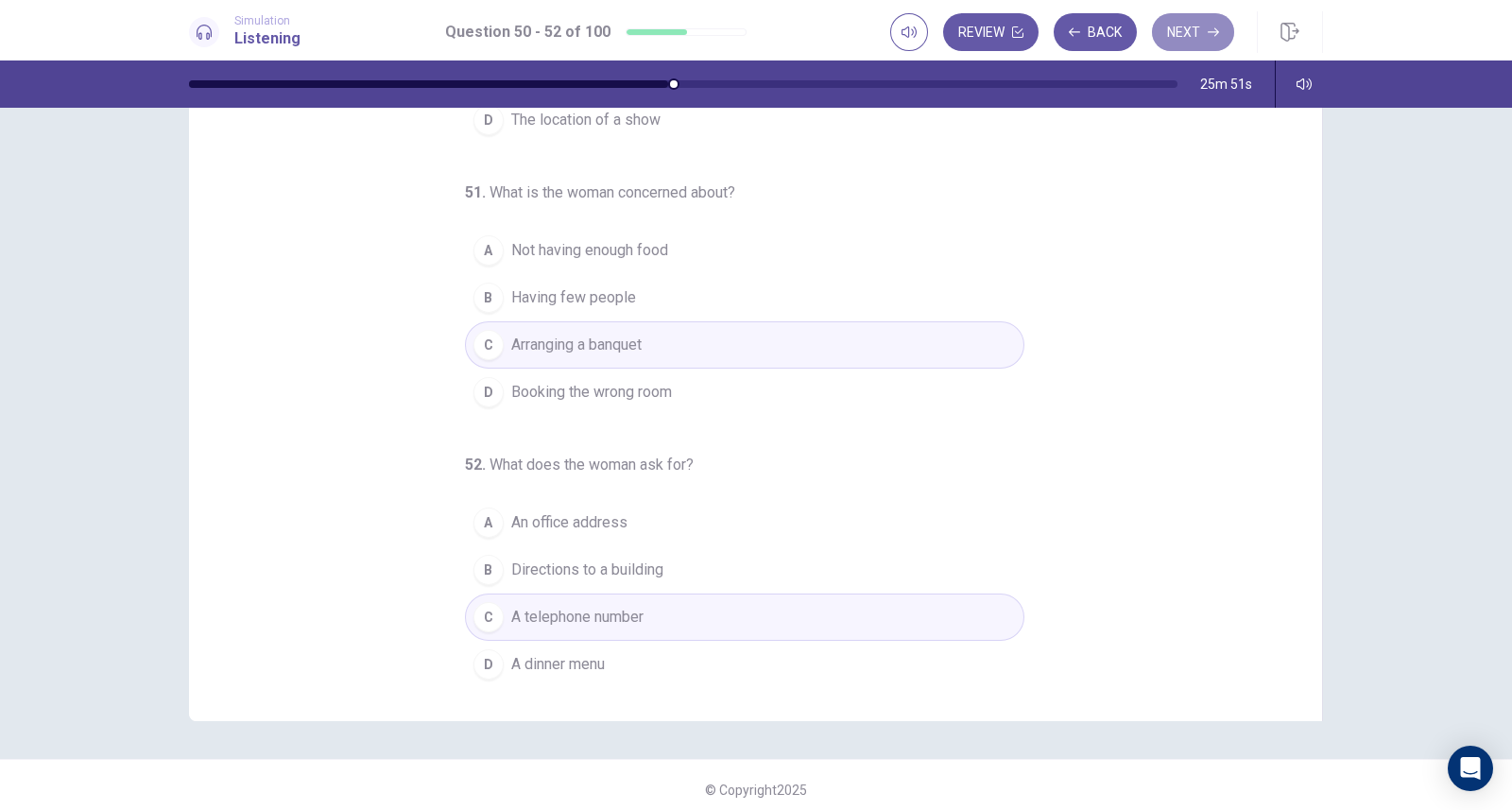 click on "Next" at bounding box center [1193, 32] 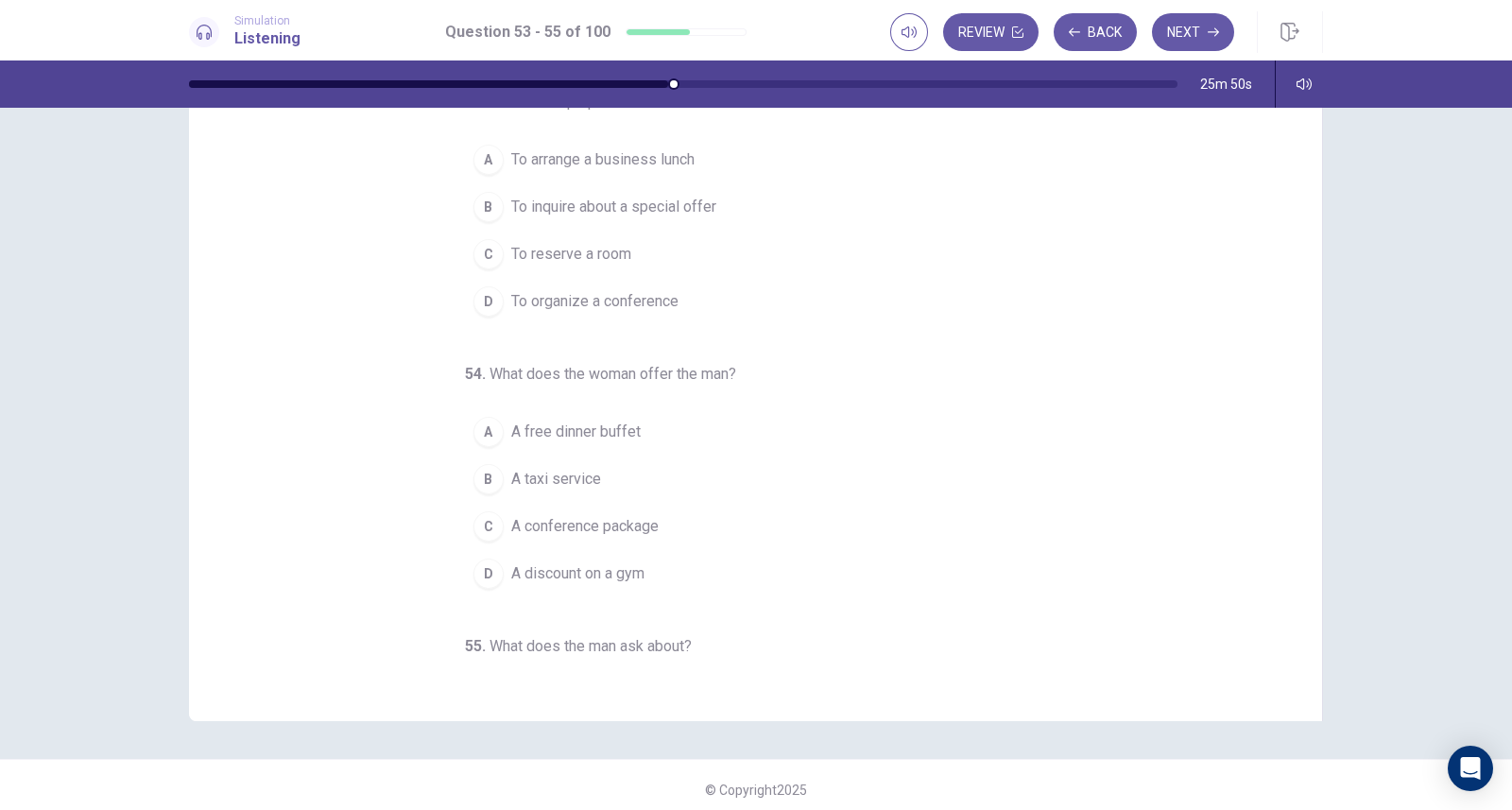 scroll, scrollTop: 0, scrollLeft: 0, axis: both 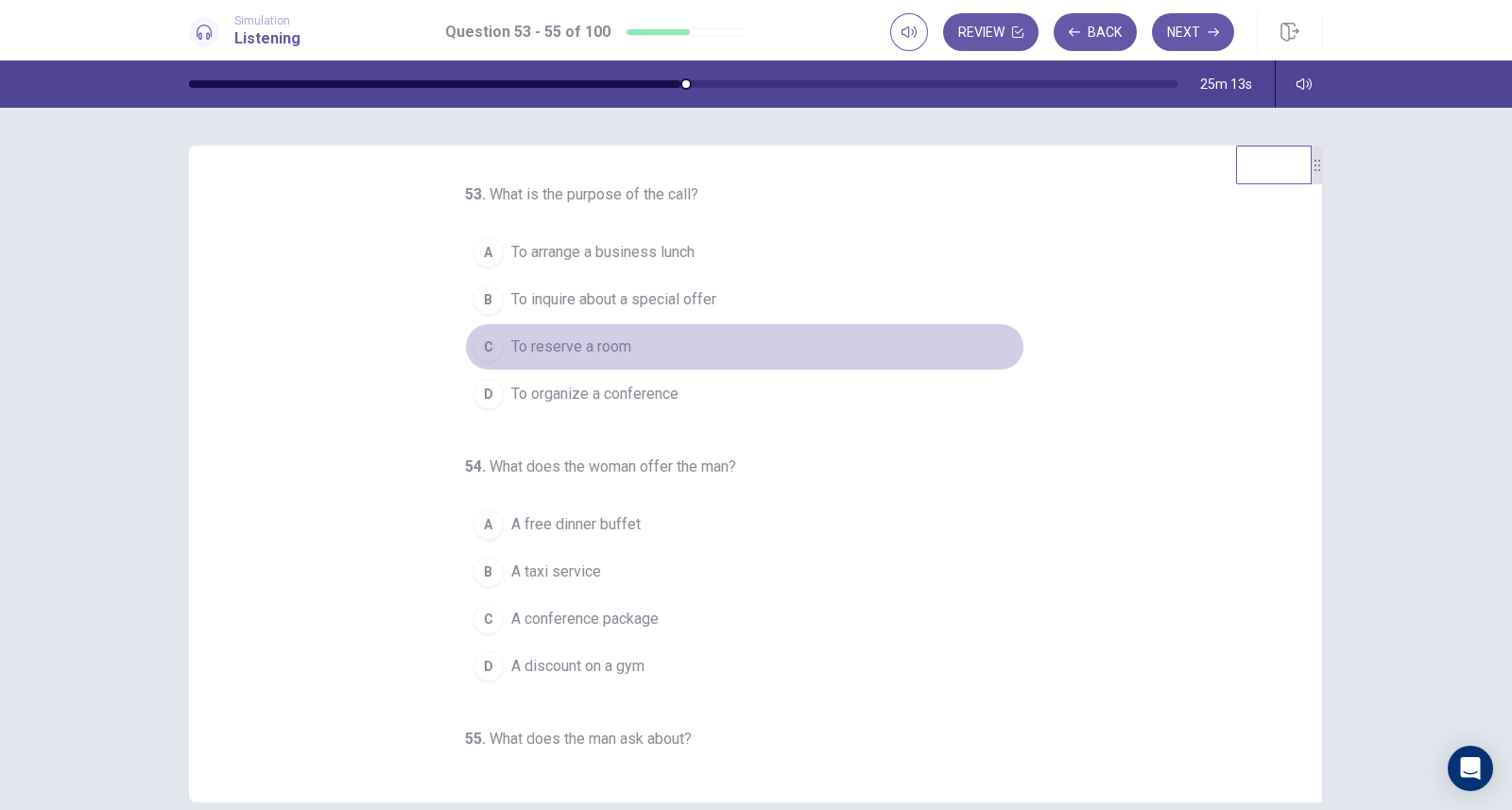 click on "C To reserve a room" at bounding box center (745, 347) 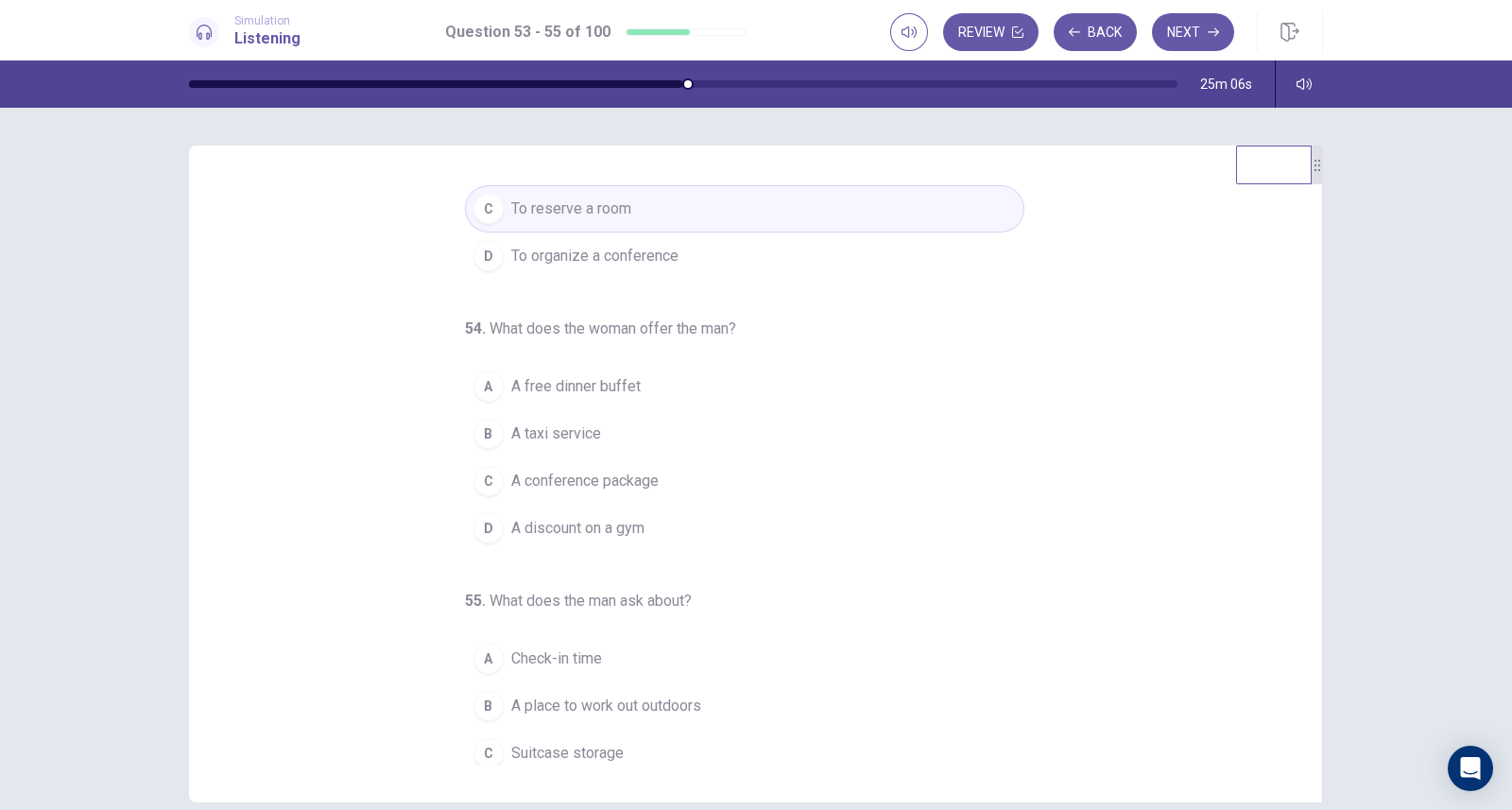 scroll, scrollTop: 139, scrollLeft: 0, axis: vertical 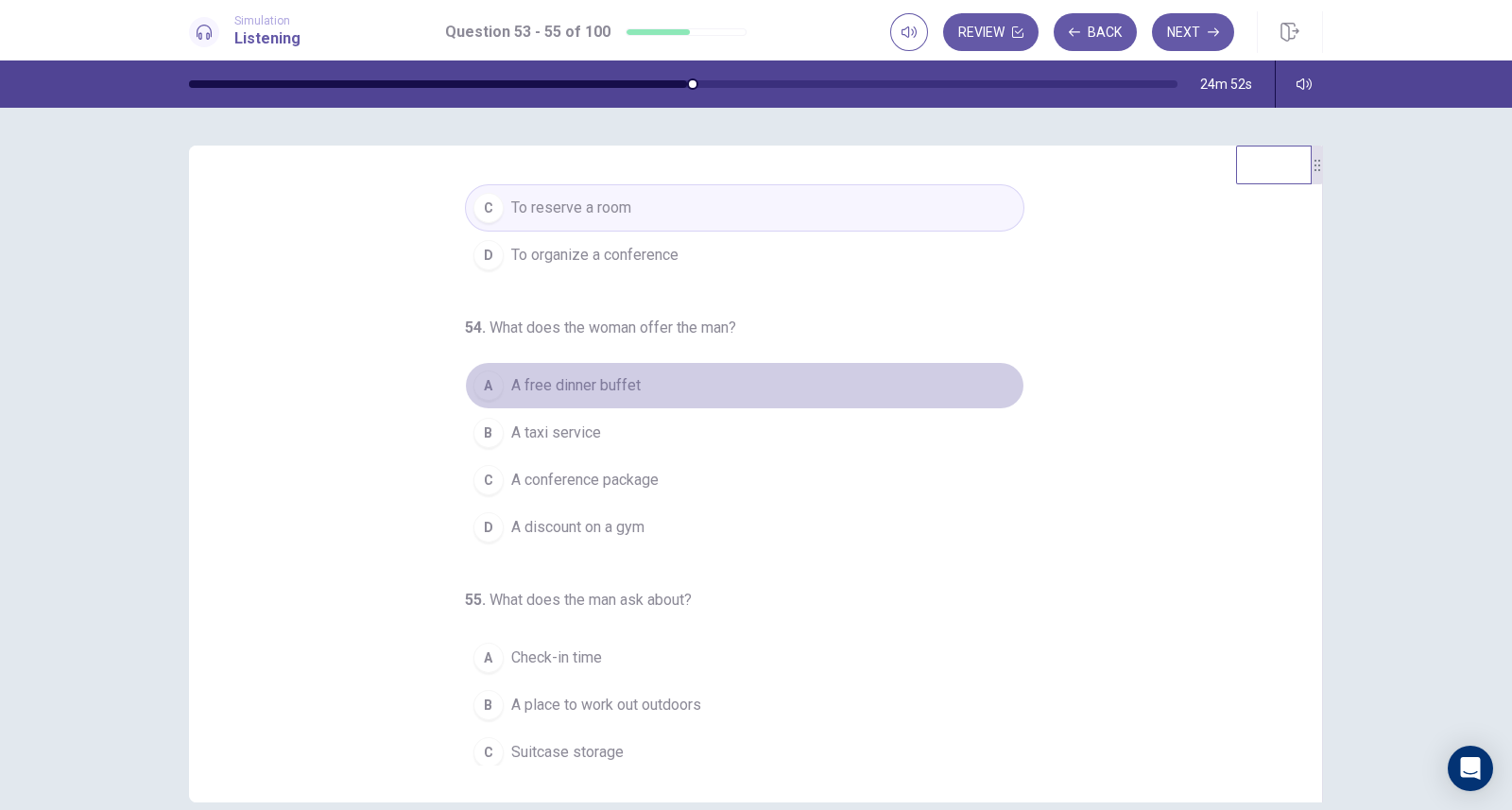 click on "A free dinner buffet" at bounding box center (576, 386) 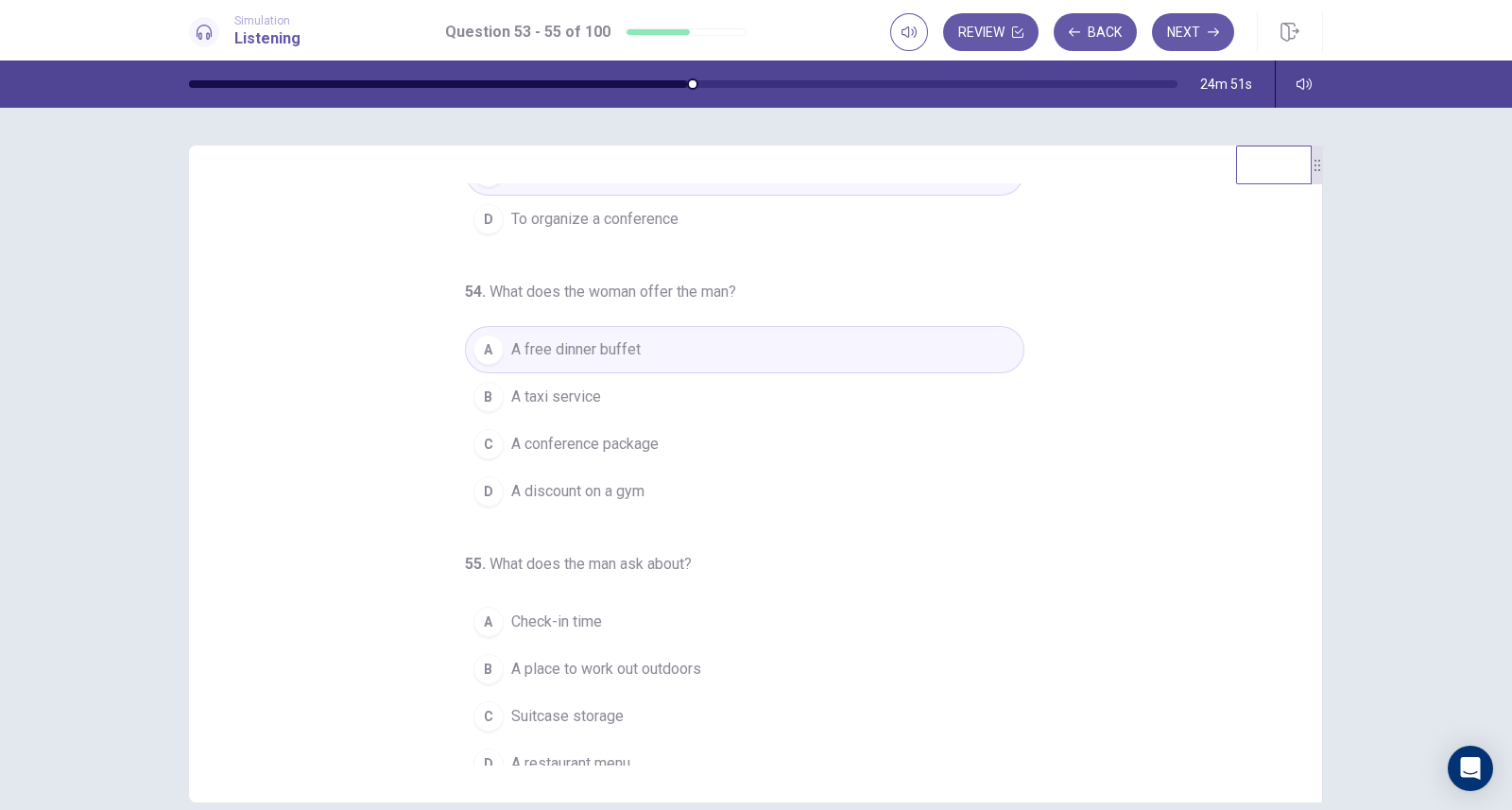 scroll, scrollTop: 193, scrollLeft: 0, axis: vertical 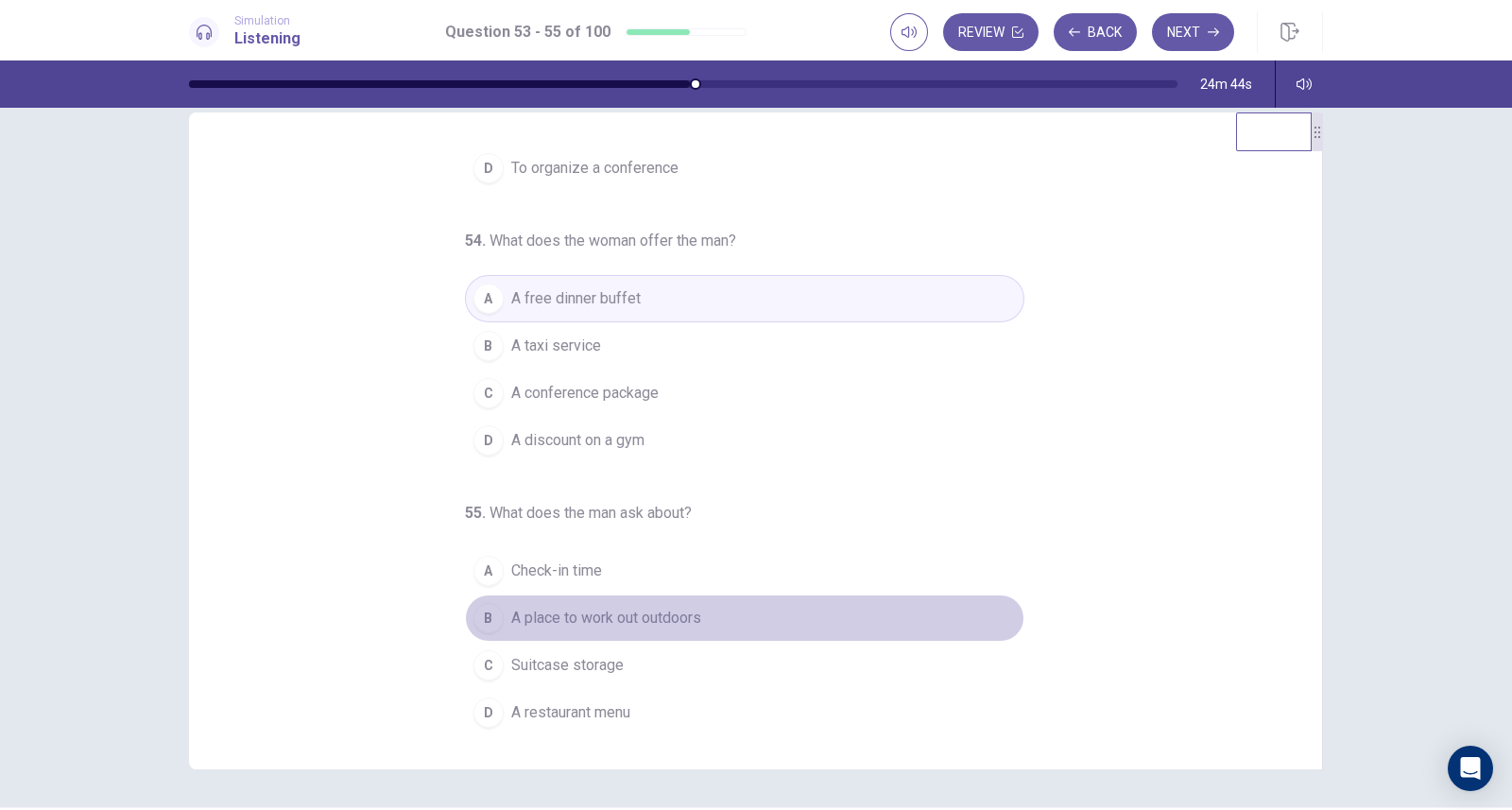 click on "A place to work out outdoors" at bounding box center [606, 618] 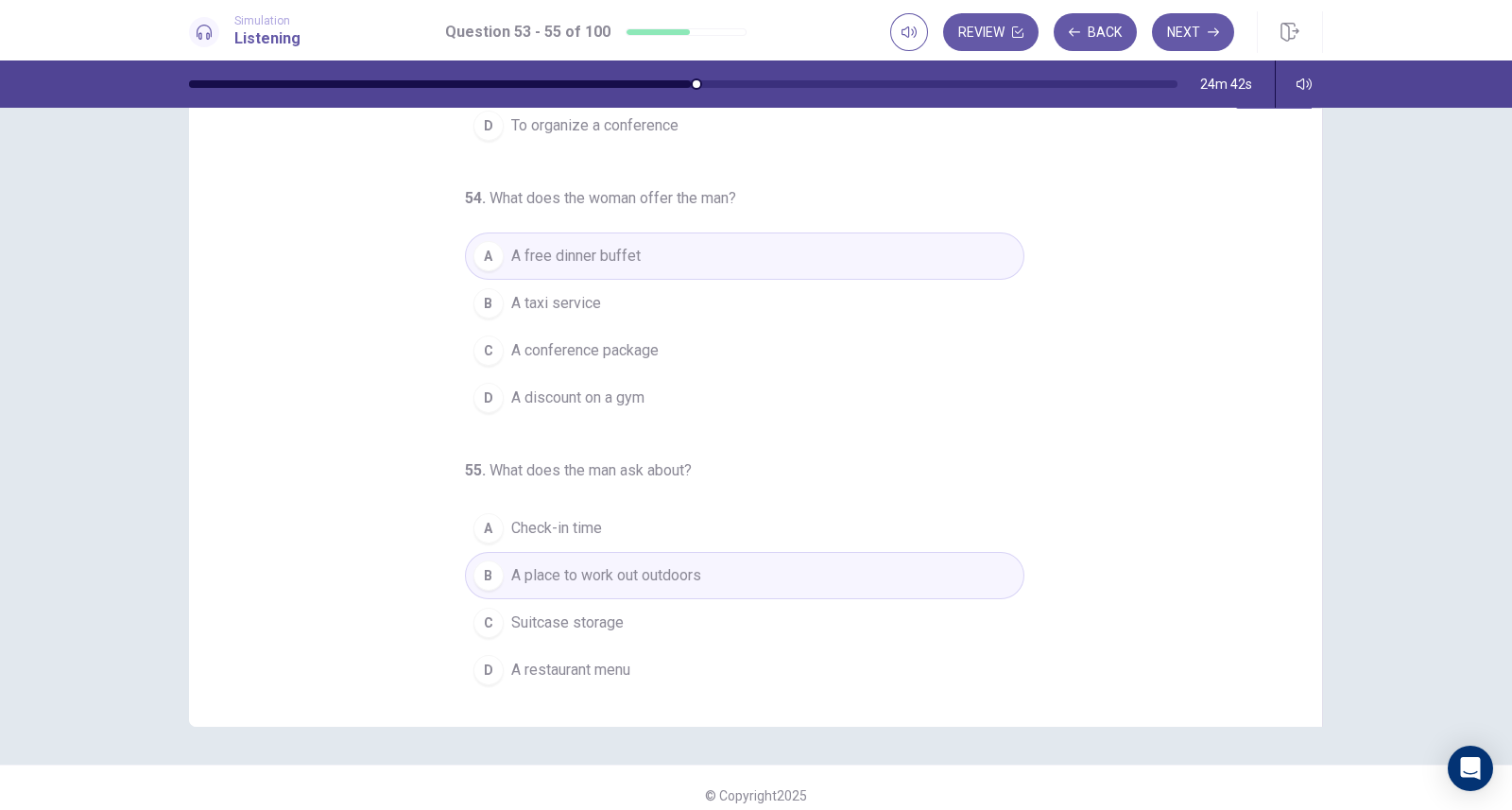 scroll, scrollTop: 77, scrollLeft: 0, axis: vertical 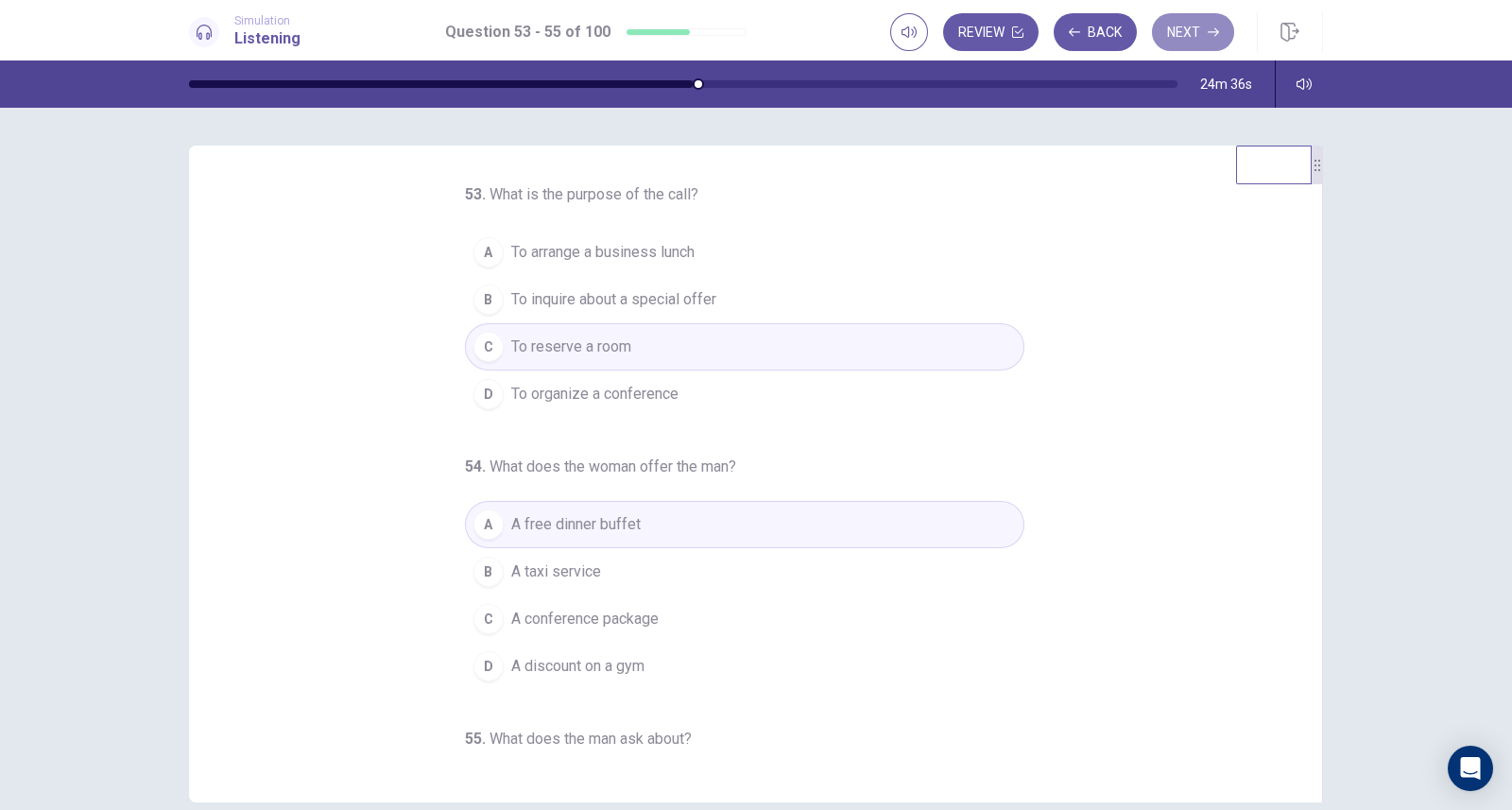 click on "Next" at bounding box center [1193, 32] 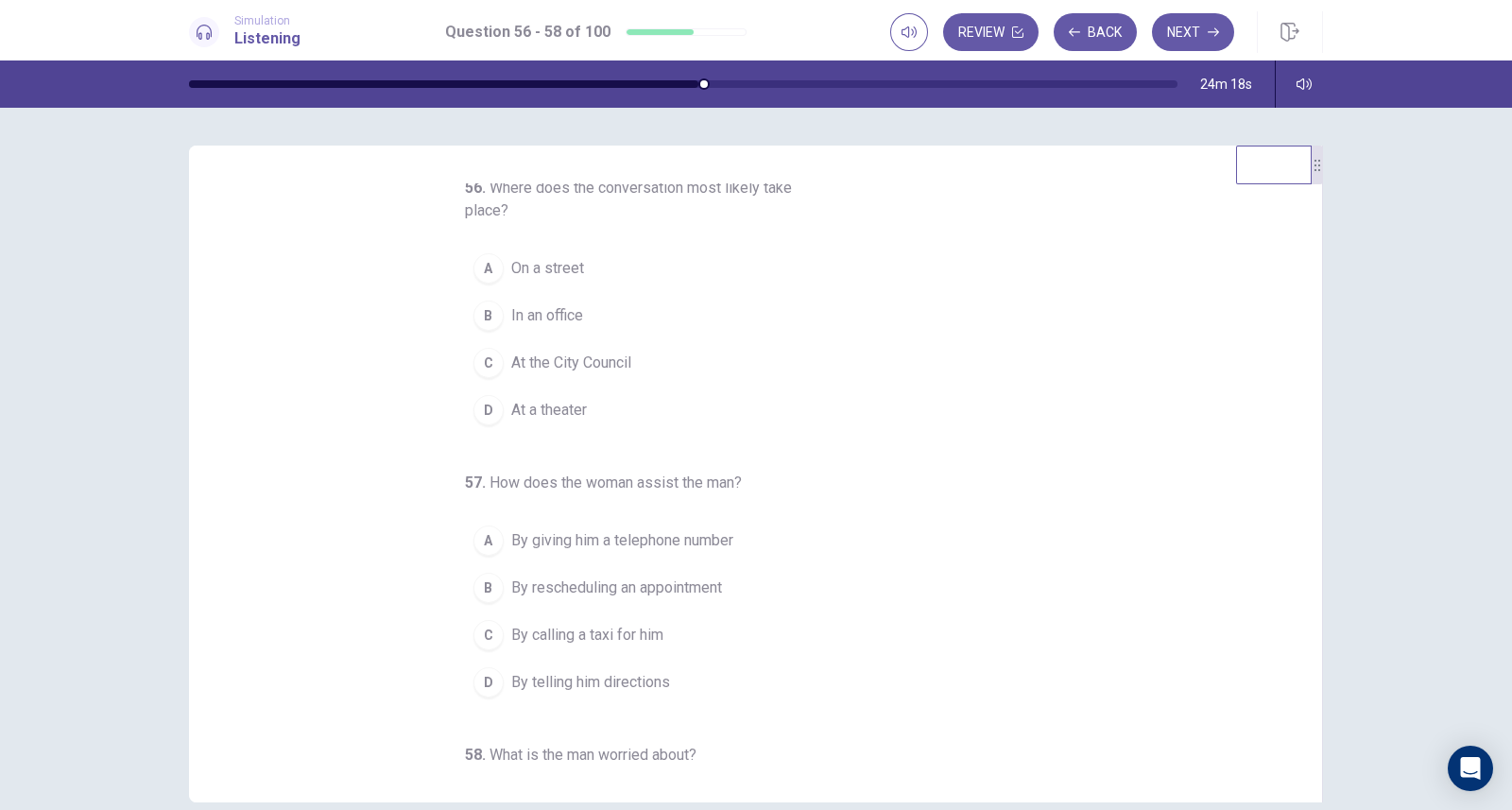 scroll, scrollTop: 0, scrollLeft: 0, axis: both 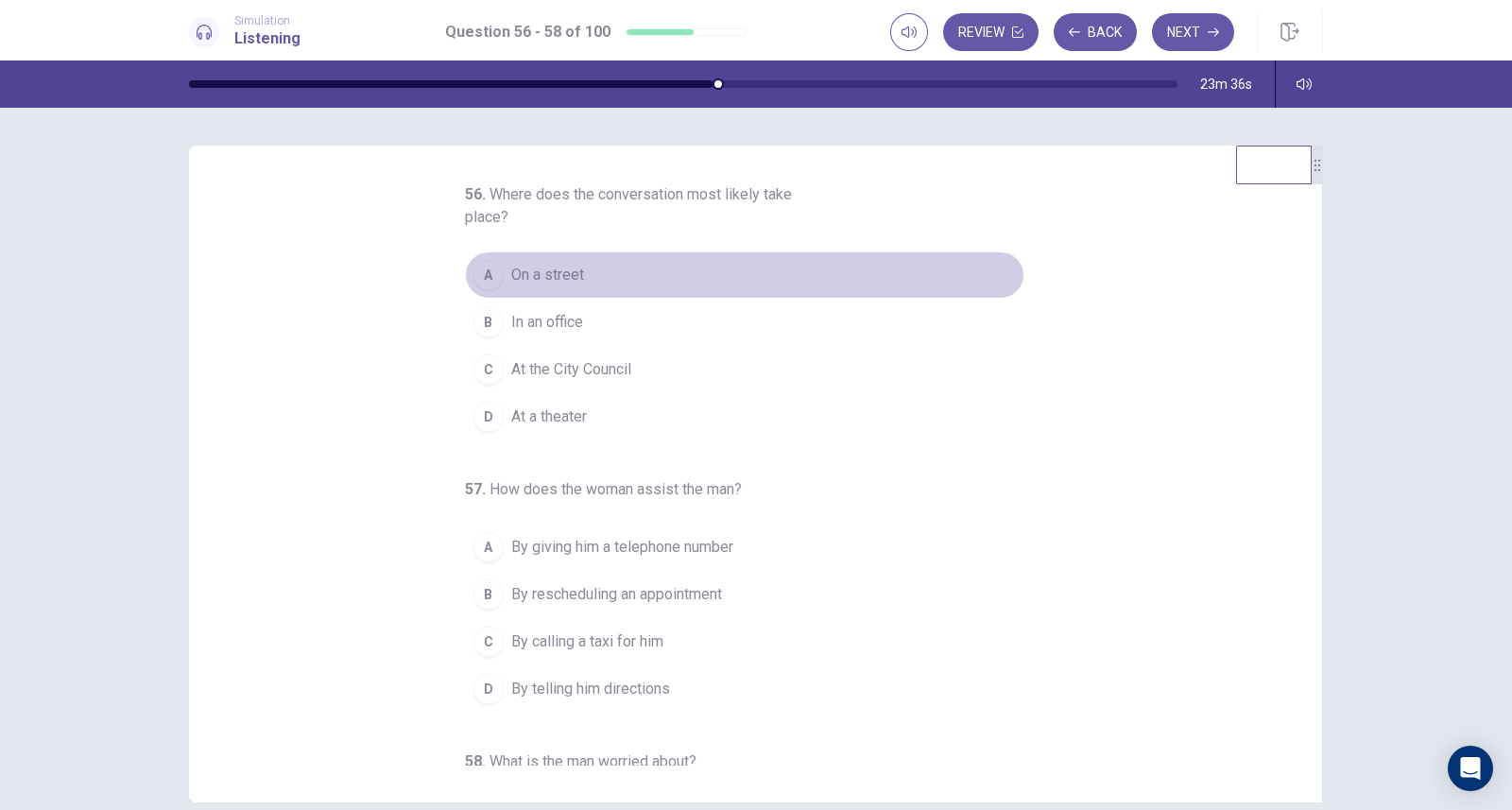 click on "A On a street" at bounding box center [745, 275] 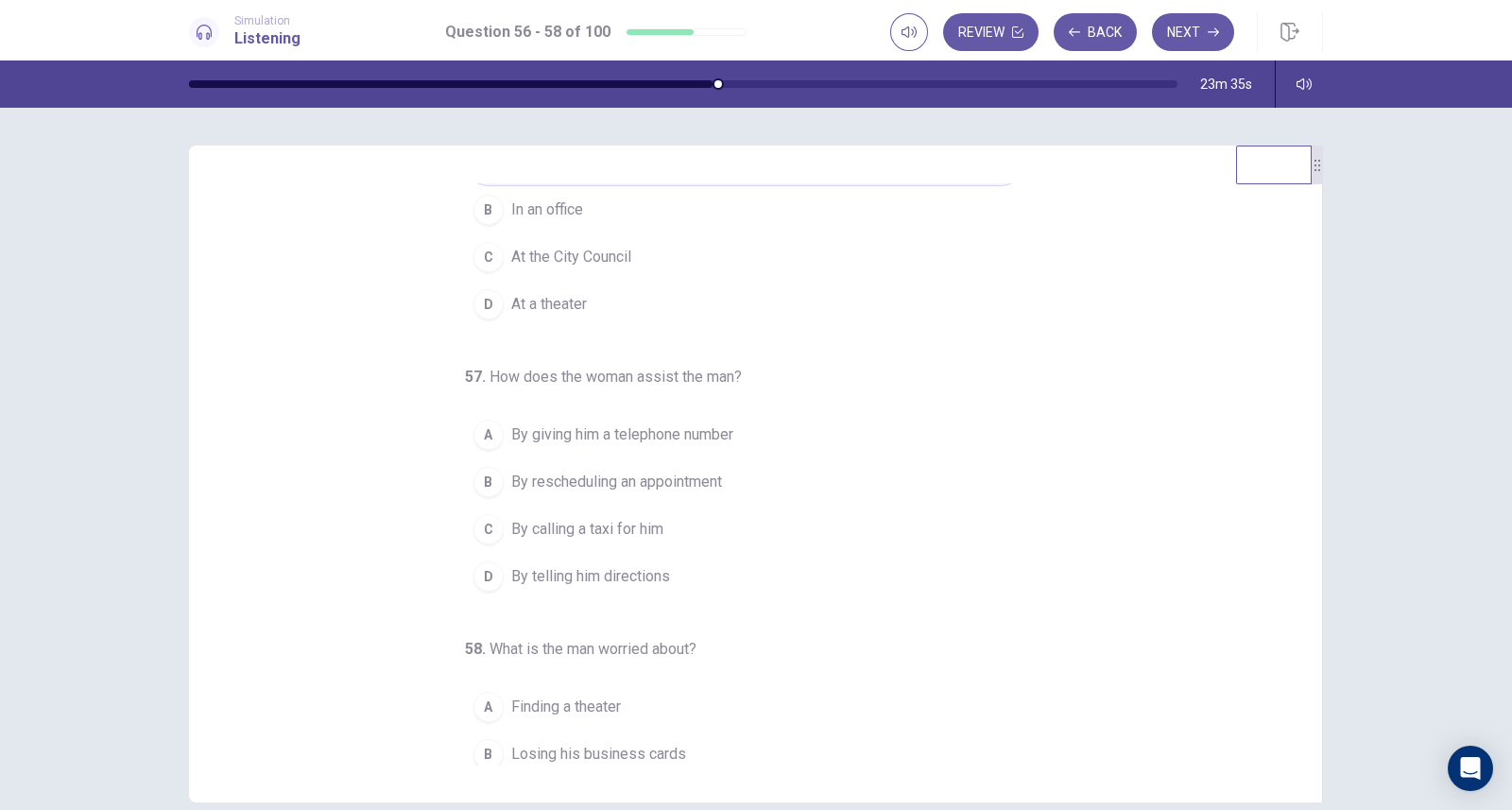 scroll, scrollTop: 120, scrollLeft: 0, axis: vertical 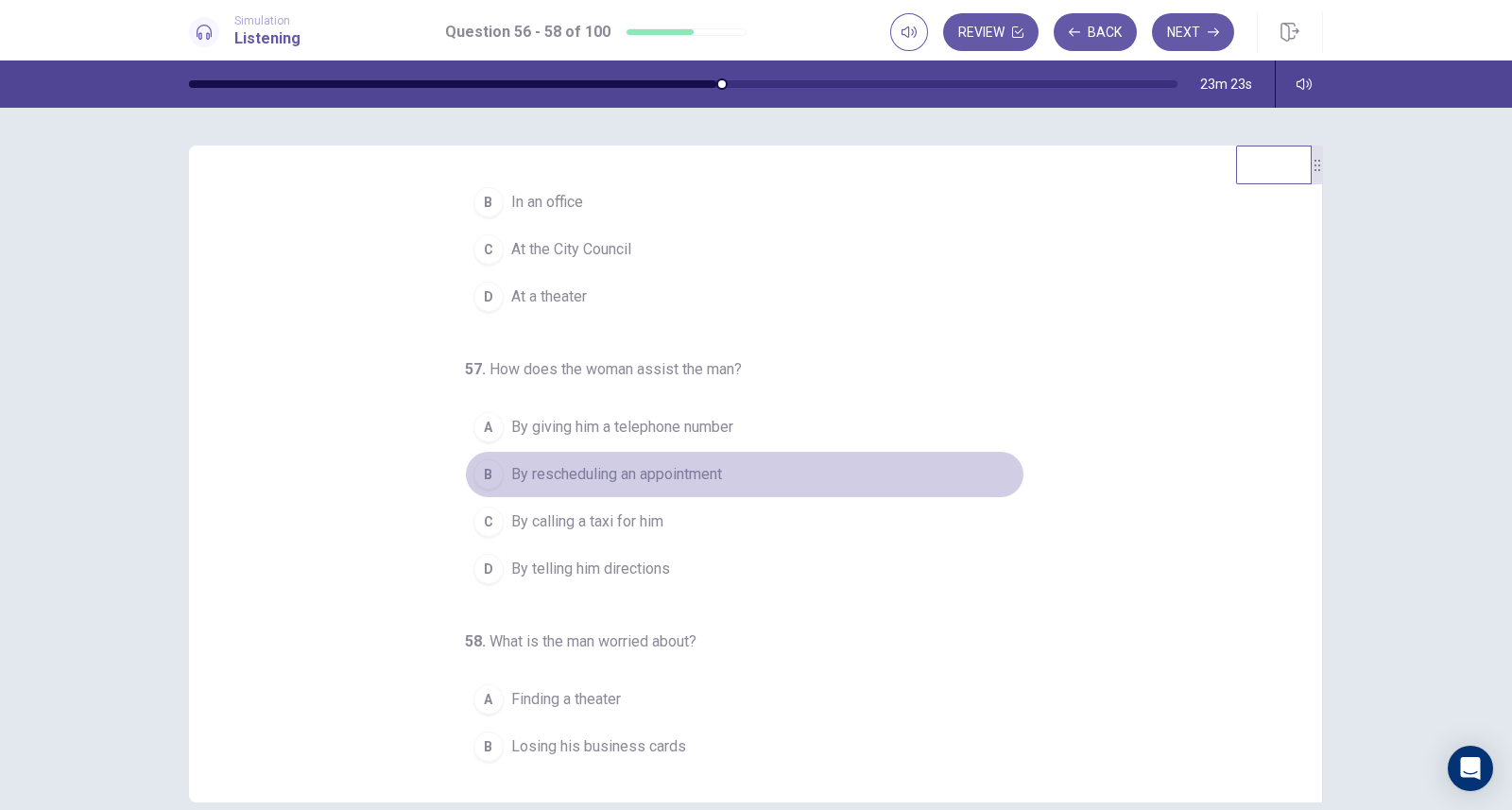 click on "By rescheduling an appointment" at bounding box center (616, 474) 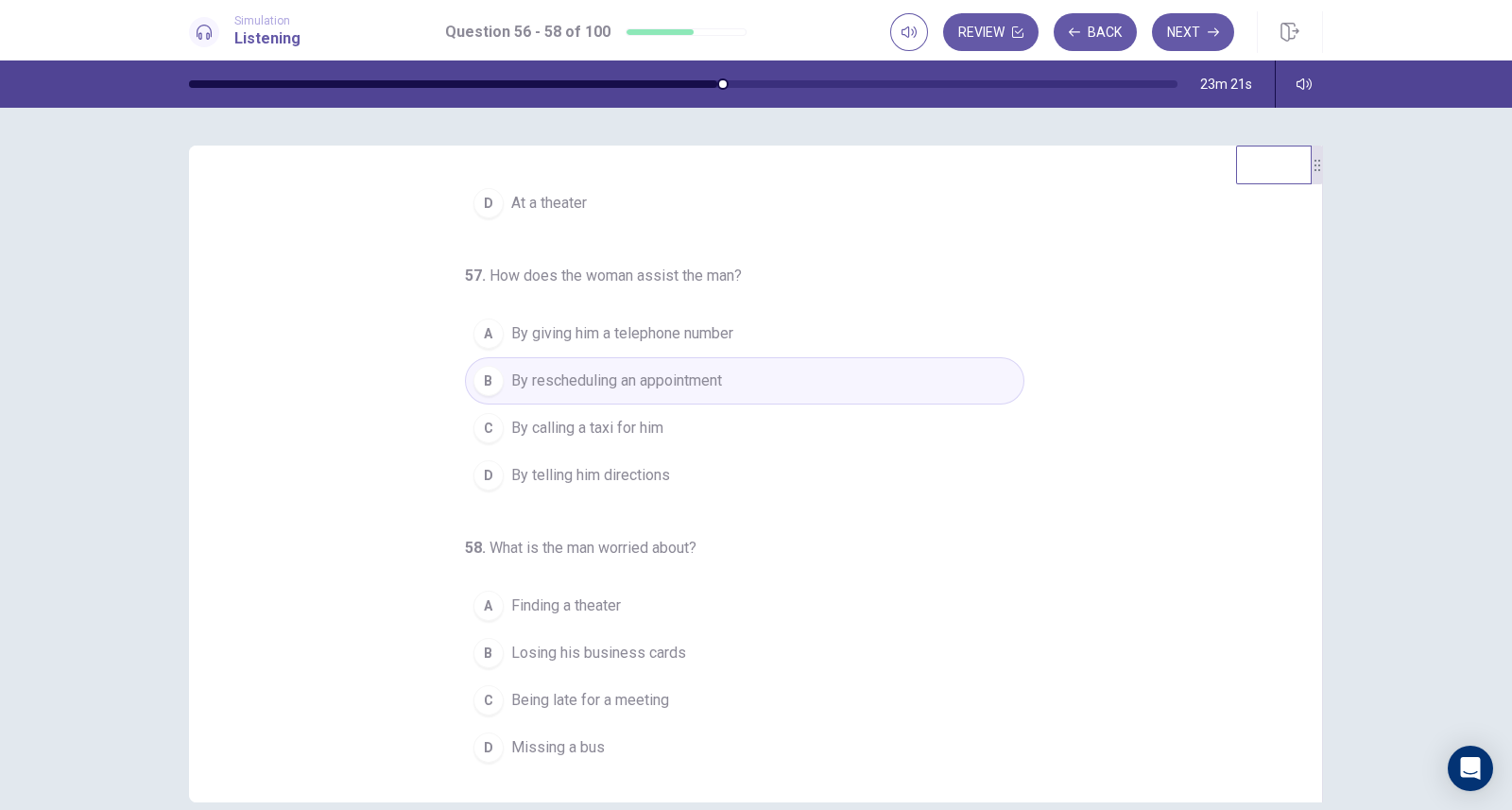 scroll, scrollTop: 215, scrollLeft: 0, axis: vertical 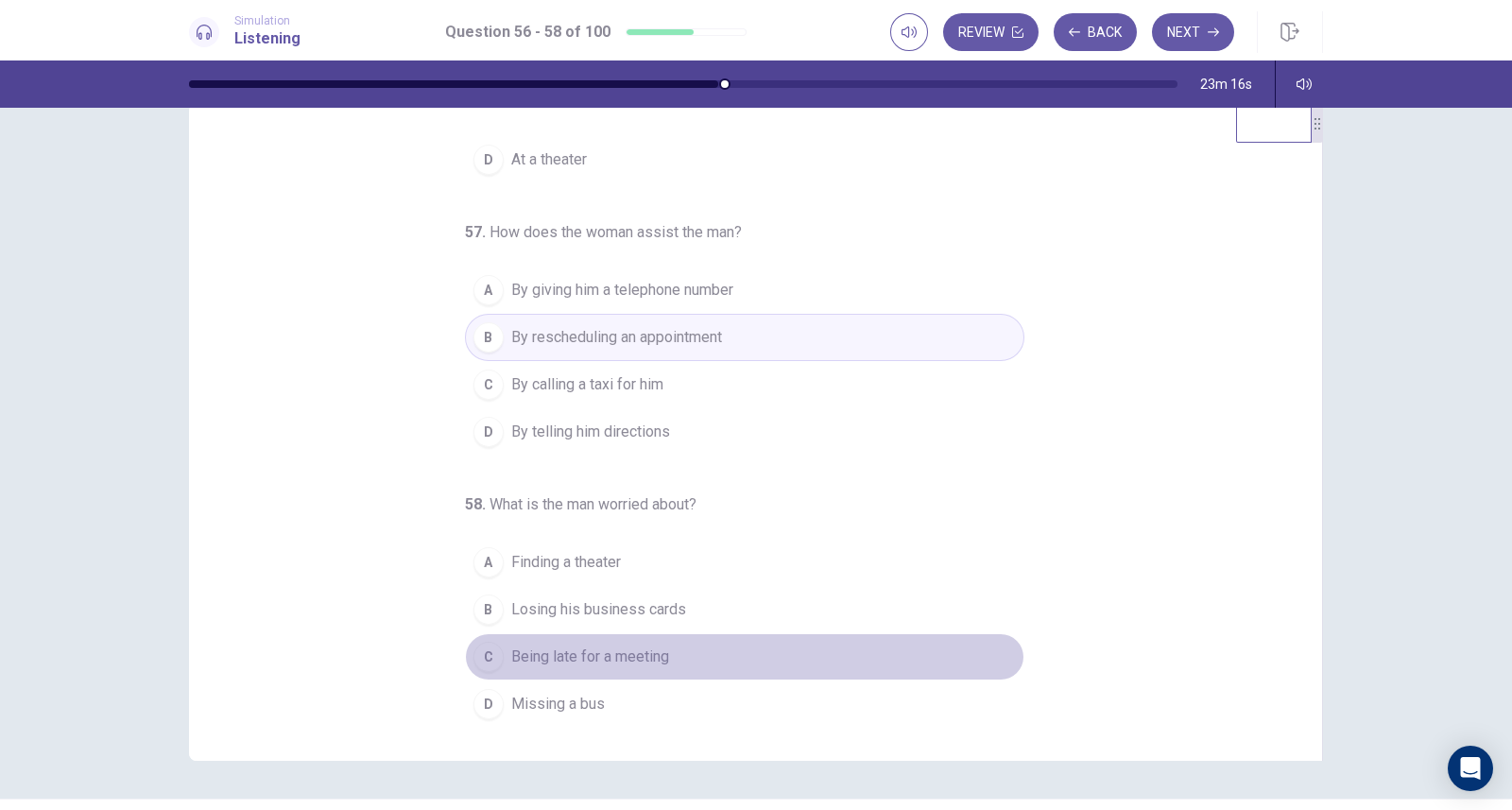 click on "Being late for a meeting" at bounding box center (590, 657) 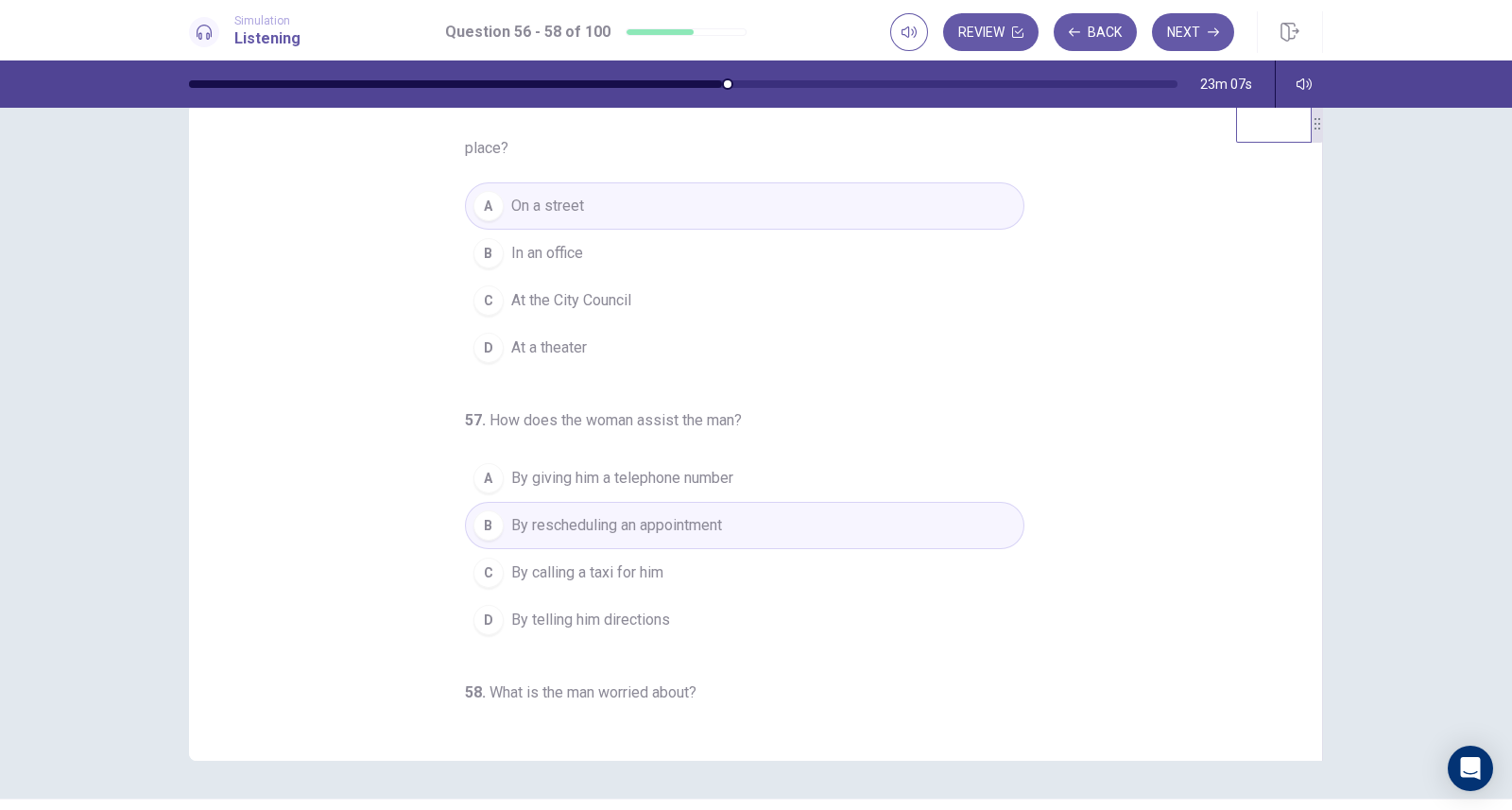 scroll, scrollTop: 0, scrollLeft: 0, axis: both 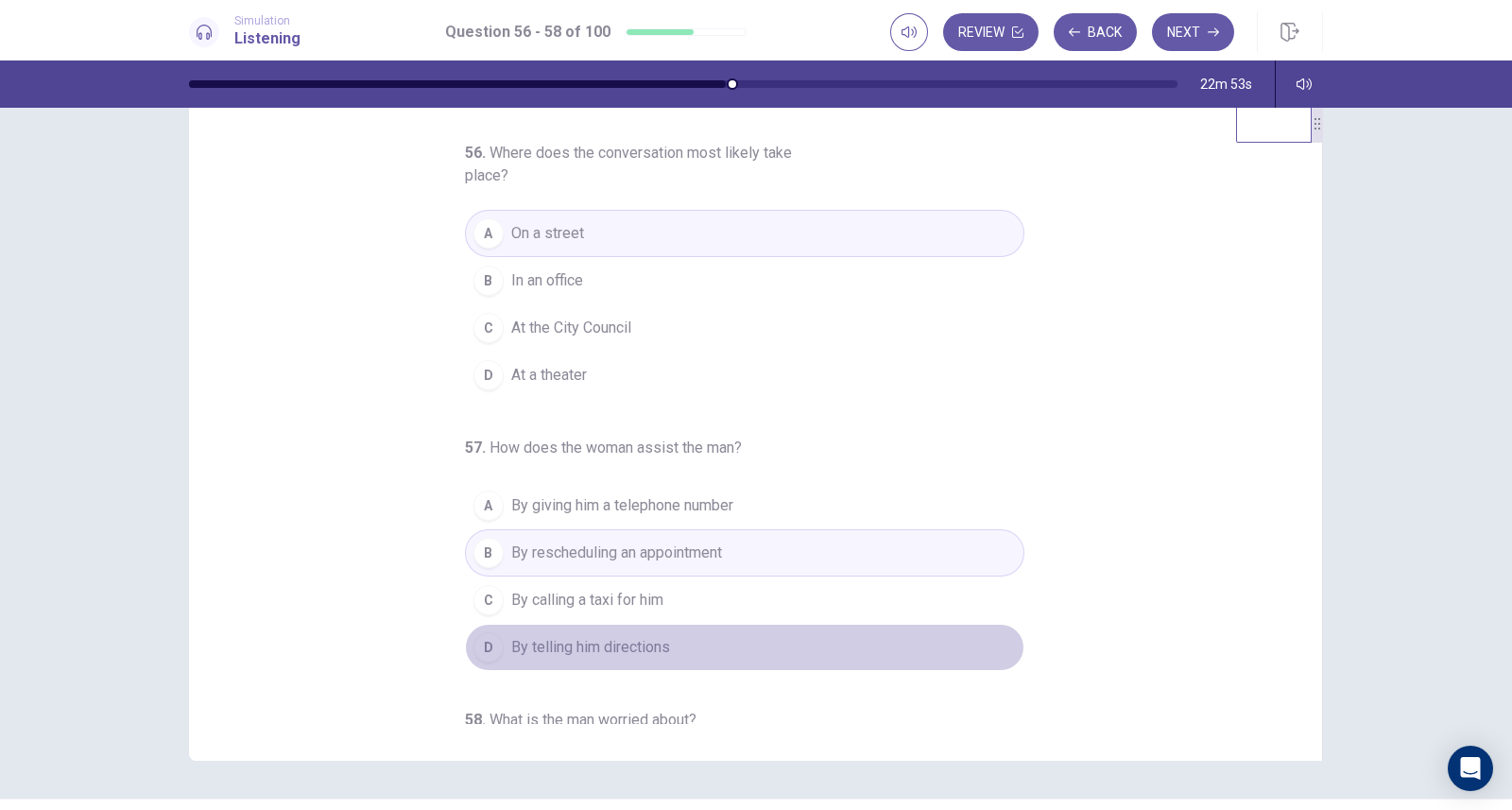 click on "D By telling him directions" at bounding box center (745, 647) 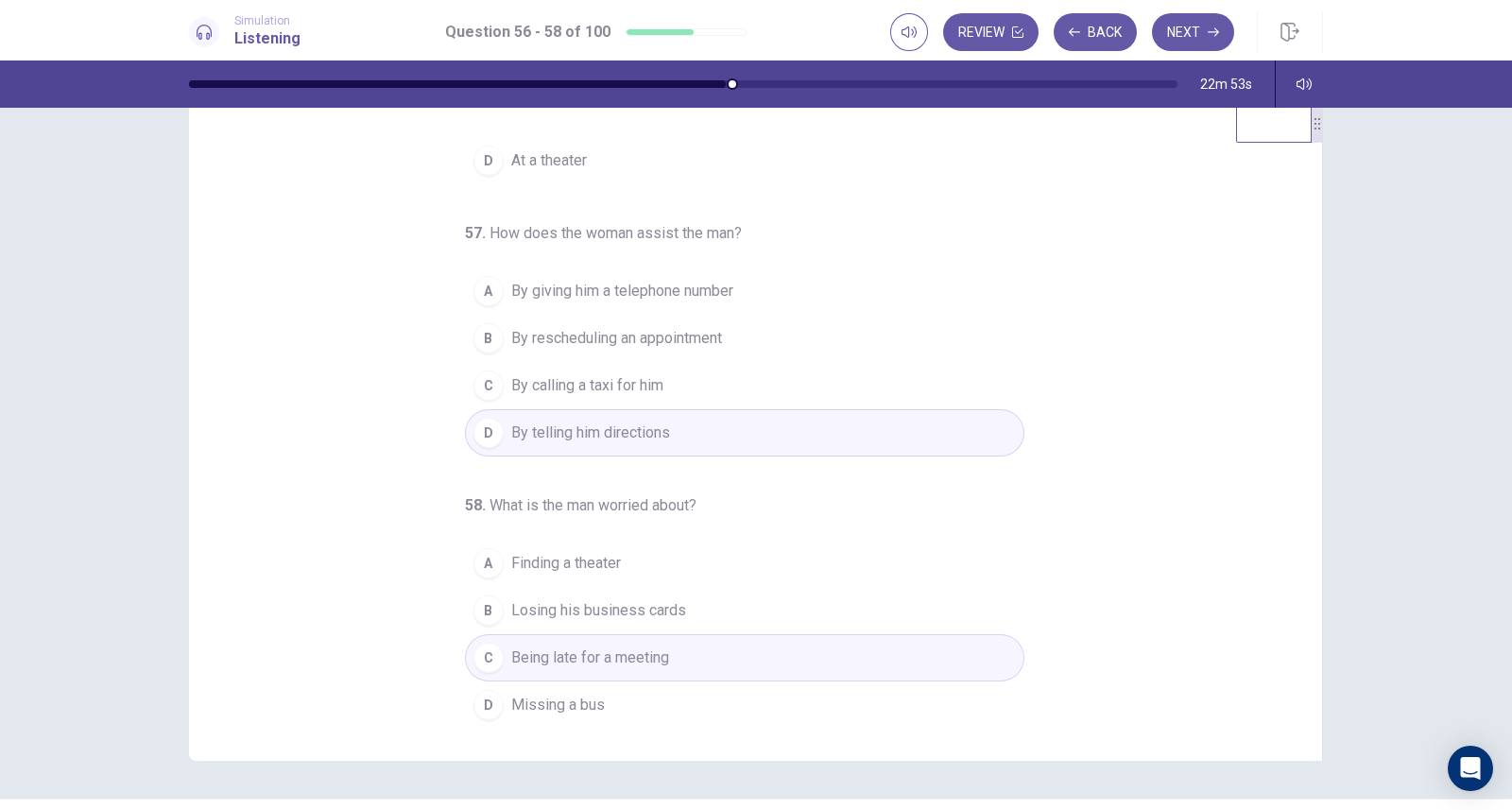 scroll, scrollTop: 0, scrollLeft: 0, axis: both 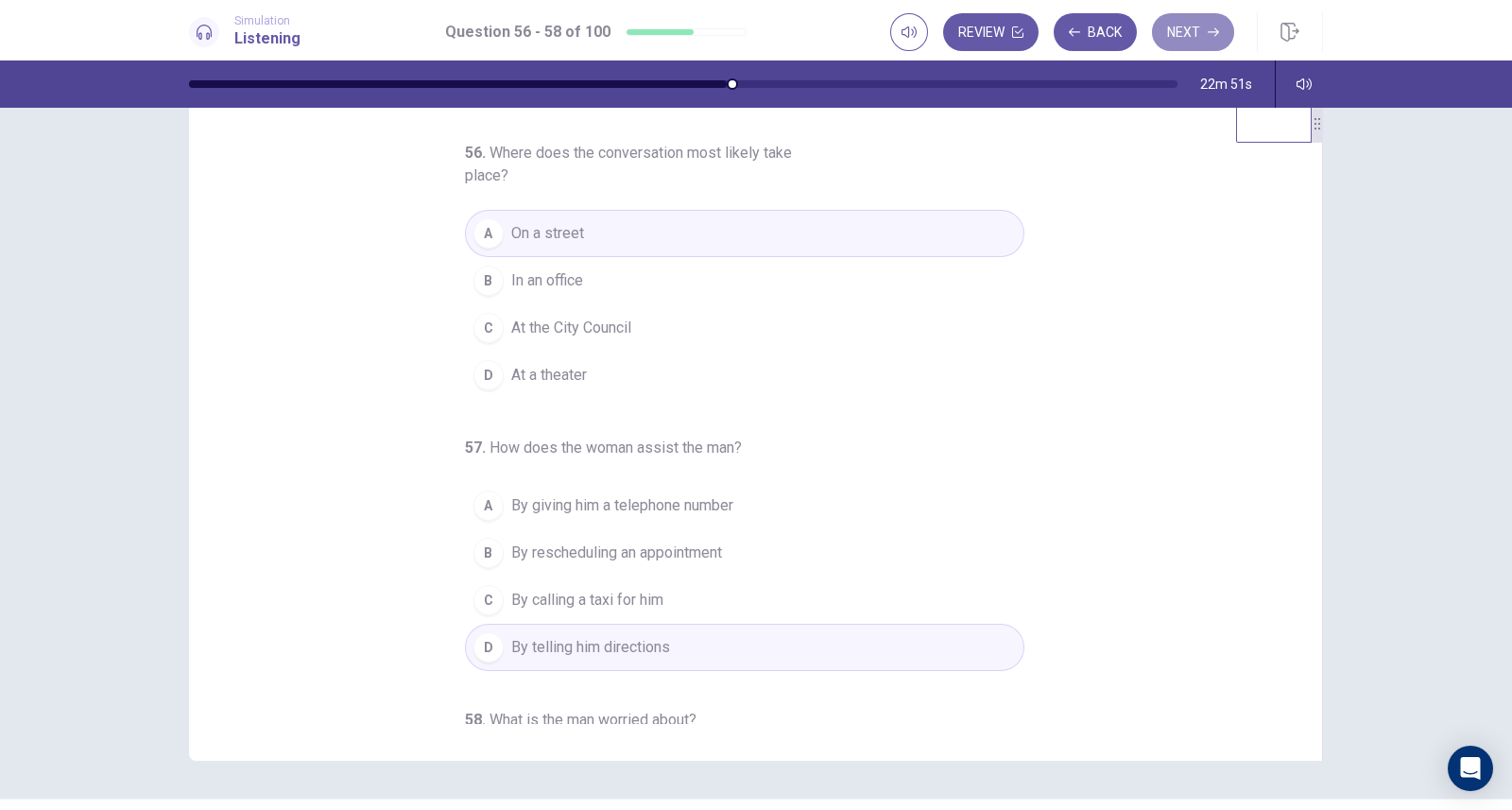 click on "Next" at bounding box center [1193, 32] 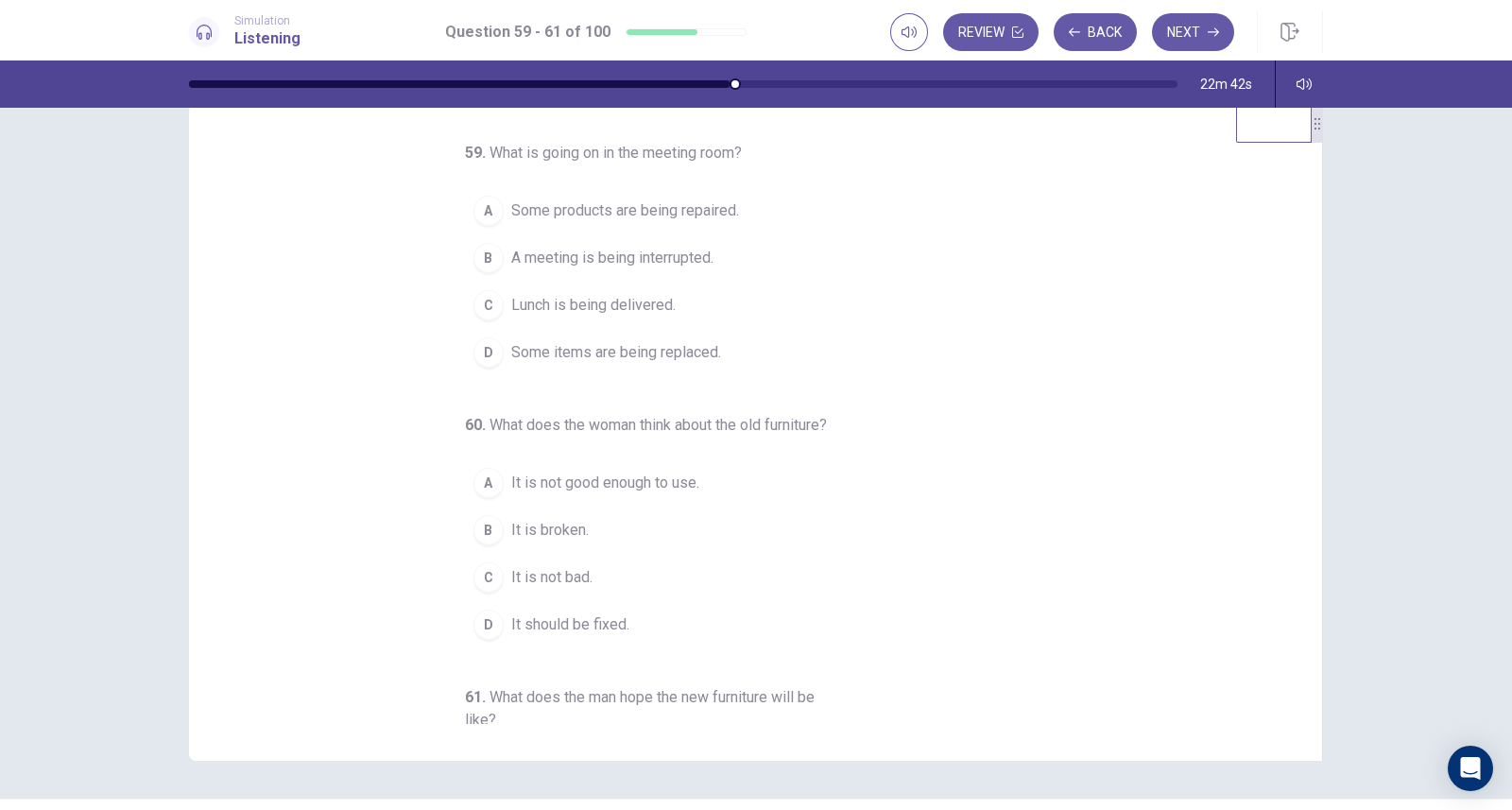 scroll, scrollTop: 0, scrollLeft: 0, axis: both 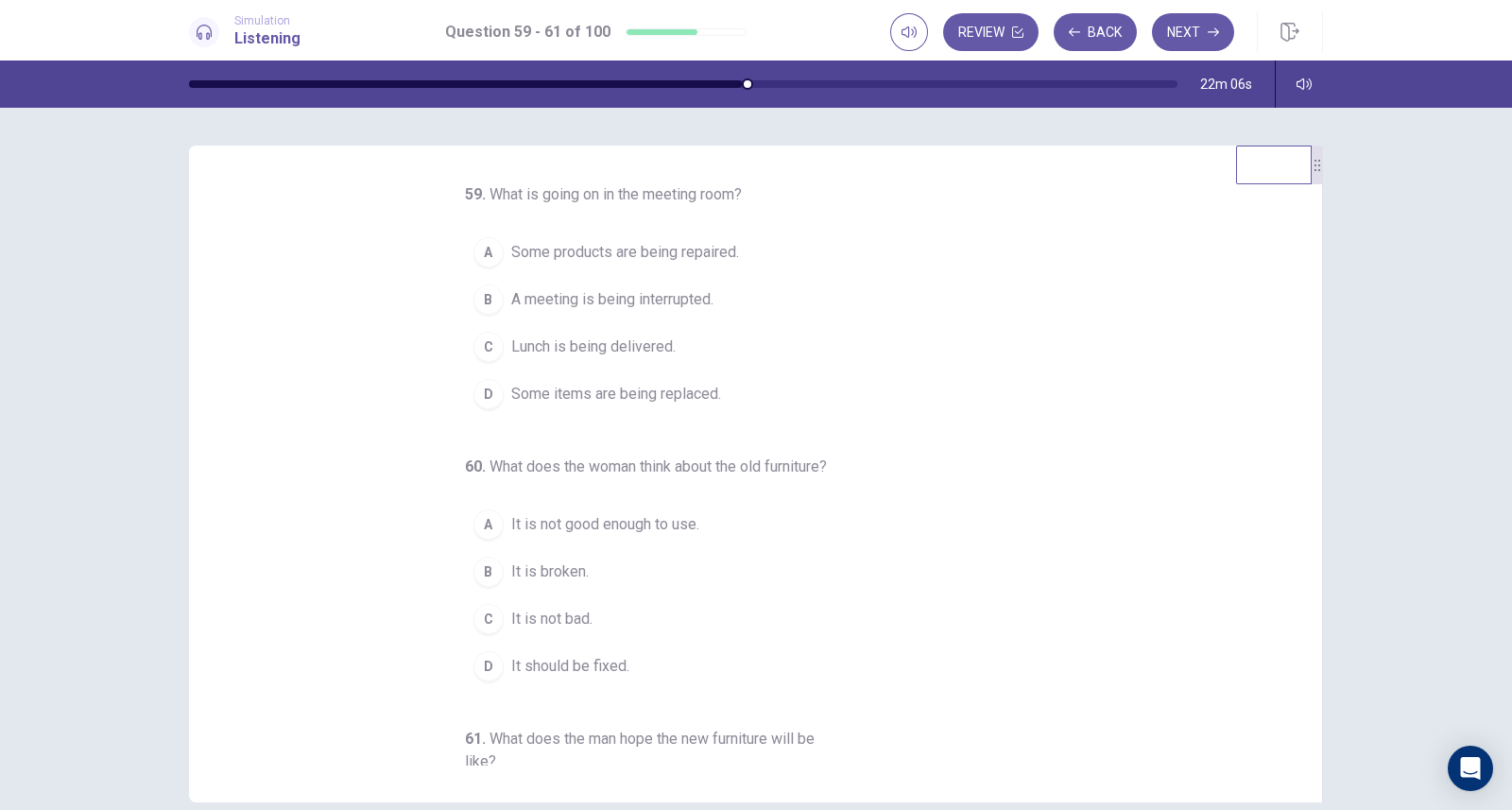 click on "Lunch is being delivered." at bounding box center [593, 347] 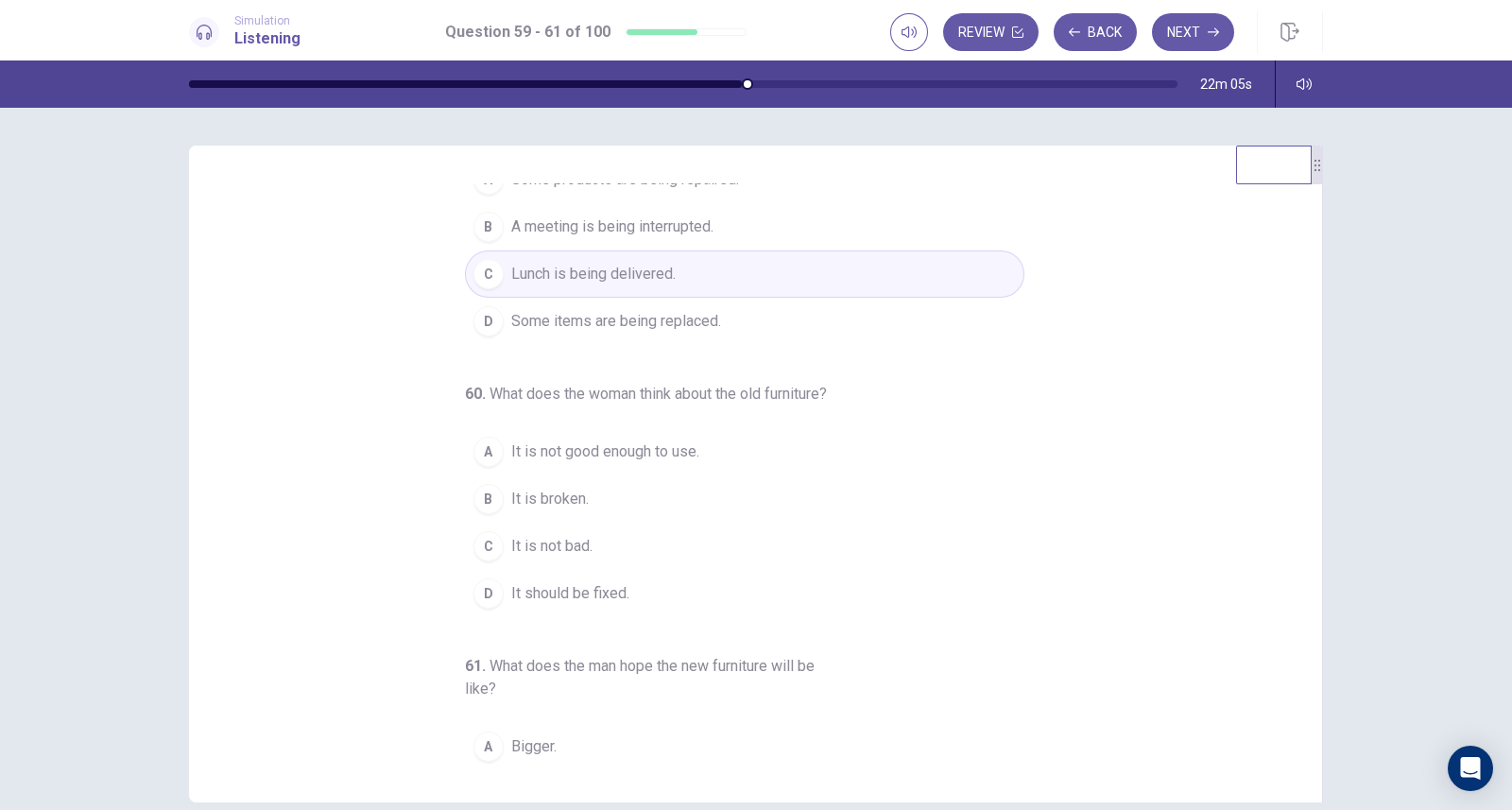 scroll, scrollTop: 94, scrollLeft: 0, axis: vertical 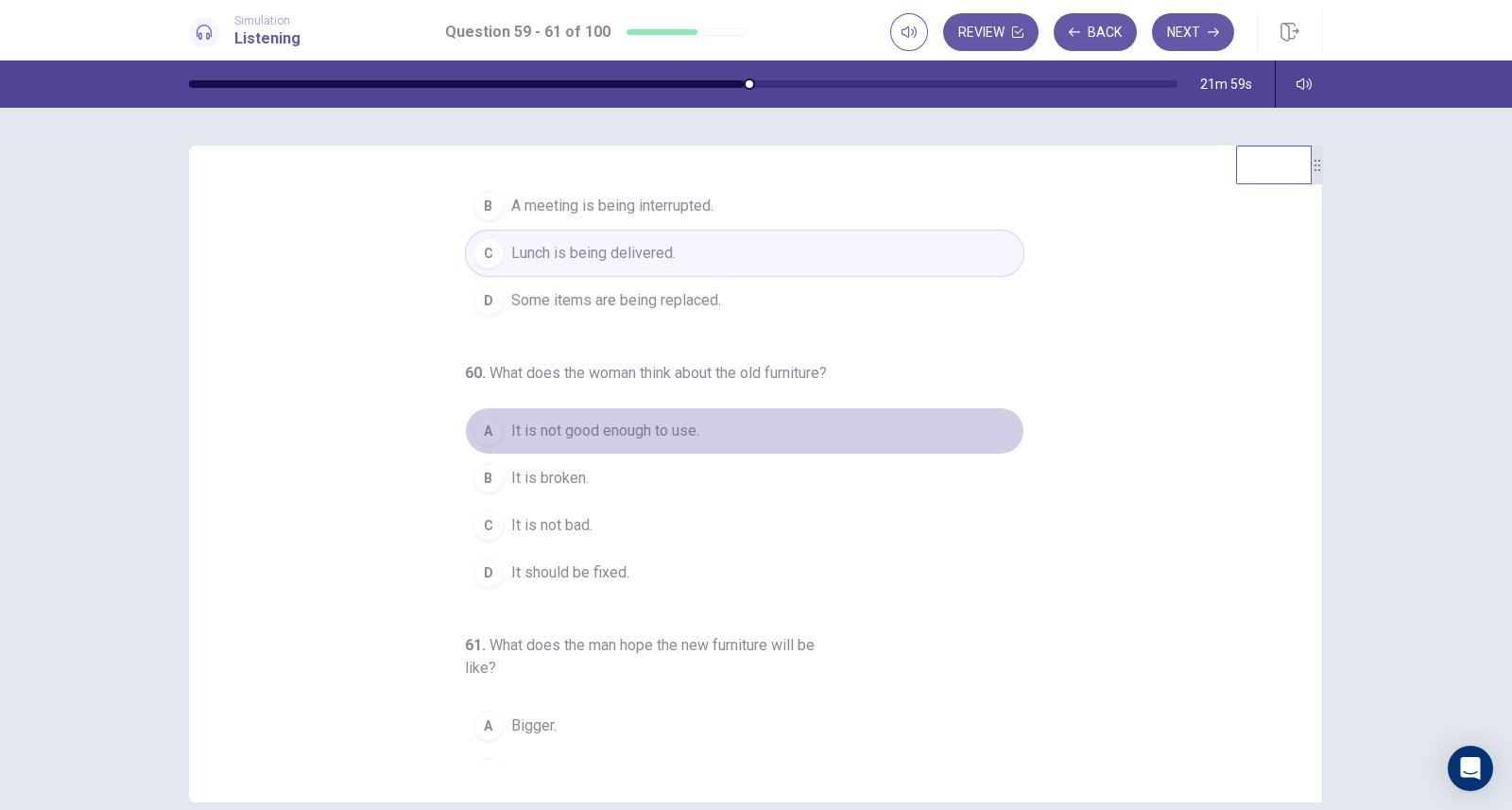 click on "It is not good enough to use." at bounding box center [605, 431] 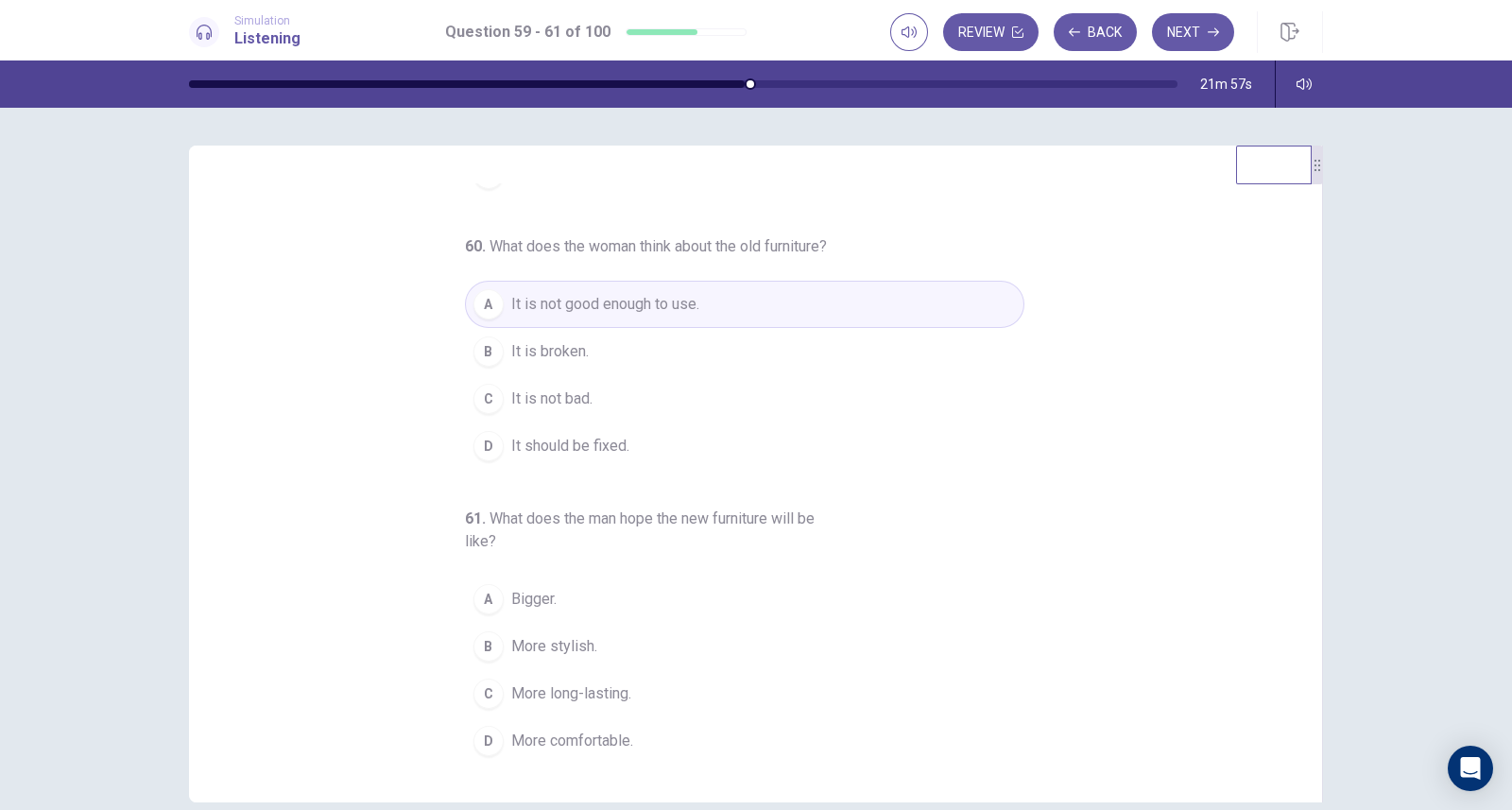 scroll, scrollTop: 238, scrollLeft: 0, axis: vertical 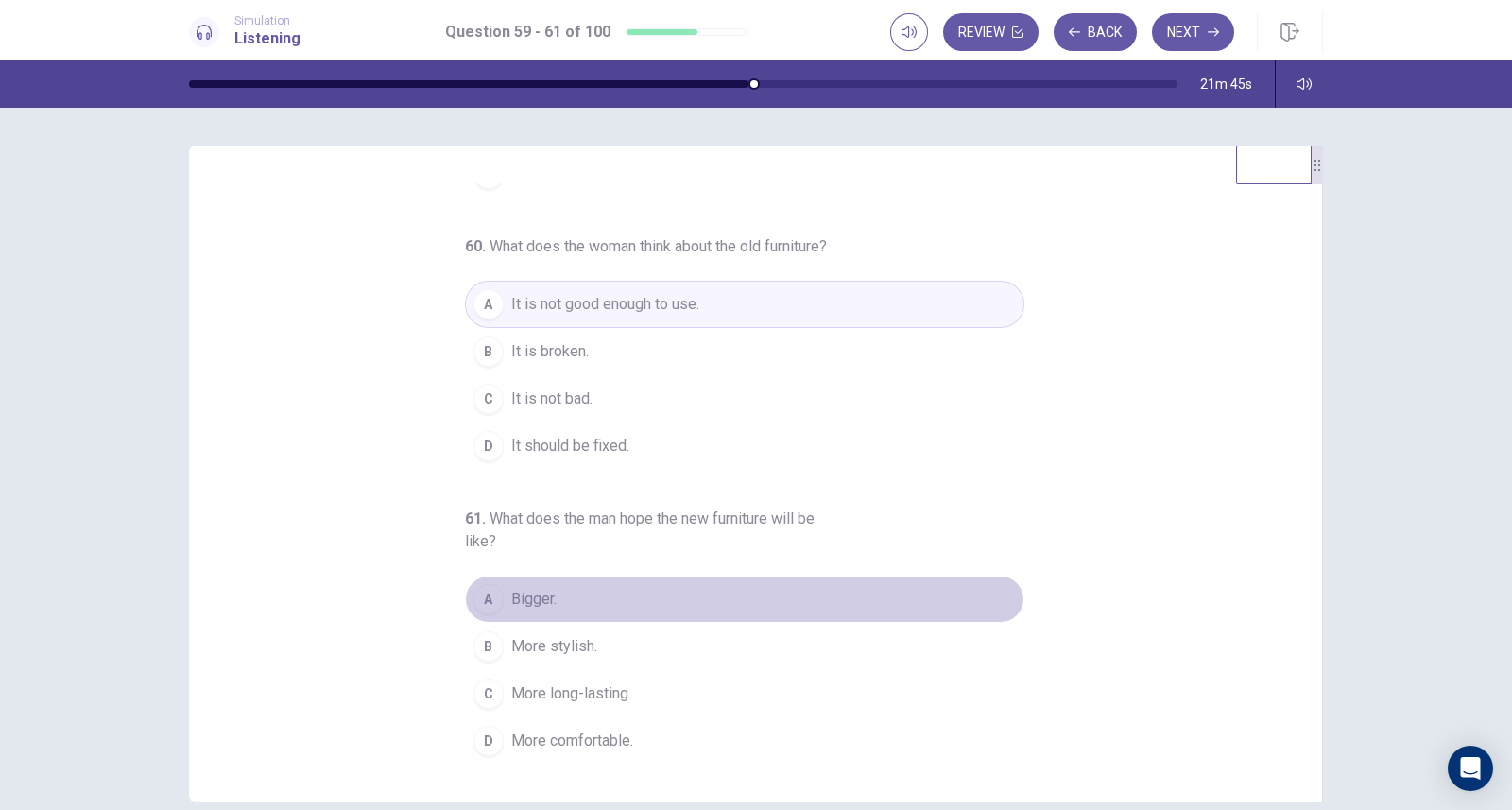click on "Bigger." at bounding box center (534, 599) 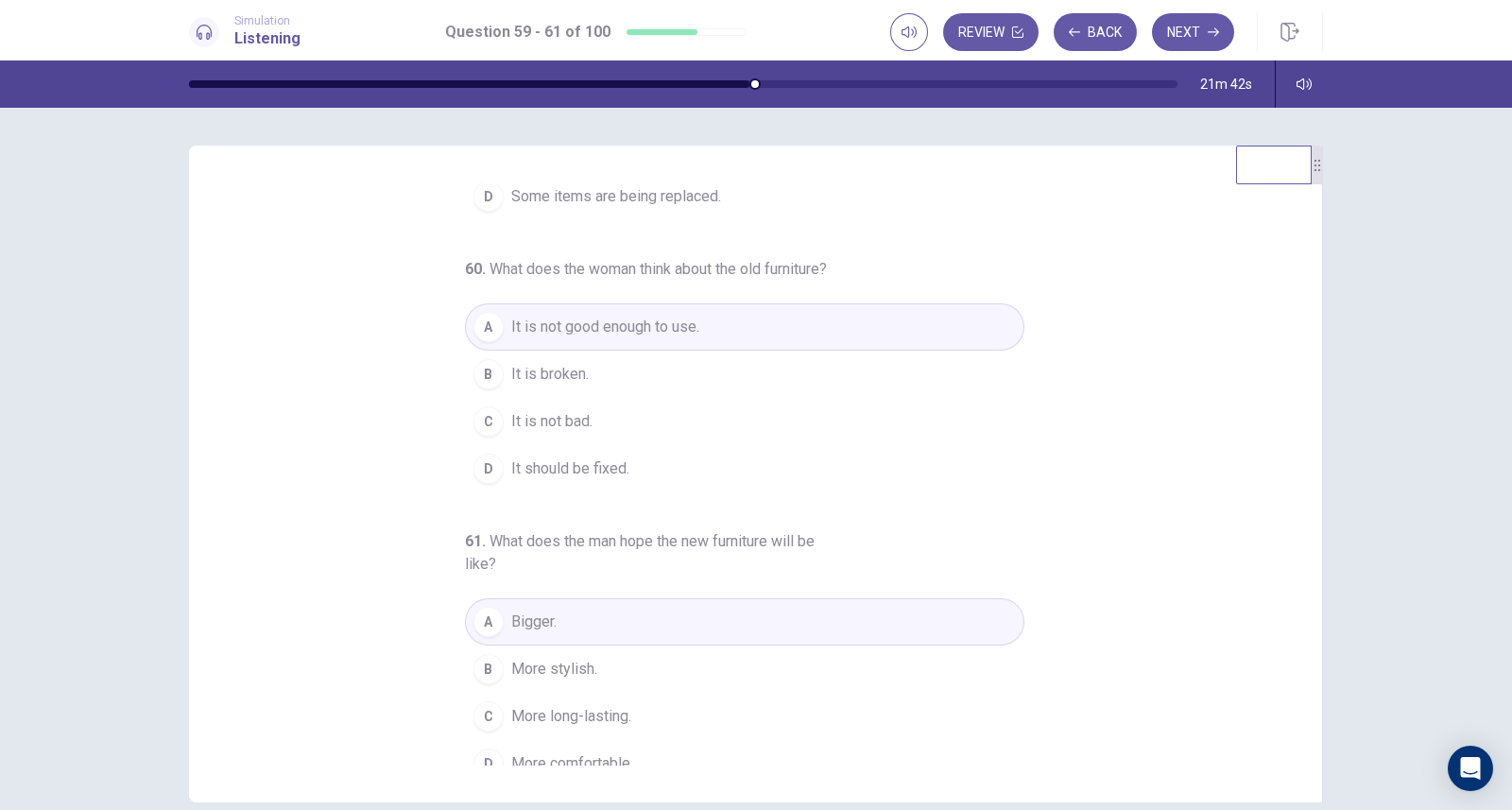 scroll, scrollTop: 0, scrollLeft: 0, axis: both 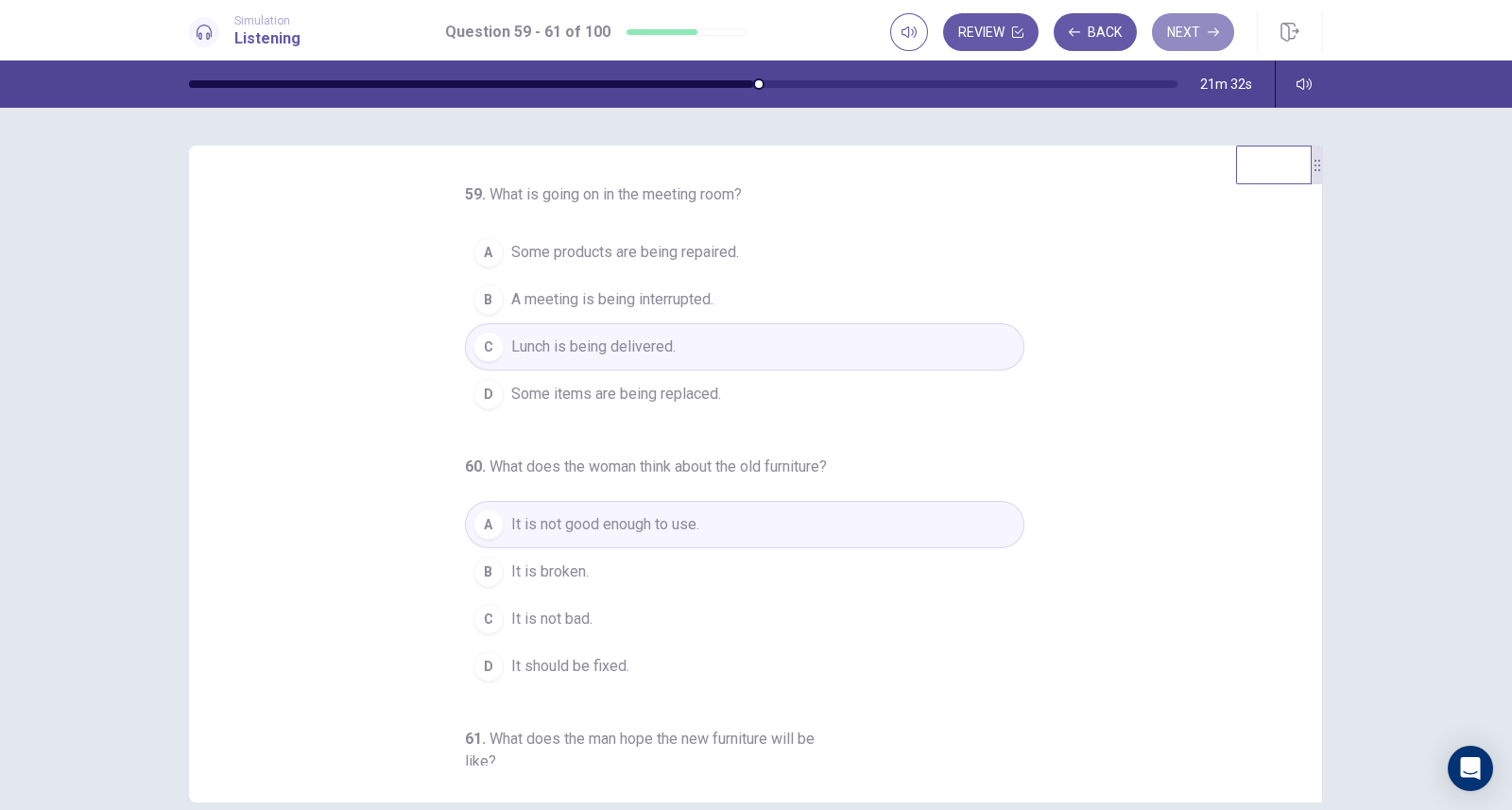 click on "Next" at bounding box center [1193, 32] 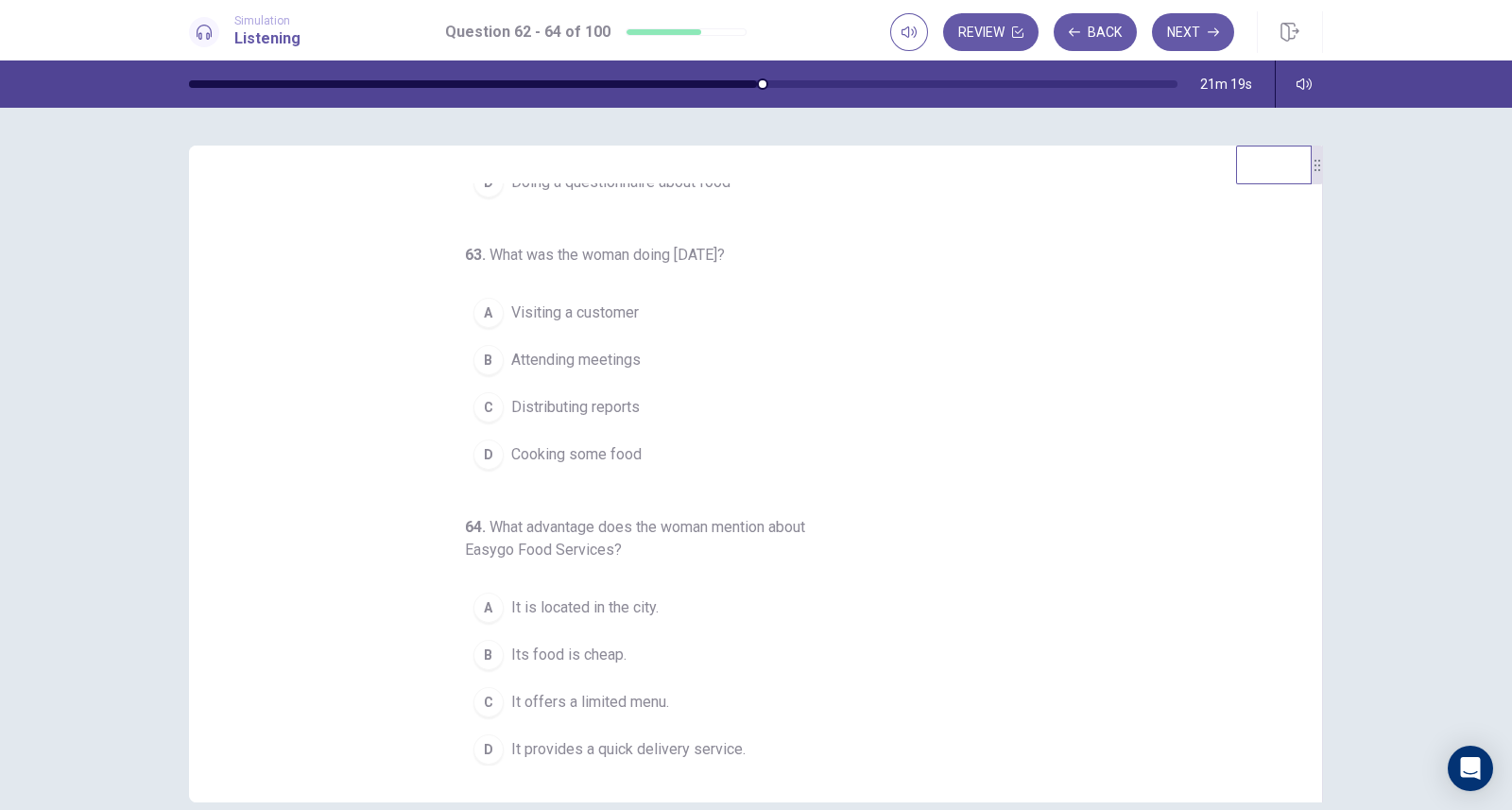 scroll, scrollTop: 215, scrollLeft: 0, axis: vertical 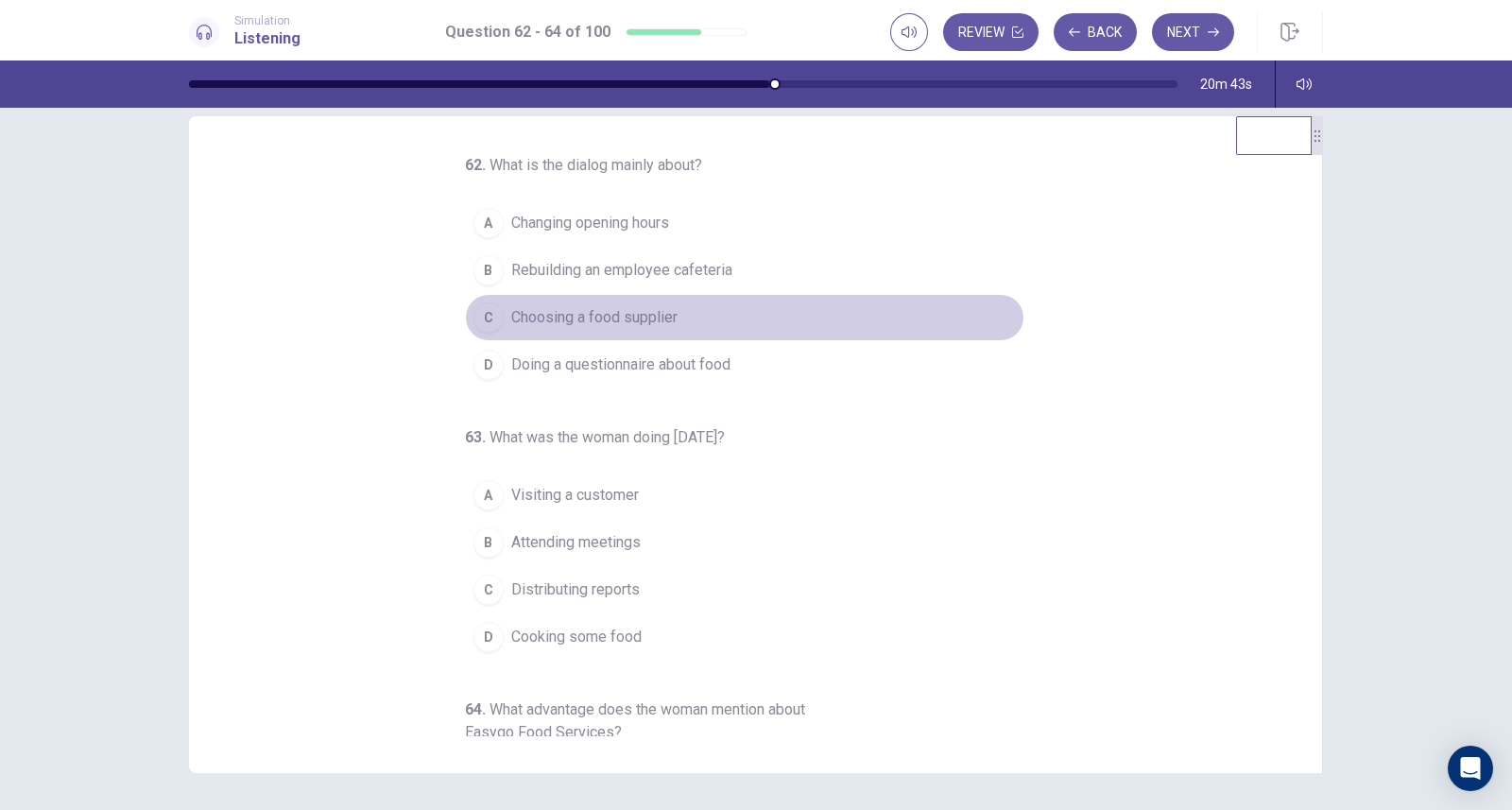 click on "Choosing a food supplier" at bounding box center (594, 318) 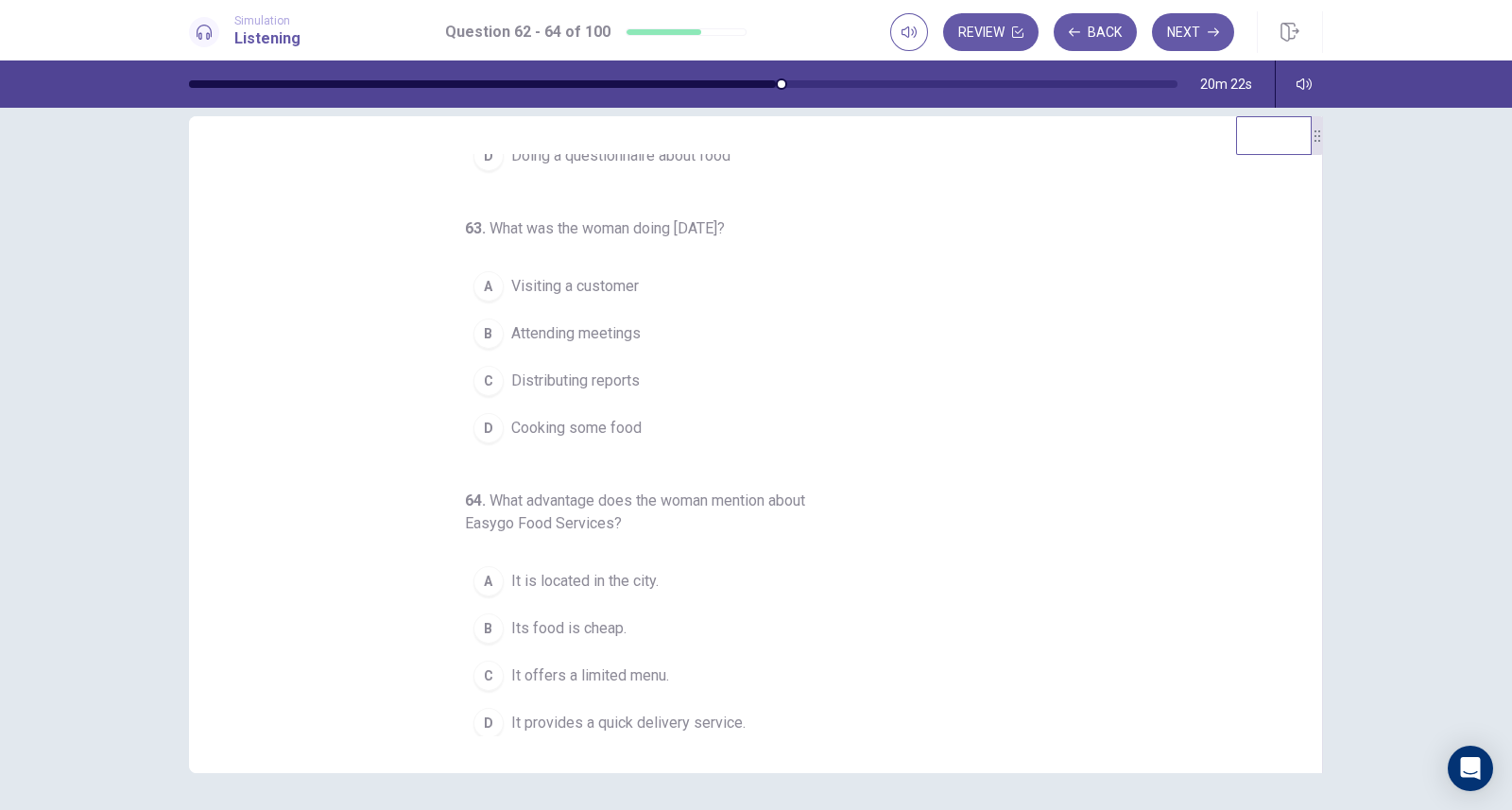 scroll, scrollTop: 215, scrollLeft: 0, axis: vertical 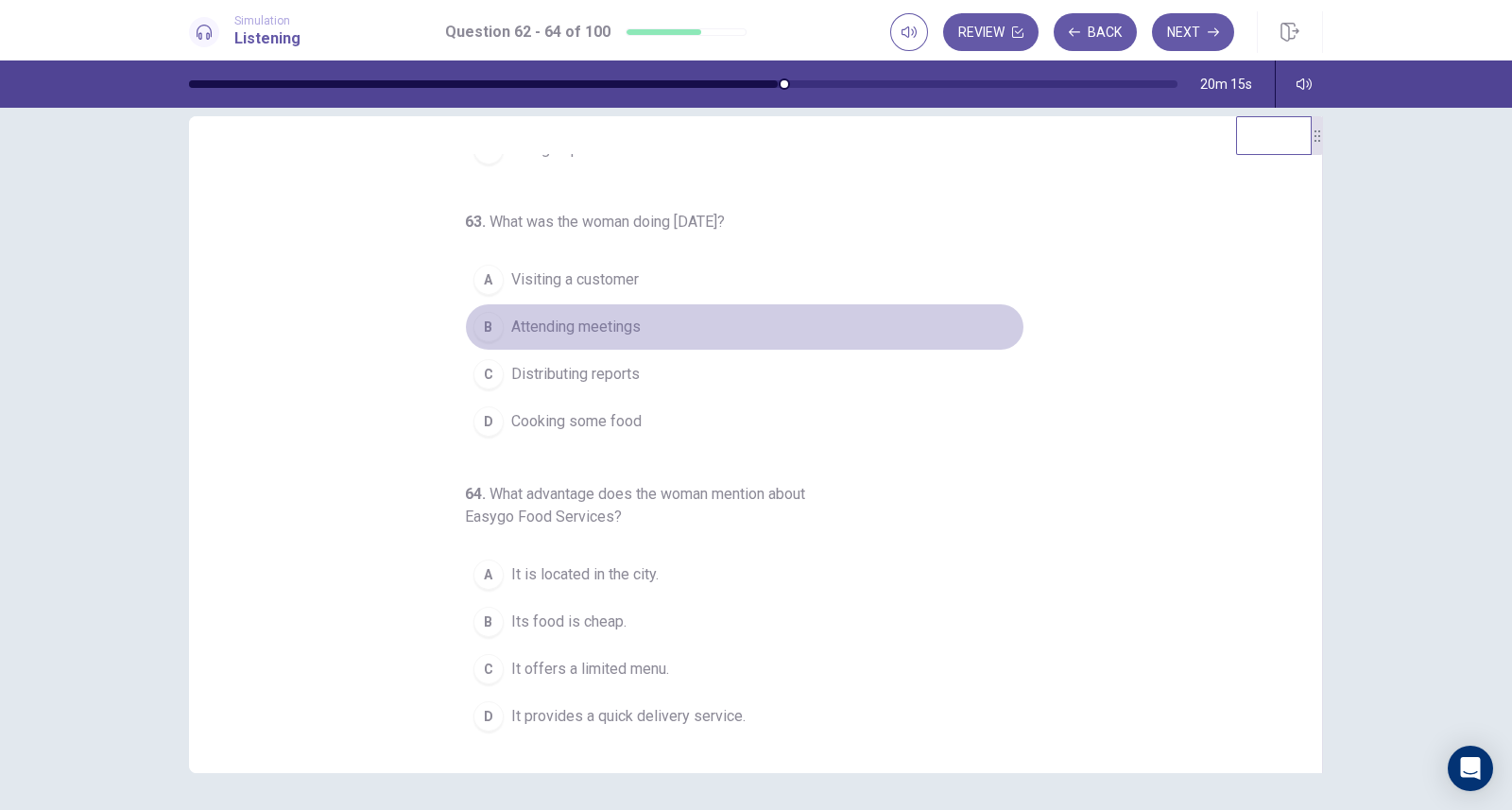 click on "Attending meetings" at bounding box center [576, 327] 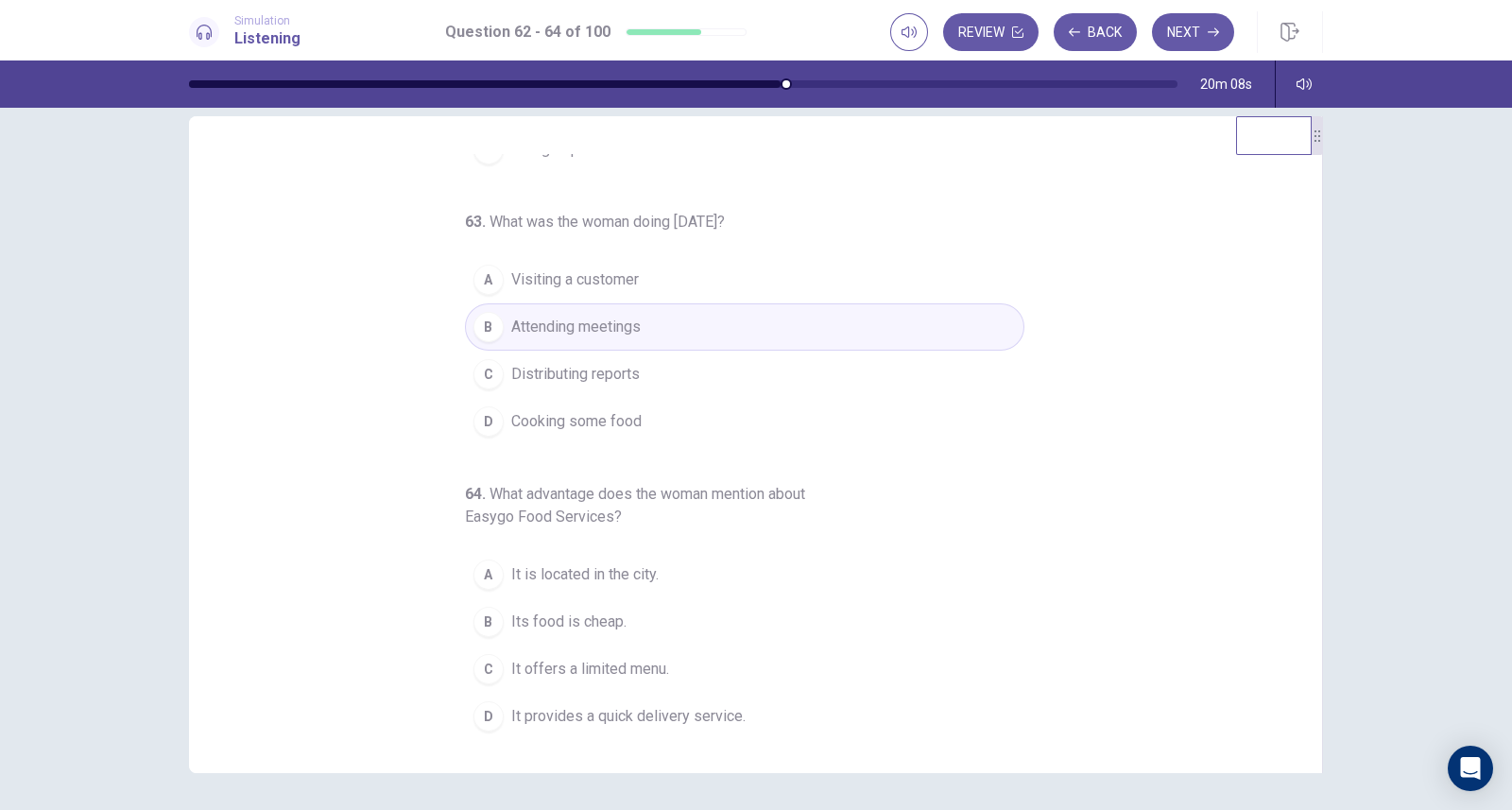 click on "It offers a limited menu." at bounding box center (590, 669) 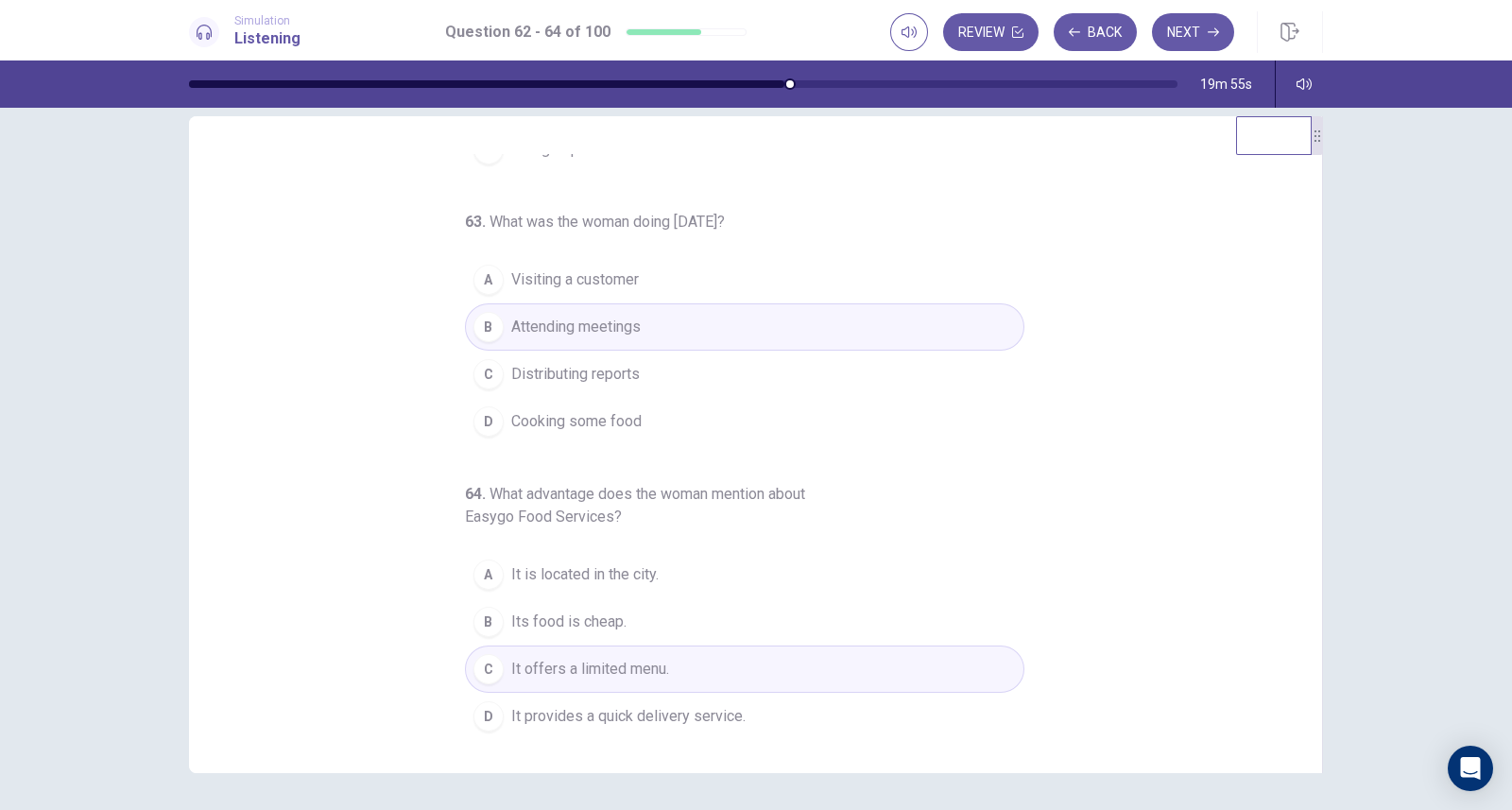 scroll, scrollTop: 91, scrollLeft: 0, axis: vertical 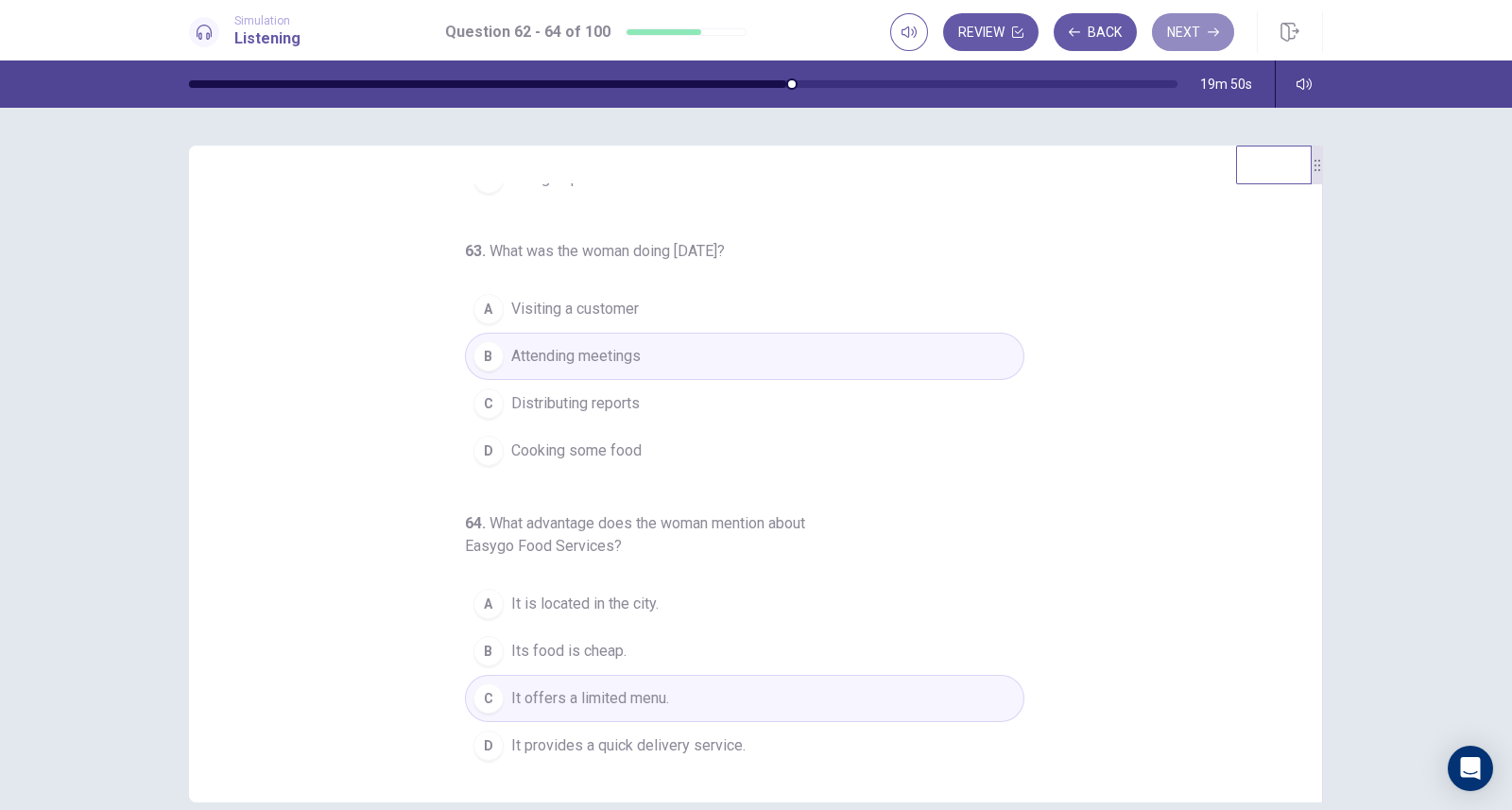 click on "Next" at bounding box center (1193, 32) 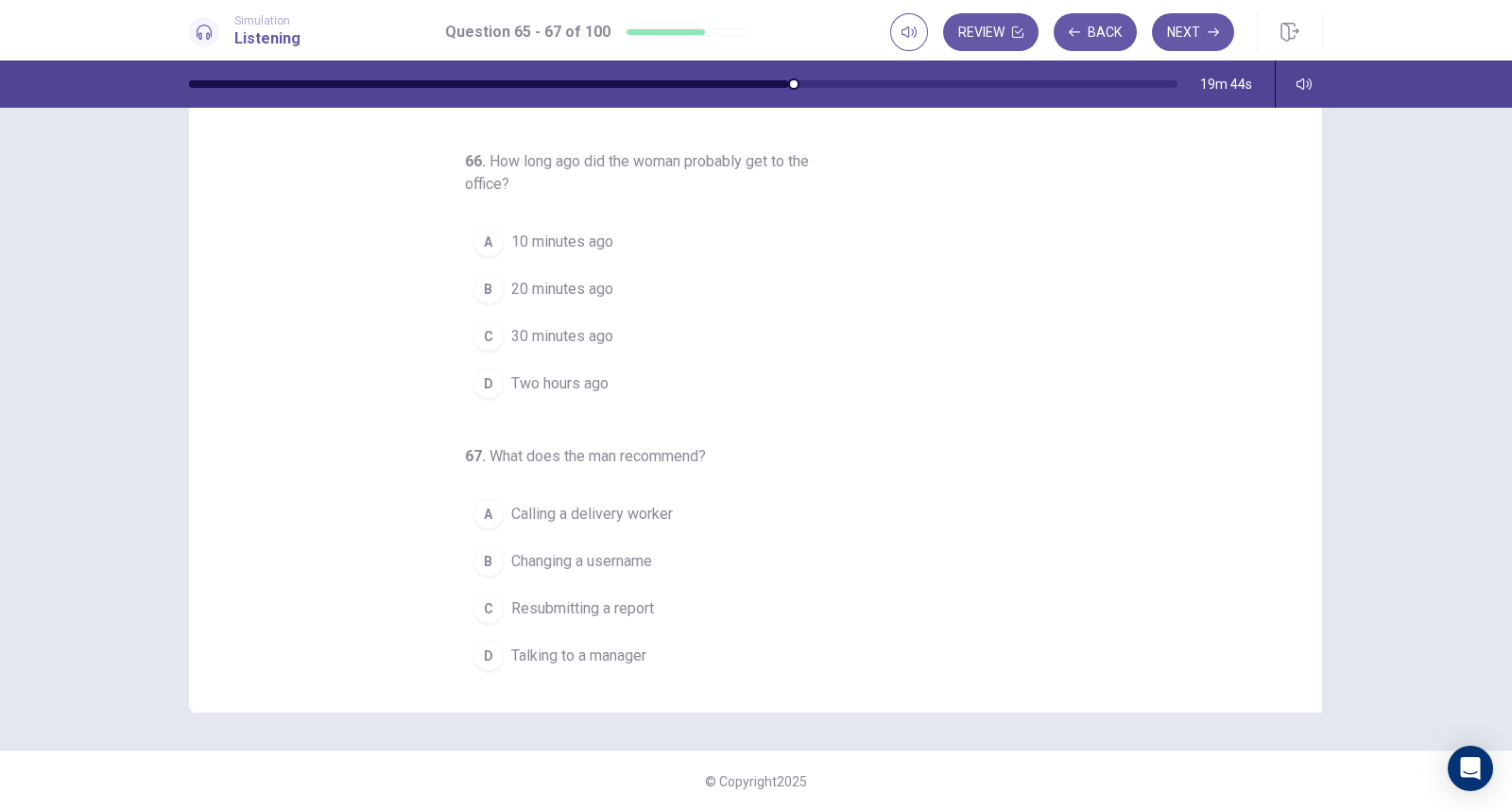 scroll, scrollTop: 91, scrollLeft: 0, axis: vertical 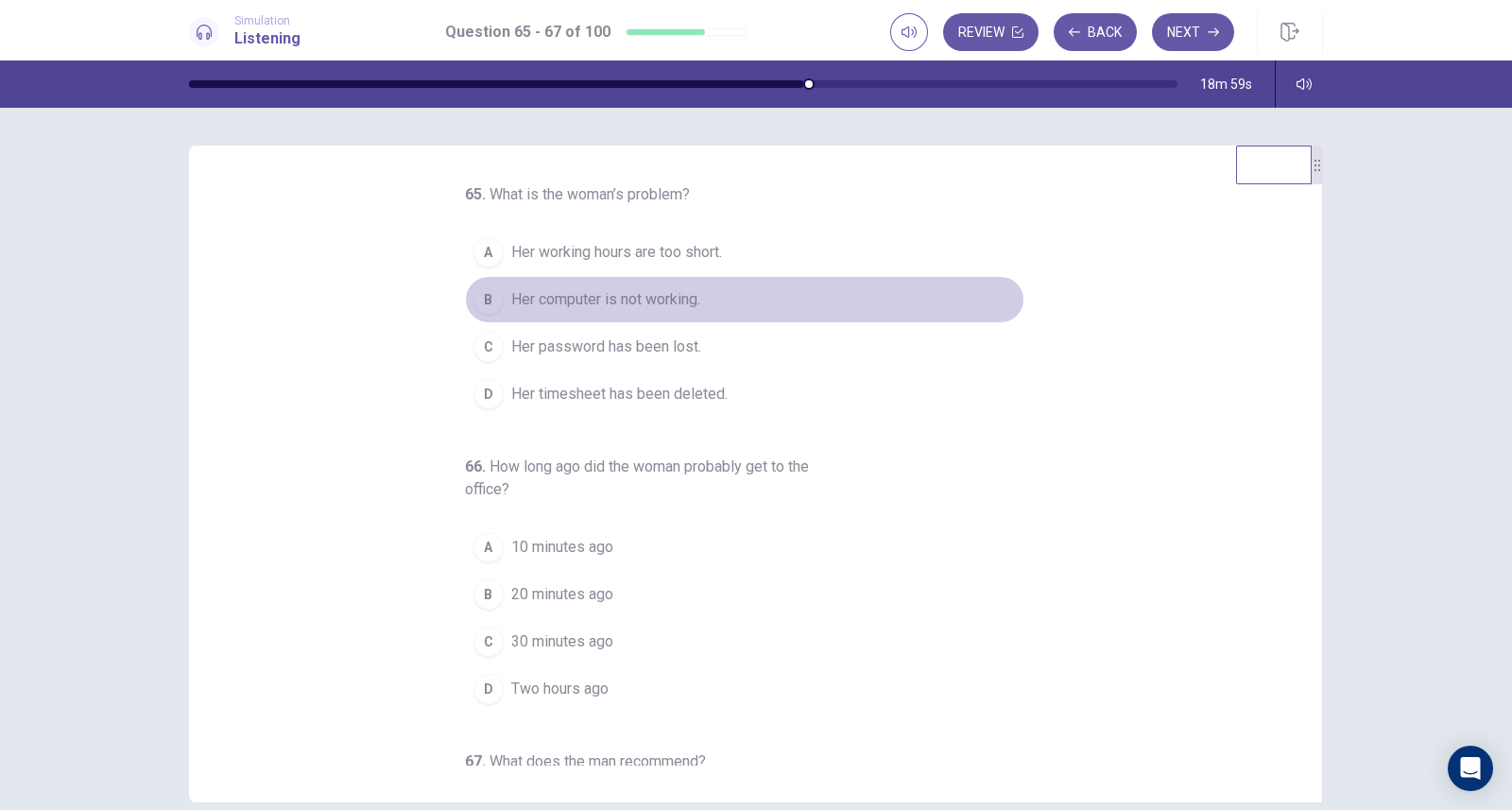 click on "Her computer is not working." at bounding box center (606, 300) 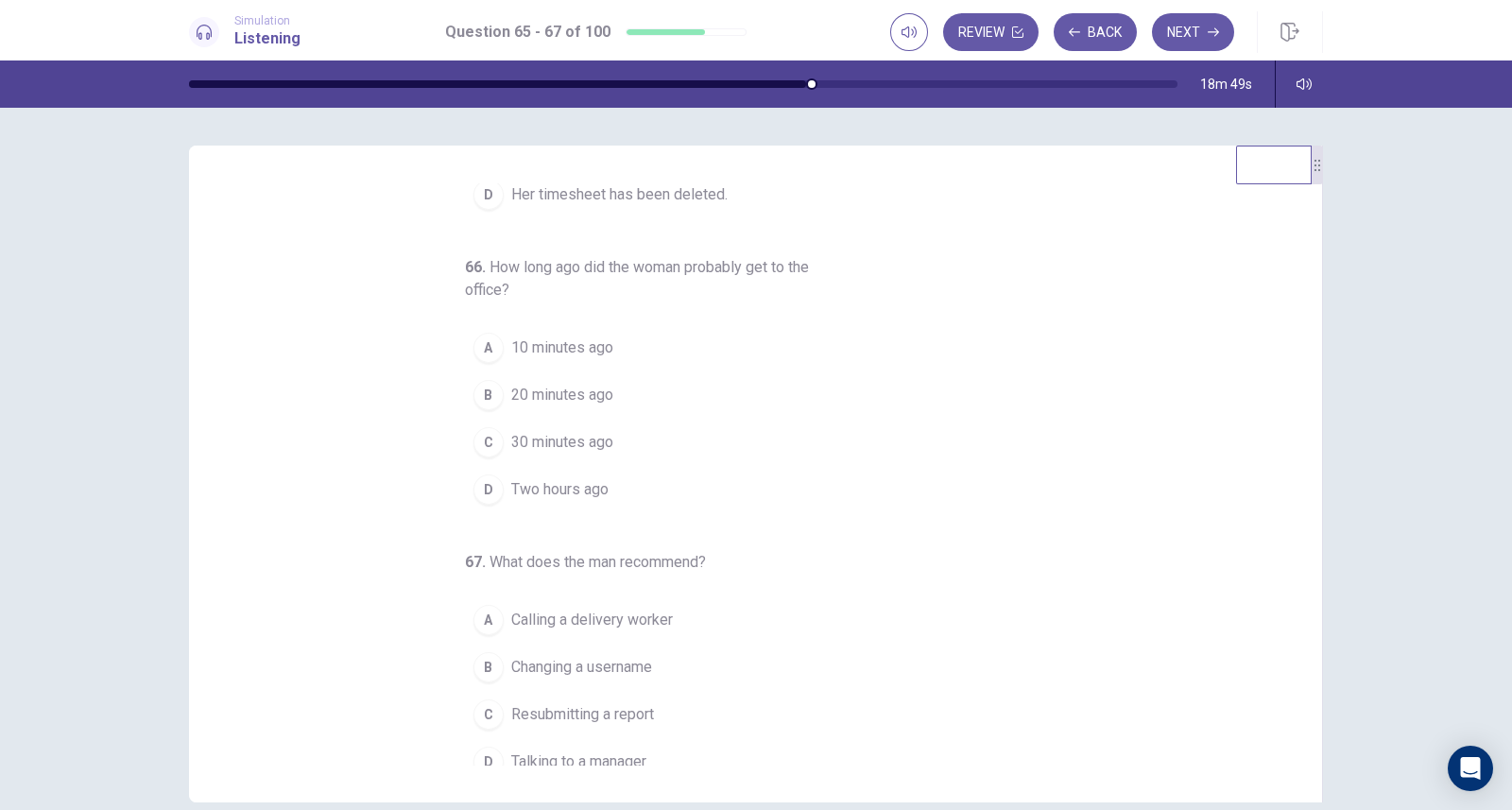 scroll, scrollTop: 215, scrollLeft: 0, axis: vertical 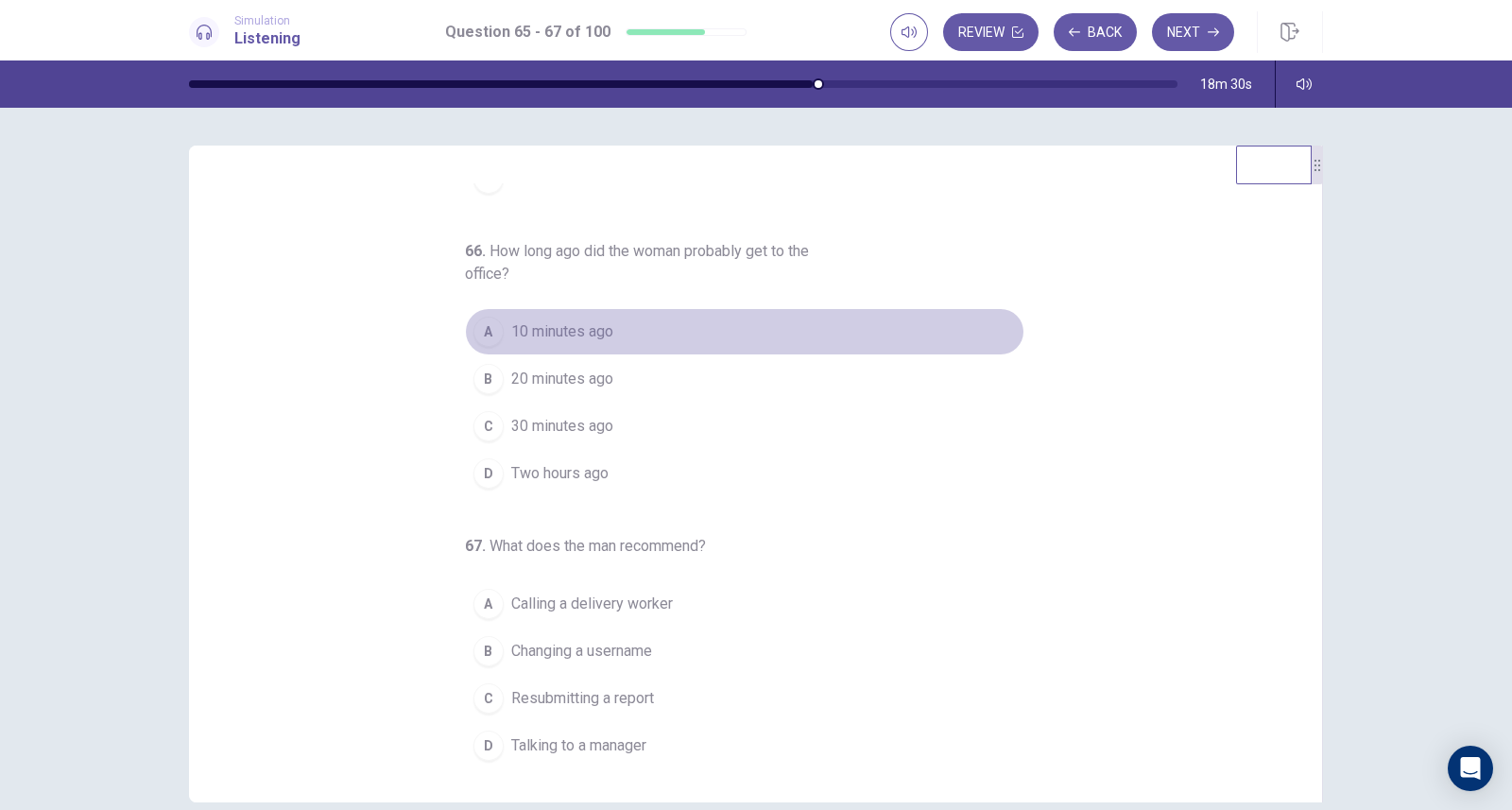 click on "A 10 minutes ago" at bounding box center (745, 332) 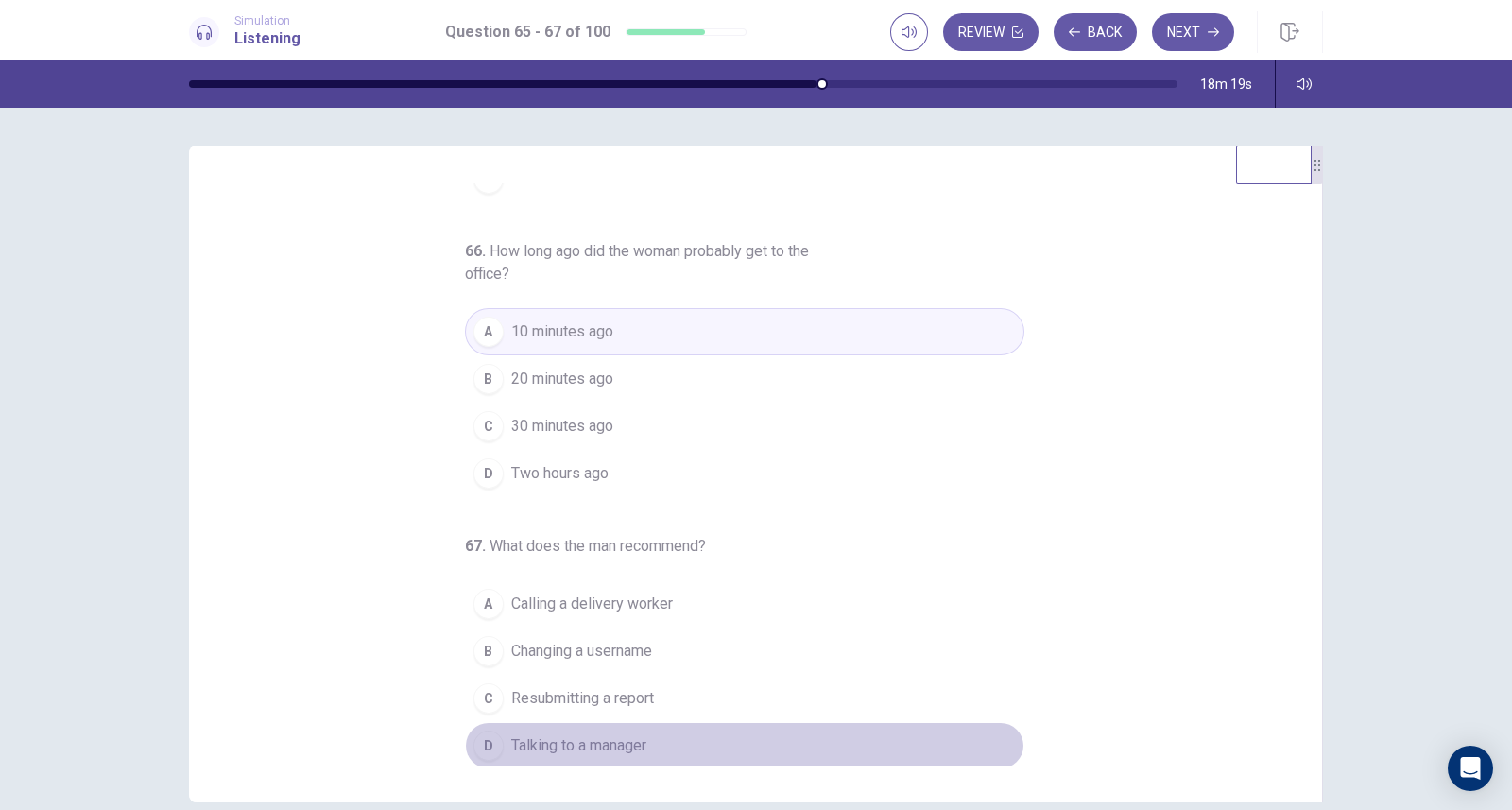 click on "Talking to a manager" at bounding box center (578, 746) 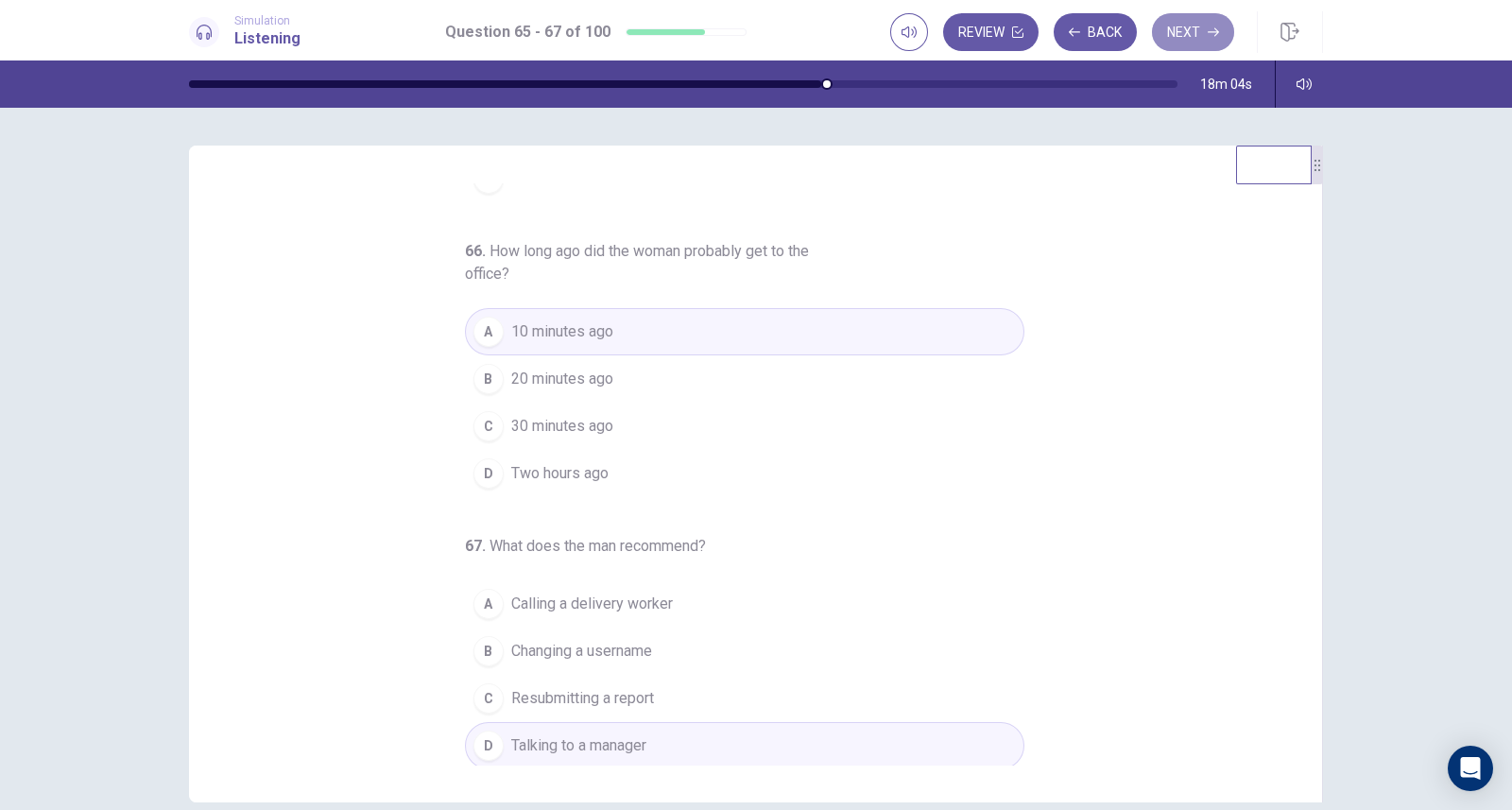 click on "Next" at bounding box center [1193, 32] 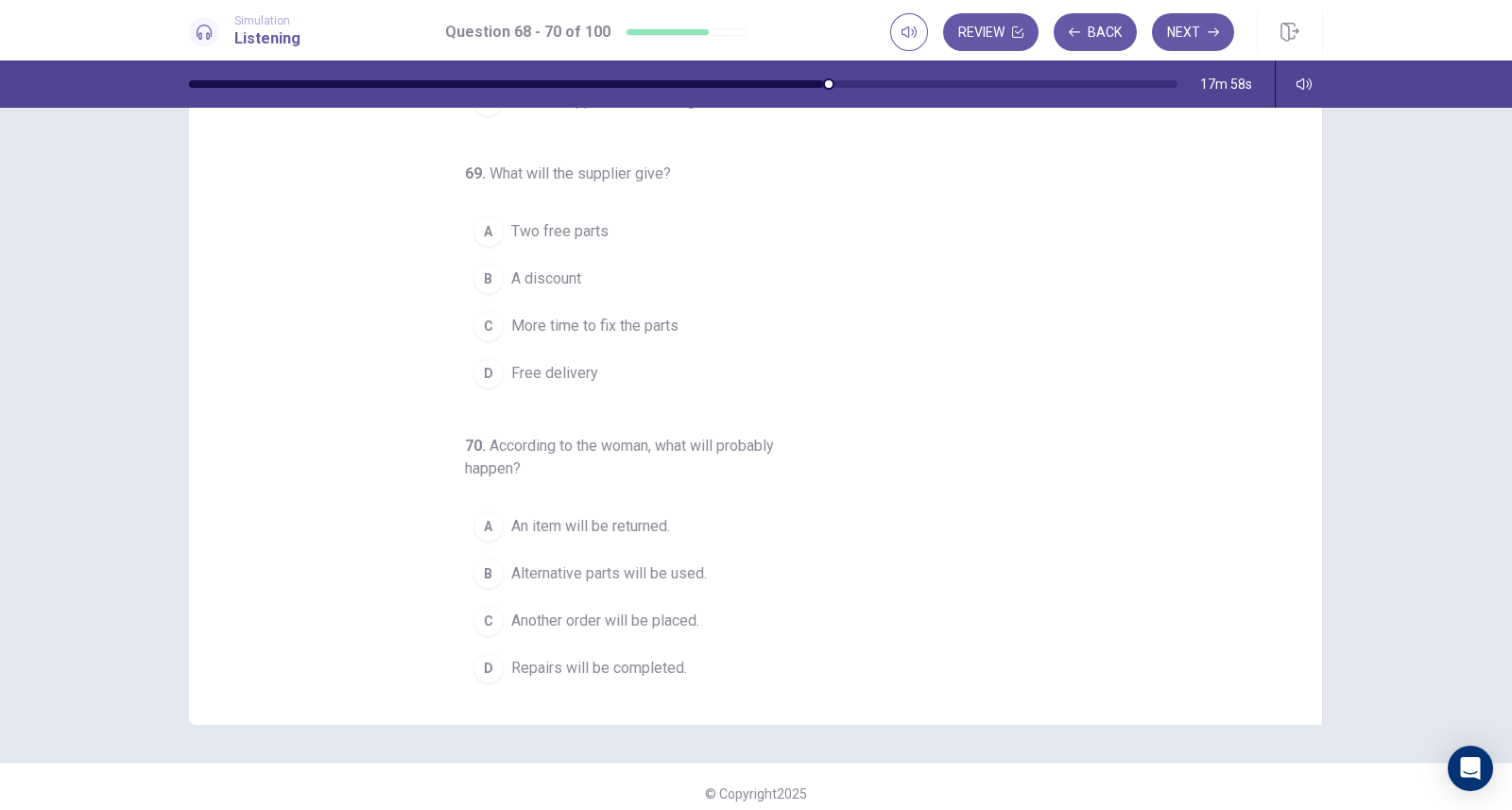 scroll, scrollTop: 91, scrollLeft: 0, axis: vertical 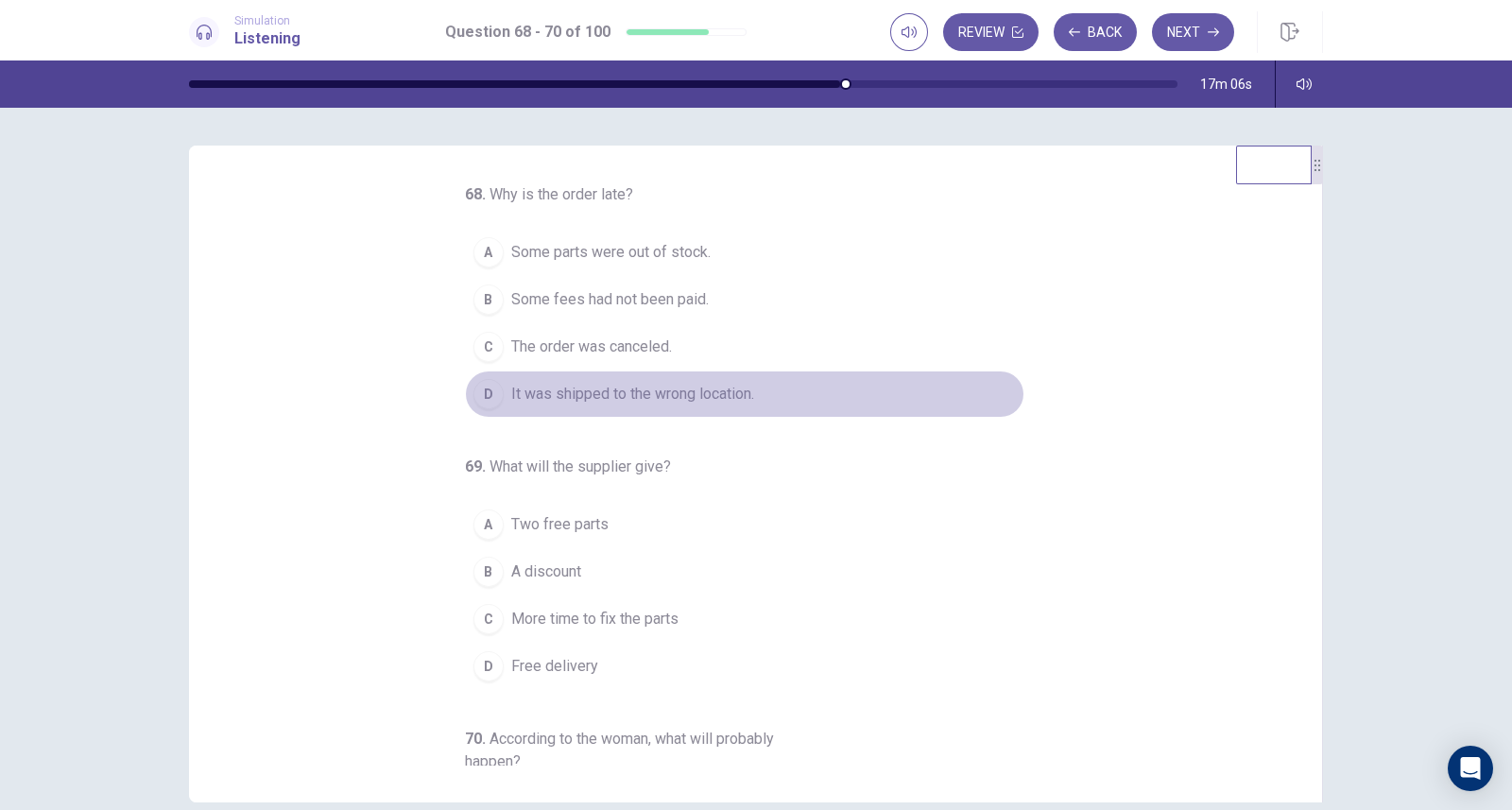 click on "D It was shipped to the wrong location." at bounding box center (745, 394) 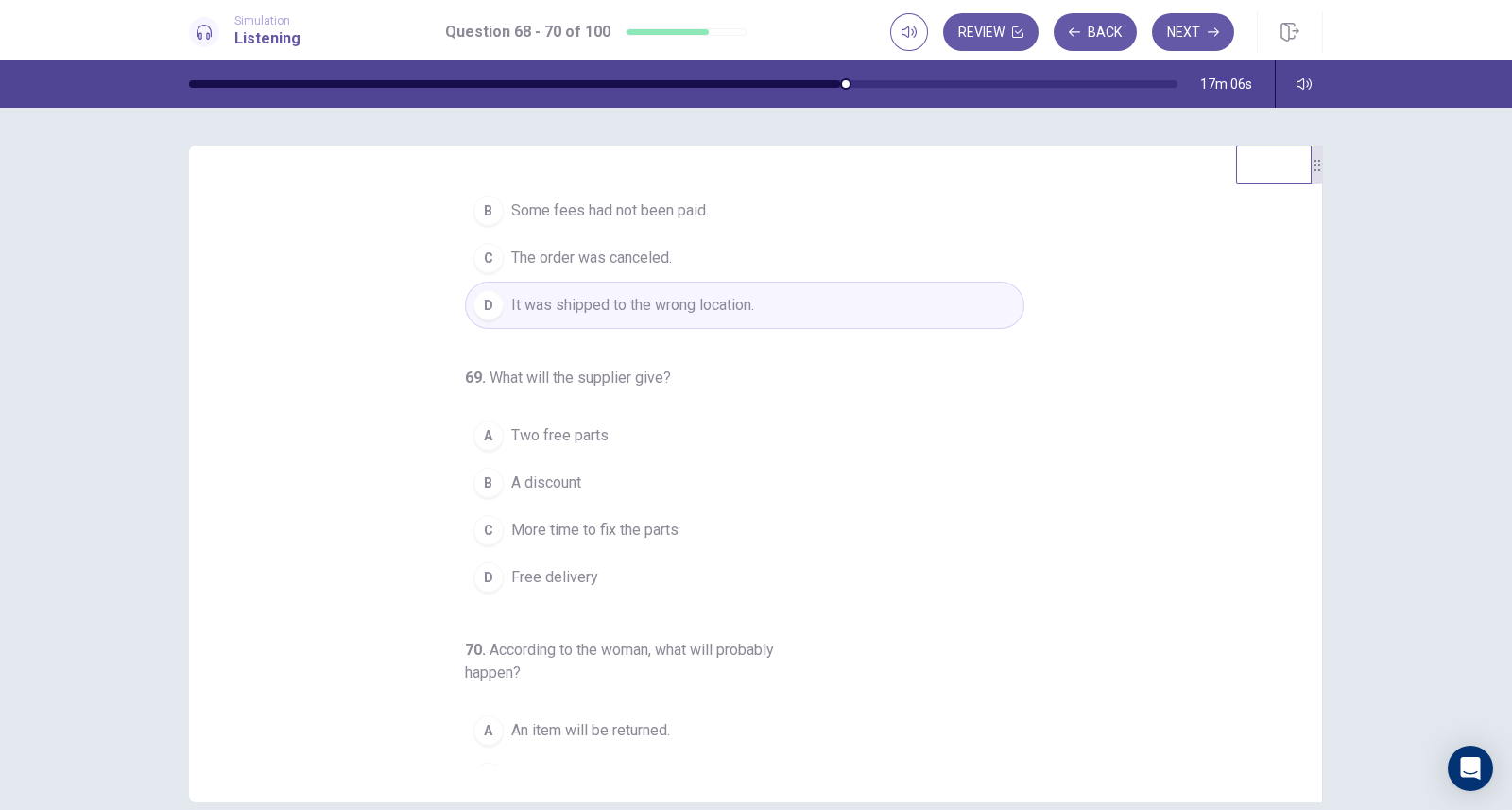 scroll, scrollTop: 101, scrollLeft: 0, axis: vertical 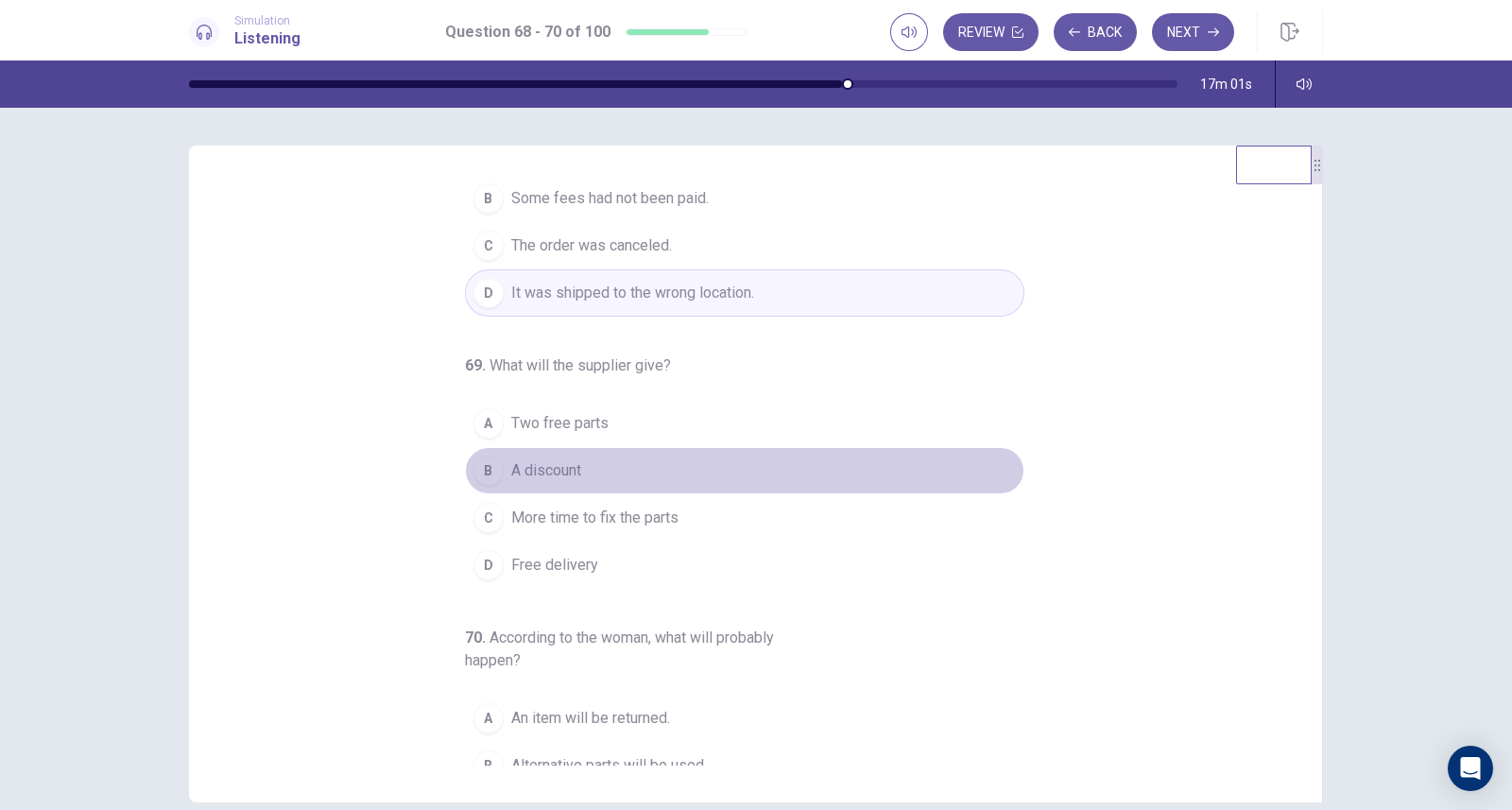 click on "A discount" at bounding box center (546, 471) 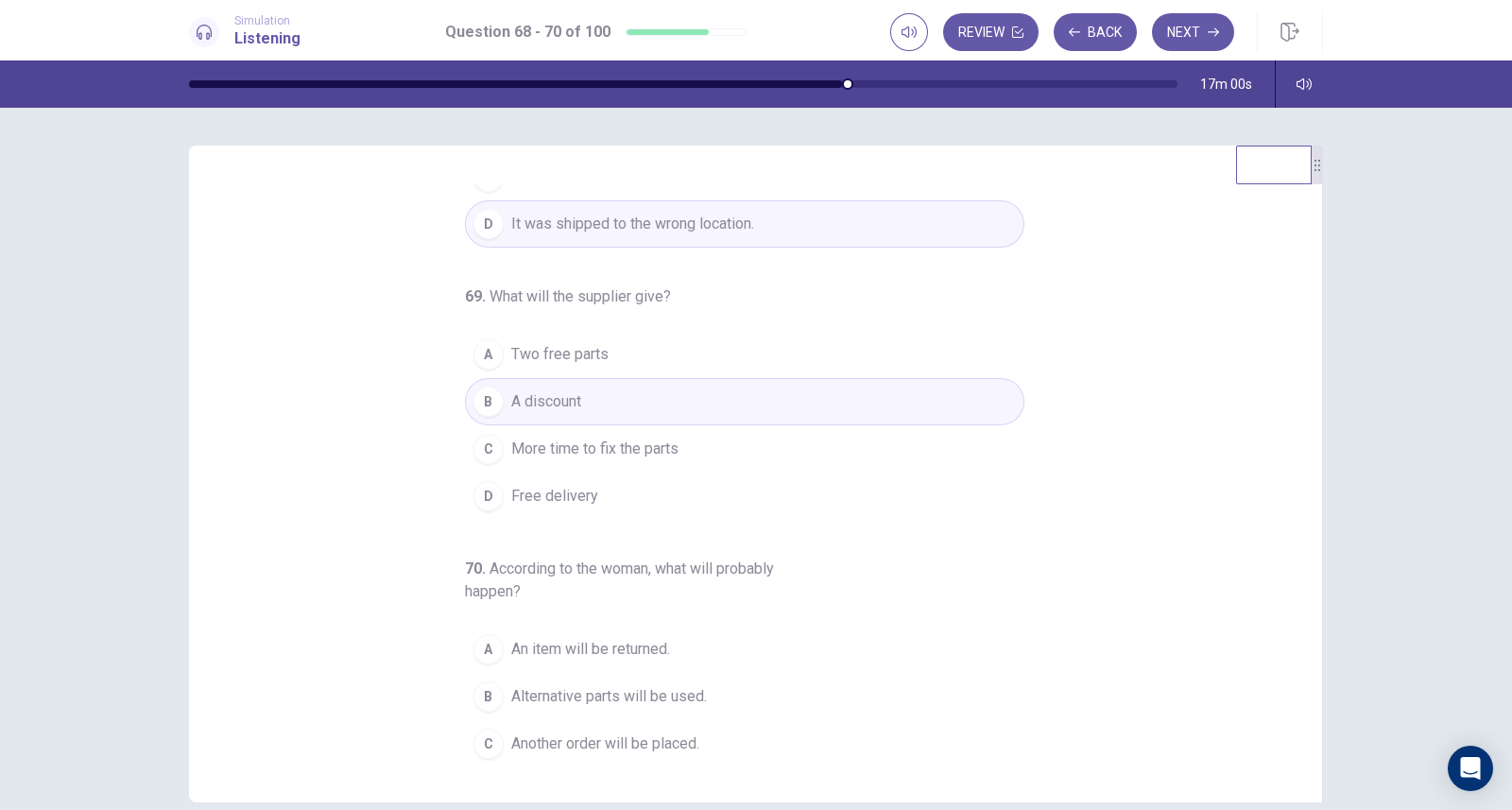 scroll, scrollTop: 215, scrollLeft: 0, axis: vertical 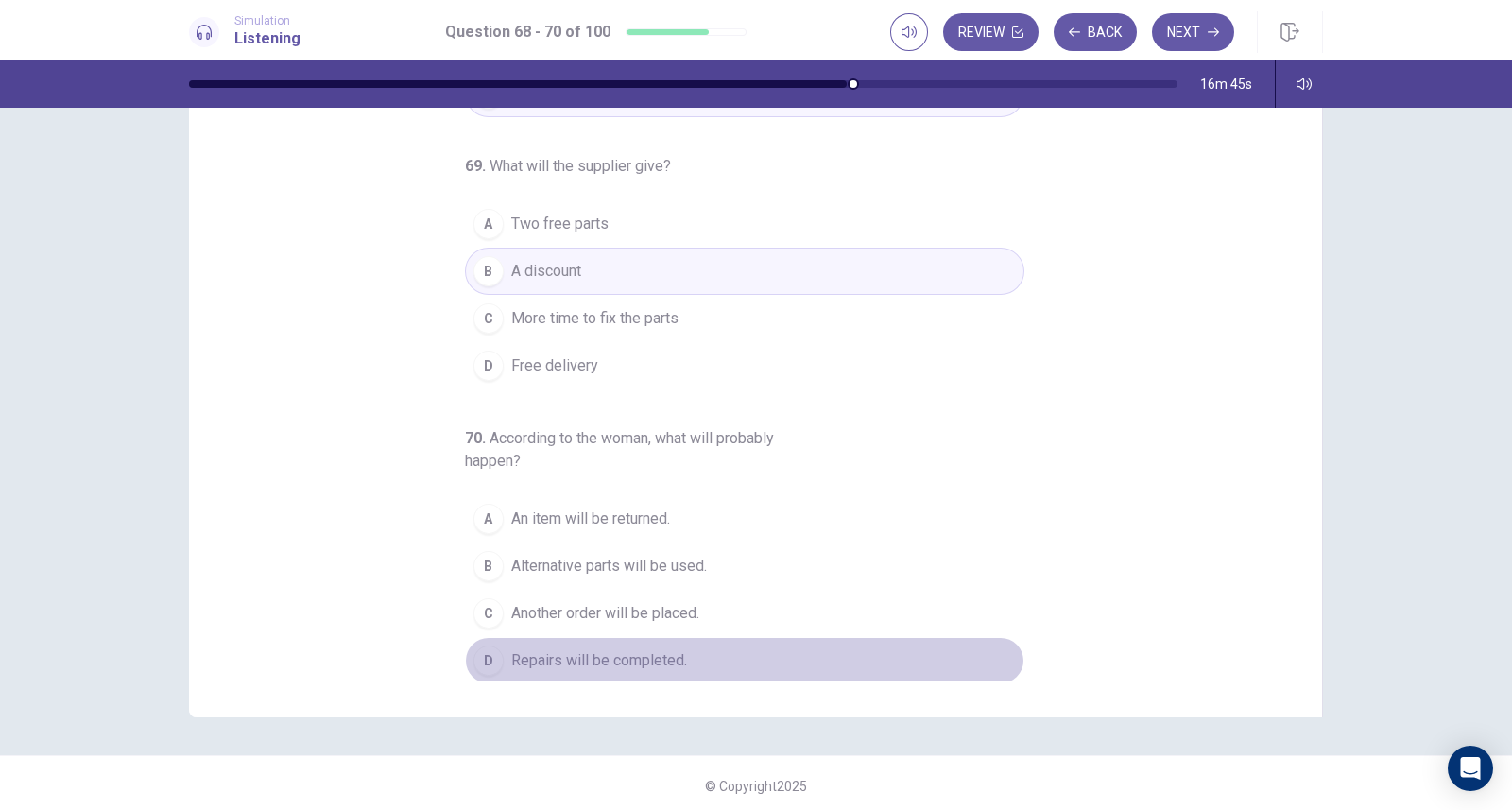 click on "Repairs will be completed." at bounding box center [599, 661] 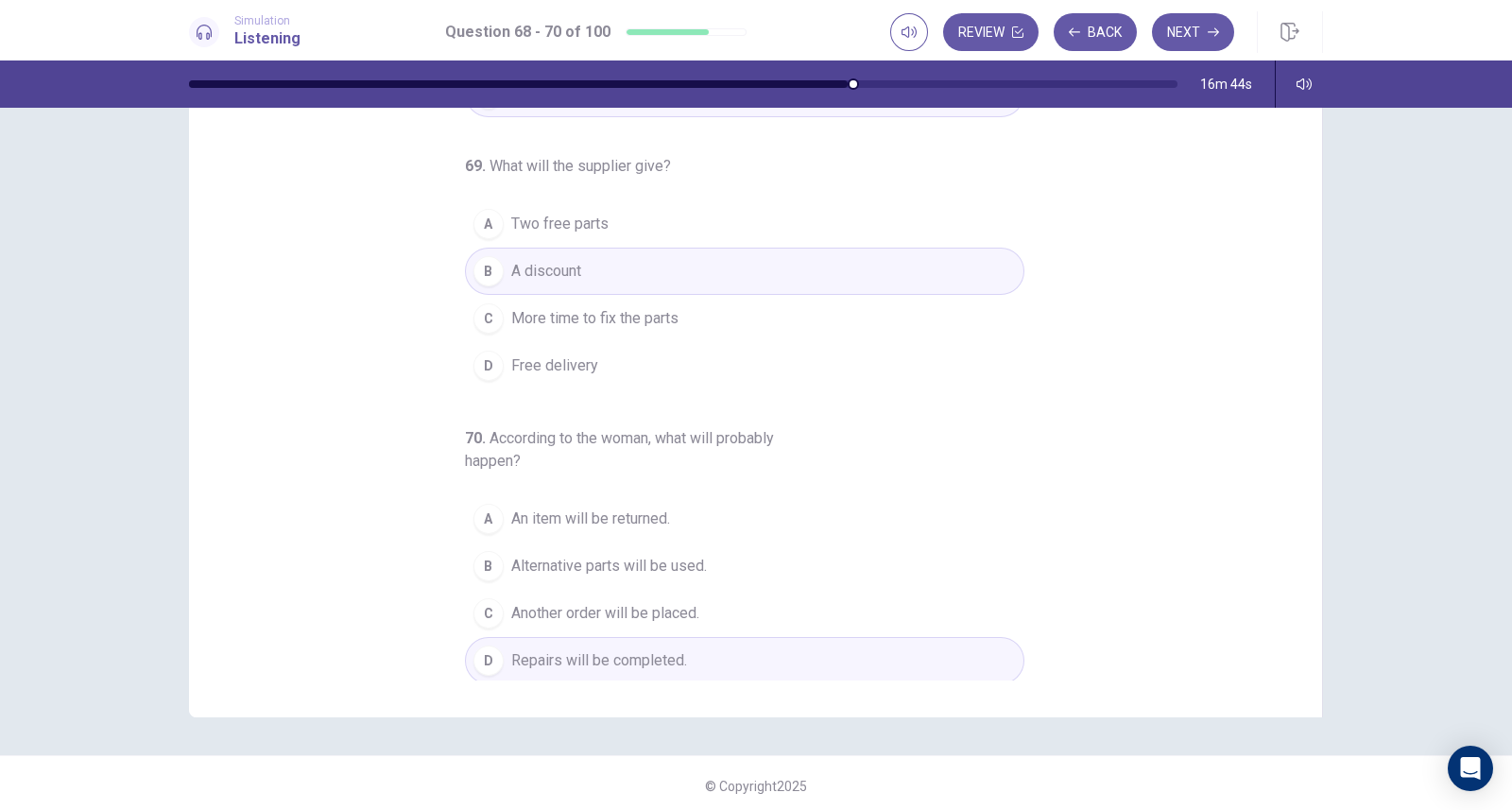 scroll, scrollTop: 91, scrollLeft: 0, axis: vertical 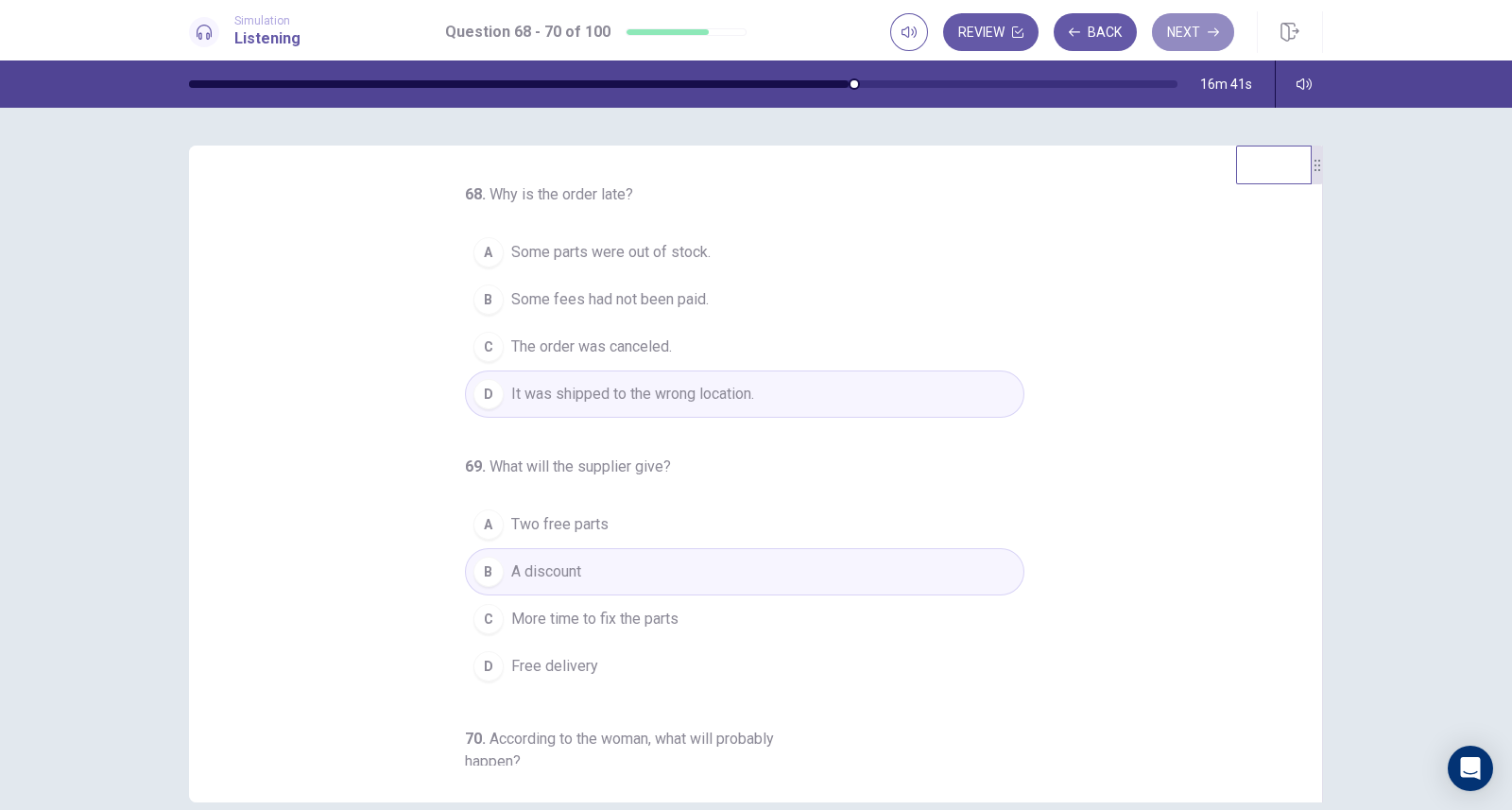 click on "Next" at bounding box center (1193, 32) 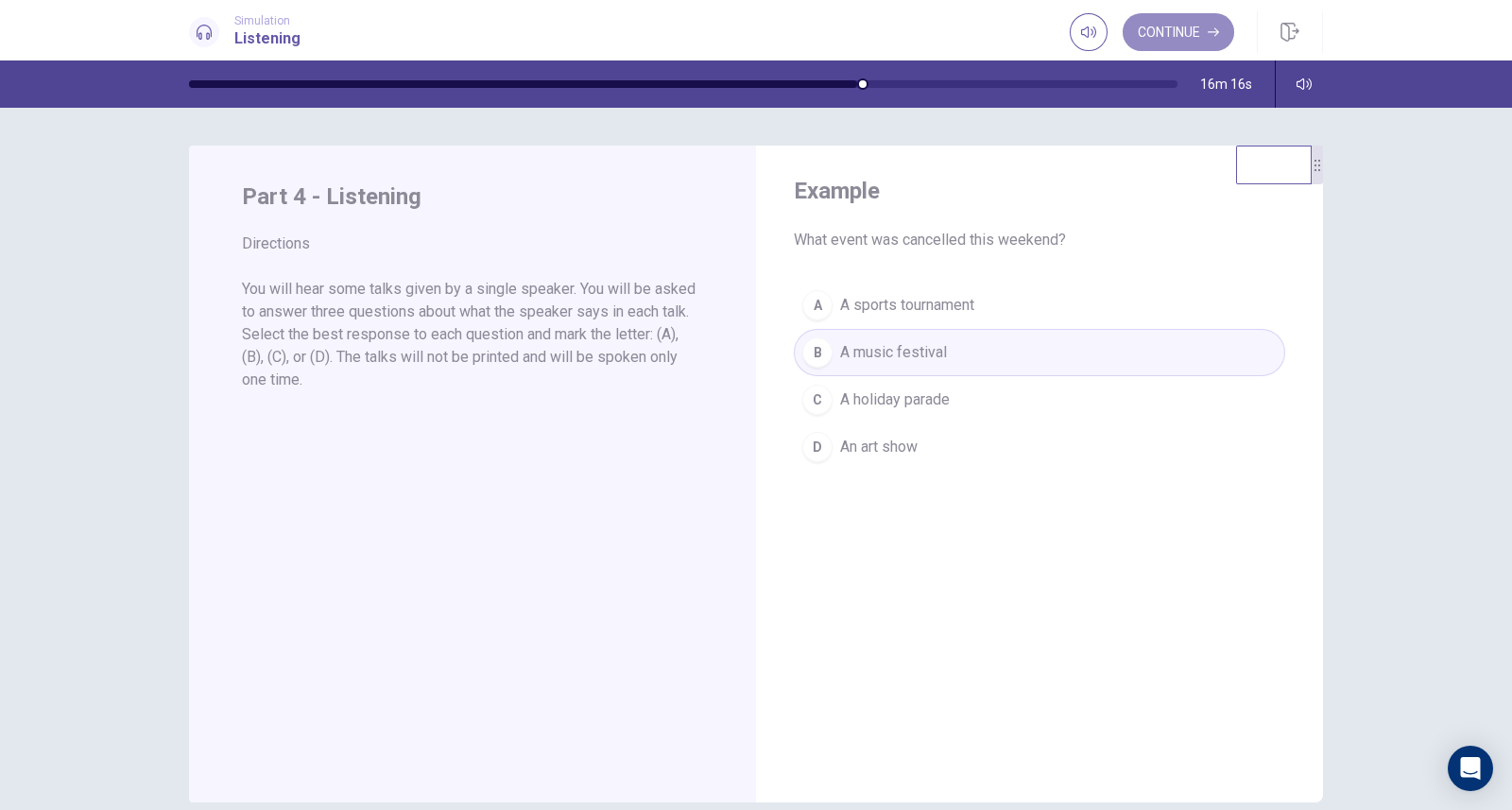 click on "Continue" at bounding box center [1178, 32] 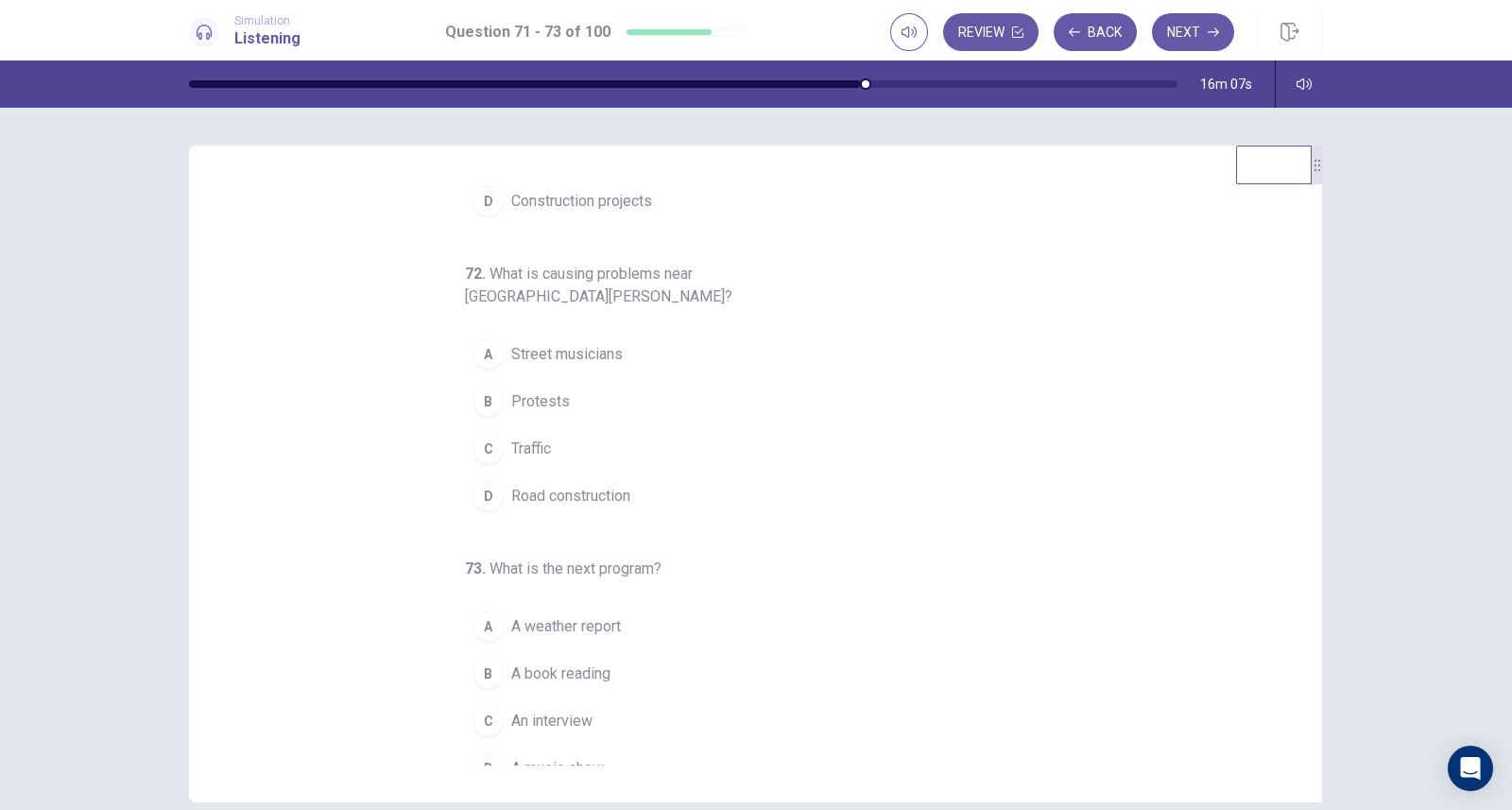 scroll, scrollTop: 0, scrollLeft: 0, axis: both 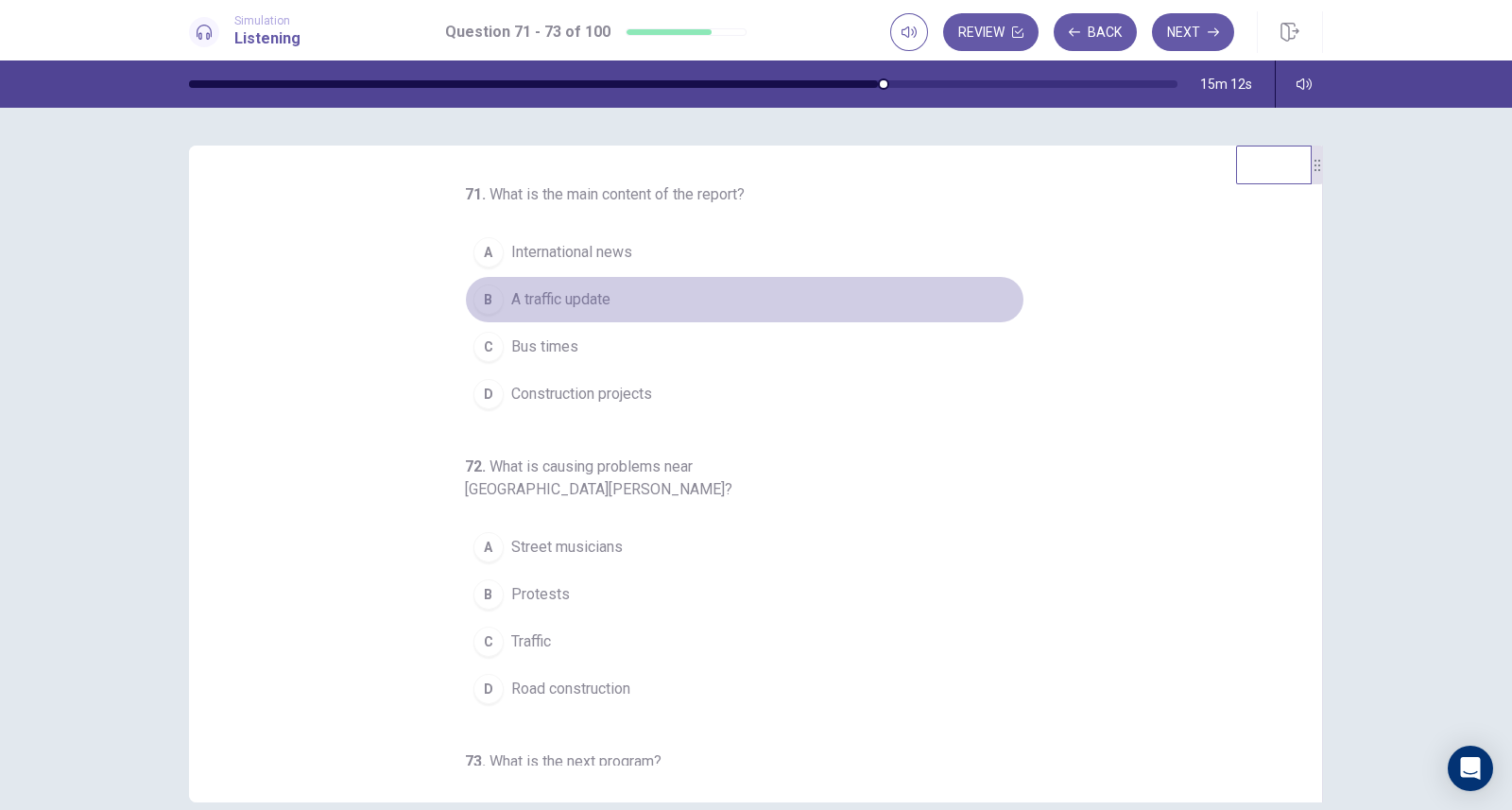 click on "B A traffic update" at bounding box center (745, 300) 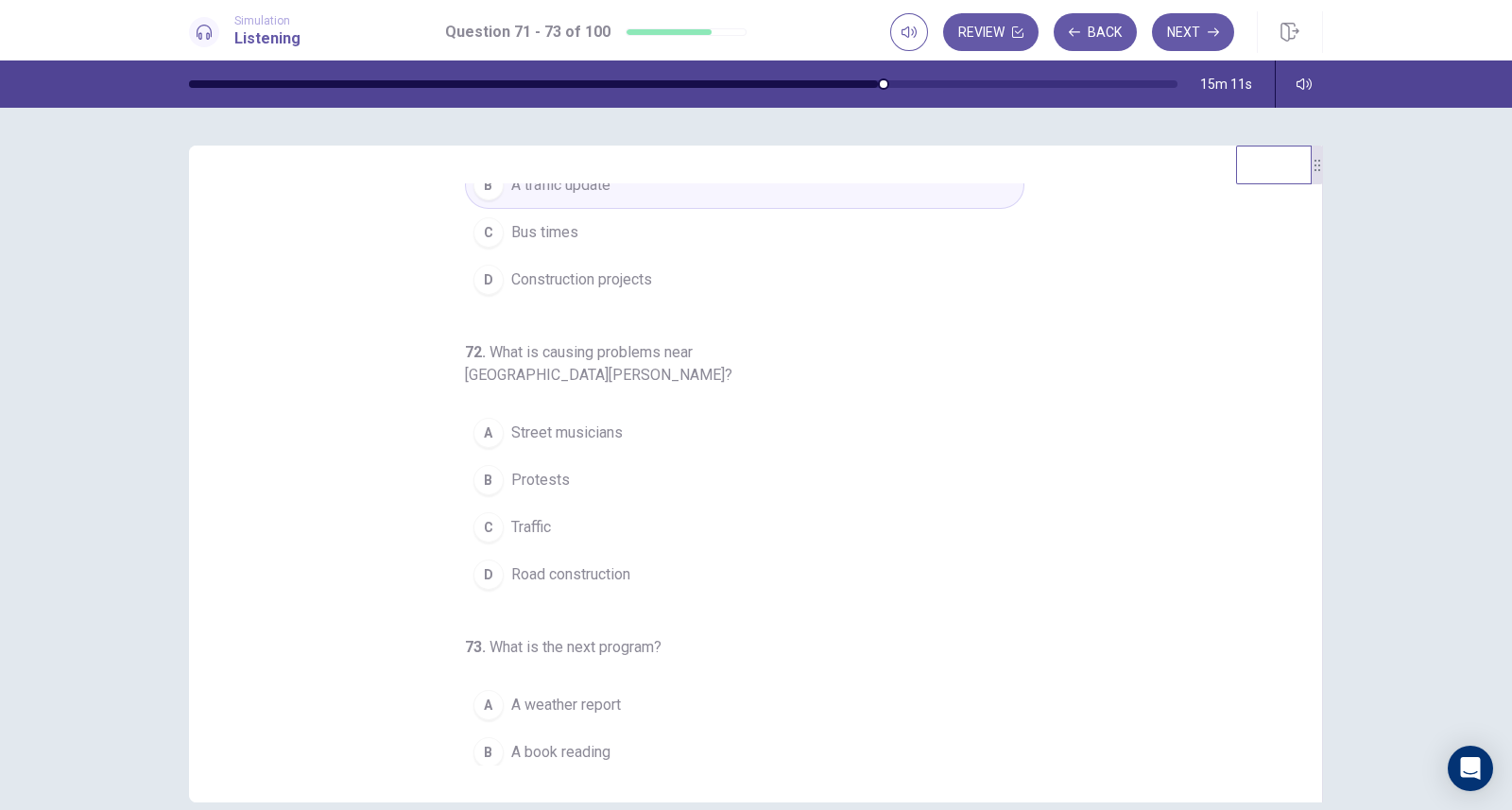 scroll, scrollTop: 115, scrollLeft: 0, axis: vertical 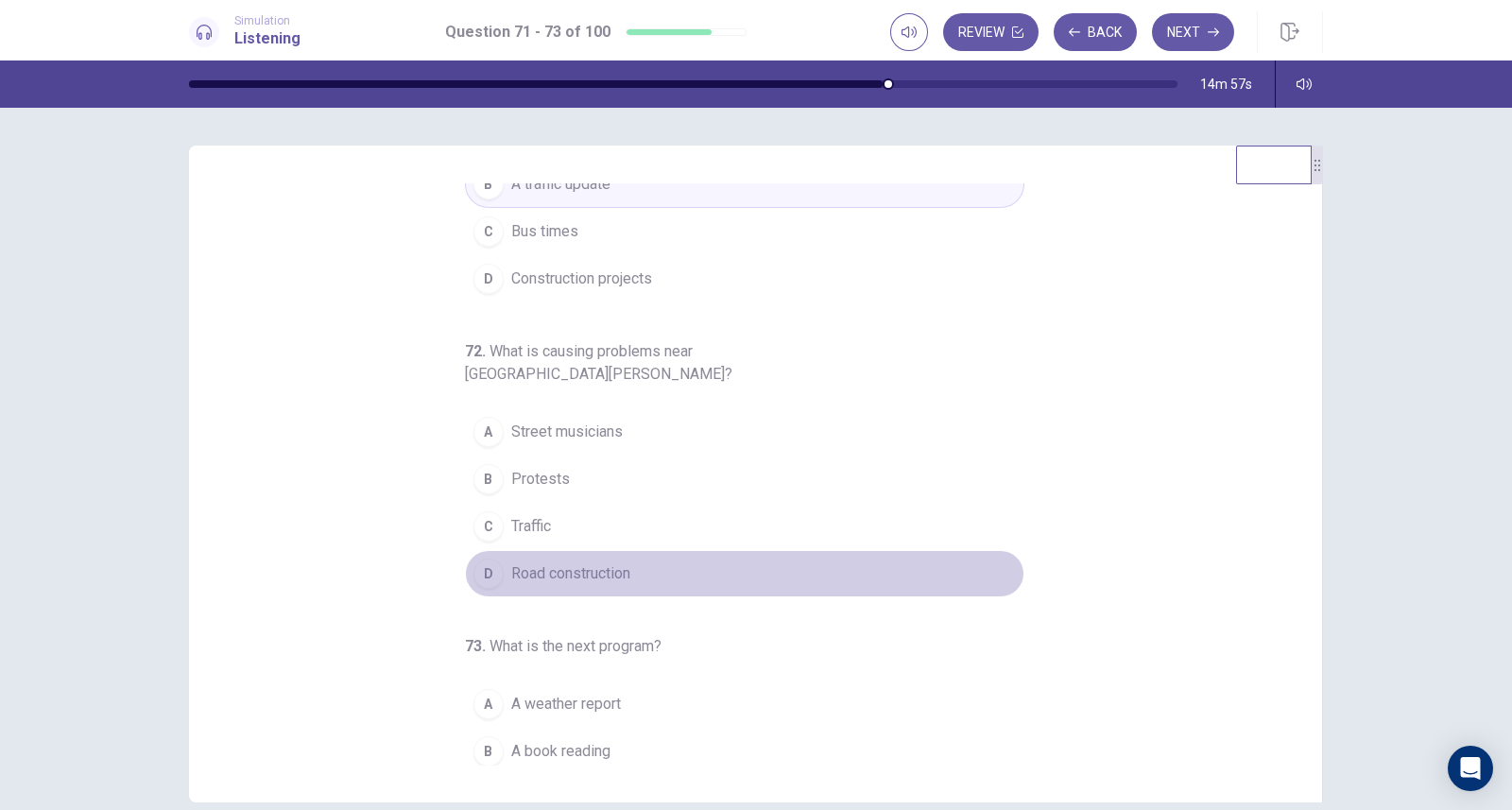 click on "Road construction" at bounding box center [571, 574] 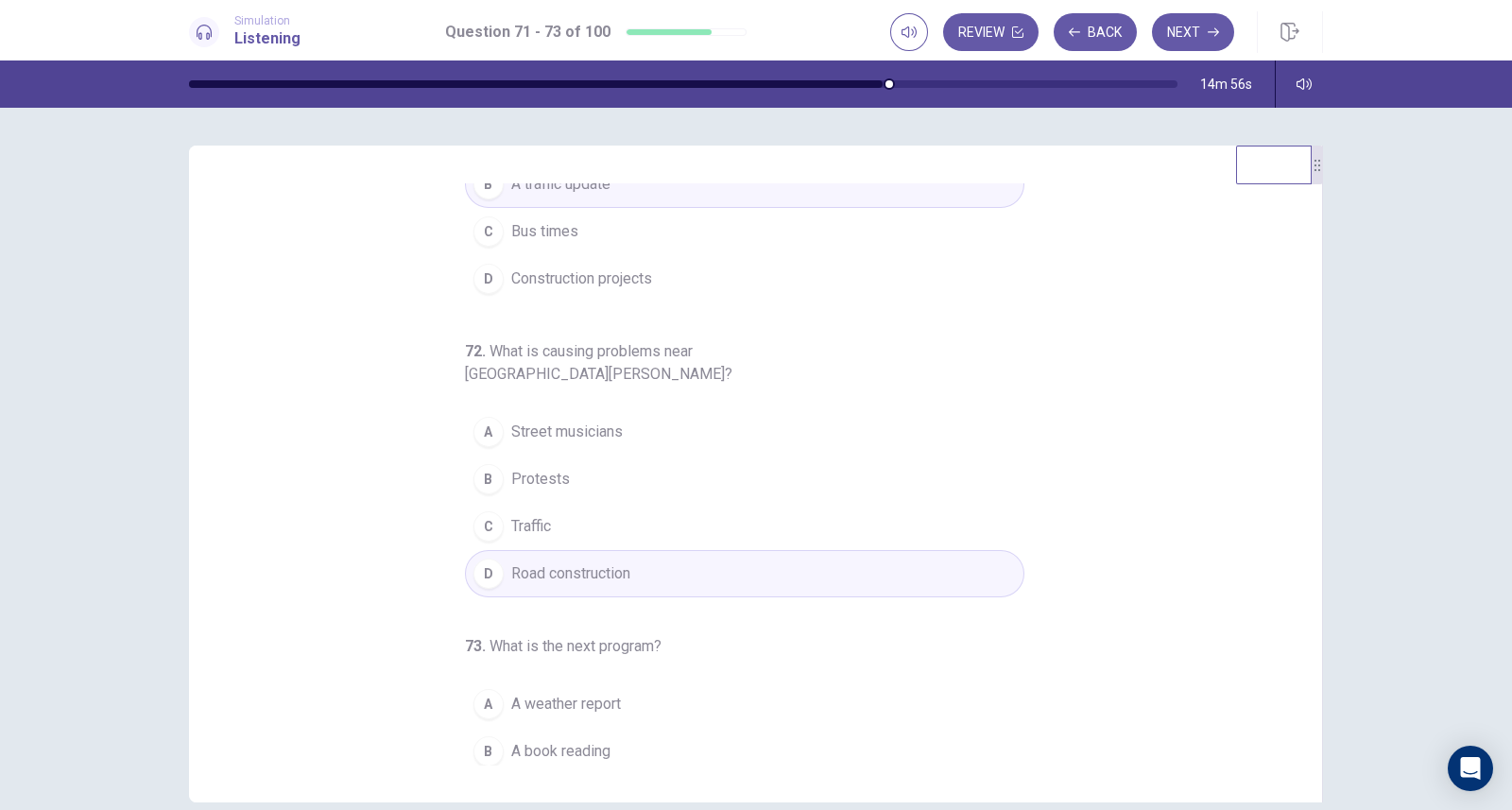 scroll, scrollTop: 193, scrollLeft: 0, axis: vertical 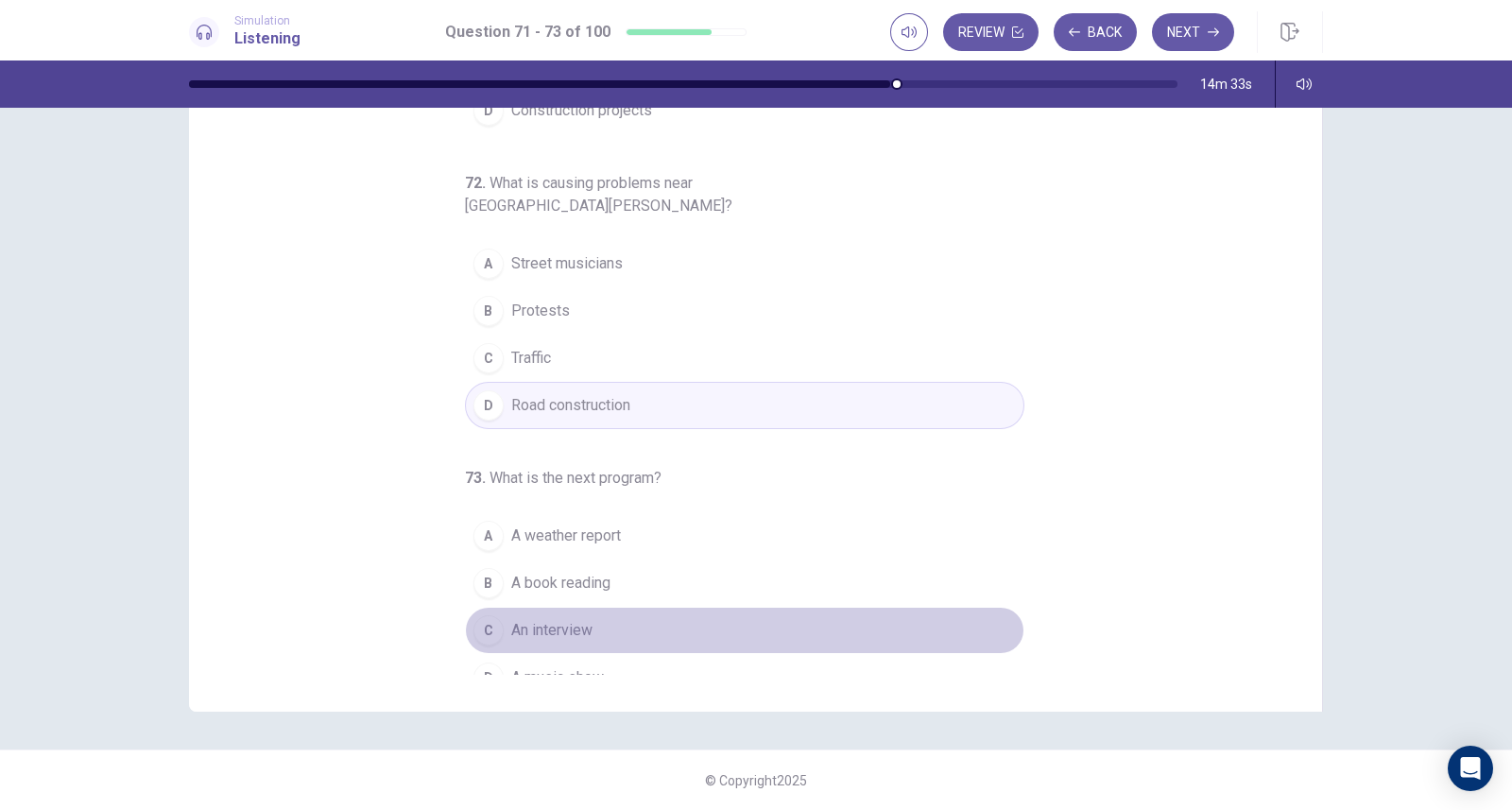 click on "An interview" at bounding box center [552, 630] 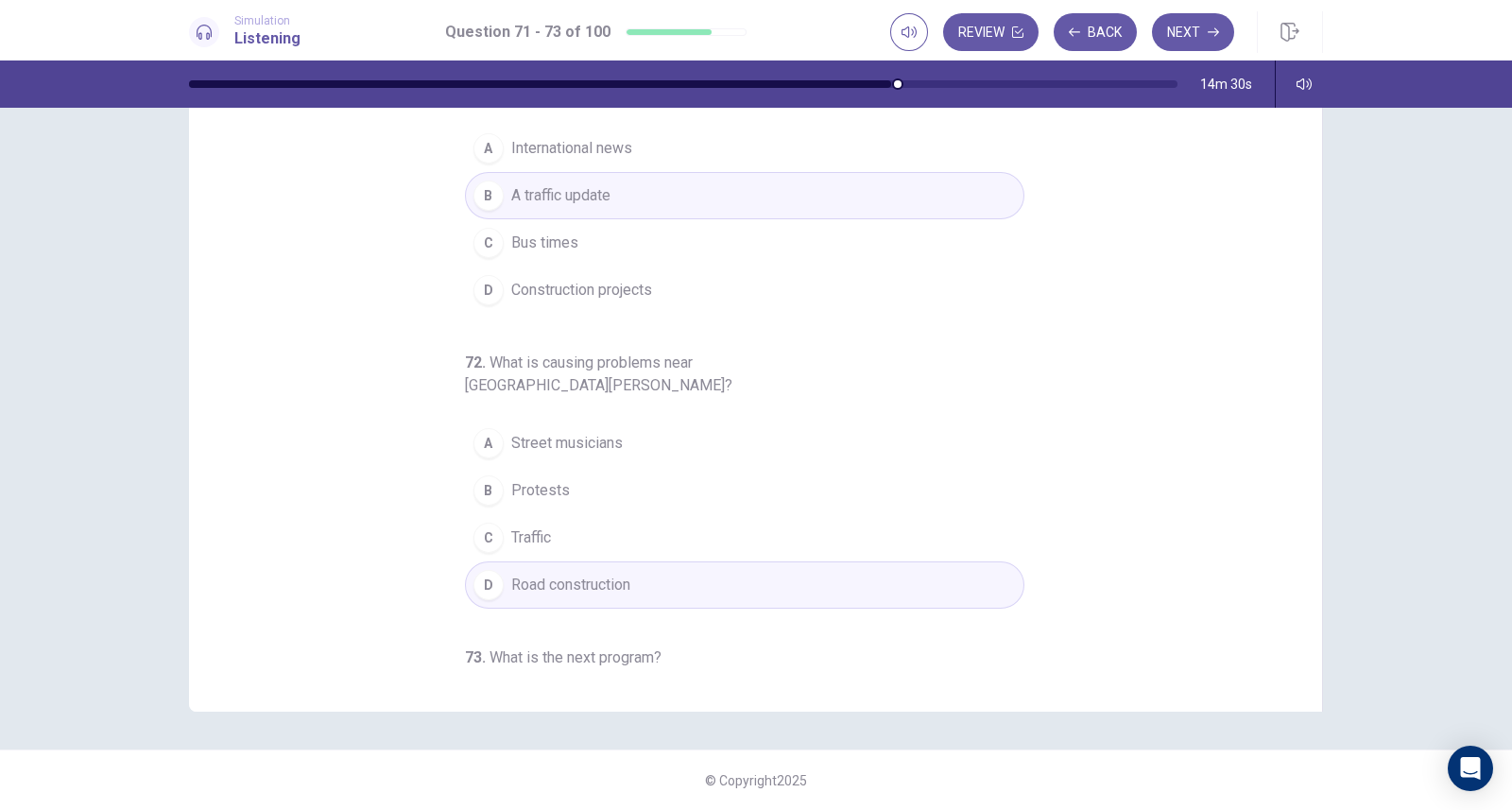 scroll, scrollTop: 0, scrollLeft: 0, axis: both 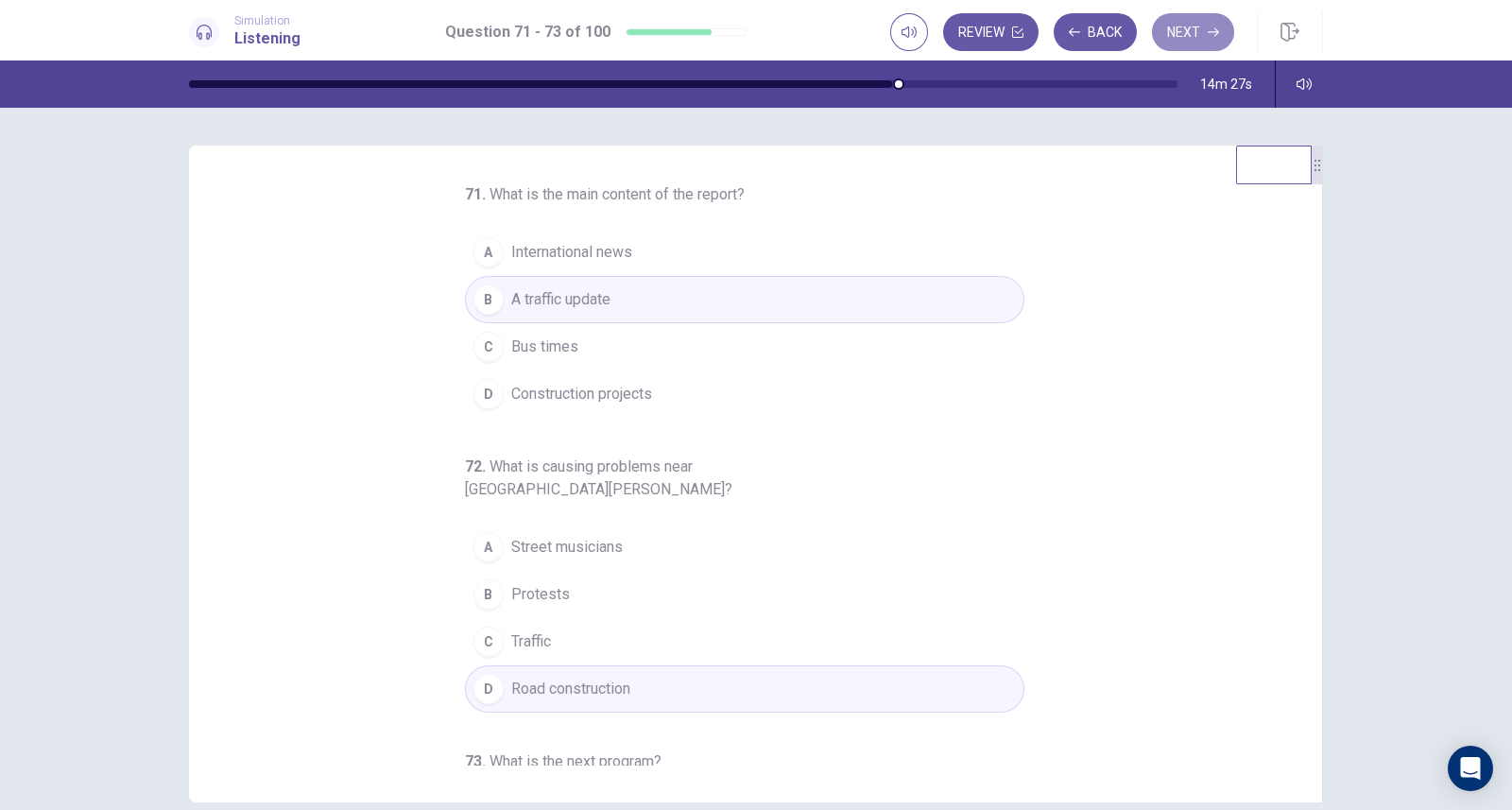 click on "Next" at bounding box center (1193, 32) 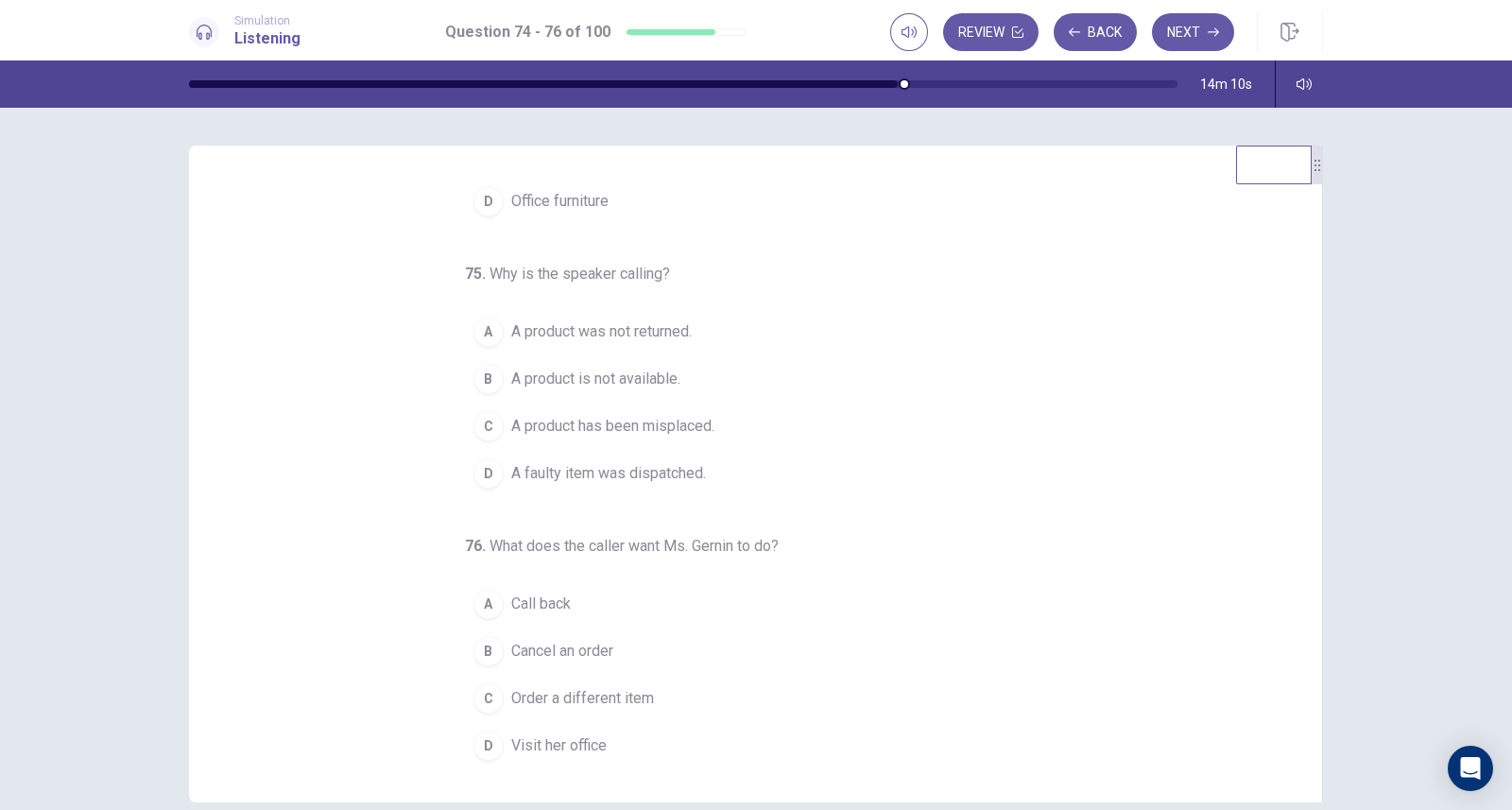scroll, scrollTop: 0, scrollLeft: 0, axis: both 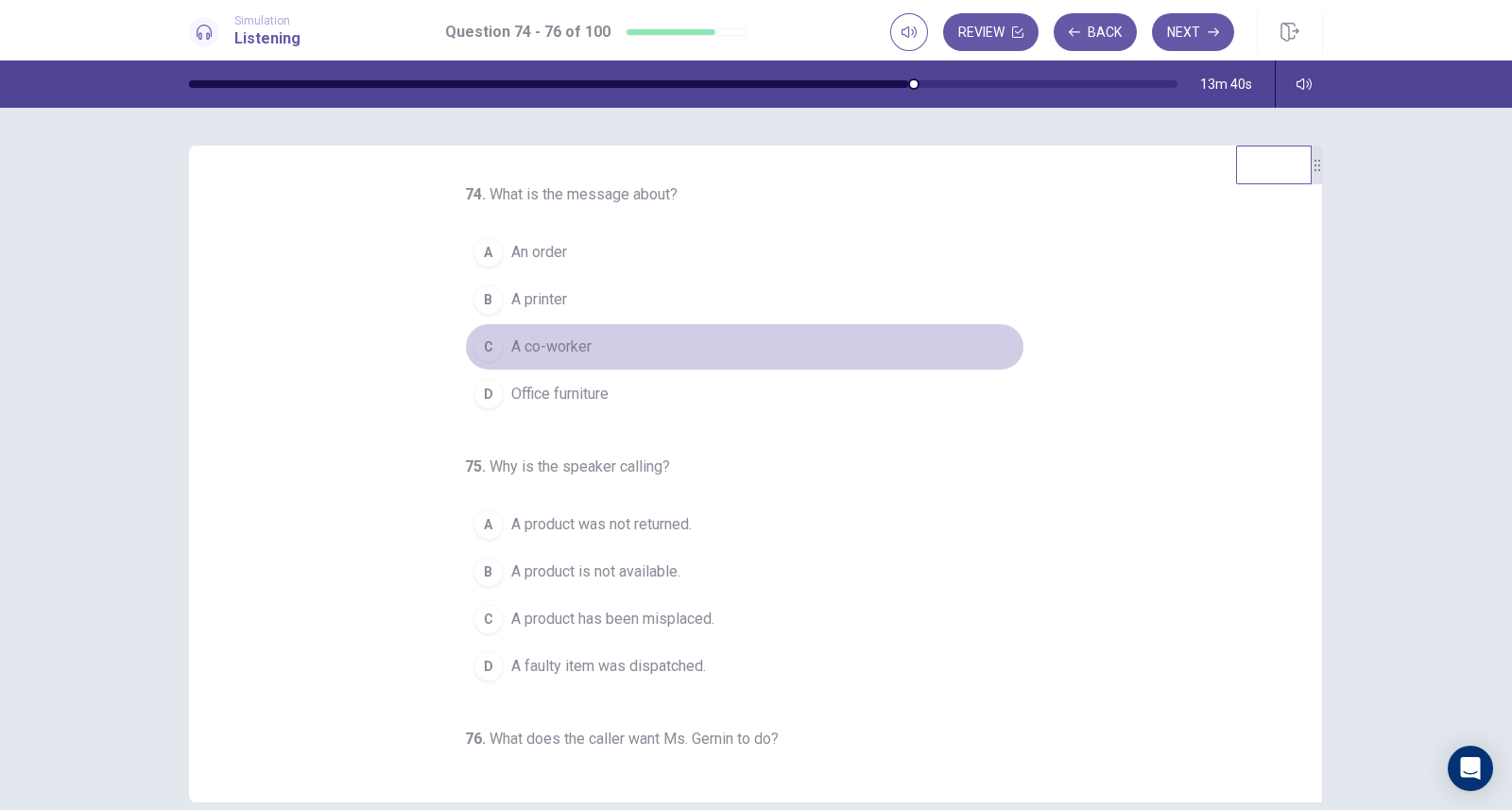 click on "C" at bounding box center (489, 347) 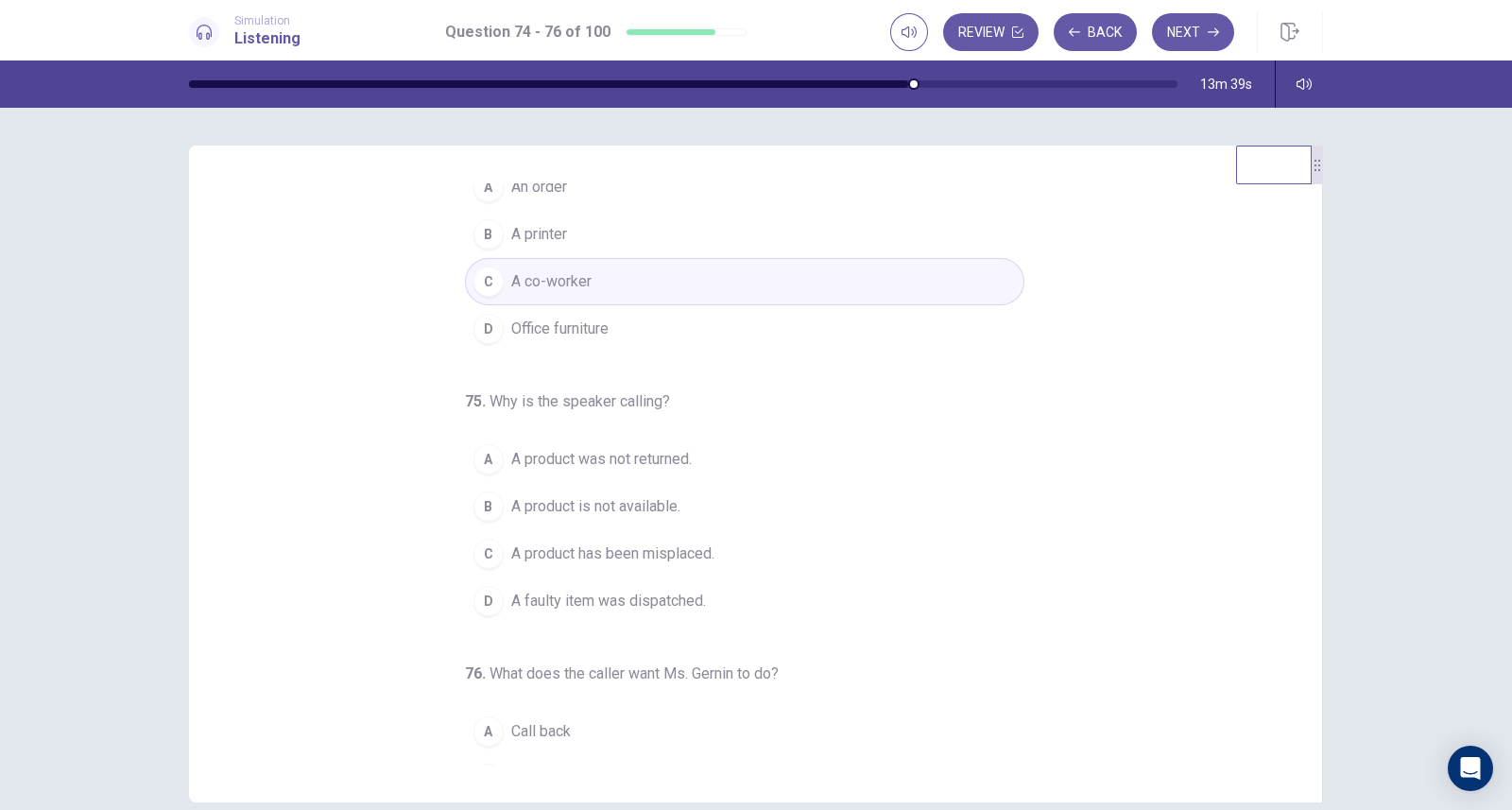 scroll, scrollTop: 66, scrollLeft: 0, axis: vertical 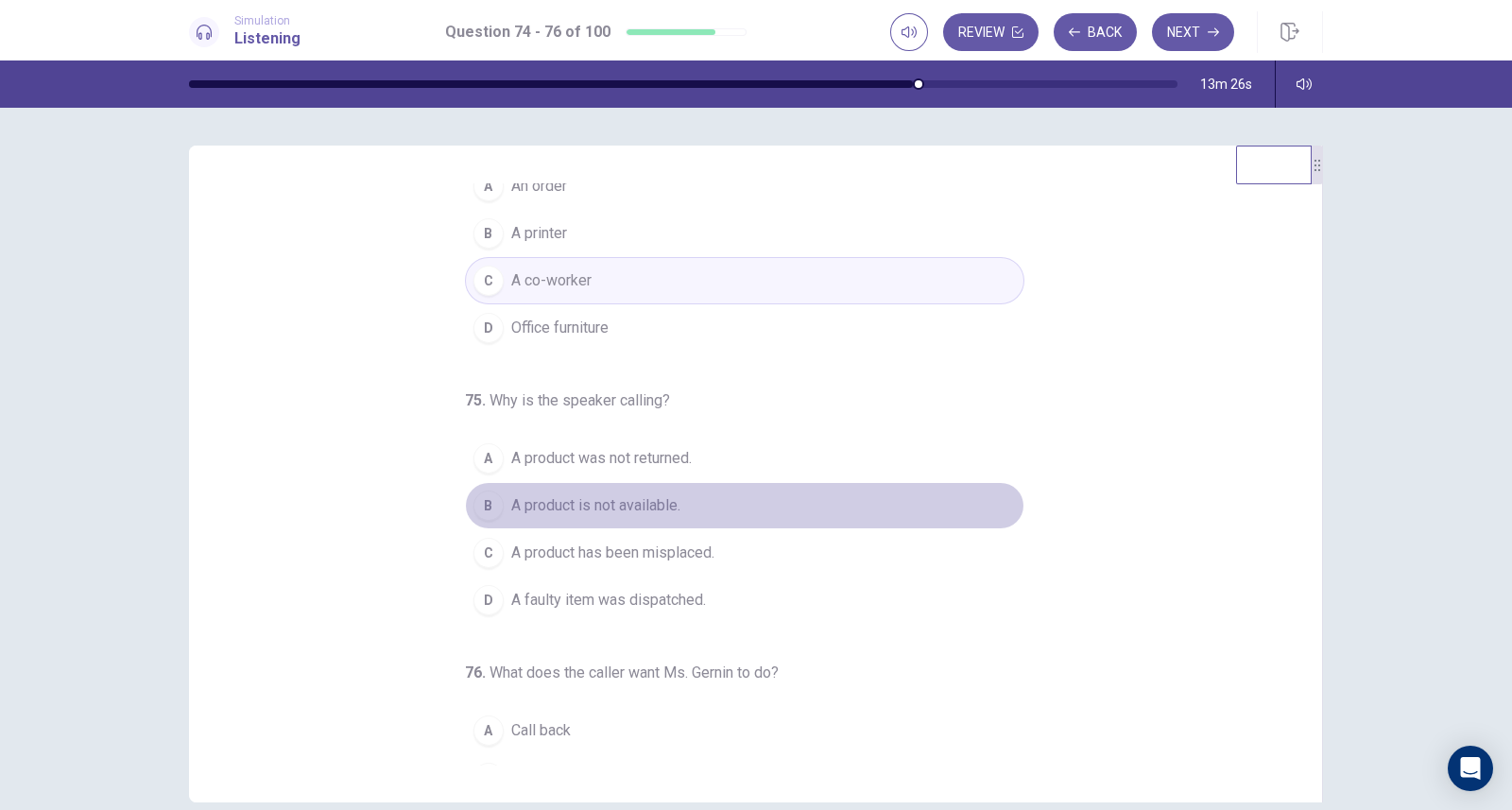 click on "A product is not available." at bounding box center (595, 506) 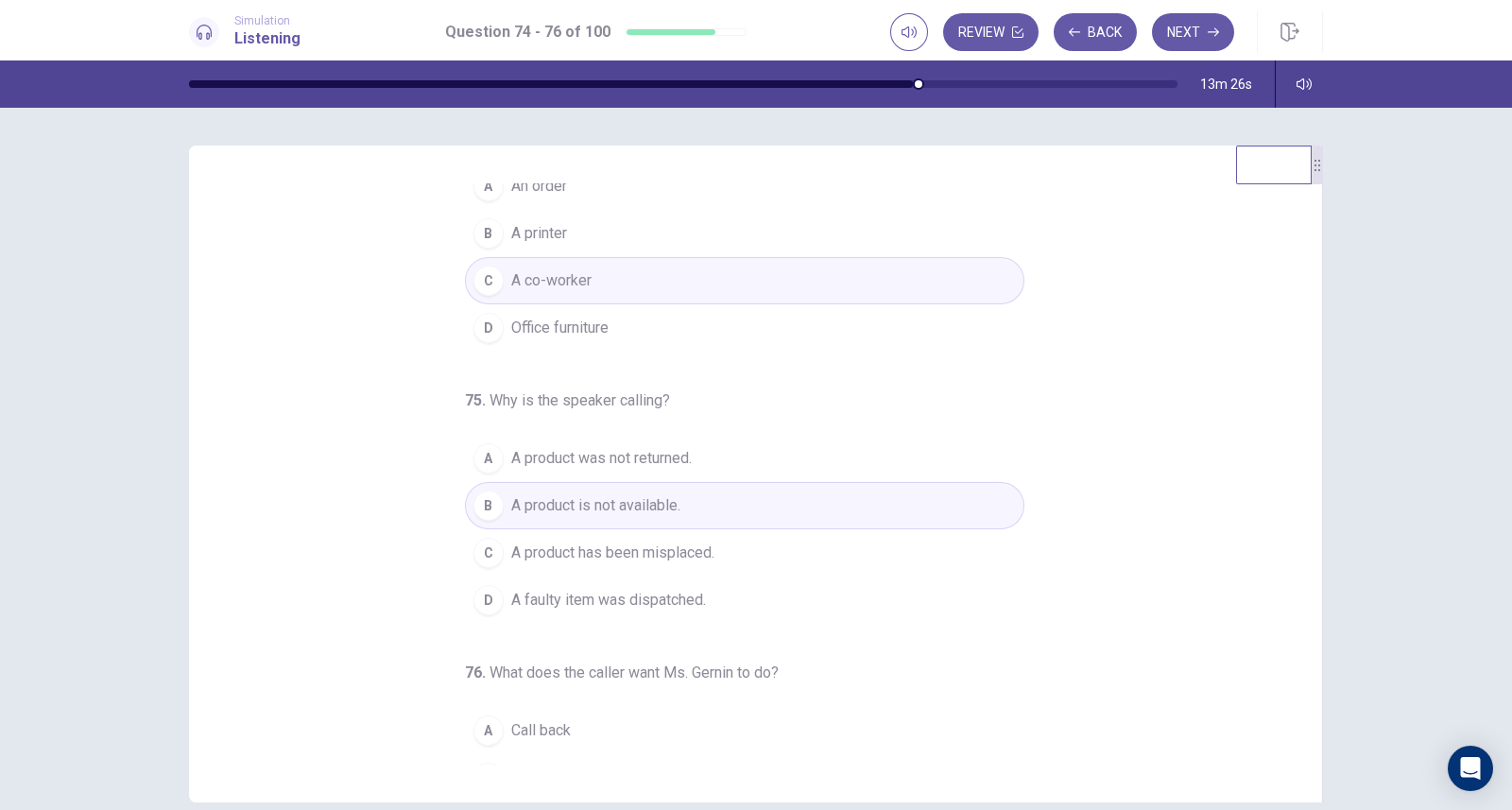 scroll, scrollTop: 193, scrollLeft: 0, axis: vertical 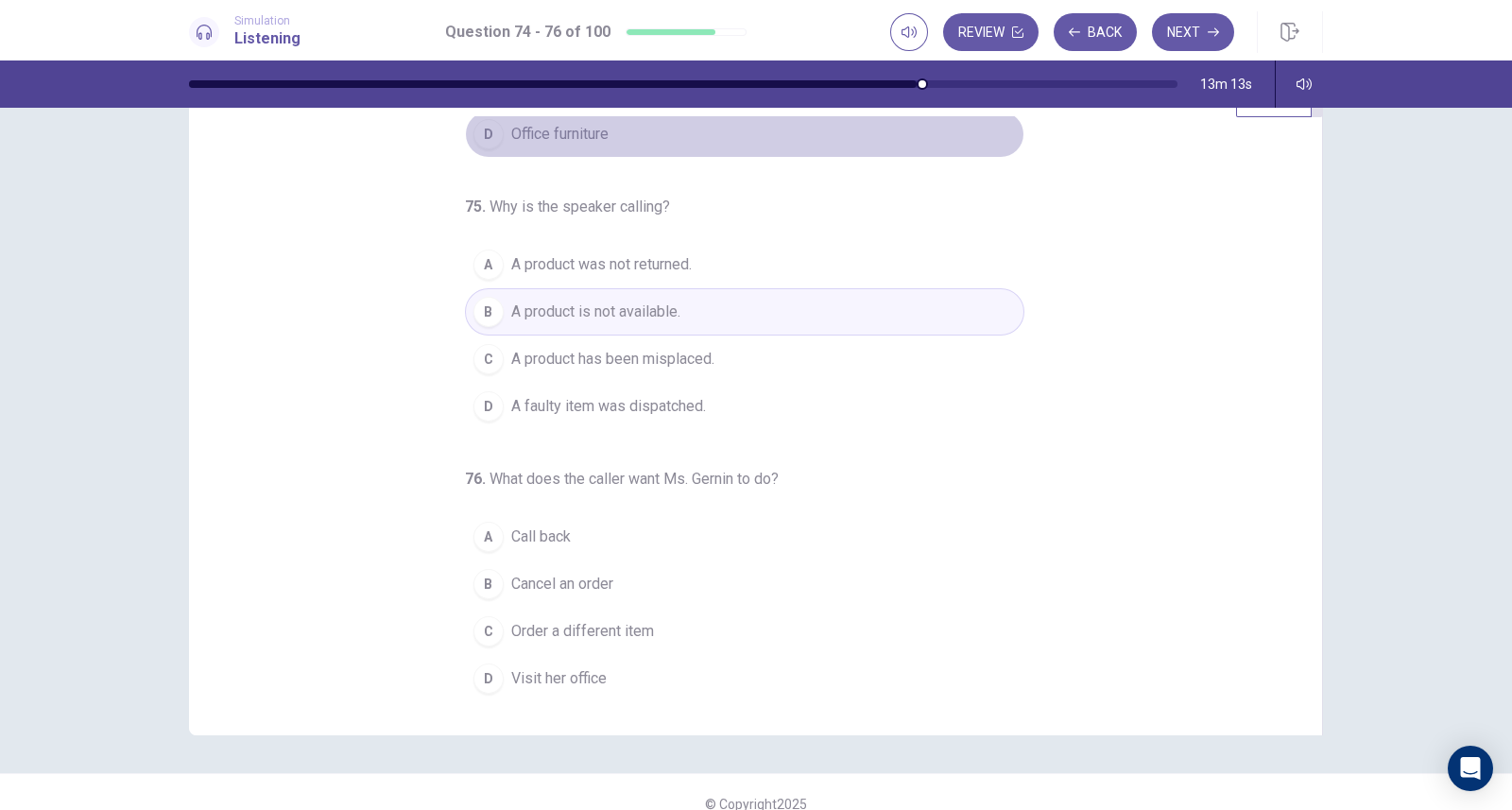 click on "Office furniture" at bounding box center (559, 134) 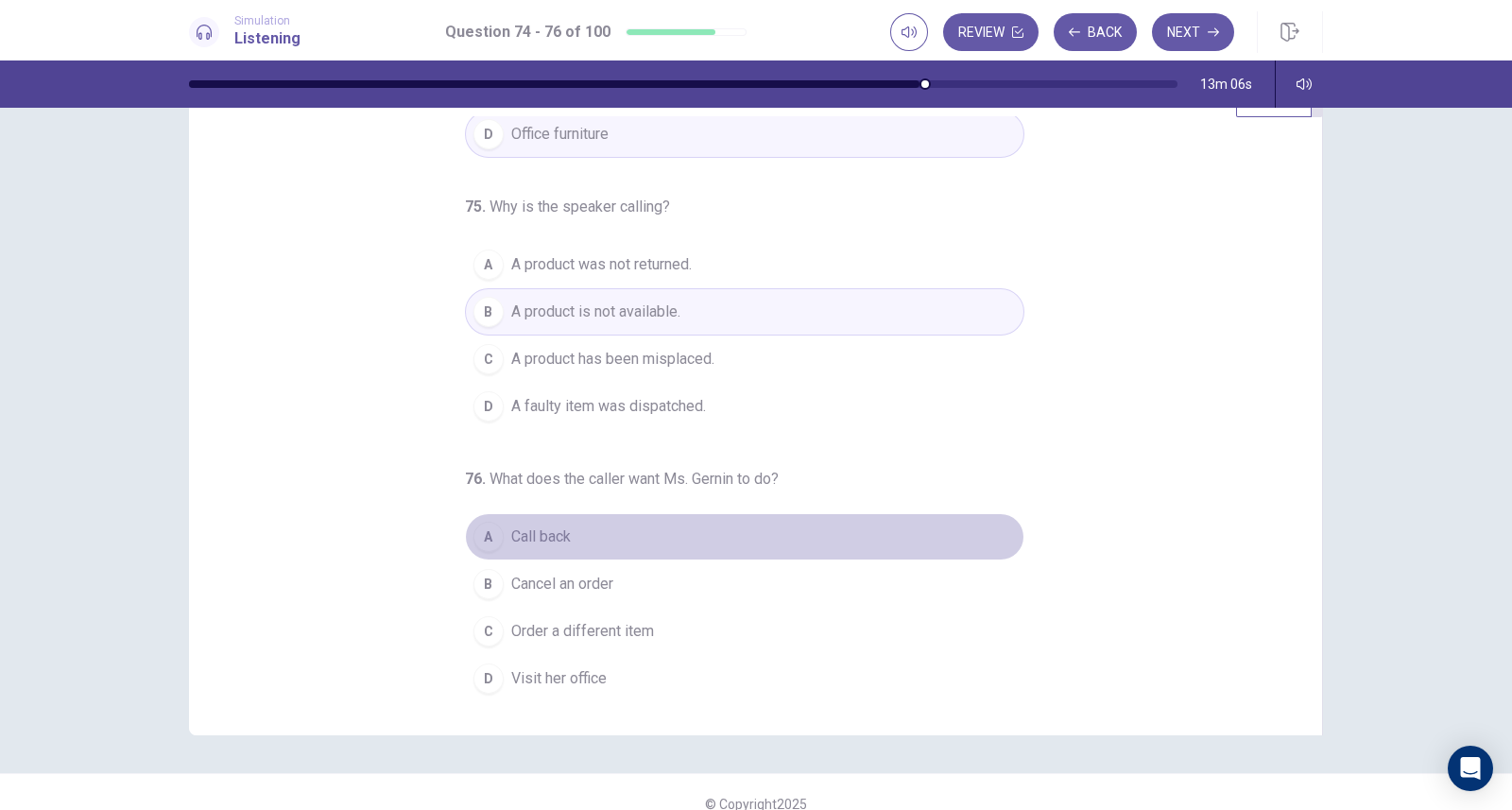 click on "Call back" at bounding box center (541, 537) 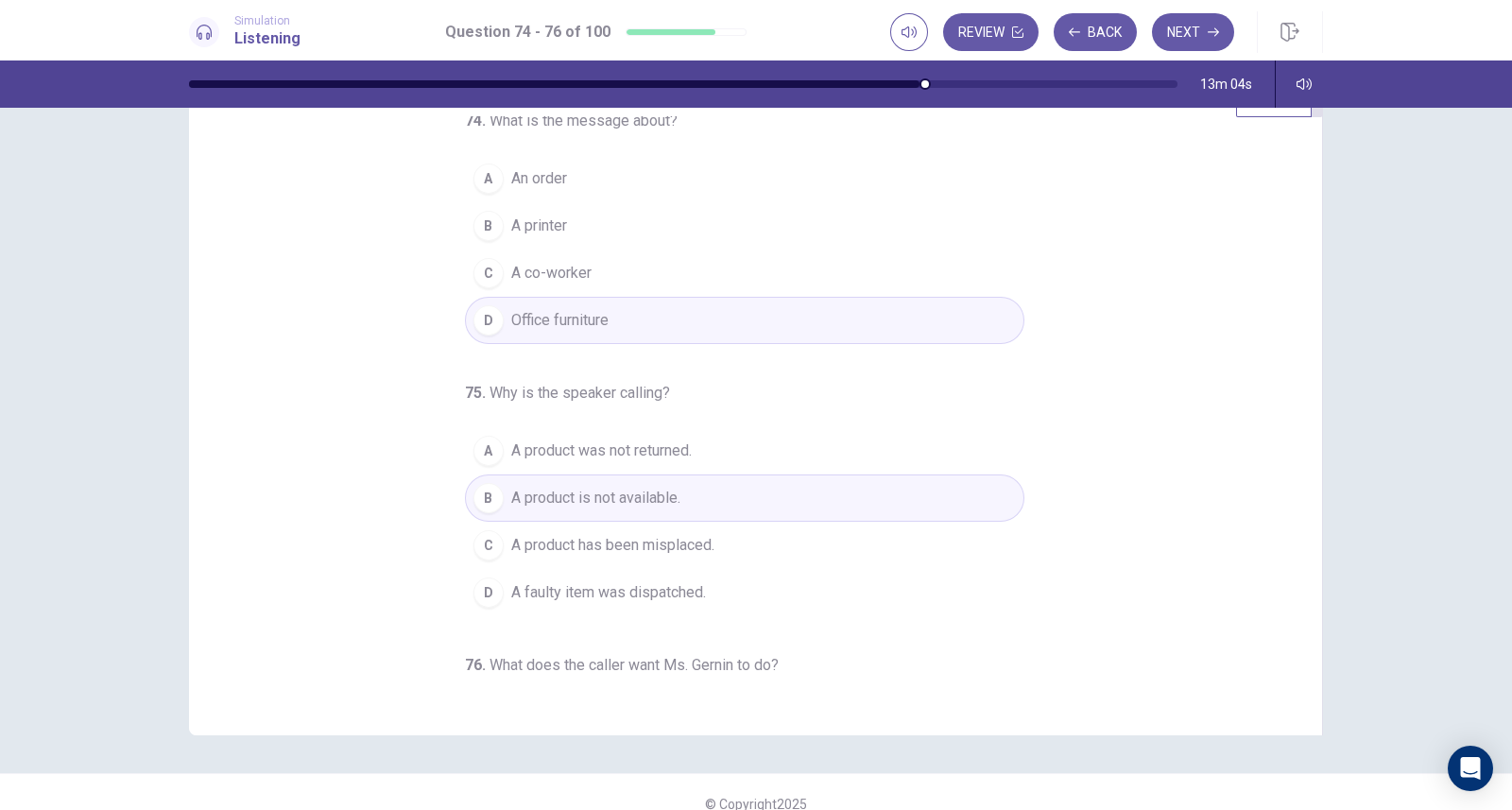 scroll, scrollTop: 0, scrollLeft: 0, axis: both 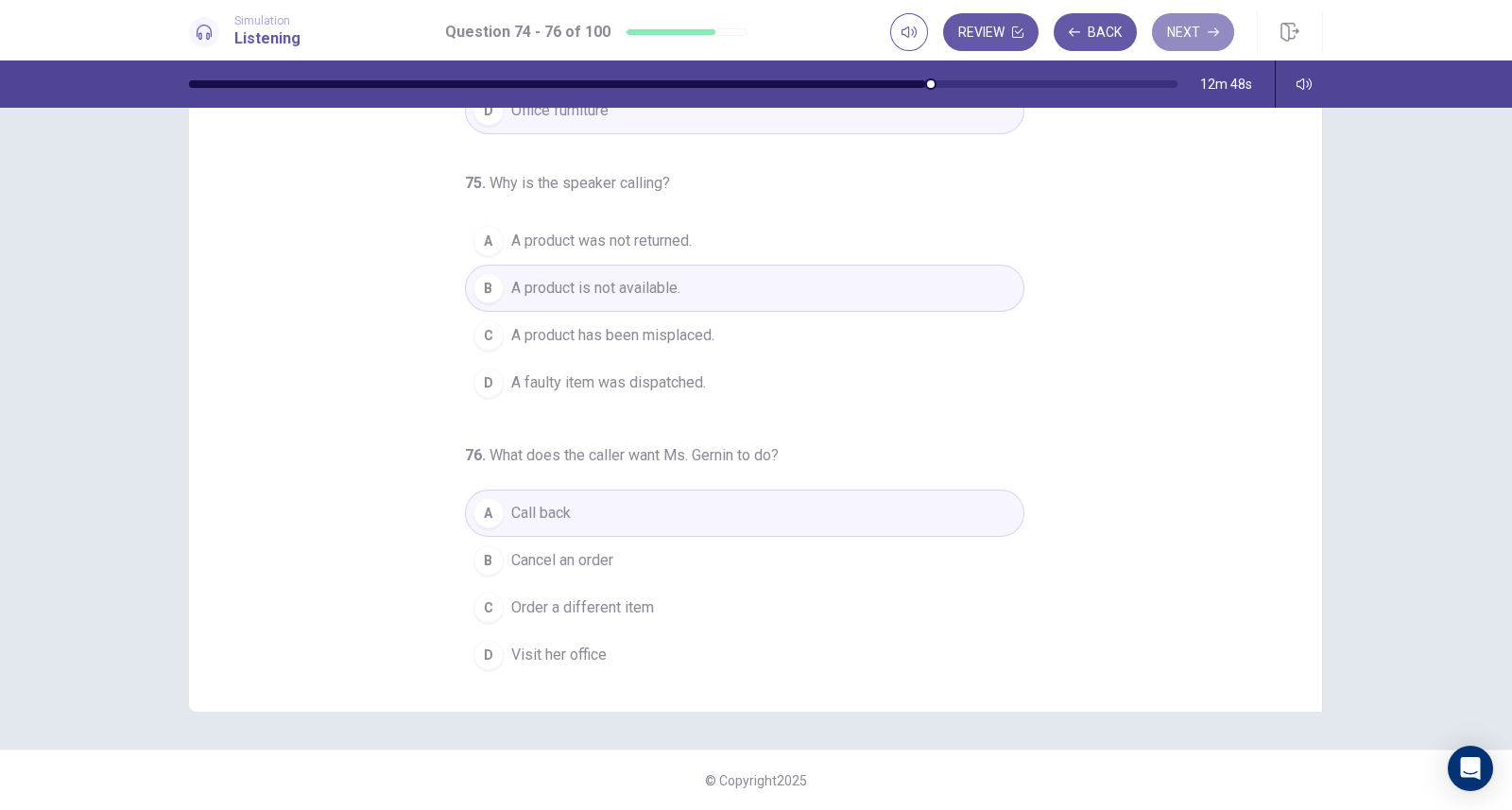 click on "Next" at bounding box center (1193, 32) 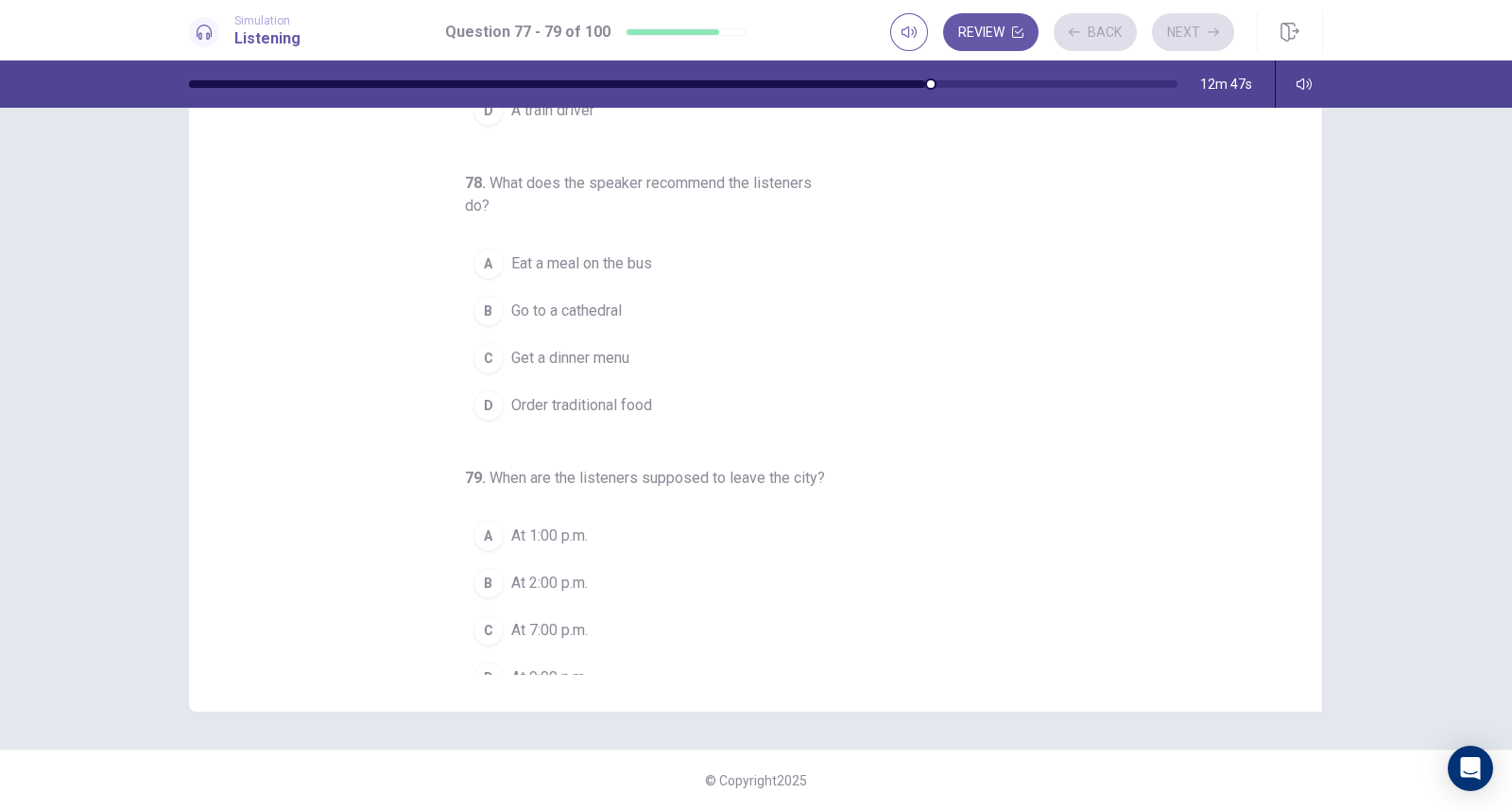 scroll, scrollTop: 0, scrollLeft: 0, axis: both 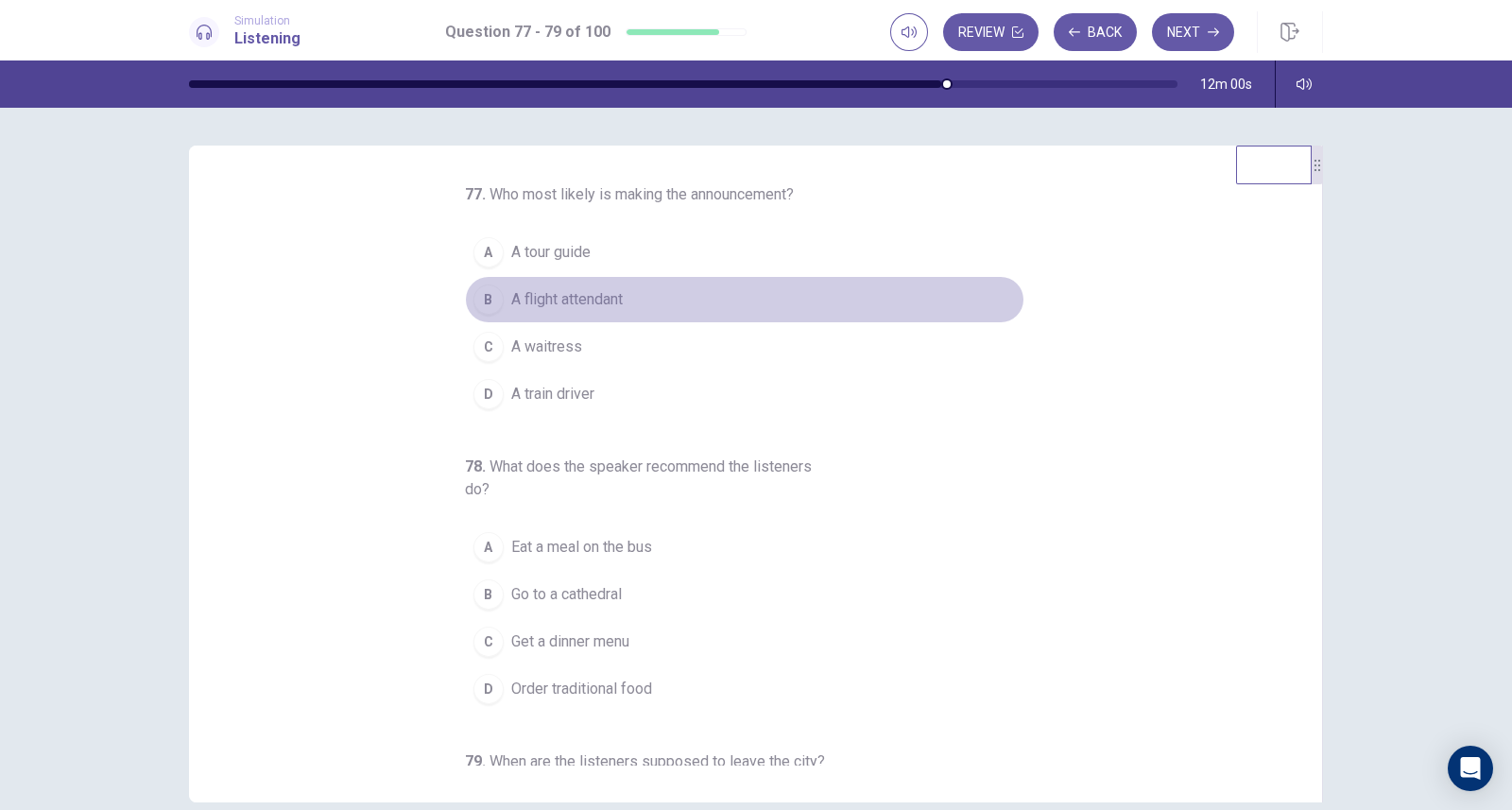 click on "B" at bounding box center [489, 300] 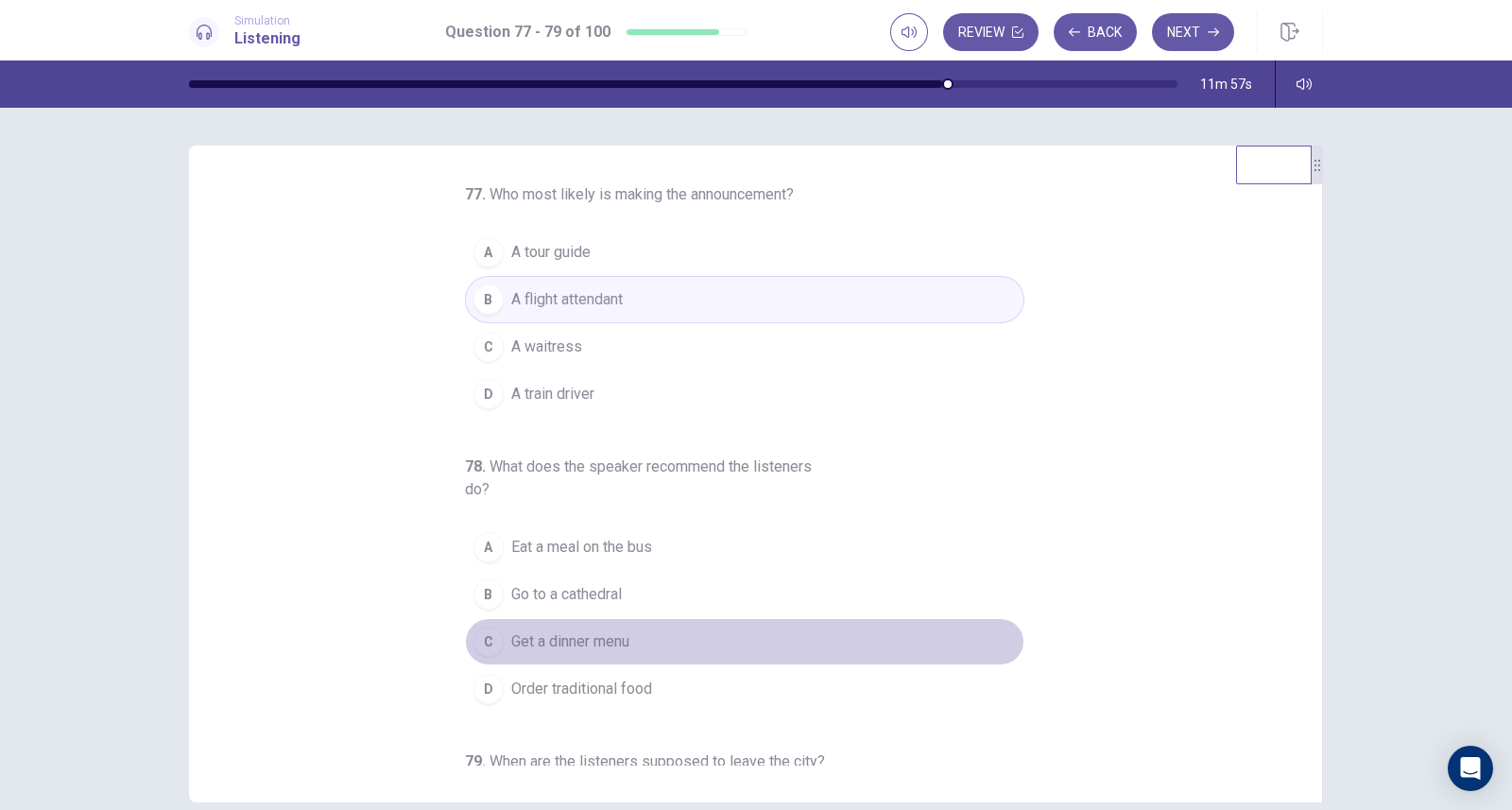 click on "Get a dinner menu" at bounding box center (570, 642) 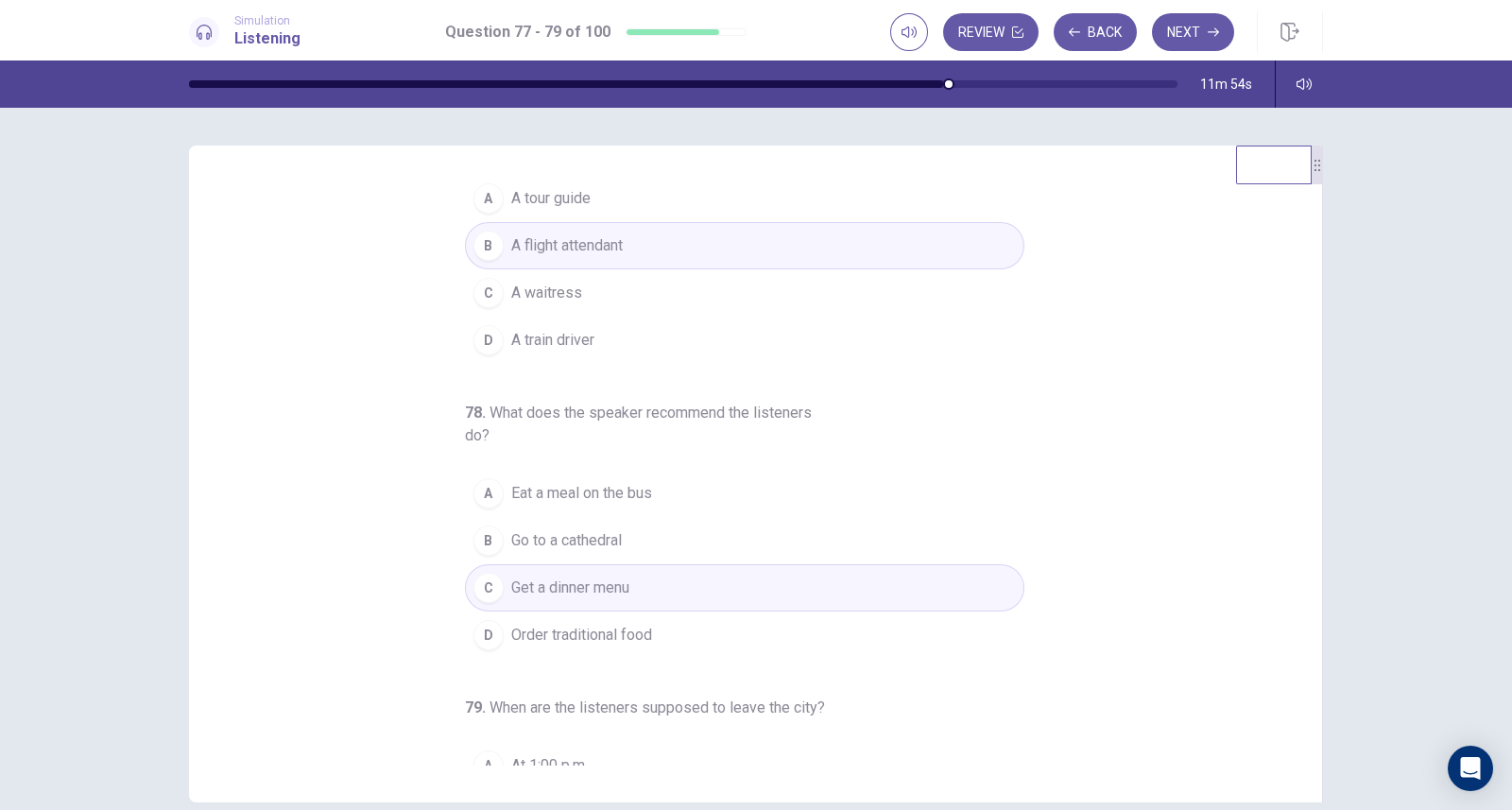 scroll, scrollTop: 56, scrollLeft: 0, axis: vertical 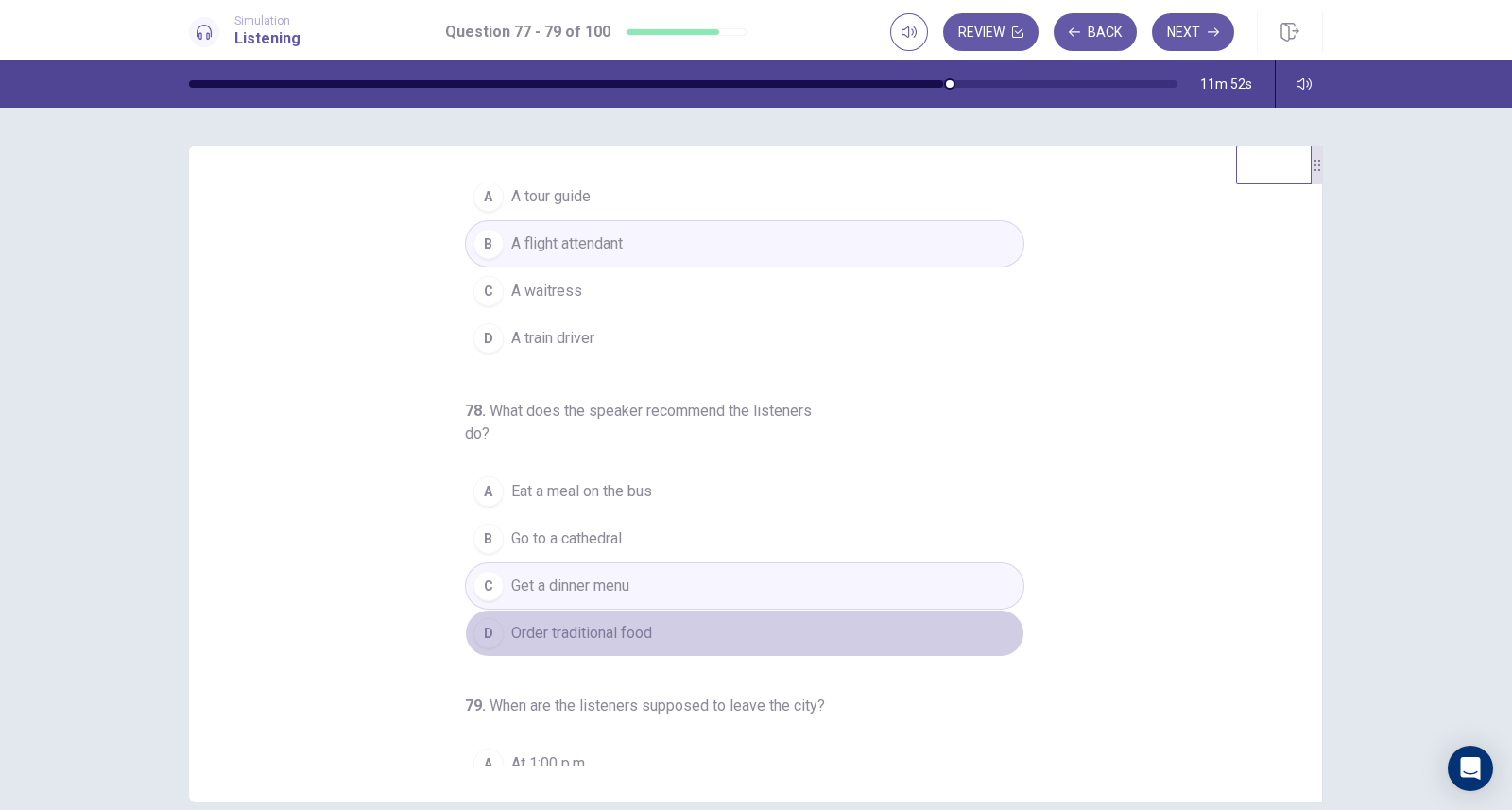 click on "Order traditional food" at bounding box center (581, 633) 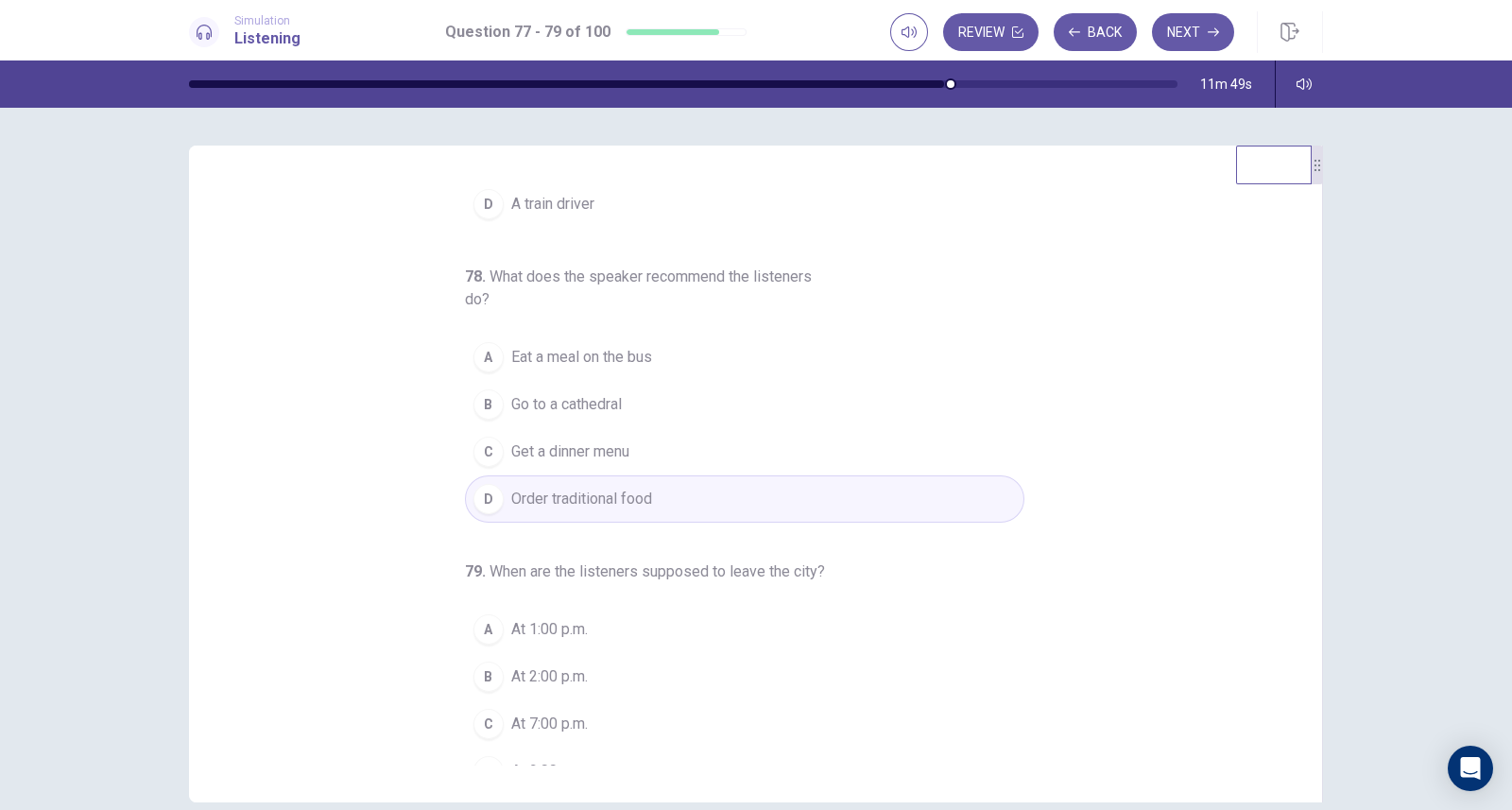 scroll, scrollTop: 215, scrollLeft: 0, axis: vertical 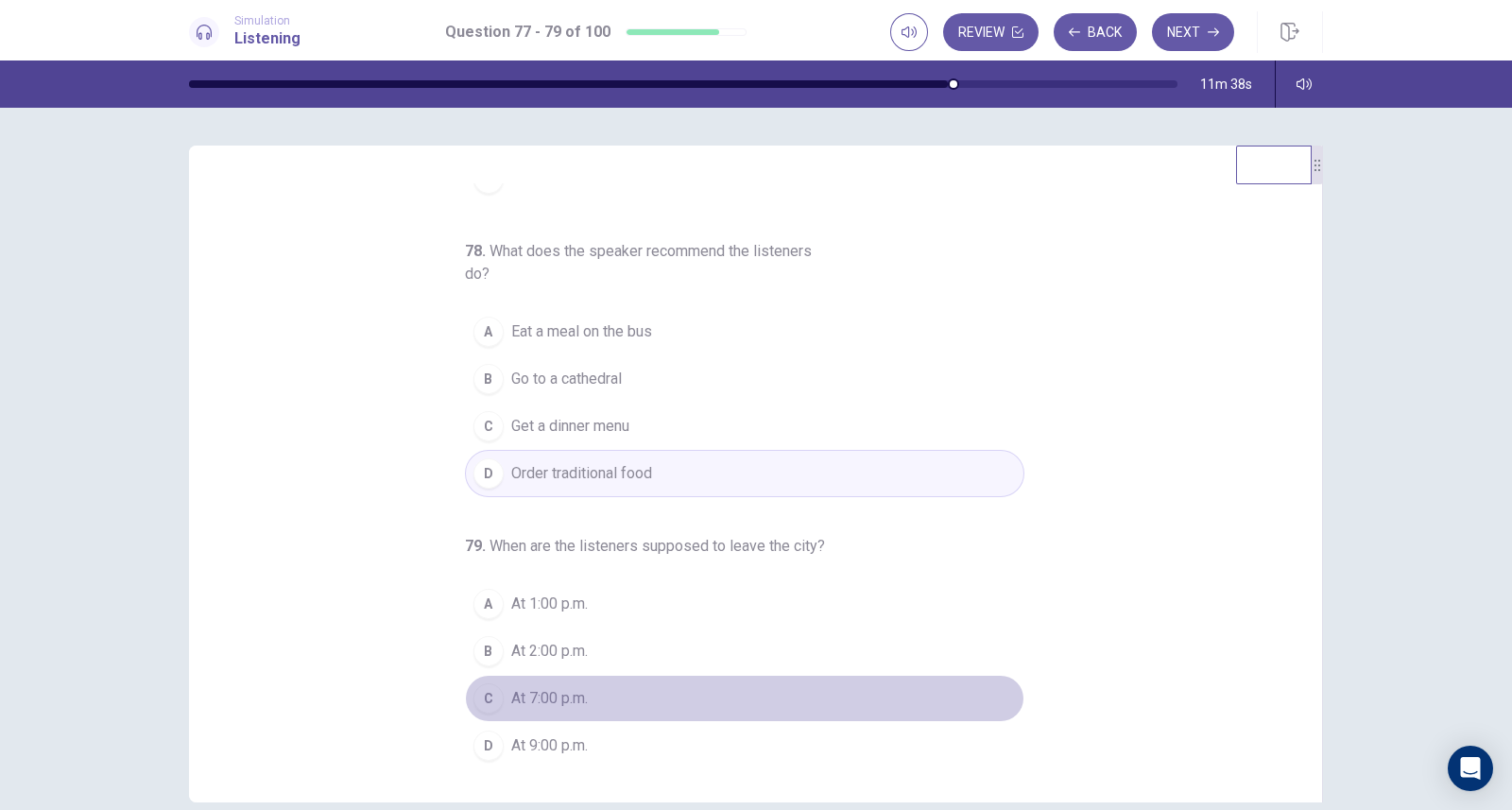 click on "At 7:00 p.m." at bounding box center [549, 698] 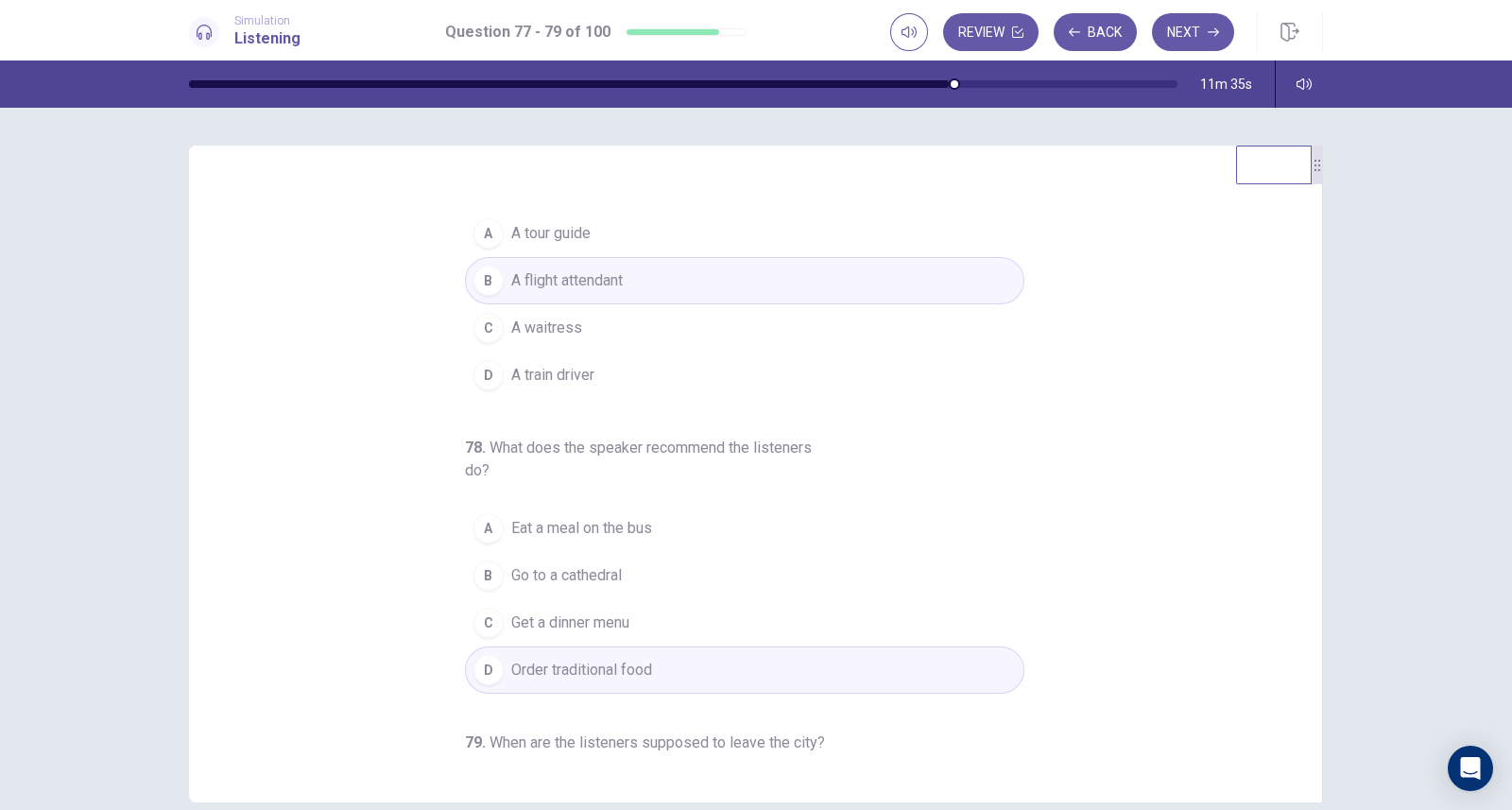 scroll, scrollTop: 12, scrollLeft: 0, axis: vertical 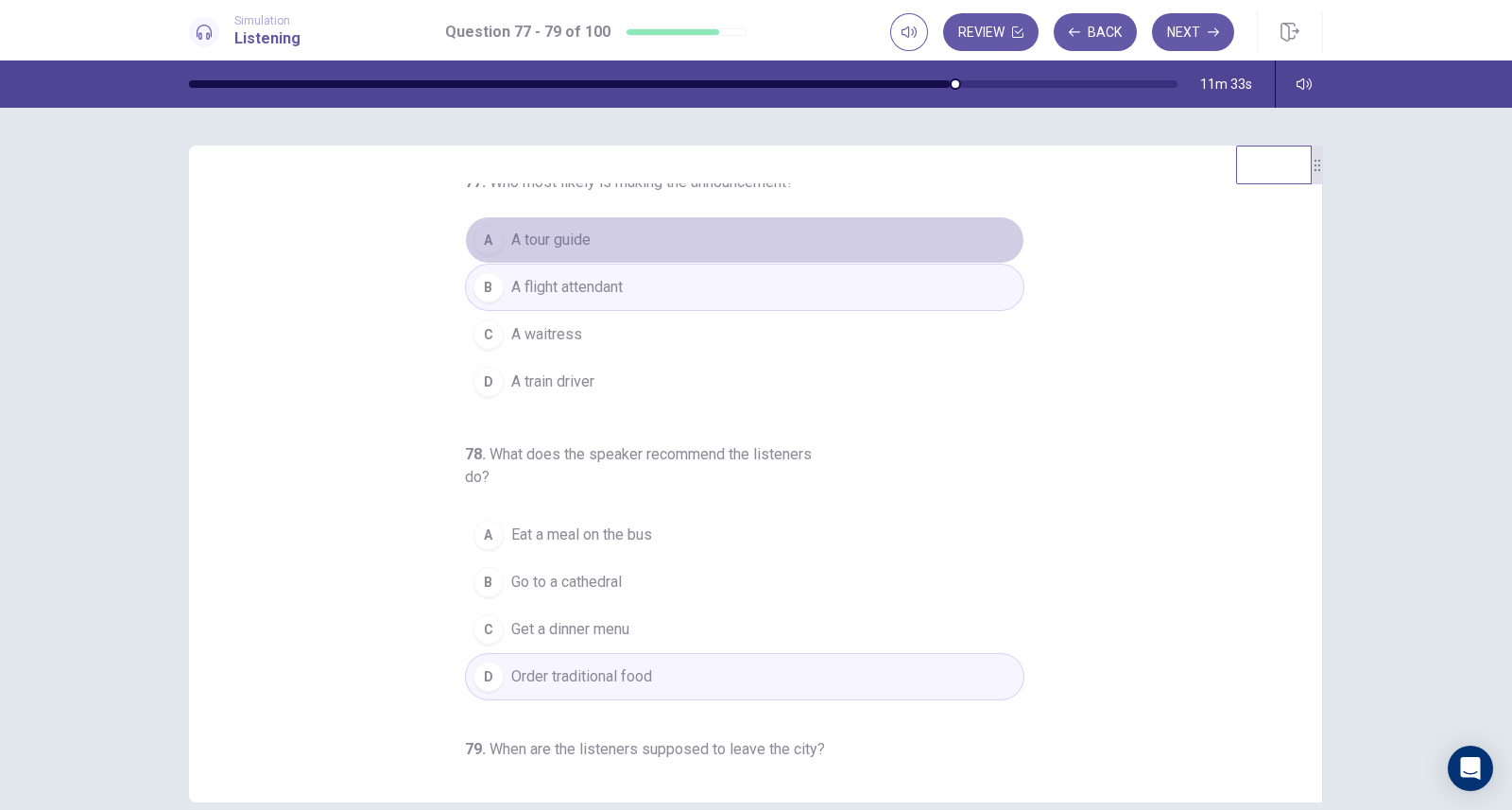 click on "A A tour guide" at bounding box center (745, 240) 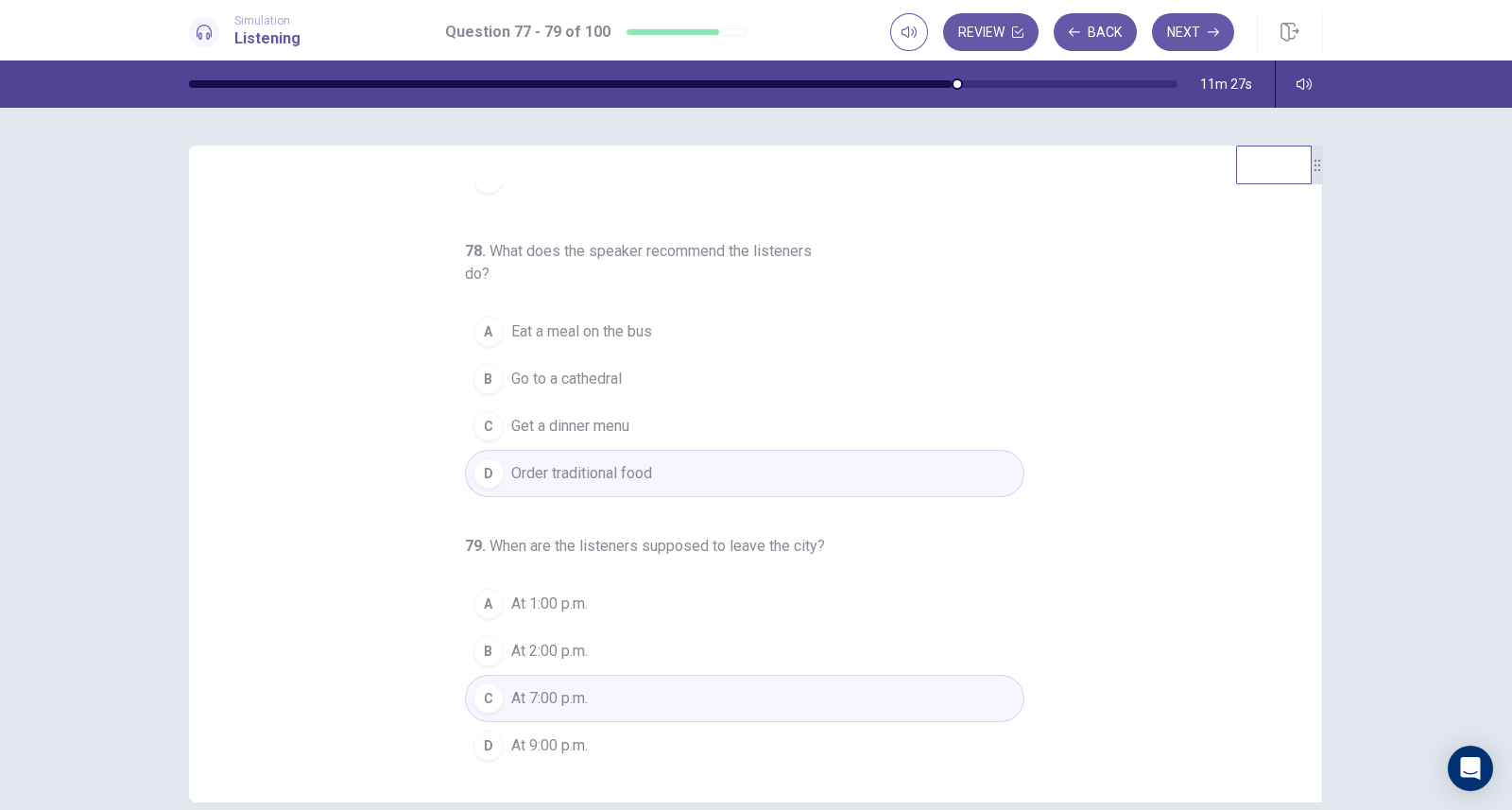 scroll, scrollTop: 0, scrollLeft: 0, axis: both 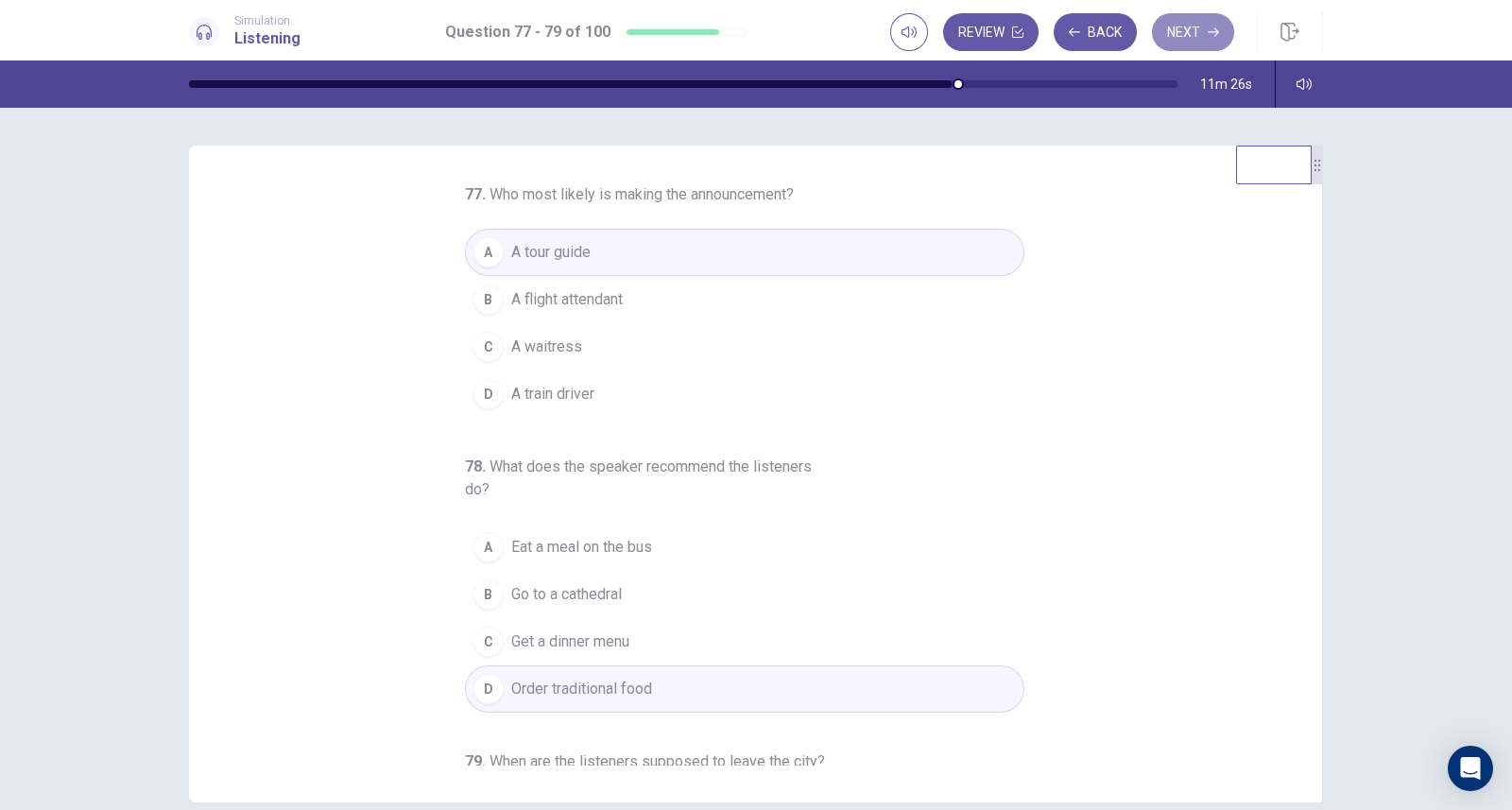 click on "Next" at bounding box center [1193, 32] 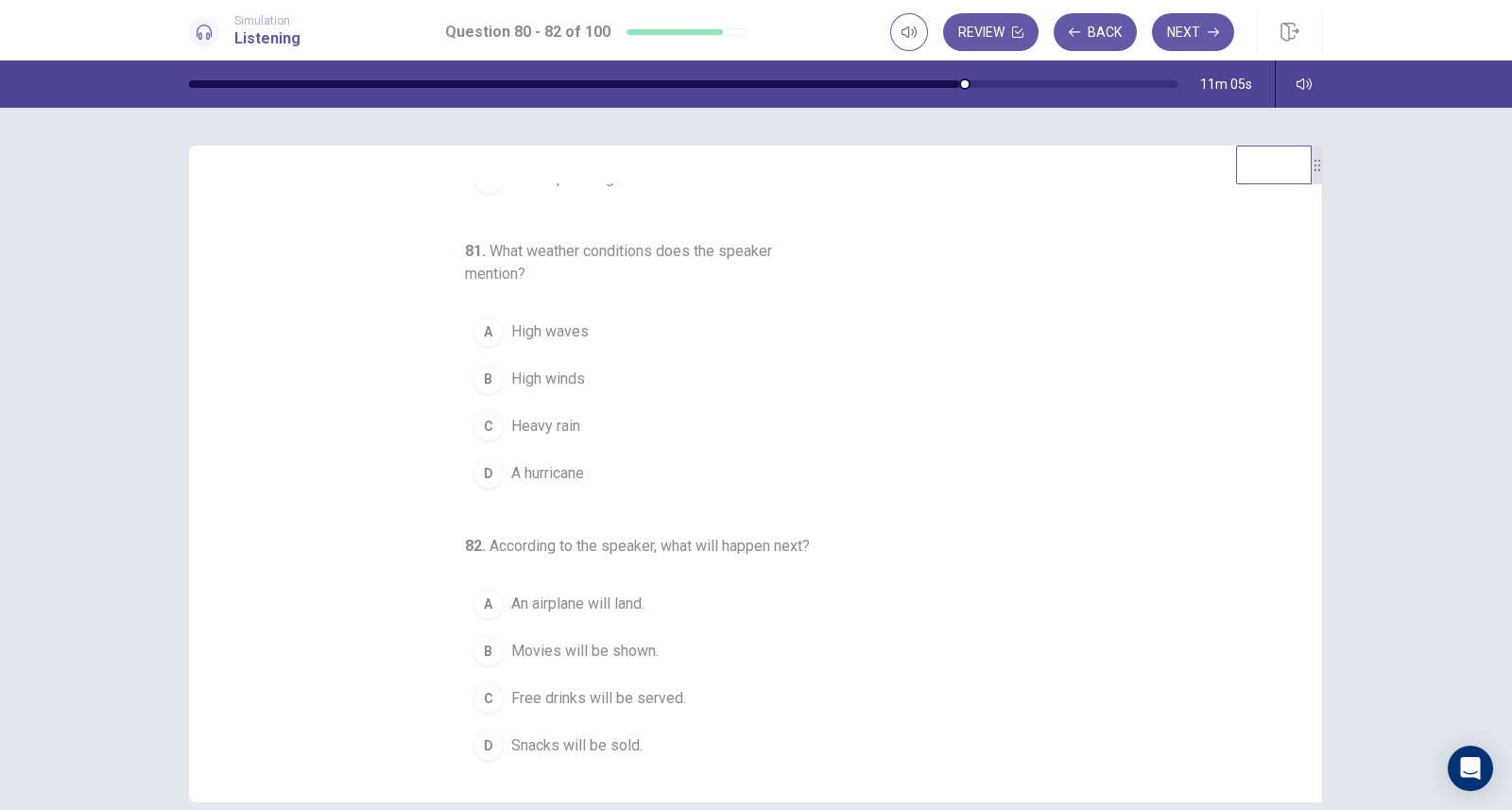 scroll, scrollTop: 0, scrollLeft: 0, axis: both 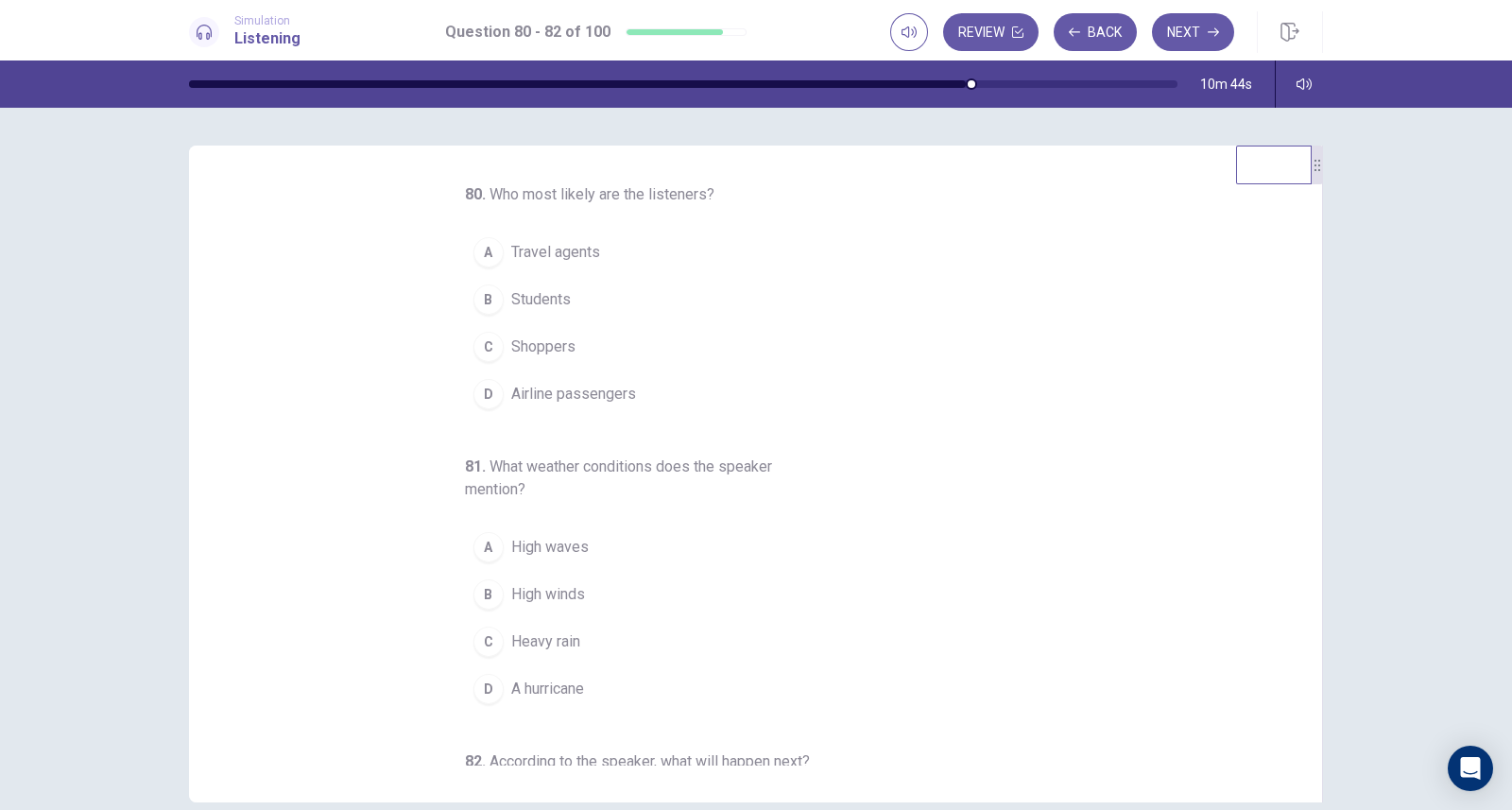 click on "Airline passengers" at bounding box center (574, 394) 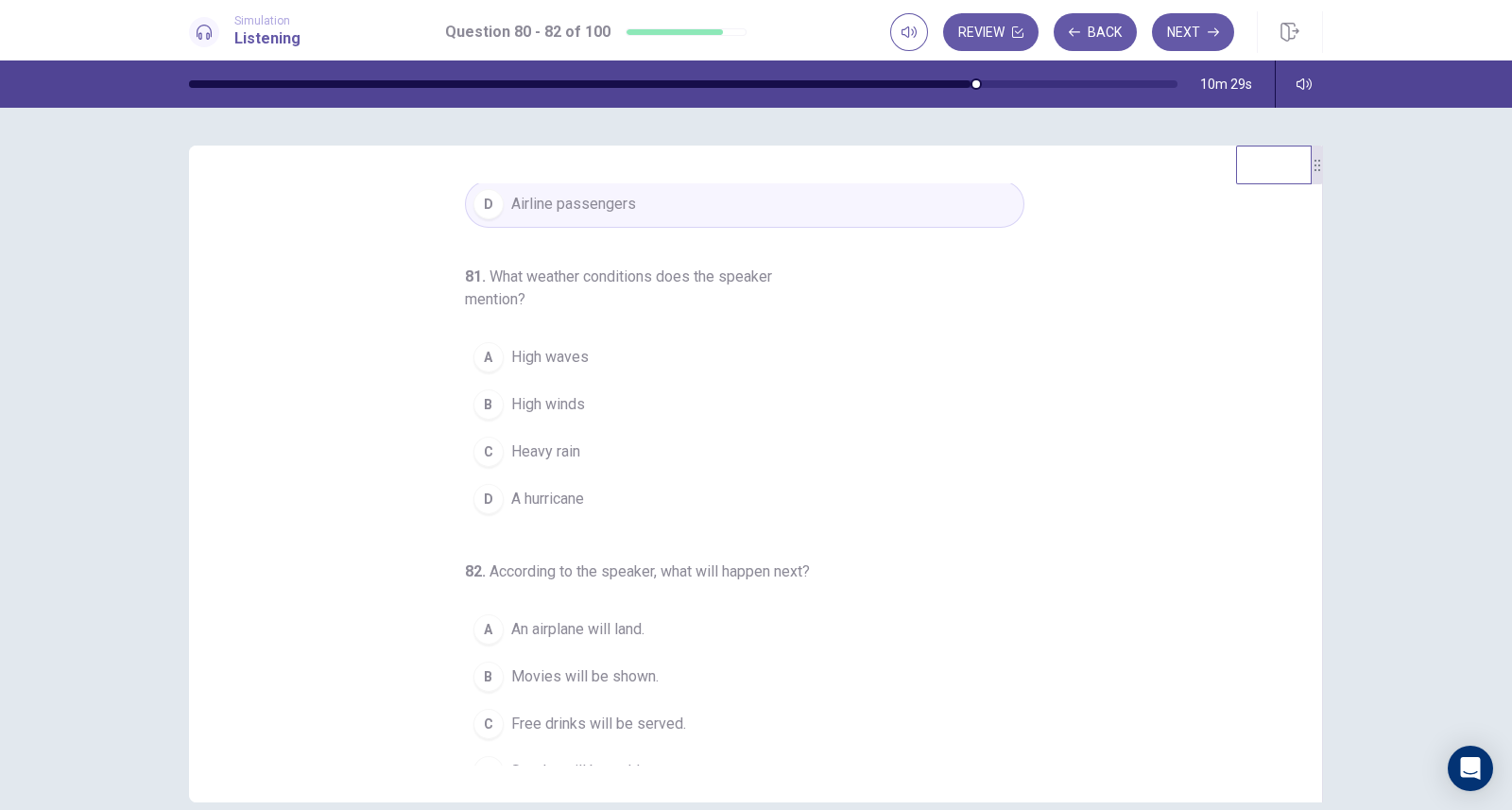 scroll, scrollTop: 204, scrollLeft: 0, axis: vertical 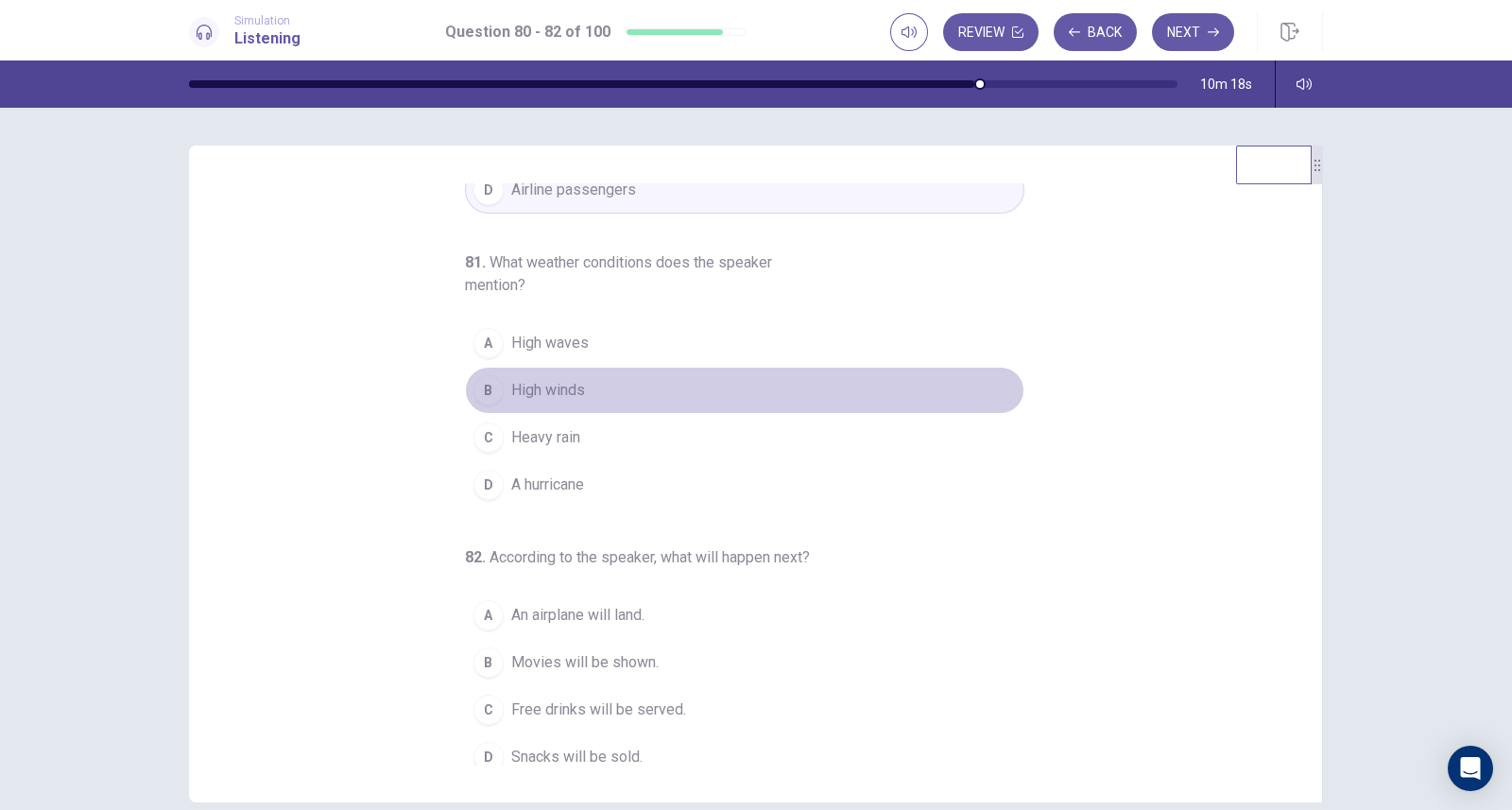 click on "High winds" at bounding box center [548, 390] 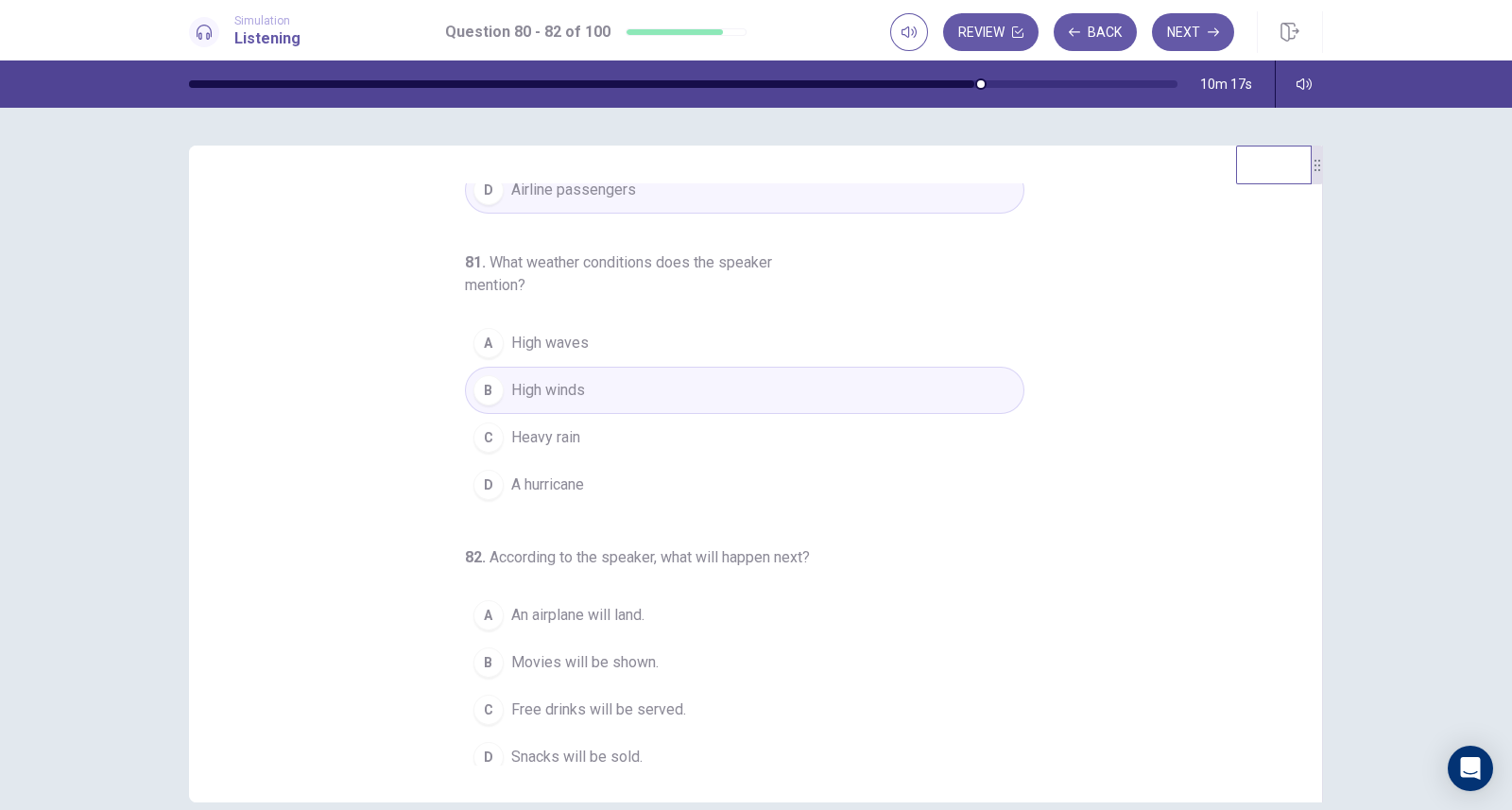 scroll, scrollTop: 215, scrollLeft: 0, axis: vertical 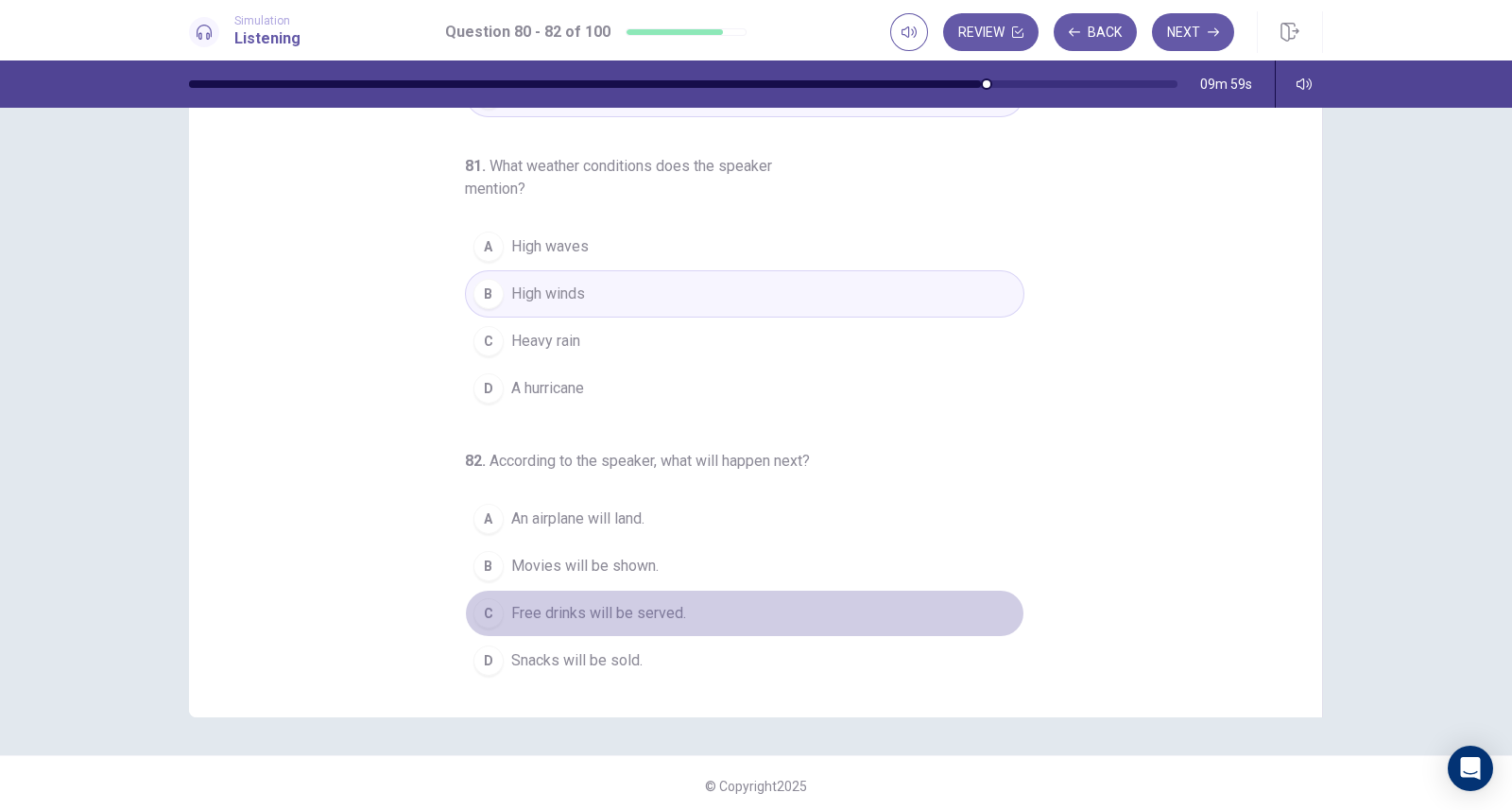 click on "Free drinks will be served." at bounding box center (598, 613) 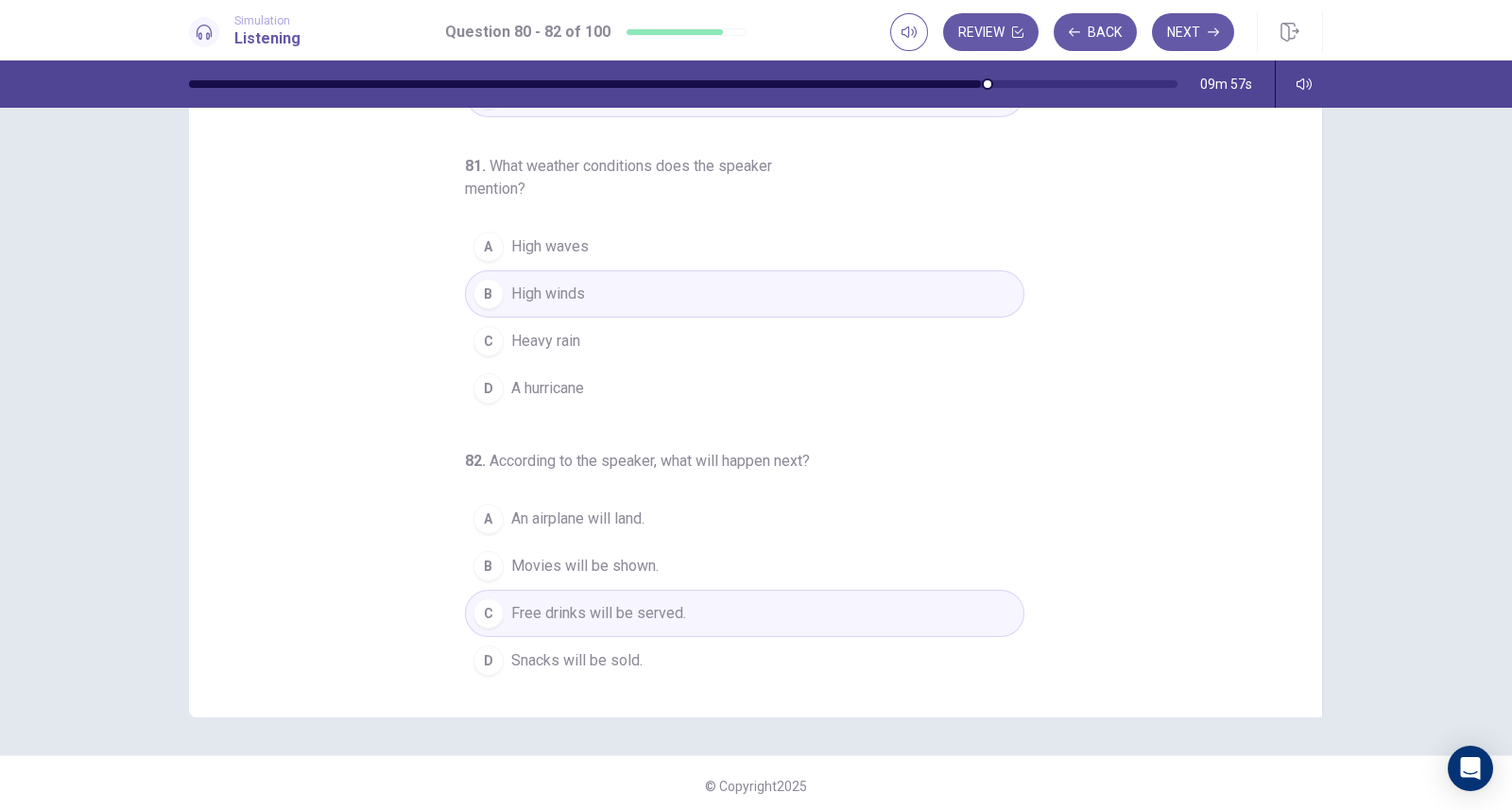 scroll, scrollTop: 0, scrollLeft: 0, axis: both 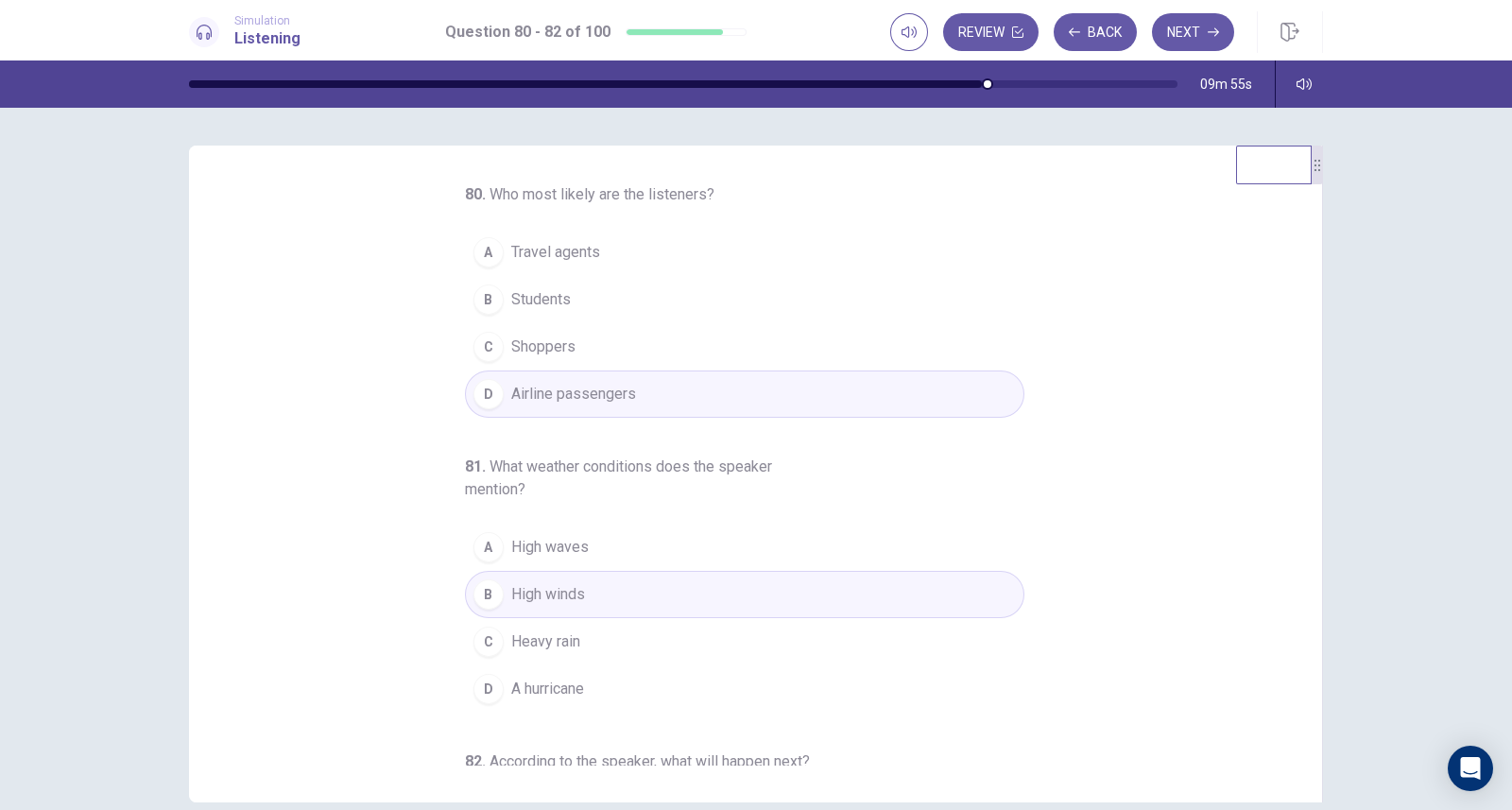 click on "Next" at bounding box center (1193, 32) 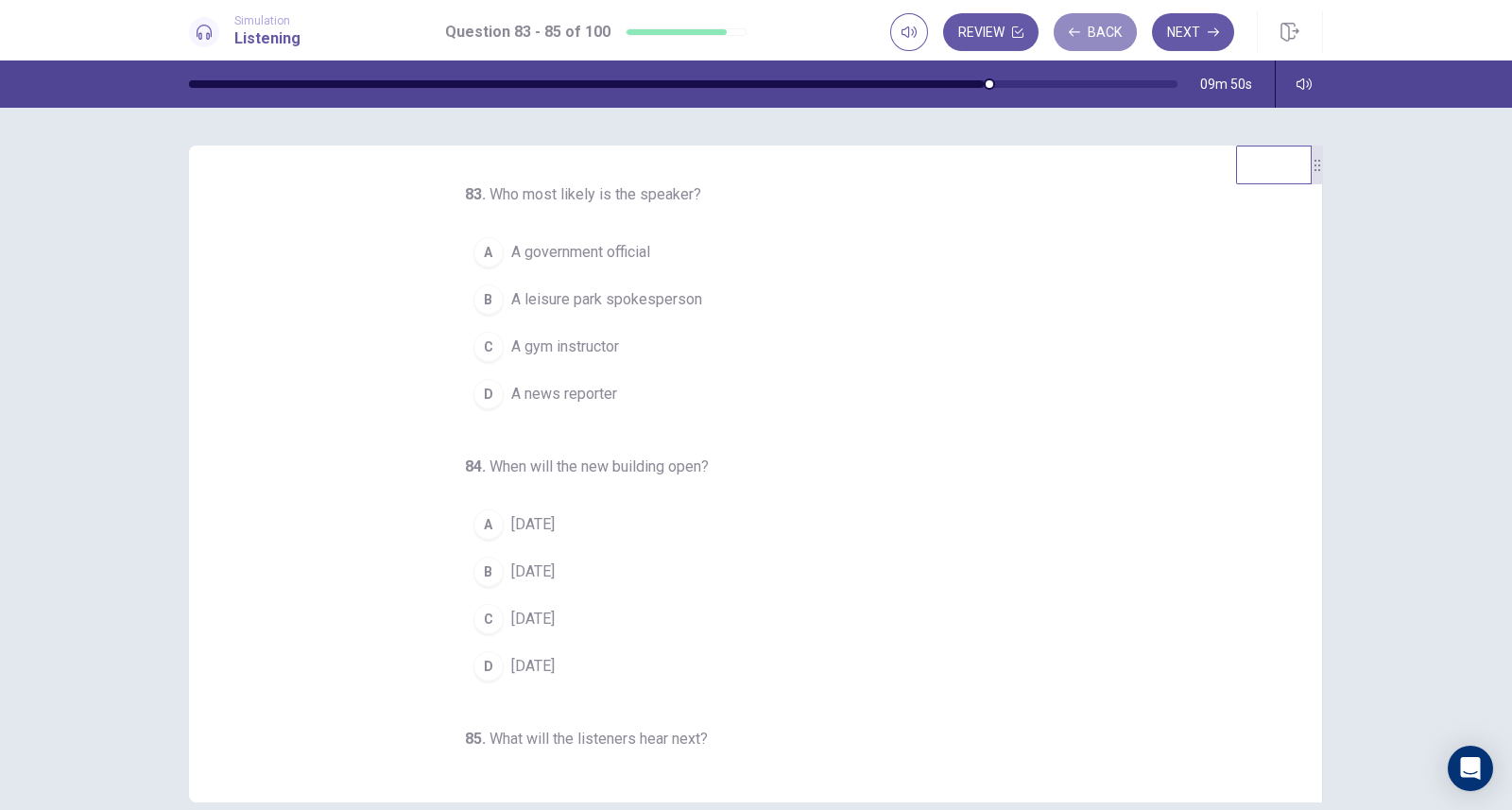 click on "Back" at bounding box center [1095, 32] 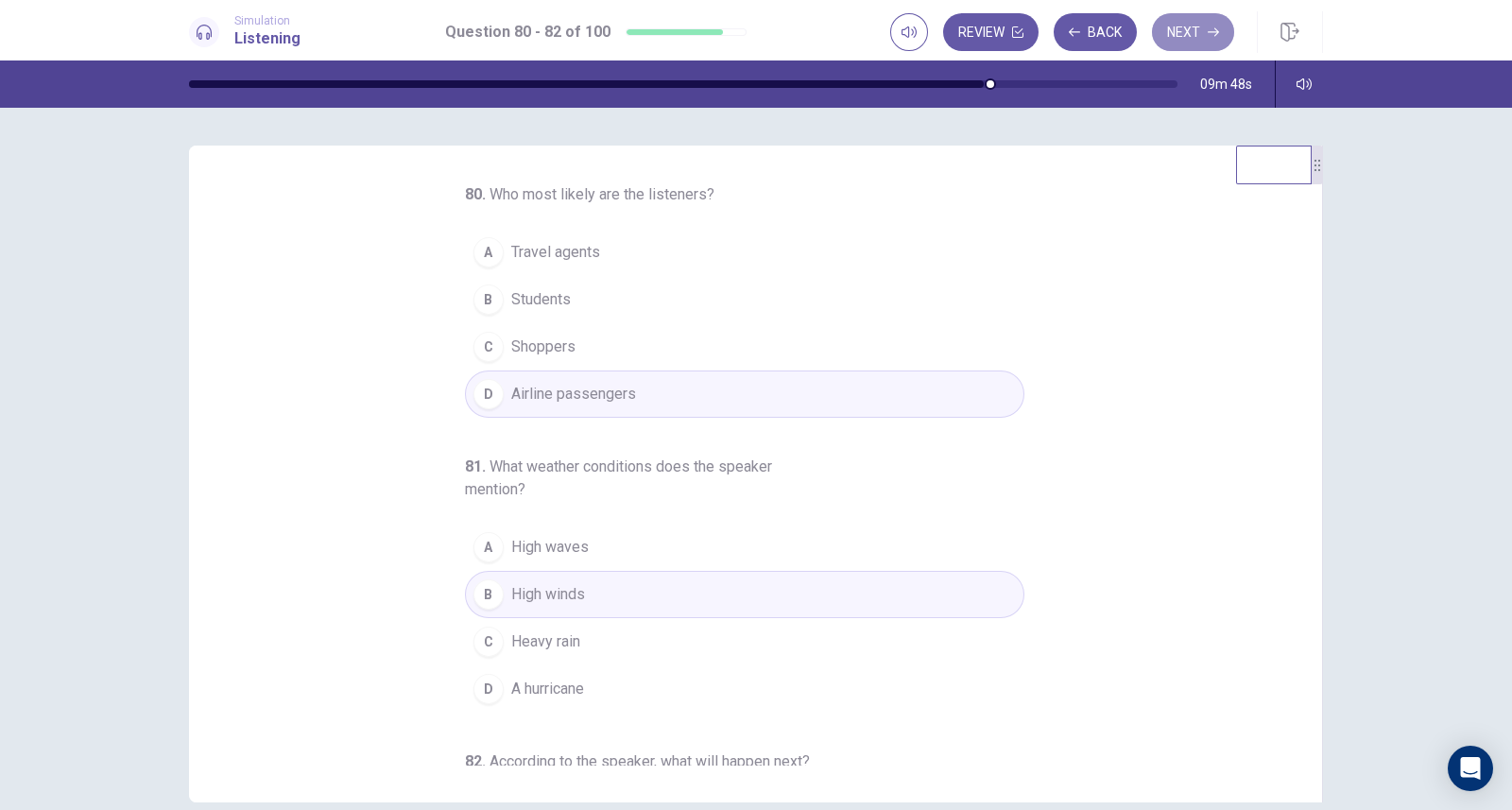 click on "Next" at bounding box center [1193, 32] 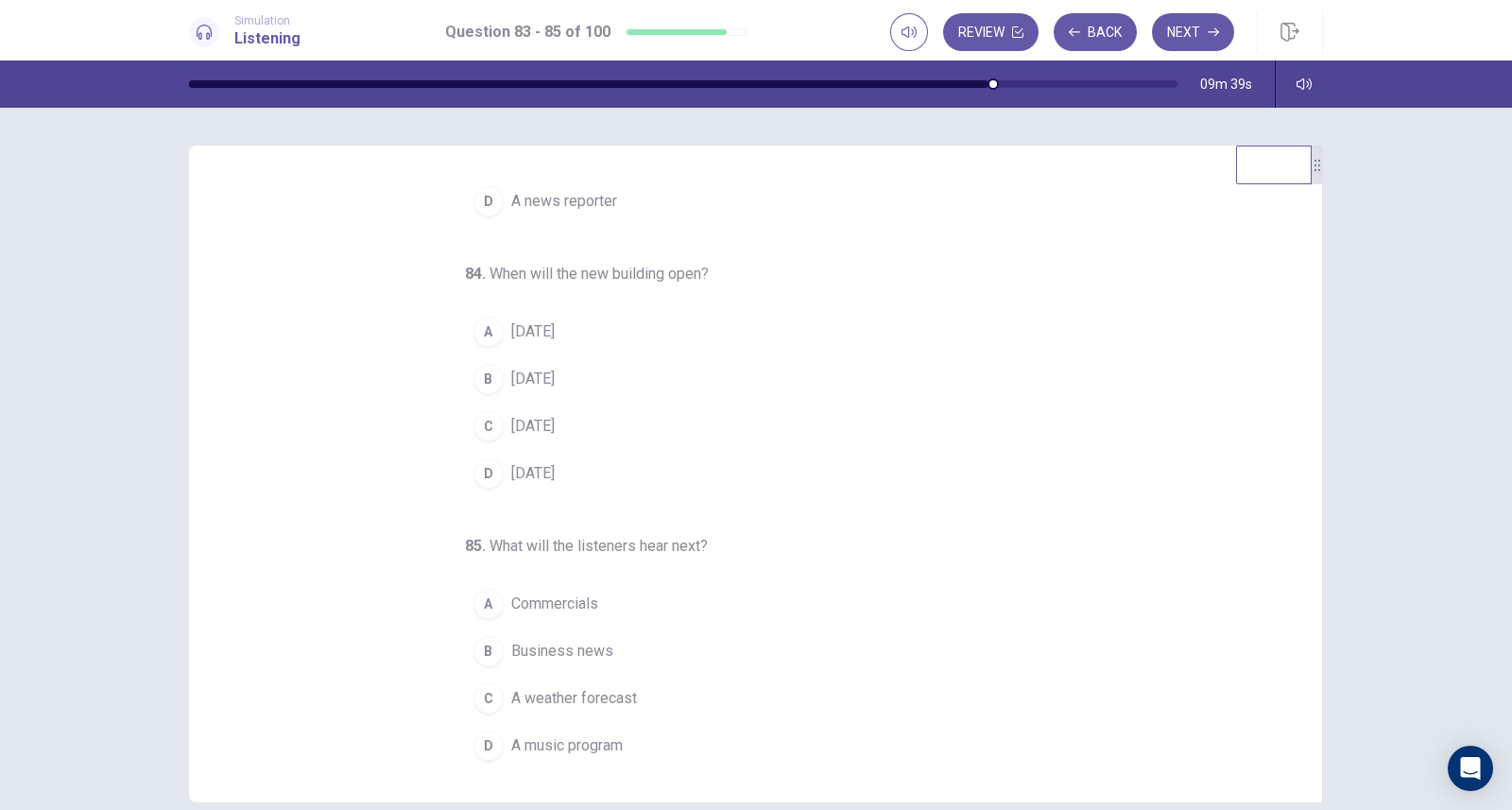 scroll, scrollTop: 0, scrollLeft: 0, axis: both 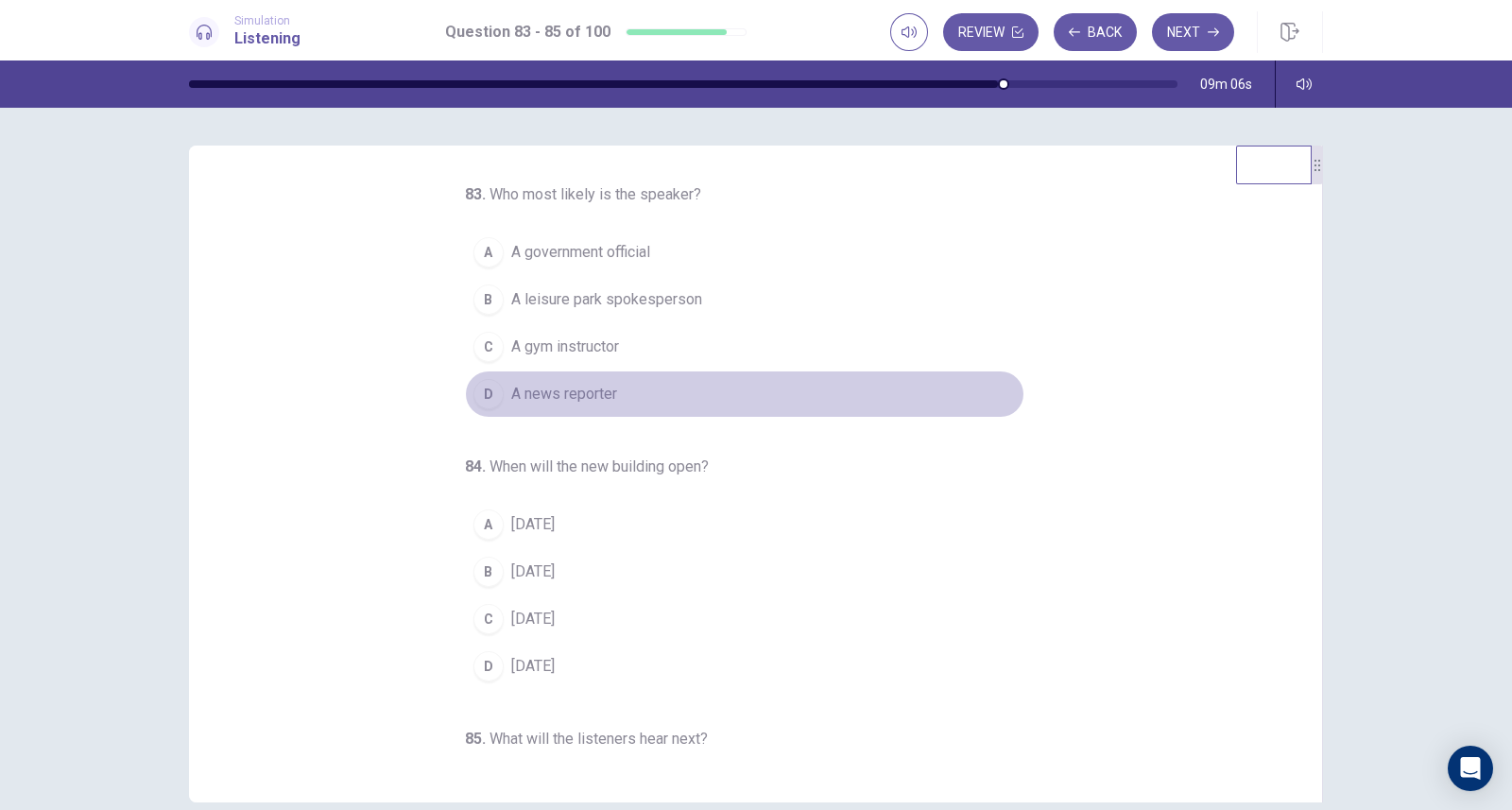 click on "A news reporter" at bounding box center (564, 394) 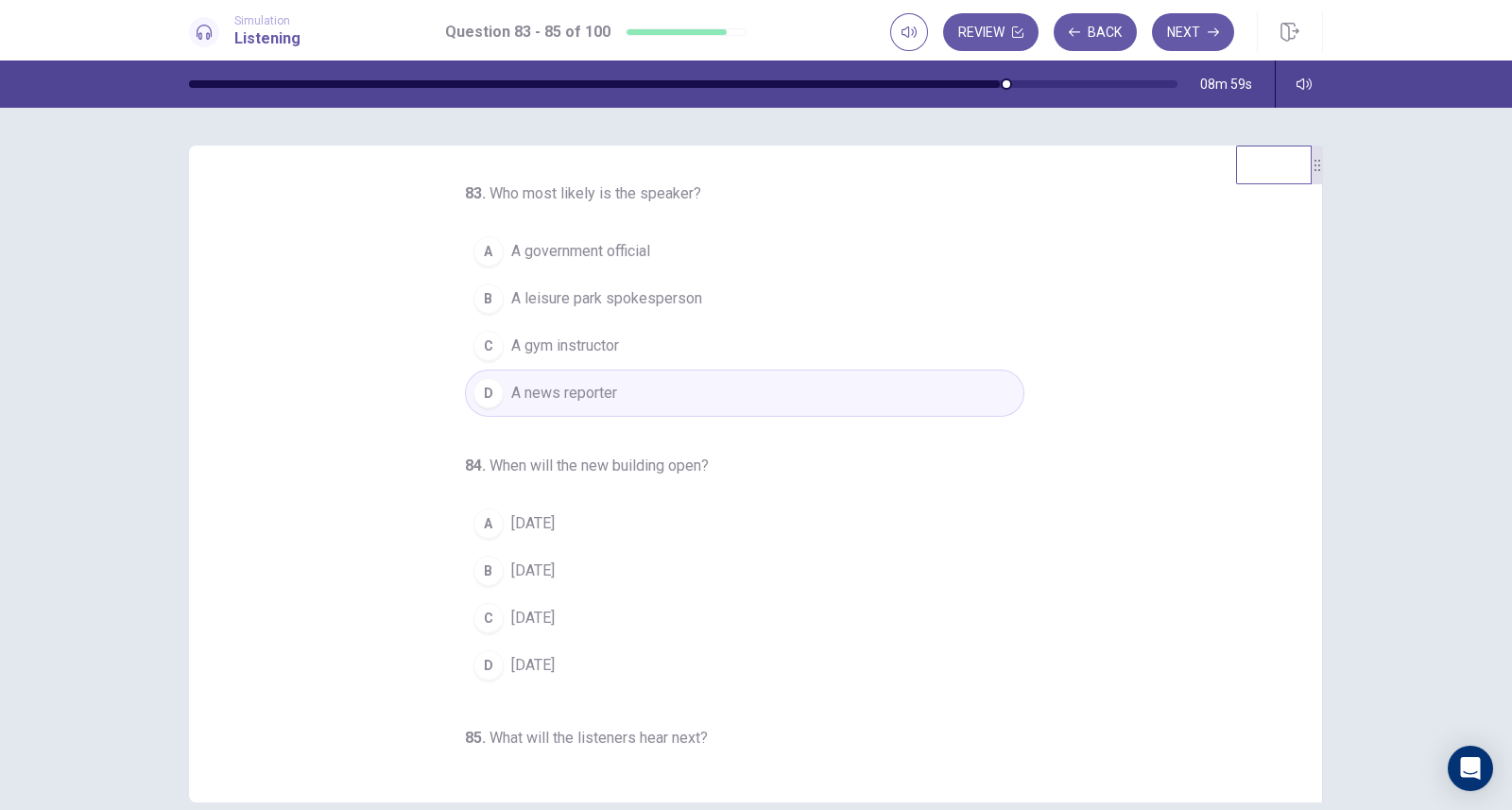 scroll, scrollTop: 0, scrollLeft: 0, axis: both 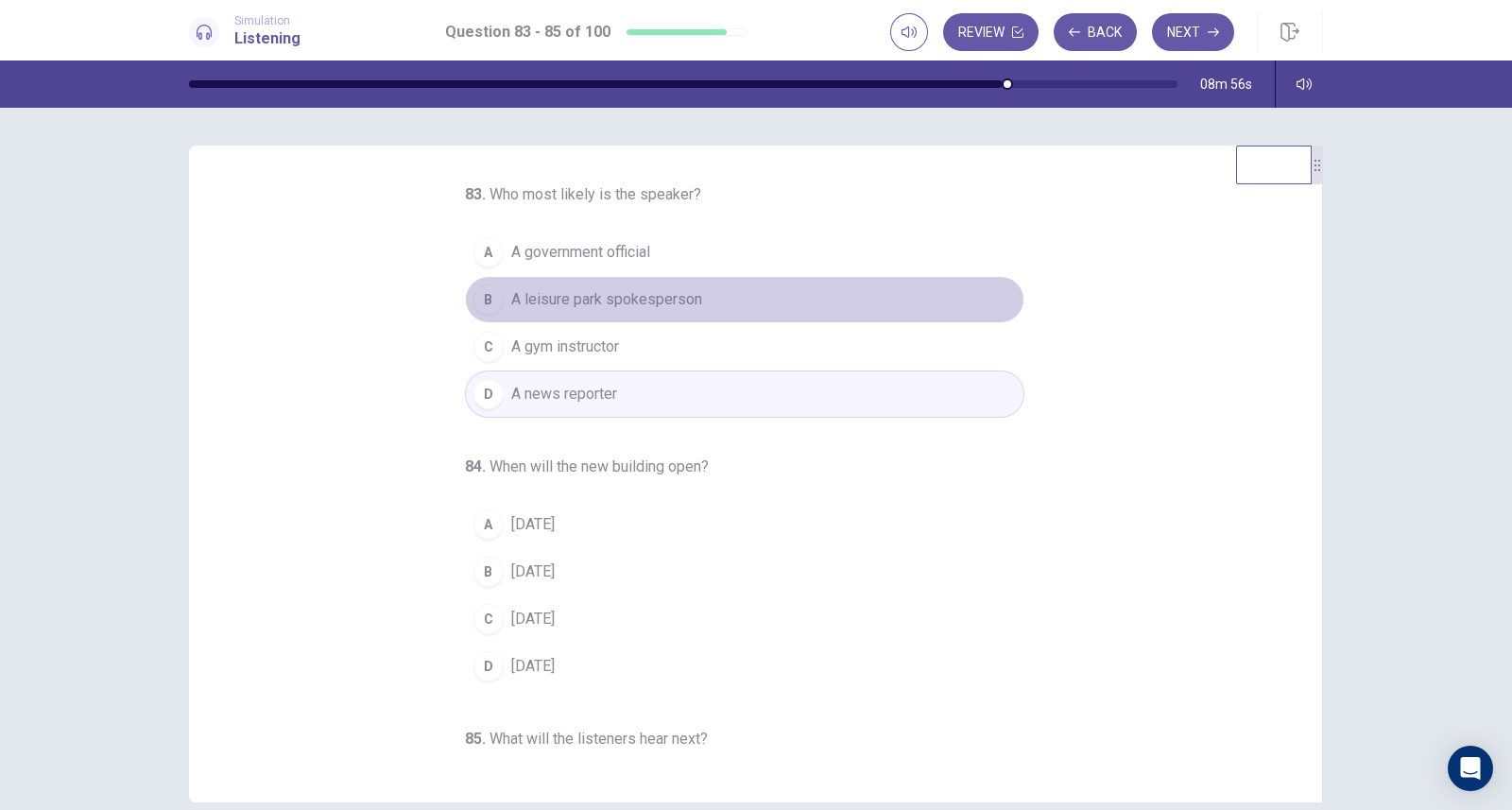 click on "A leisure park spokesperson" at bounding box center [607, 300] 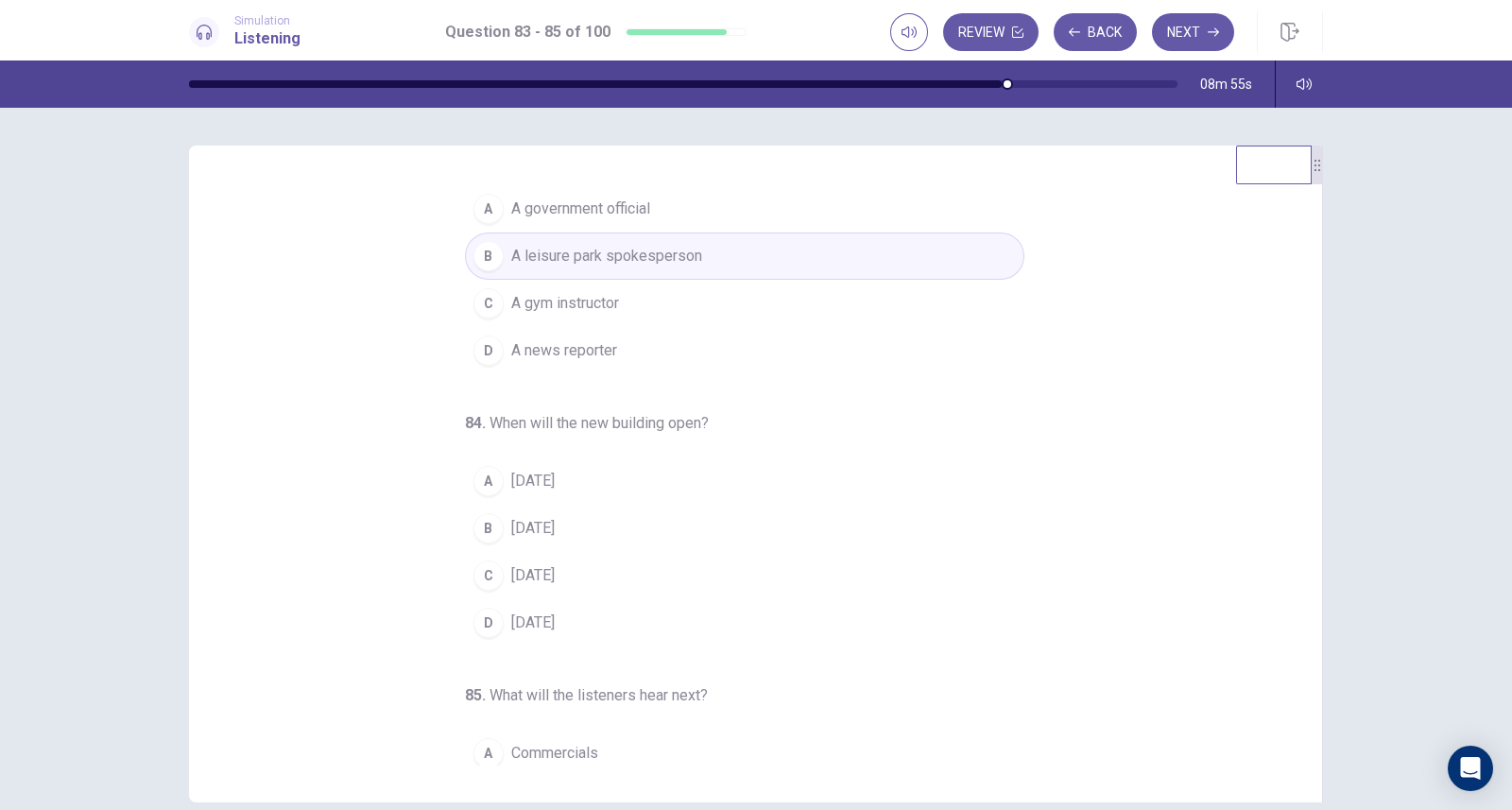 scroll, scrollTop: 60, scrollLeft: 0, axis: vertical 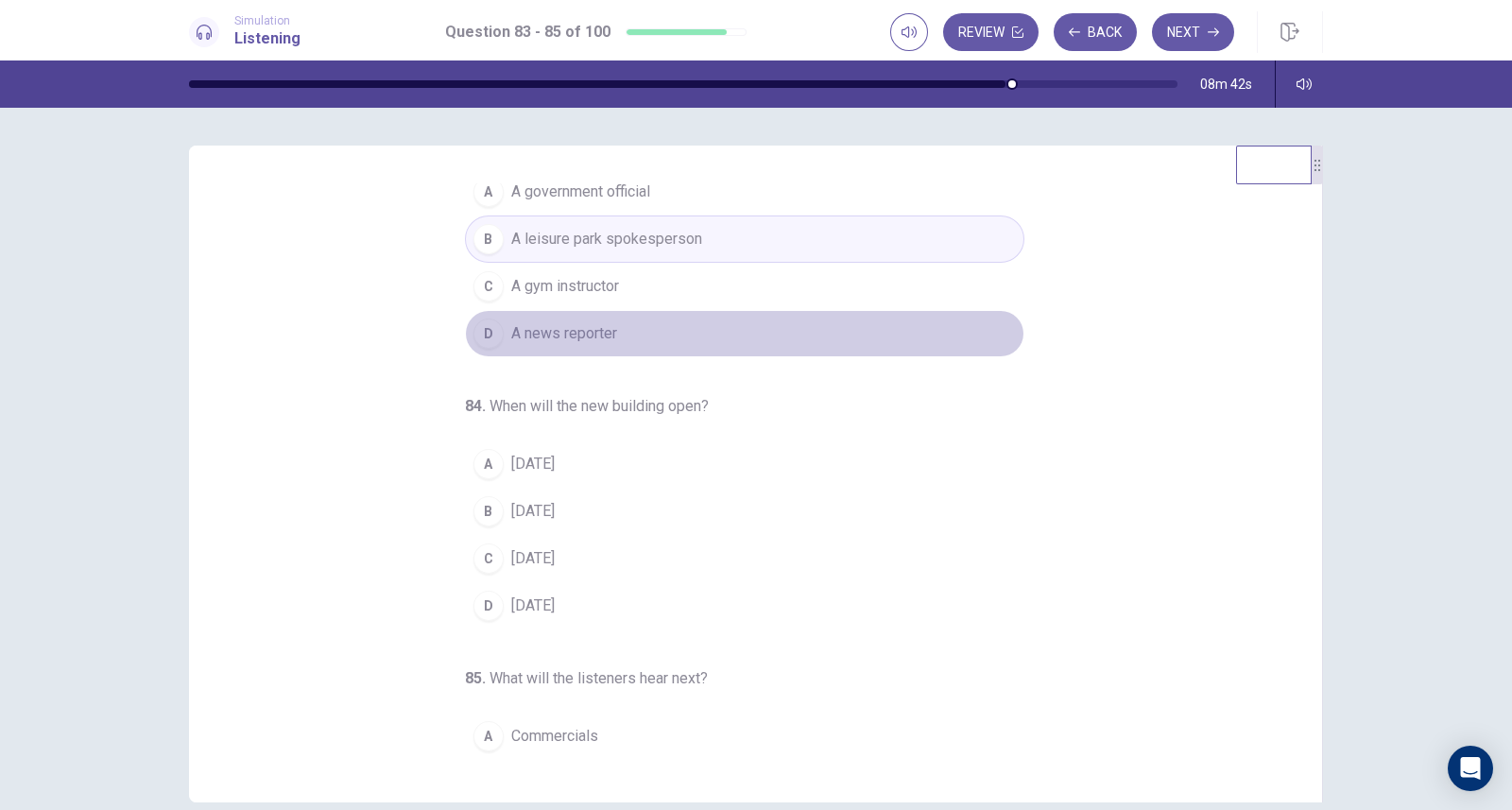 click on "A news reporter" at bounding box center [564, 334] 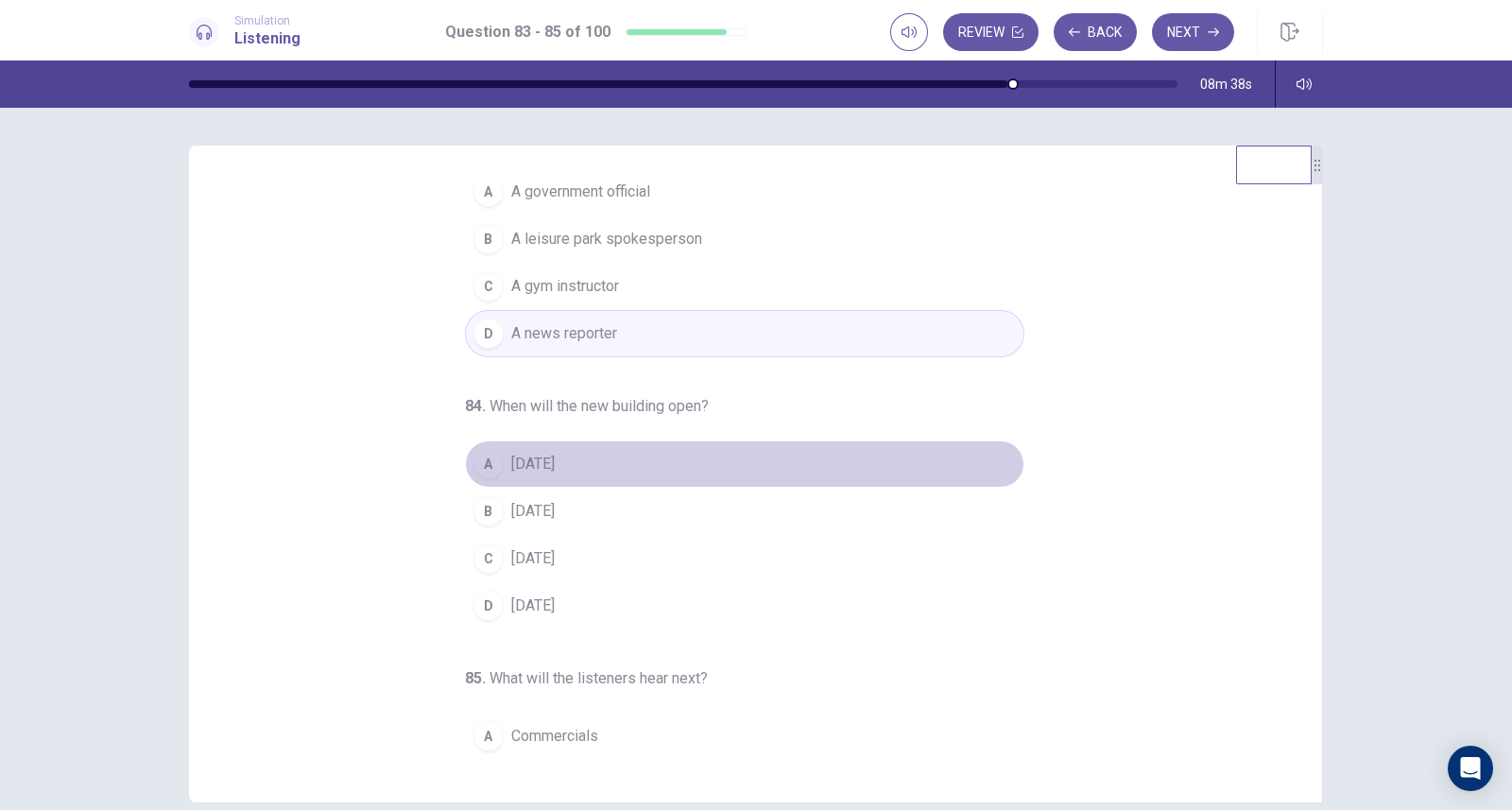 click on "A" at bounding box center [489, 464] 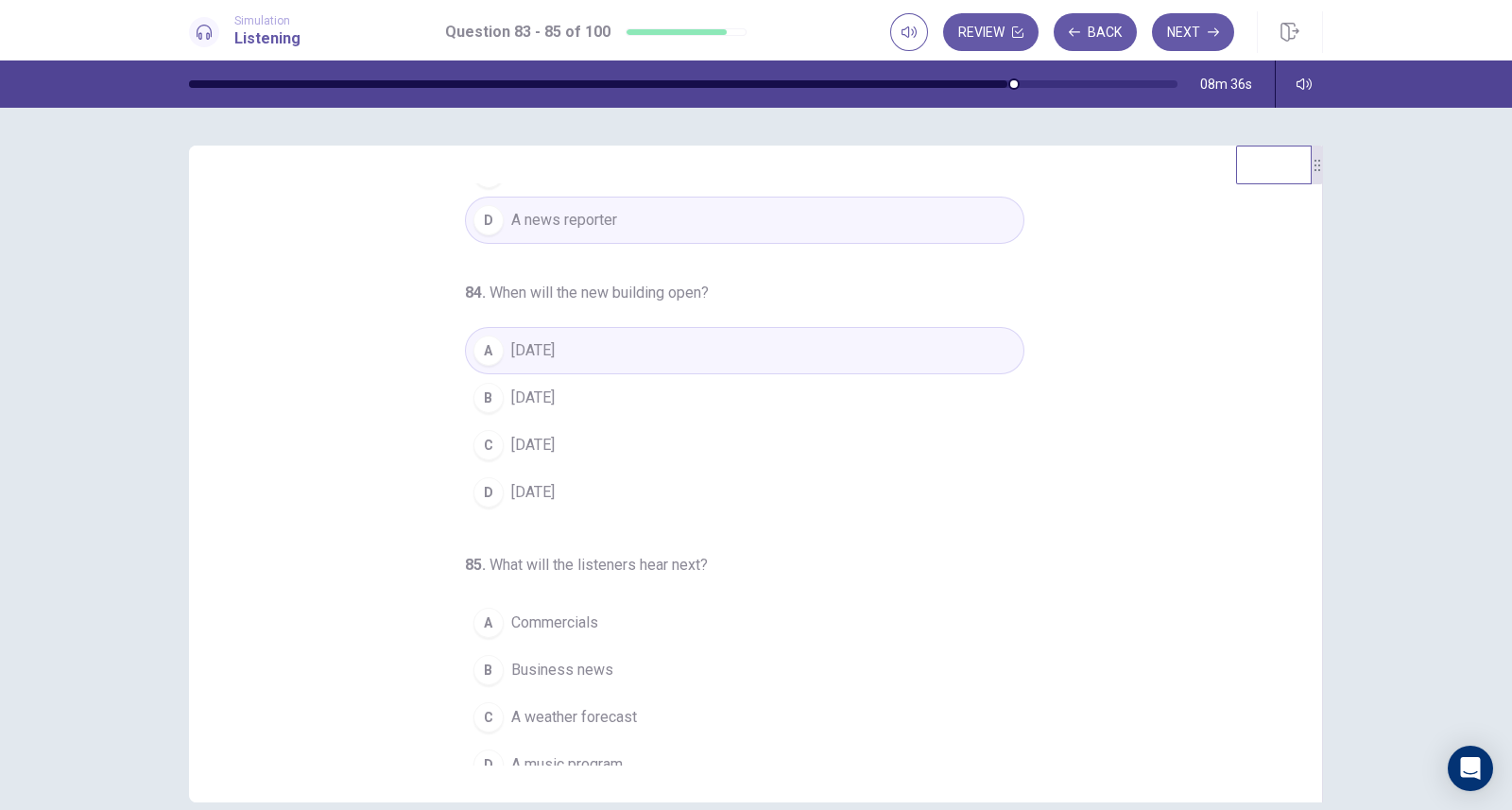 scroll, scrollTop: 193, scrollLeft: 0, axis: vertical 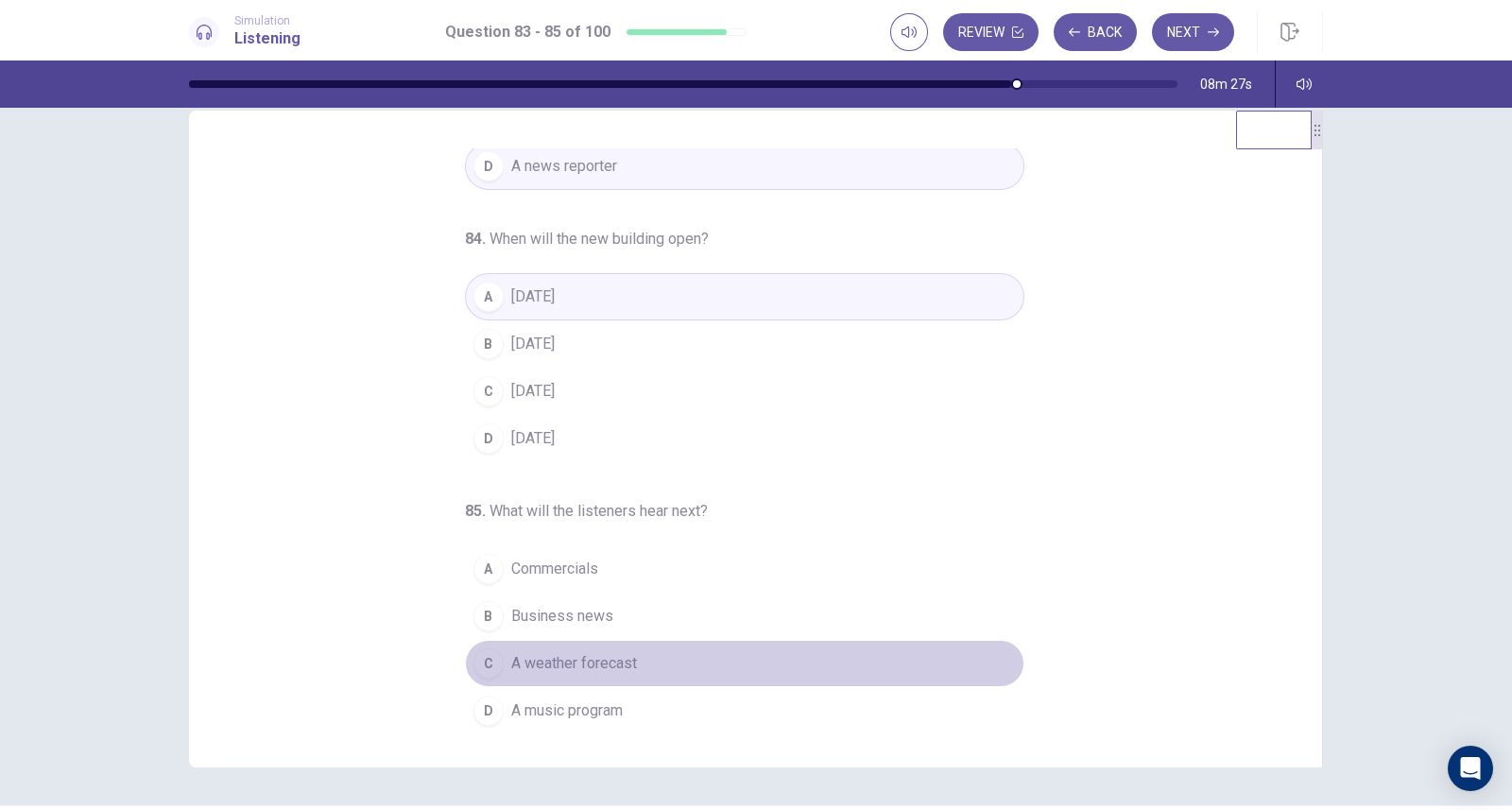 click on "A weather forecast" at bounding box center [574, 664] 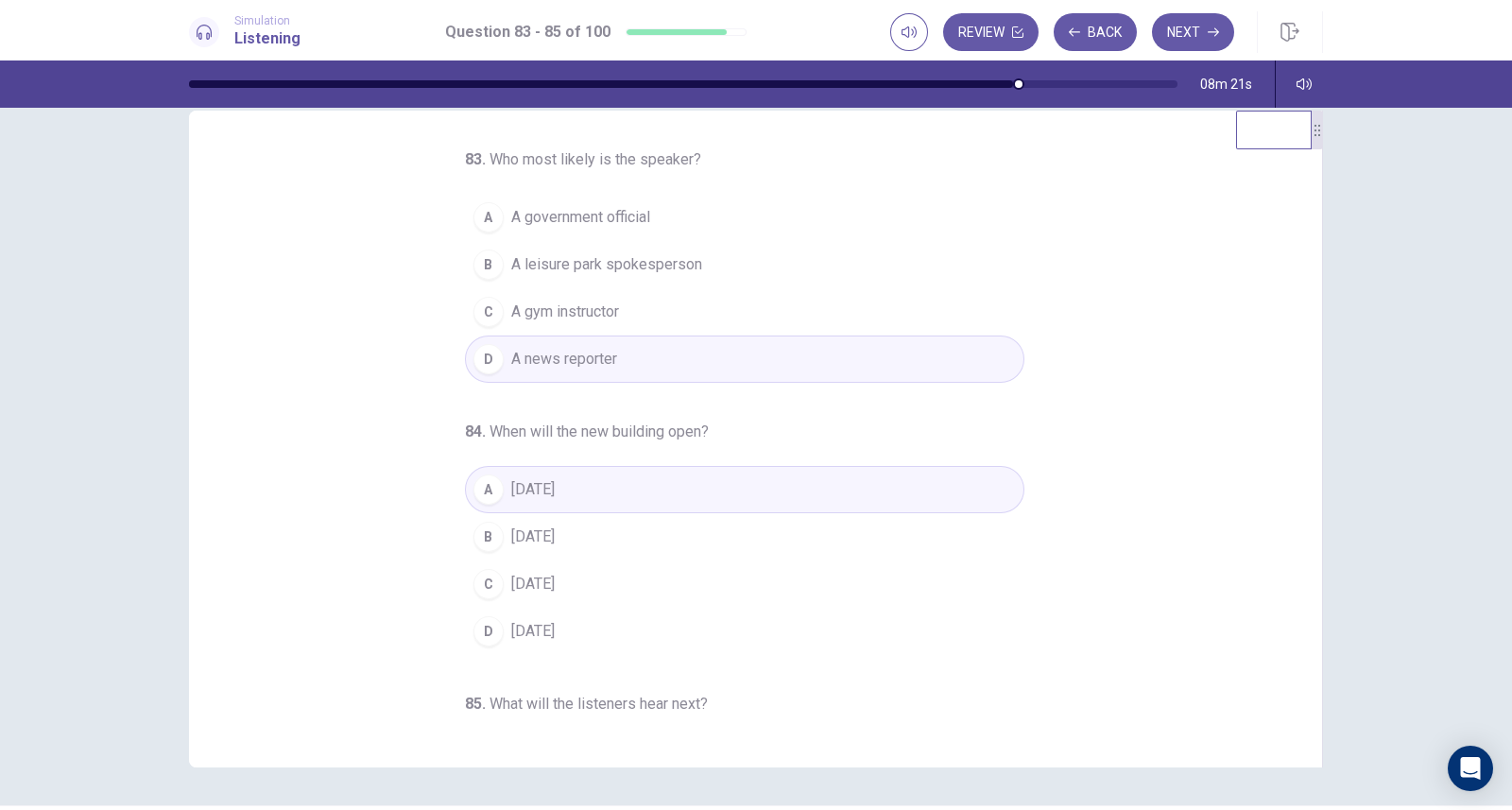 scroll, scrollTop: 193, scrollLeft: 0, axis: vertical 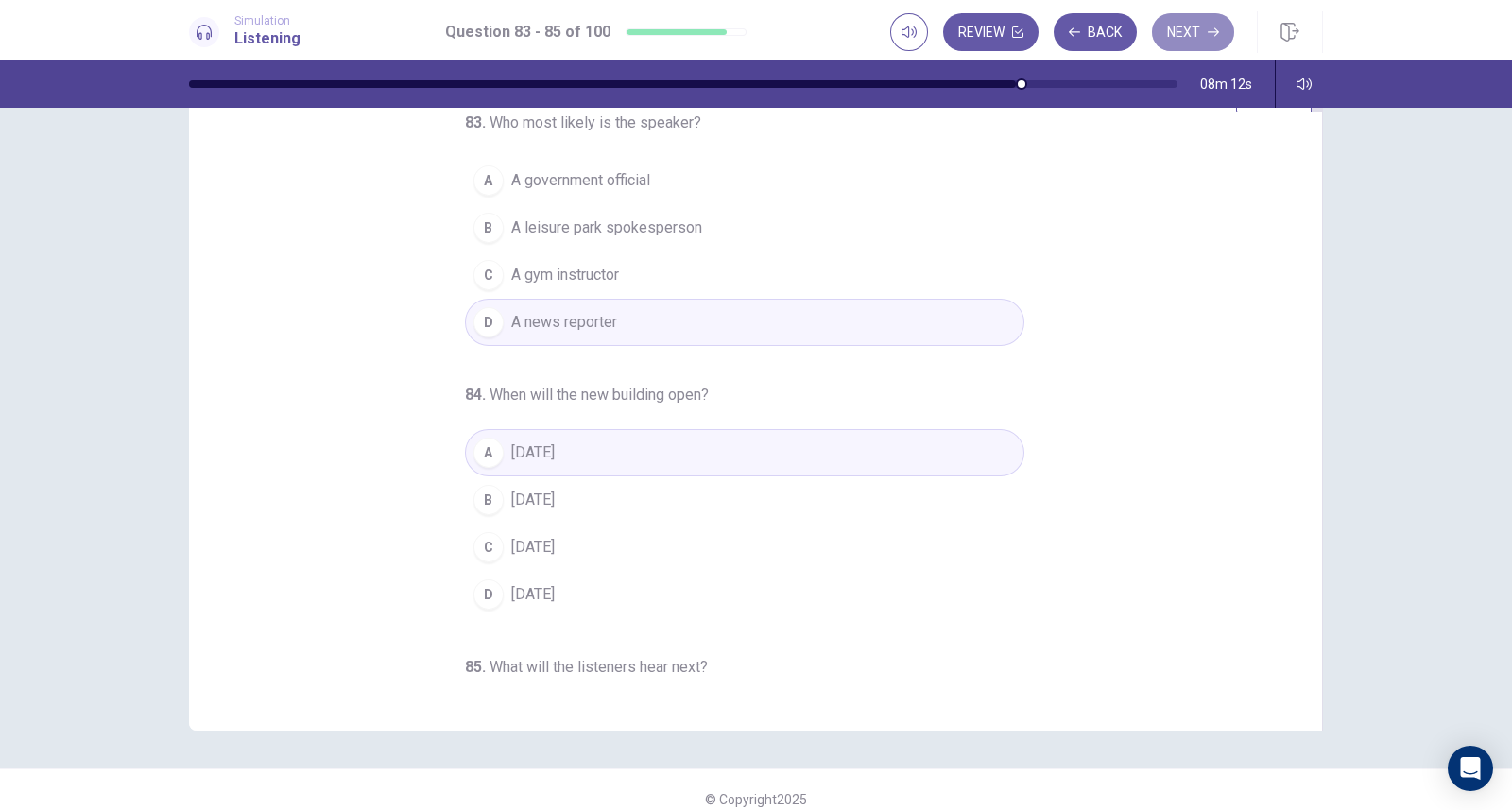 click on "Next" at bounding box center [1193, 32] 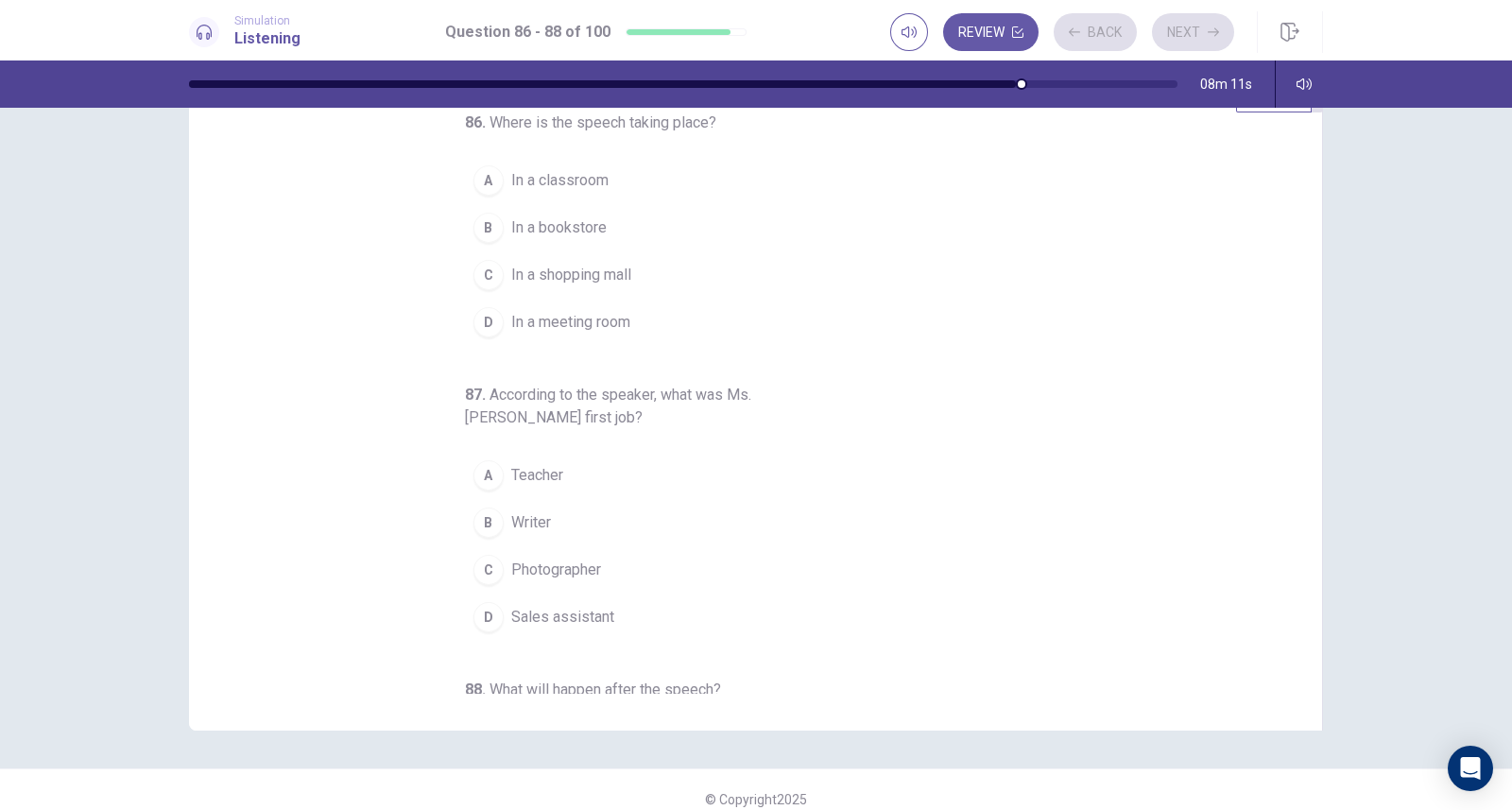 scroll, scrollTop: 0, scrollLeft: 0, axis: both 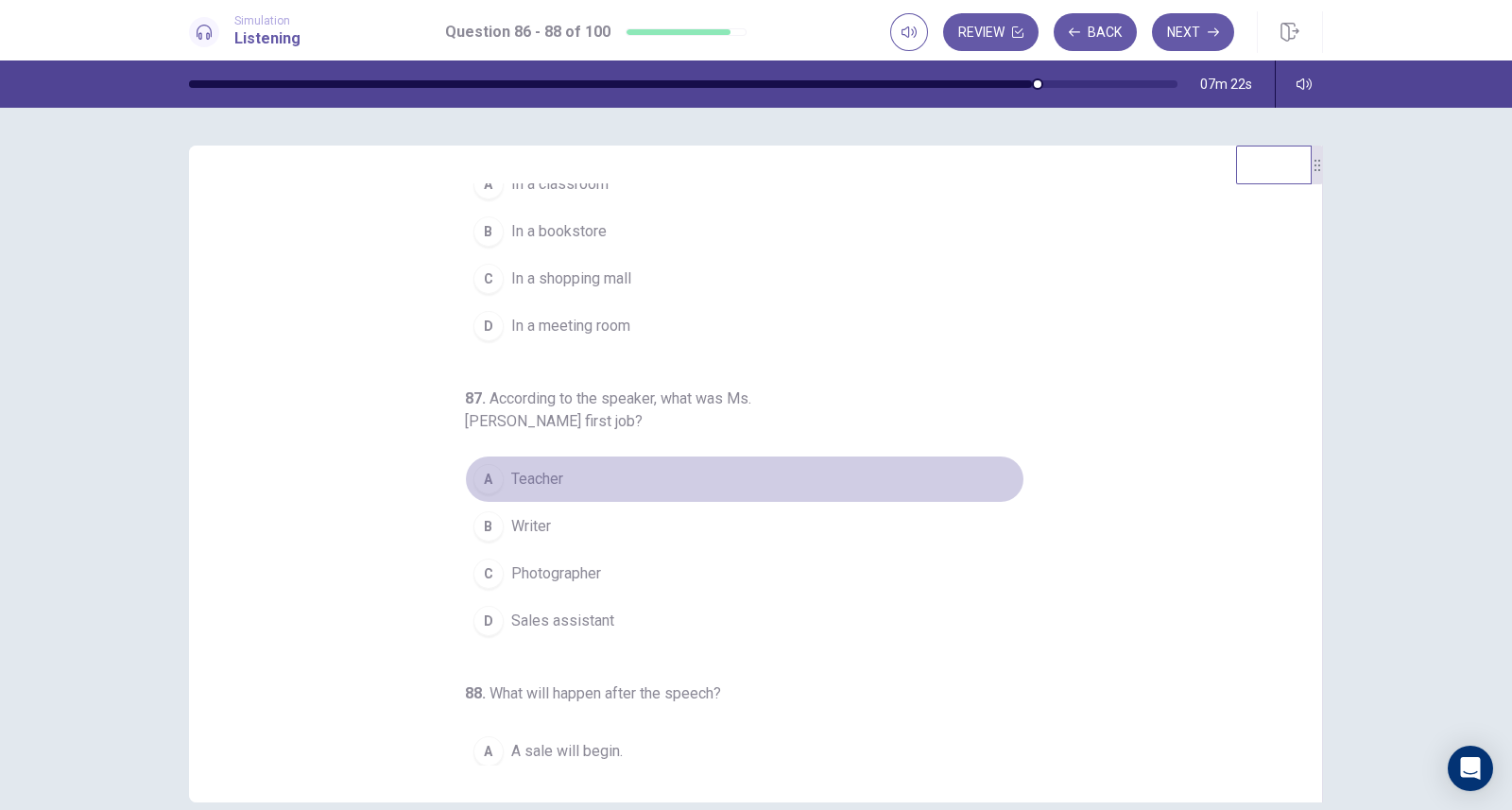 click on "Teacher" at bounding box center (537, 479) 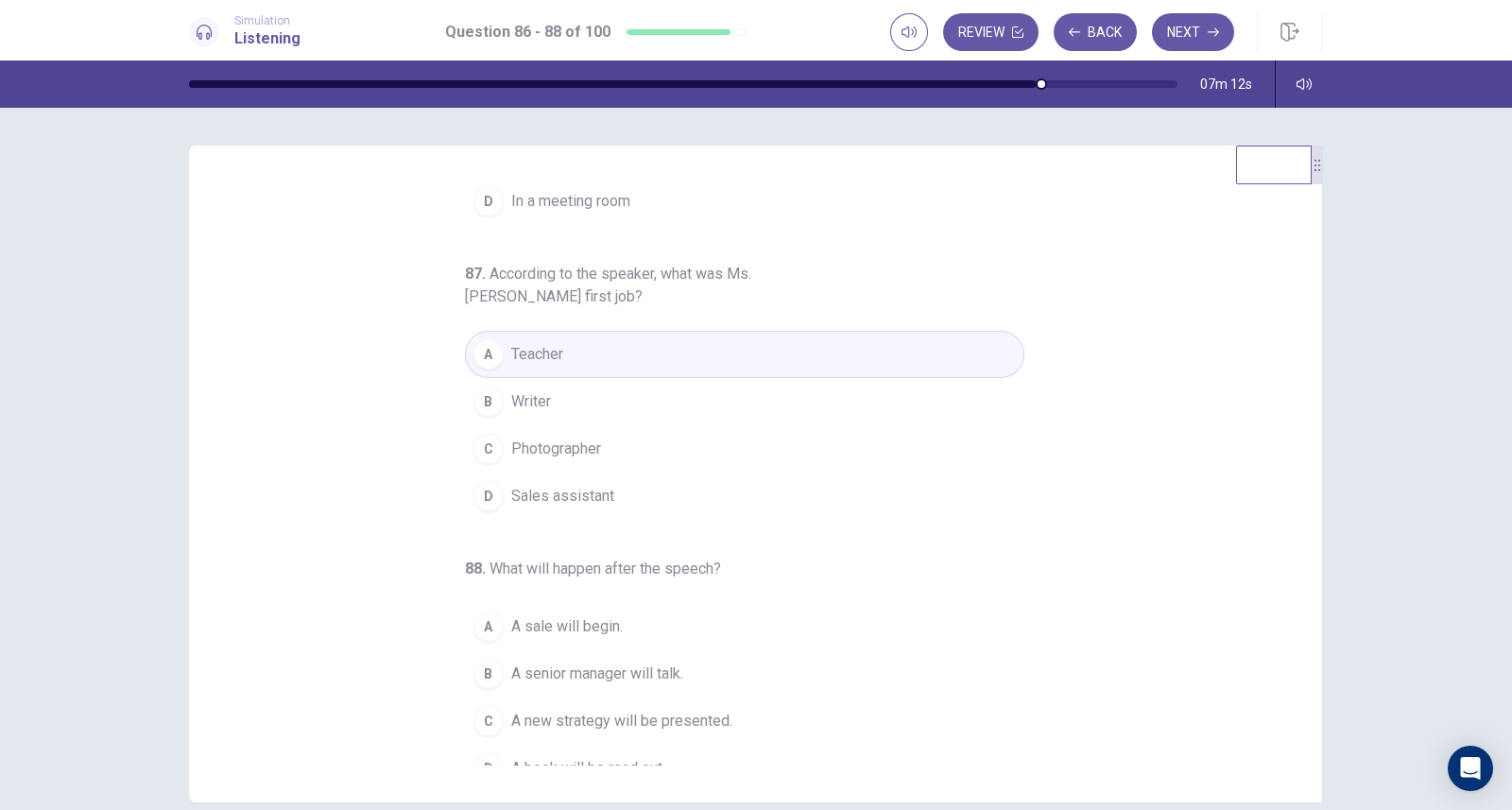 scroll, scrollTop: 215, scrollLeft: 0, axis: vertical 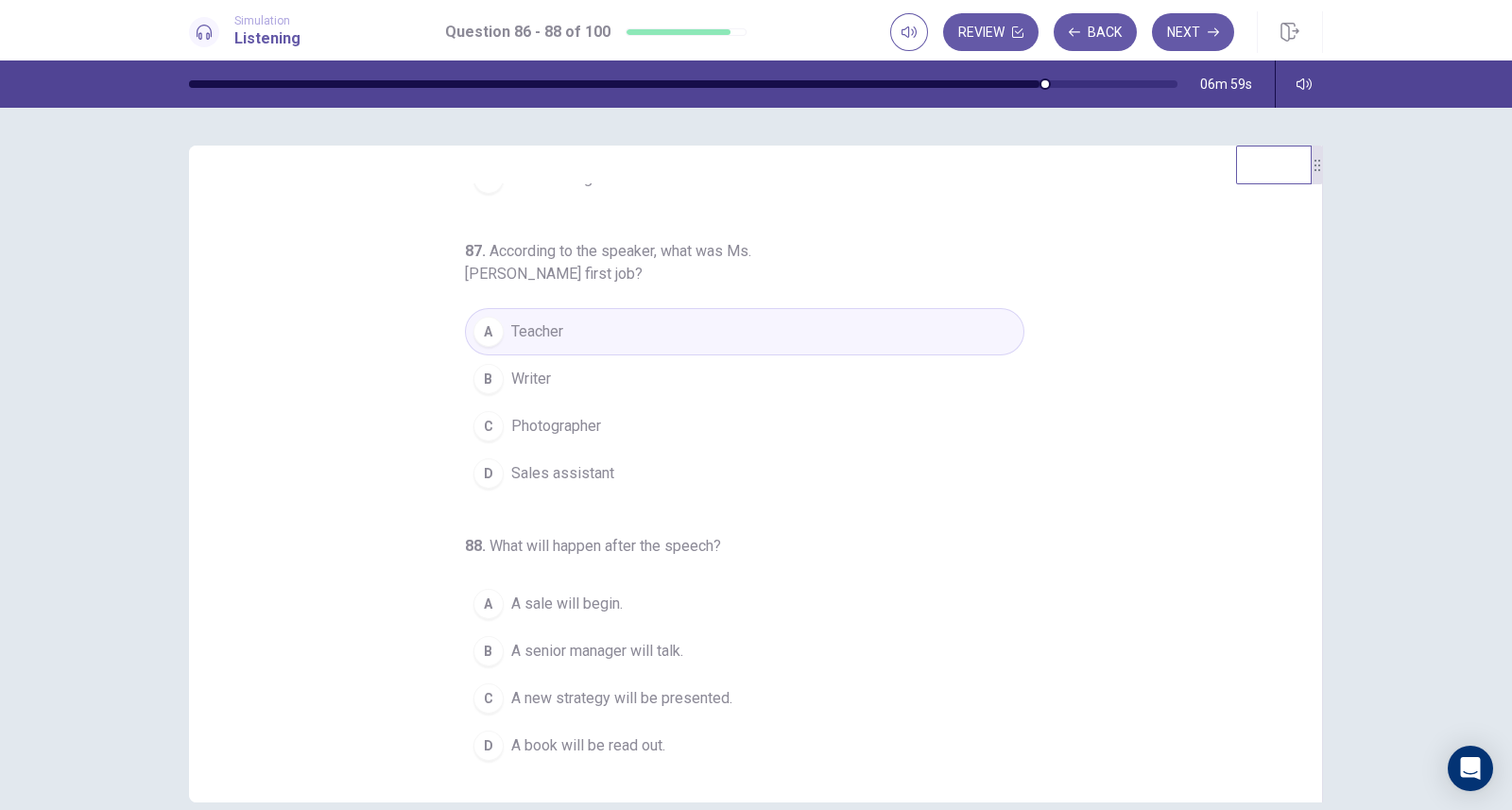 click on "A senior manager will talk." at bounding box center (597, 651) 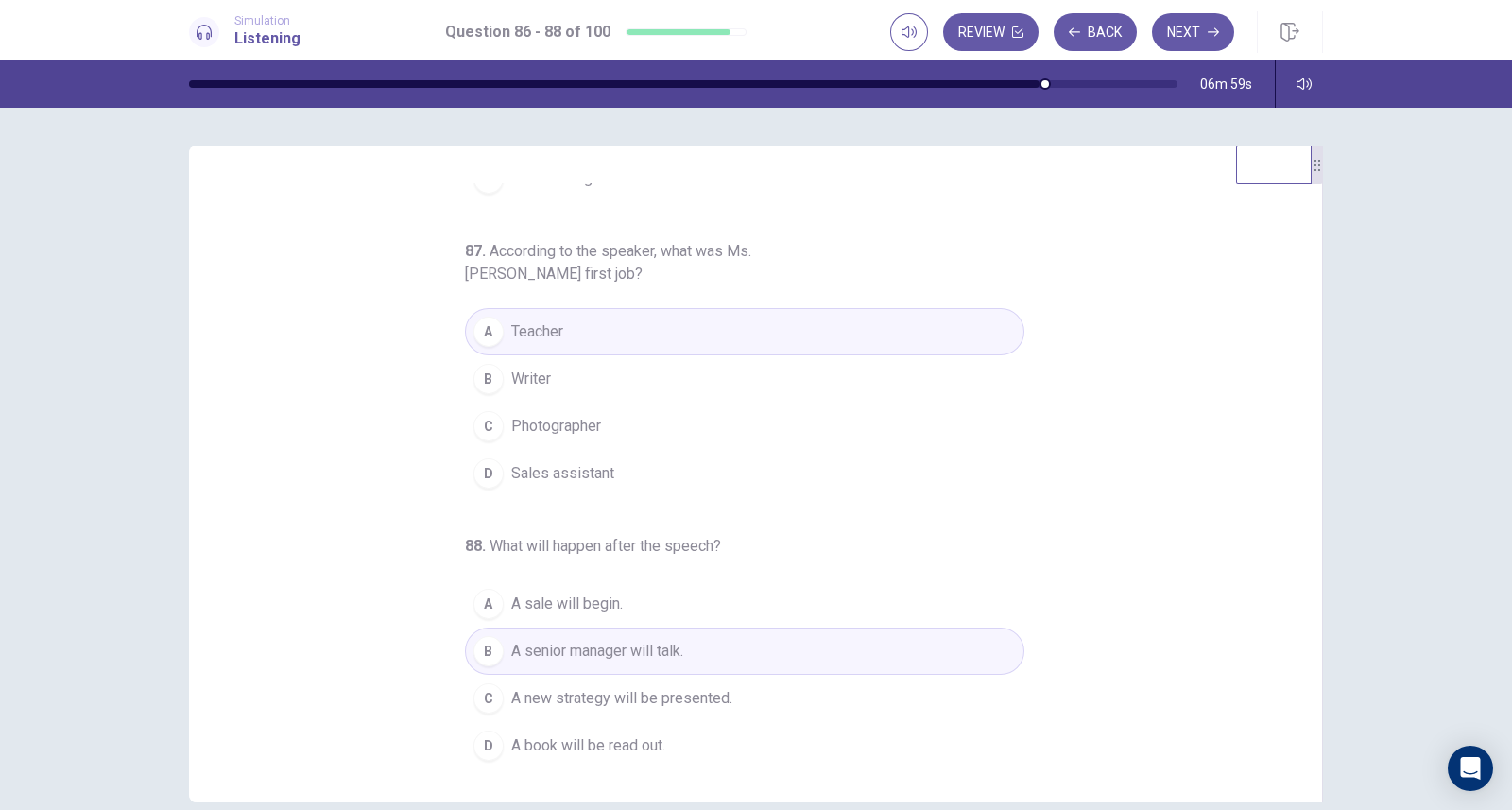 scroll, scrollTop: 0, scrollLeft: 0, axis: both 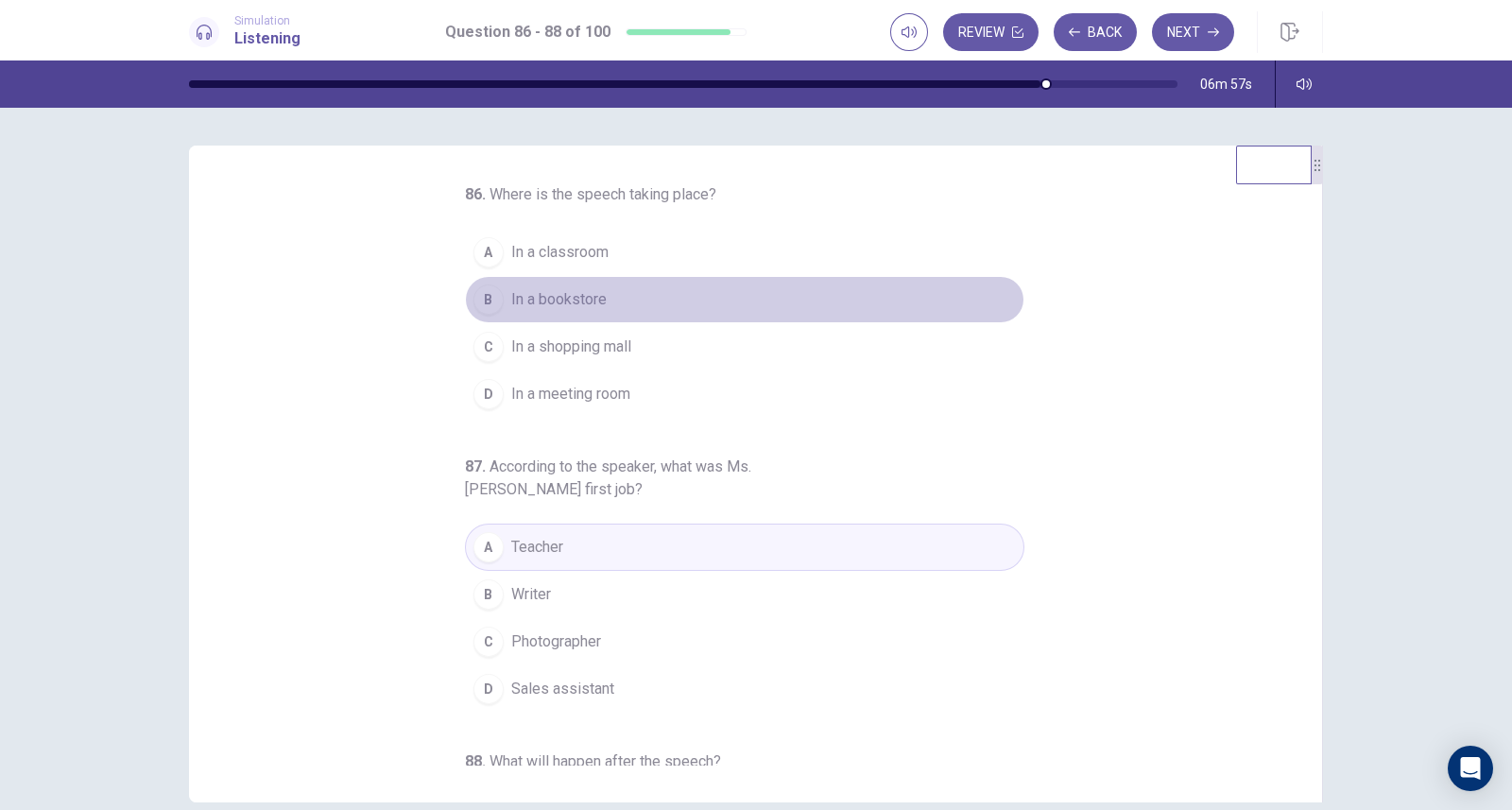 click on "B In a bookstore" at bounding box center (745, 300) 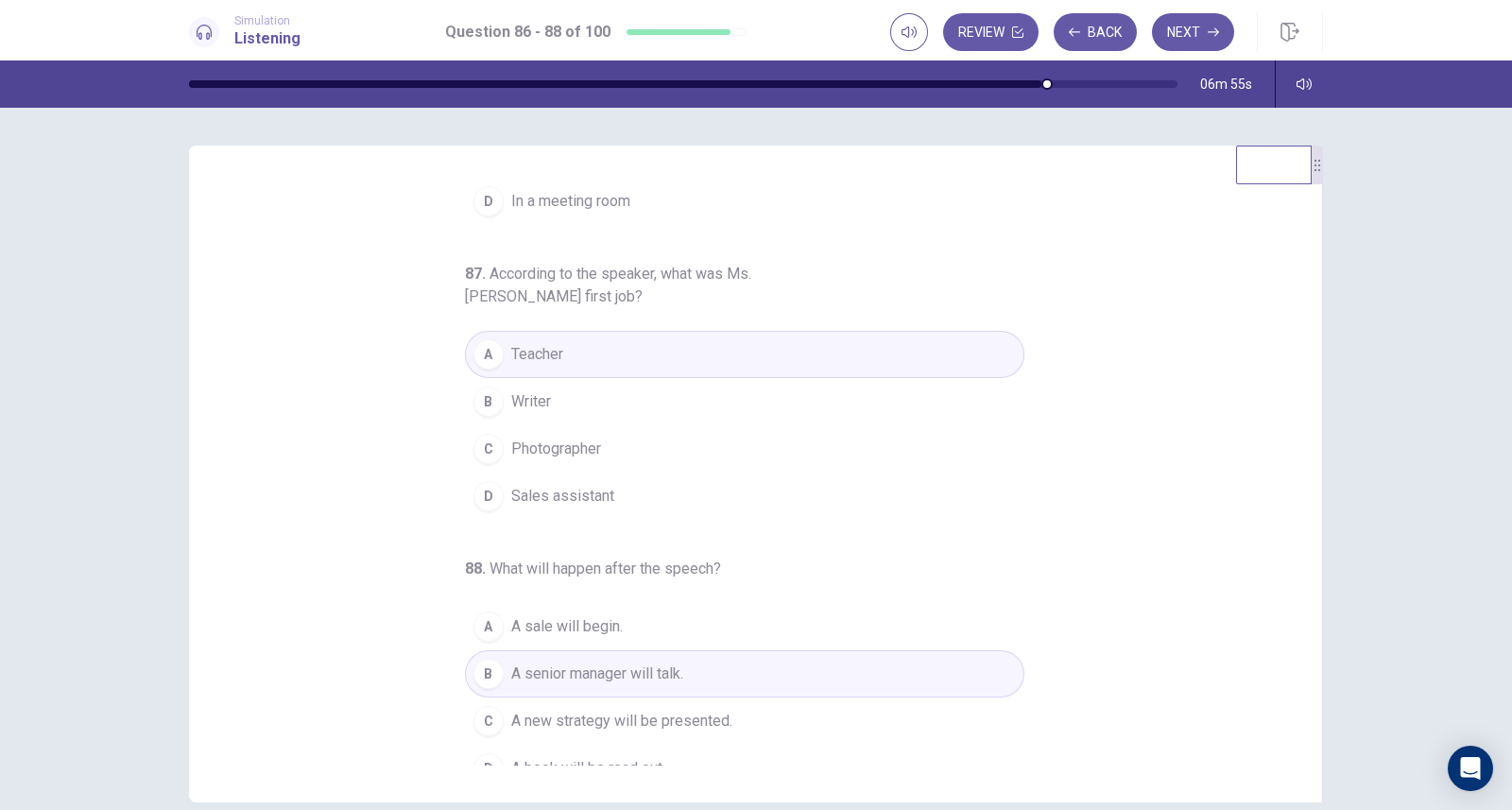 scroll, scrollTop: 215, scrollLeft: 0, axis: vertical 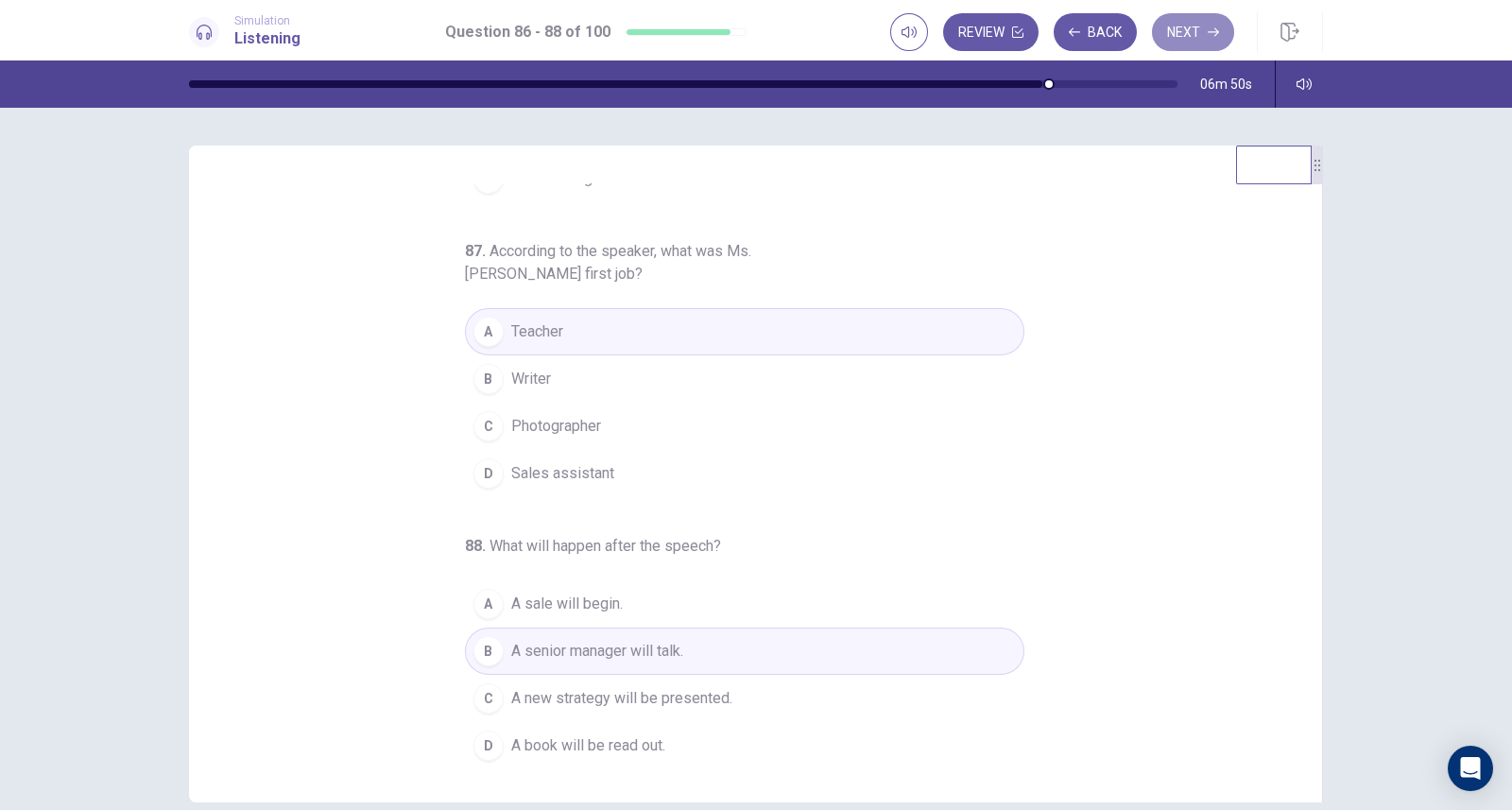 click on "Next" at bounding box center [1193, 32] 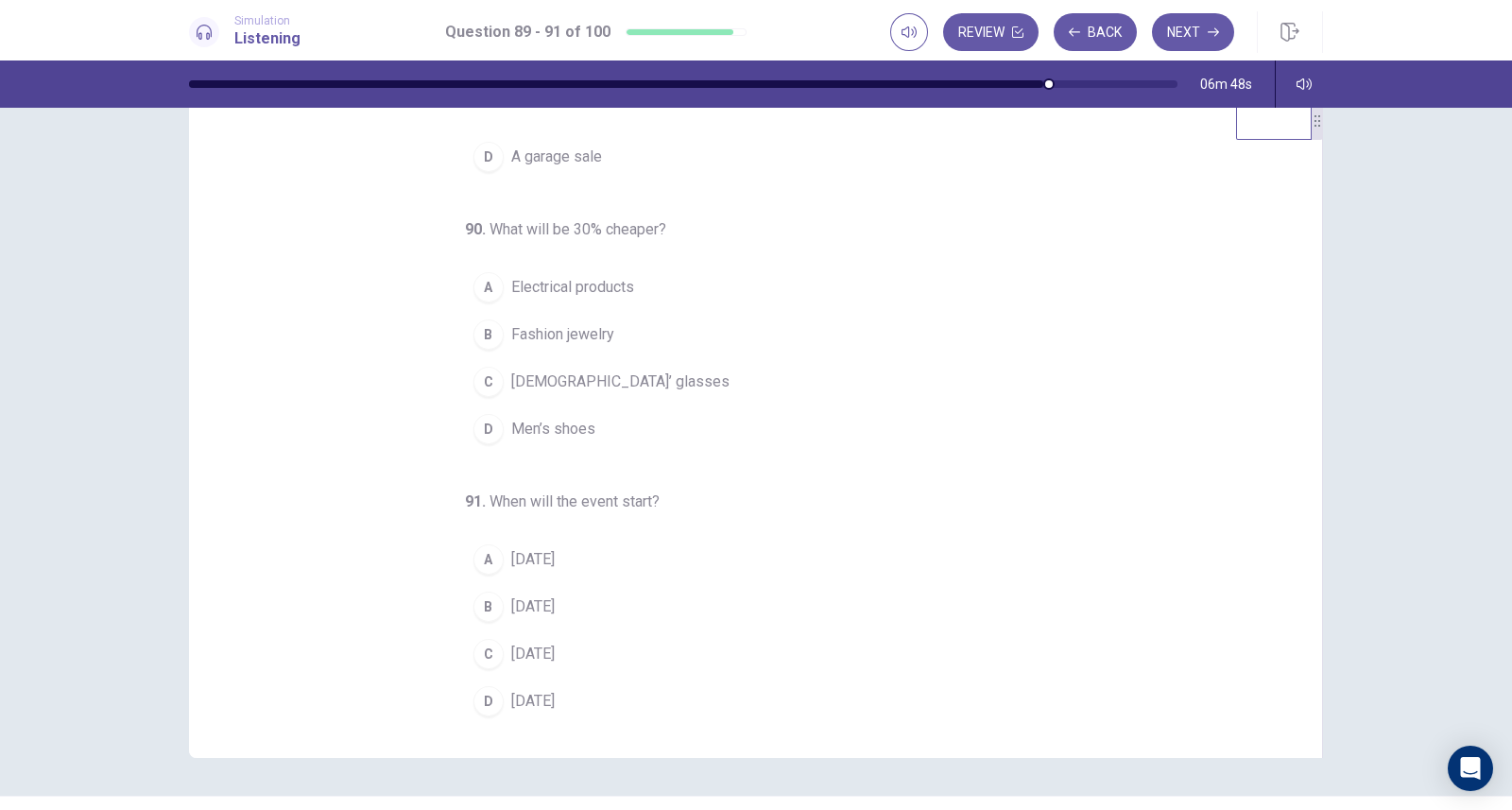 scroll, scrollTop: 46, scrollLeft: 0, axis: vertical 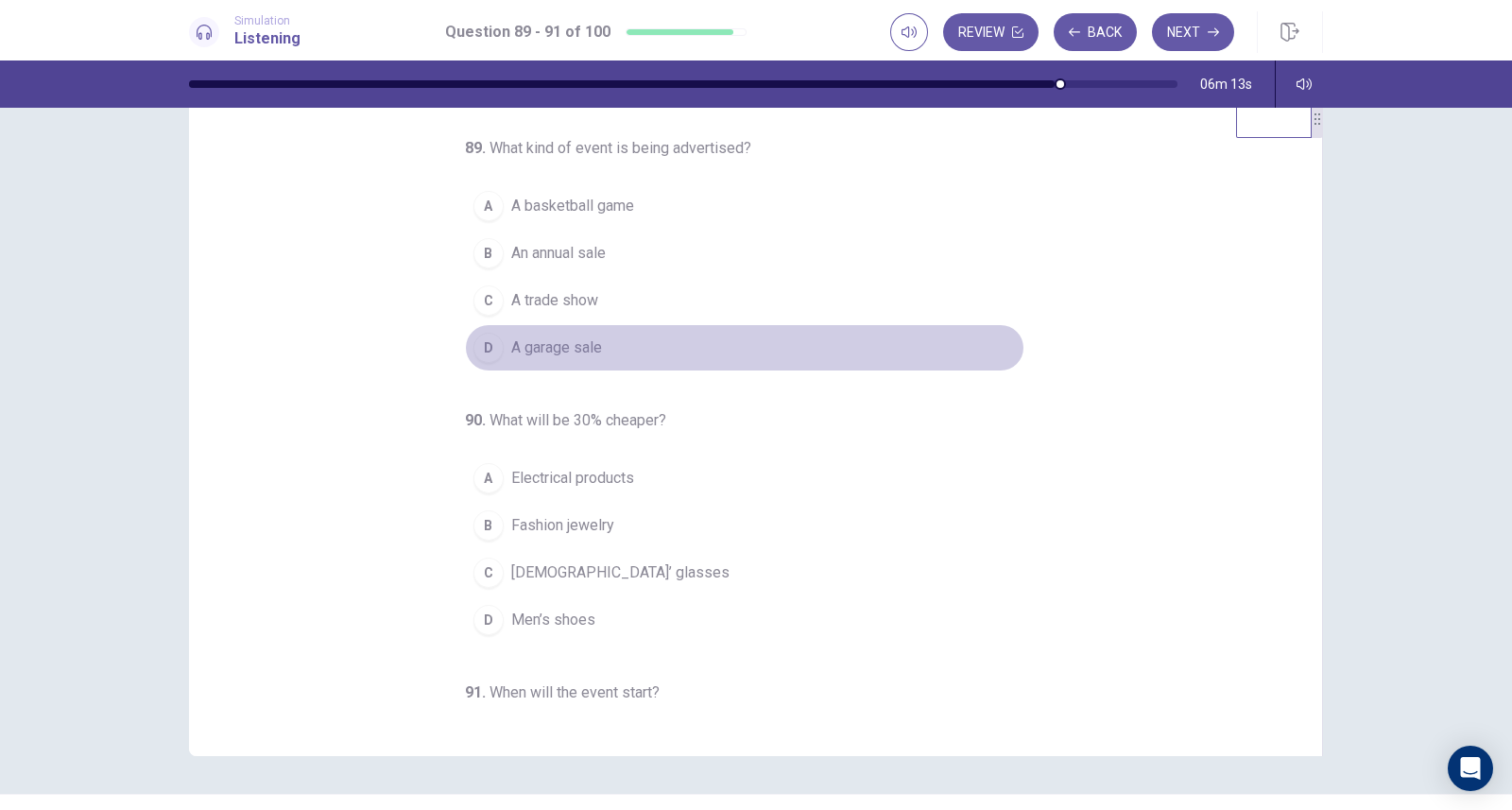 click on "A garage sale" at bounding box center (557, 348) 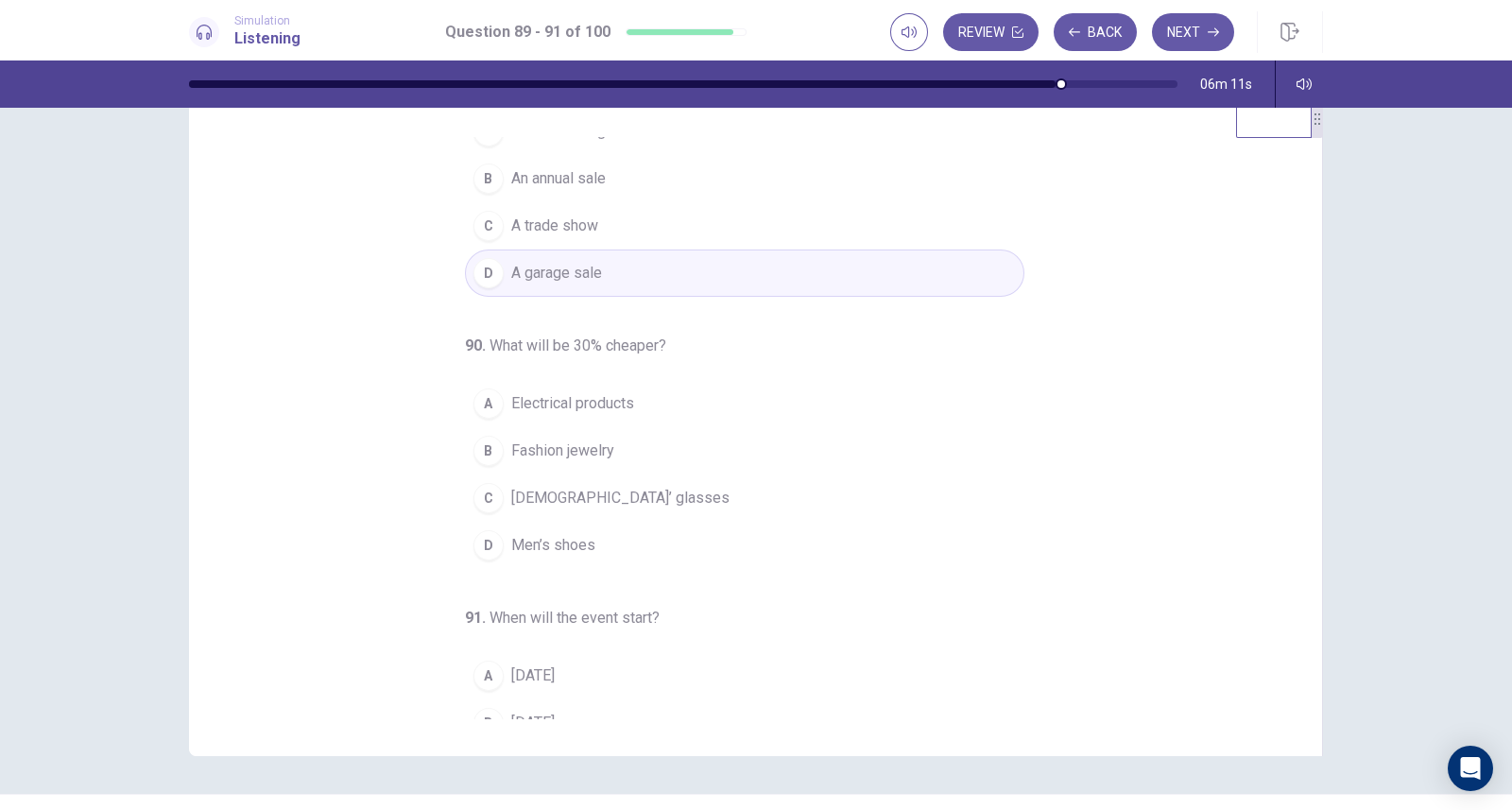 scroll, scrollTop: 76, scrollLeft: 0, axis: vertical 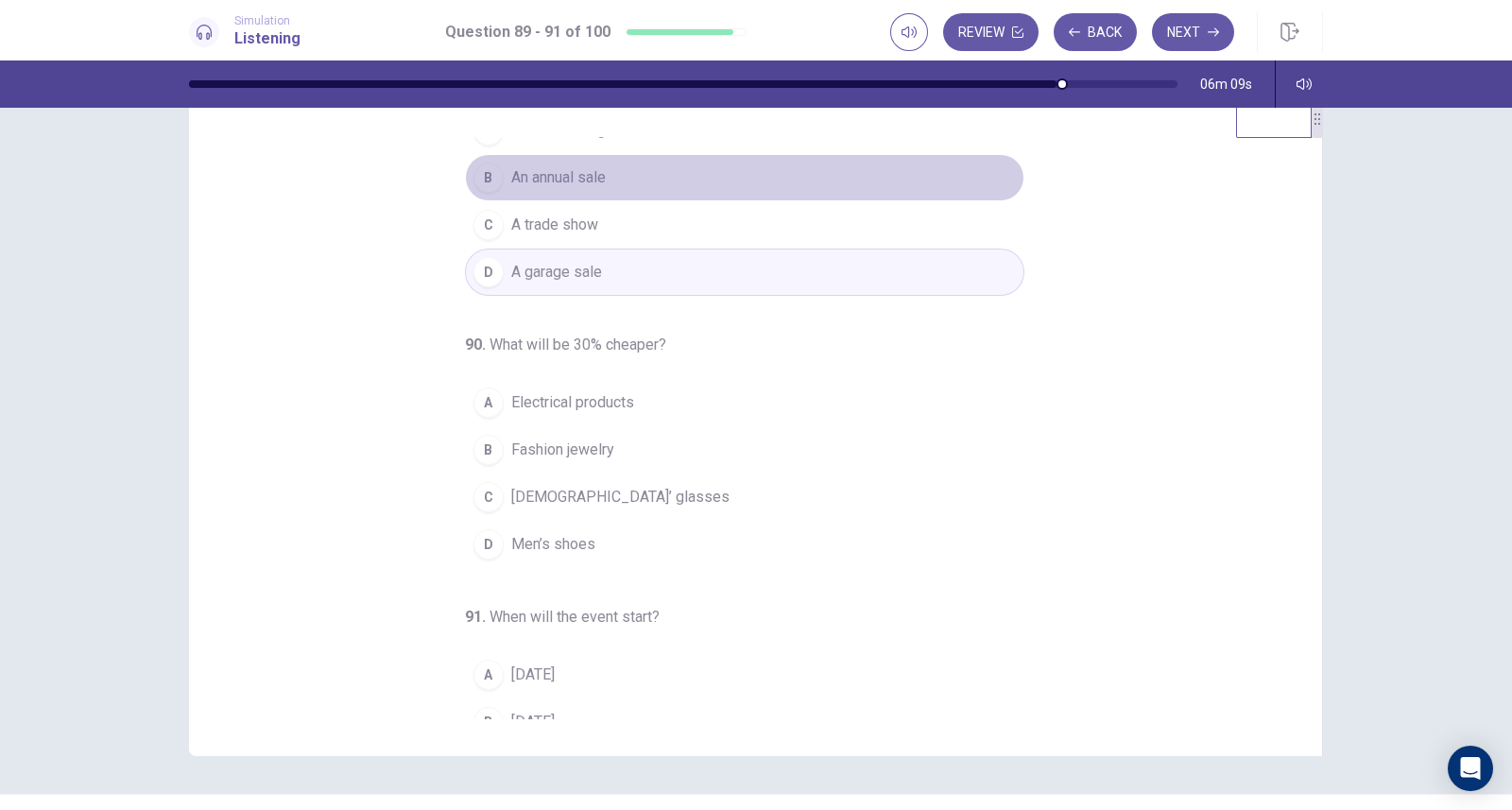 click on "An annual sale" at bounding box center [558, 178] 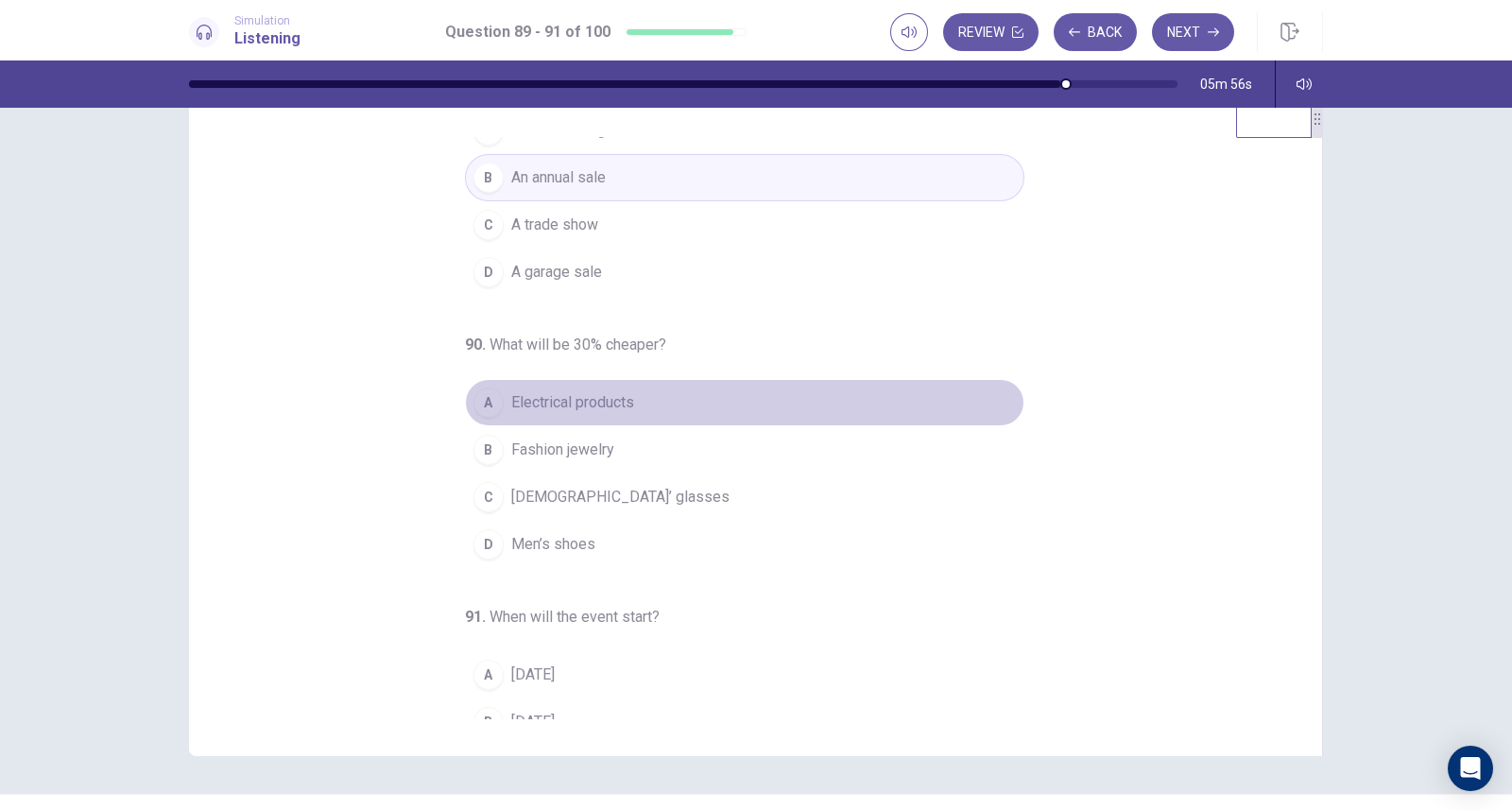 click on "Electrical products" at bounding box center (573, 403) 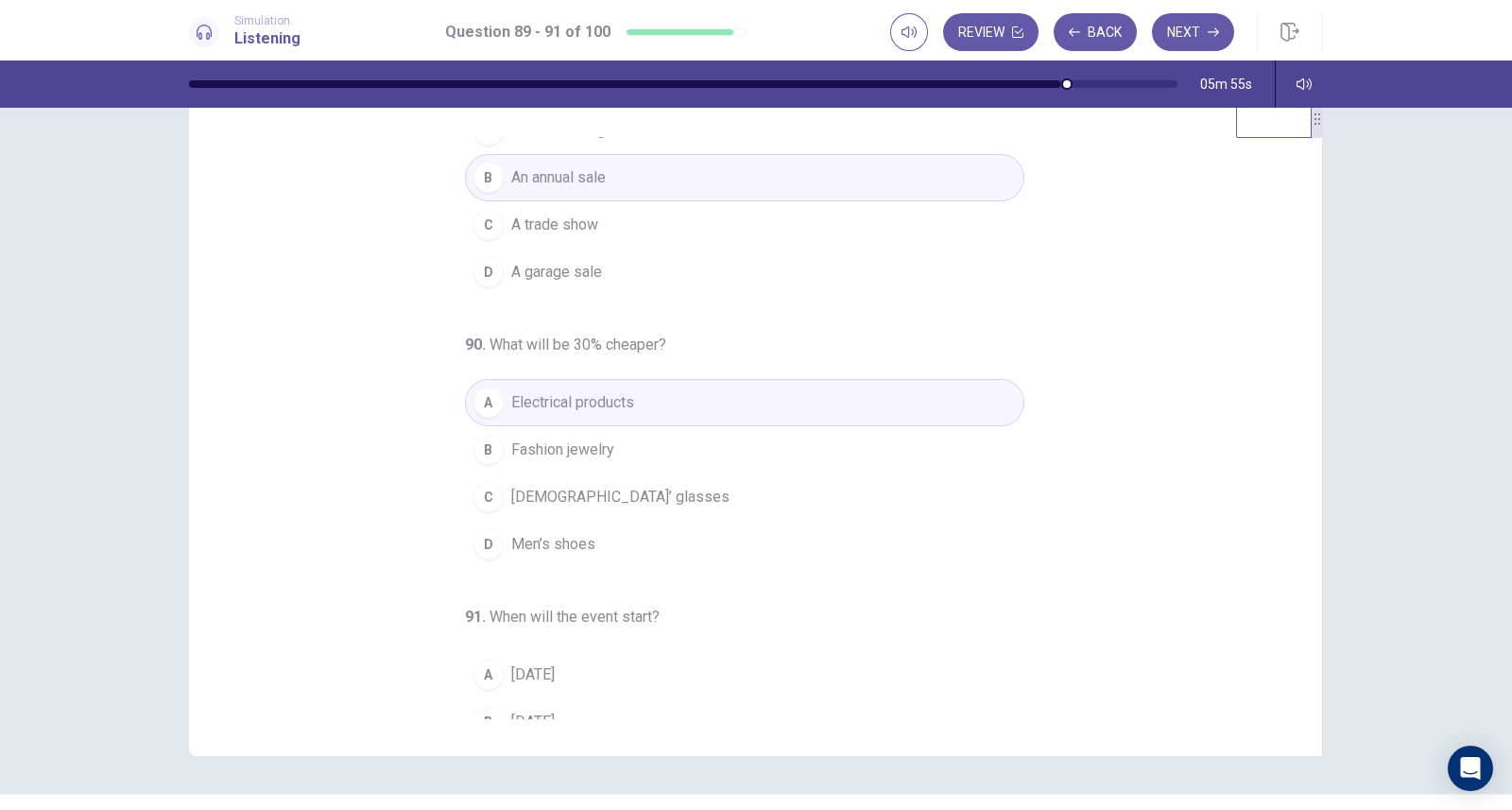 scroll, scrollTop: 193, scrollLeft: 0, axis: vertical 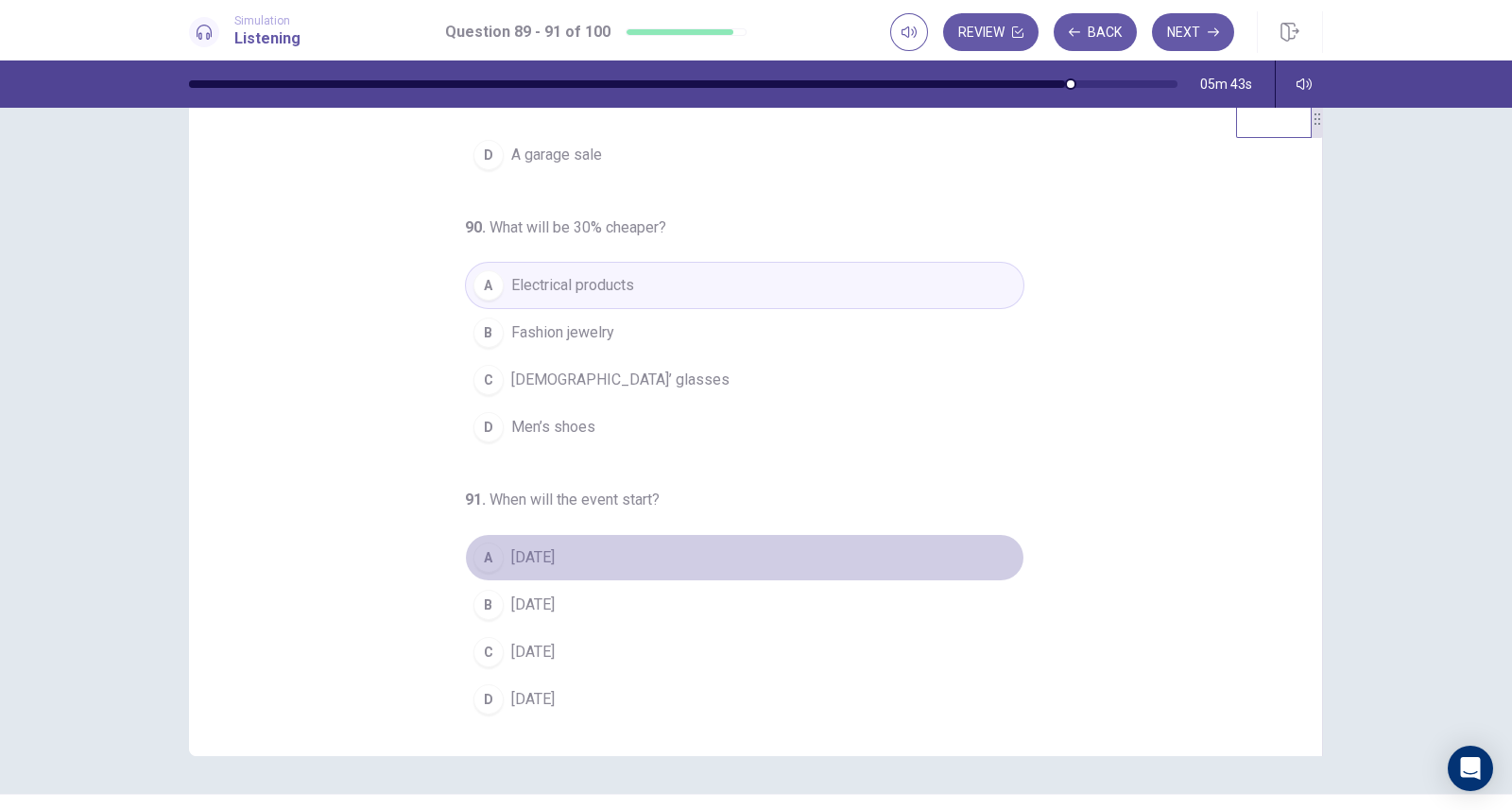 click on "A" at bounding box center (489, 558) 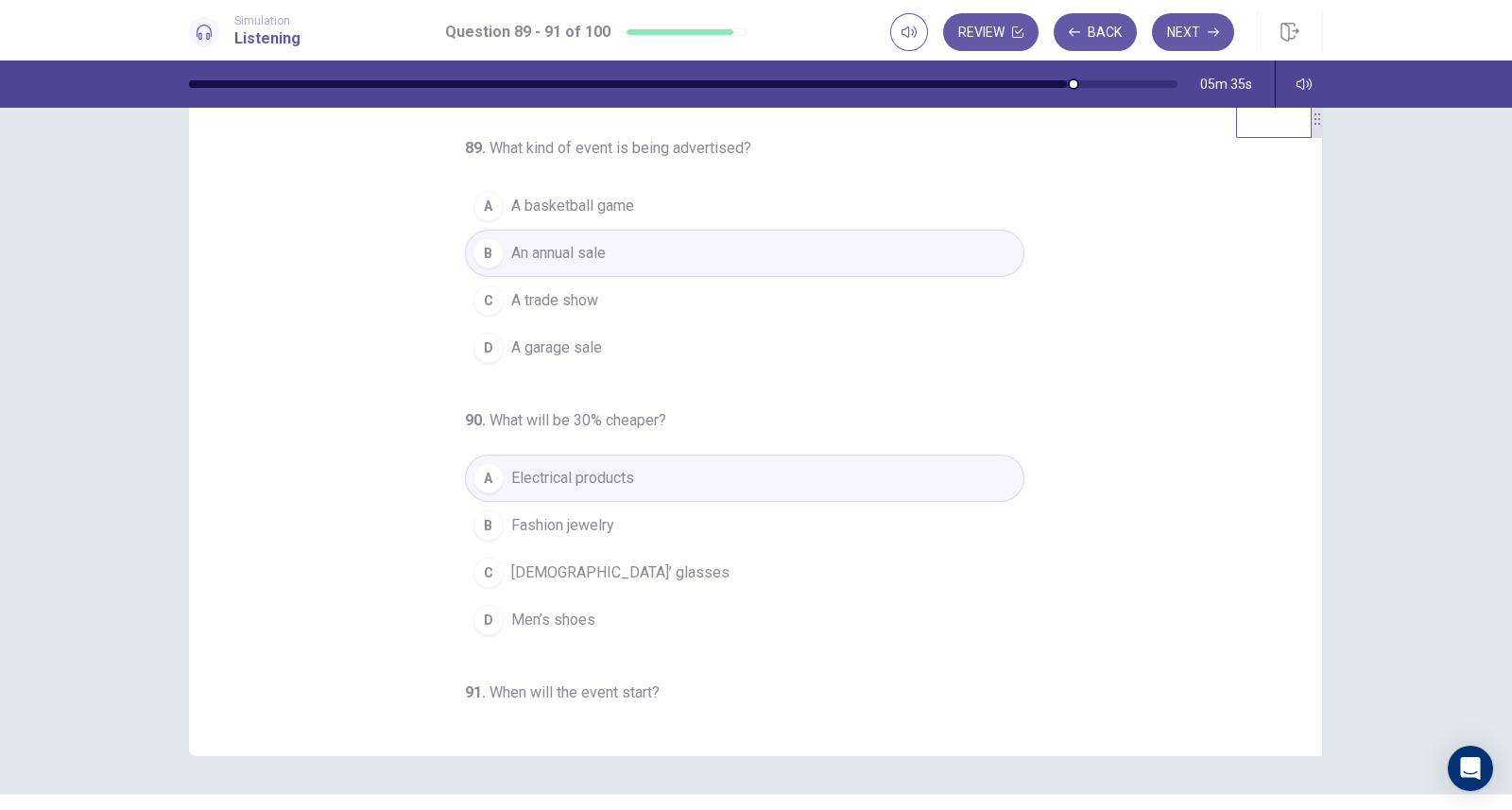 scroll, scrollTop: 193, scrollLeft: 0, axis: vertical 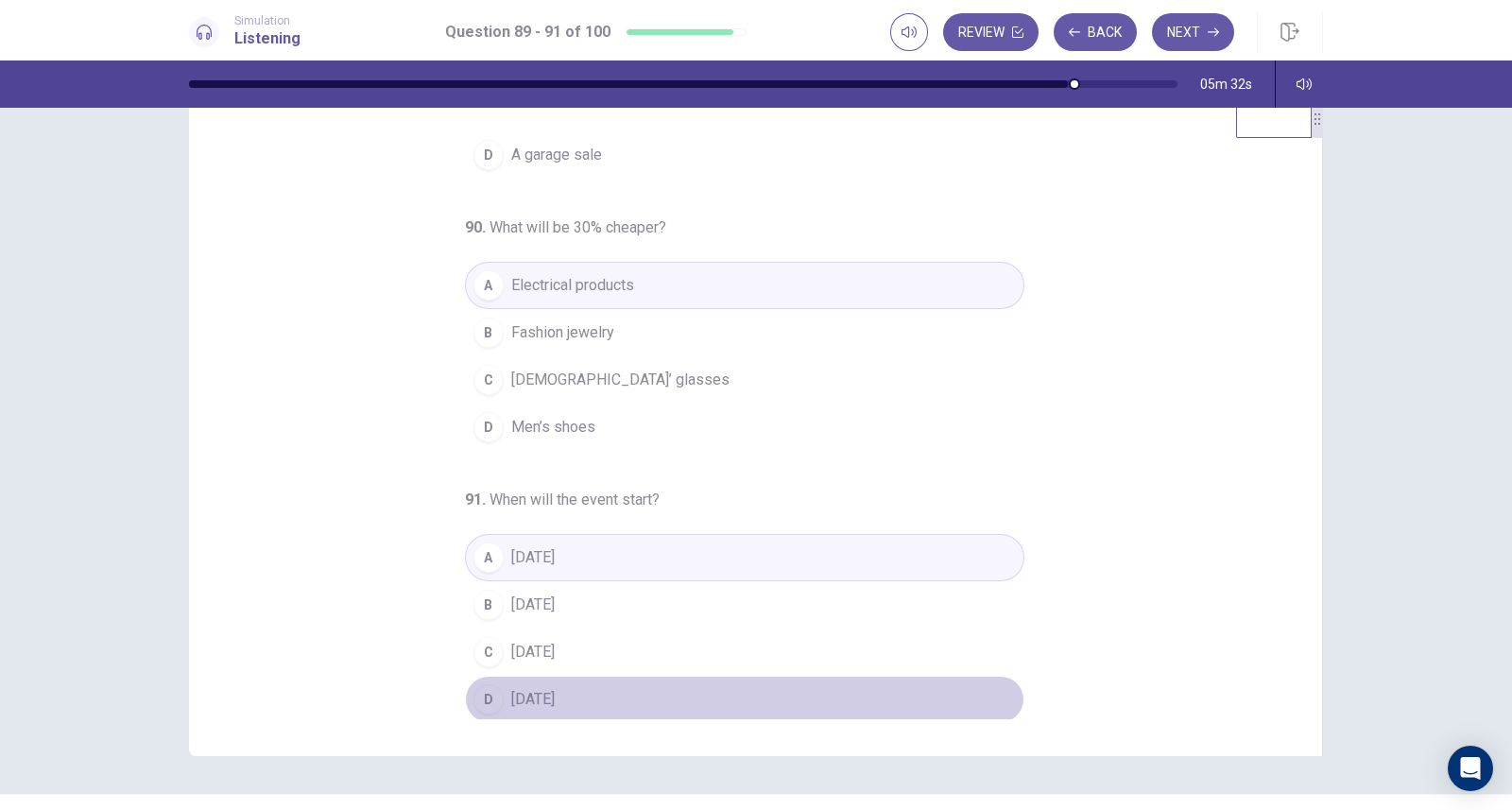 click on "[DATE]" at bounding box center [533, 699] 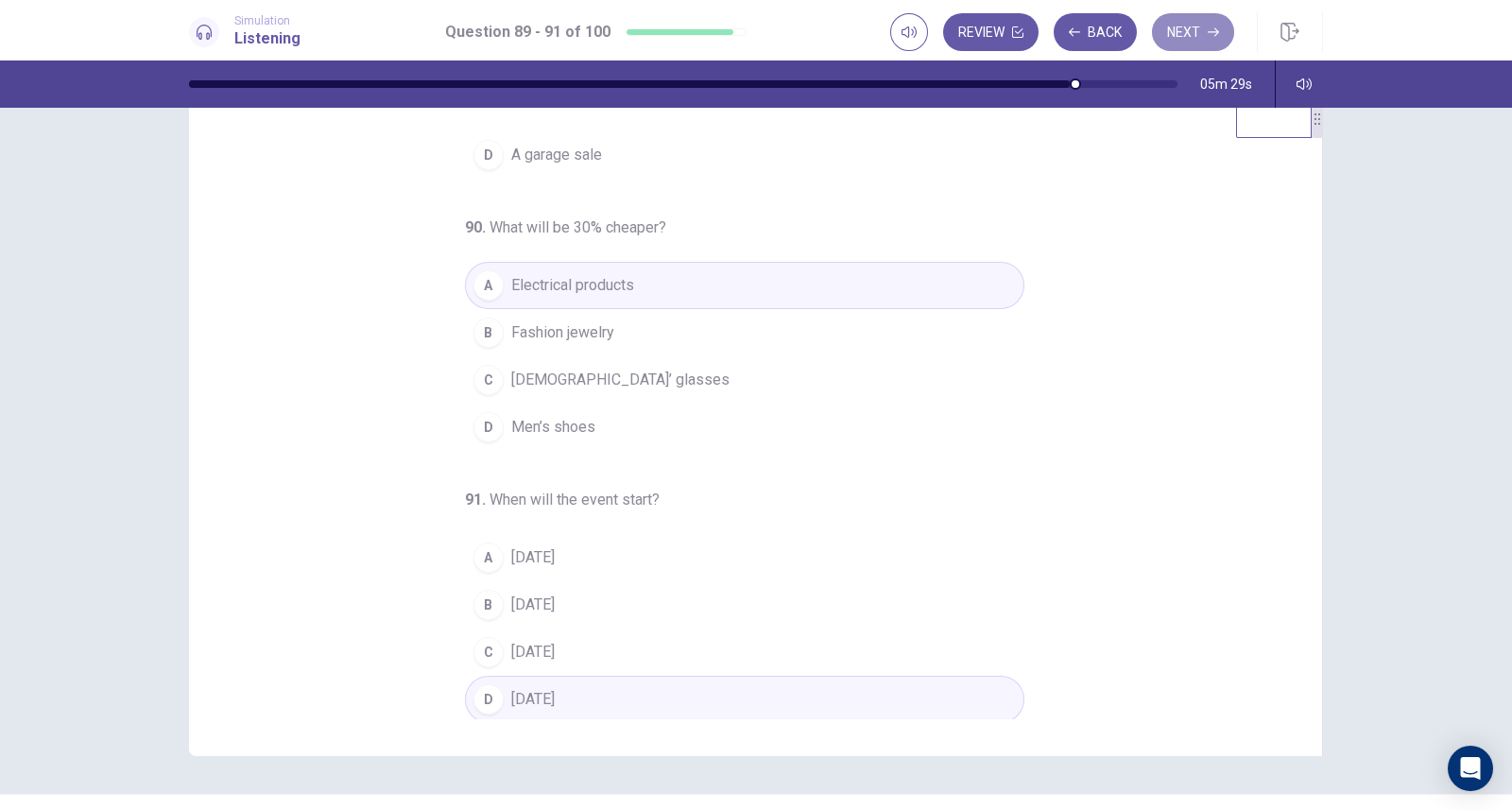 click on "Next" at bounding box center (1193, 32) 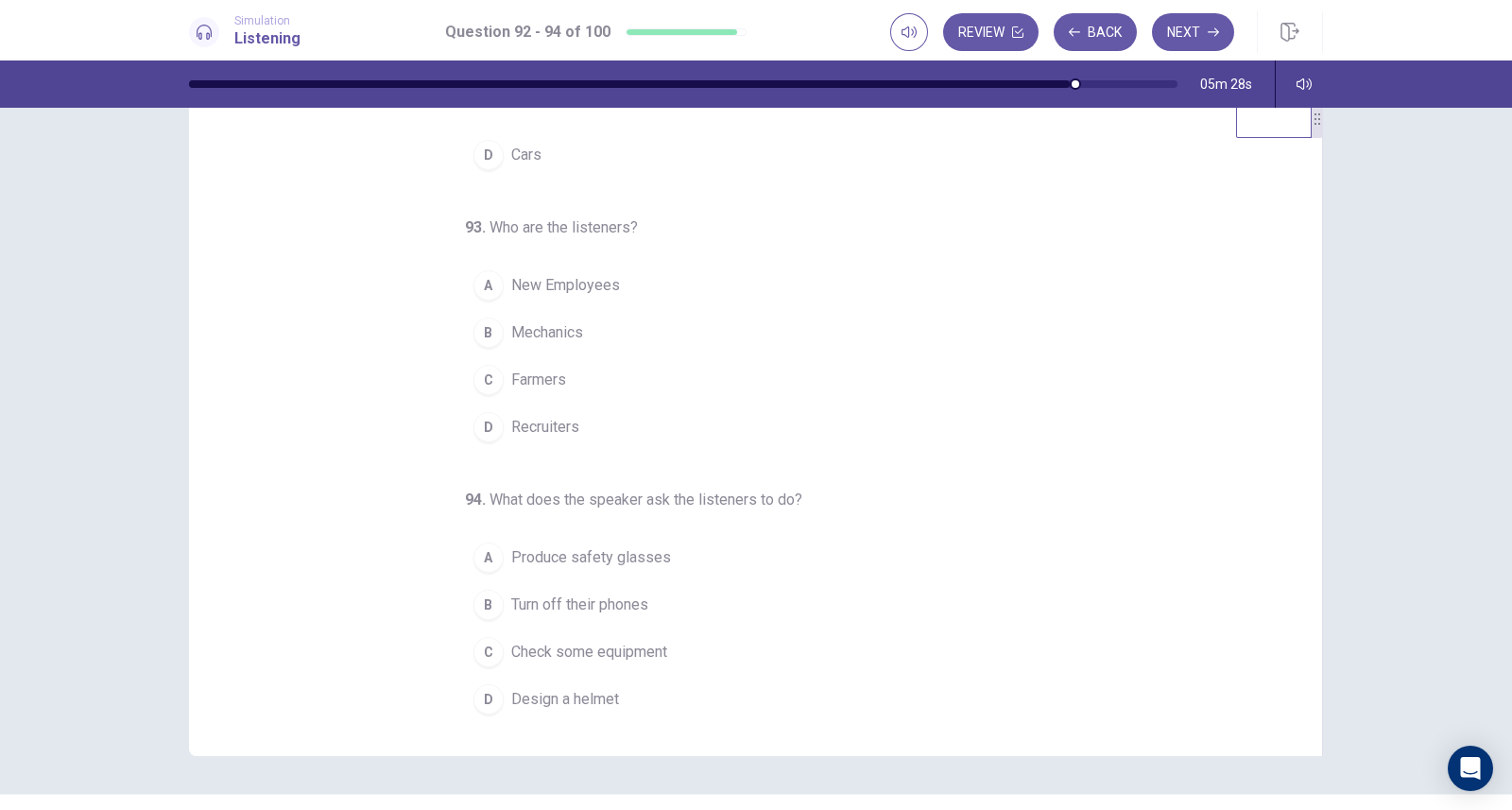 scroll, scrollTop: 59, scrollLeft: 0, axis: vertical 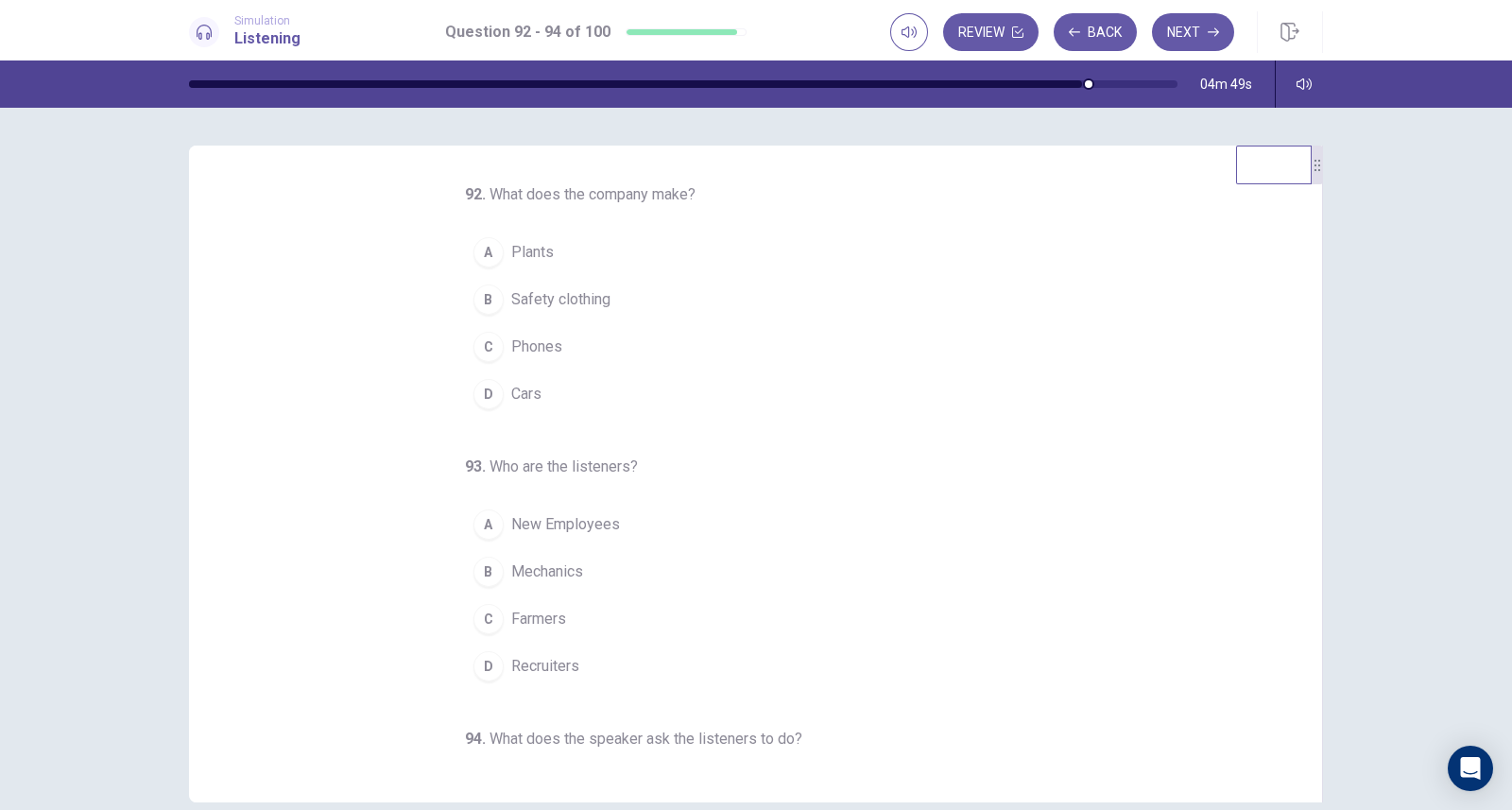 click on "A Plants" at bounding box center (745, 252) 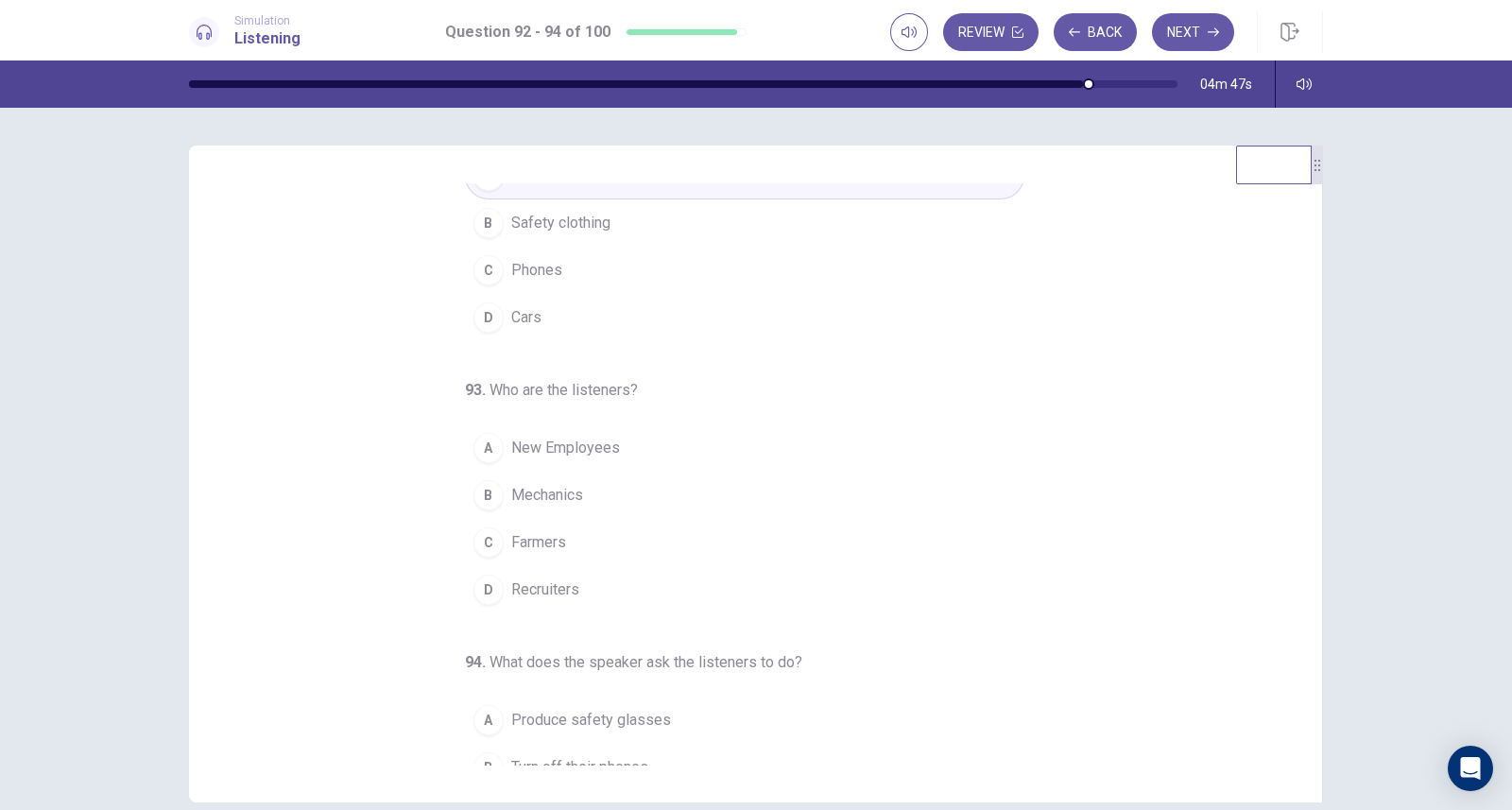 scroll, scrollTop: 78, scrollLeft: 0, axis: vertical 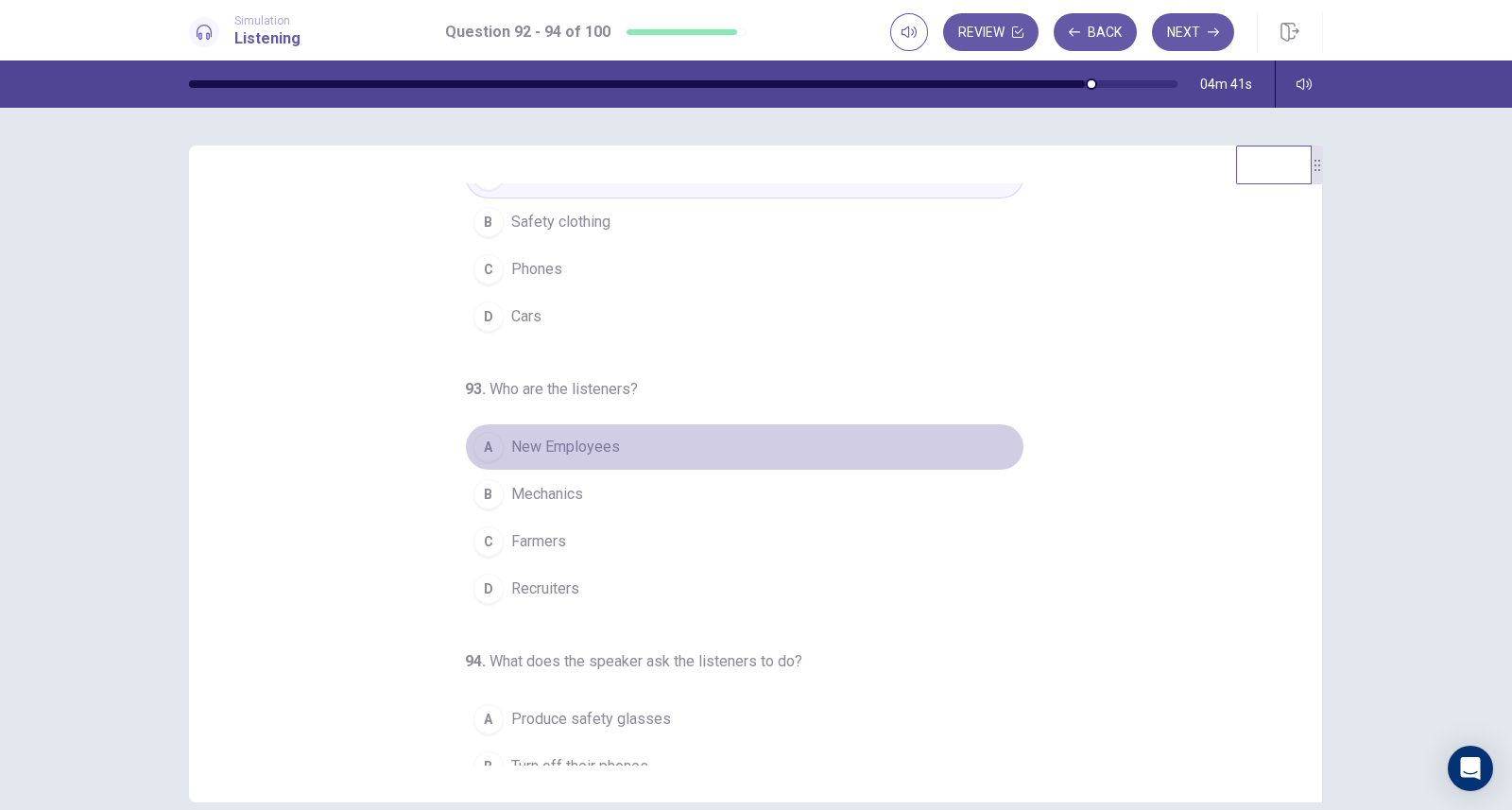click on "New Employees" at bounding box center (565, 447) 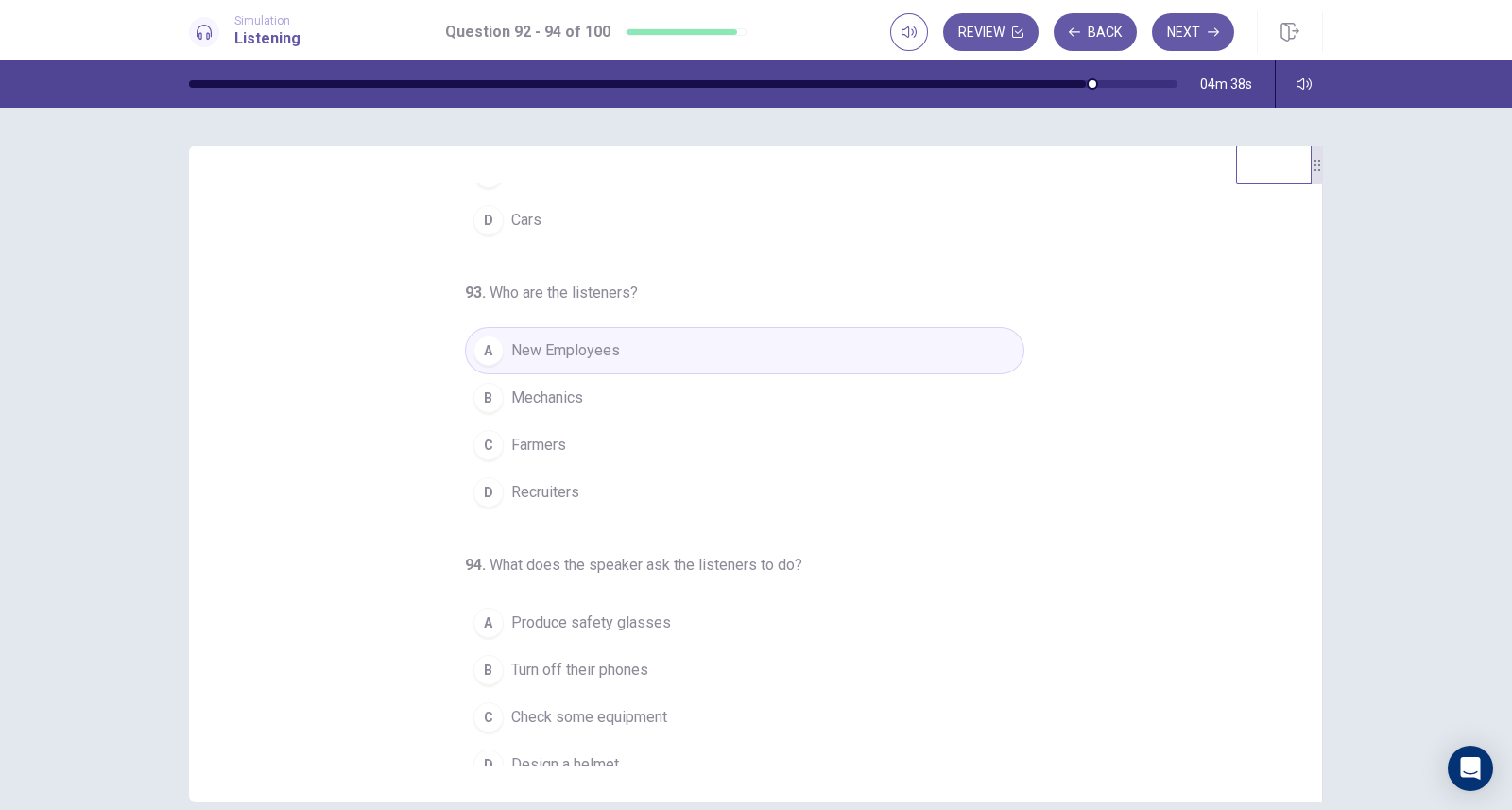 scroll, scrollTop: 193, scrollLeft: 0, axis: vertical 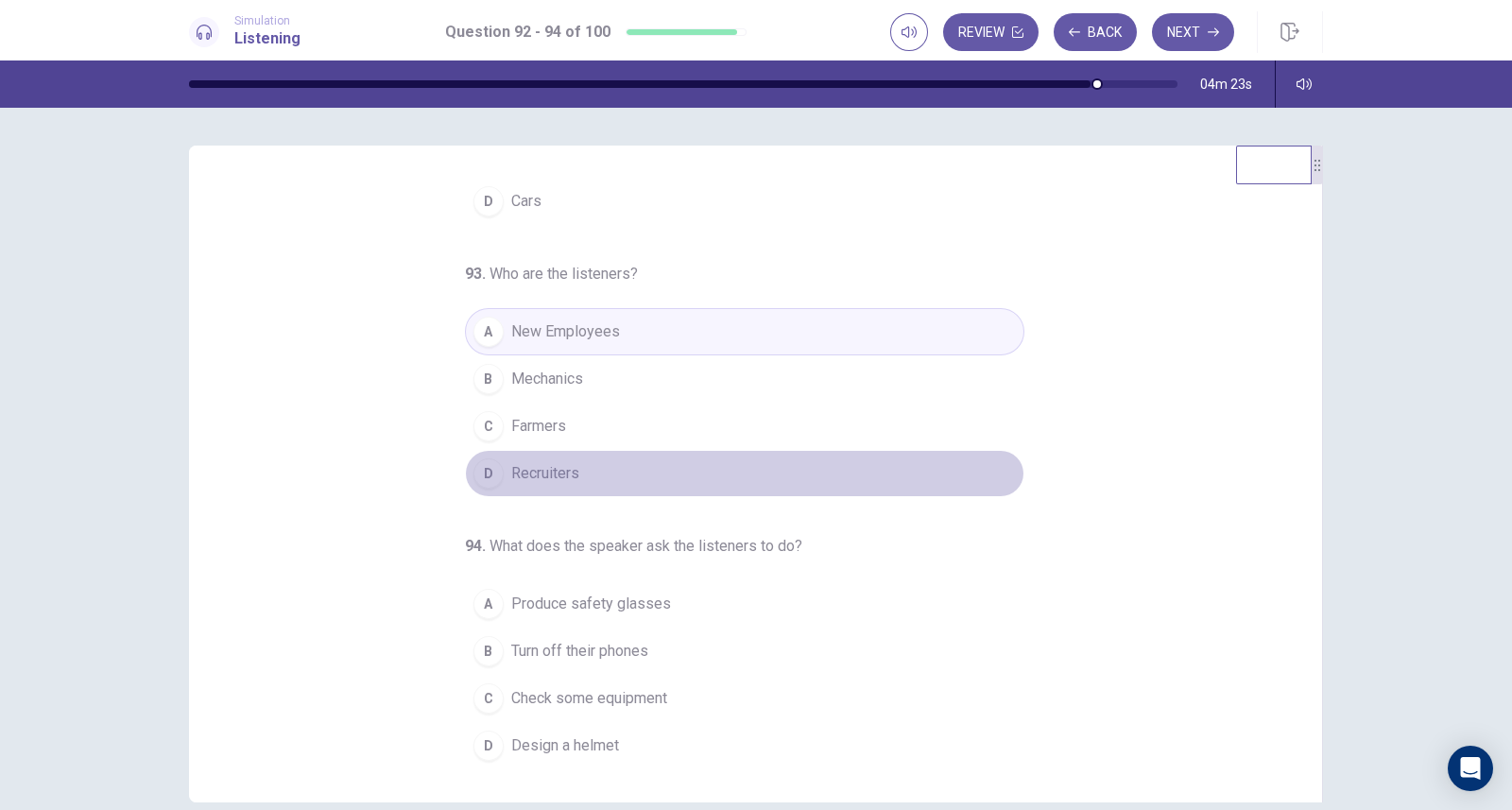 click on "D Recruiters" at bounding box center (745, 474) 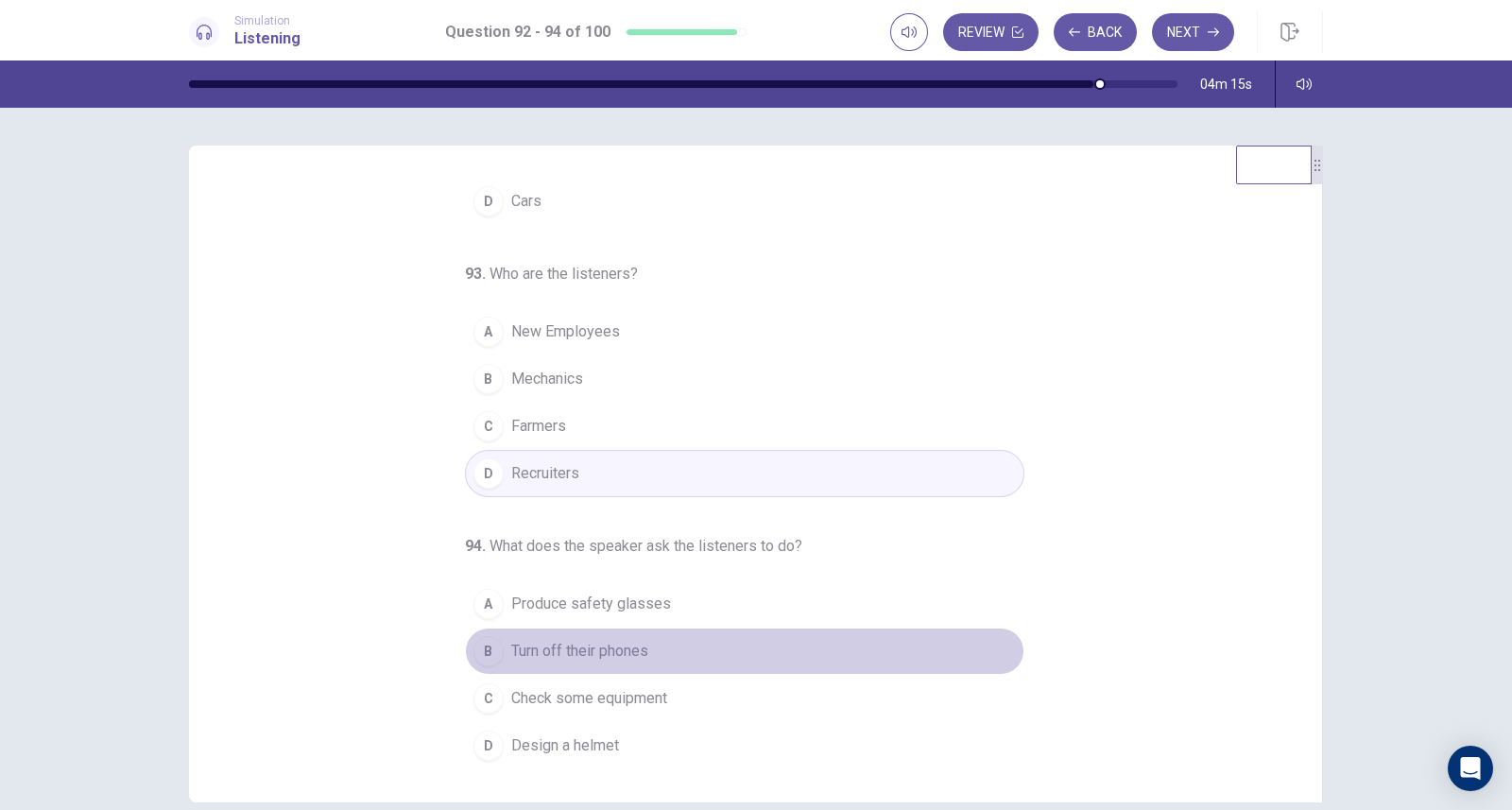 click on "B Turn off their phones" at bounding box center [745, 651] 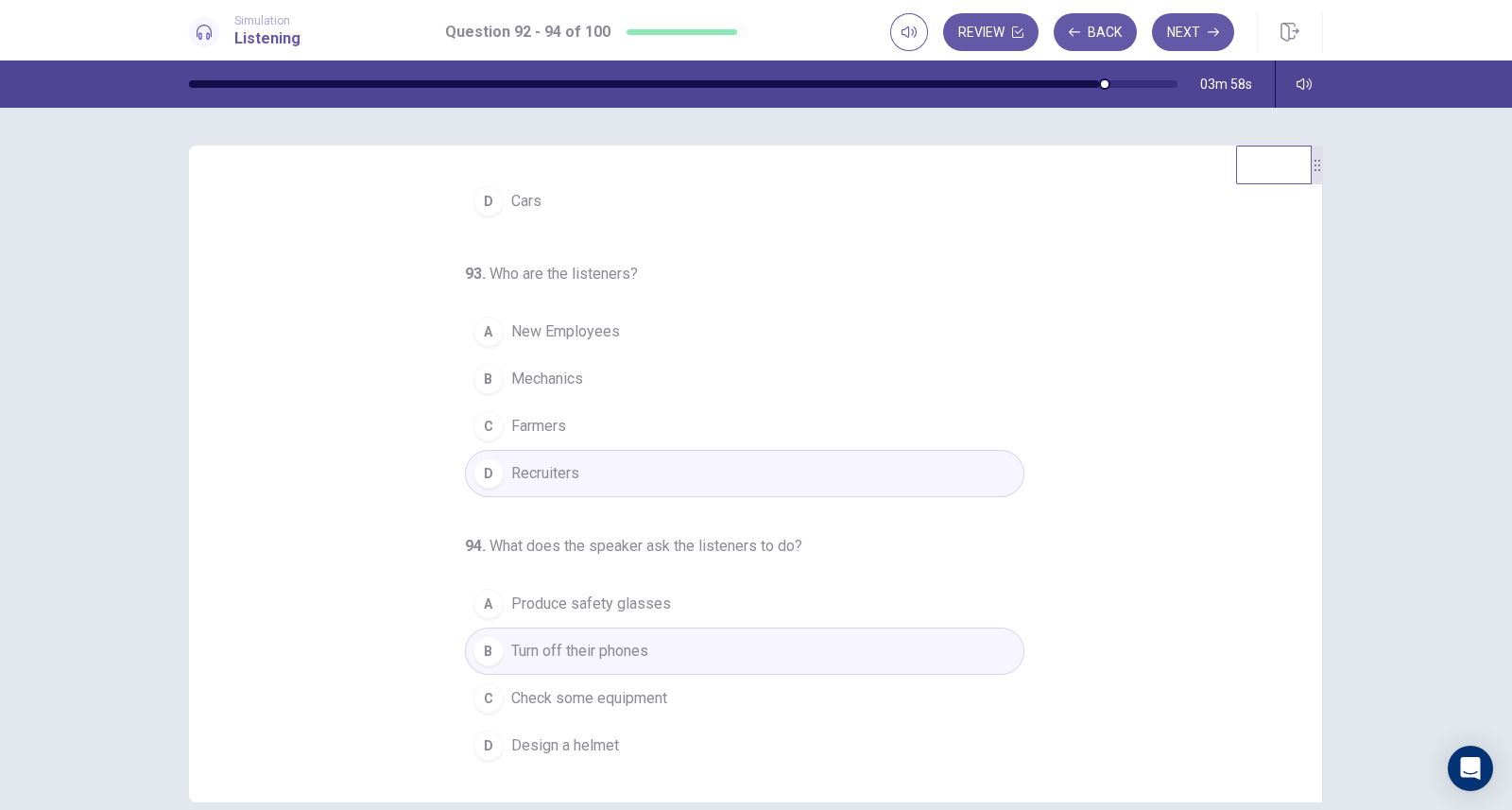 scroll, scrollTop: 91, scrollLeft: 0, axis: vertical 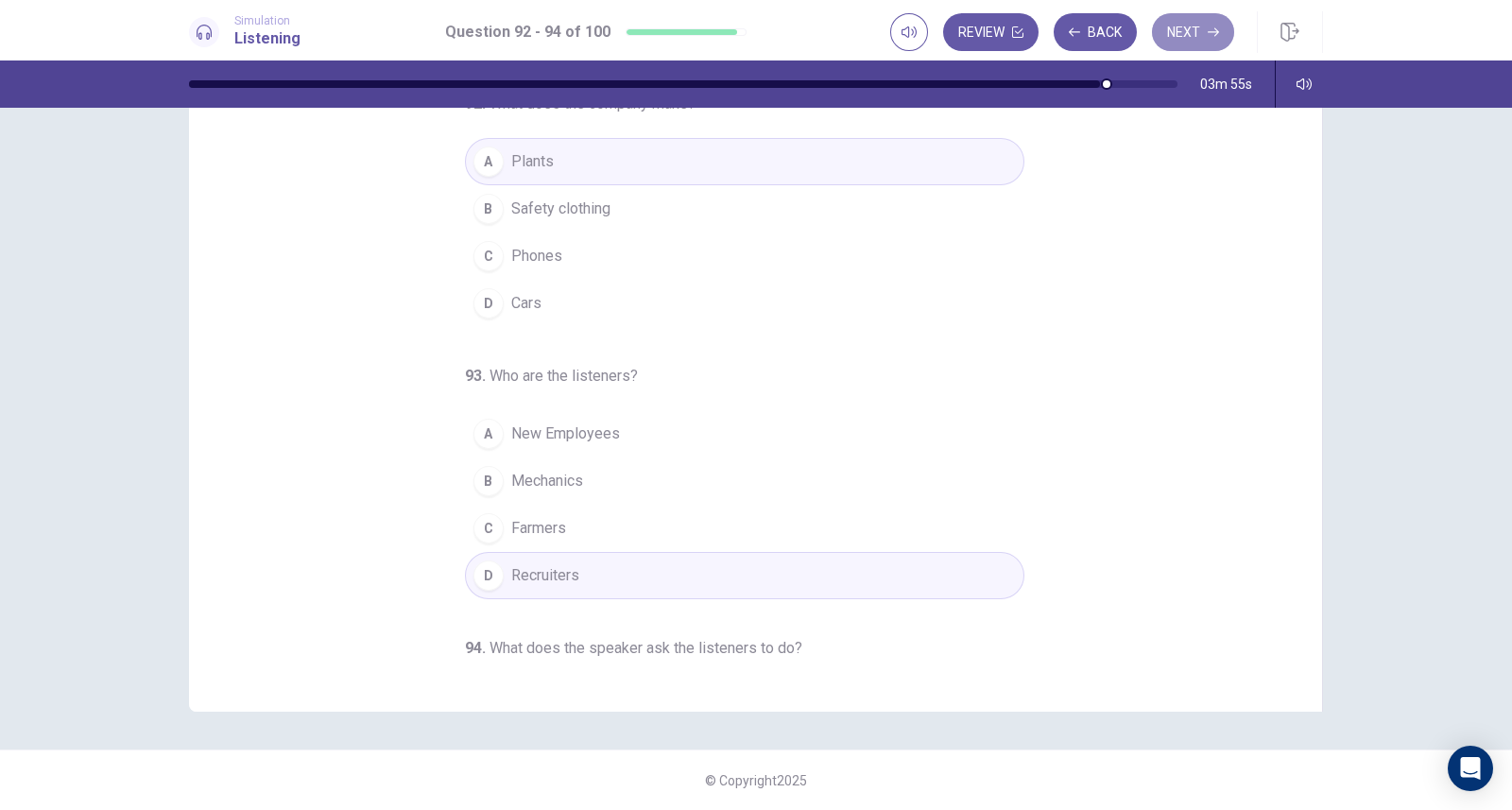 click on "Next" at bounding box center (1193, 32) 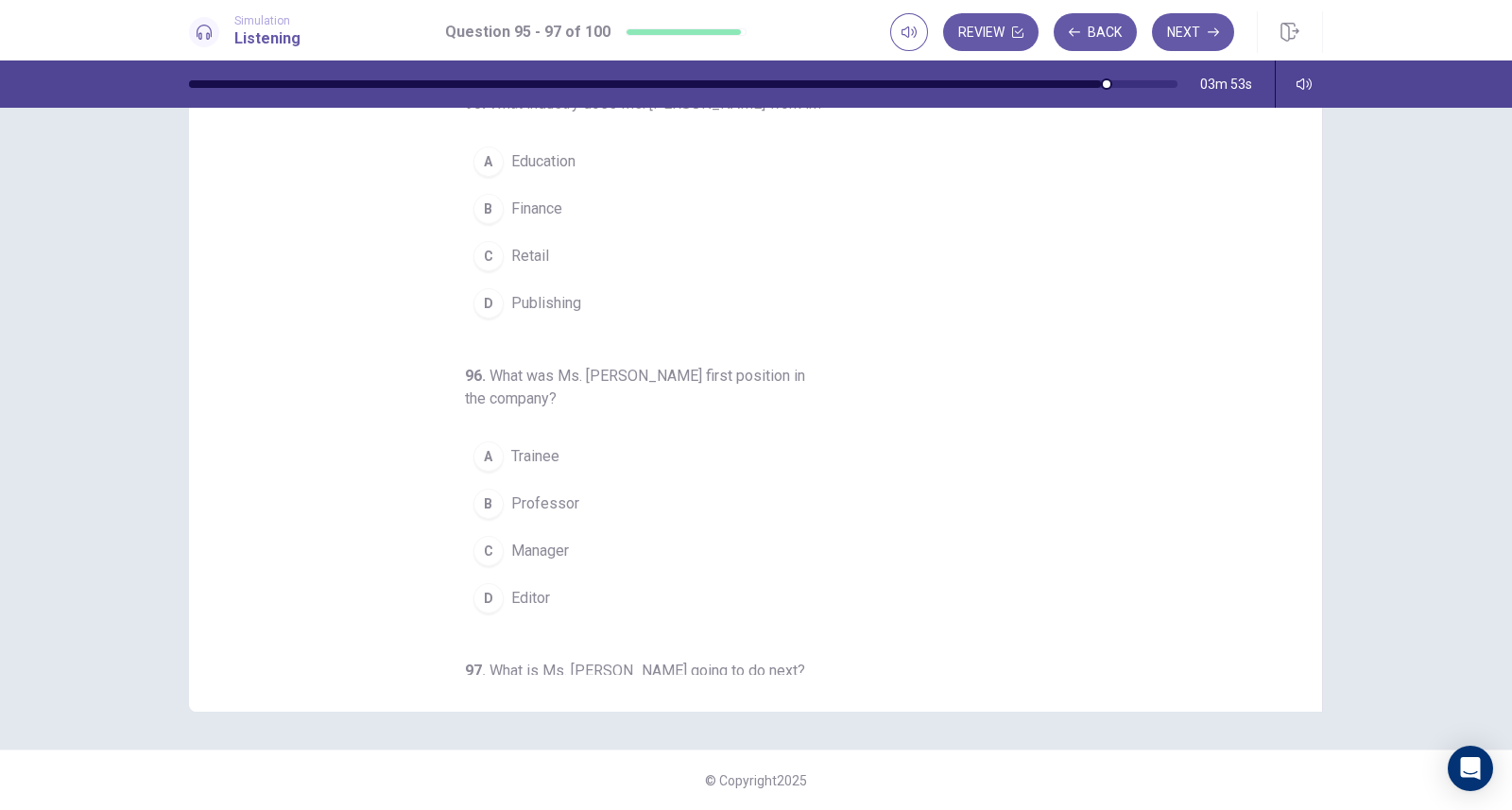 scroll, scrollTop: 0, scrollLeft: 0, axis: both 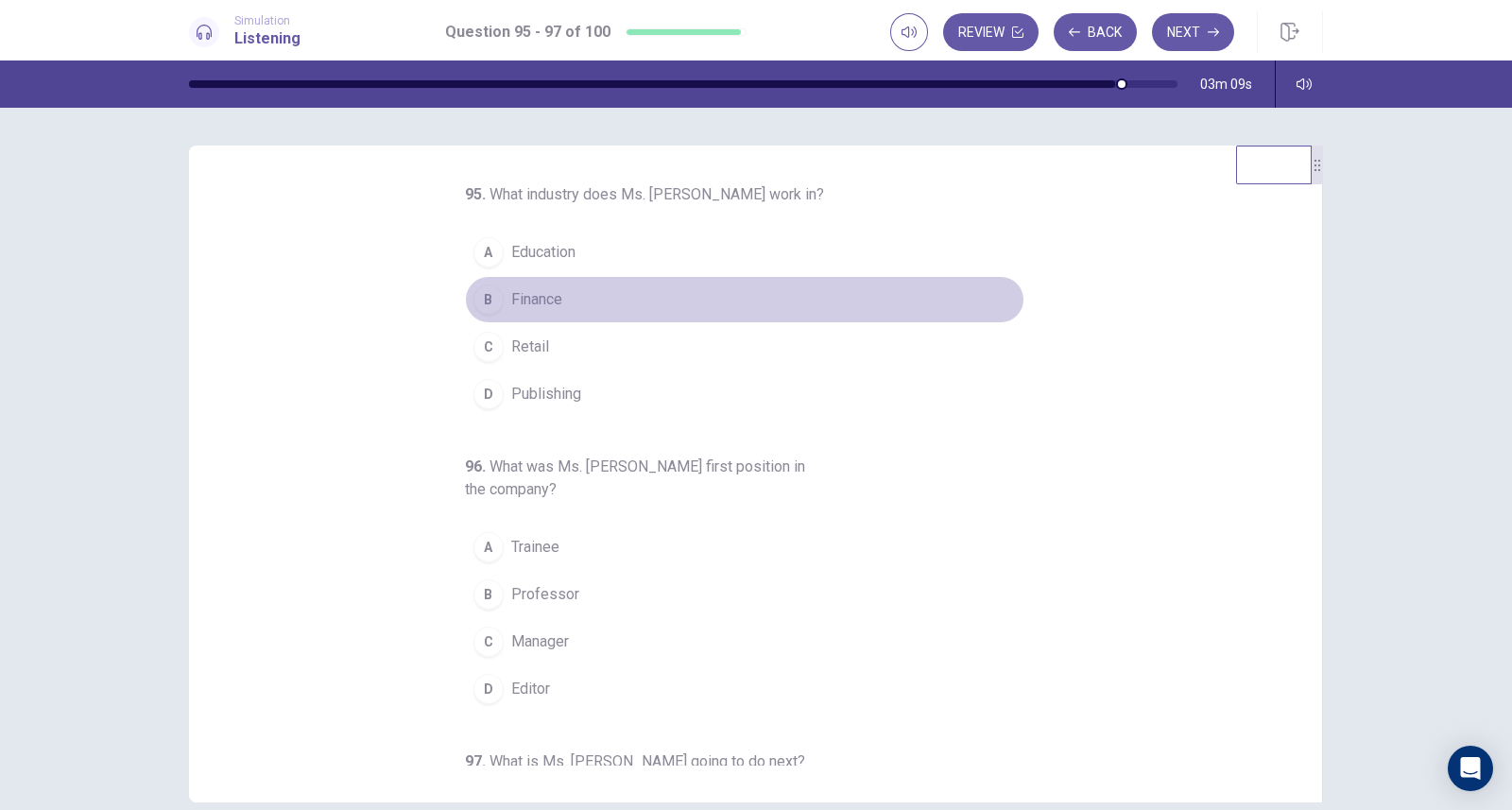 click on "B" at bounding box center (489, 300) 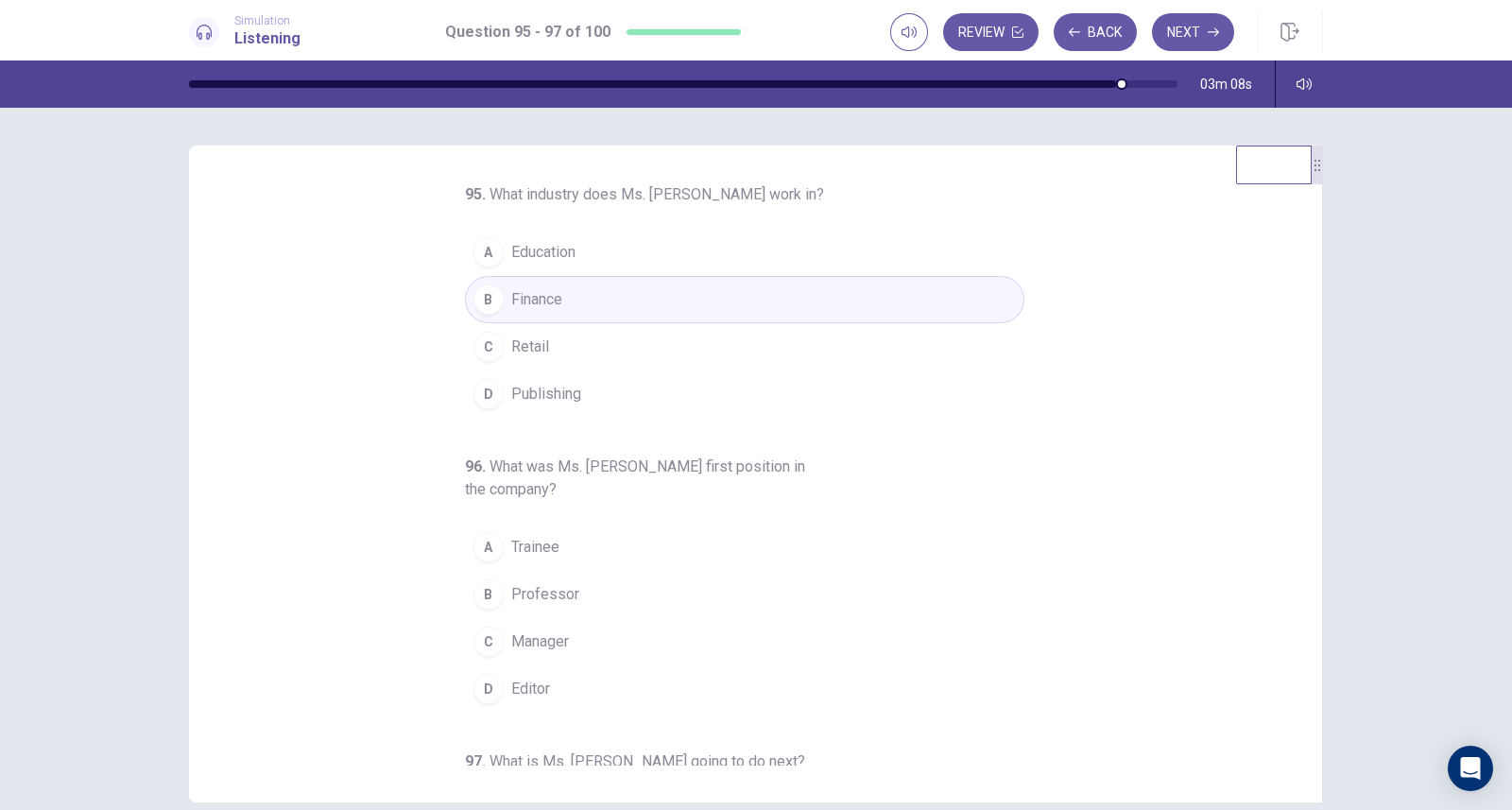 scroll, scrollTop: 19, scrollLeft: 0, axis: vertical 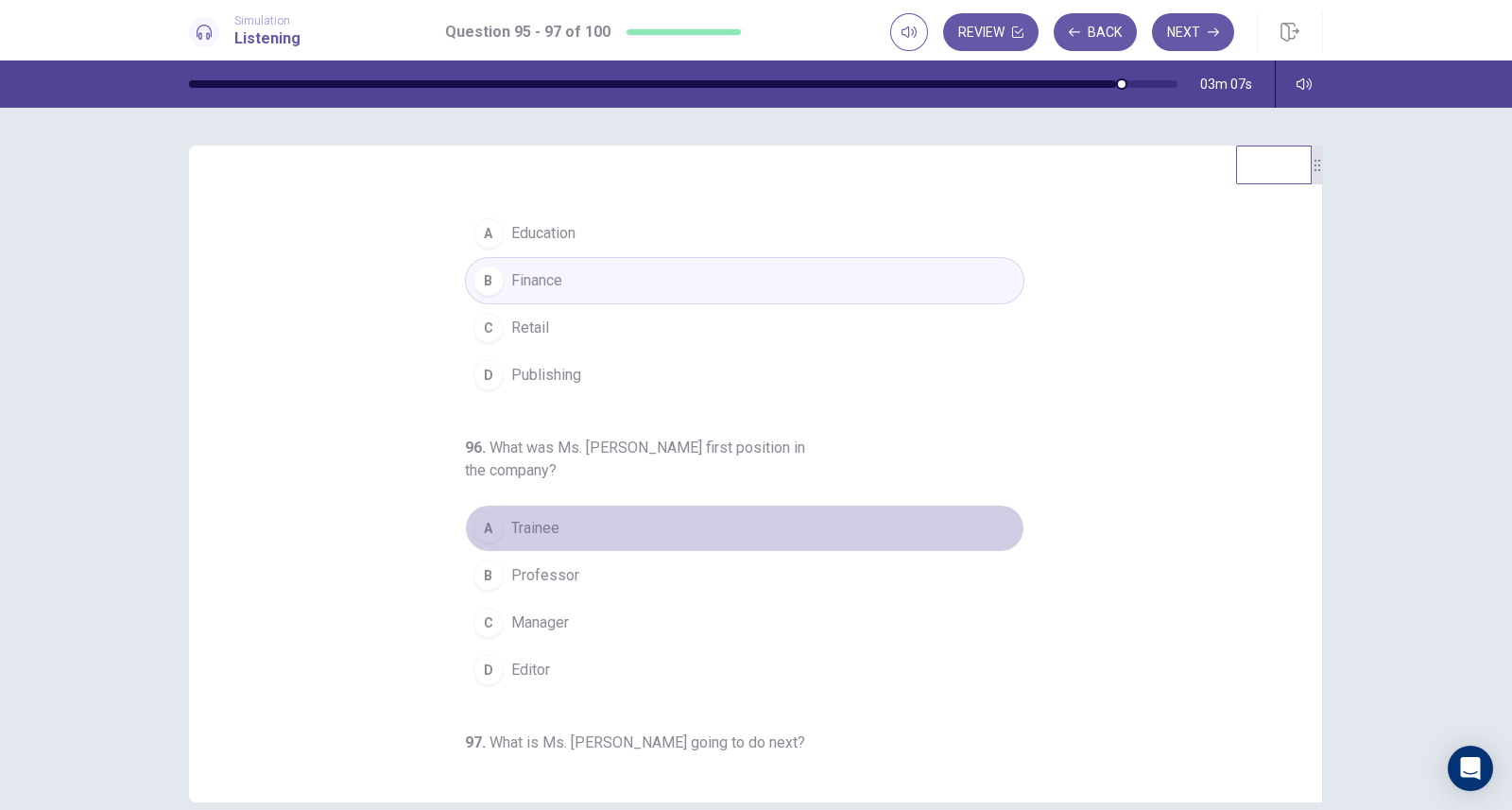click on "Trainee" at bounding box center [535, 528] 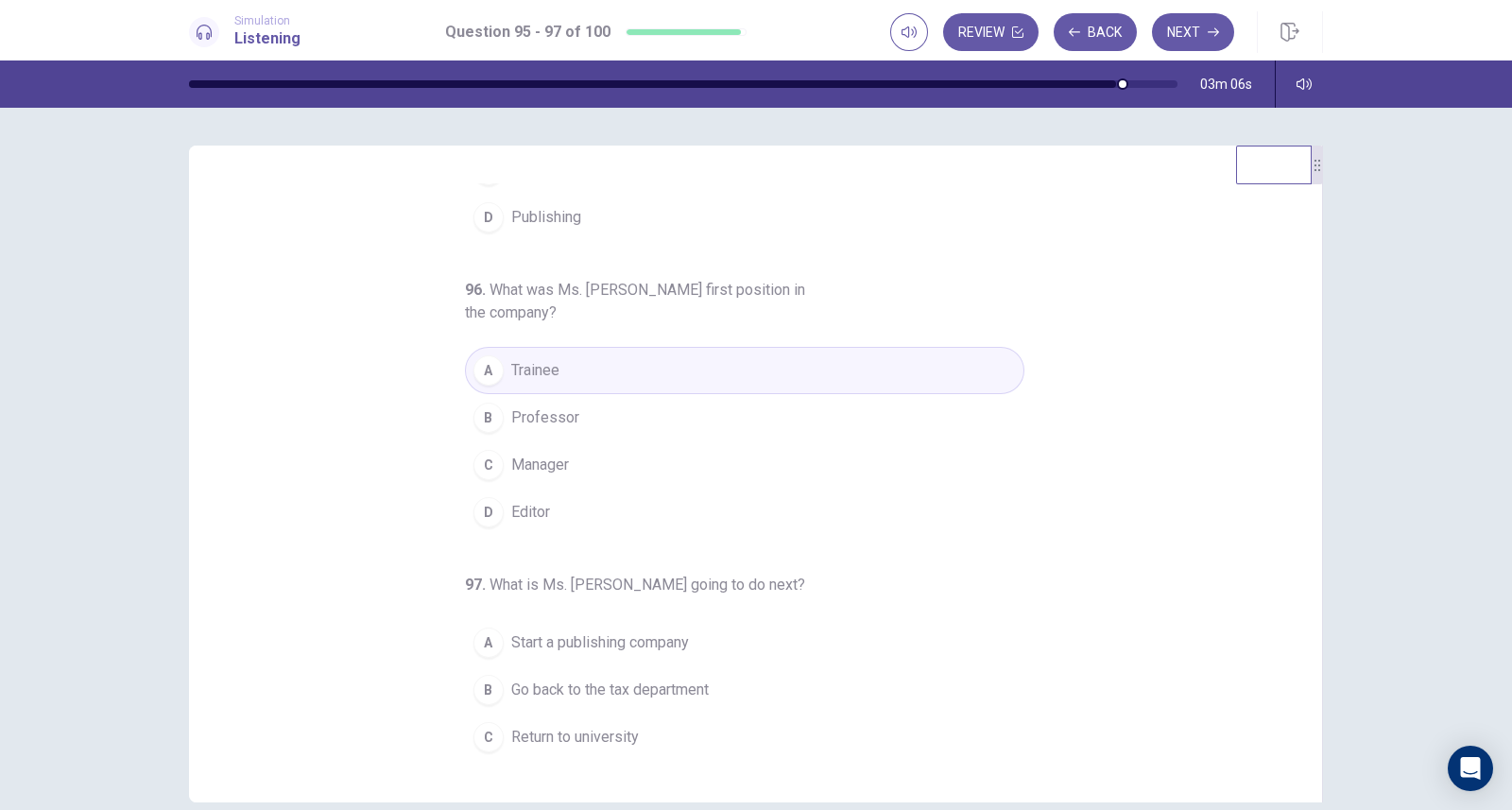 scroll, scrollTop: 215, scrollLeft: 0, axis: vertical 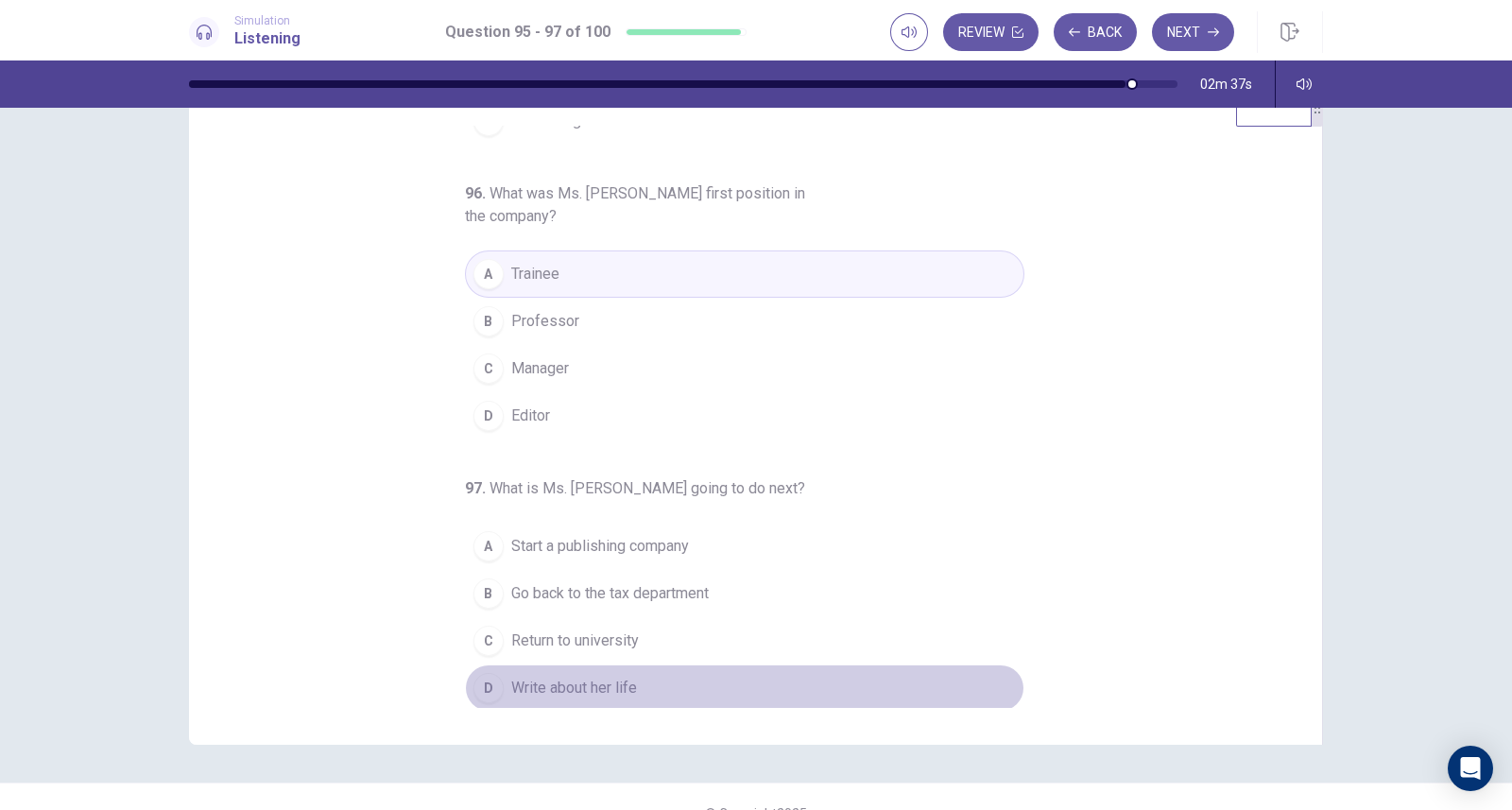 click on "Write about her life" at bounding box center (574, 688) 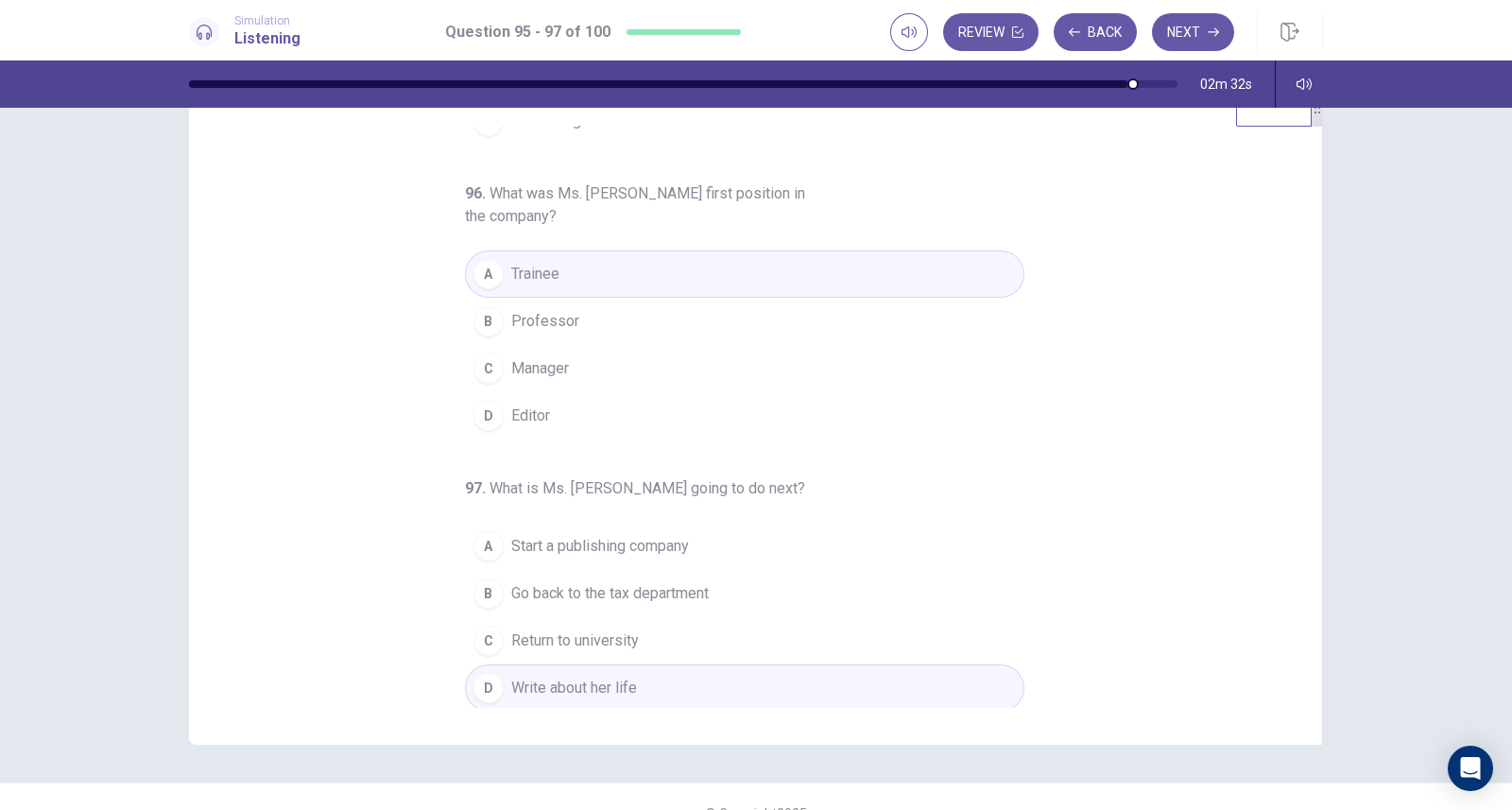 scroll, scrollTop: 0, scrollLeft: 0, axis: both 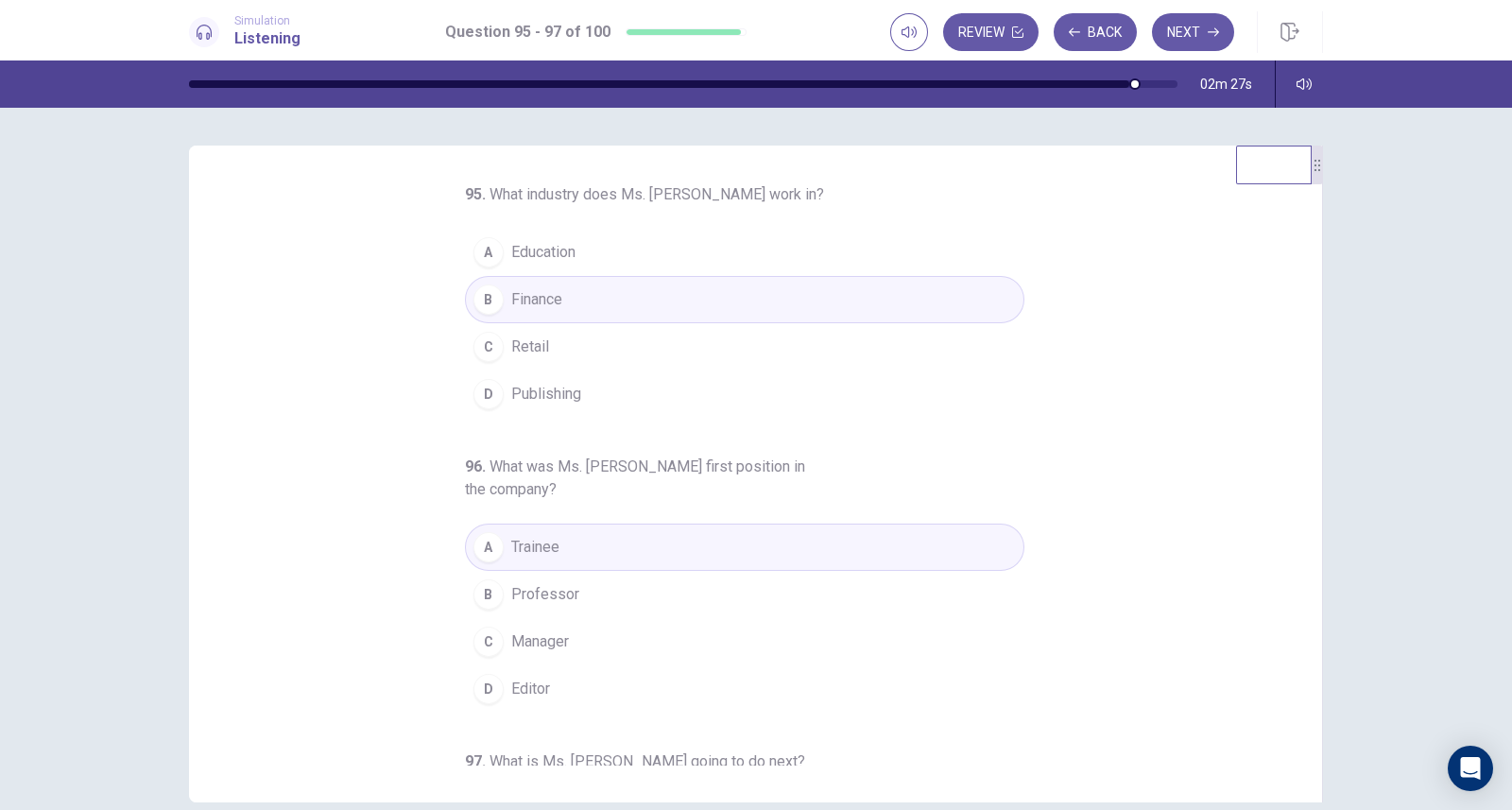 drag, startPoint x: 1282, startPoint y: 375, endPoint x: 1257, endPoint y: 296, distance: 82.86133 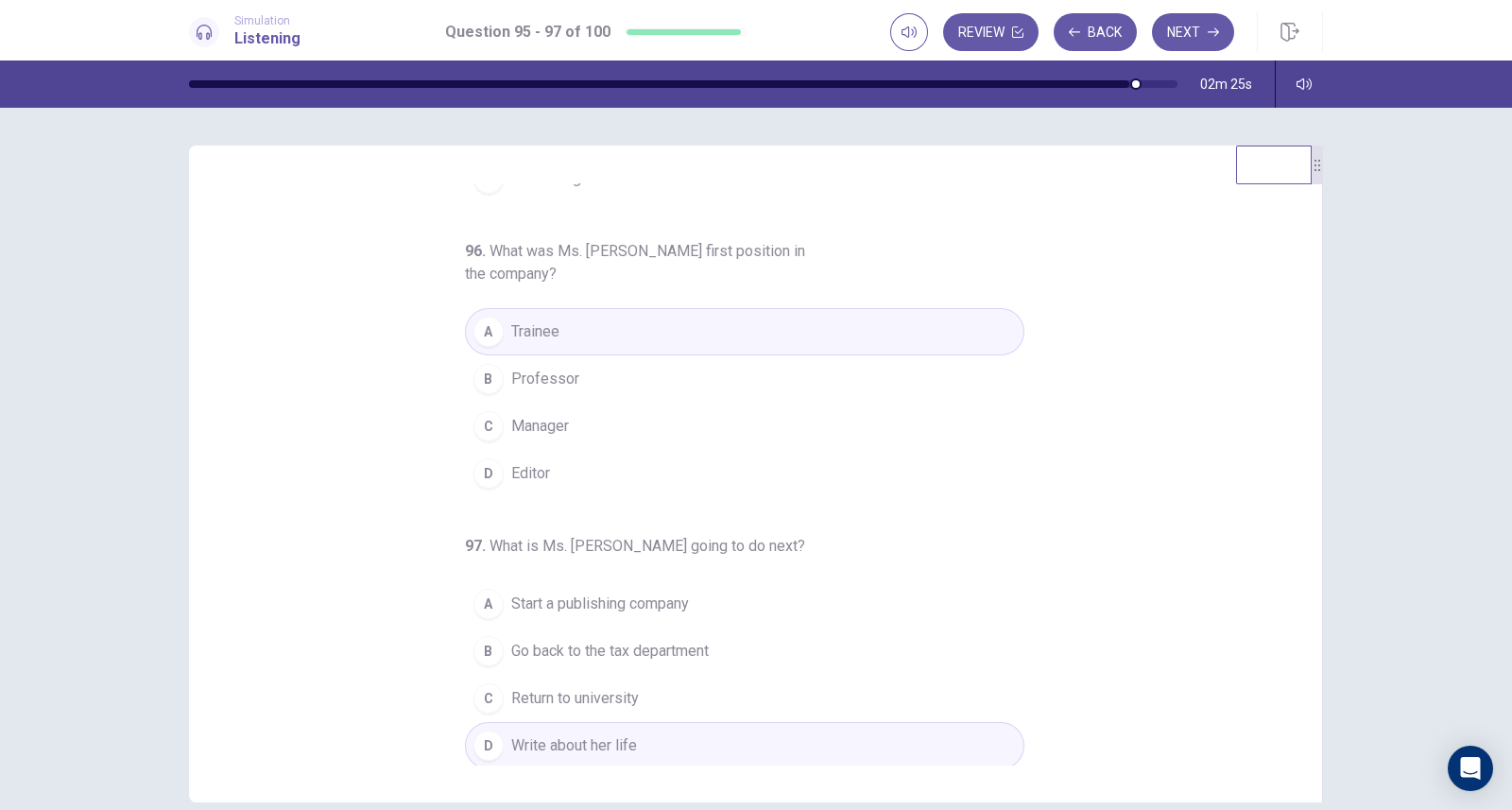 scroll, scrollTop: 0, scrollLeft: 0, axis: both 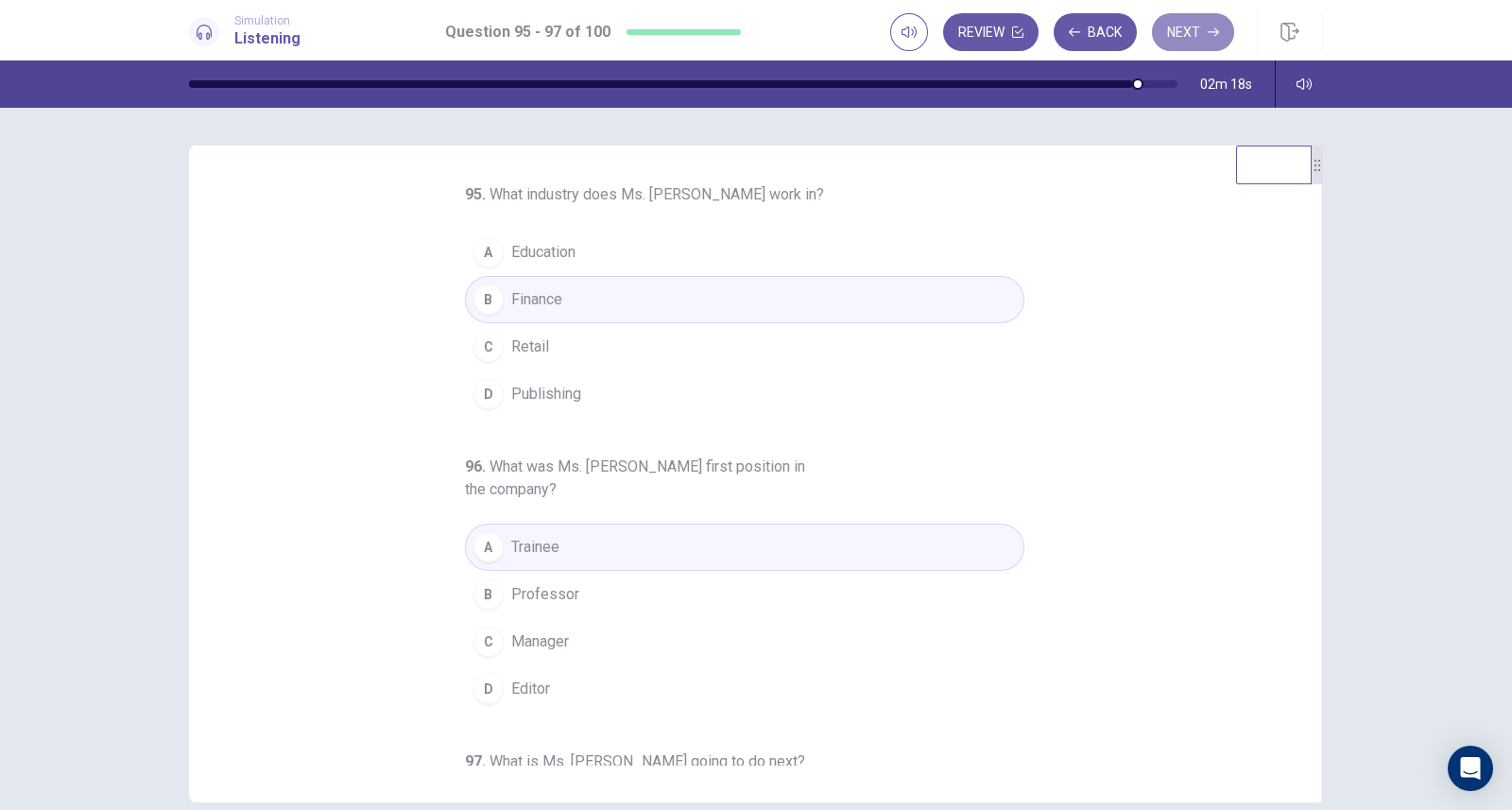 click on "Next" at bounding box center (1193, 32) 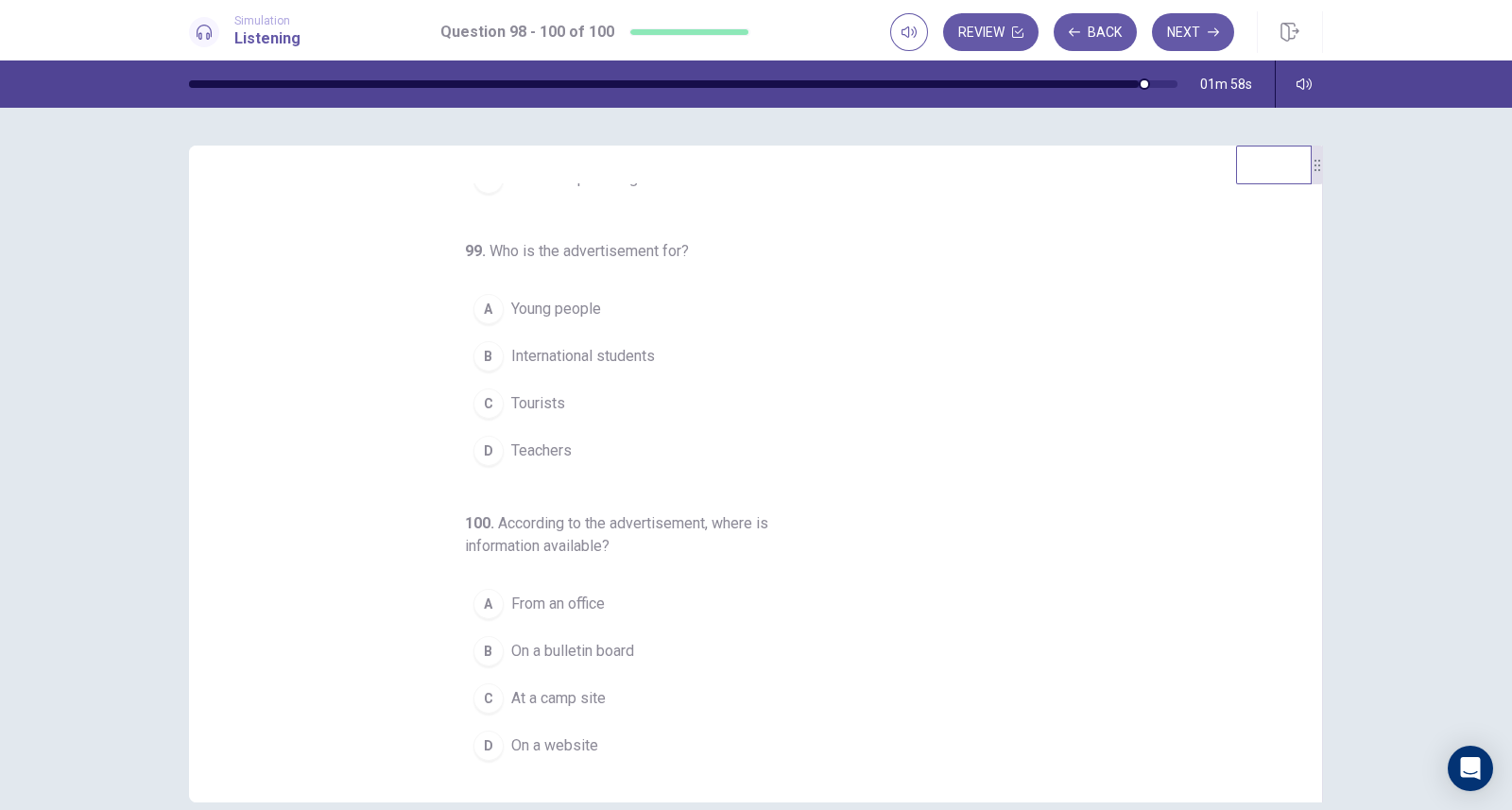 scroll, scrollTop: 0, scrollLeft: 0, axis: both 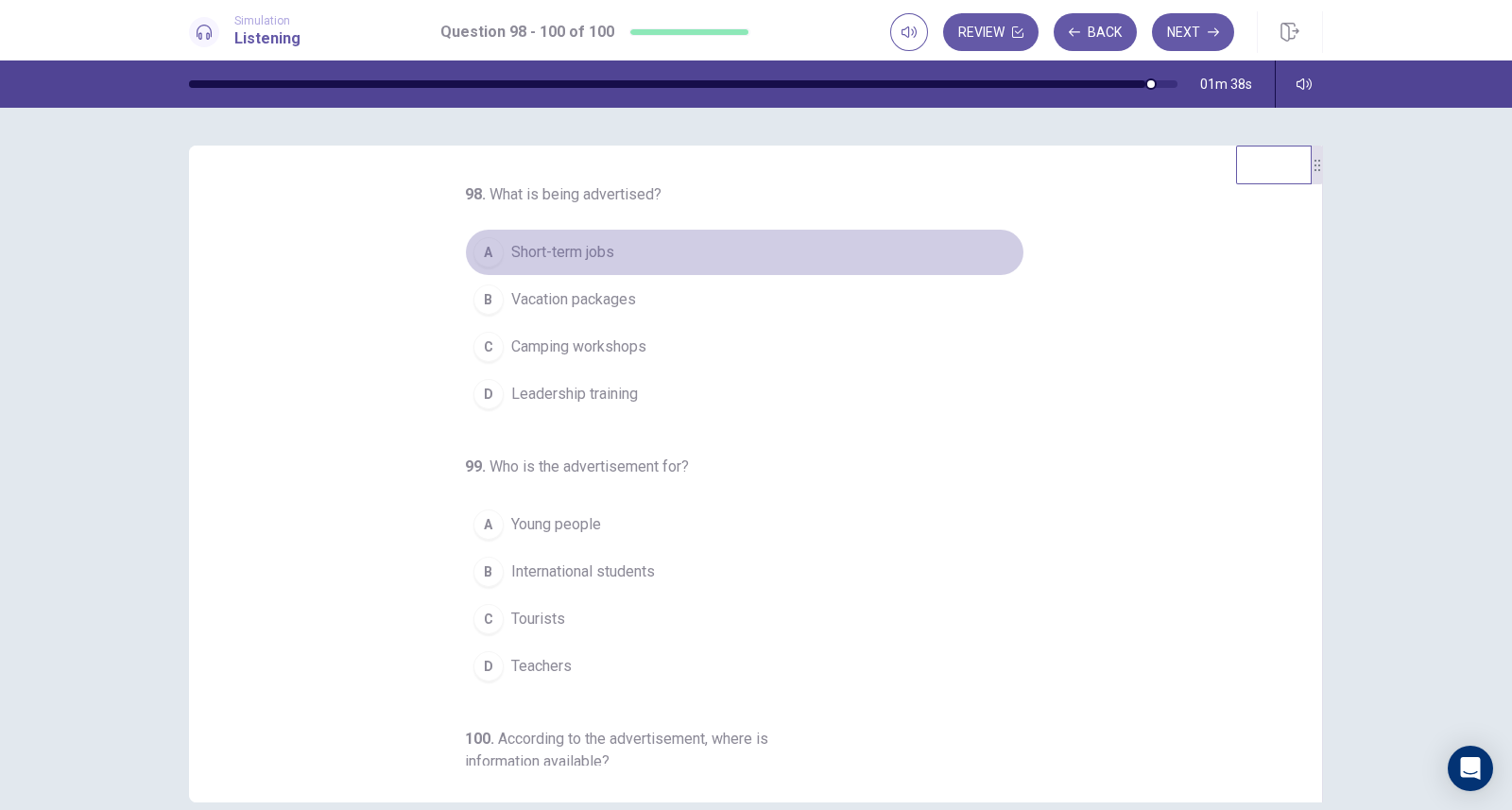 click on "A" at bounding box center [489, 252] 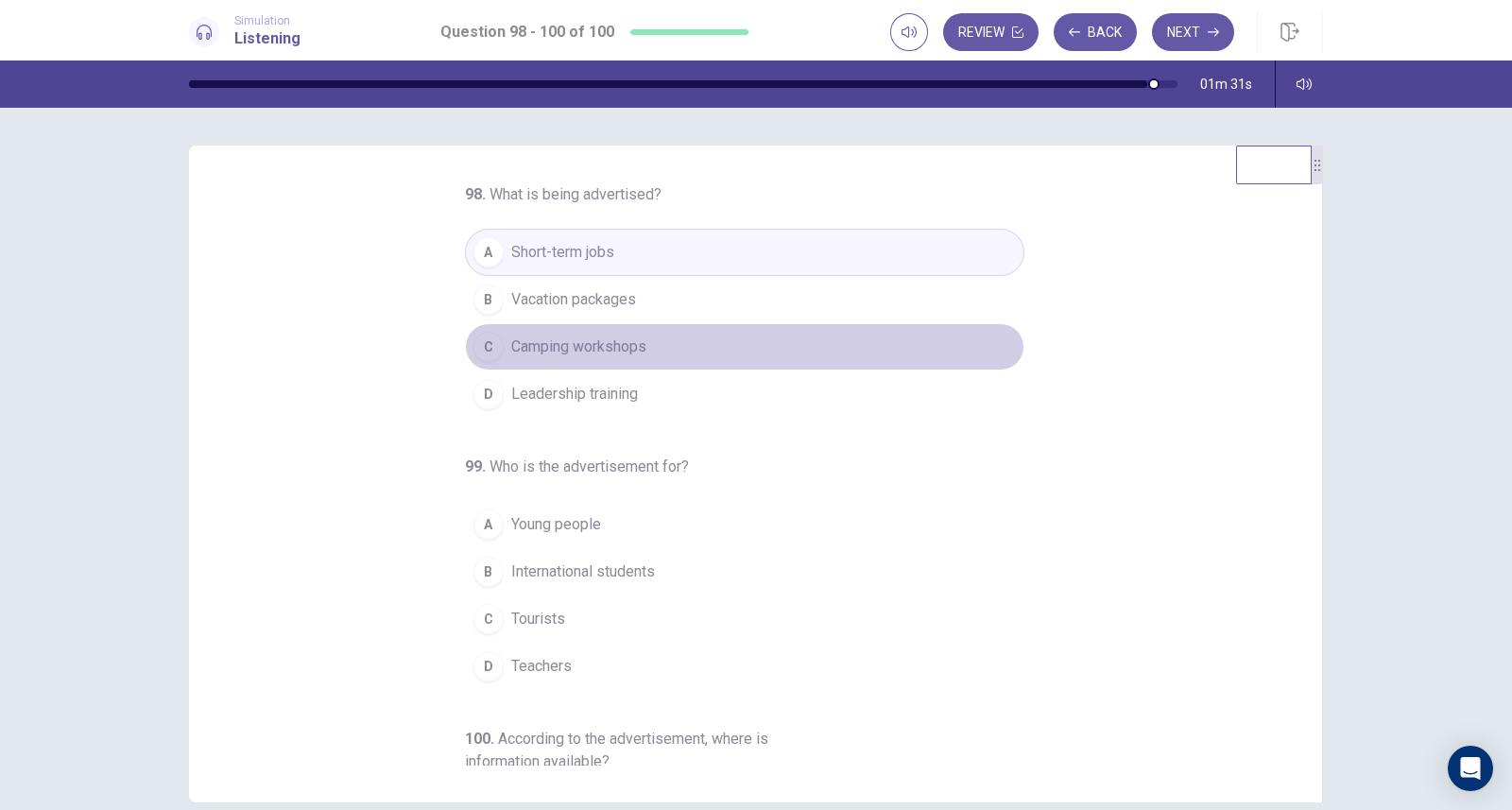 click on "Camping workshops" at bounding box center [578, 347] 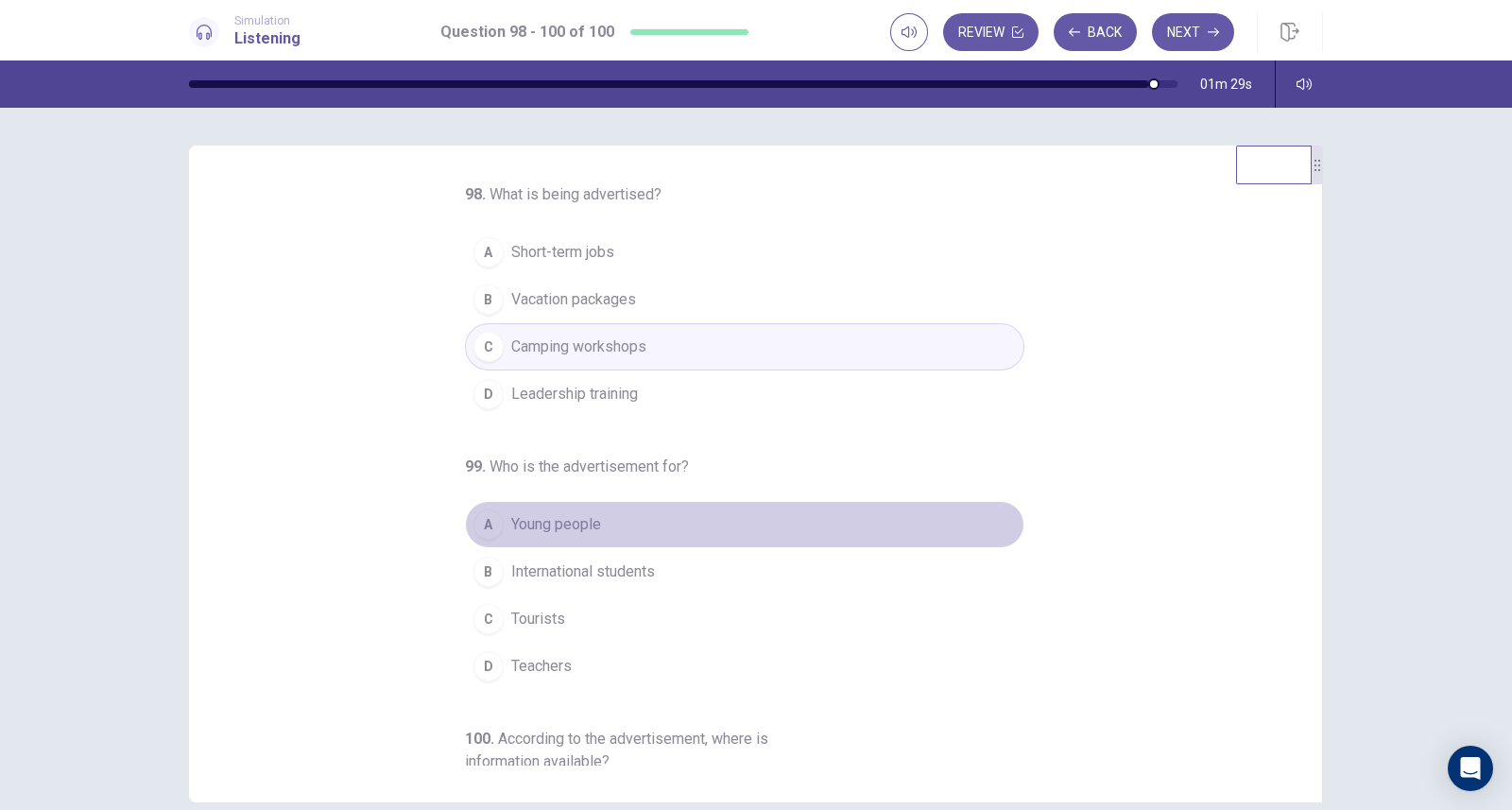 click on "A Young people" at bounding box center [745, 525] 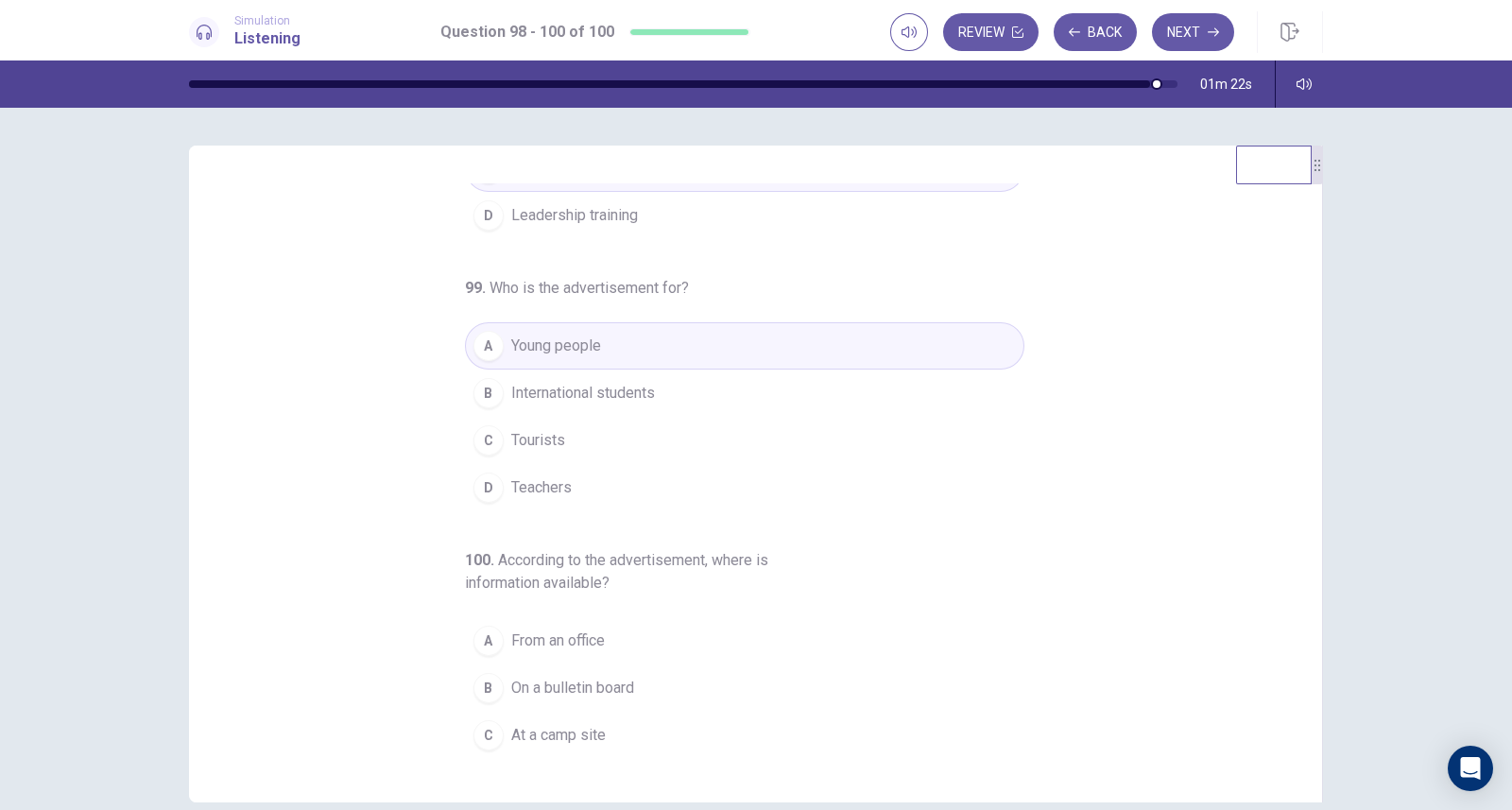 scroll, scrollTop: 215, scrollLeft: 0, axis: vertical 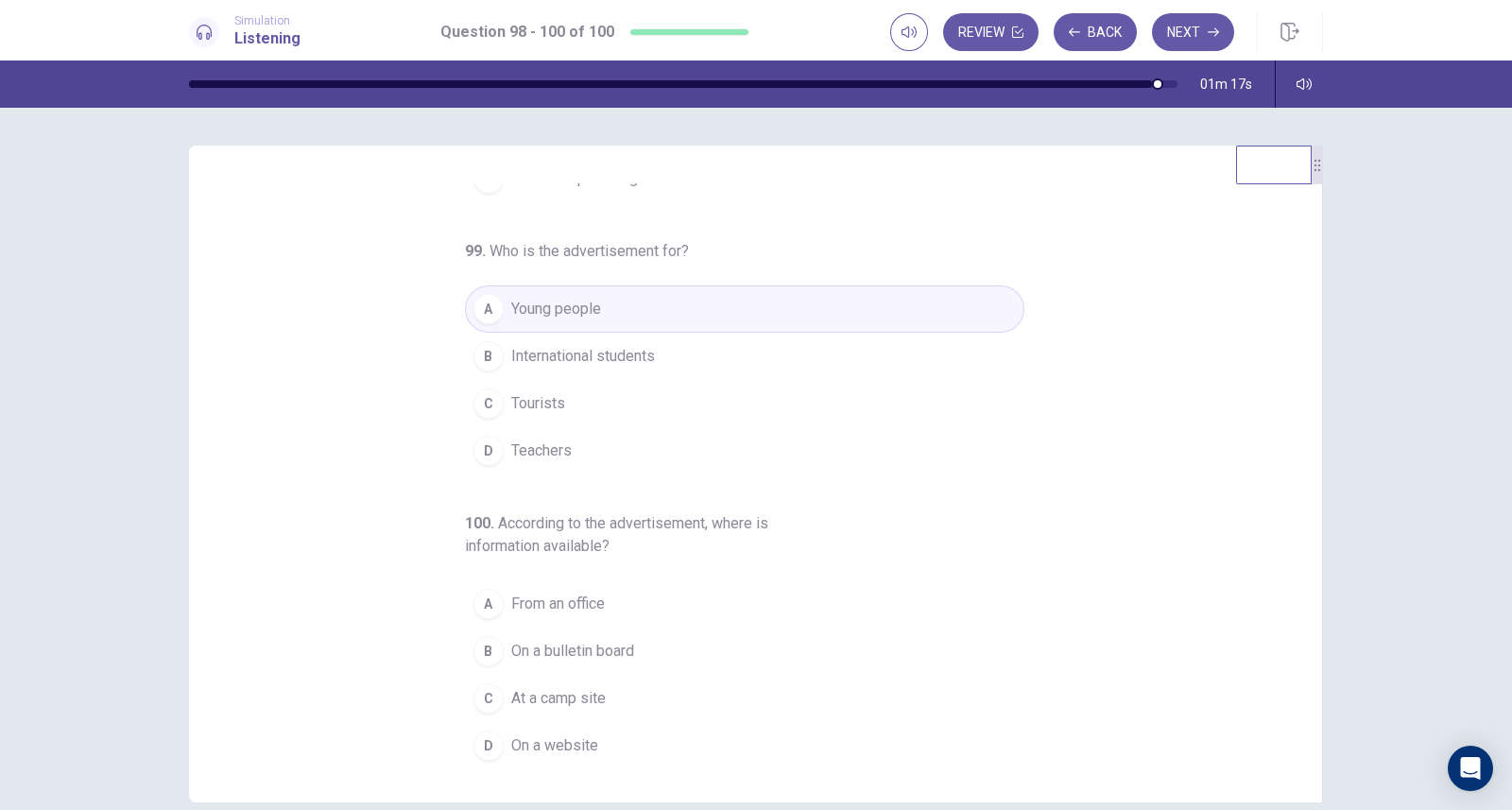 drag, startPoint x: 648, startPoint y: 542, endPoint x: 489, endPoint y: 519, distance: 160.65491 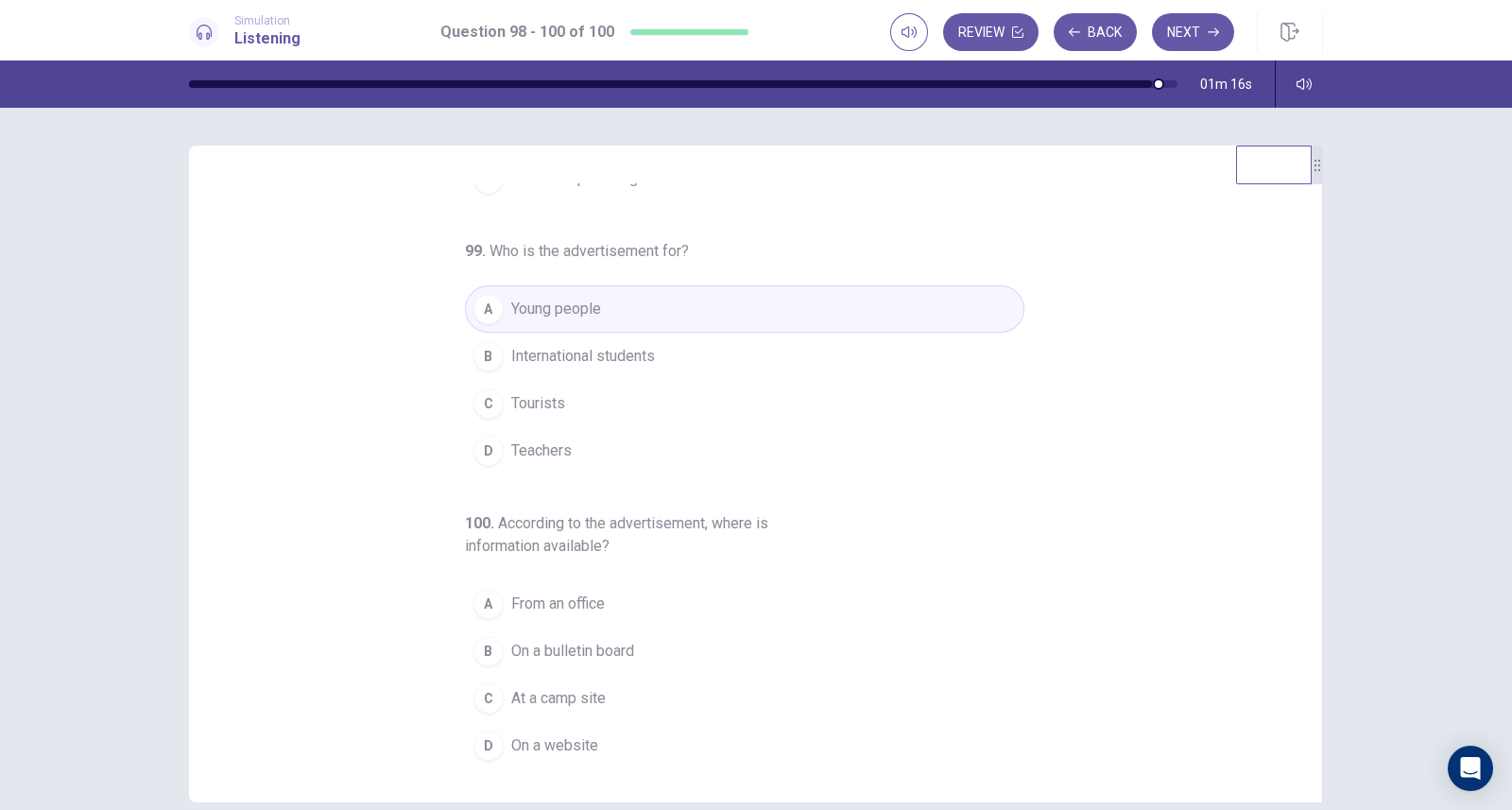 drag, startPoint x: 489, startPoint y: 519, endPoint x: 596, endPoint y: 544, distance: 109.88175 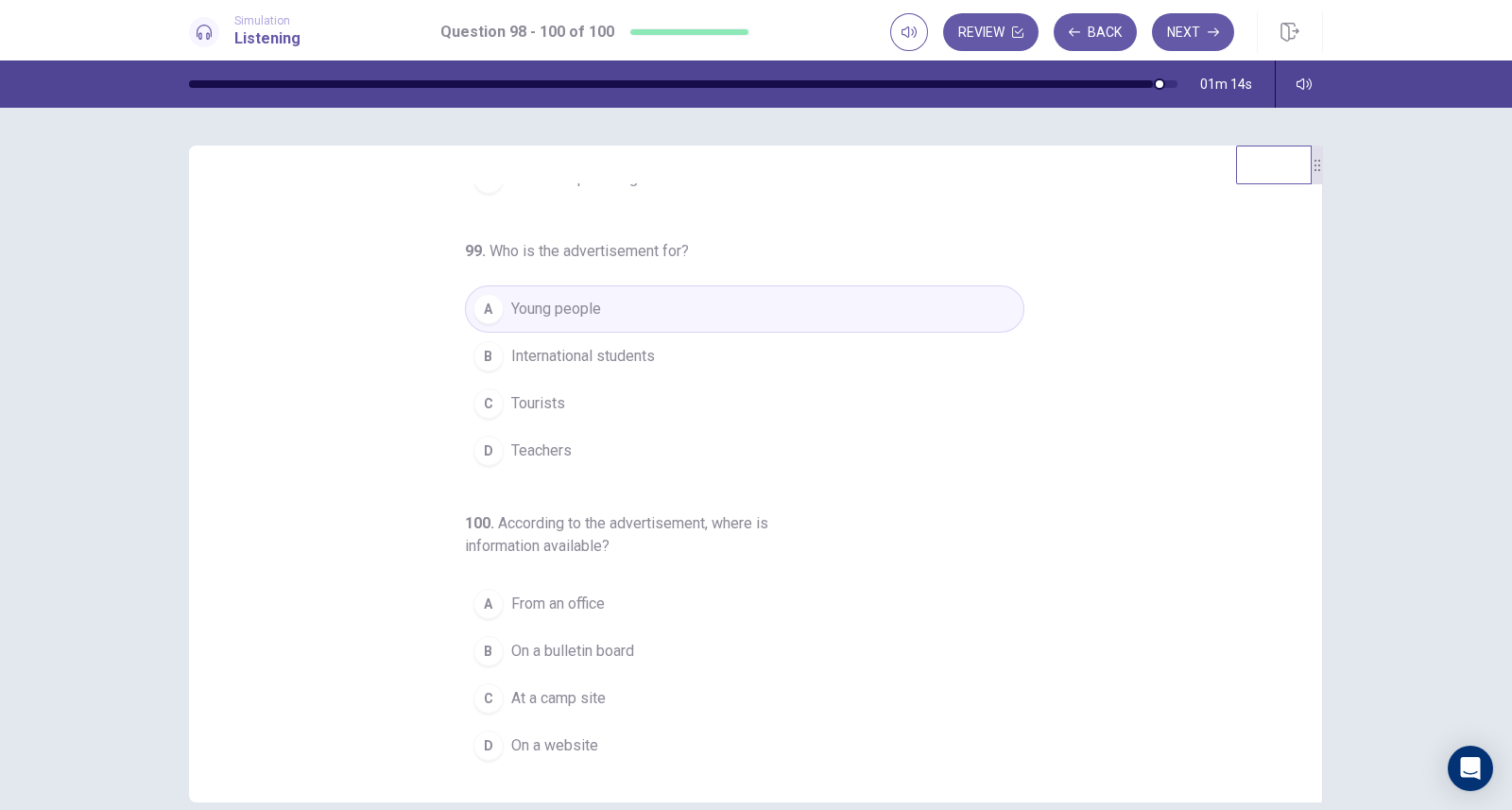 click on "According to the advertisement, where is information available?" at bounding box center [616, 534] 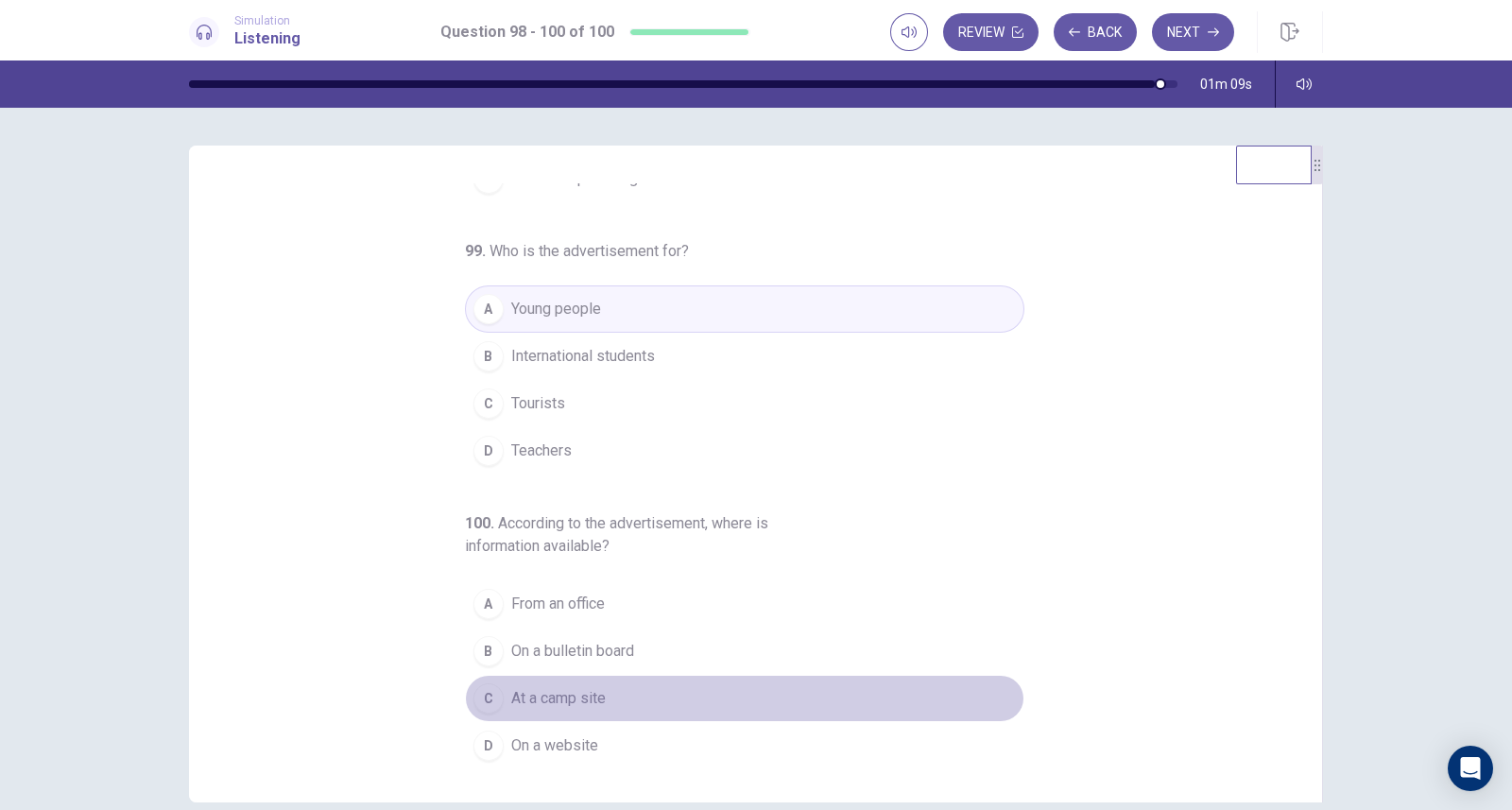 click on "At a camp site" at bounding box center (558, 698) 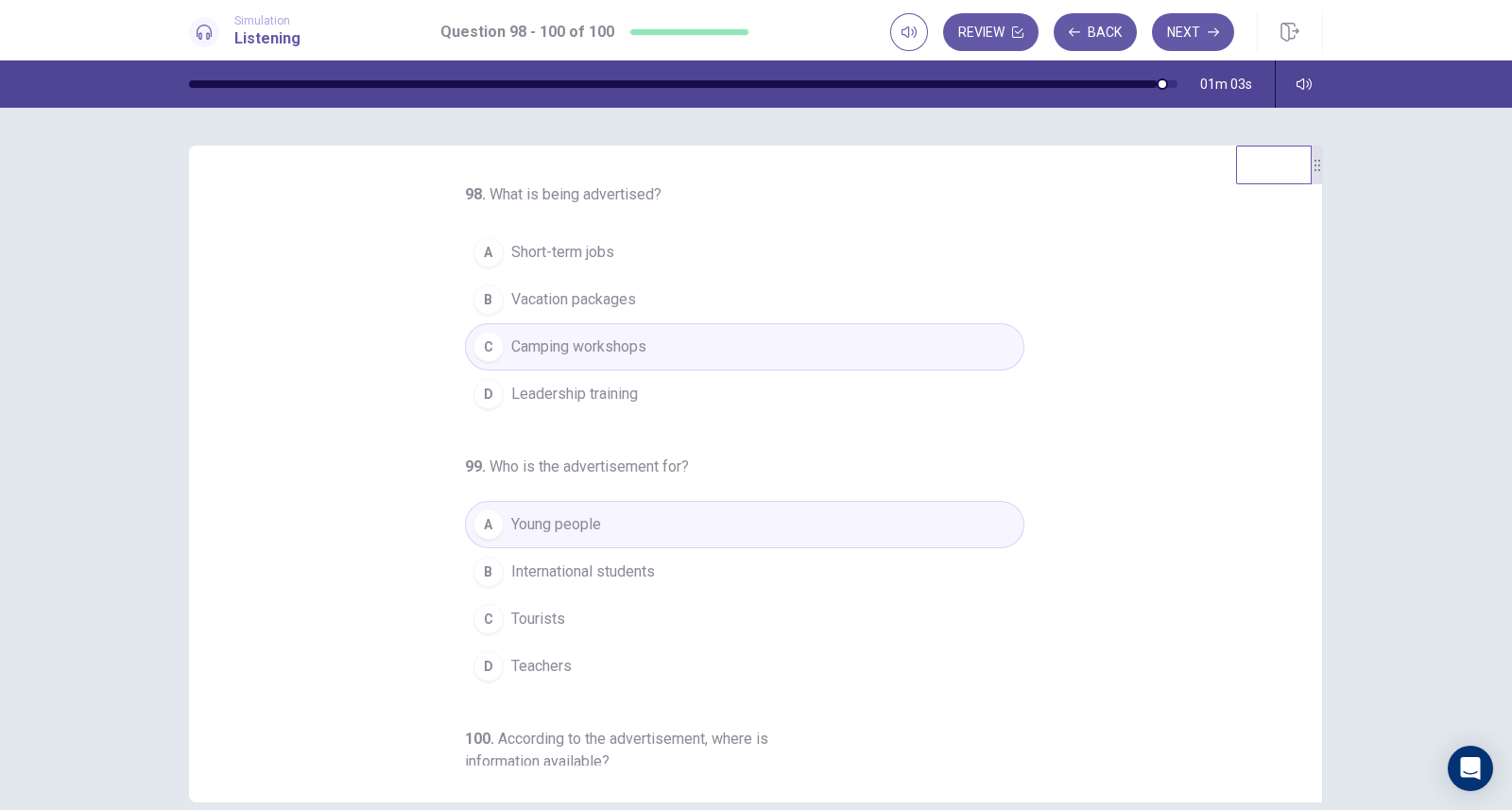 scroll, scrollTop: 215, scrollLeft: 0, axis: vertical 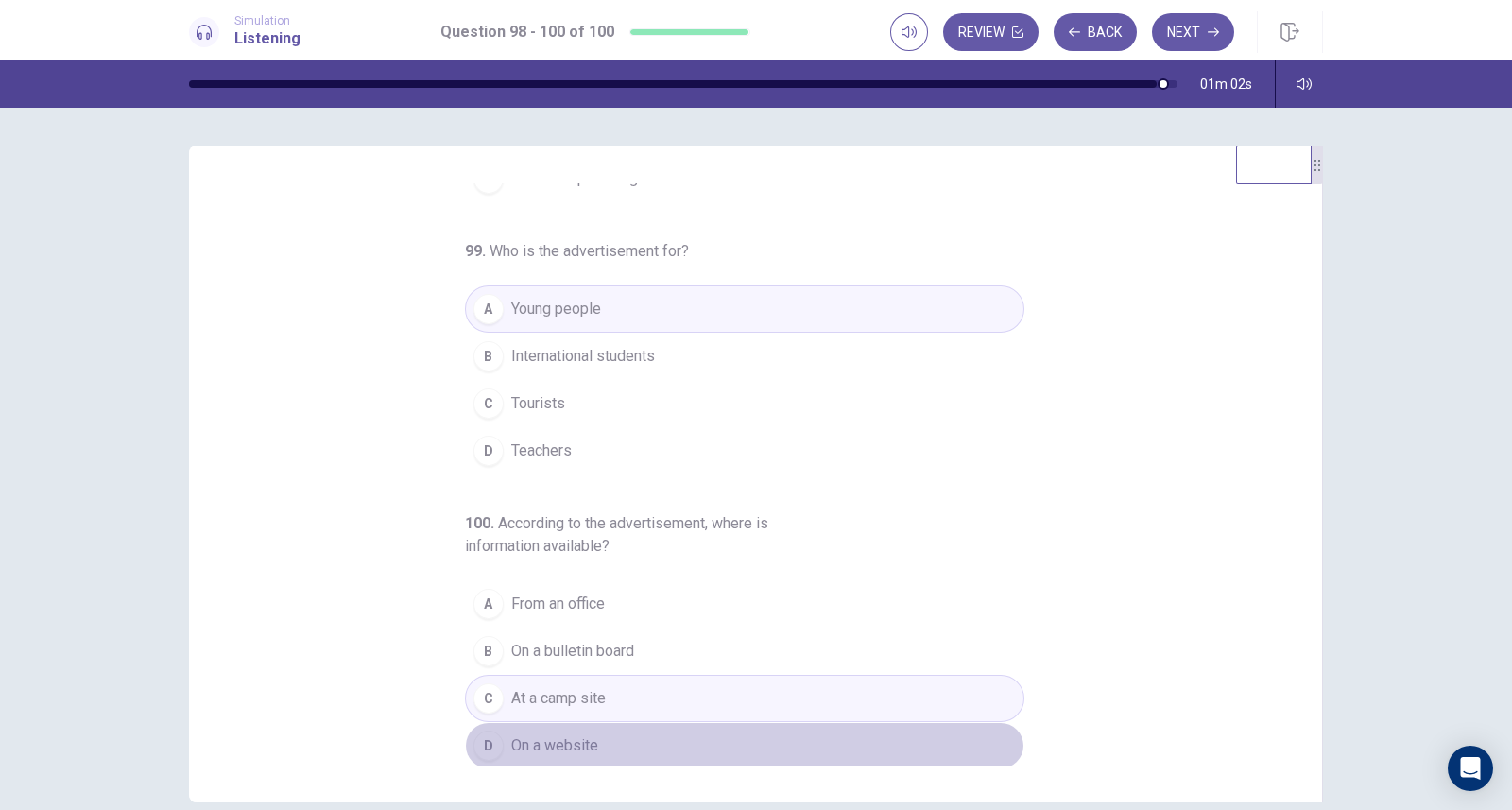 click on "D On a website" at bounding box center (745, 746) 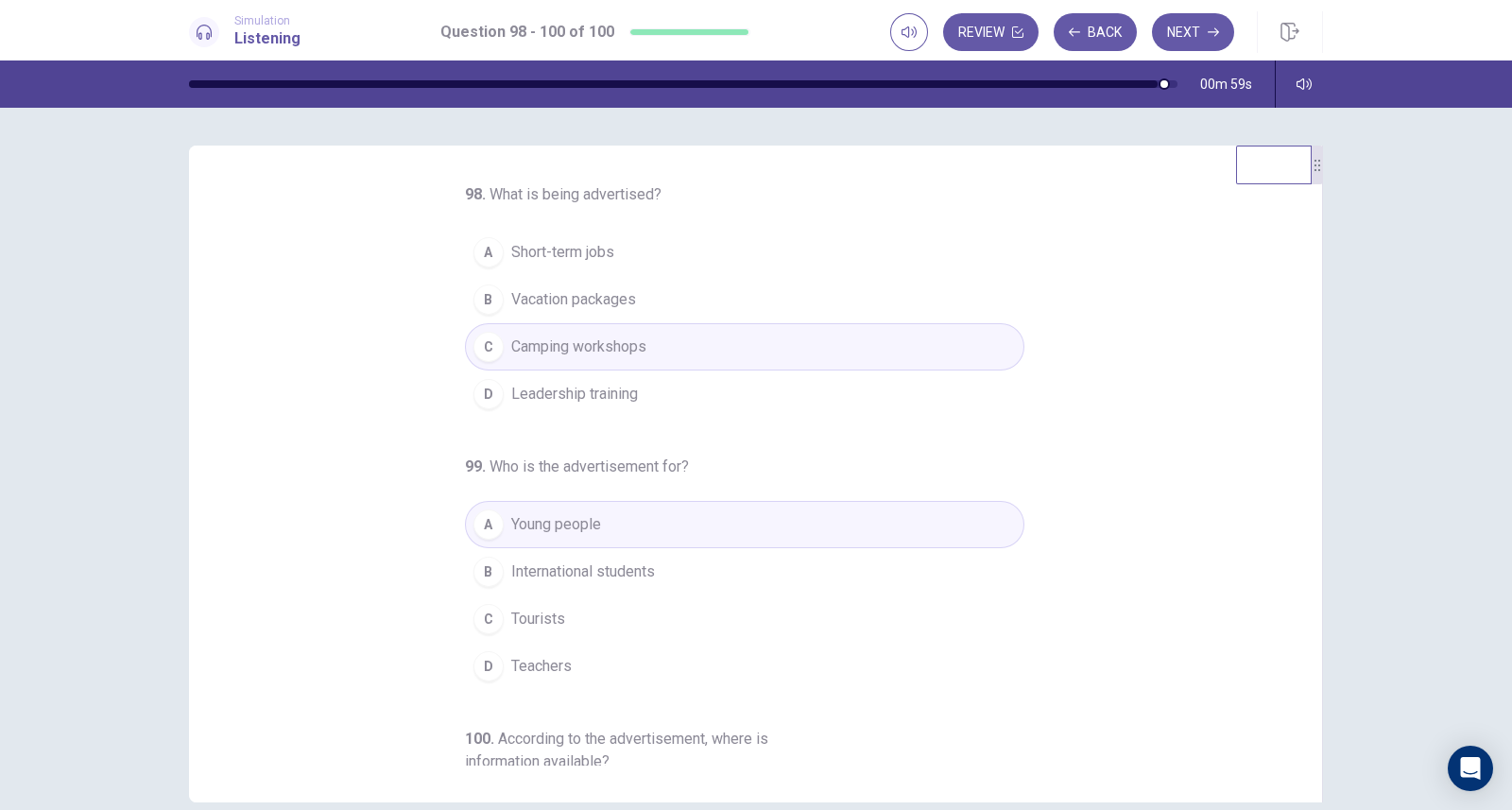 scroll, scrollTop: 215, scrollLeft: 0, axis: vertical 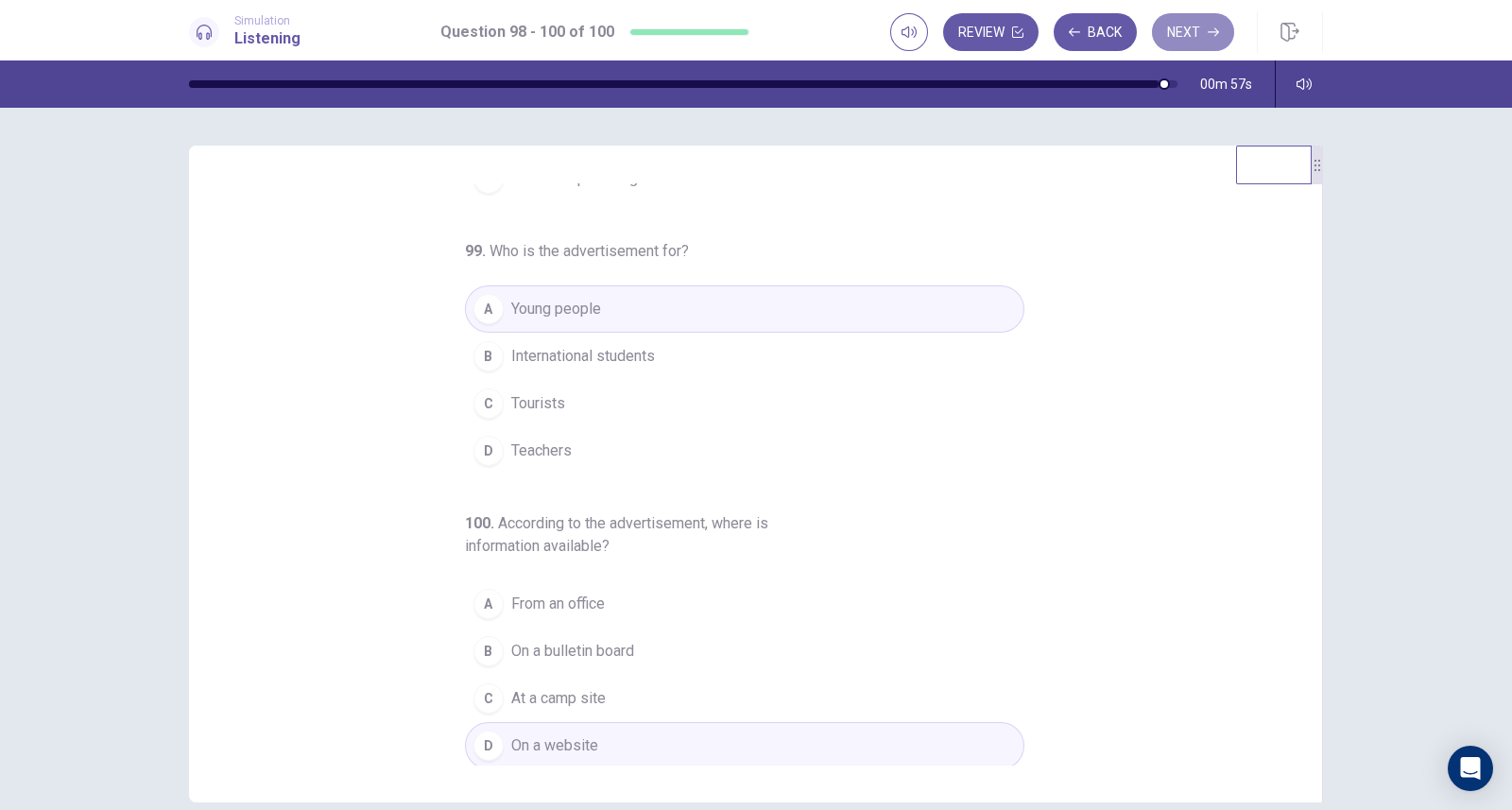 click on "Next" at bounding box center (1193, 32) 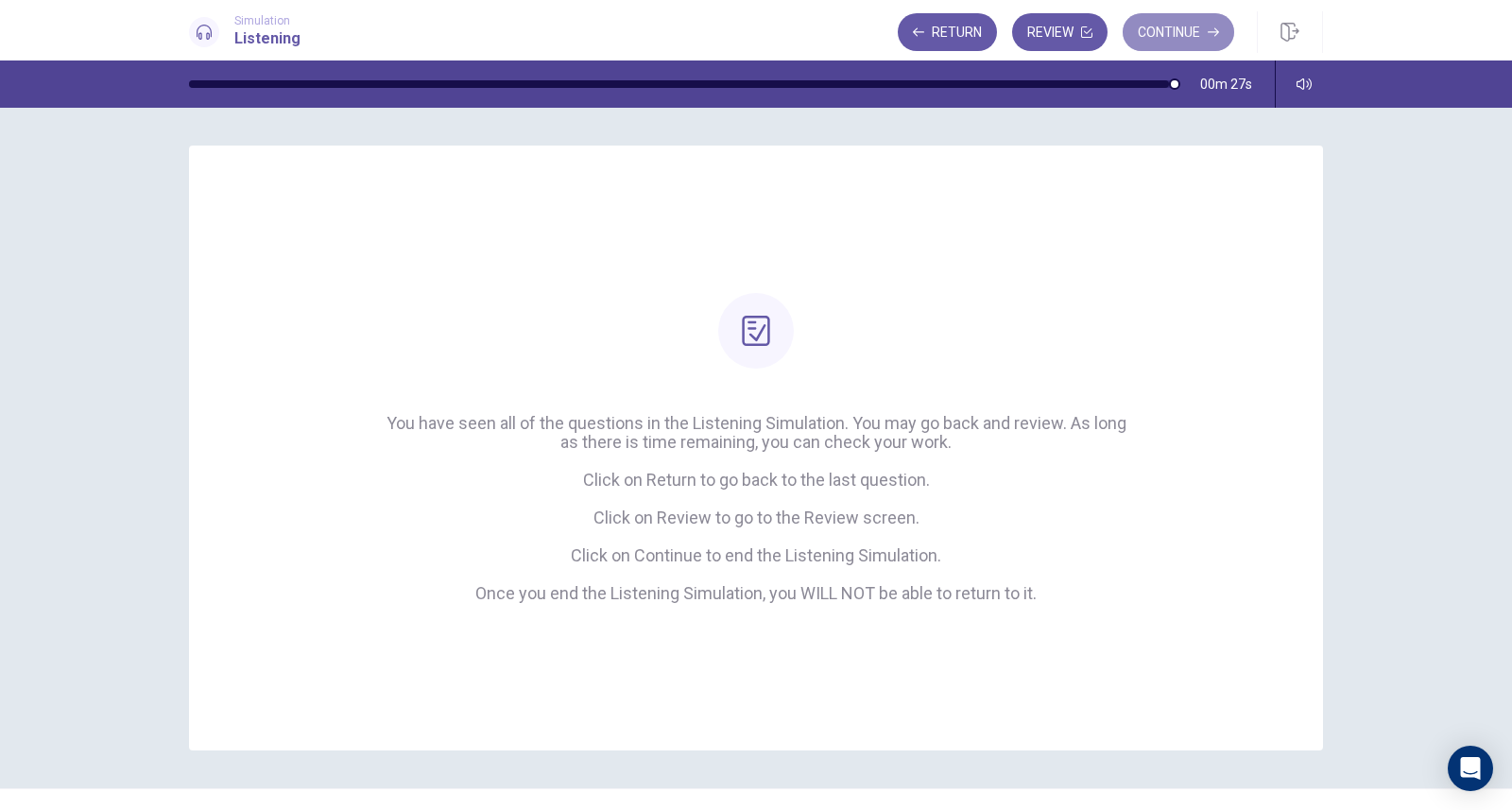 click on "Continue" at bounding box center [1178, 32] 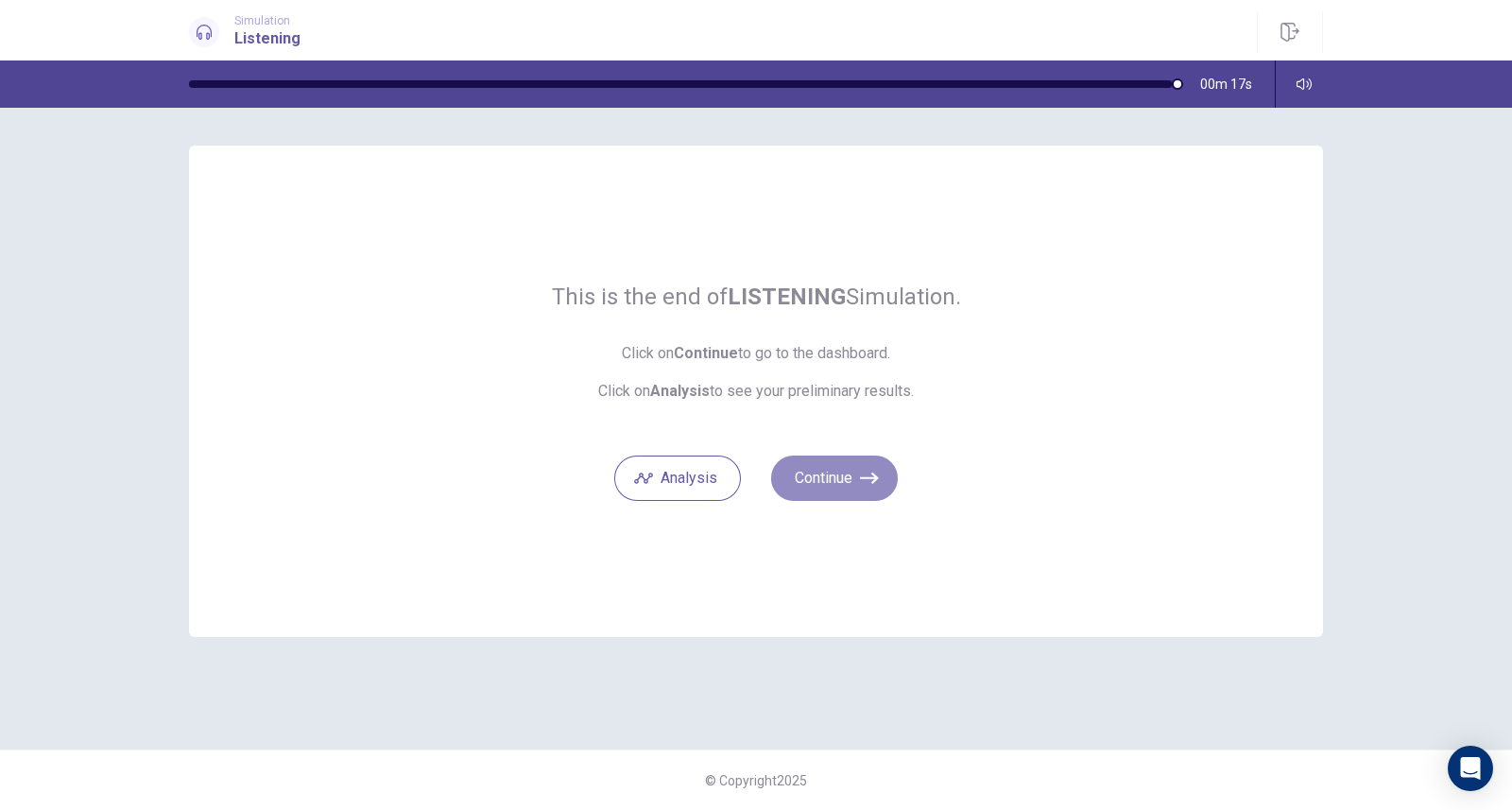 click on "Continue" at bounding box center [834, 478] 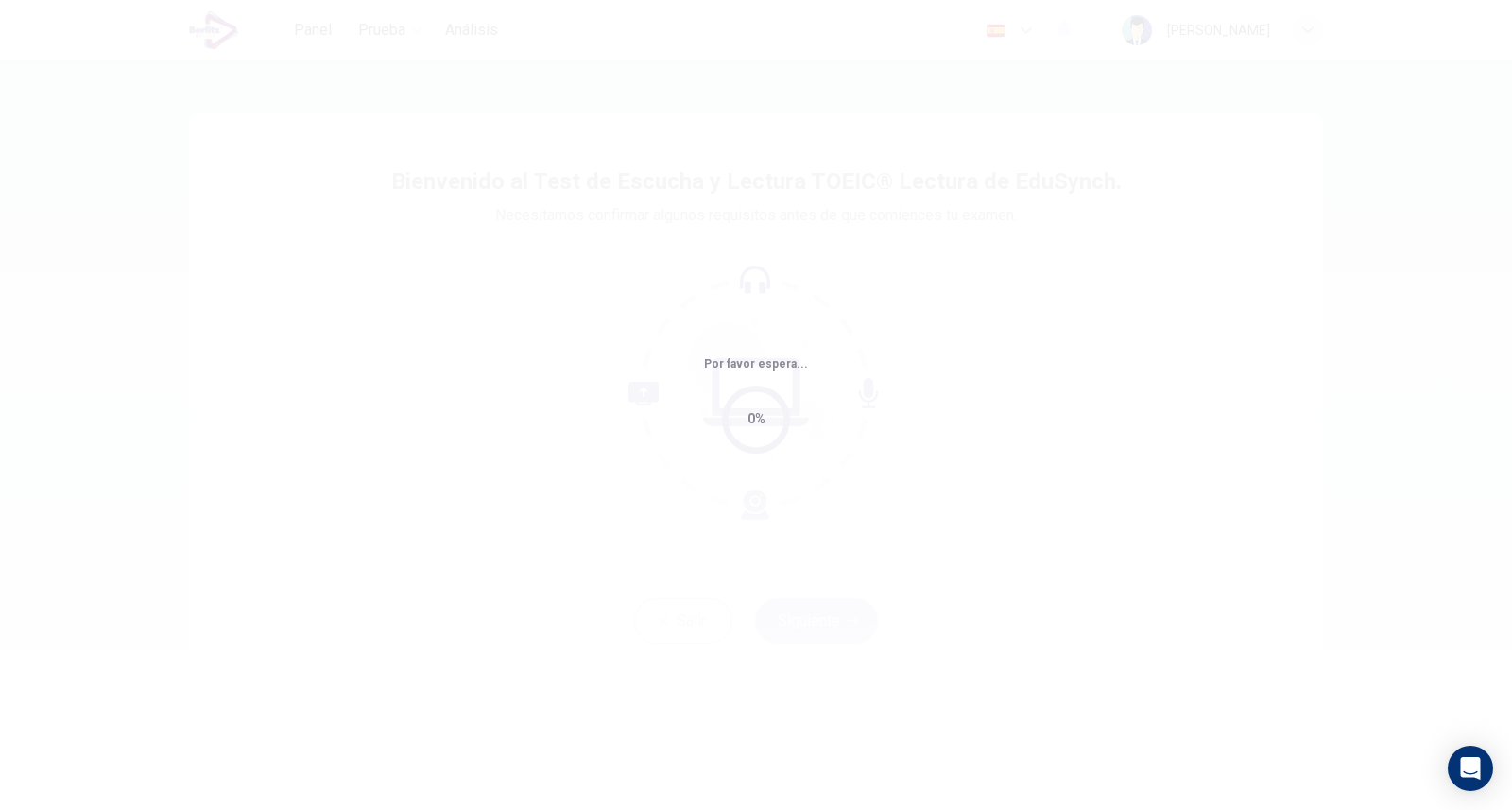 scroll, scrollTop: 0, scrollLeft: 0, axis: both 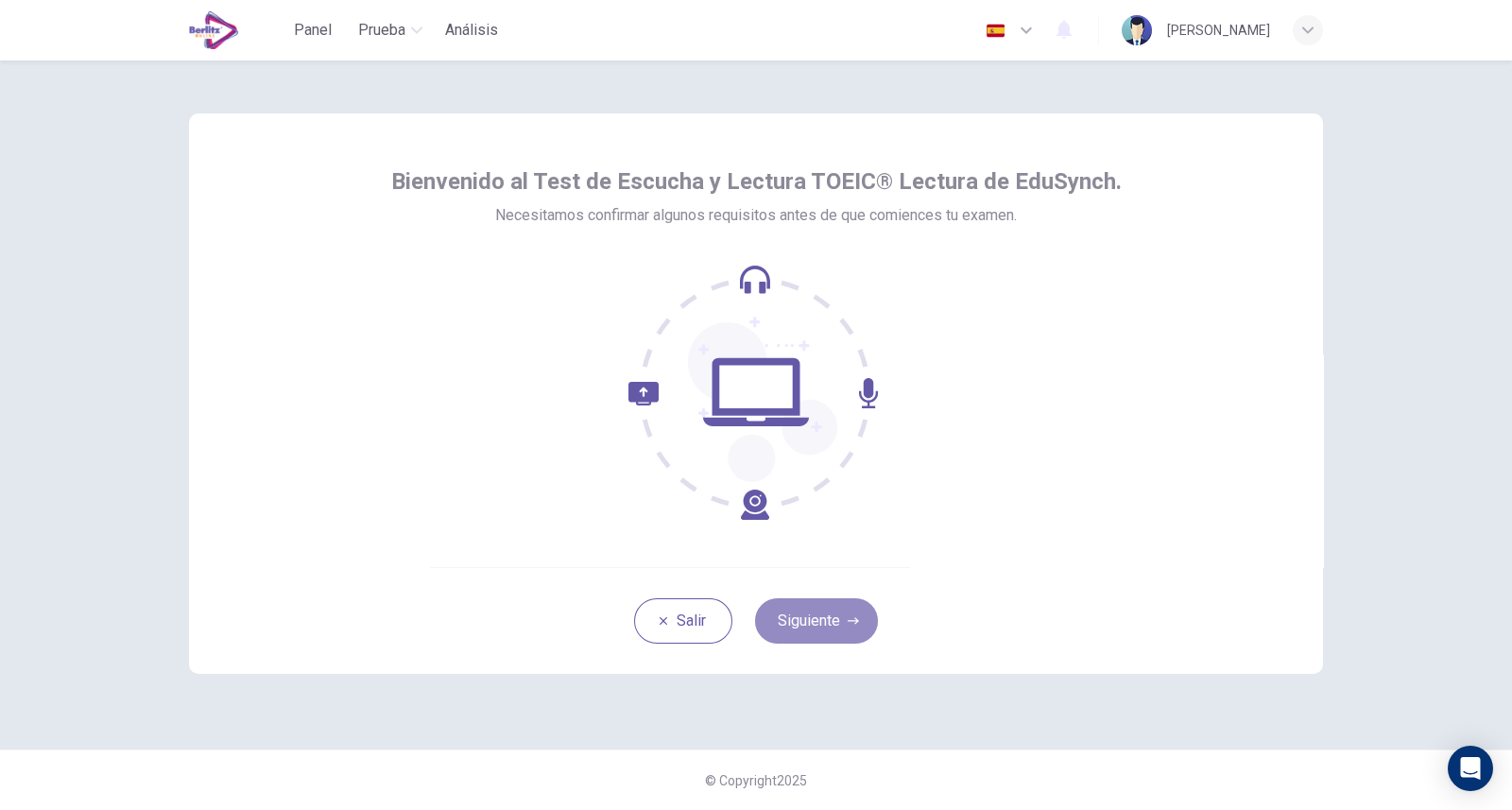 click on "Siguiente" at bounding box center (816, 621) 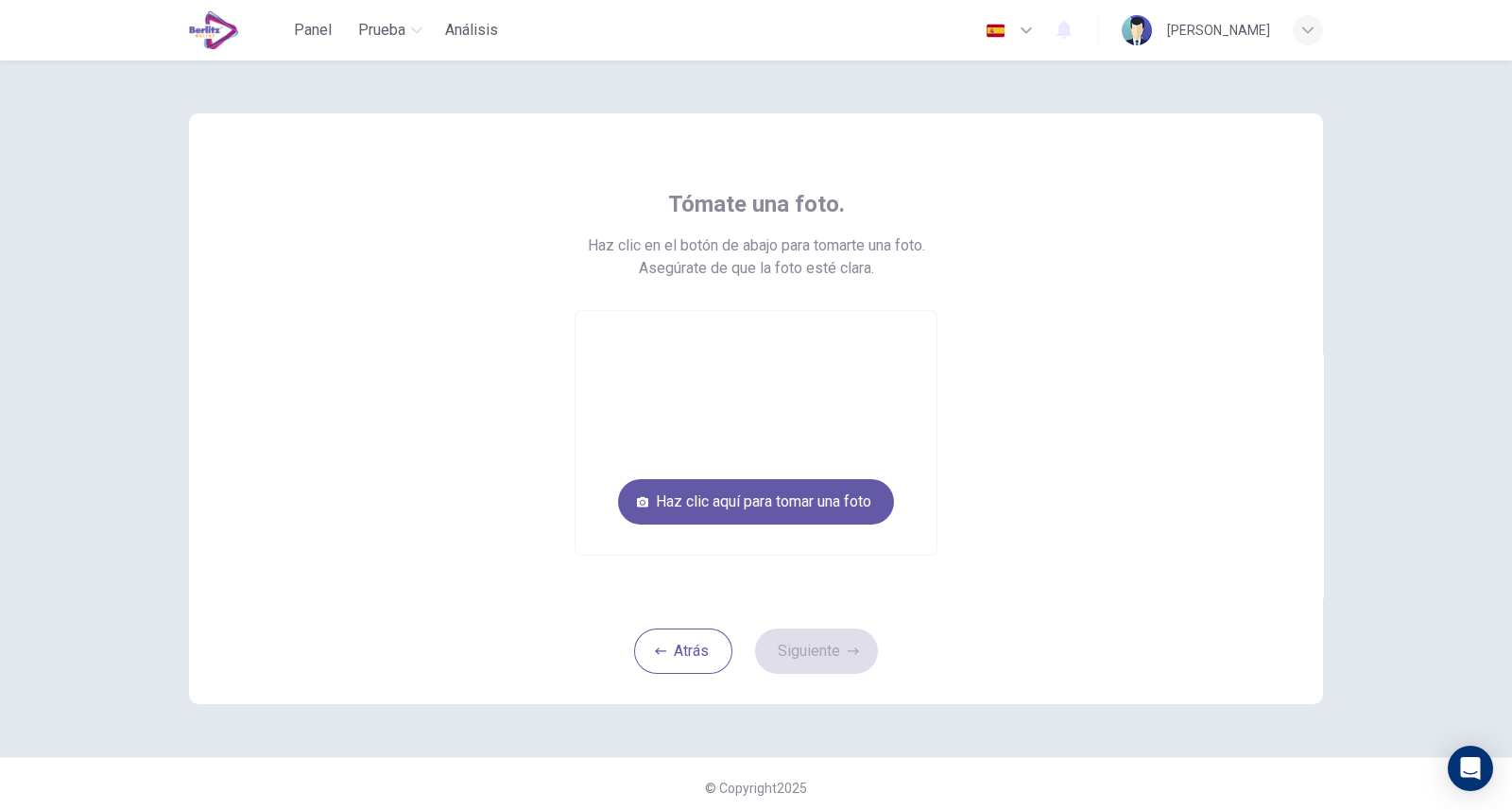click on "Atrás Siguiente" at bounding box center (756, 650) 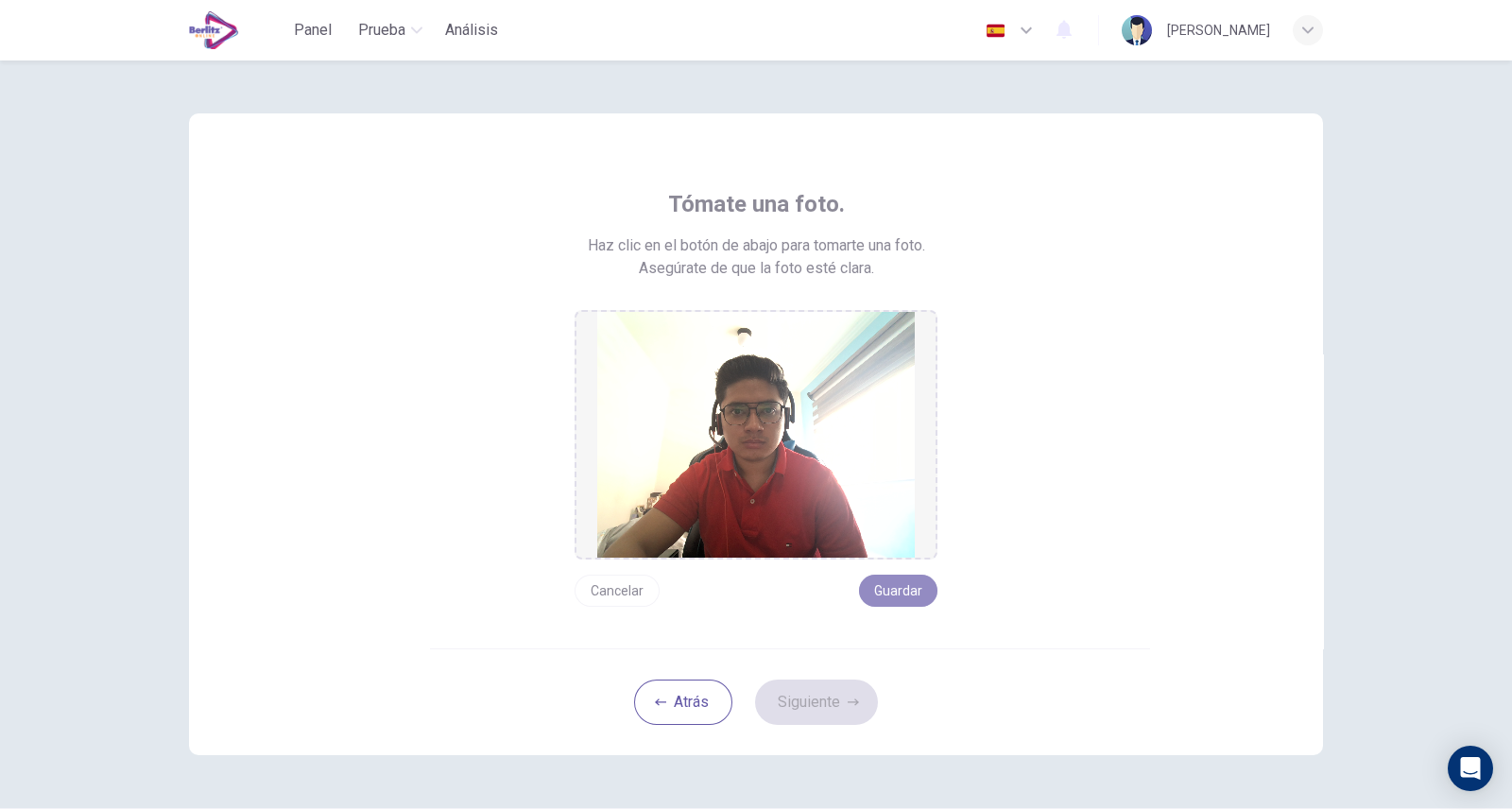 click on "Guardar" at bounding box center (898, 591) 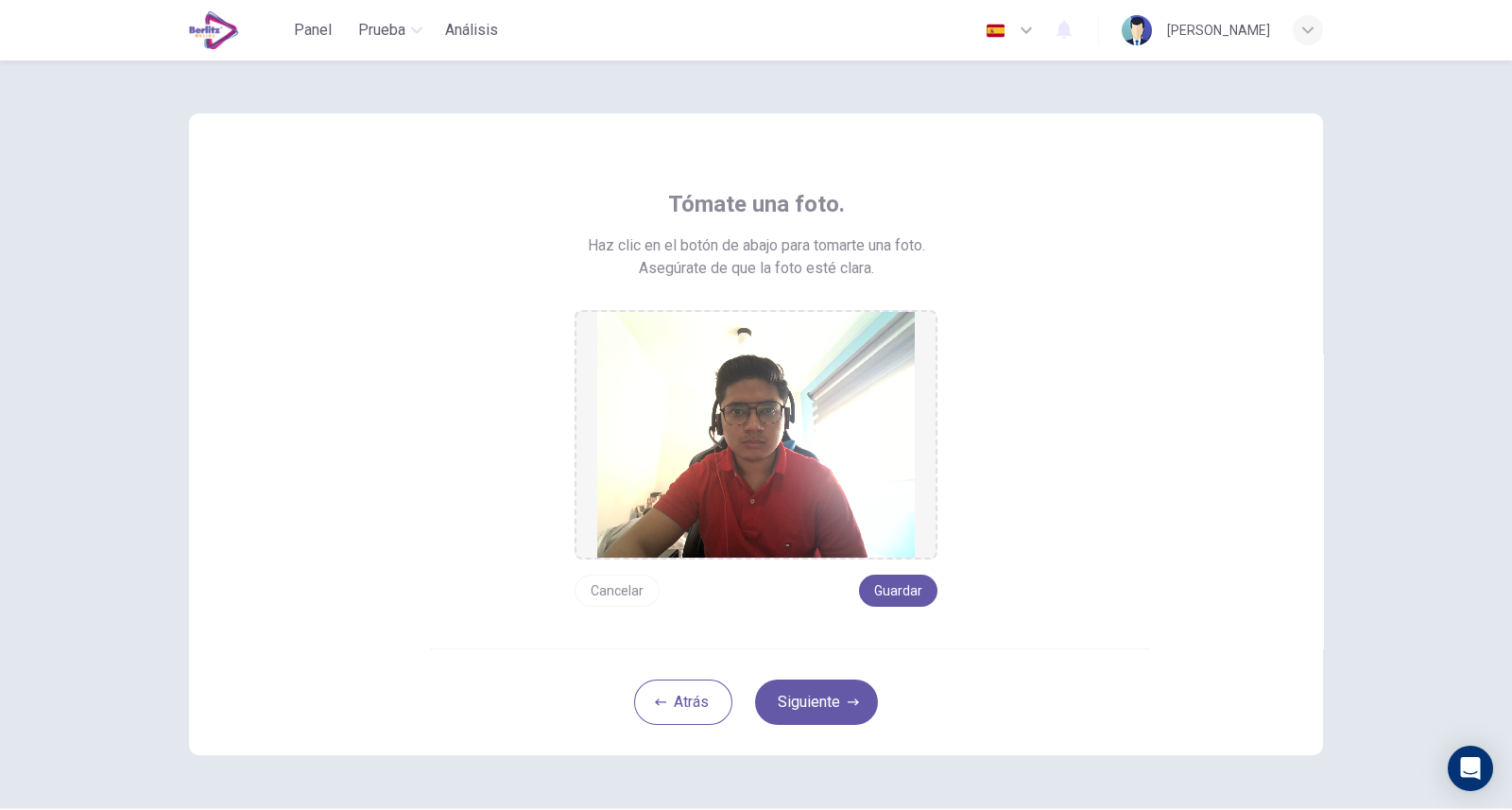 click on "Siguiente" at bounding box center [816, 702] 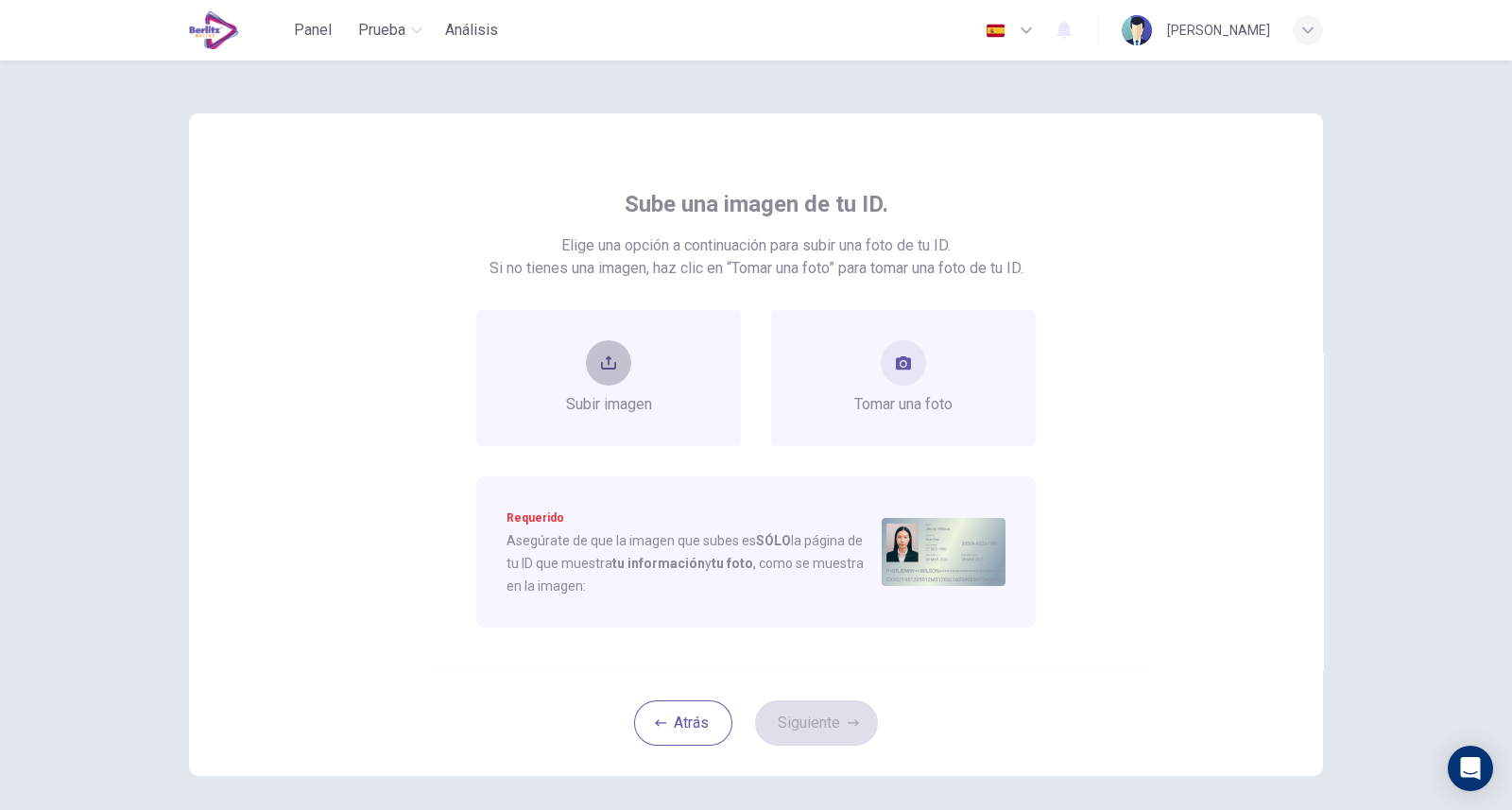 click 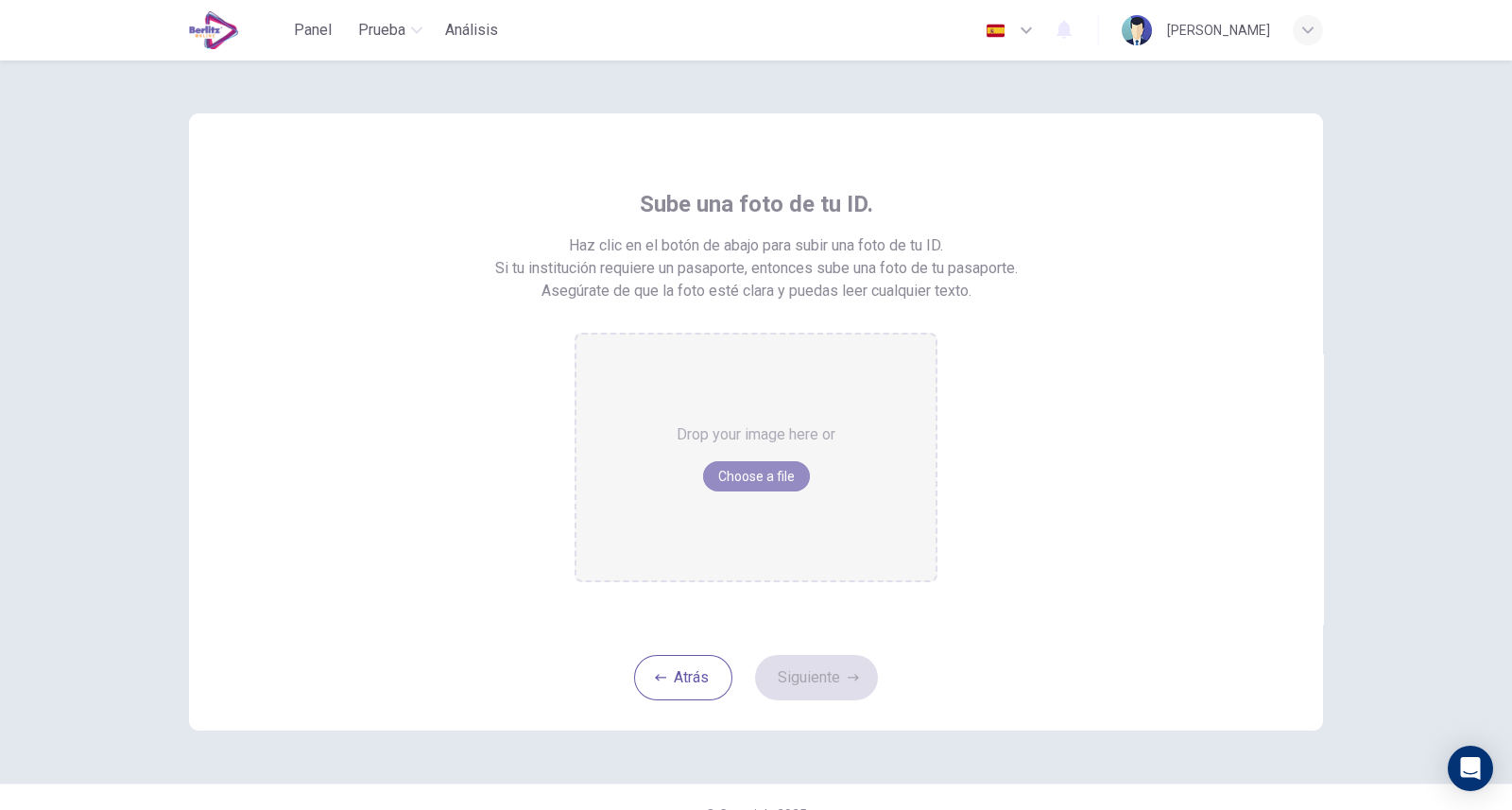 click on "Choose a file" at bounding box center (756, 476) 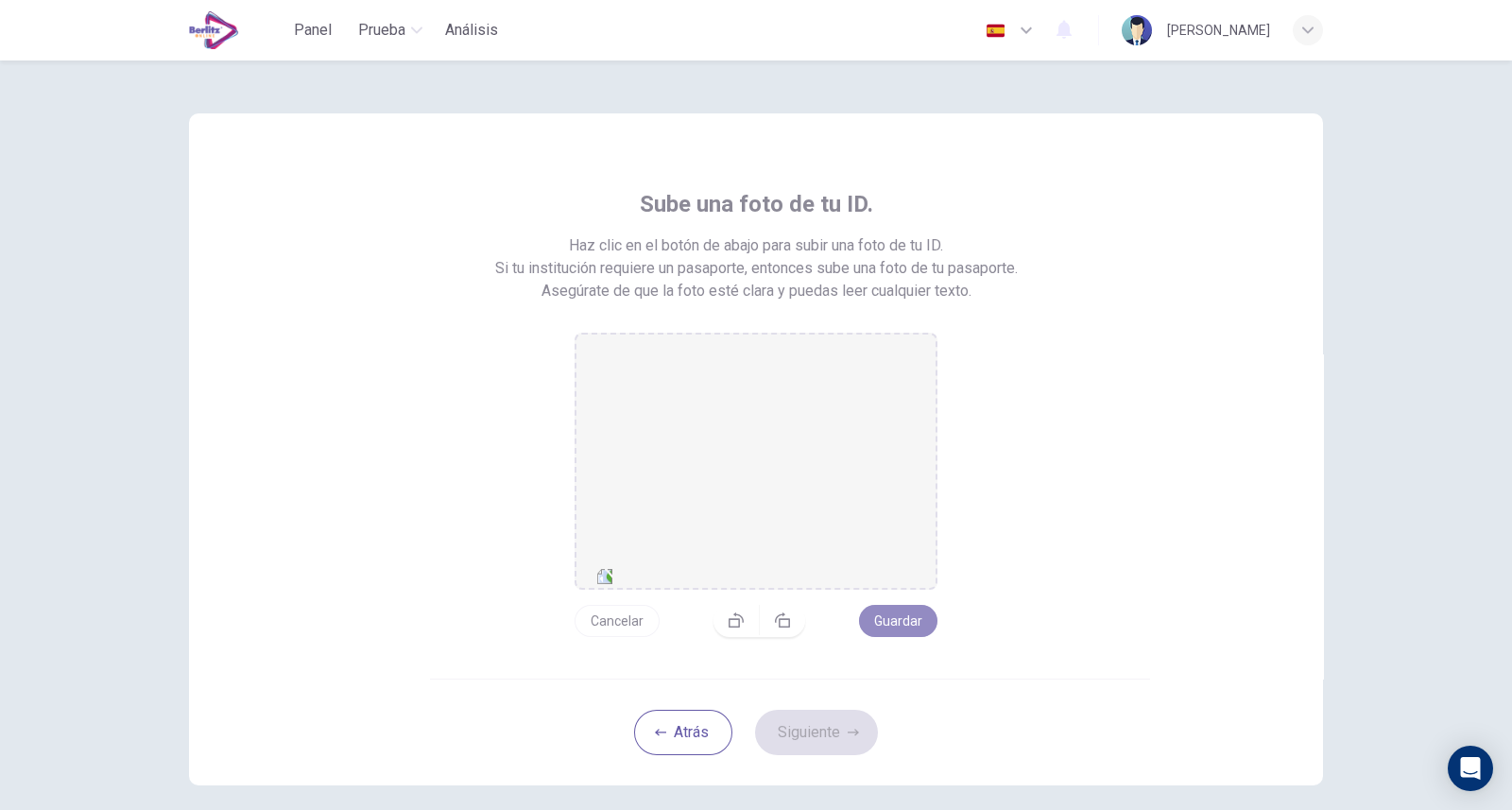 click on "Guardar" at bounding box center [898, 621] 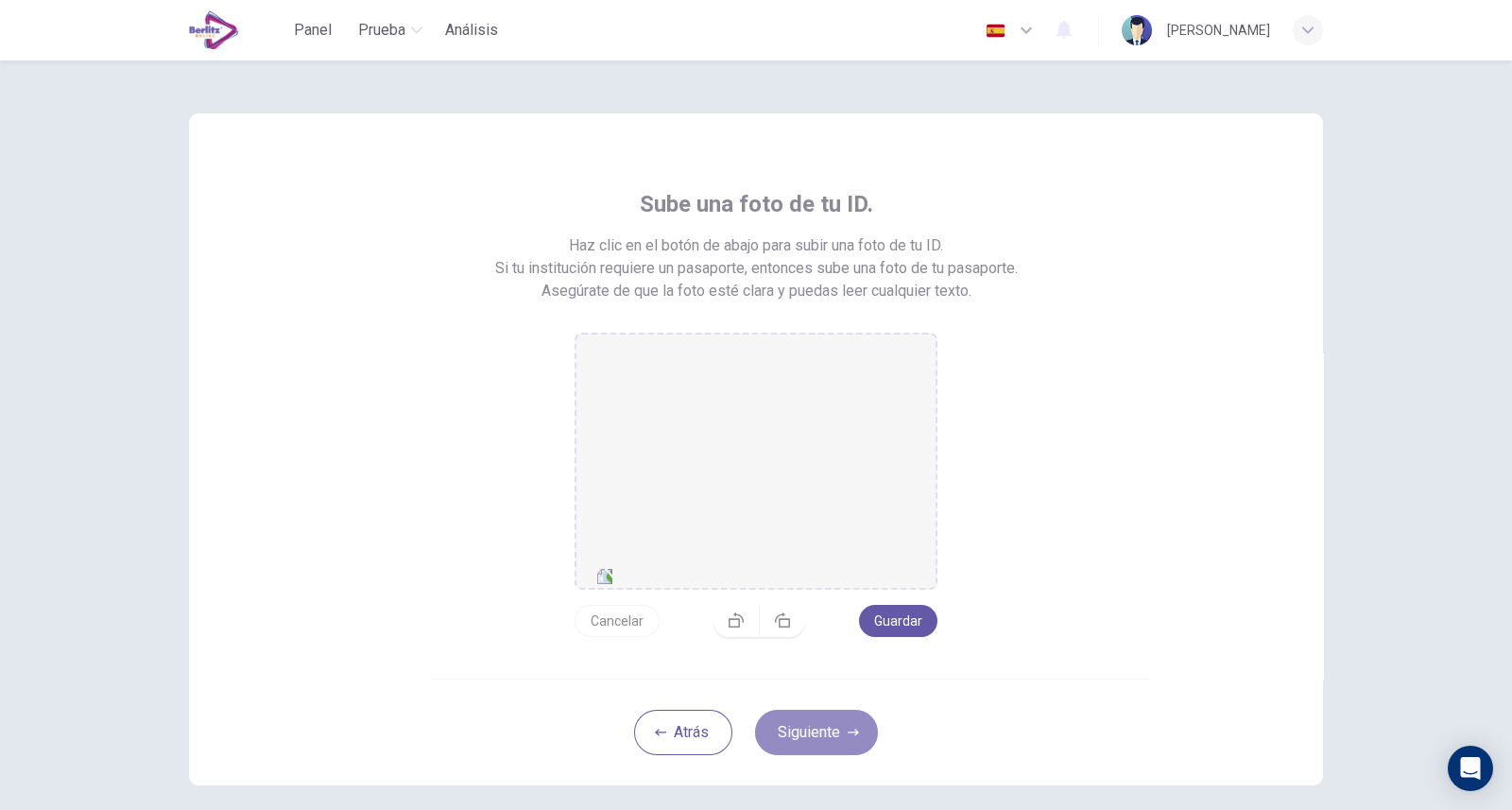 click on "Siguiente" at bounding box center [816, 732] 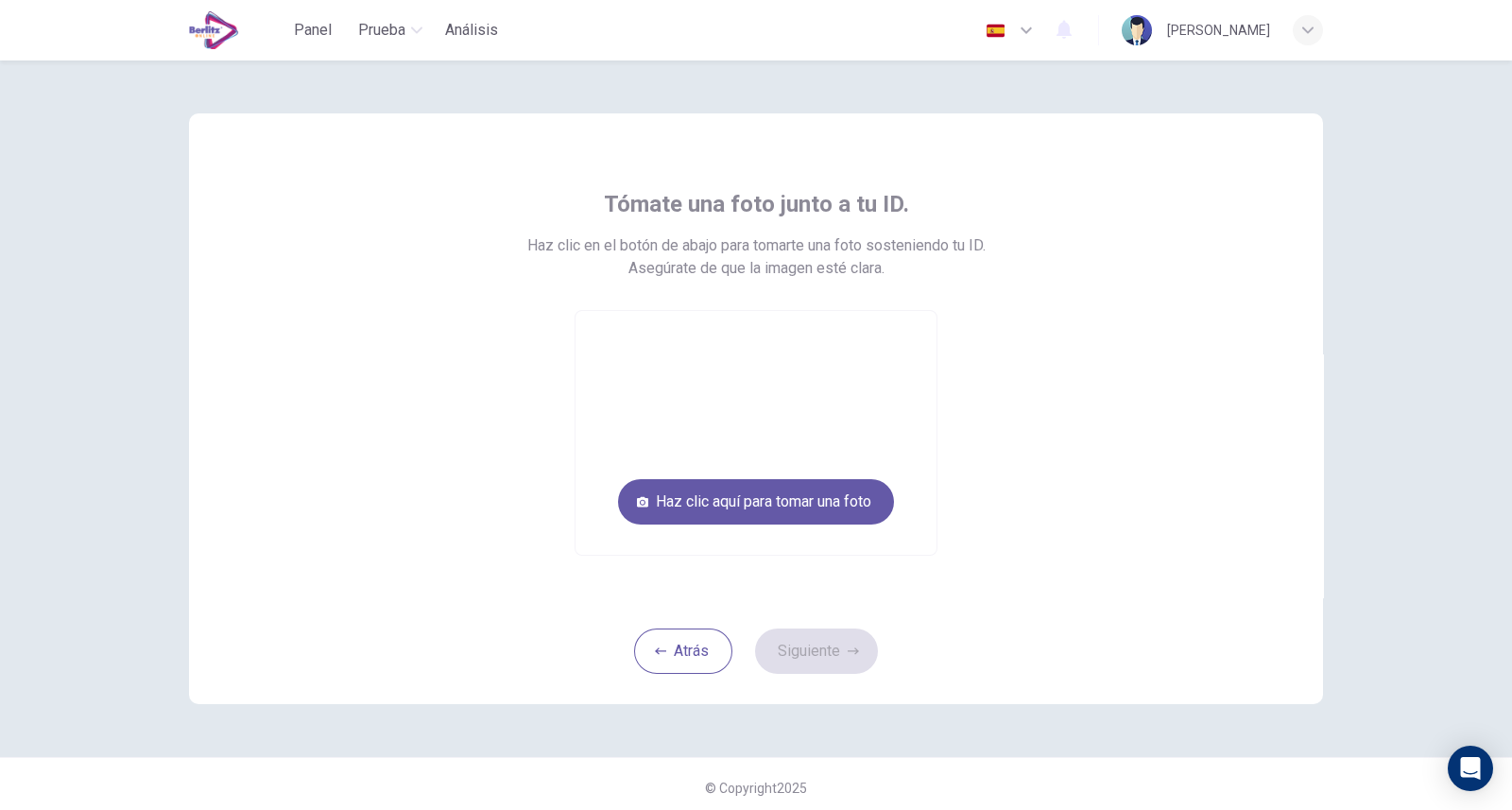 click on "Haz clic aquí para tomar una foto" at bounding box center [756, 502] 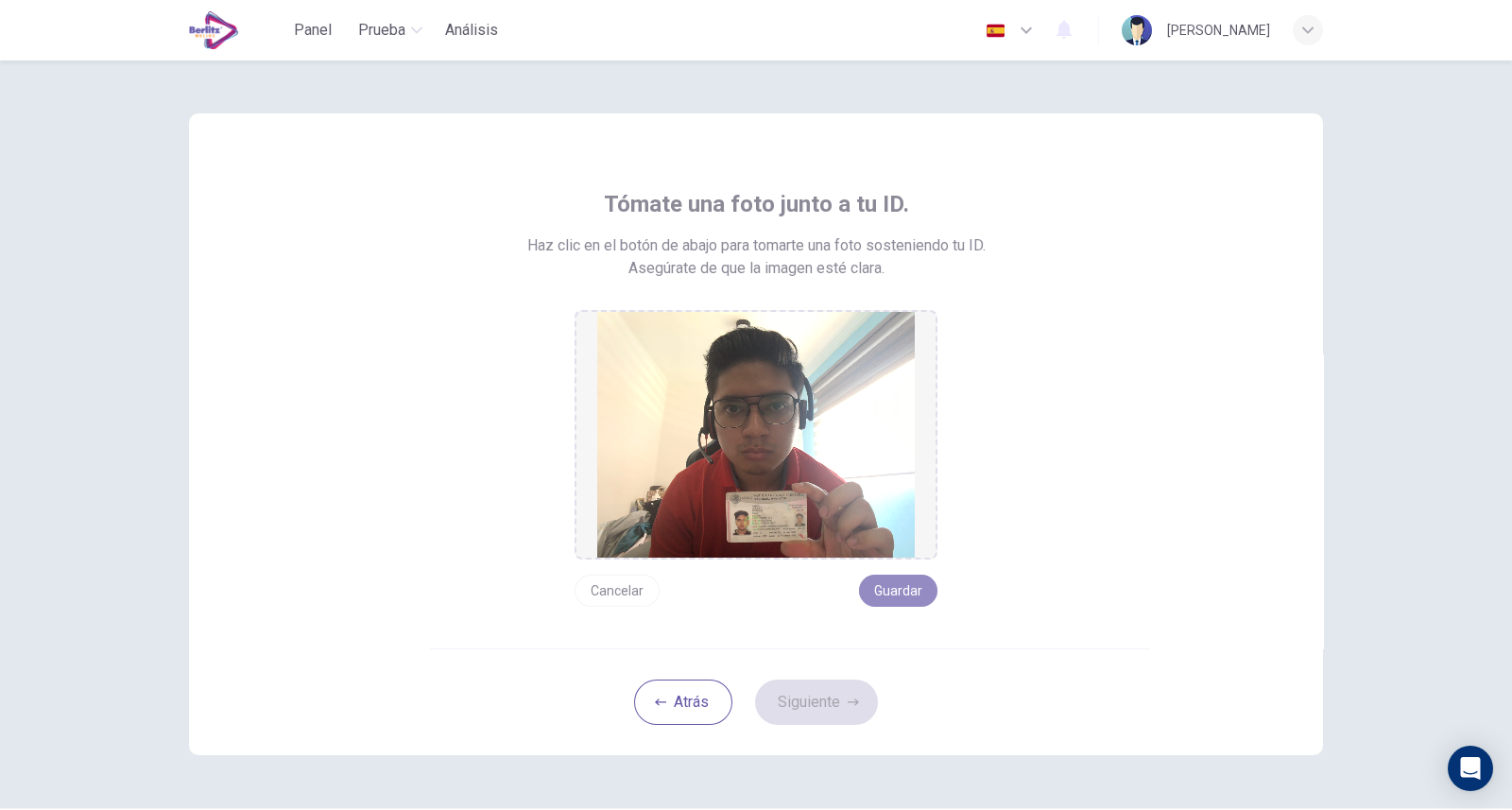 click on "Guardar" at bounding box center [898, 591] 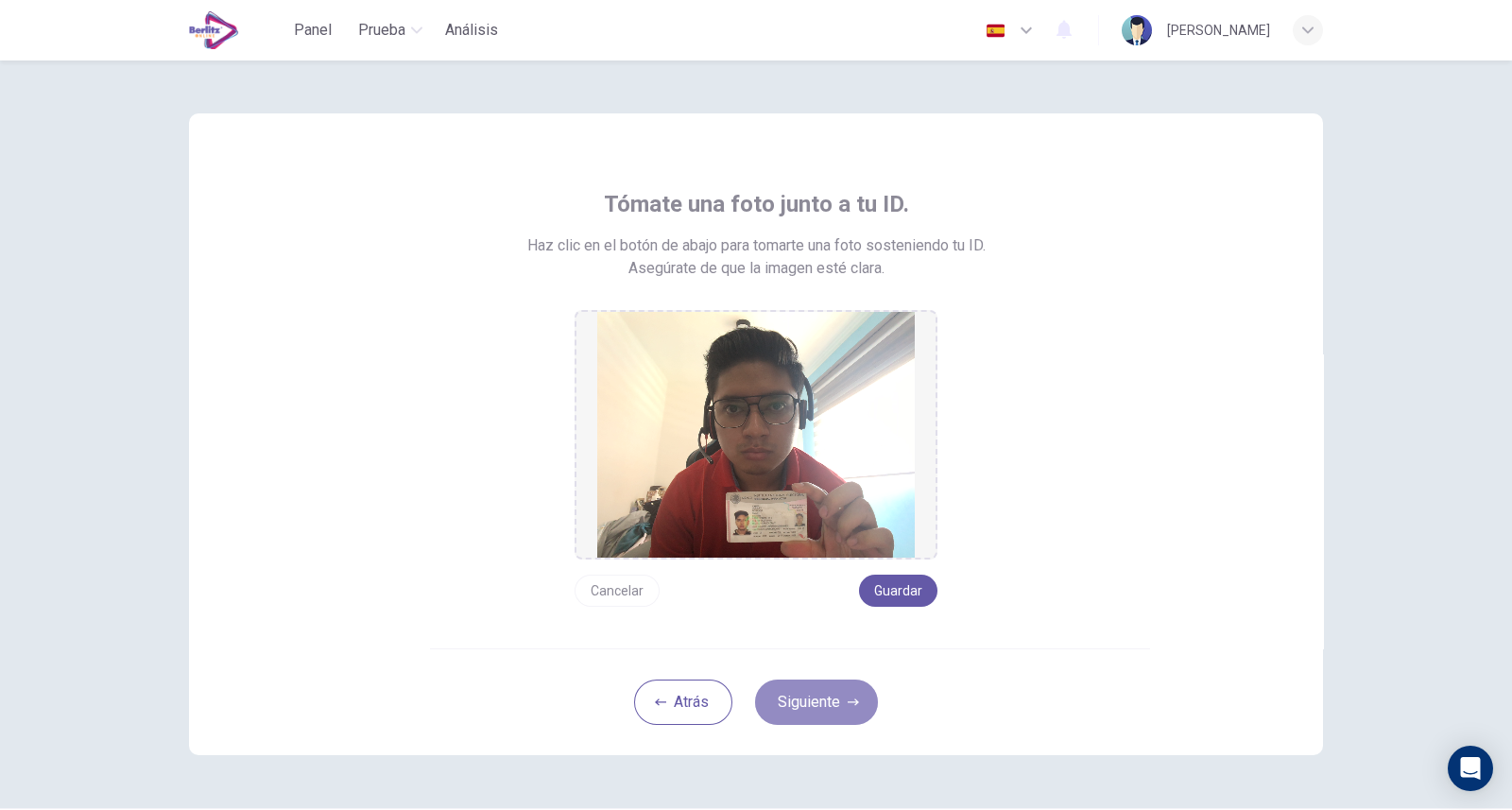 click on "Siguiente" at bounding box center [816, 702] 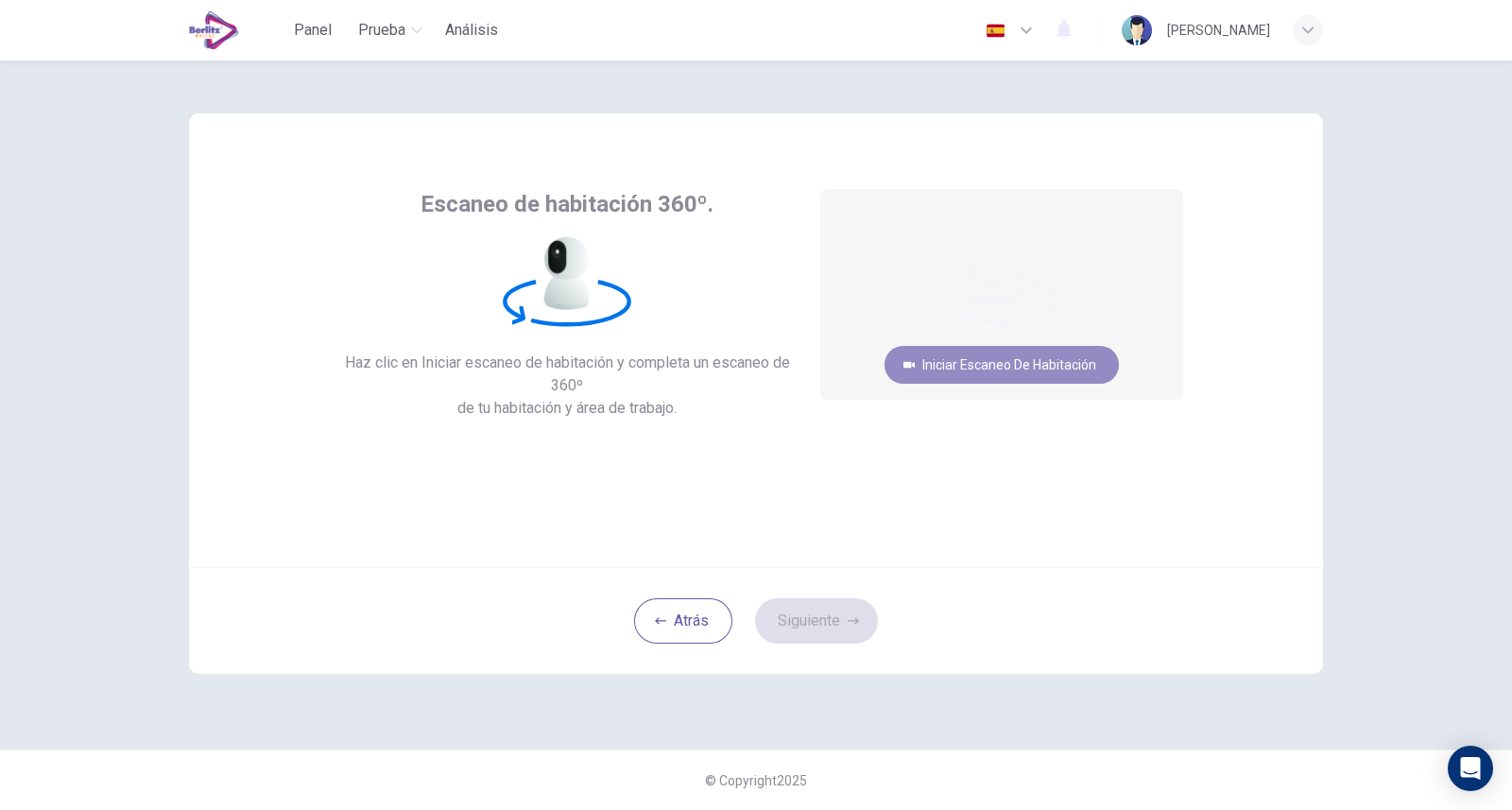click on "Iniciar escaneo de habitación" at bounding box center [1002, 365] 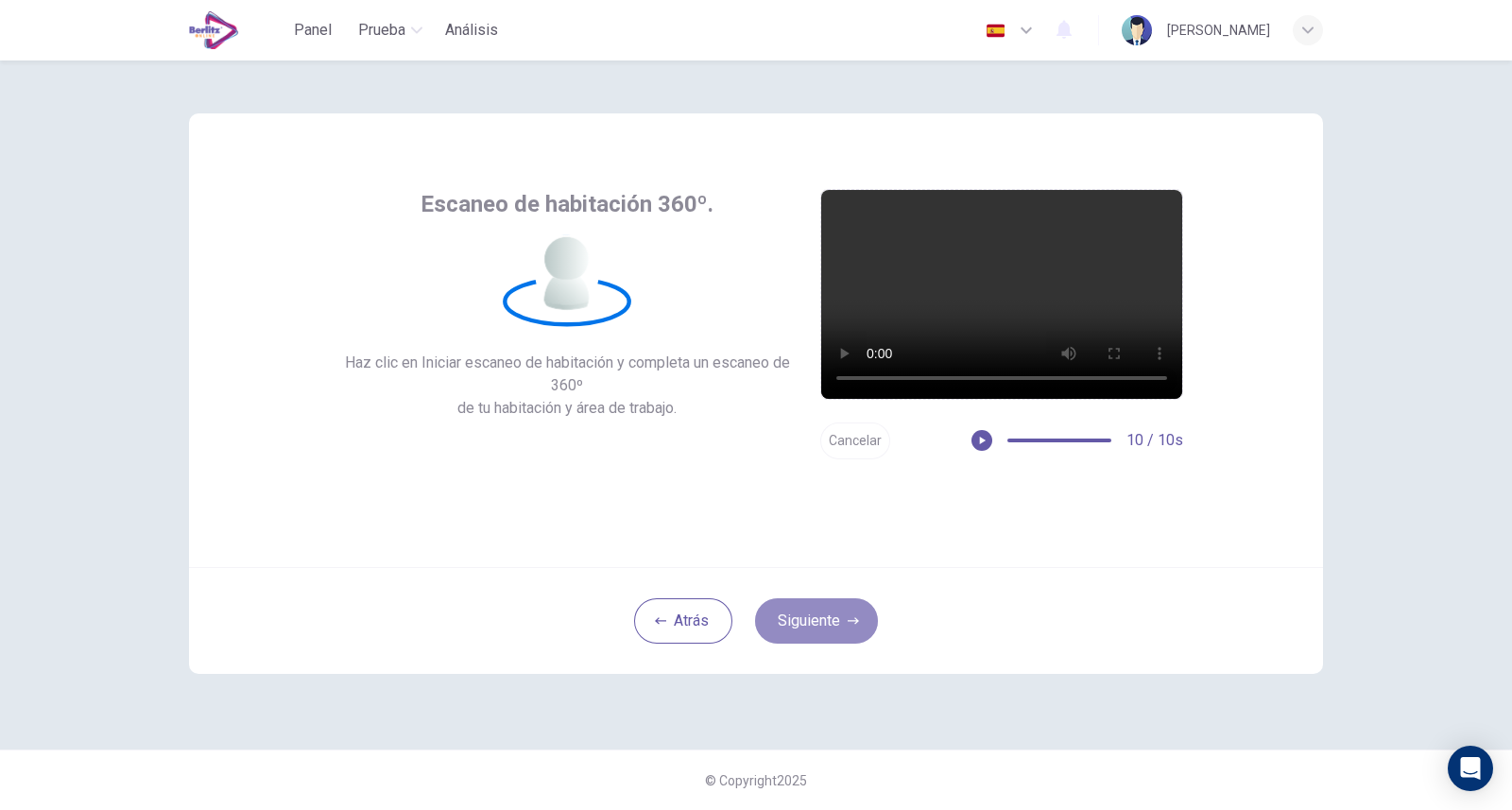 click on "Siguiente" at bounding box center (816, 621) 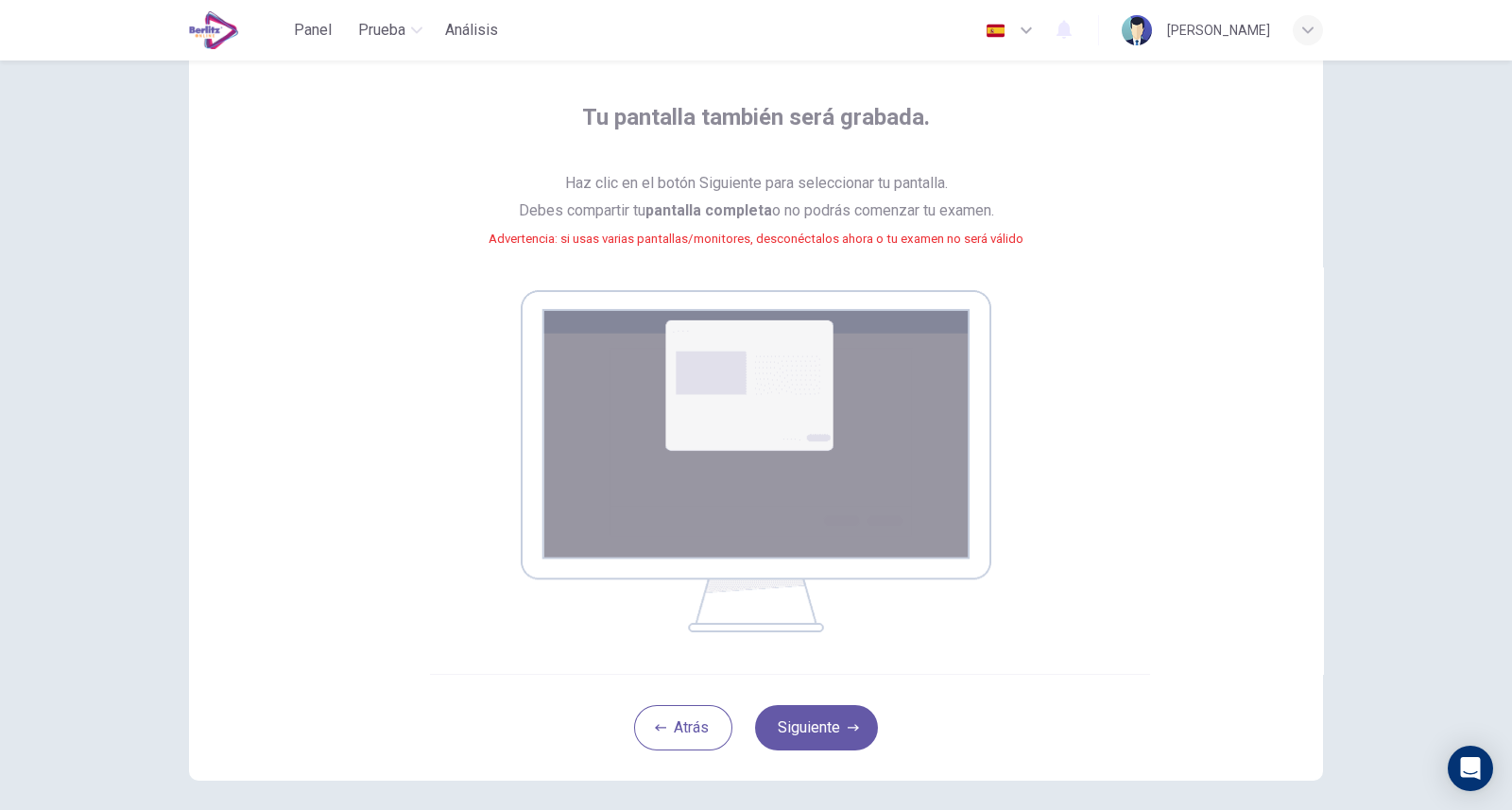 scroll, scrollTop: 98, scrollLeft: 0, axis: vertical 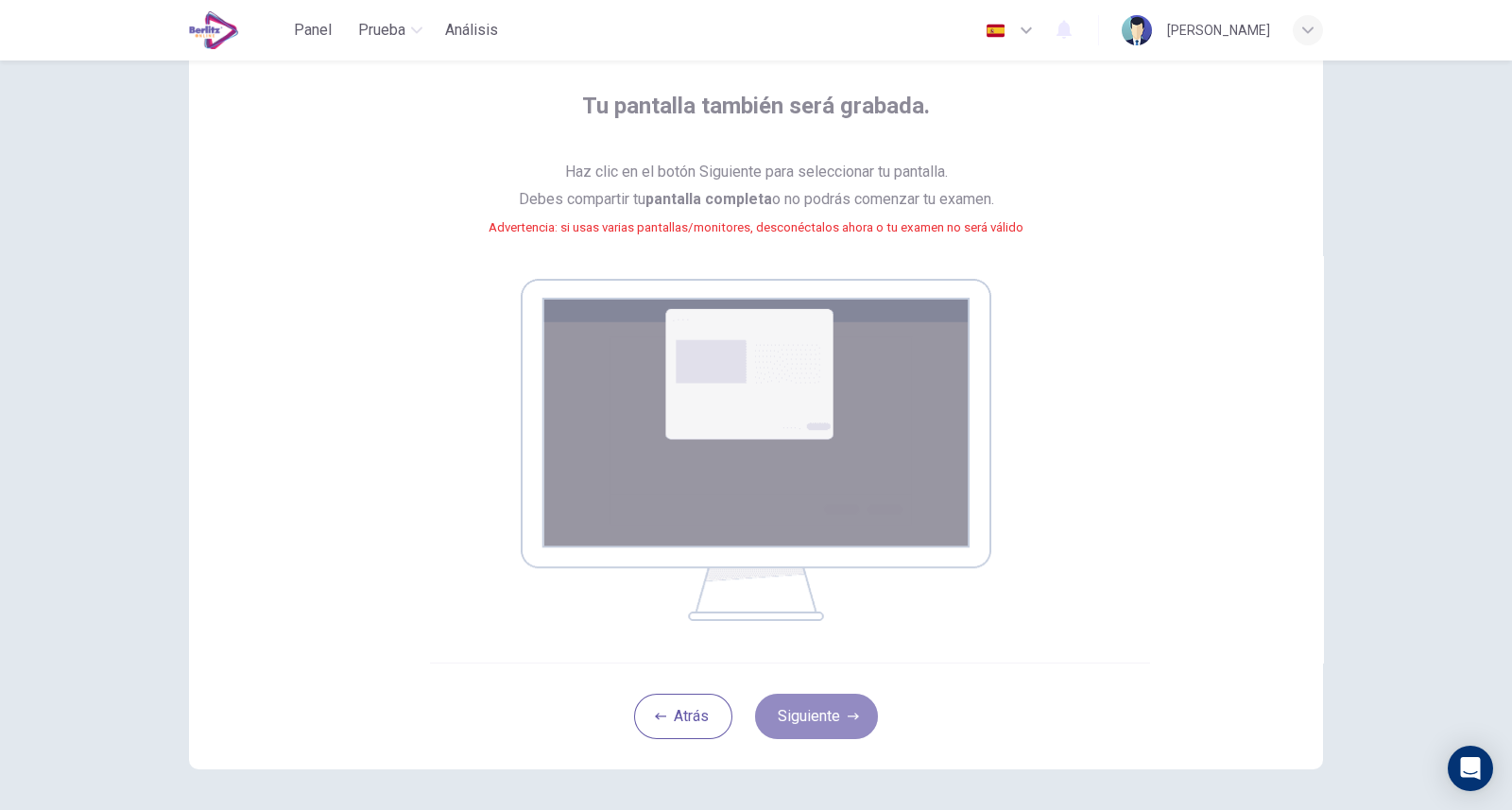 click on "Siguiente" at bounding box center (816, 716) 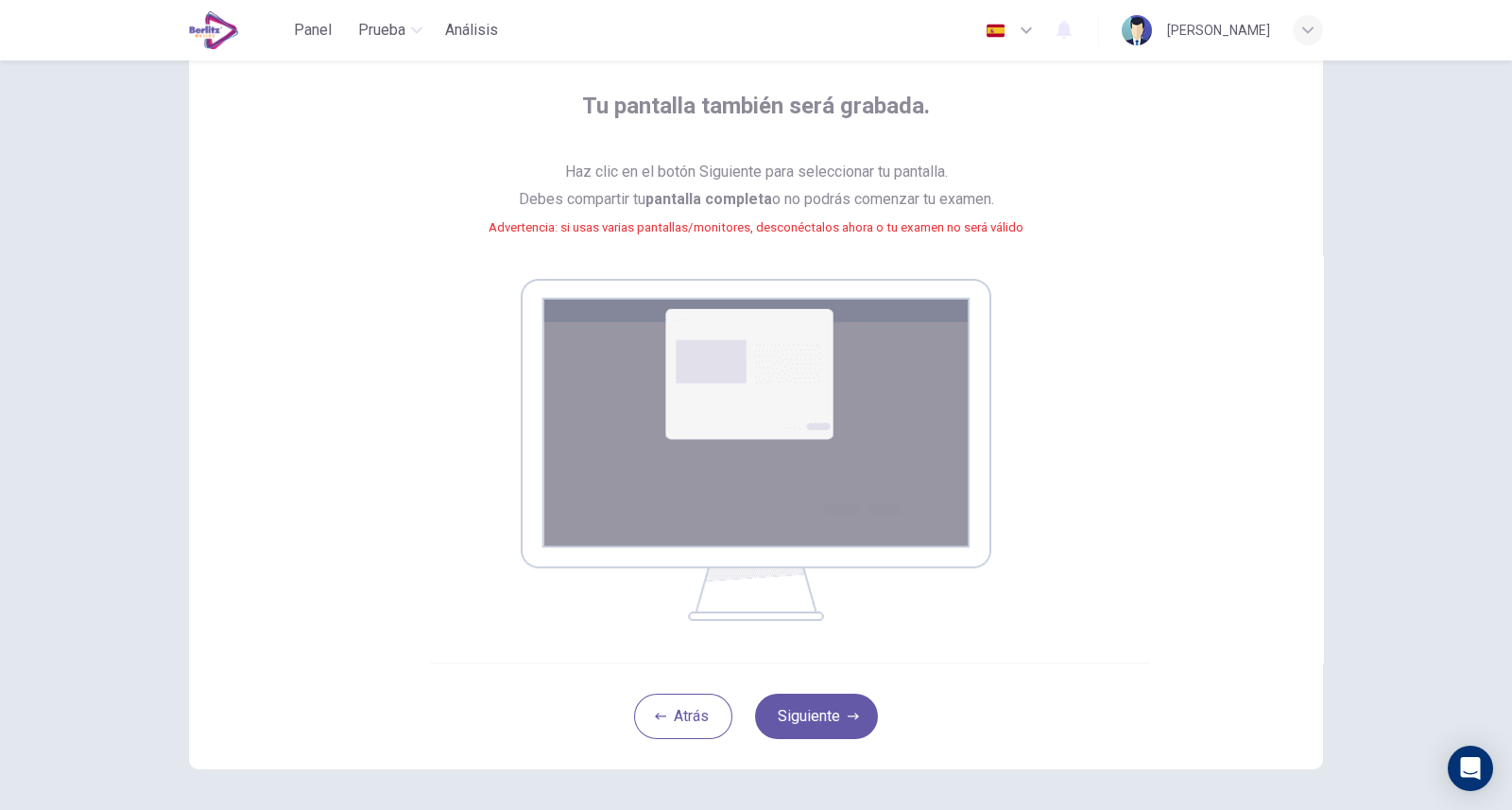 scroll, scrollTop: 0, scrollLeft: 0, axis: both 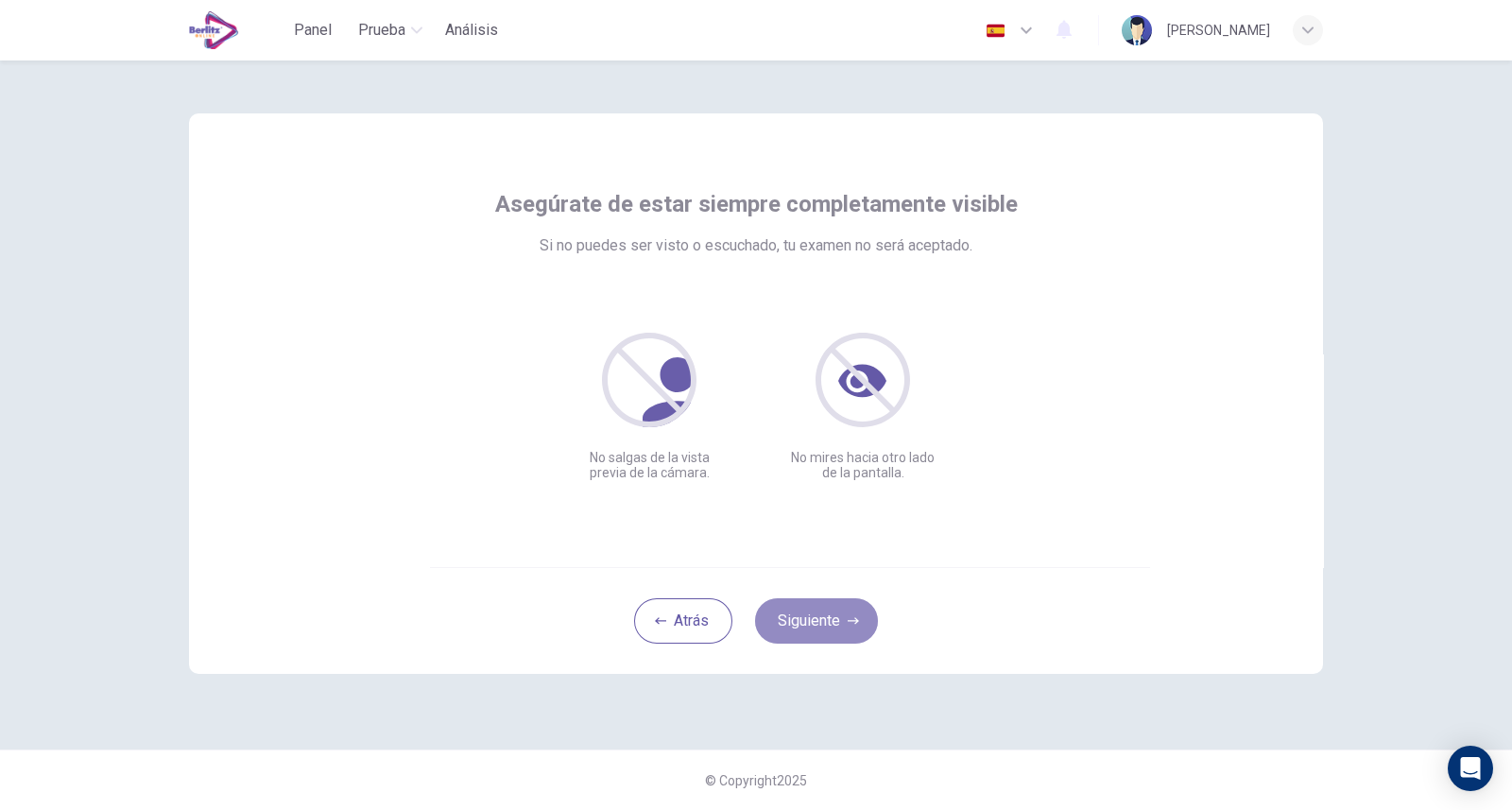 click on "Siguiente" at bounding box center [816, 621] 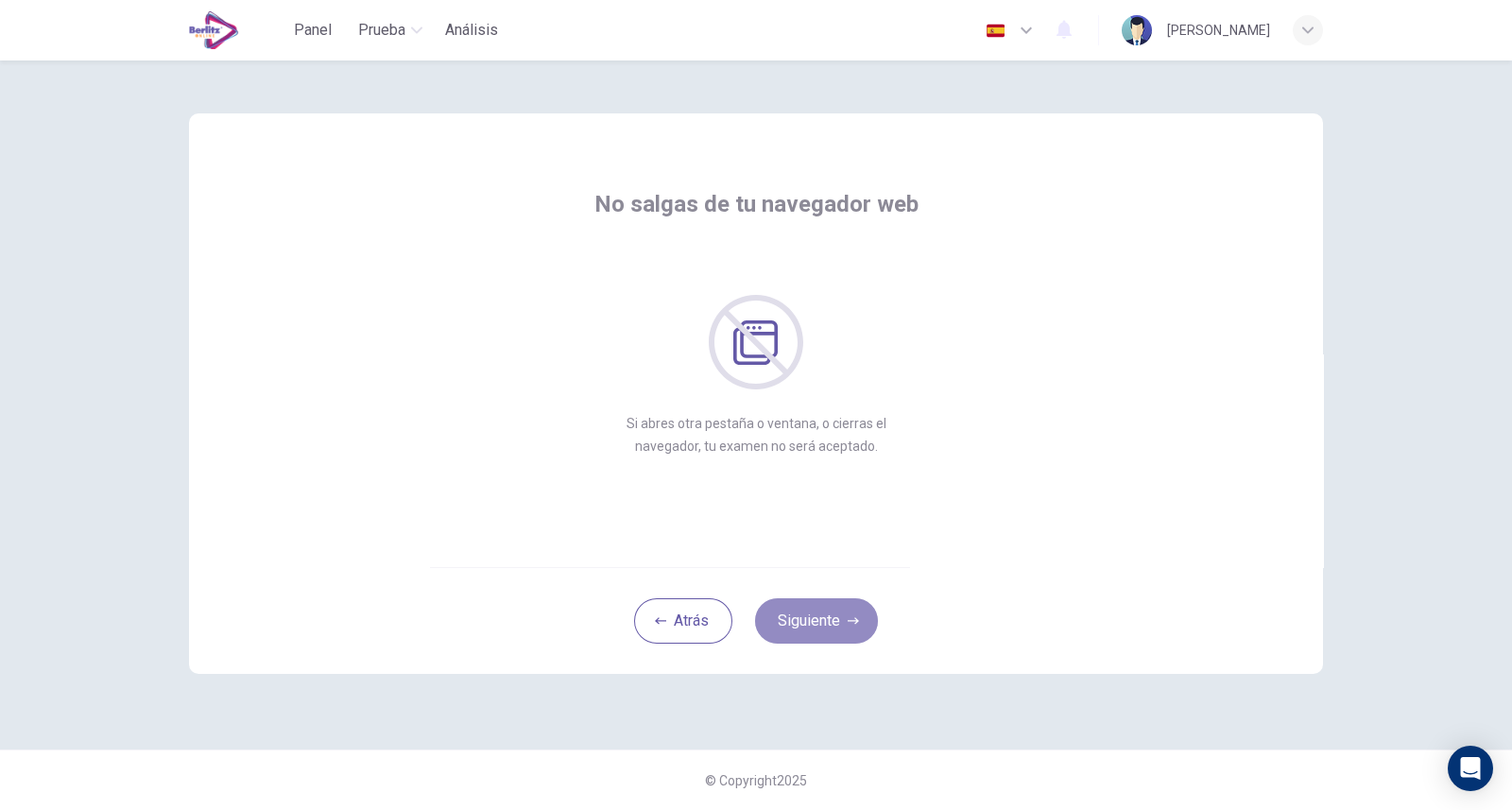 click on "Siguiente" at bounding box center [816, 621] 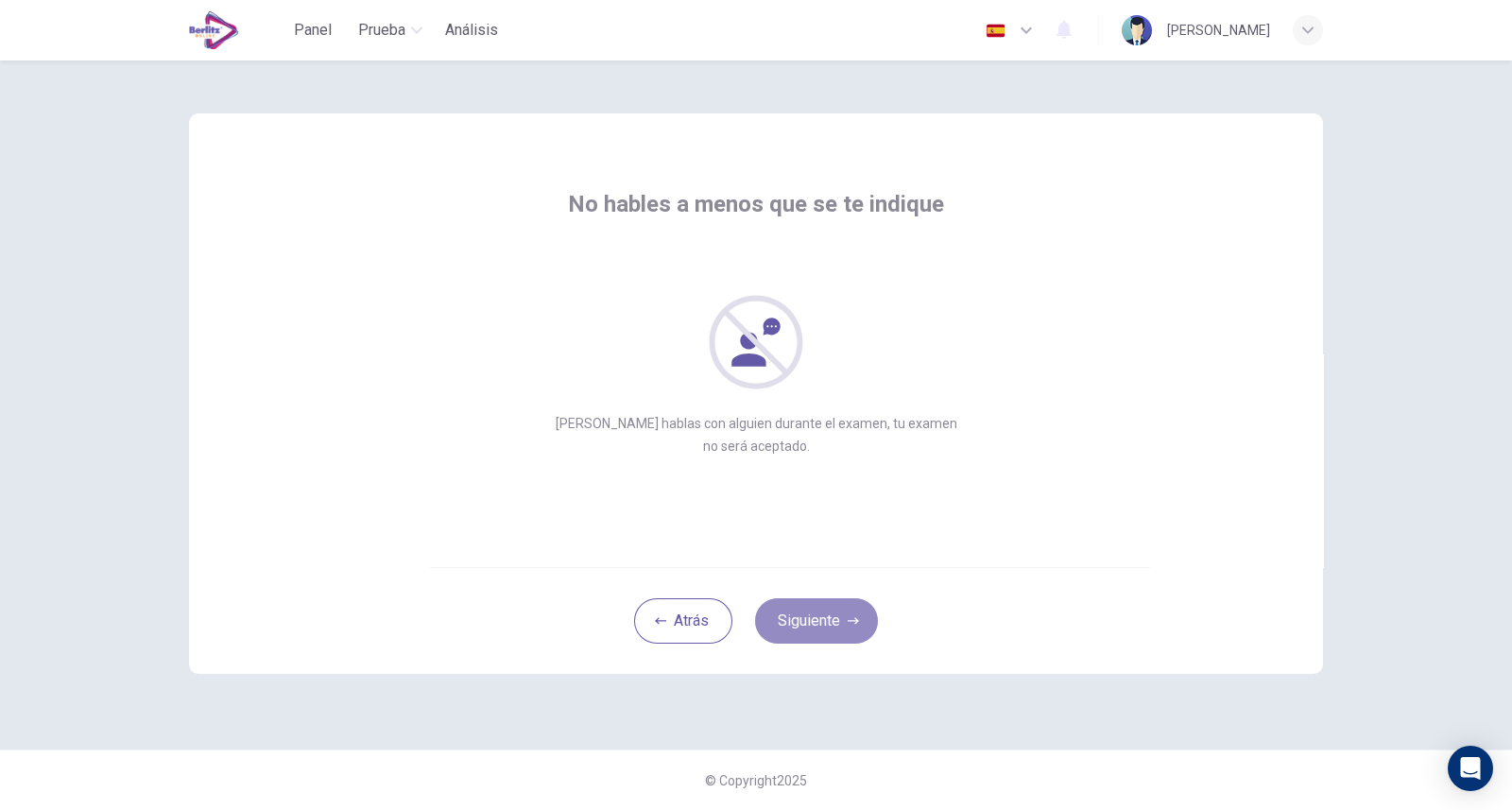 click on "Siguiente" at bounding box center [816, 621] 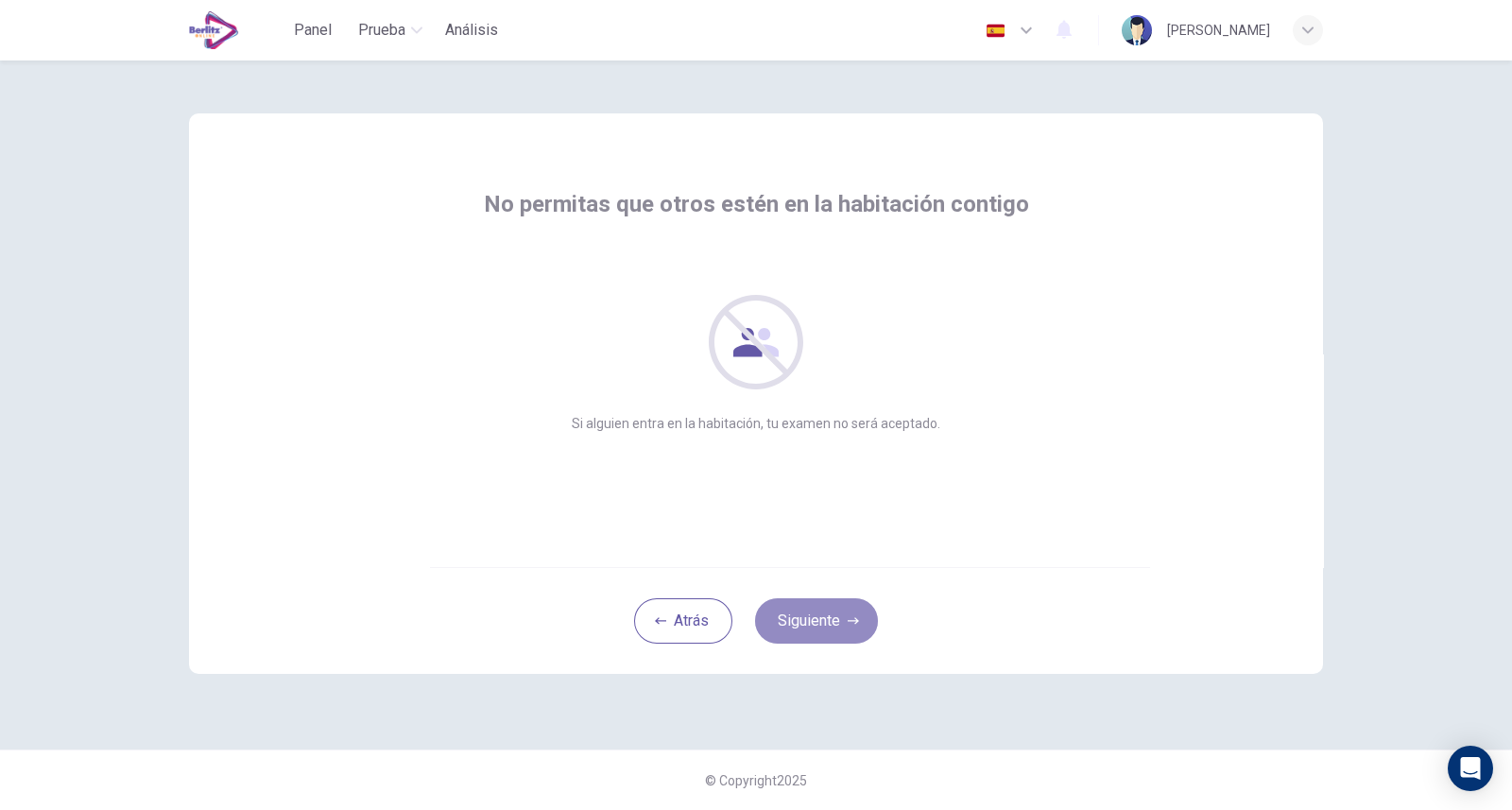 click on "Siguiente" at bounding box center [816, 621] 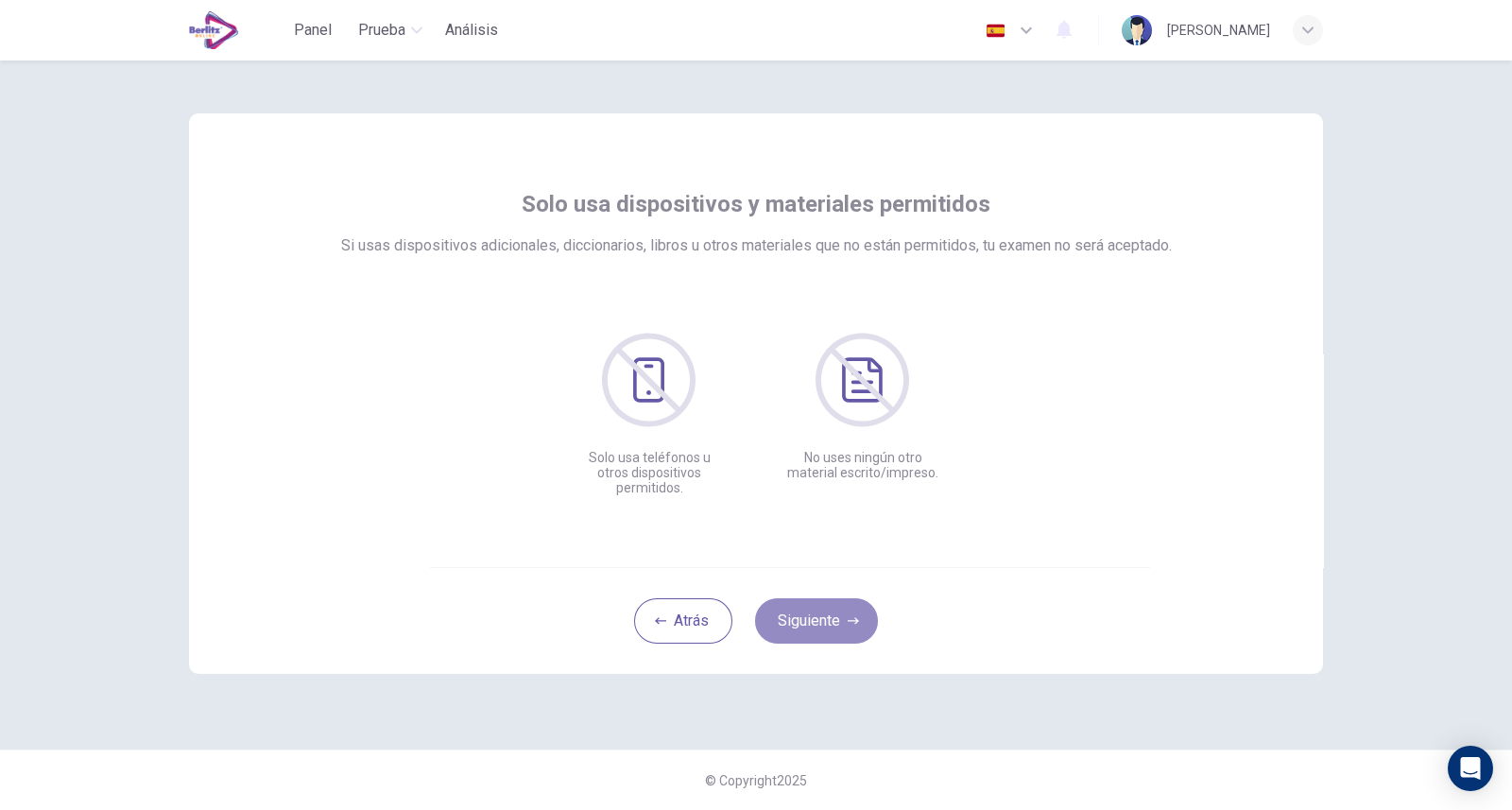 click on "Siguiente" at bounding box center (816, 621) 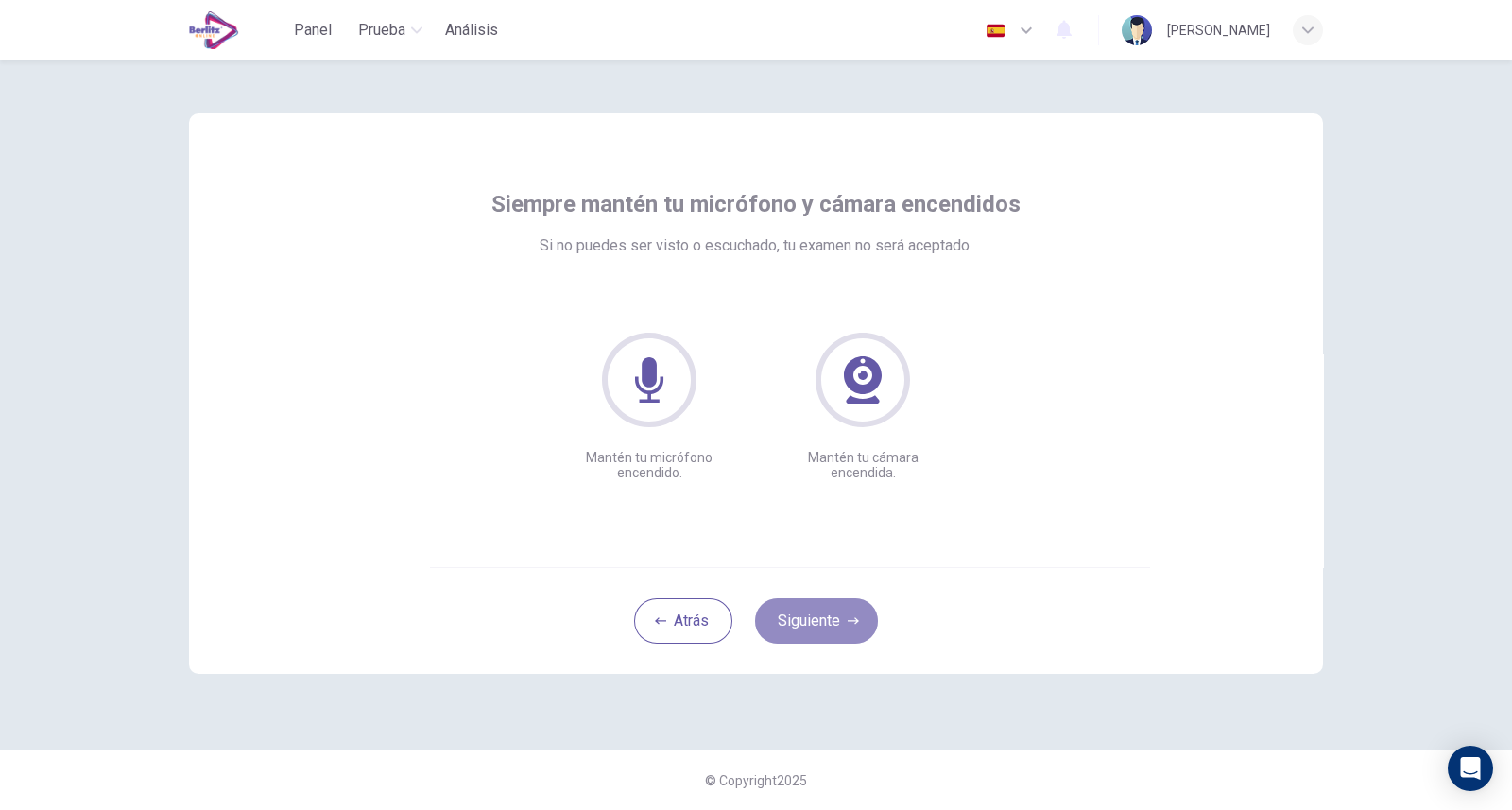 click on "Siguiente" at bounding box center [816, 621] 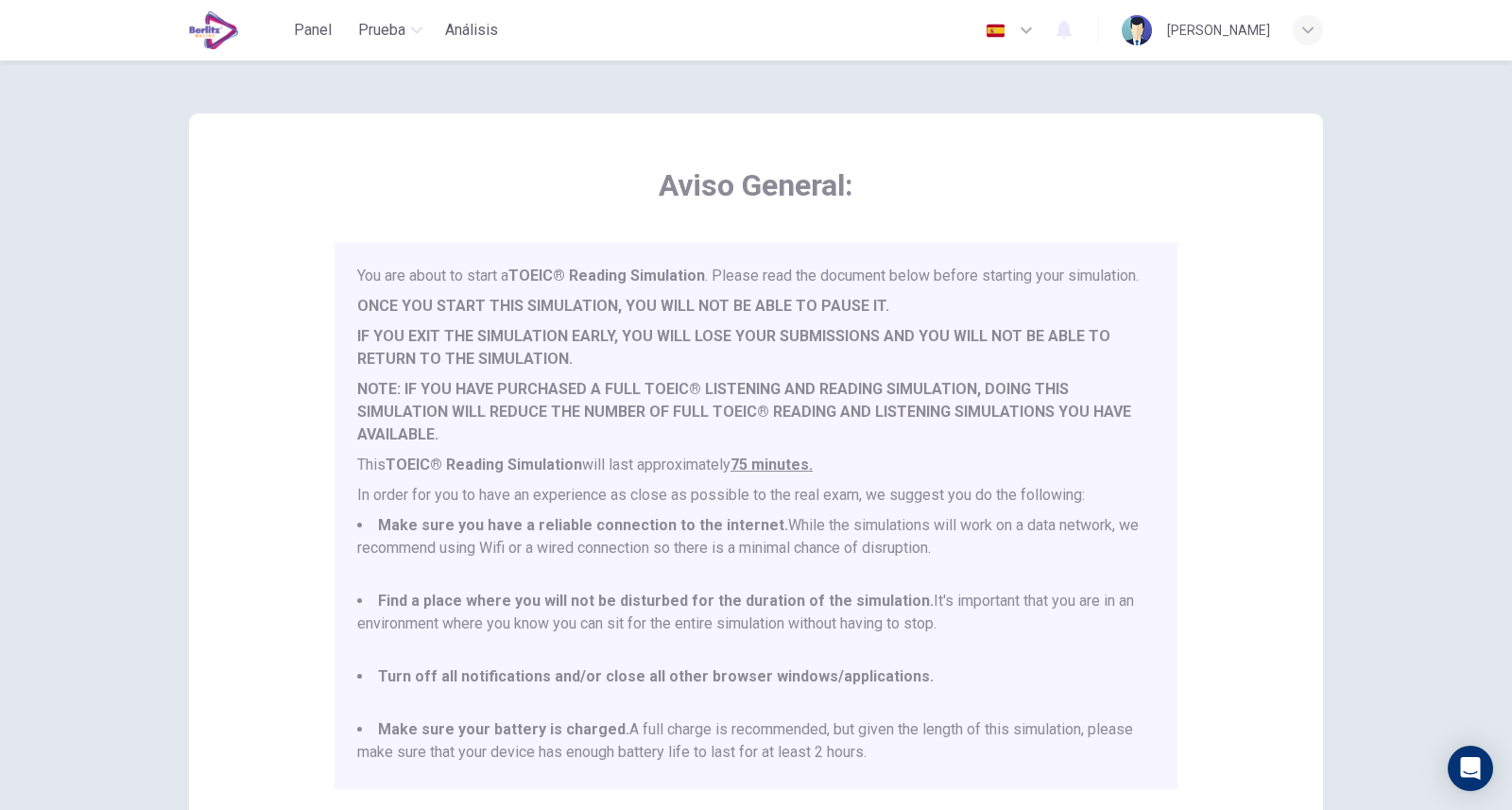 scroll, scrollTop: 50, scrollLeft: 0, axis: vertical 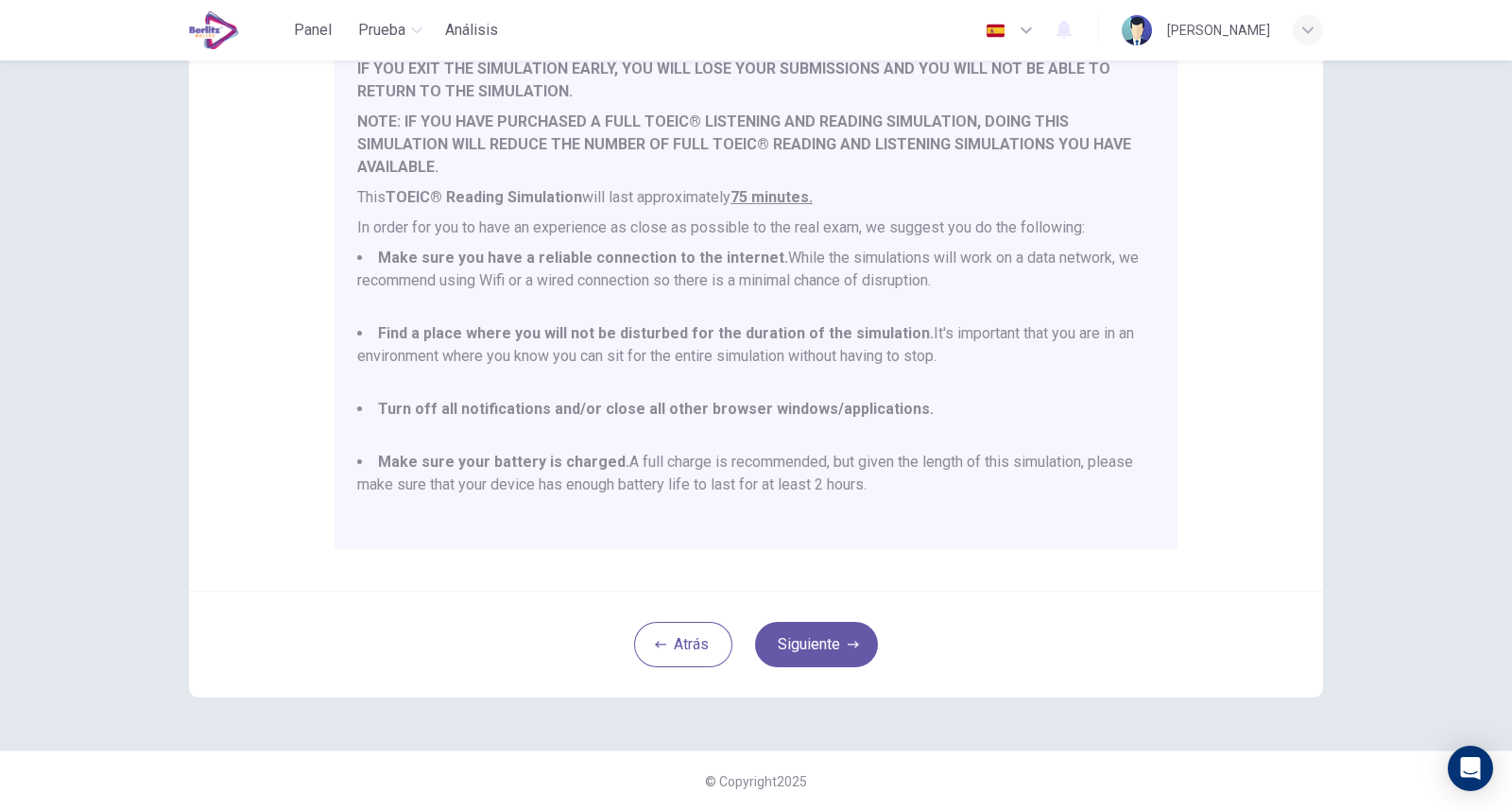 click on "Siguiente" at bounding box center [816, 645] 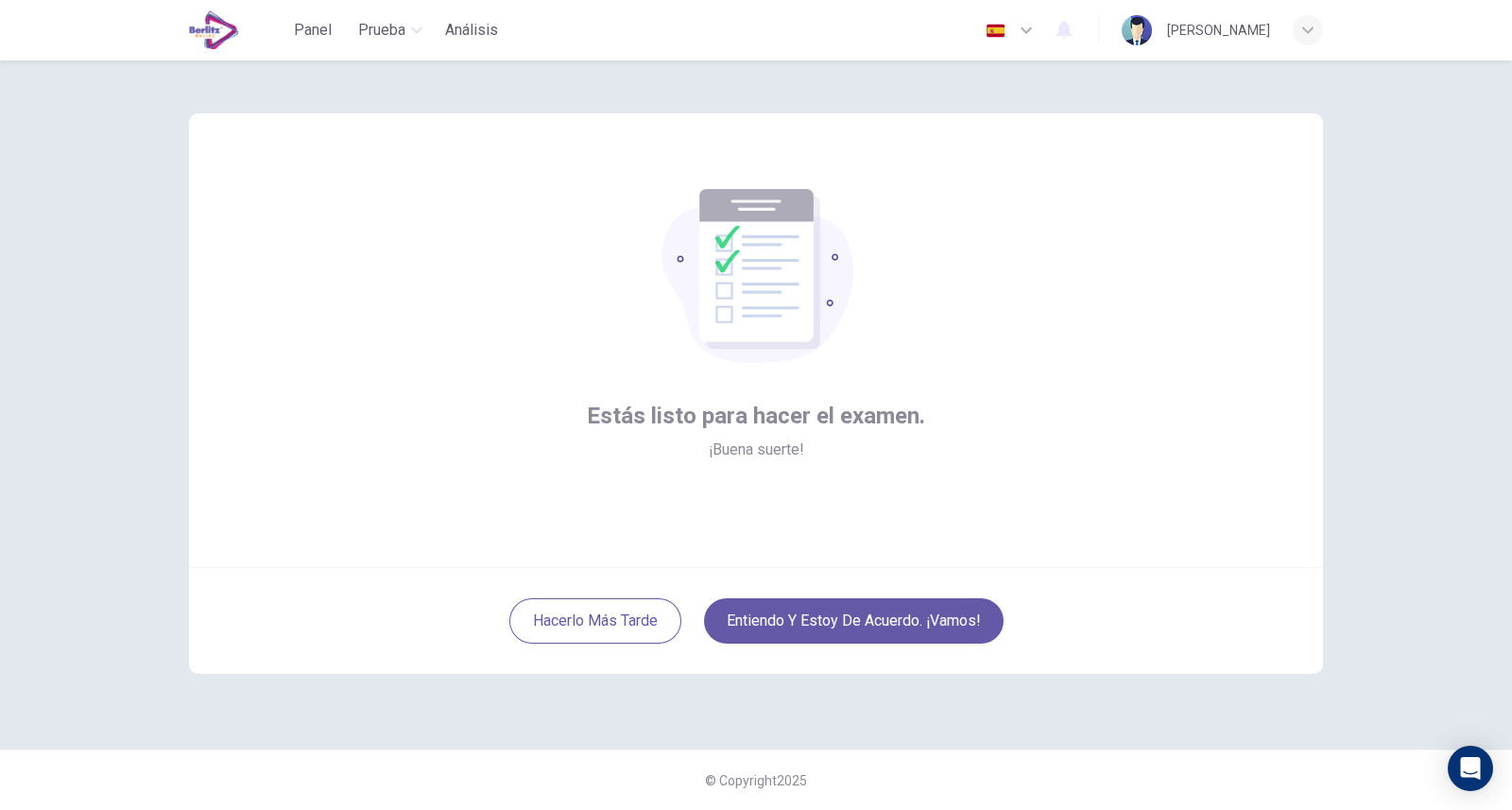 scroll, scrollTop: 0, scrollLeft: 0, axis: both 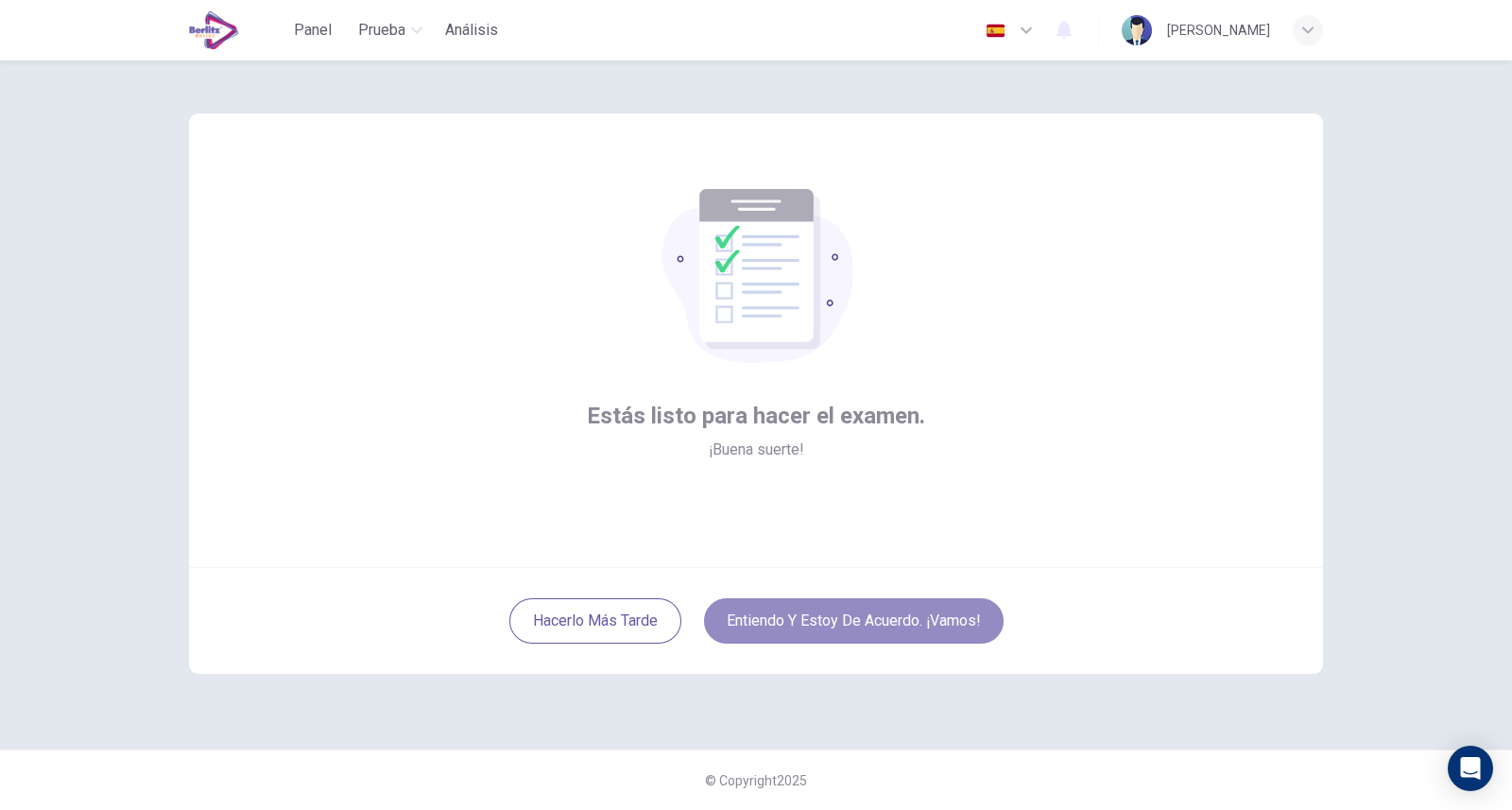 click on "Entiendo y estoy de acuerdo. ¡Vamos!" at bounding box center [853, 621] 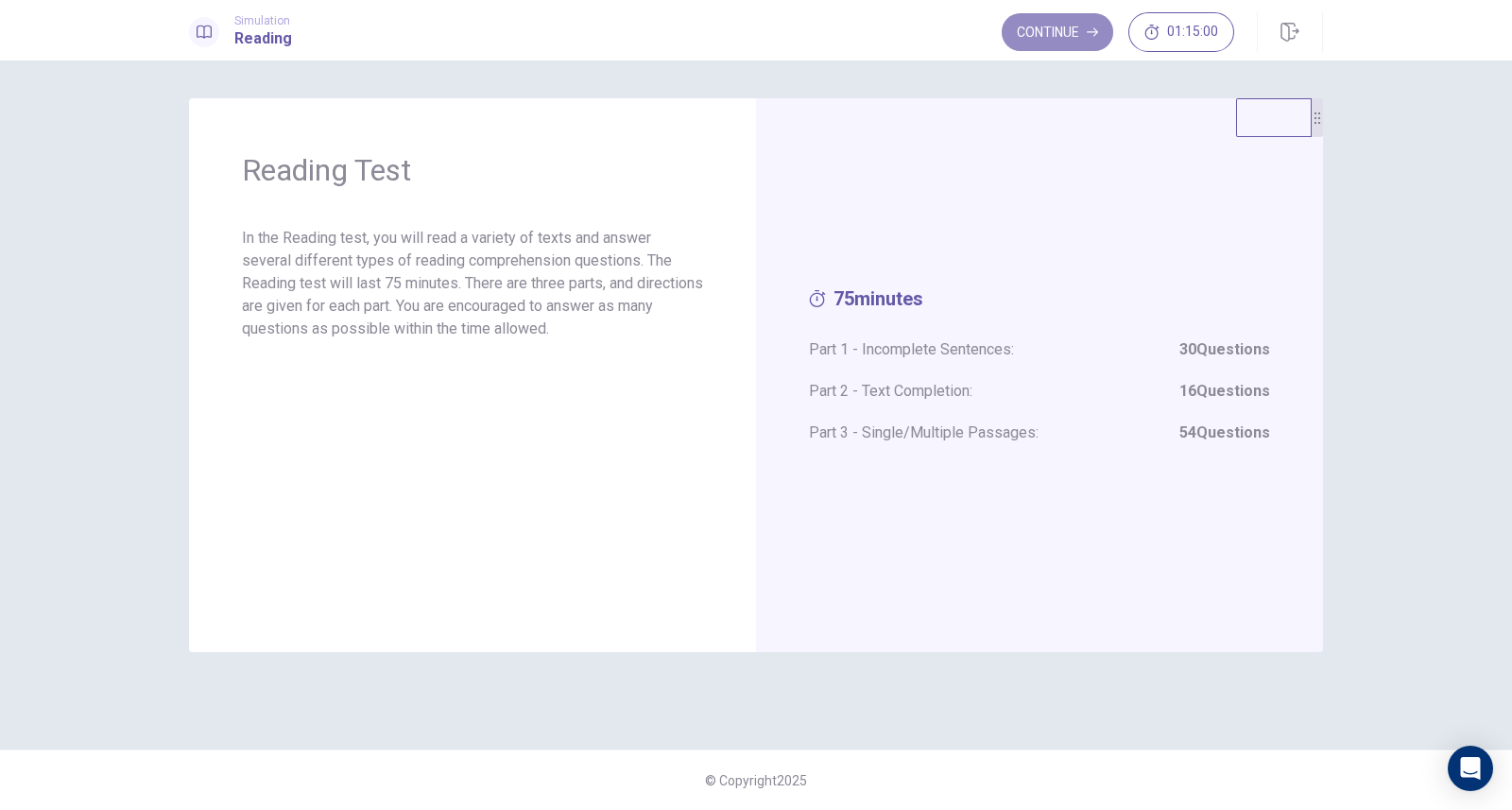 click on "Continue" at bounding box center (1057, 32) 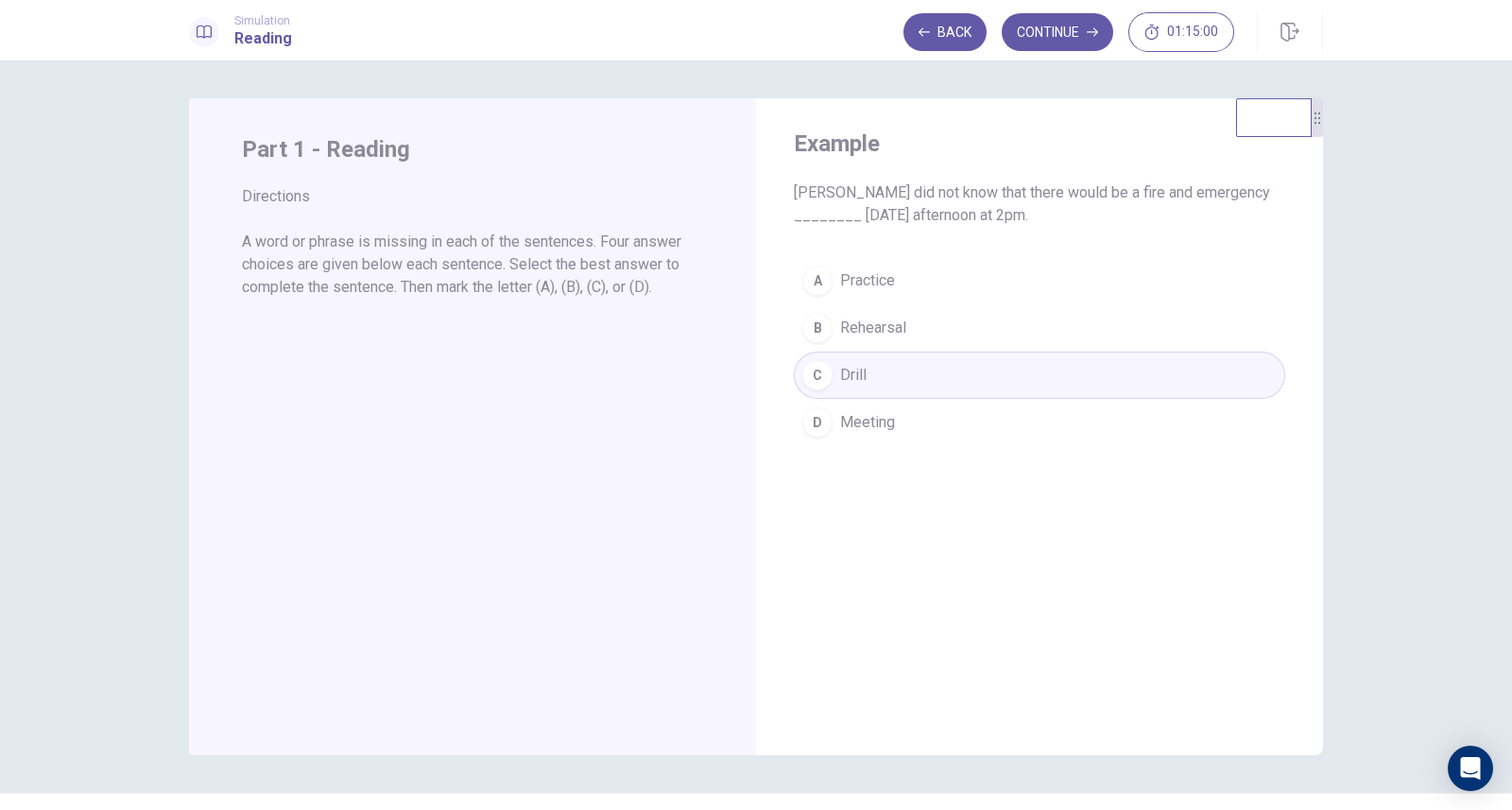 click on "Continue" at bounding box center [1057, 32] 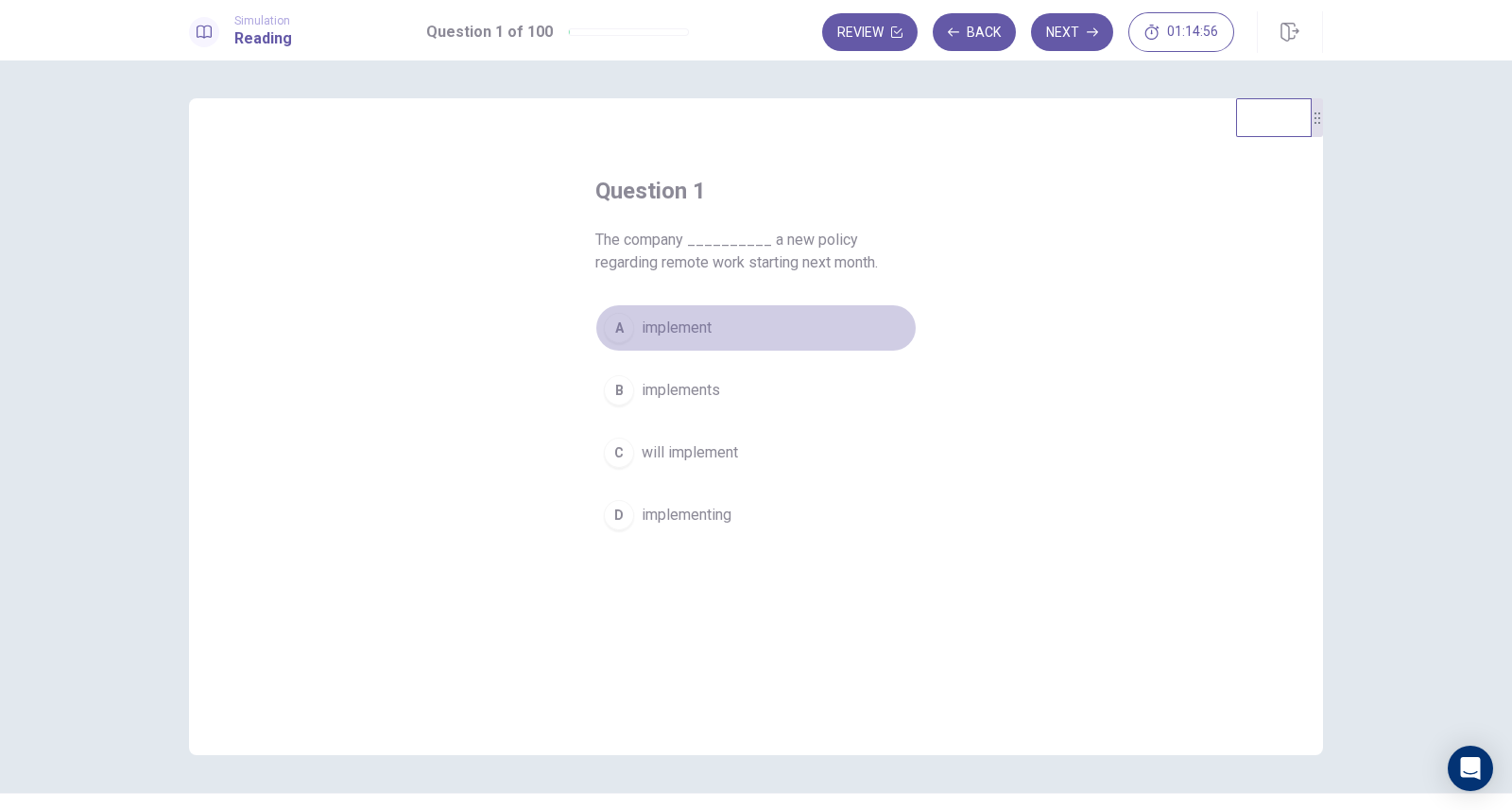 click on "implement" at bounding box center (677, 328) 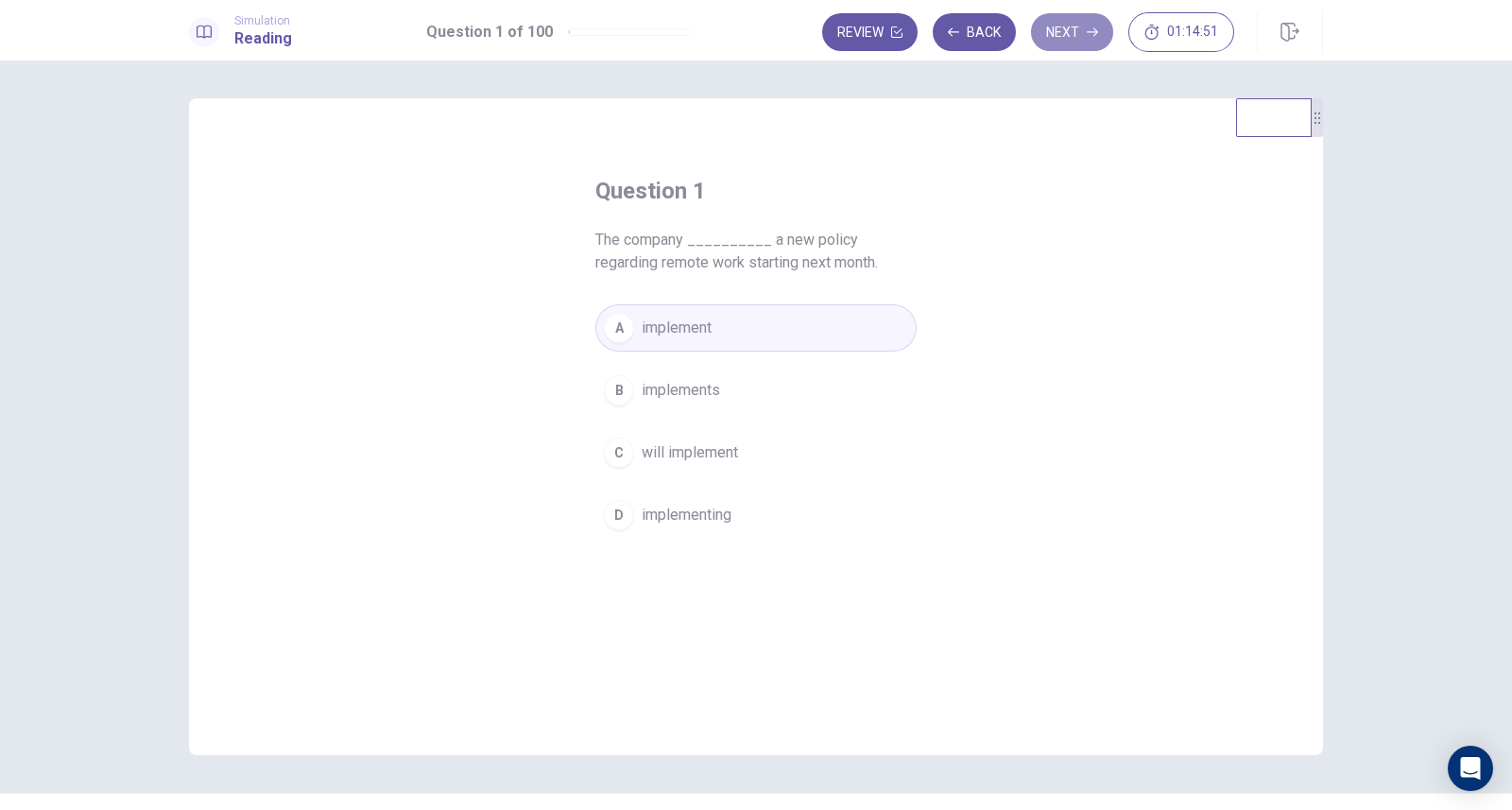click on "Next" at bounding box center [1072, 32] 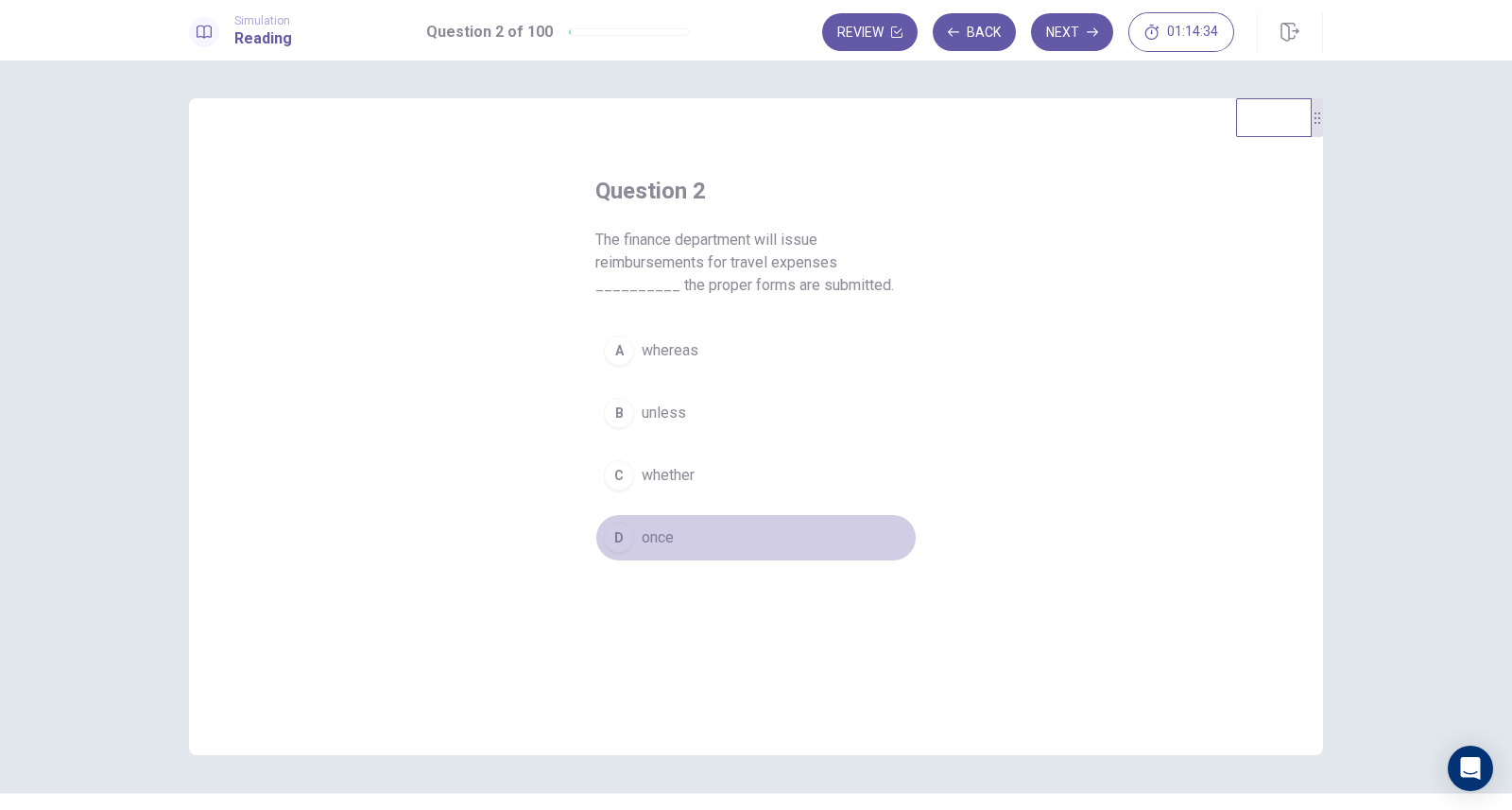 click on "D" at bounding box center [619, 538] 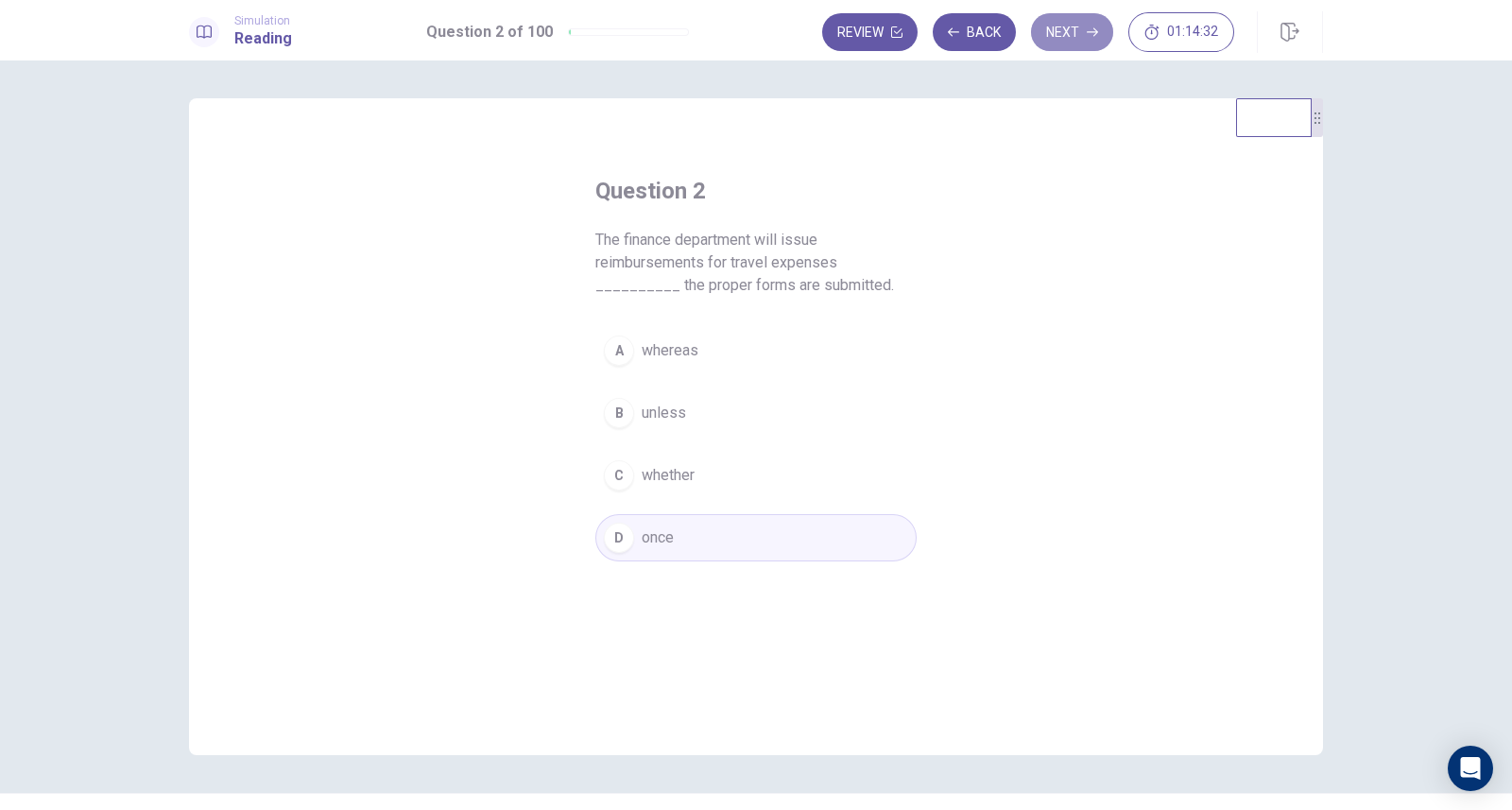 click on "Next" at bounding box center [1072, 32] 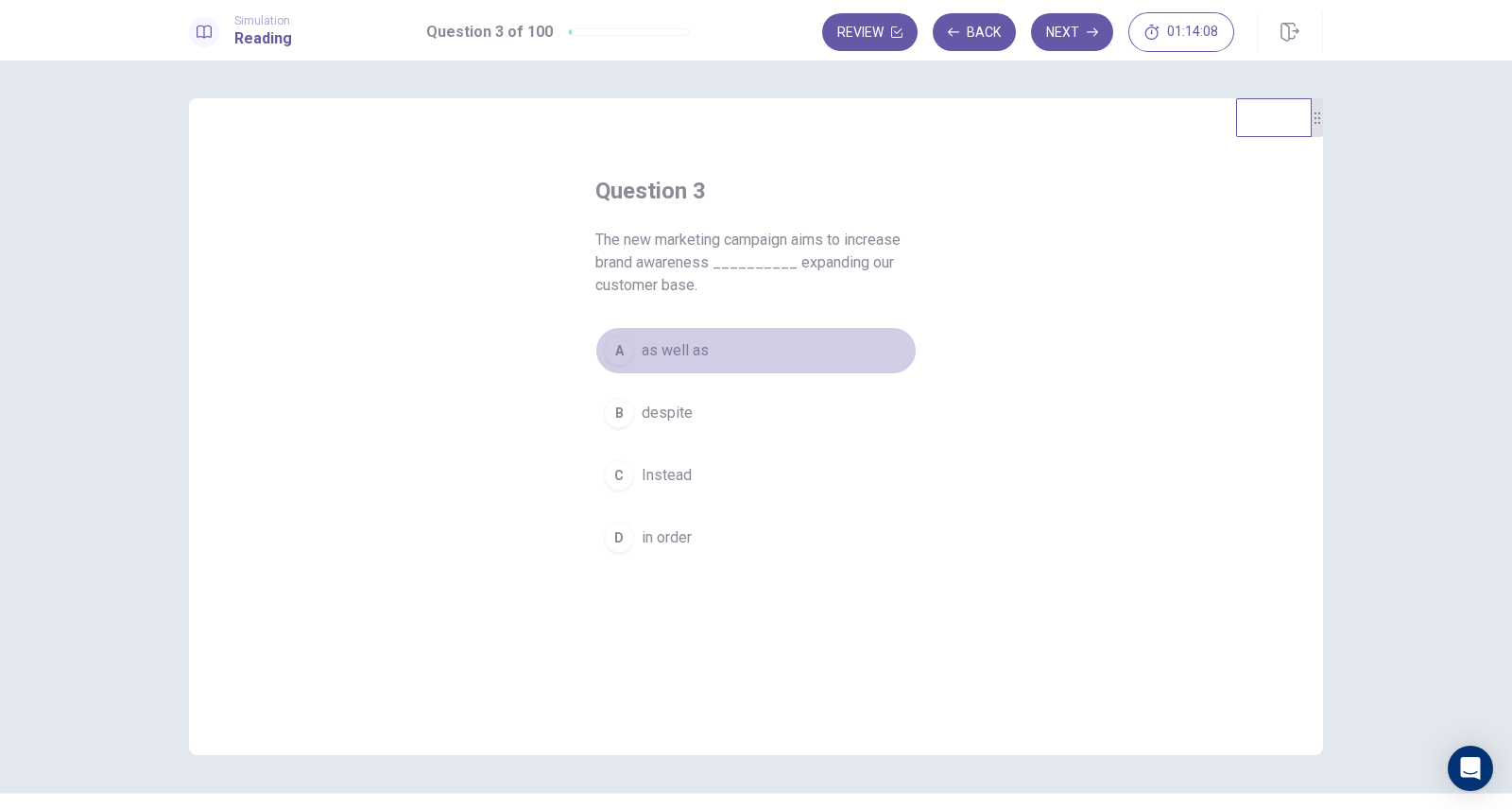 click on "A" at bounding box center (619, 351) 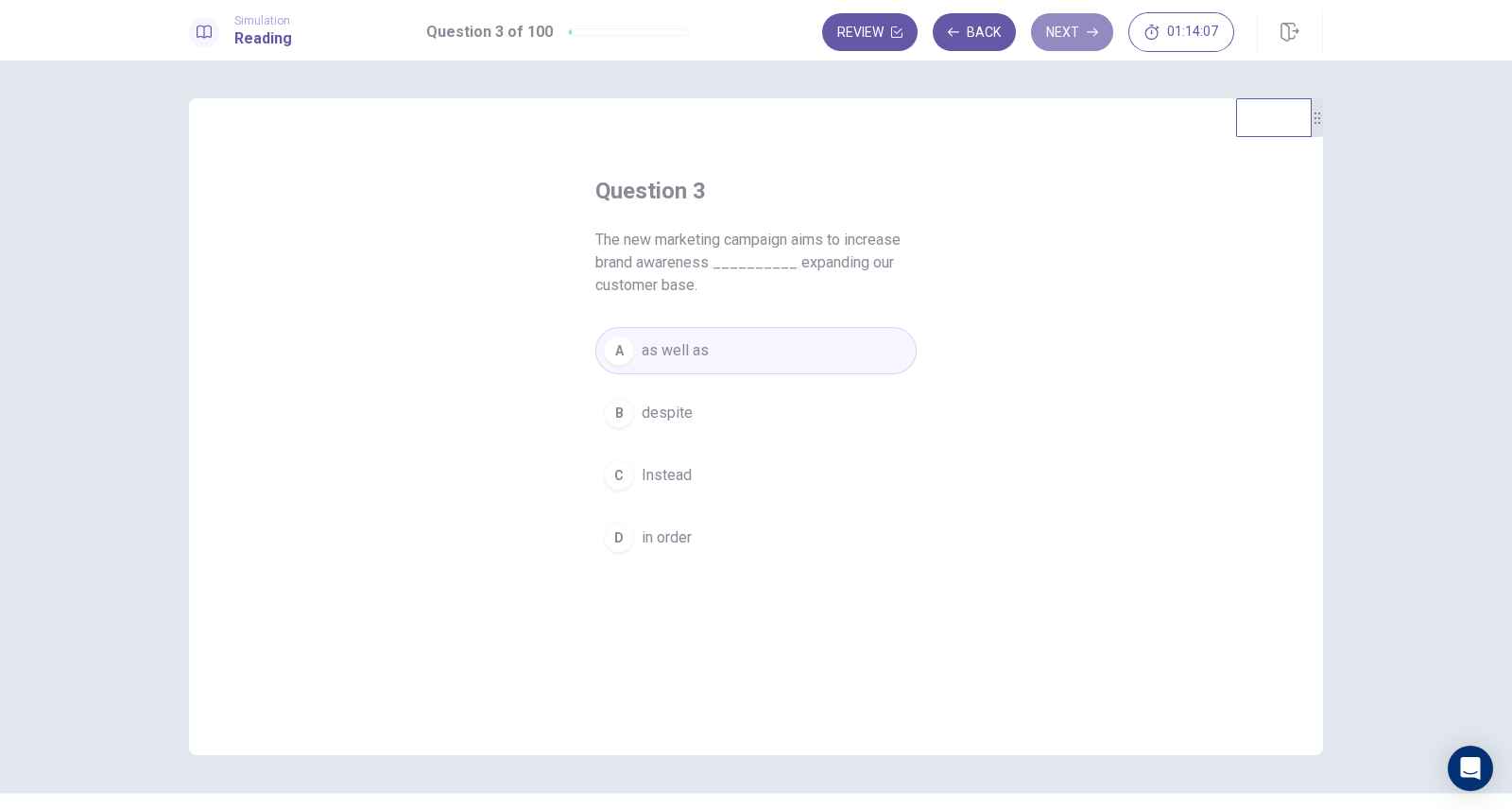 click on "Next" at bounding box center (1072, 32) 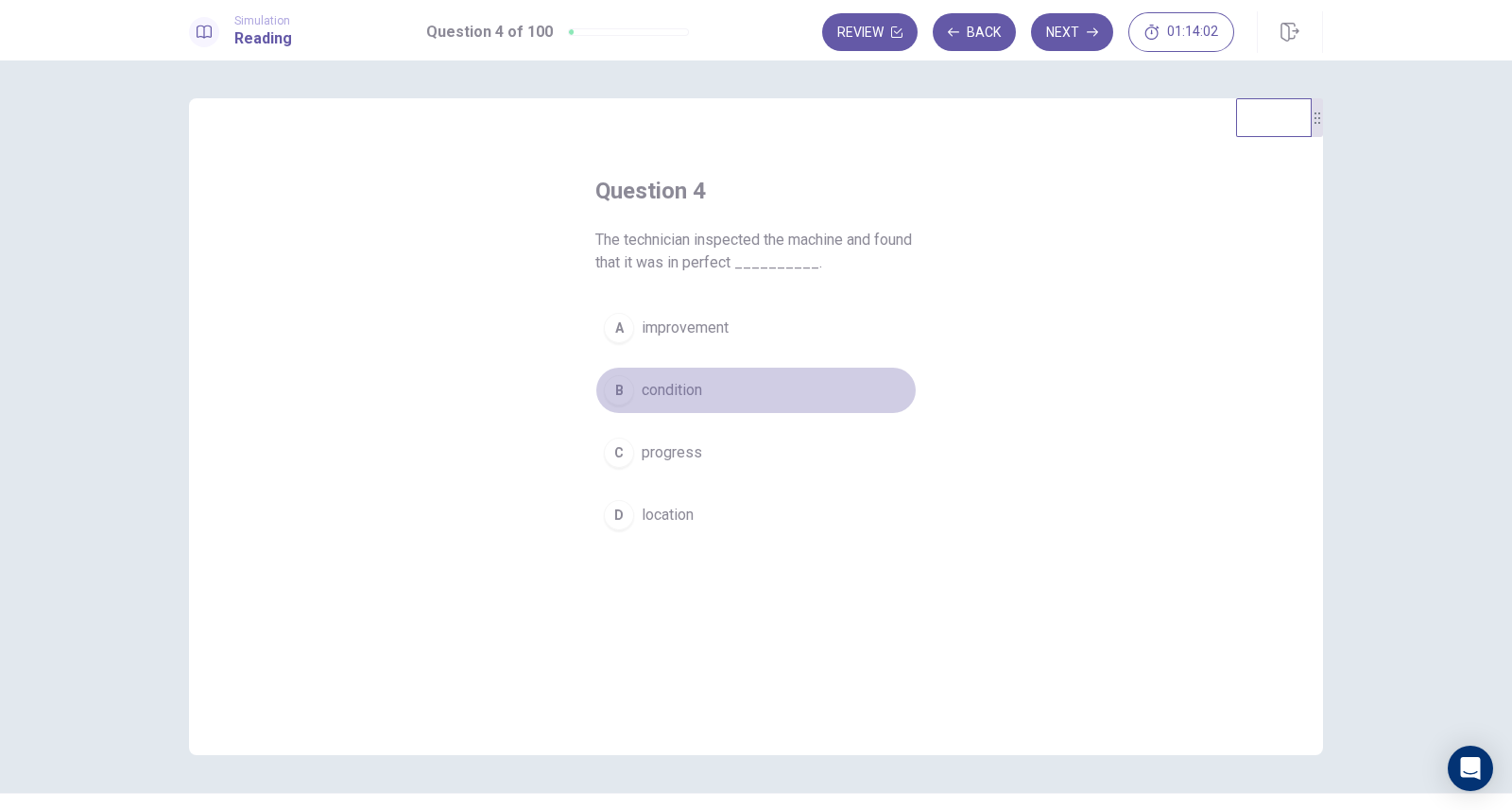click on "condition" at bounding box center (672, 390) 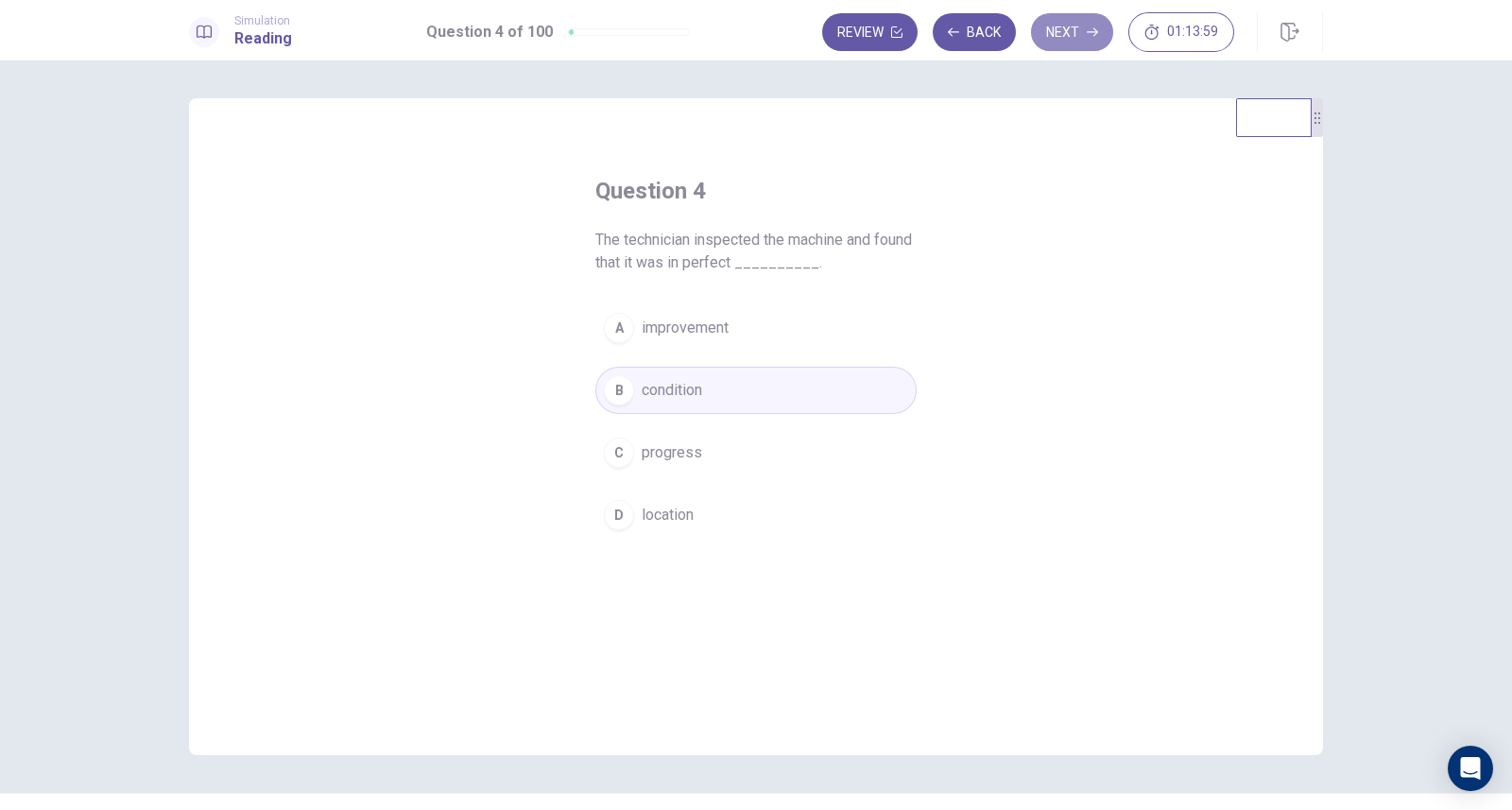 click on "Next" at bounding box center [1072, 32] 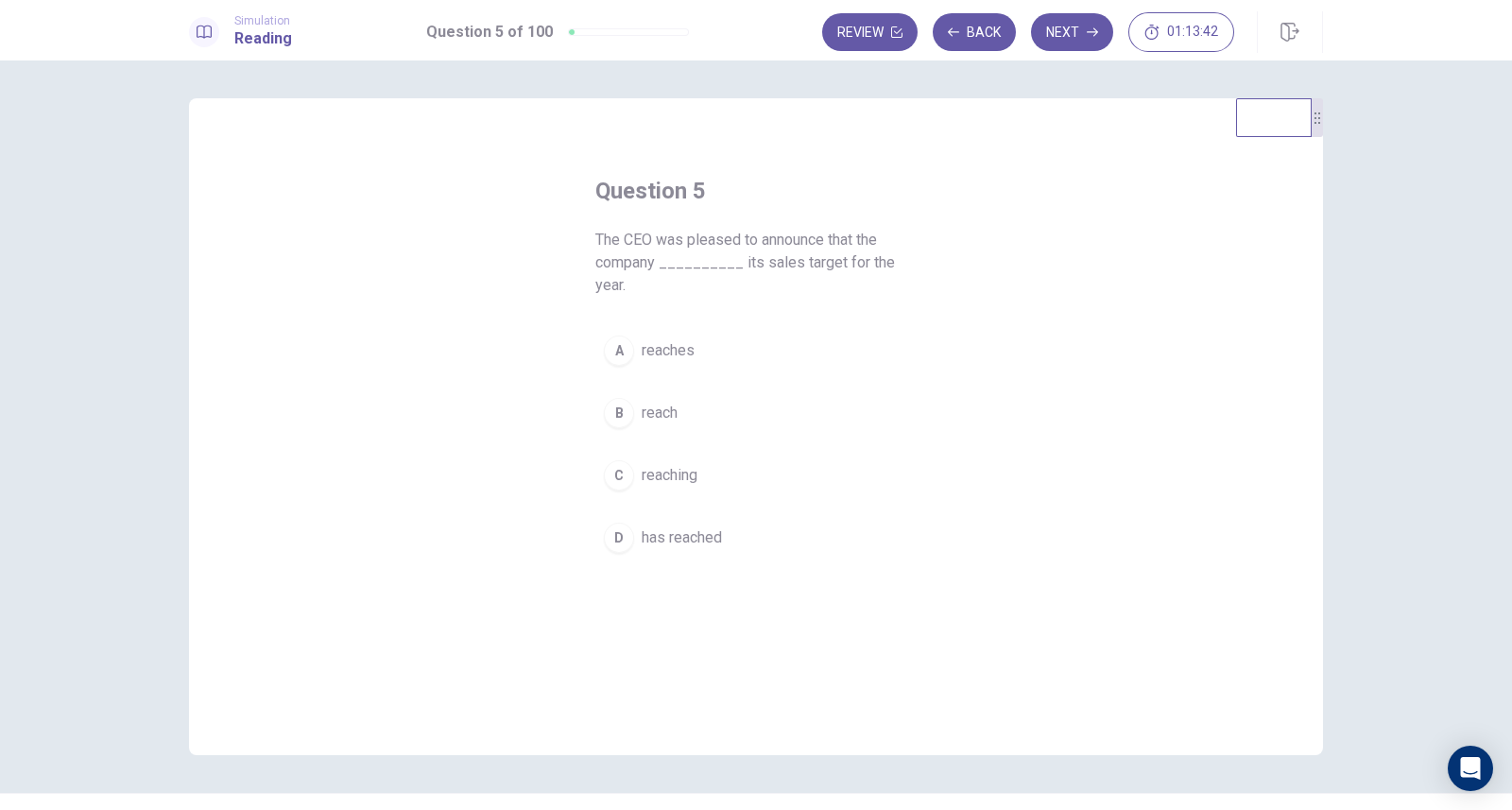 click on "A" at bounding box center (619, 351) 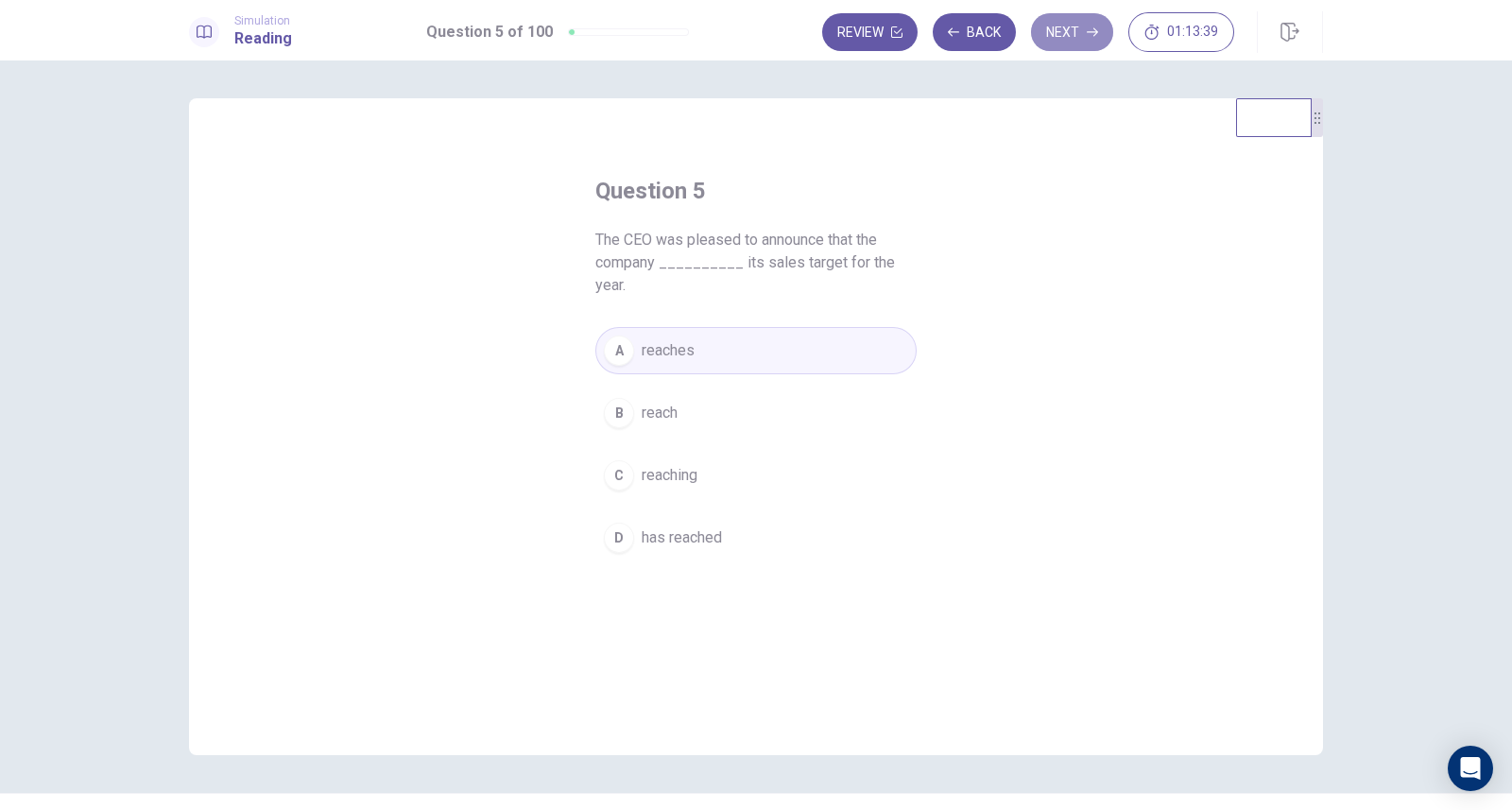 click on "Next" at bounding box center [1072, 32] 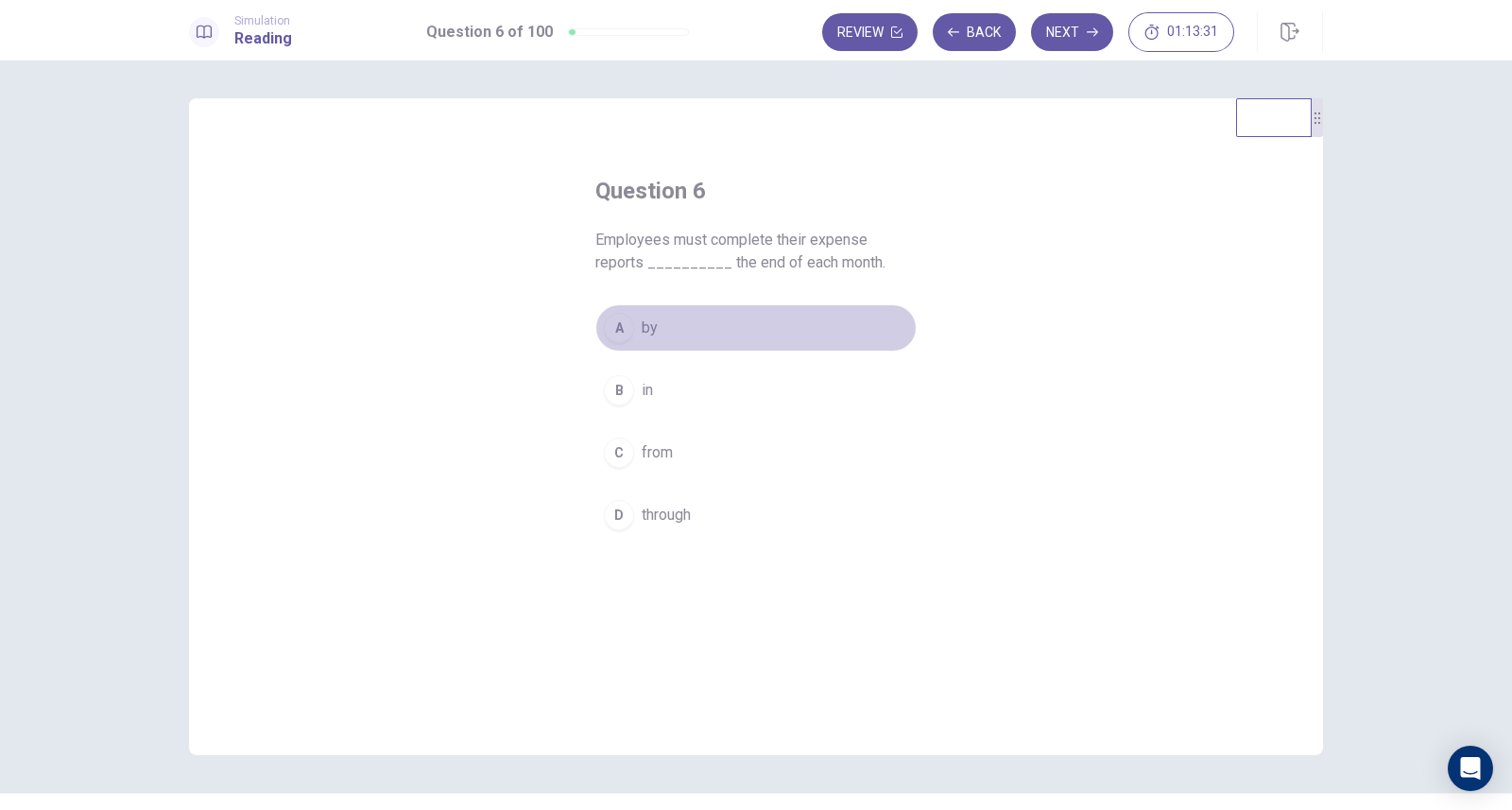 click on "A" at bounding box center (619, 328) 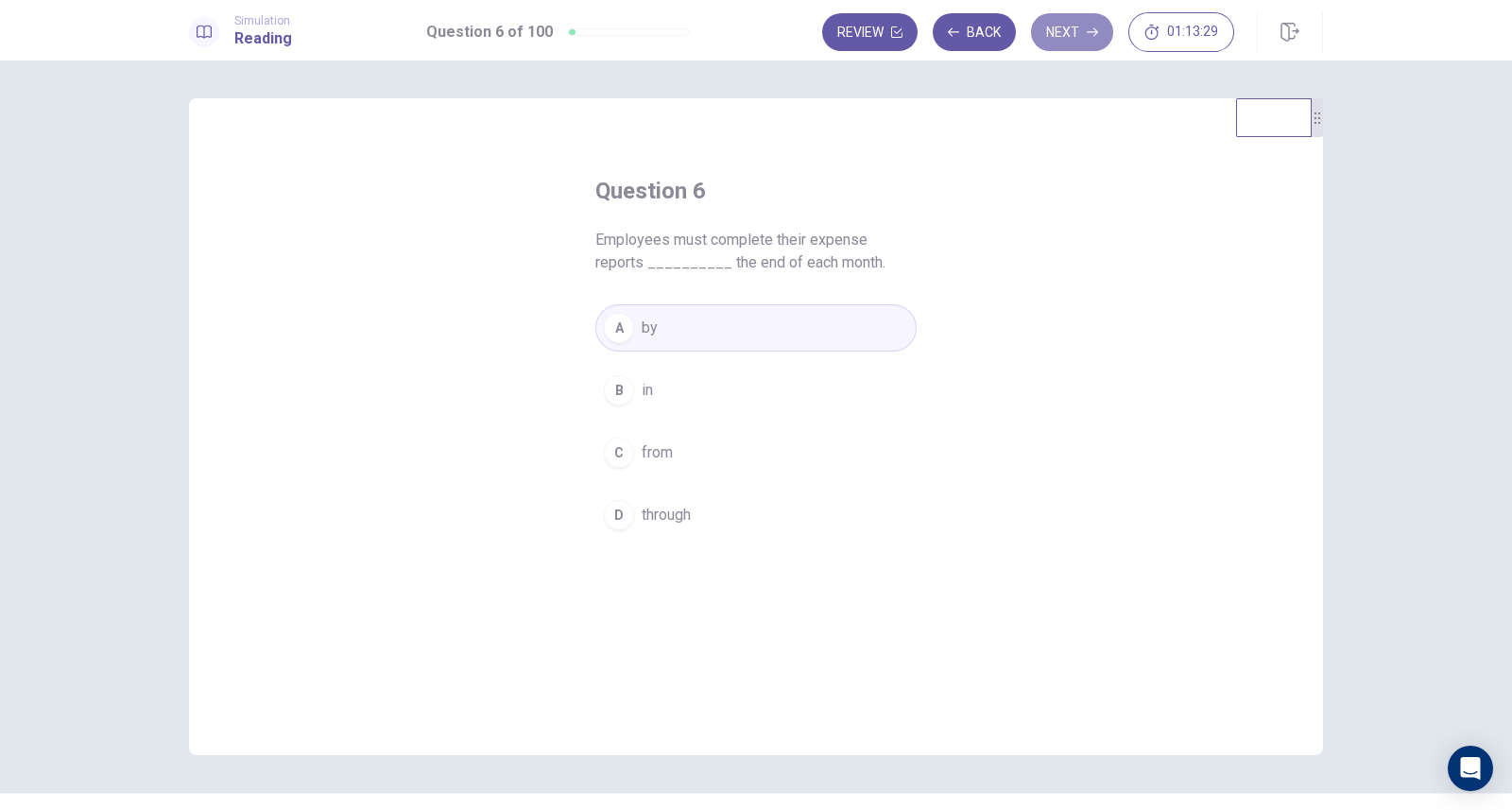 click on "Next" at bounding box center (1072, 32) 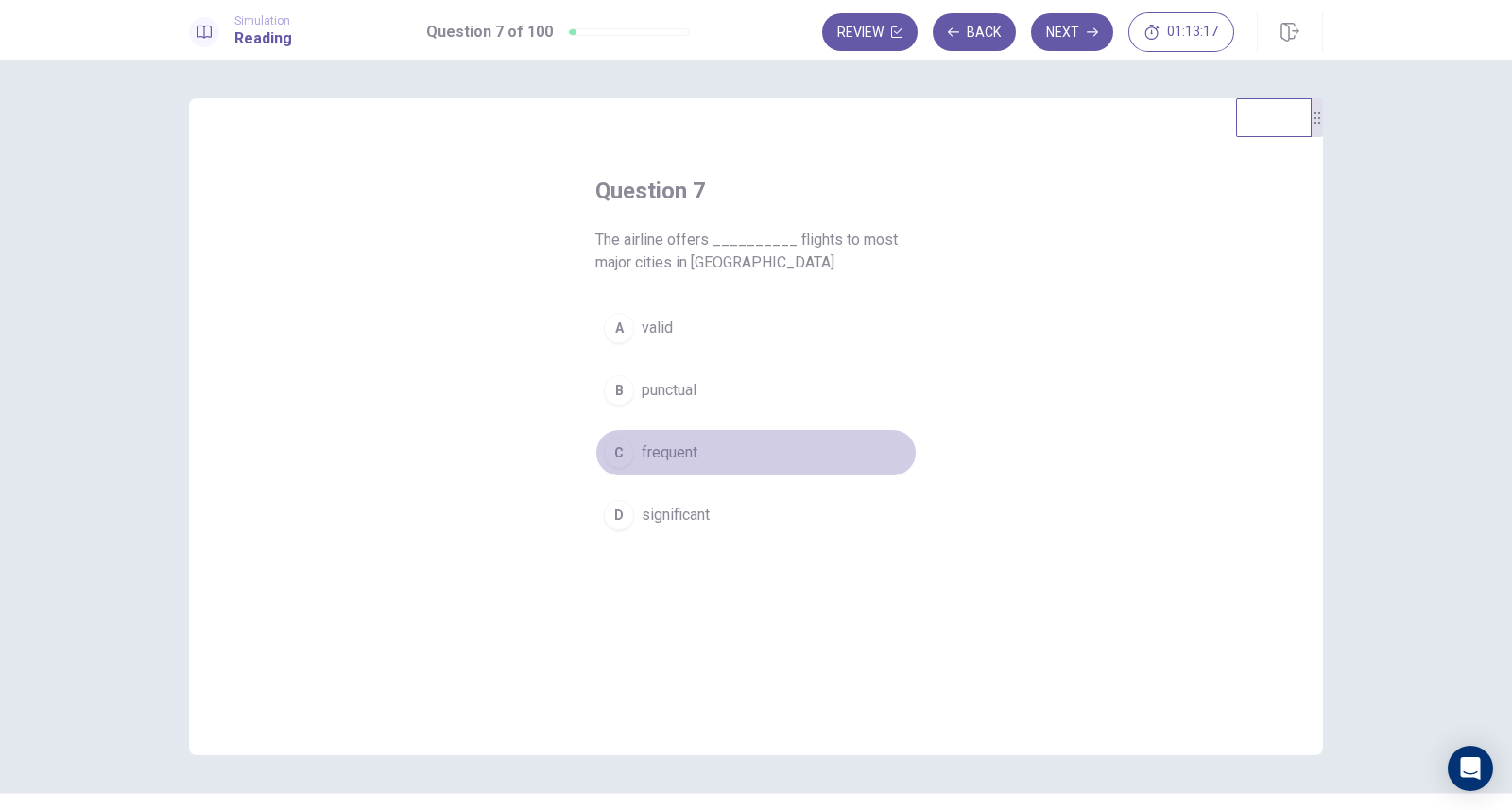click on "frequent" at bounding box center [669, 453] 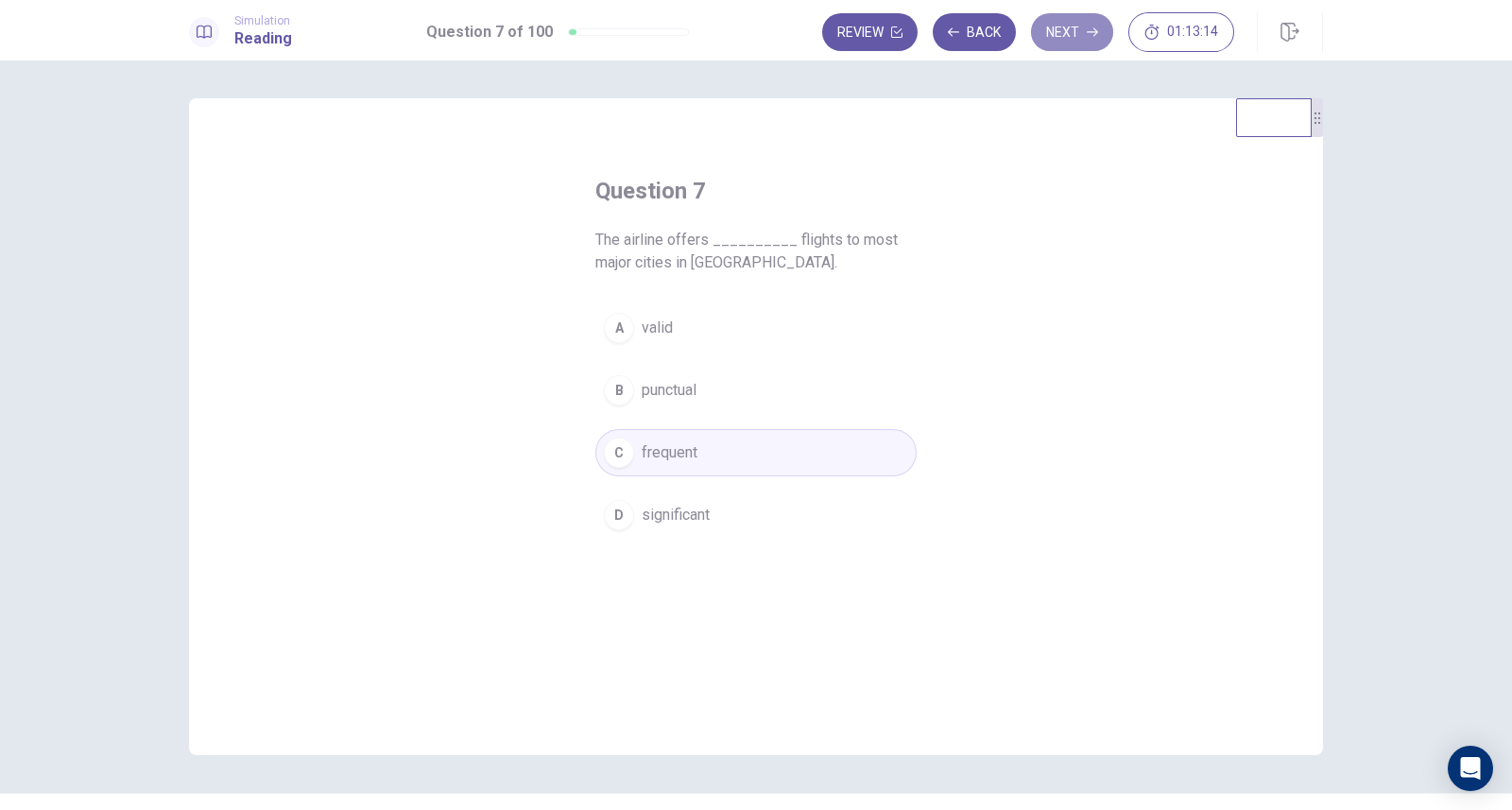 click on "Next" at bounding box center (1072, 32) 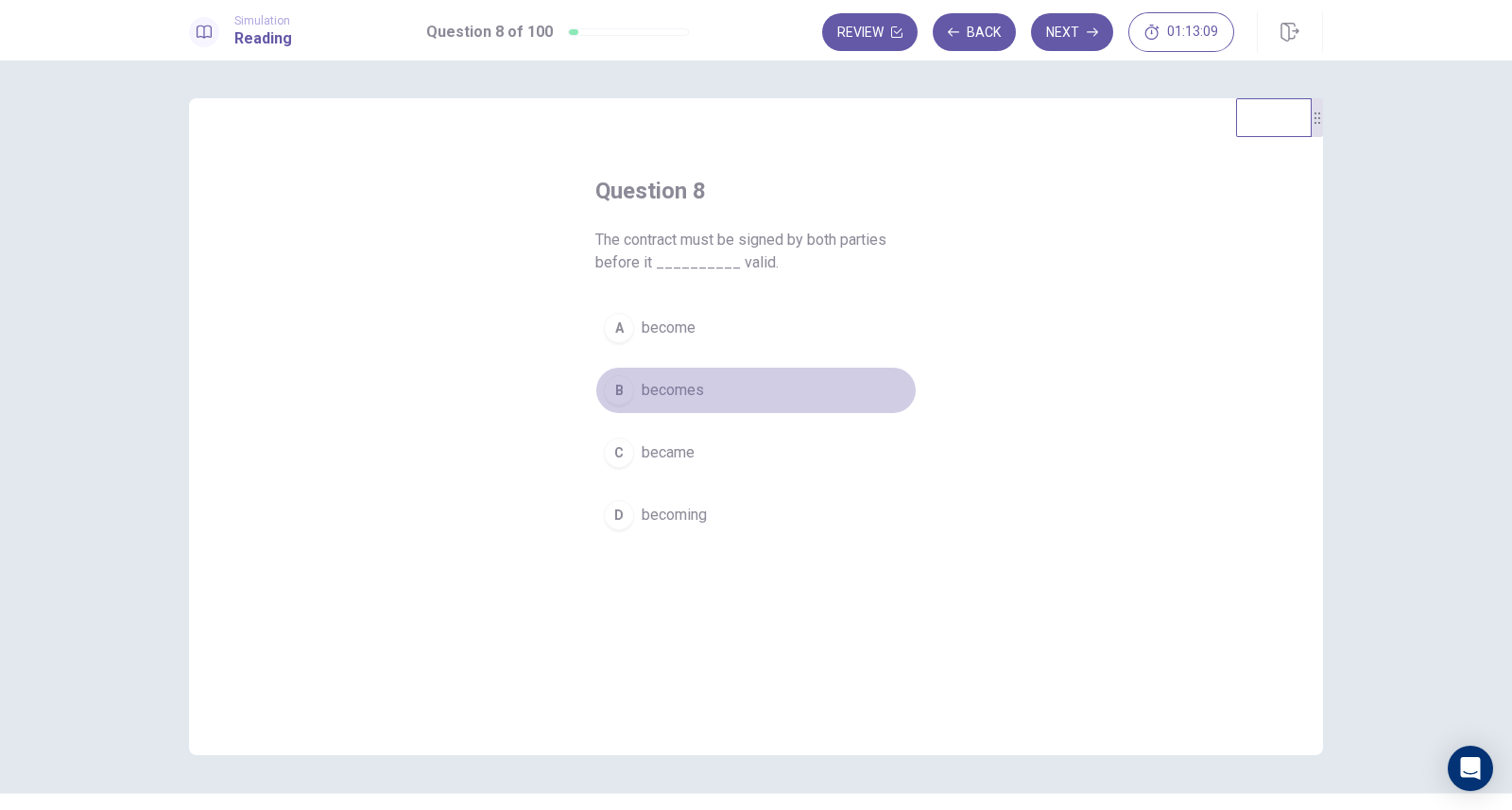click on "B becomes" at bounding box center [756, 390] 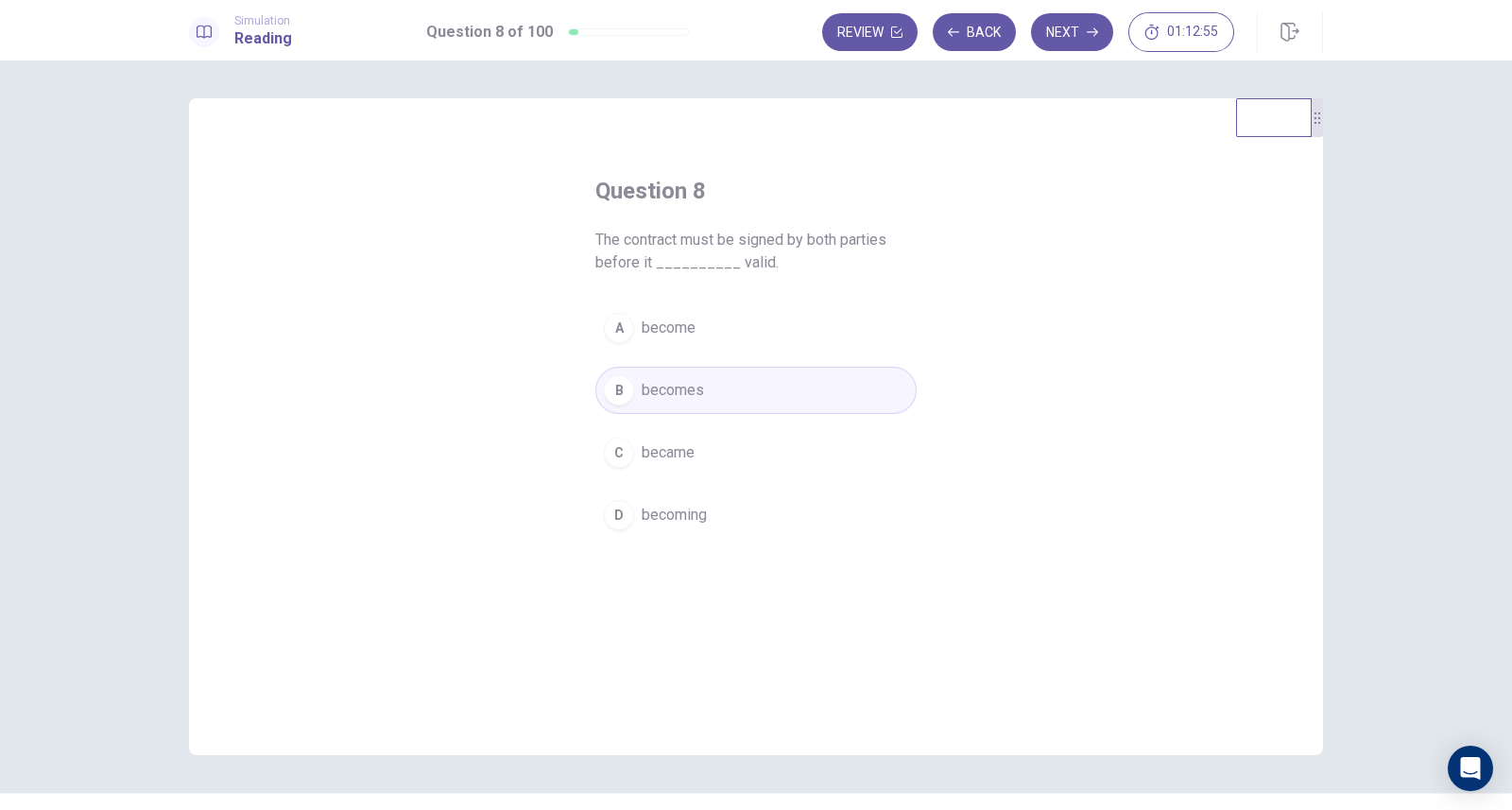 drag, startPoint x: 1063, startPoint y: 28, endPoint x: 930, endPoint y: 321, distance: 321.77321 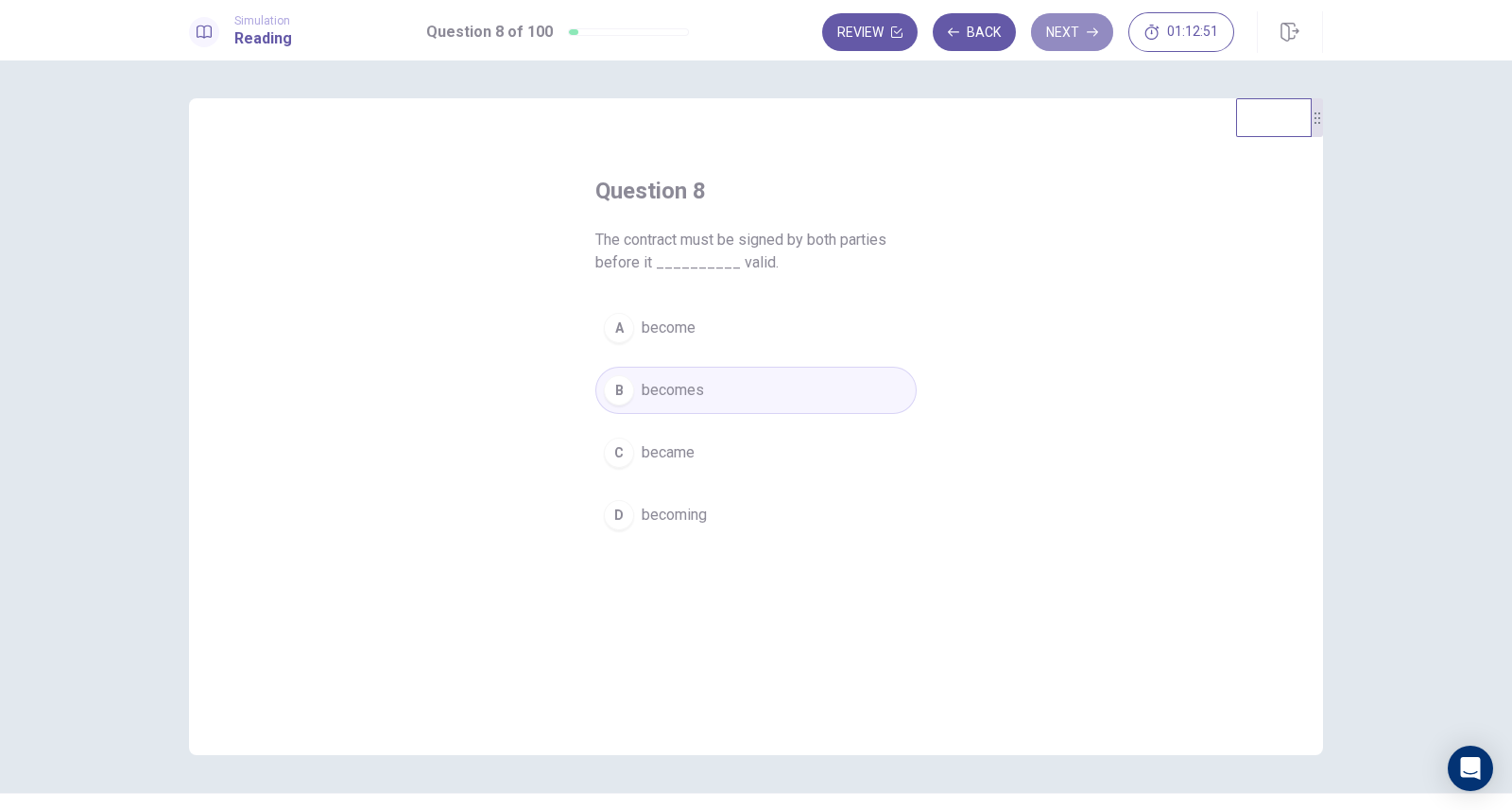 click on "Next" at bounding box center (1072, 32) 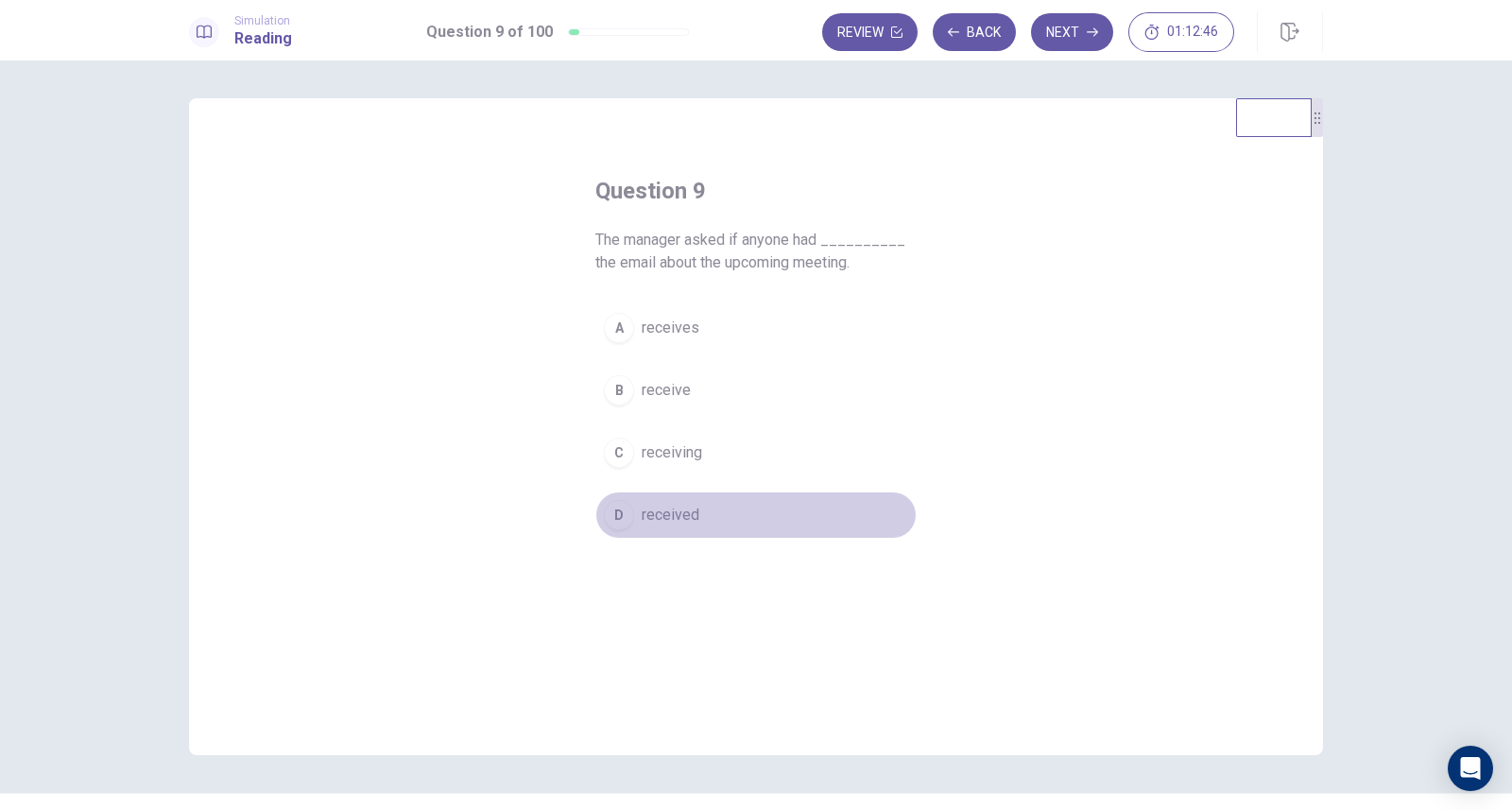 click on "received" at bounding box center (670, 515) 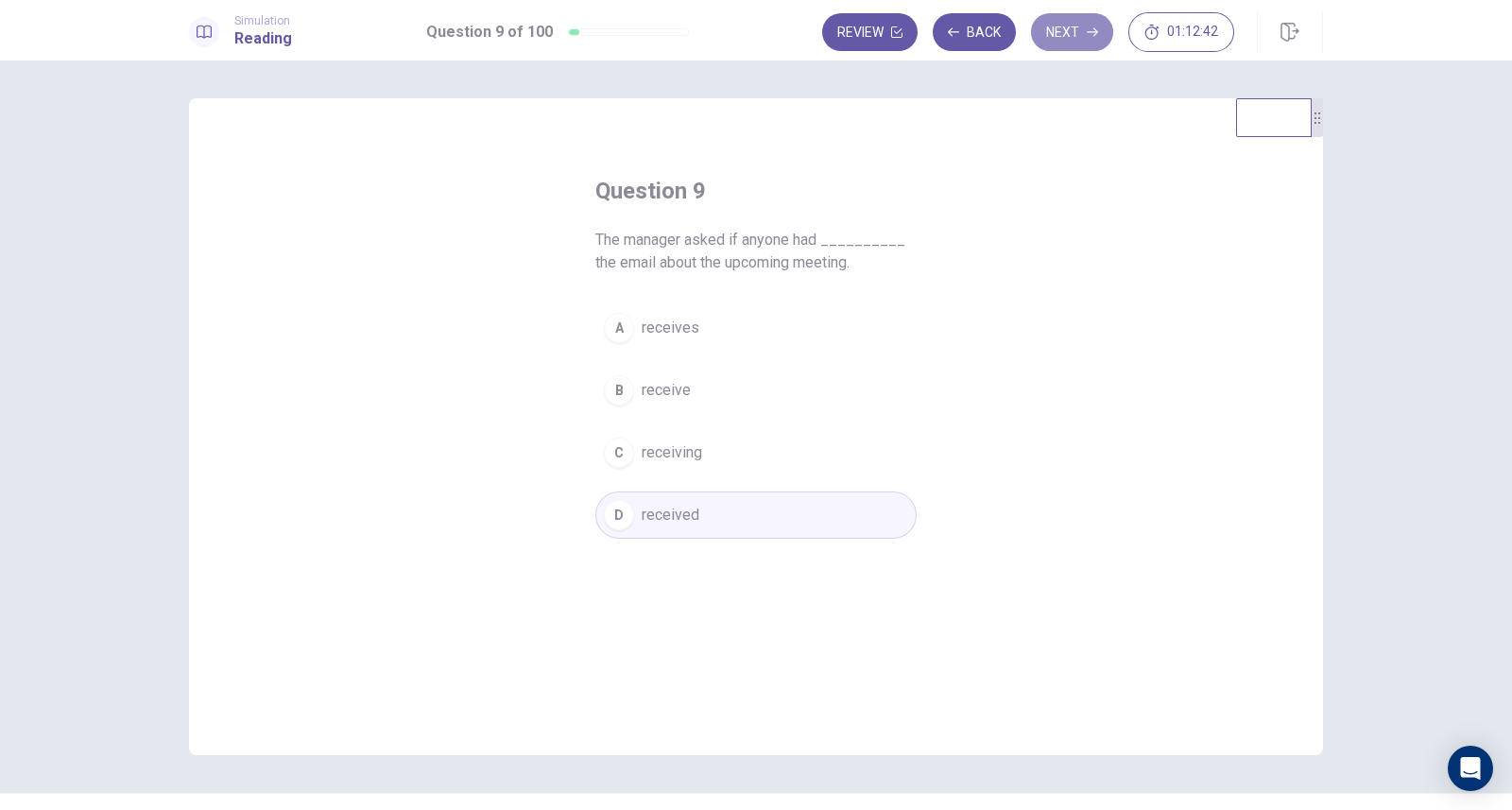 click on "Next" at bounding box center [1072, 32] 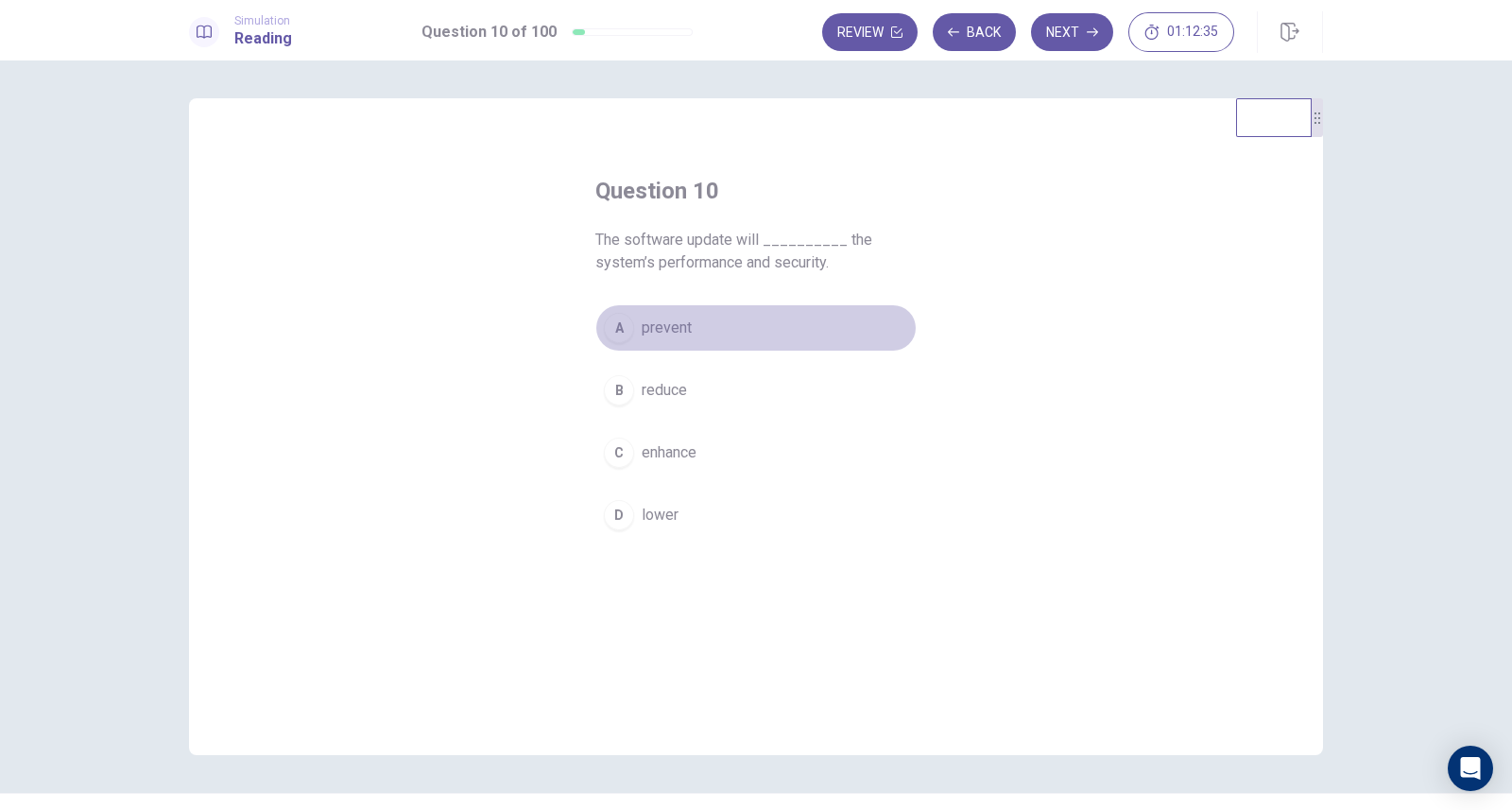 click on "prevent" at bounding box center [666, 328] 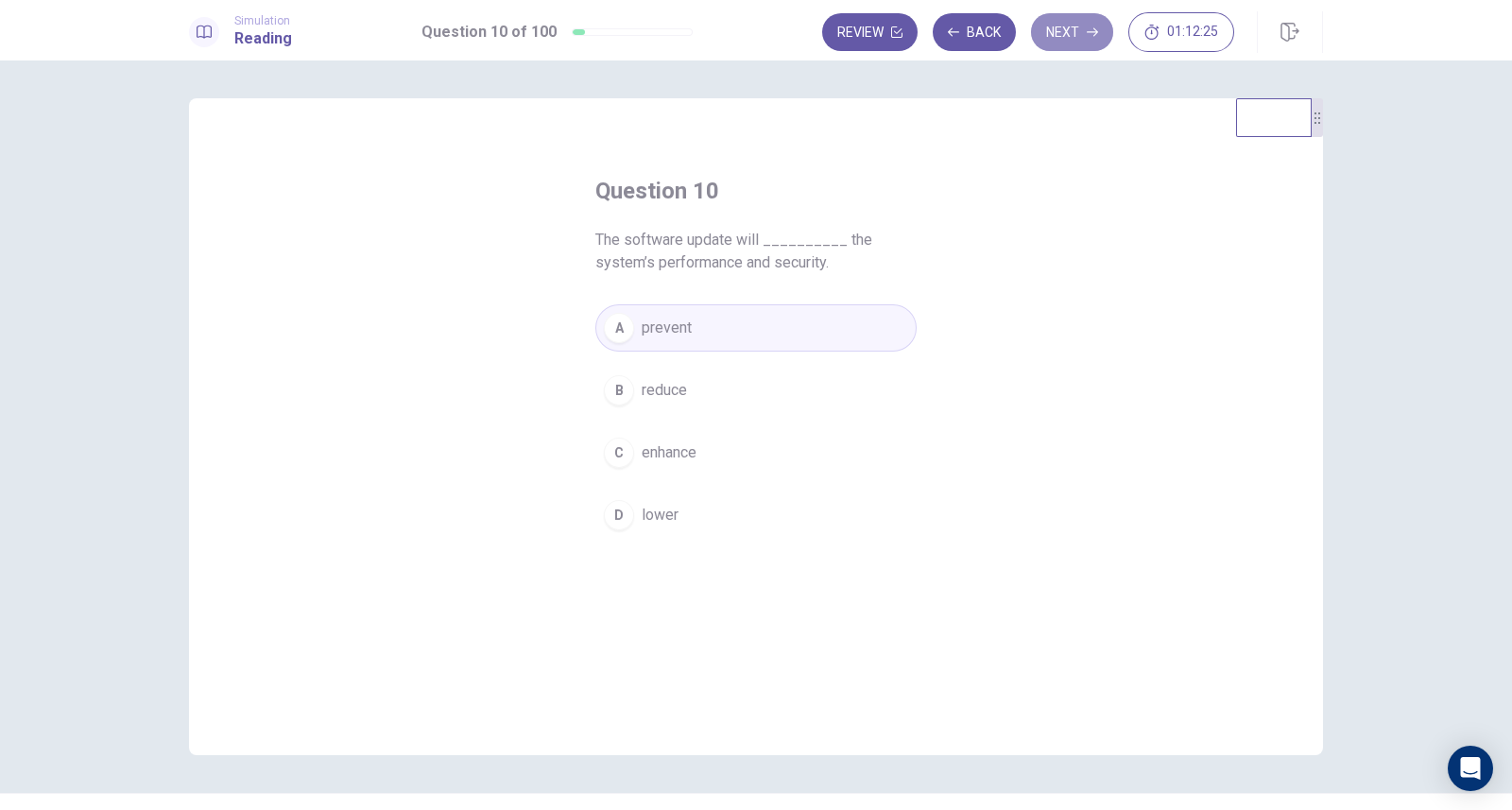 click on "Next" at bounding box center (1072, 32) 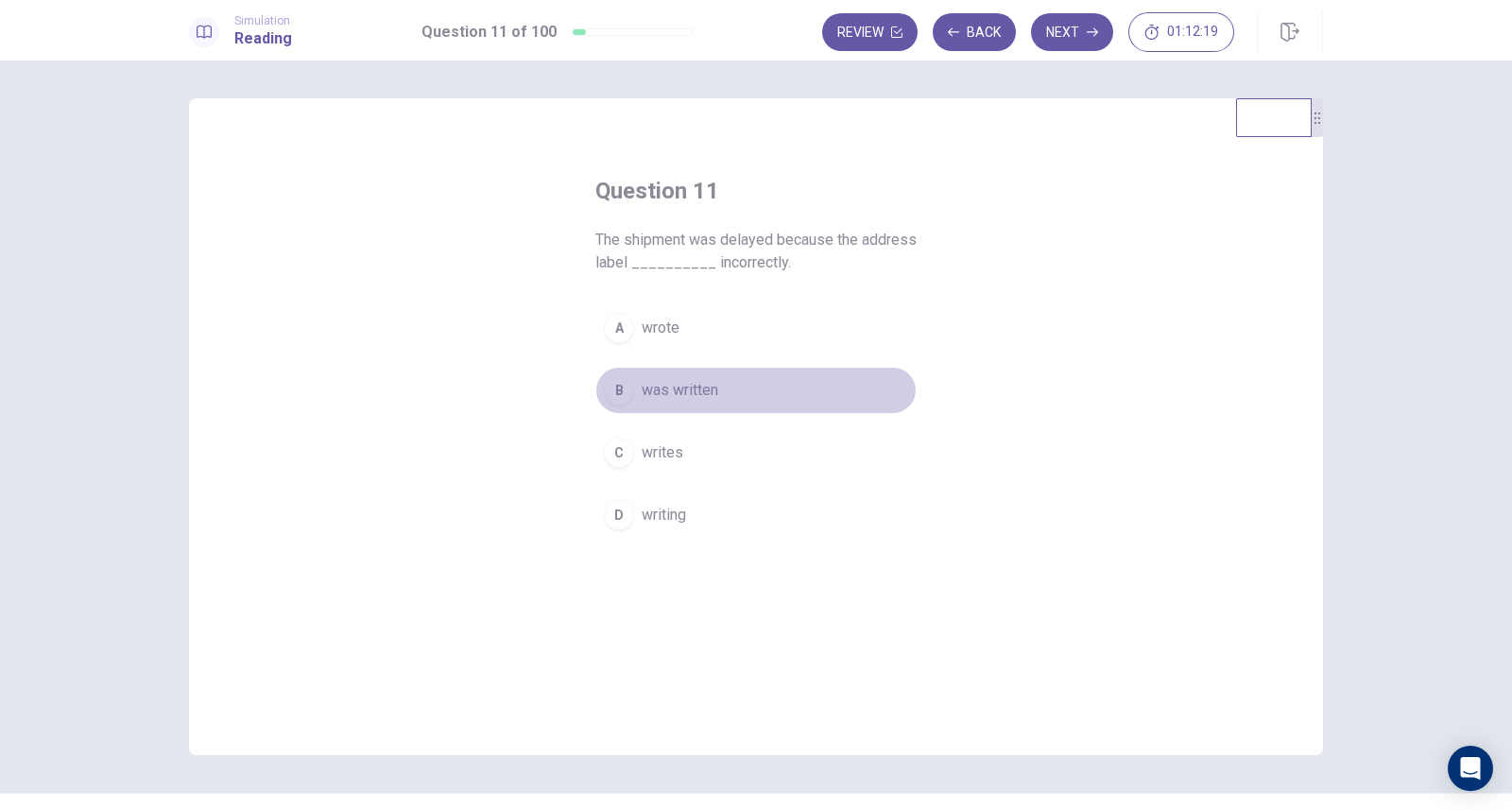 click on "was written" at bounding box center (679, 390) 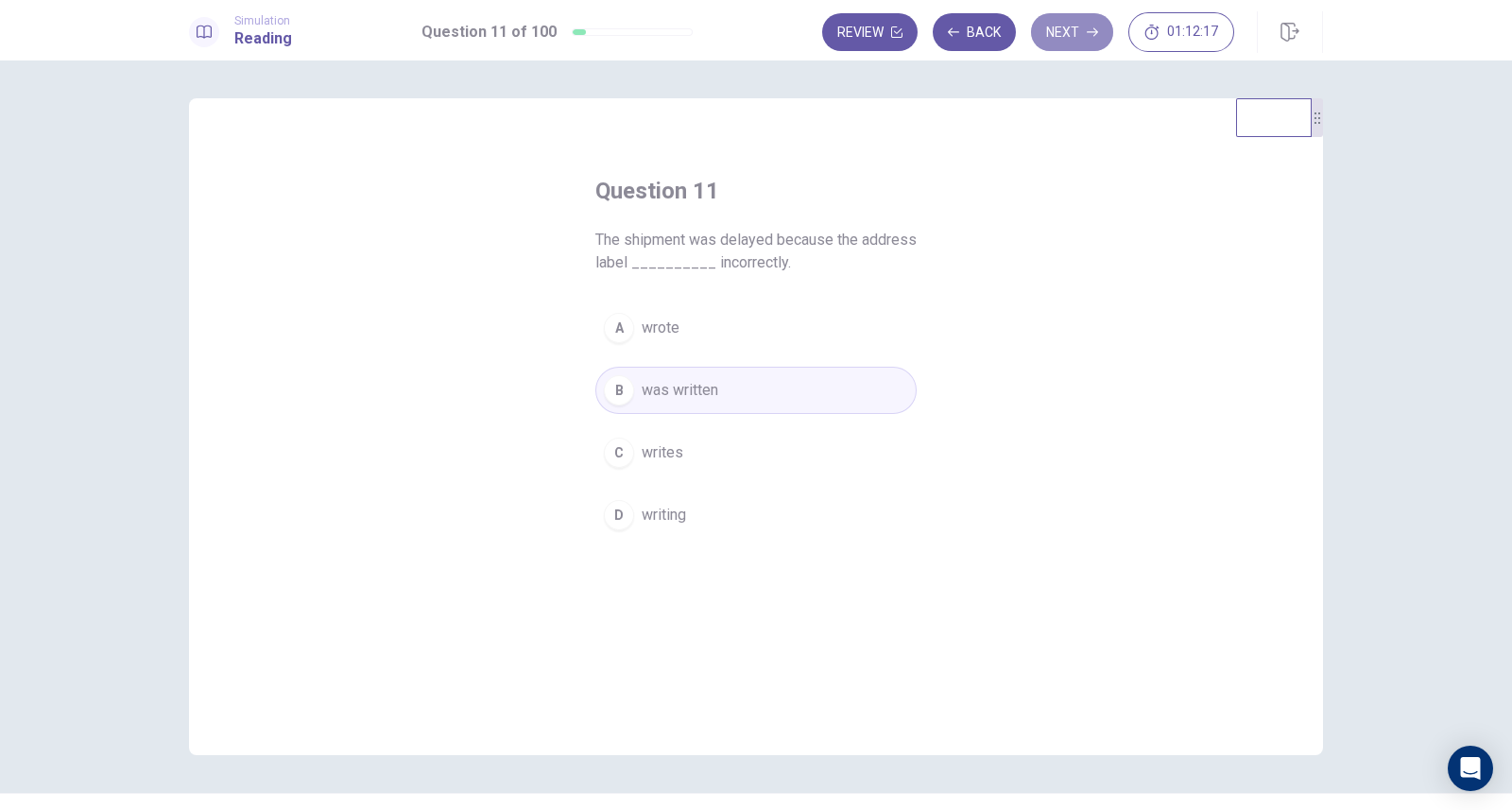 click on "Next" at bounding box center [1072, 32] 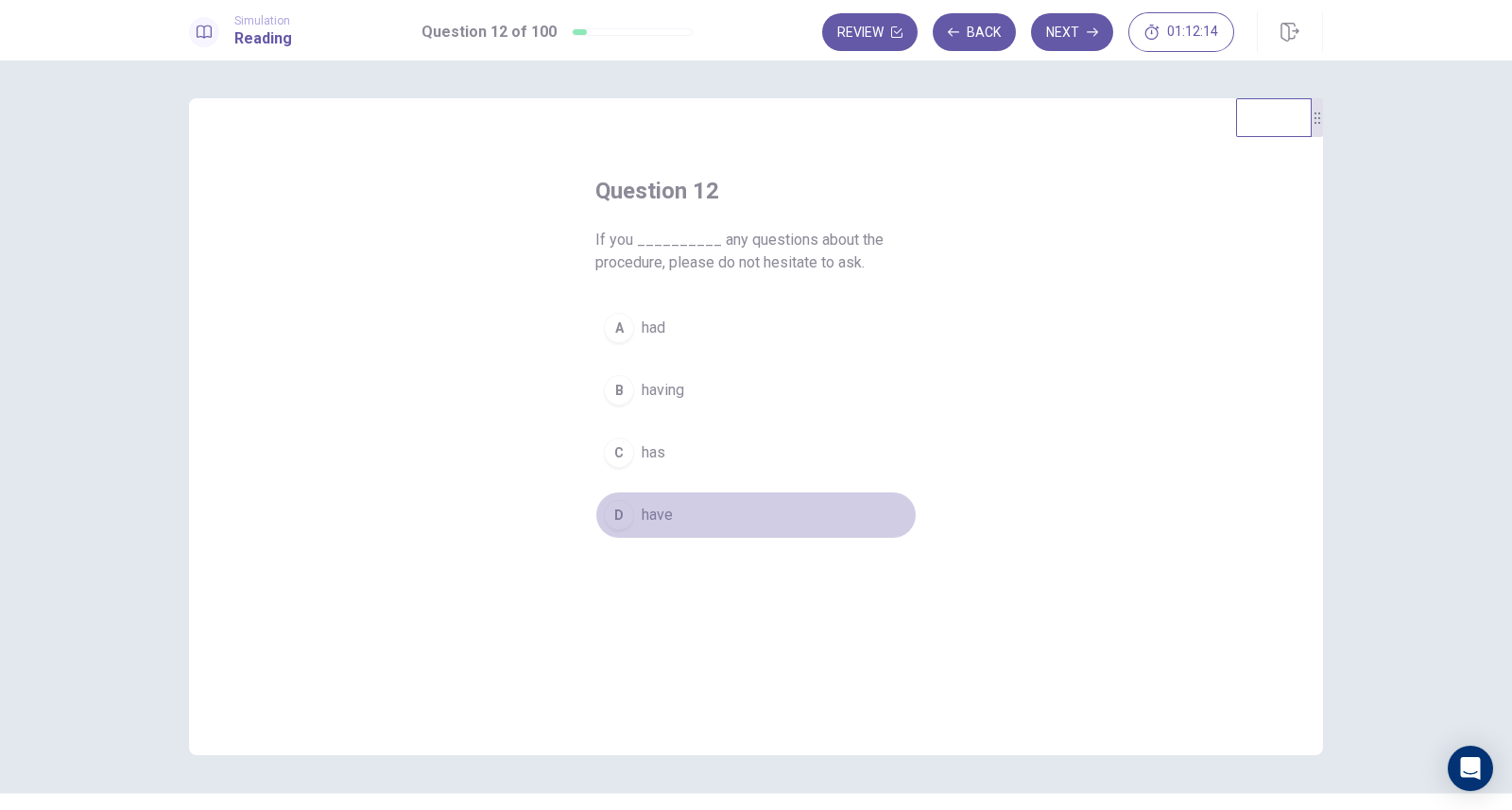 click on "have" at bounding box center [657, 515] 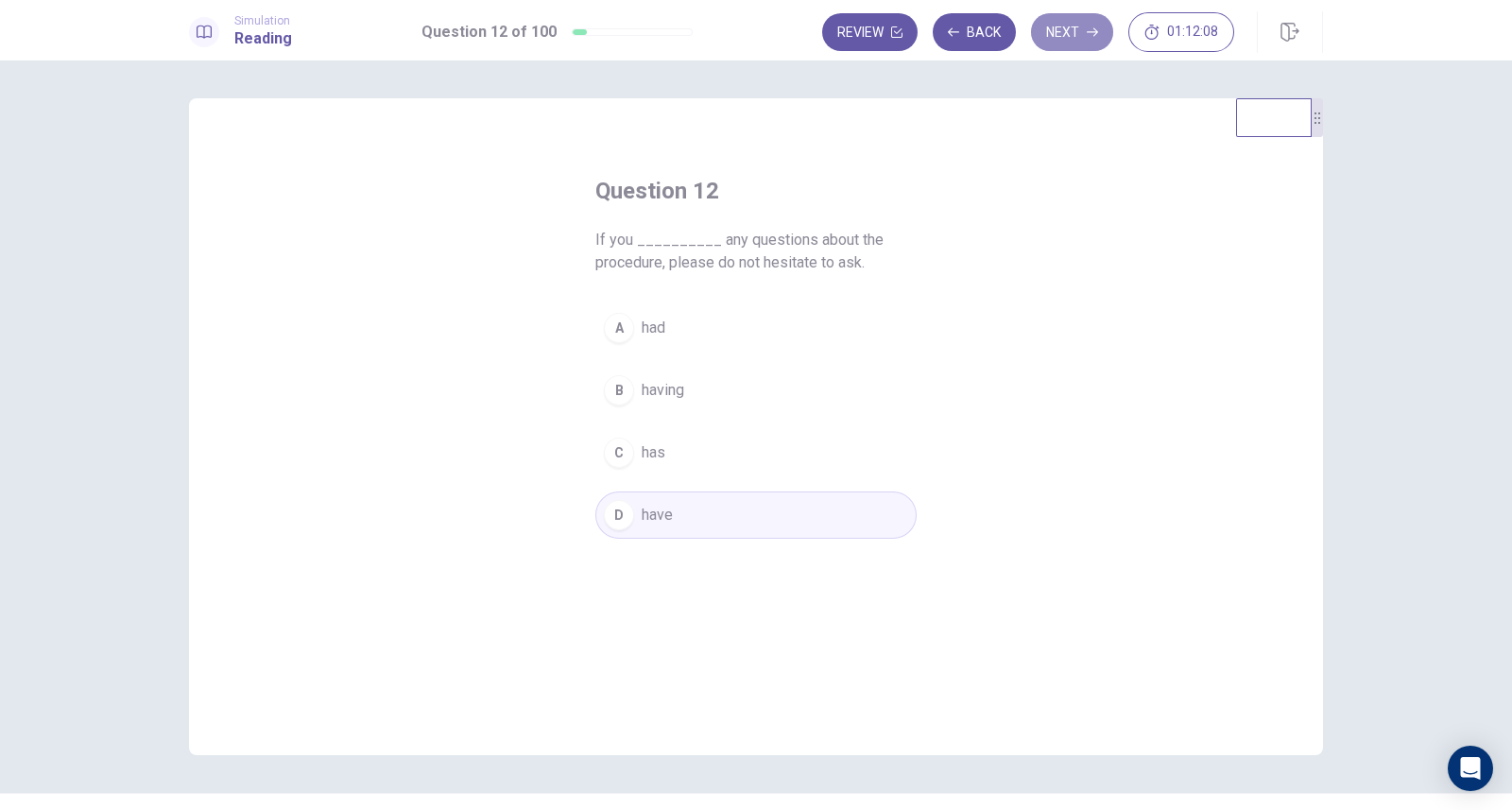 click on "Next" at bounding box center [1072, 32] 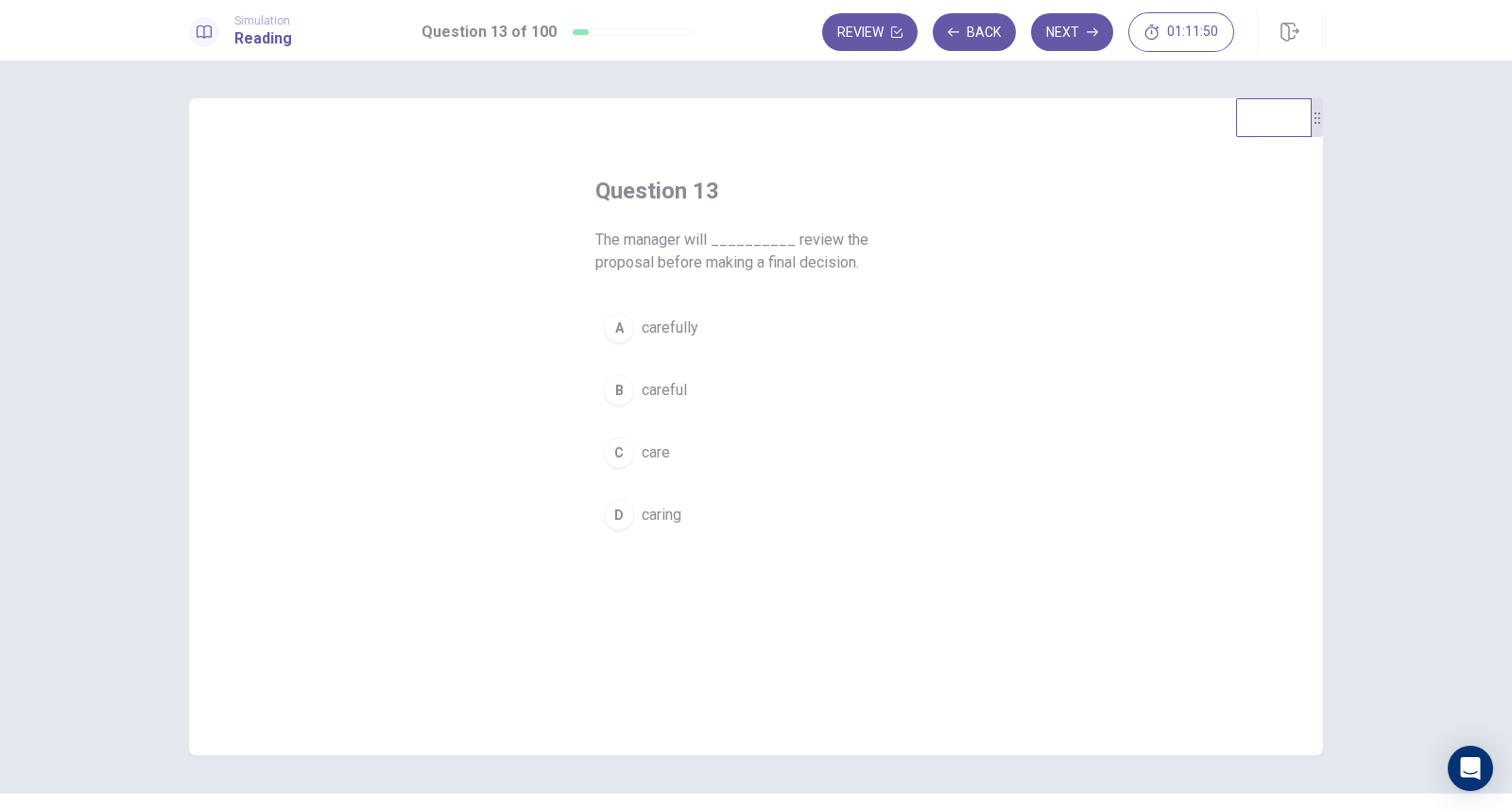 click on "C" at bounding box center (619, 453) 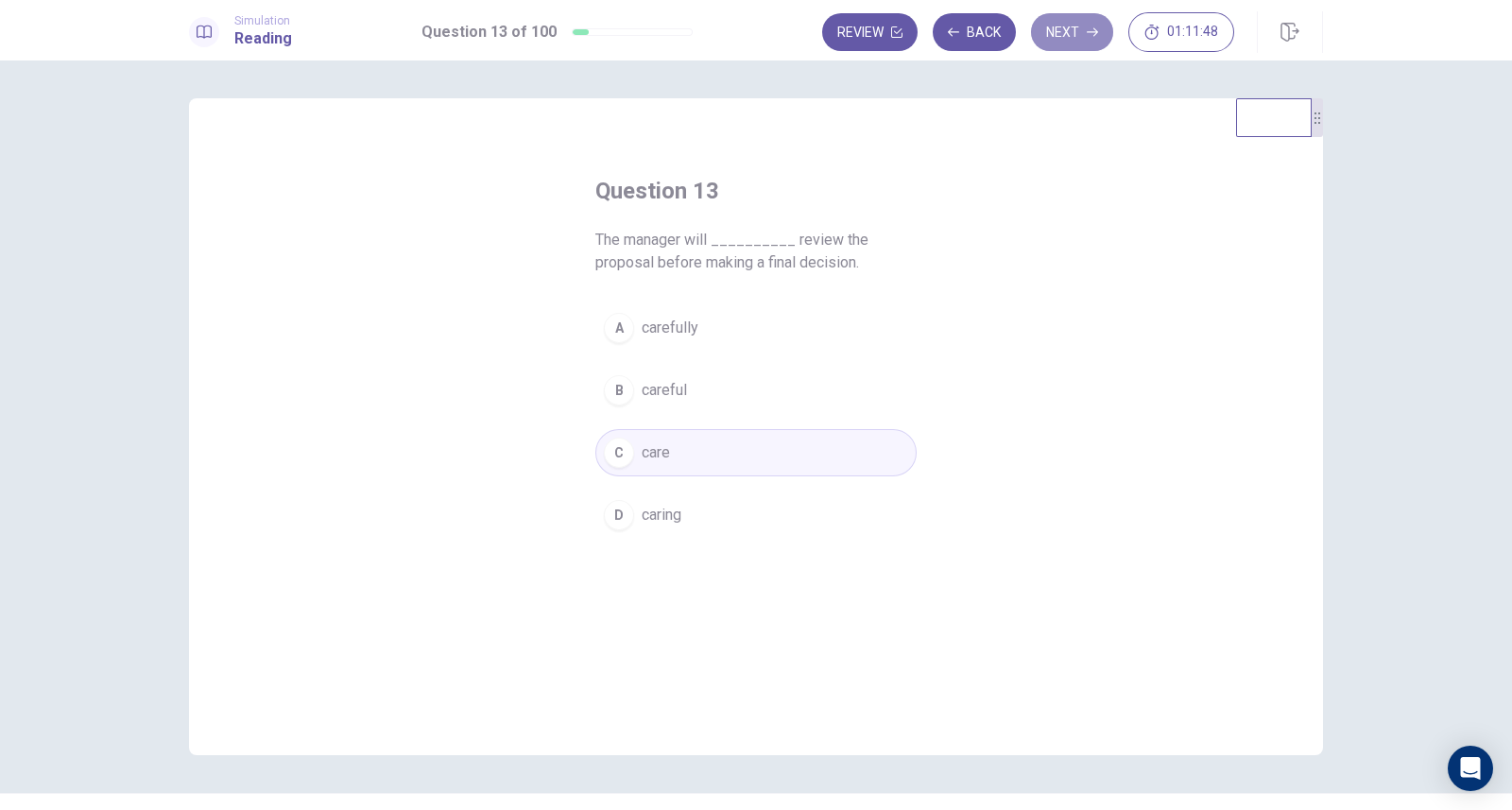 click on "Next" at bounding box center [1072, 32] 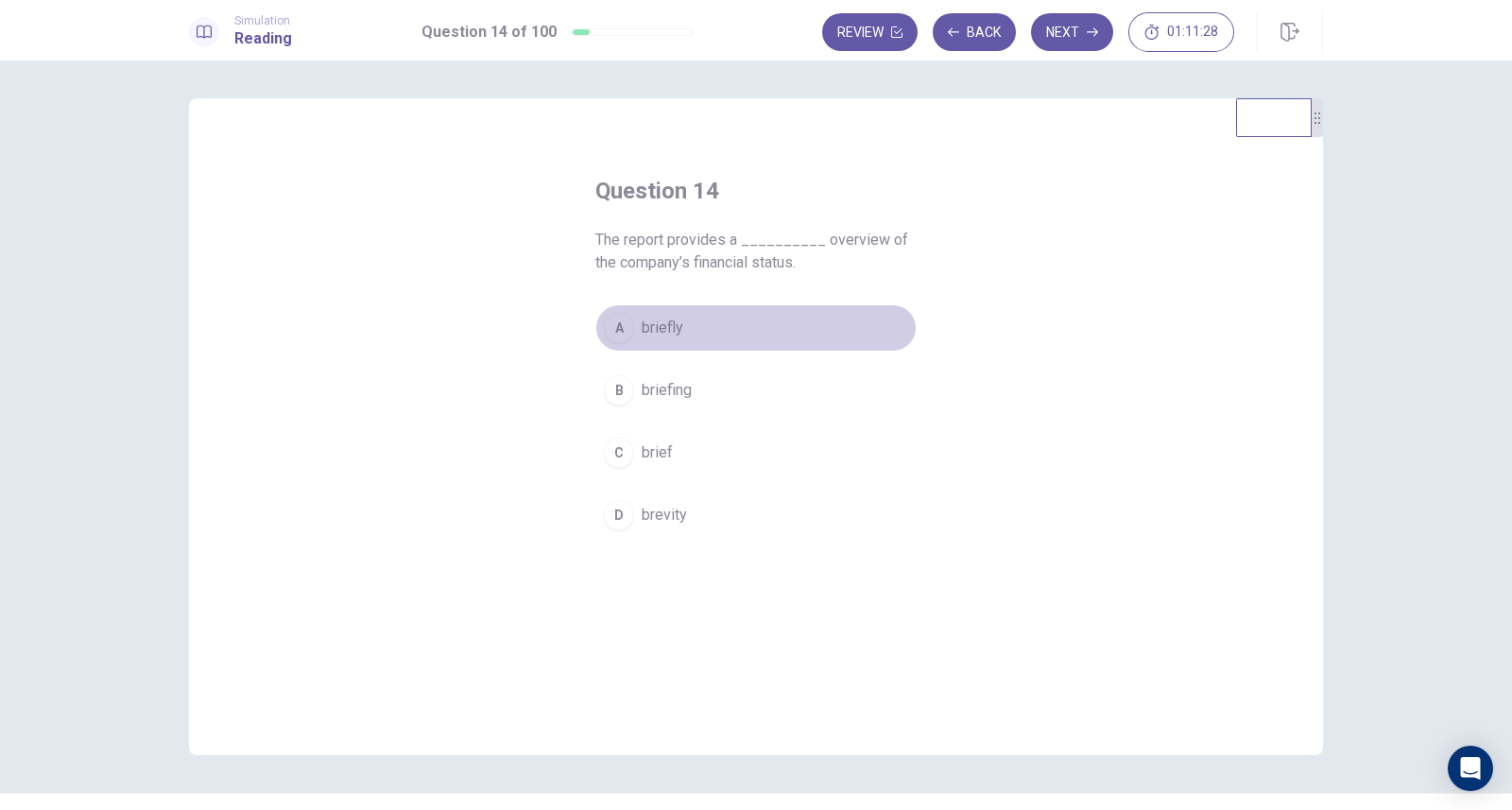 click on "briefly" at bounding box center [662, 328] 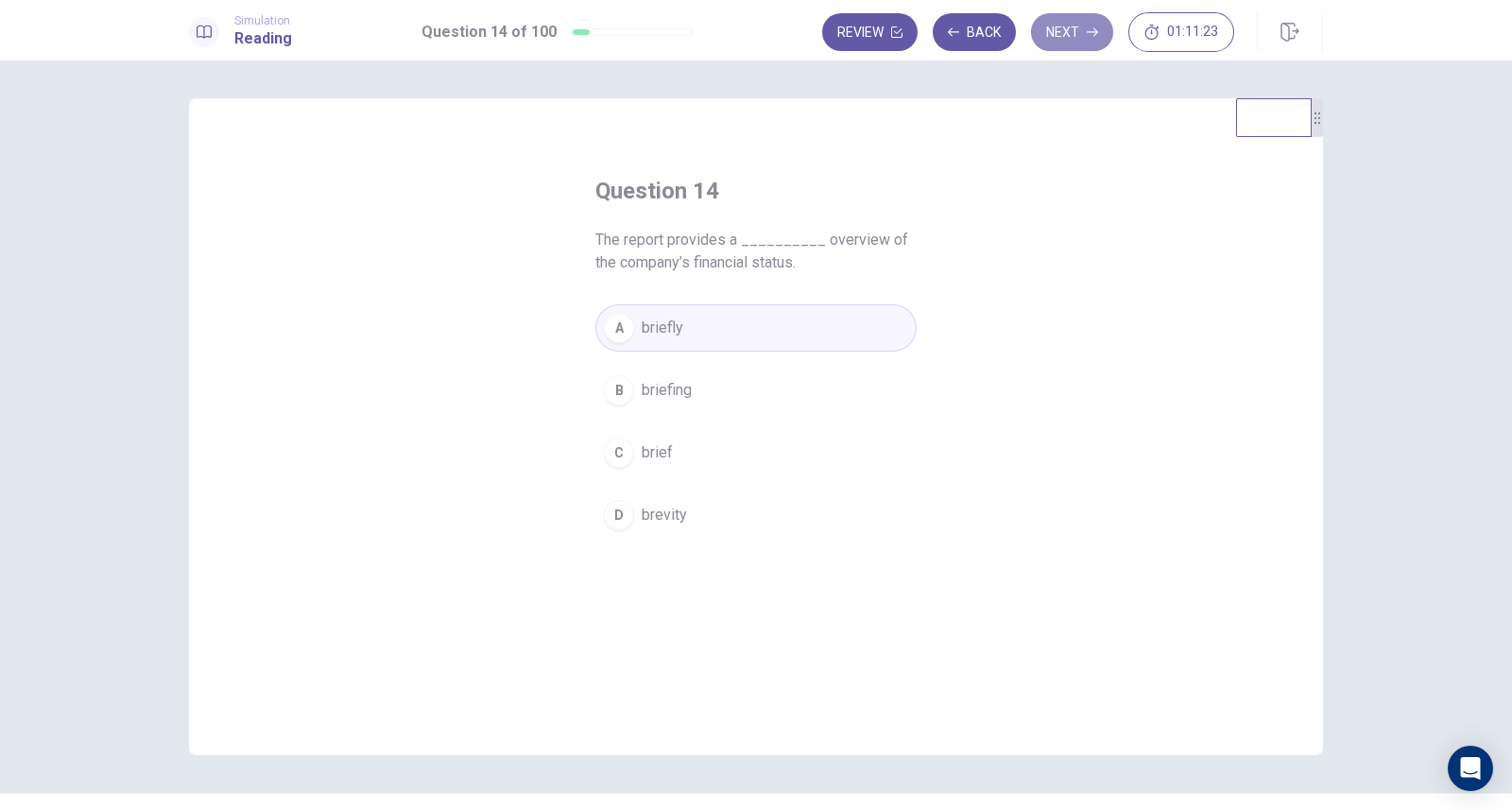 click on "Next" at bounding box center (1072, 32) 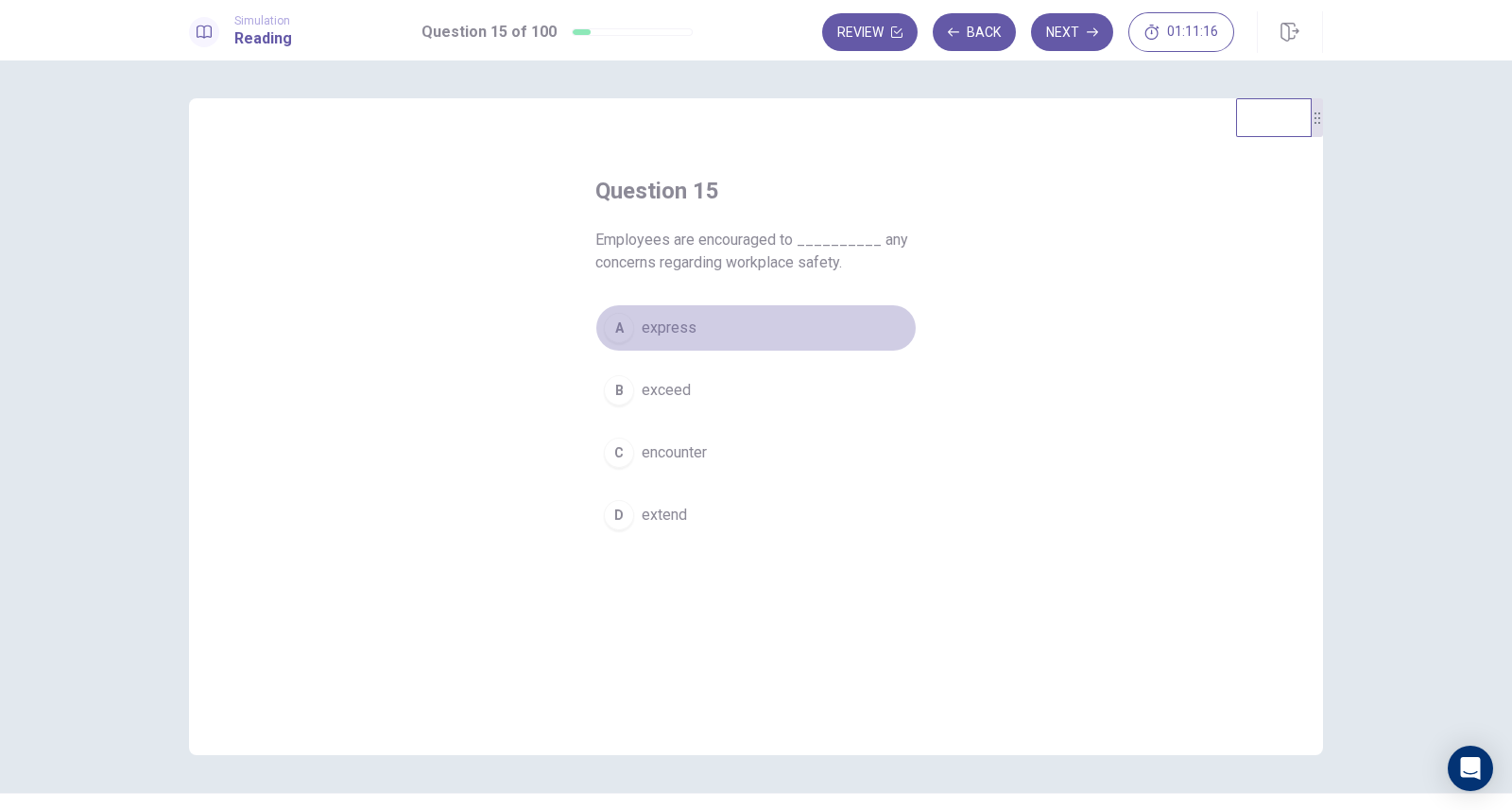 click on "A express" at bounding box center (756, 328) 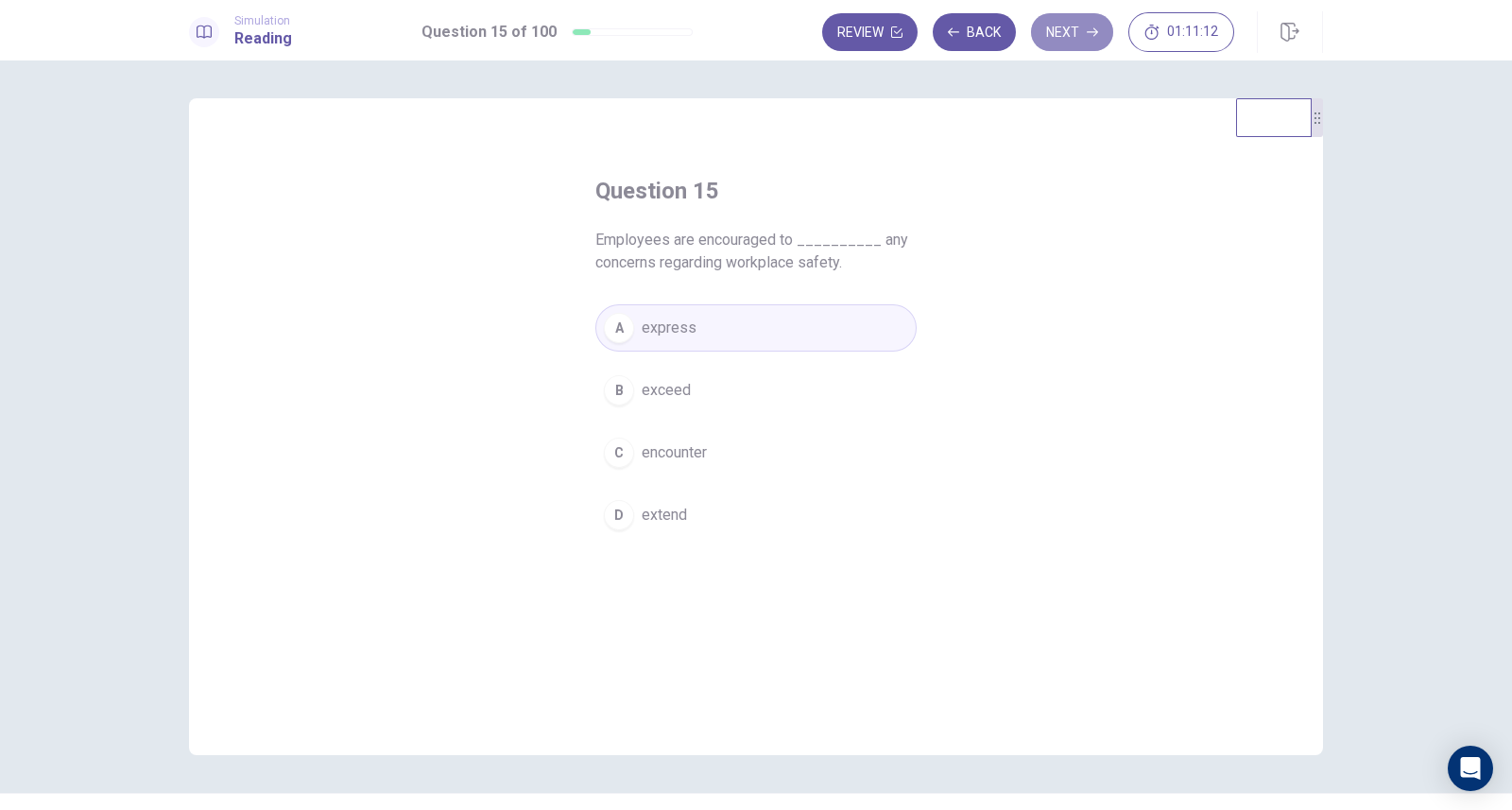 click on "Next" at bounding box center (1072, 32) 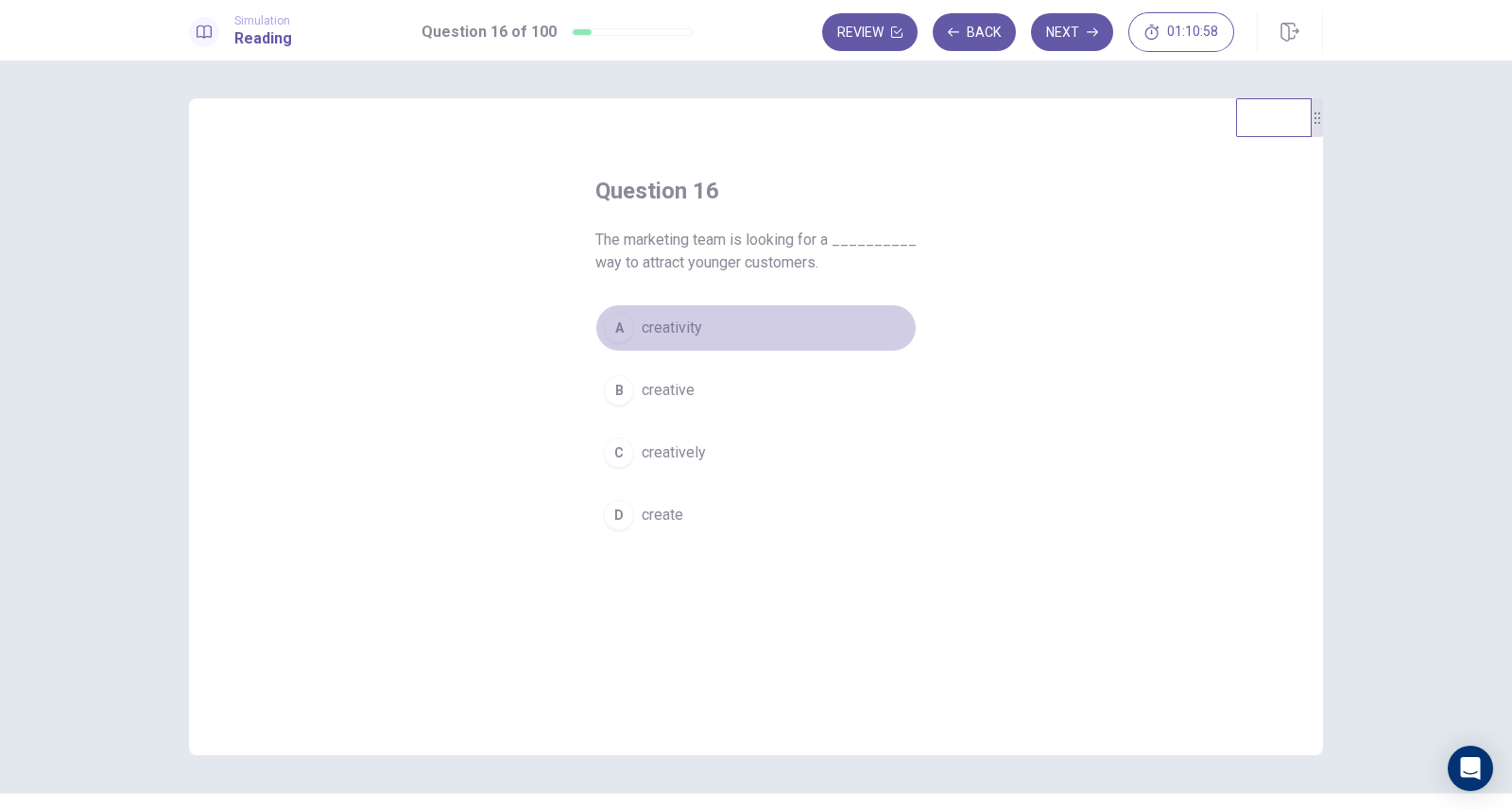 click on "creativity" at bounding box center (672, 328) 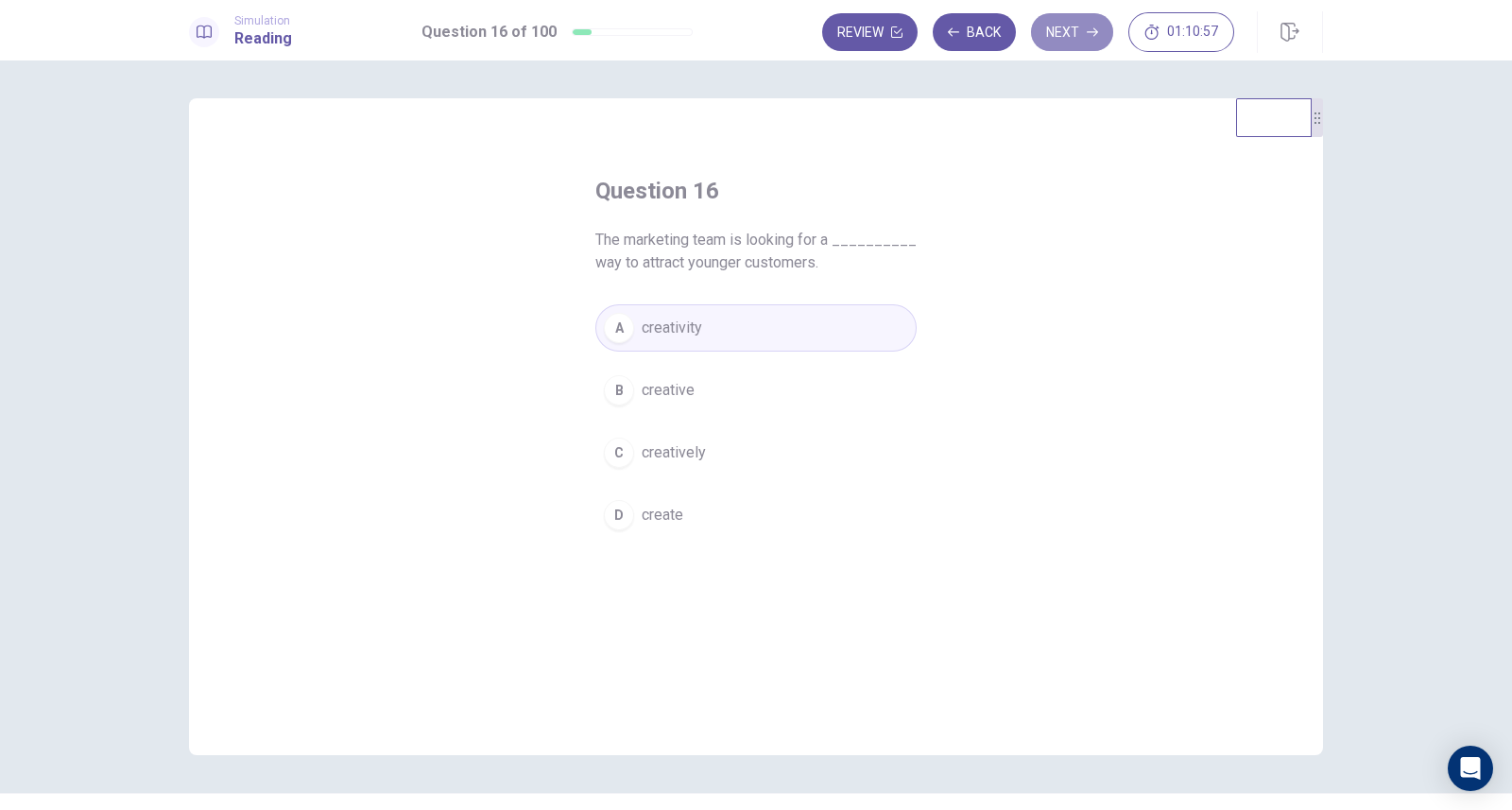 click on "Next" at bounding box center (1072, 32) 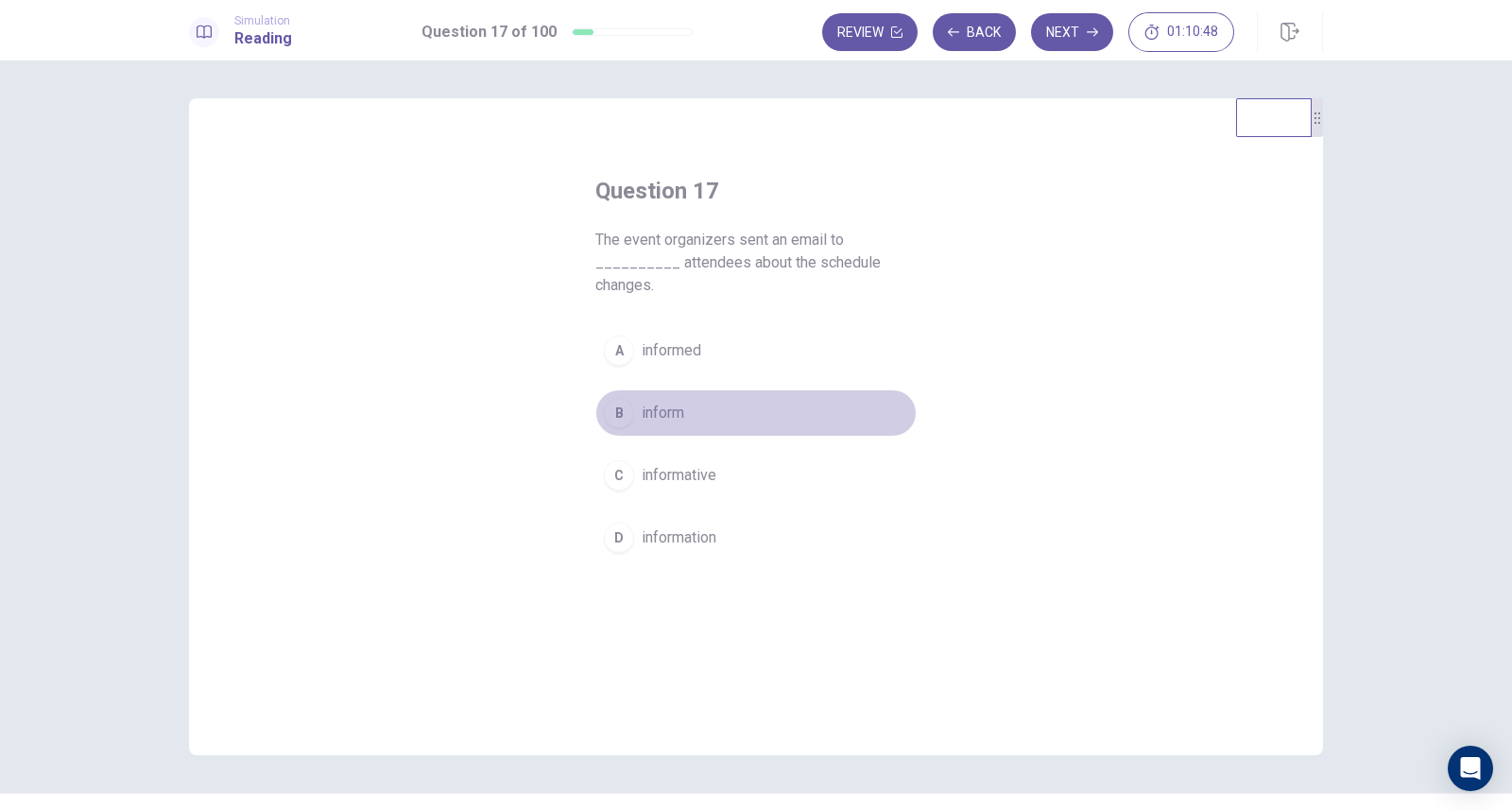 click on "inform" at bounding box center [662, 413] 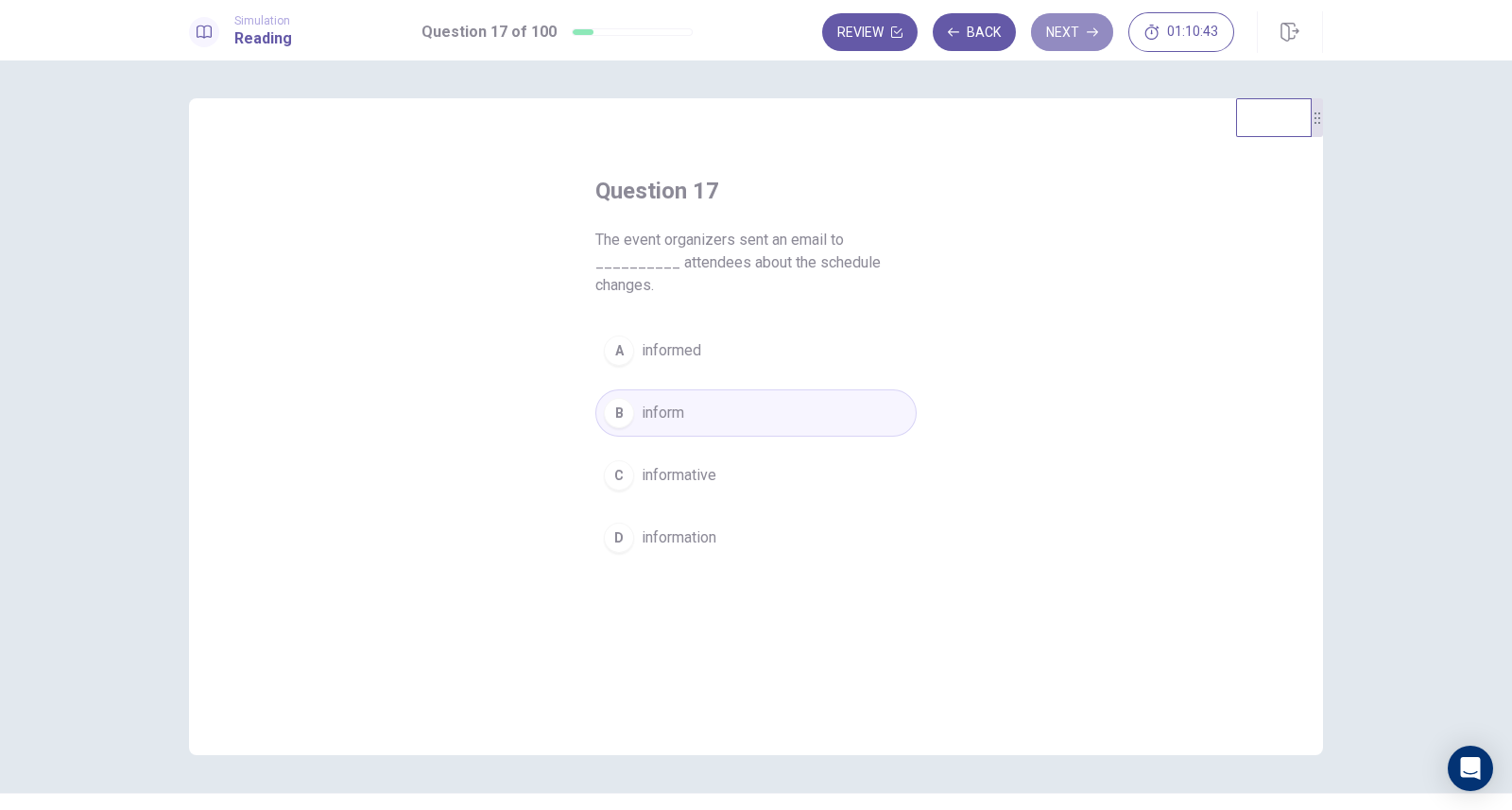 click on "Next" at bounding box center [1072, 32] 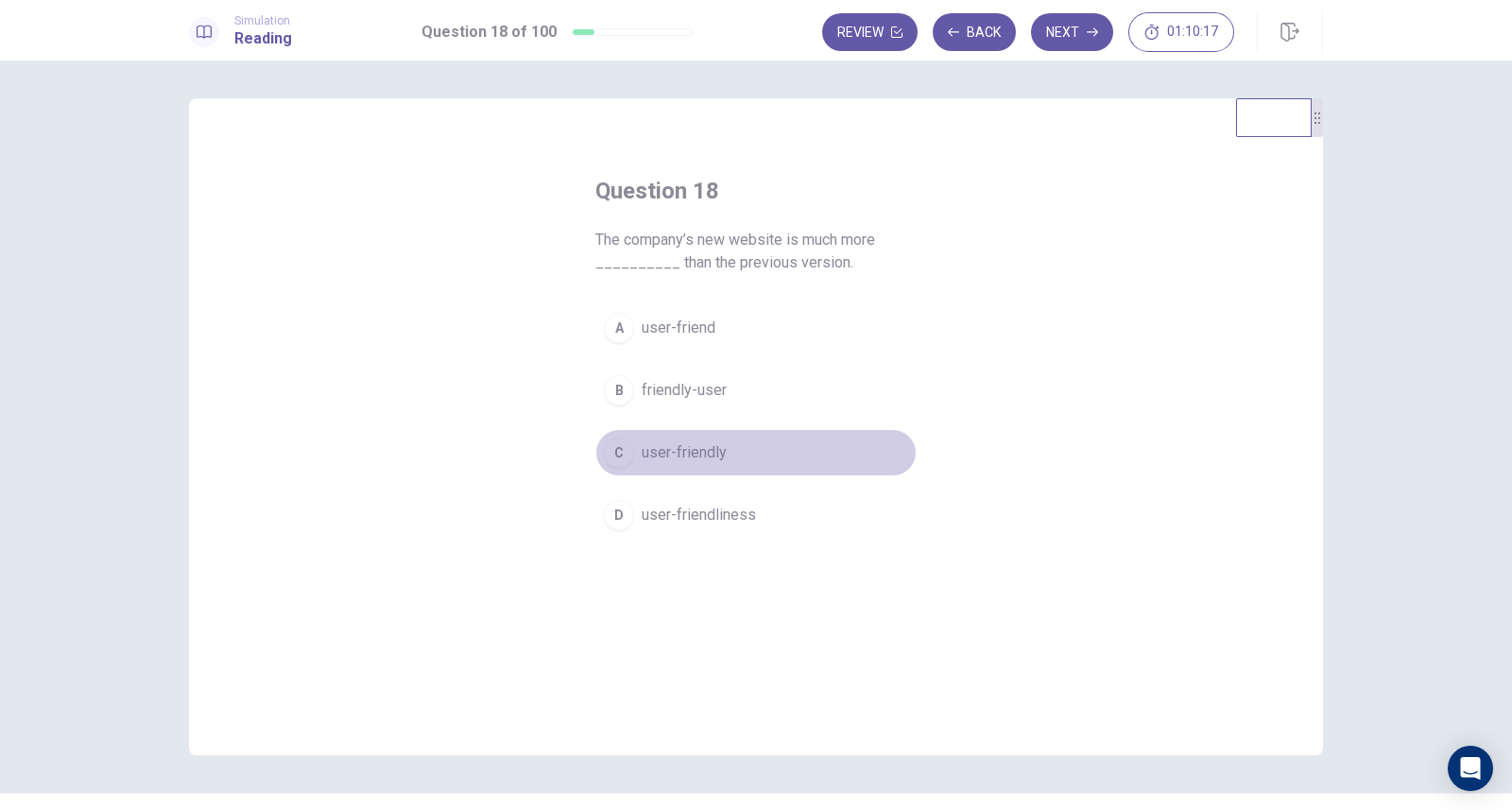 click on "user-friendly" at bounding box center [684, 453] 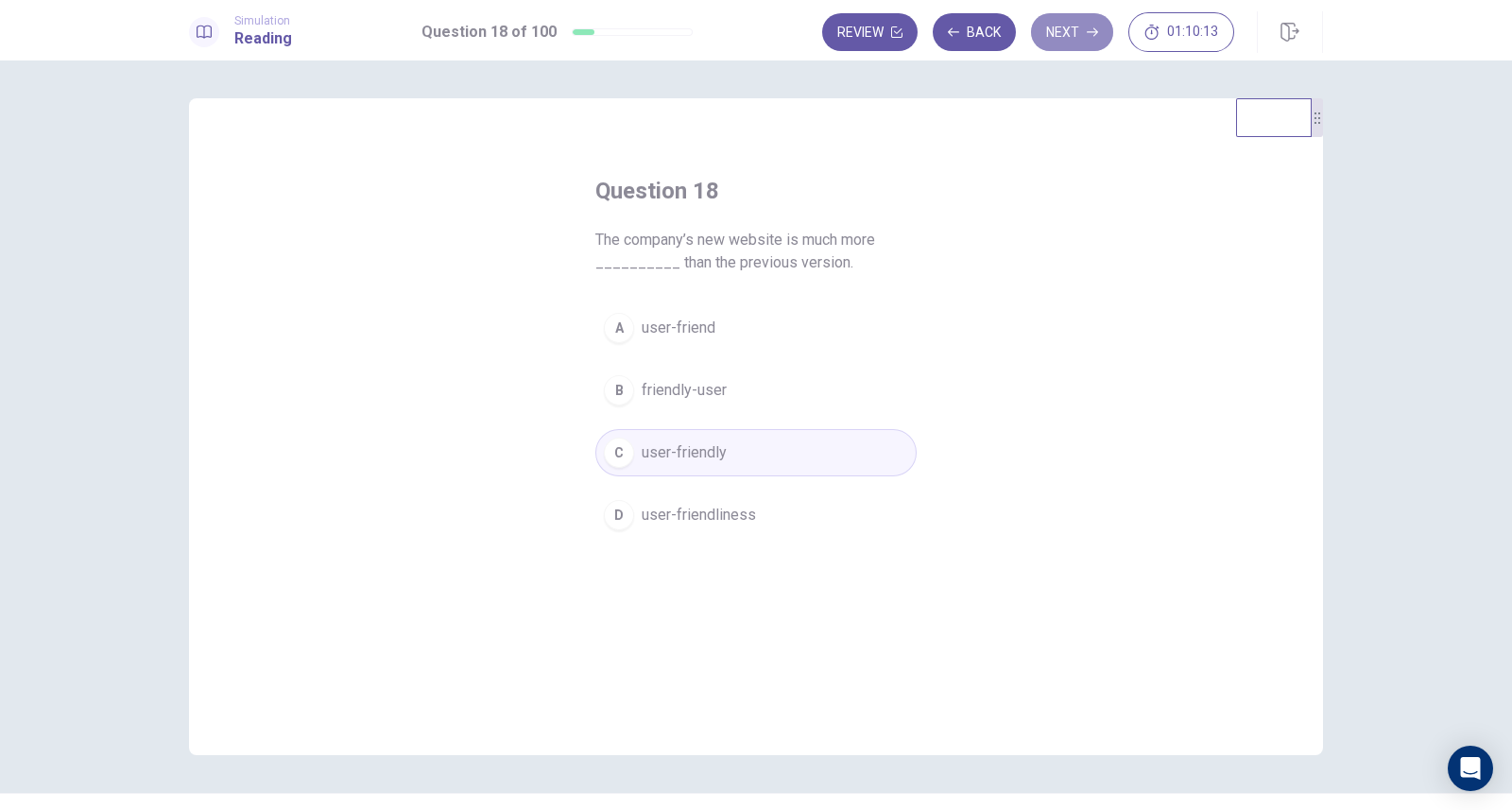 click on "Next" at bounding box center (1072, 32) 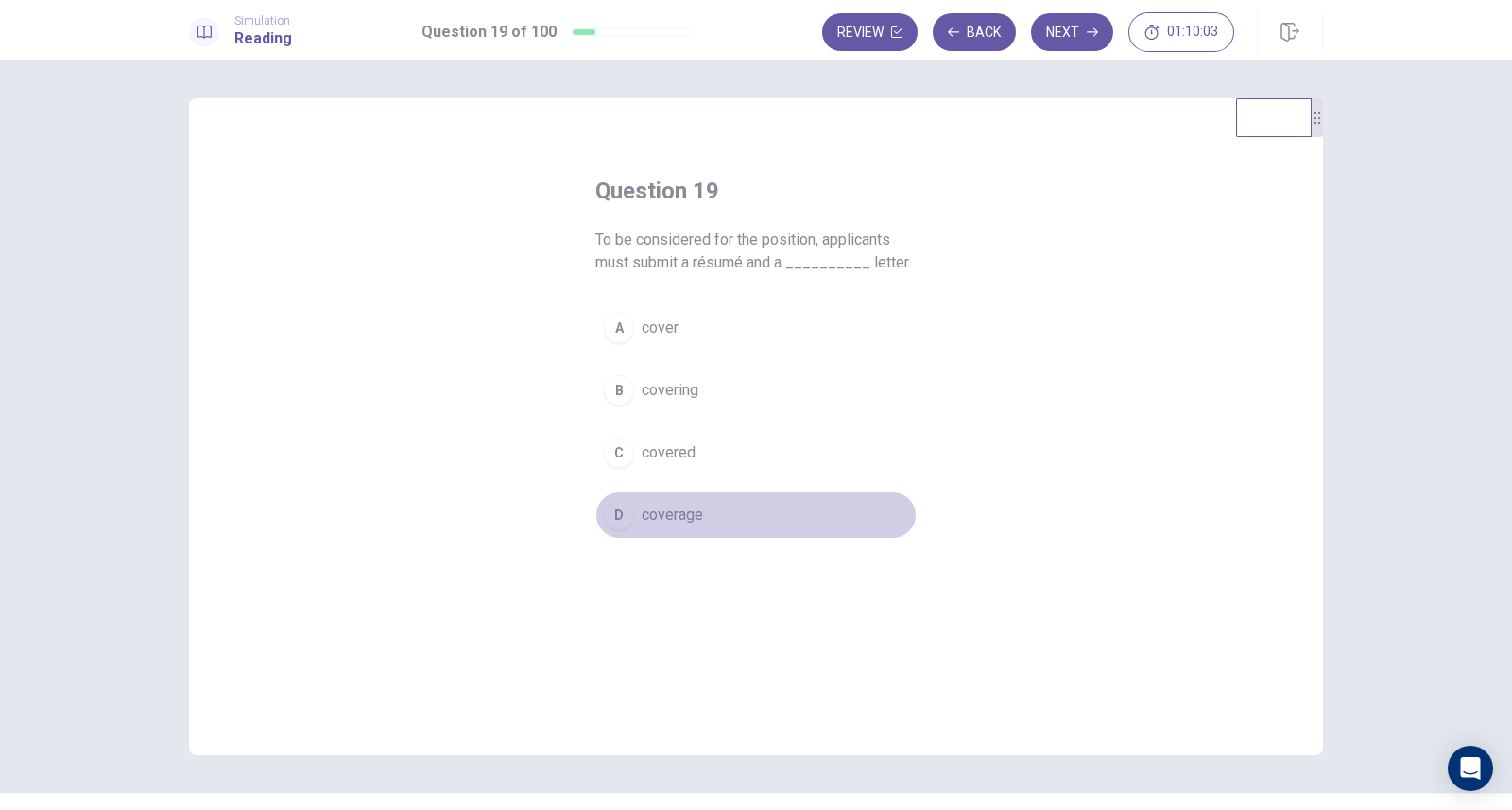 click on "D" at bounding box center (619, 515) 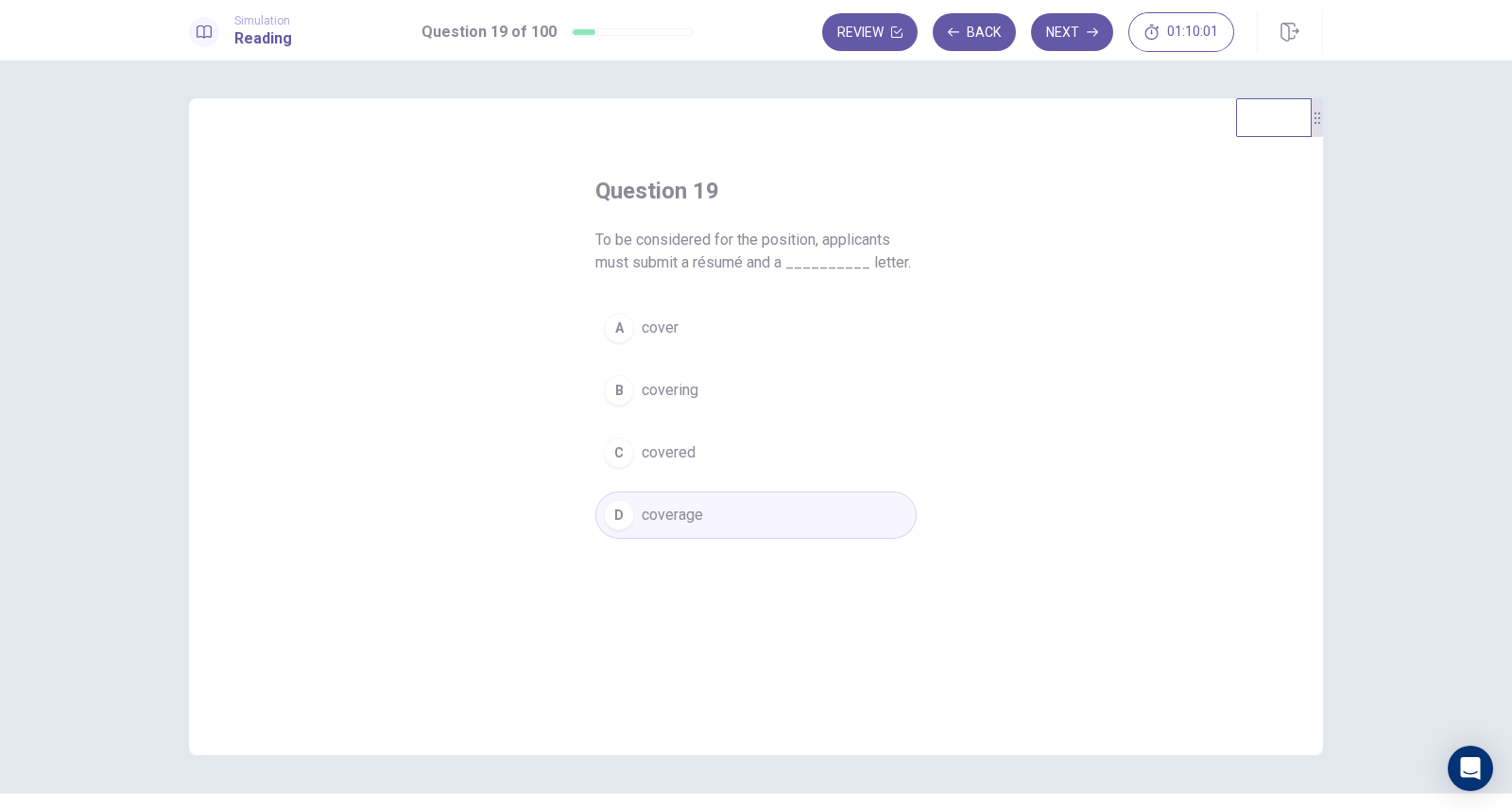 click on "Next" at bounding box center (1072, 32) 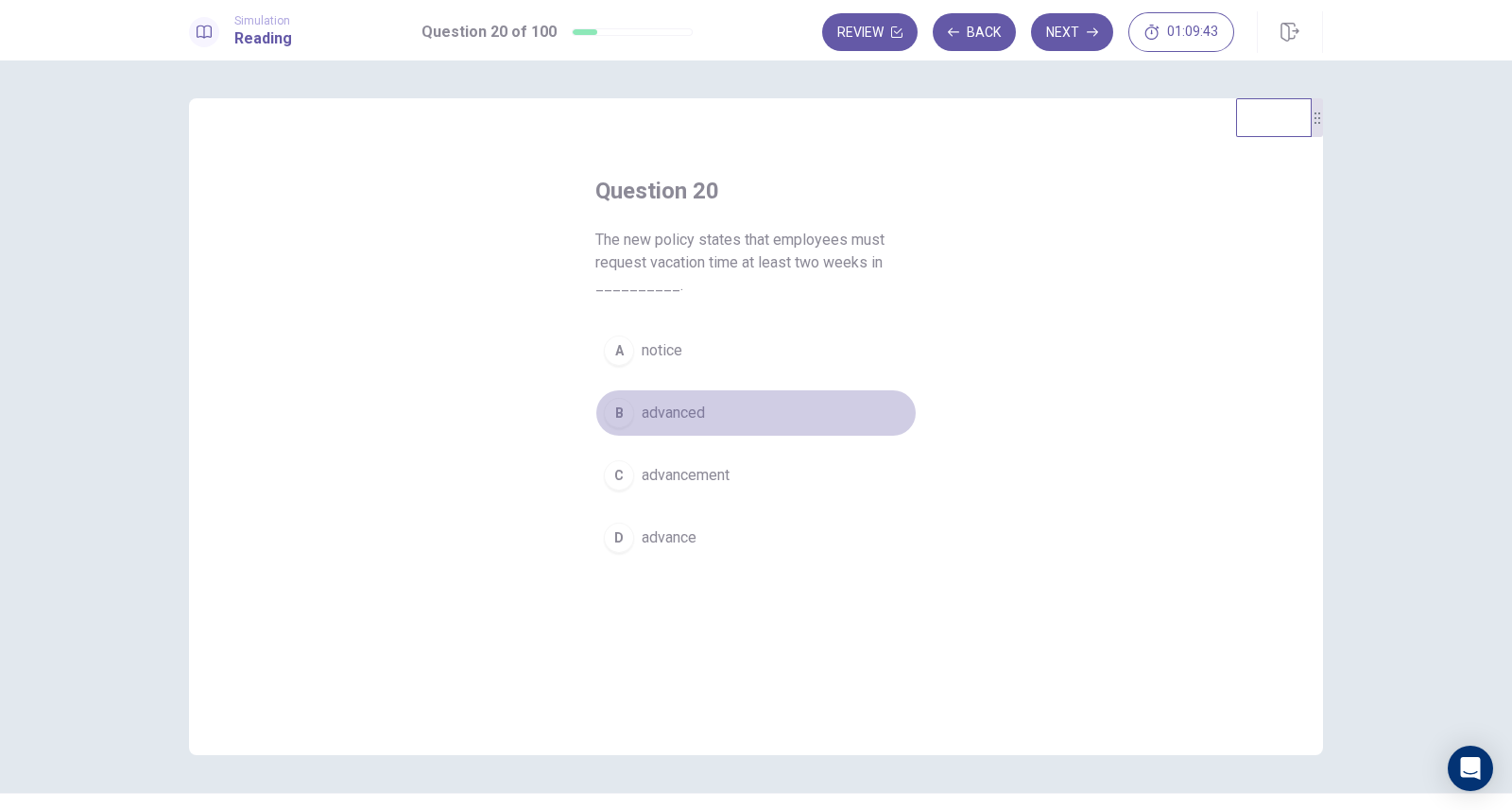 click on "advanced" at bounding box center (673, 413) 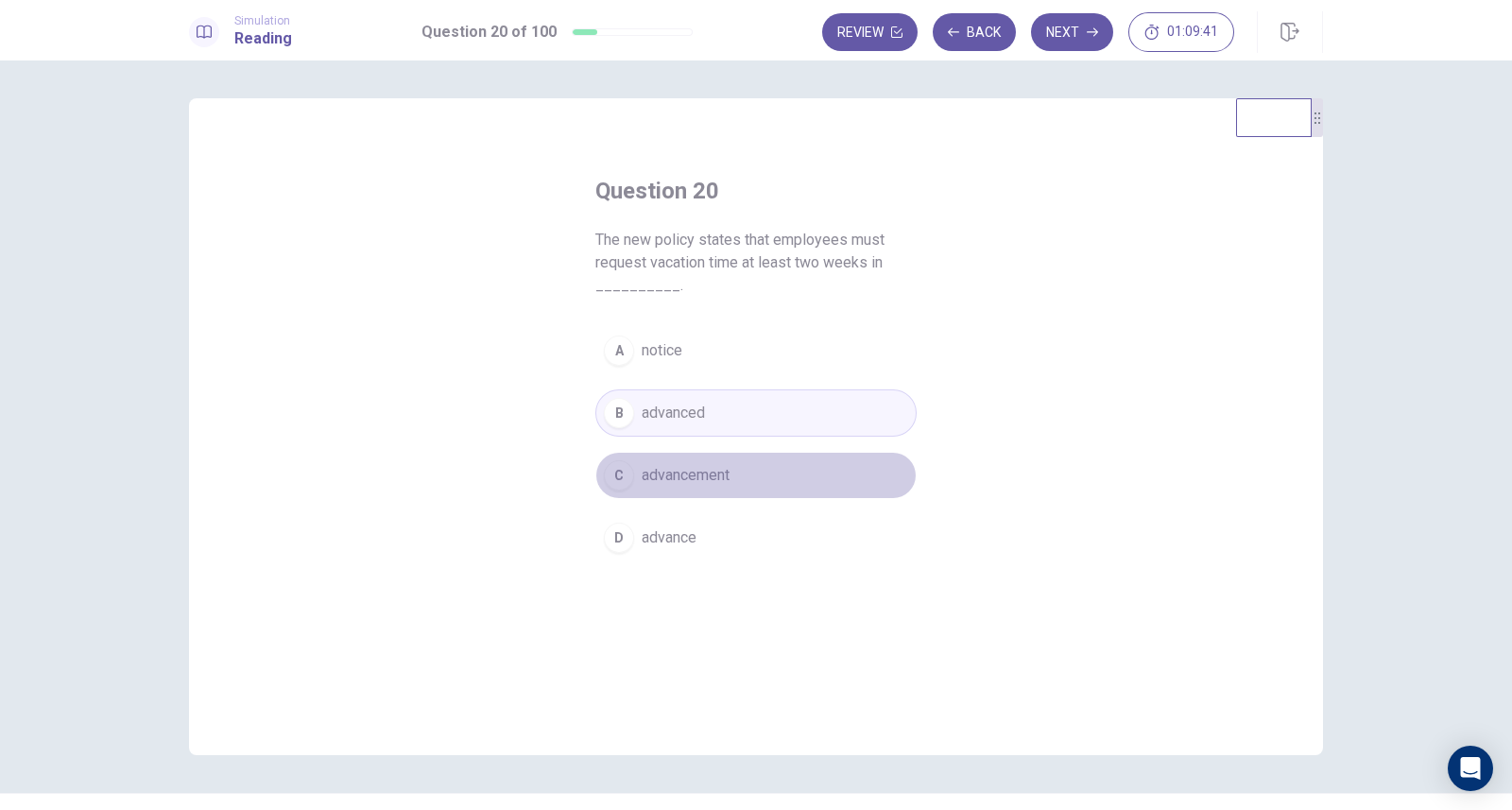 click on "C advancement" at bounding box center (756, 475) 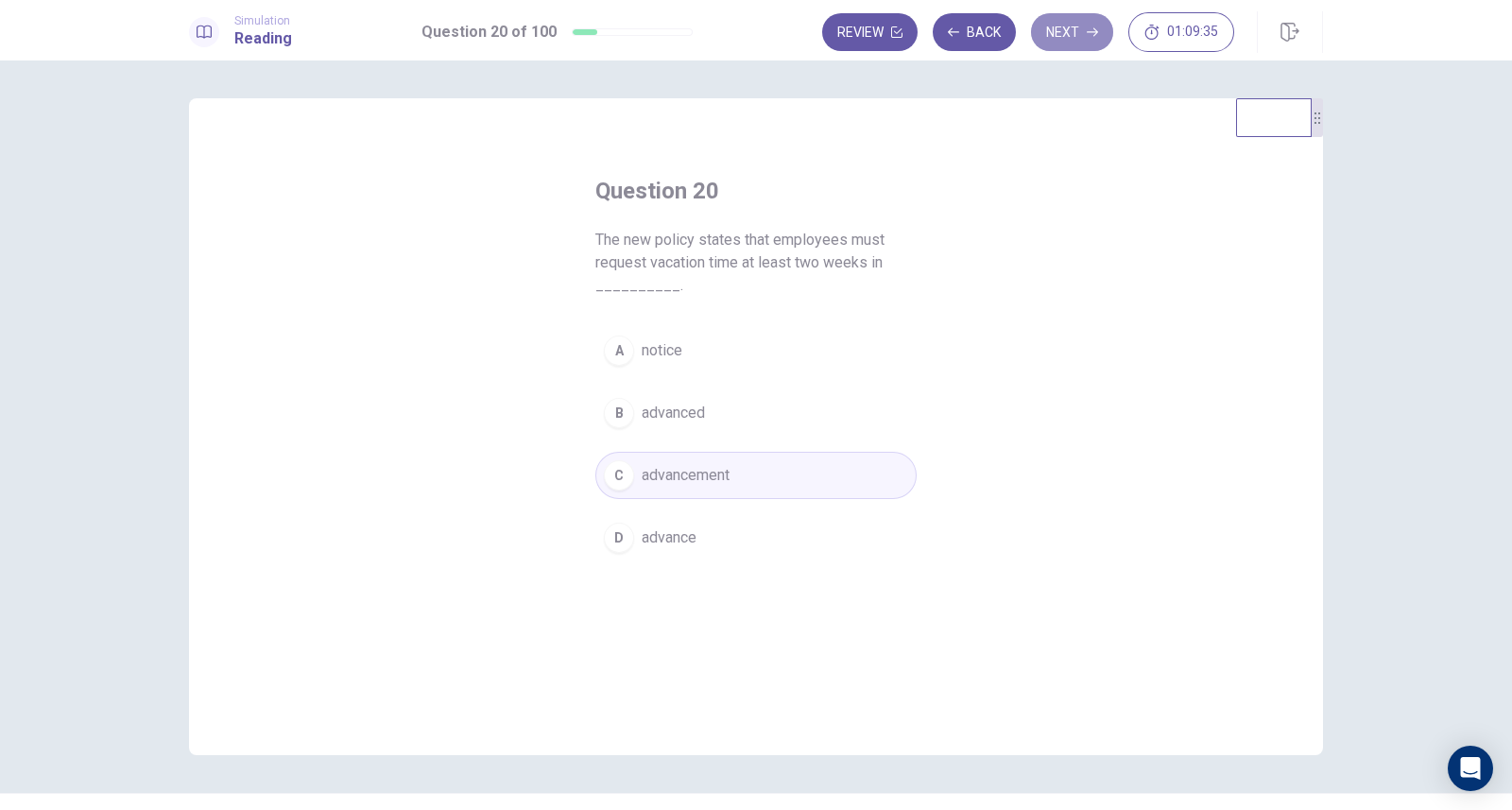 click on "Next" at bounding box center (1072, 32) 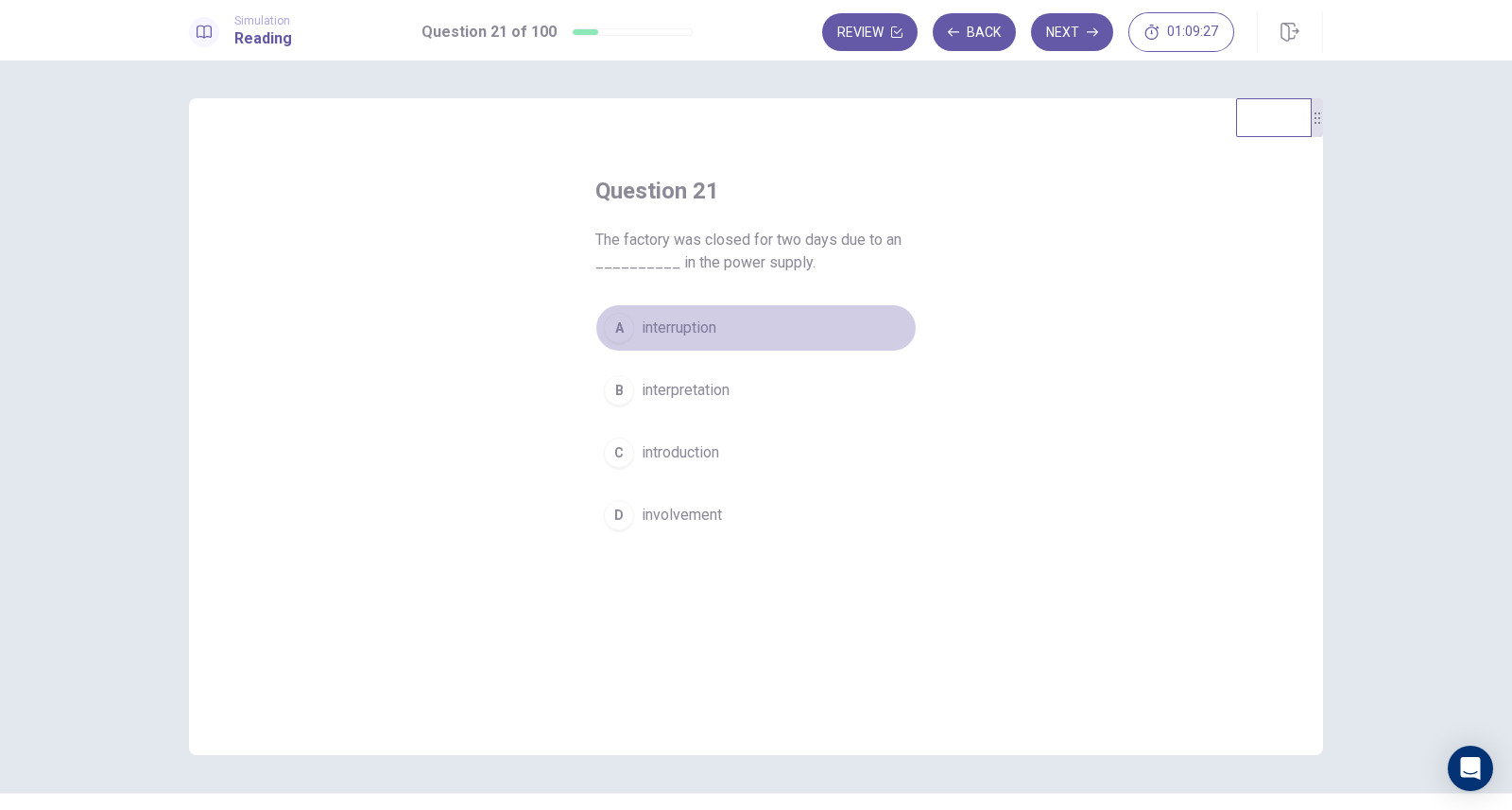 click on "interruption" at bounding box center (679, 328) 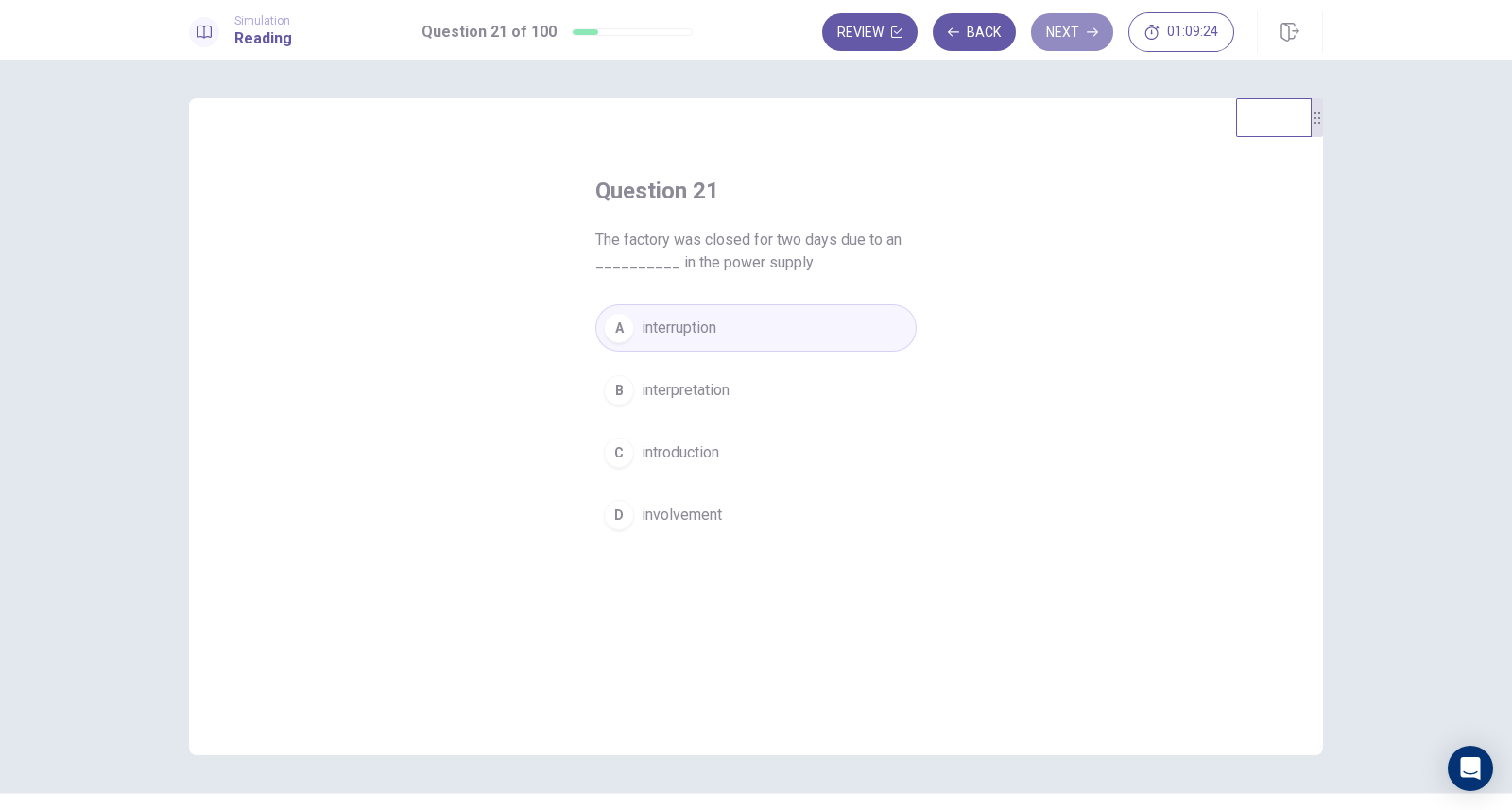 click on "Next" at bounding box center [1072, 32] 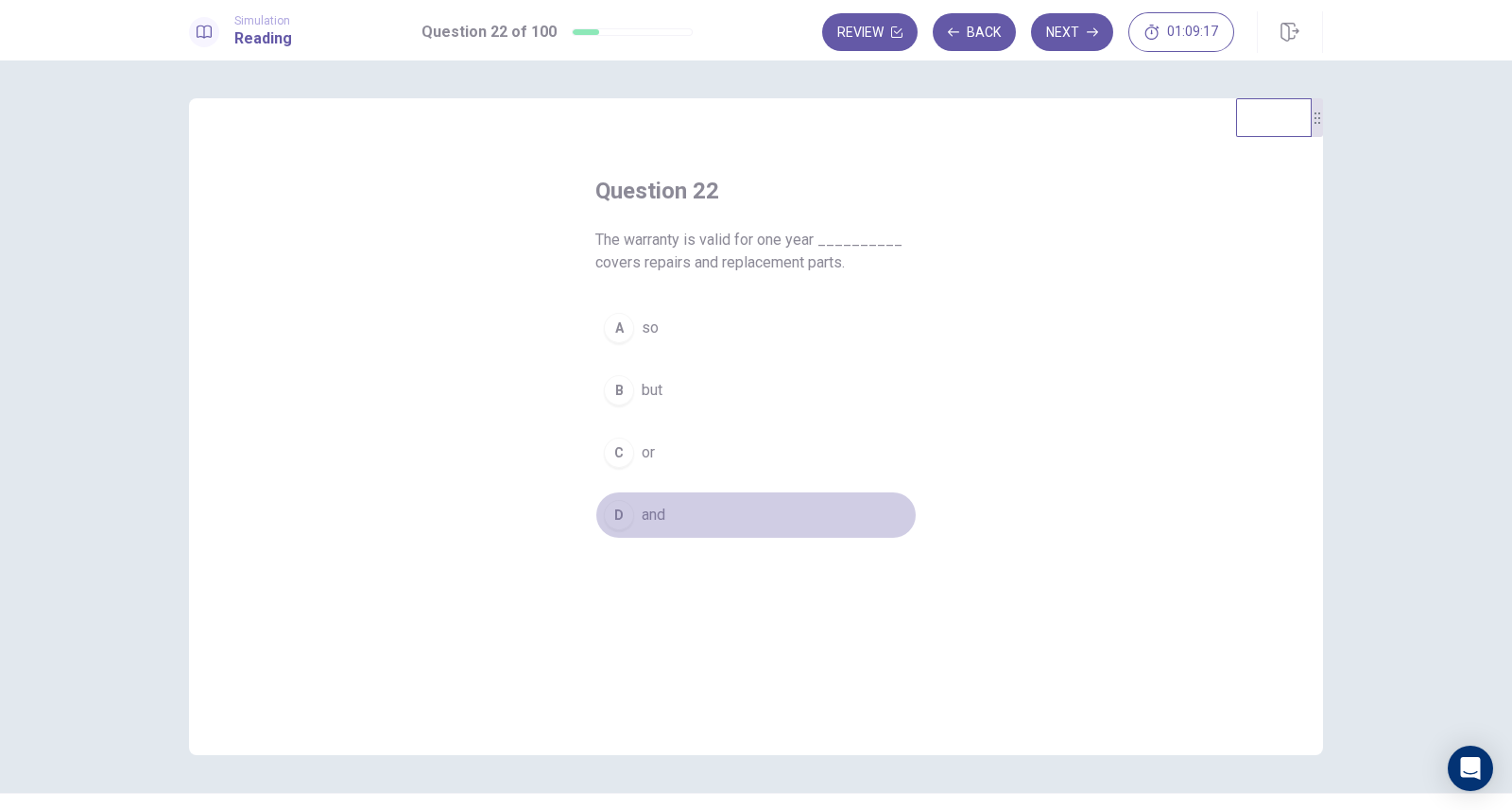 click on "D" at bounding box center (619, 515) 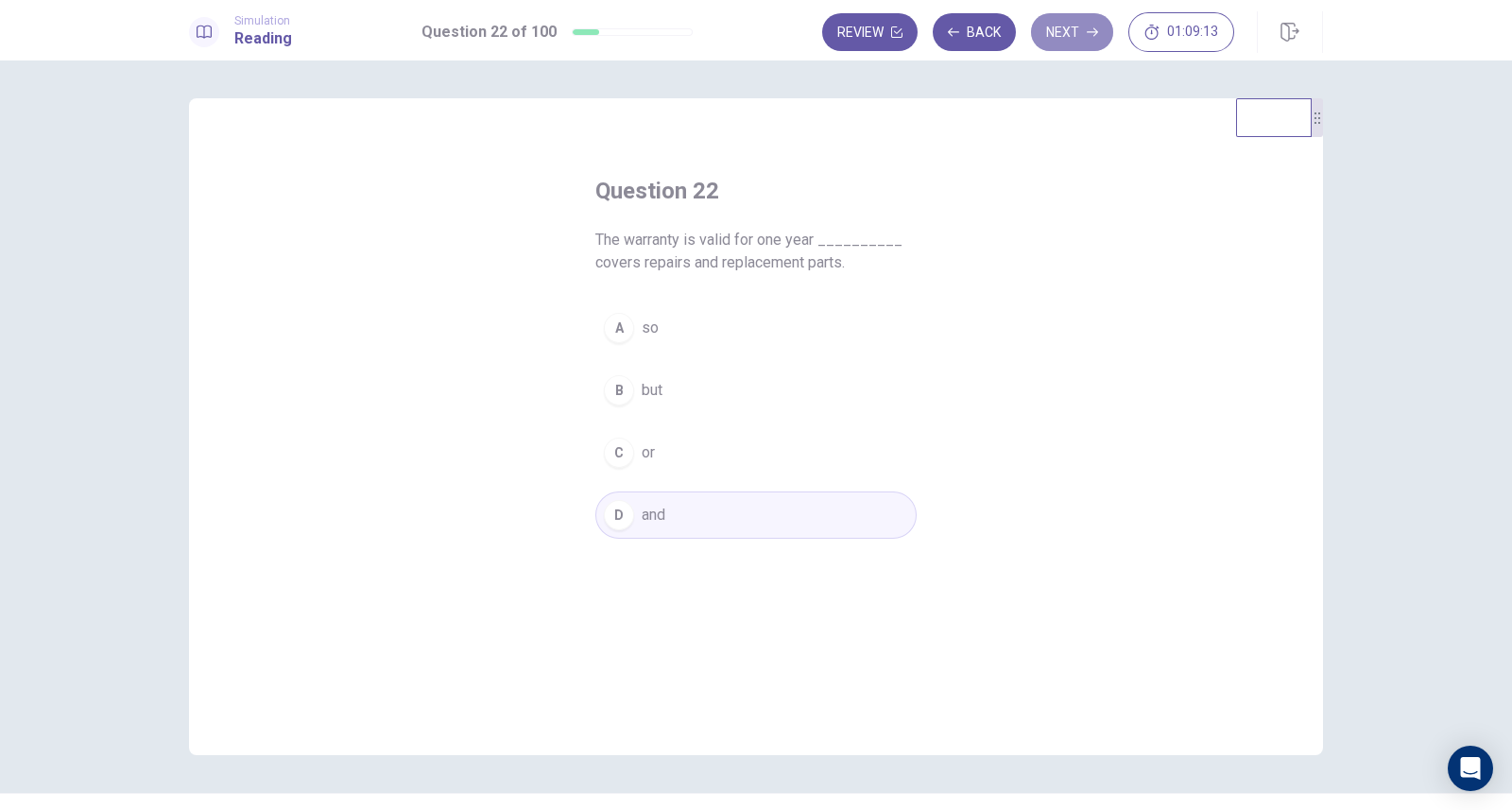 click on "Next" at bounding box center [1072, 32] 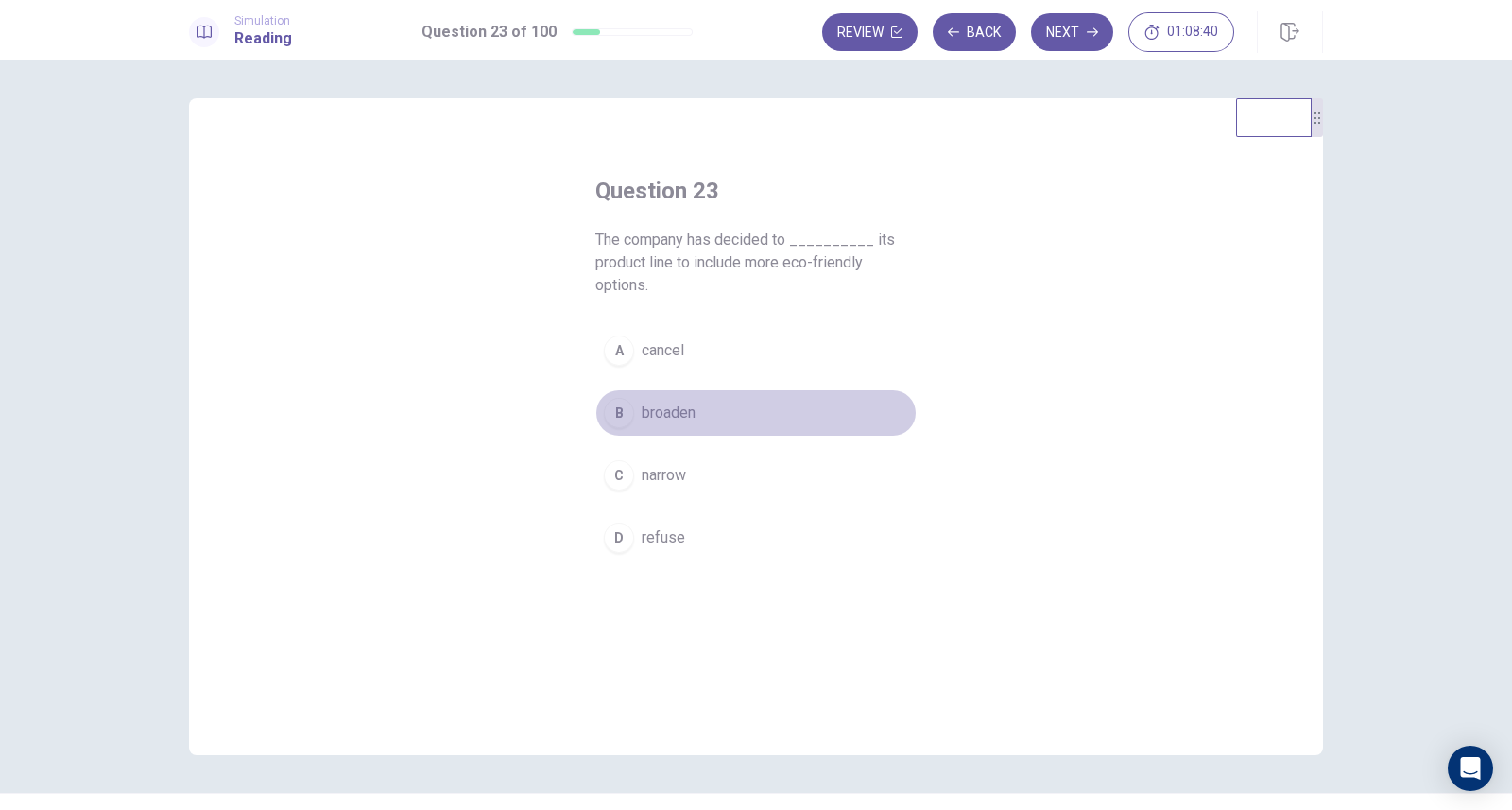 click on "B broaden" at bounding box center (756, 413) 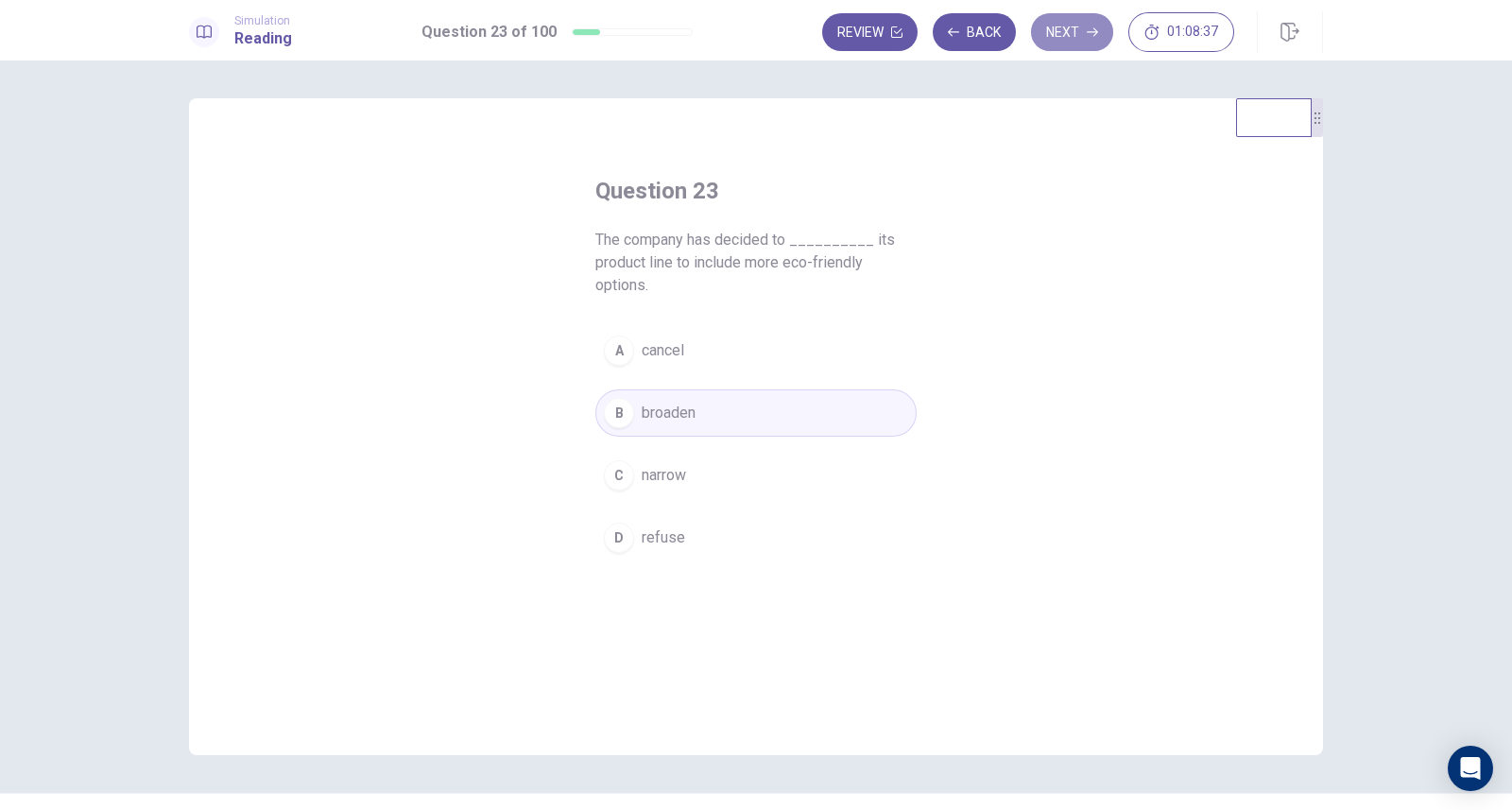 click on "Next" at bounding box center [1072, 32] 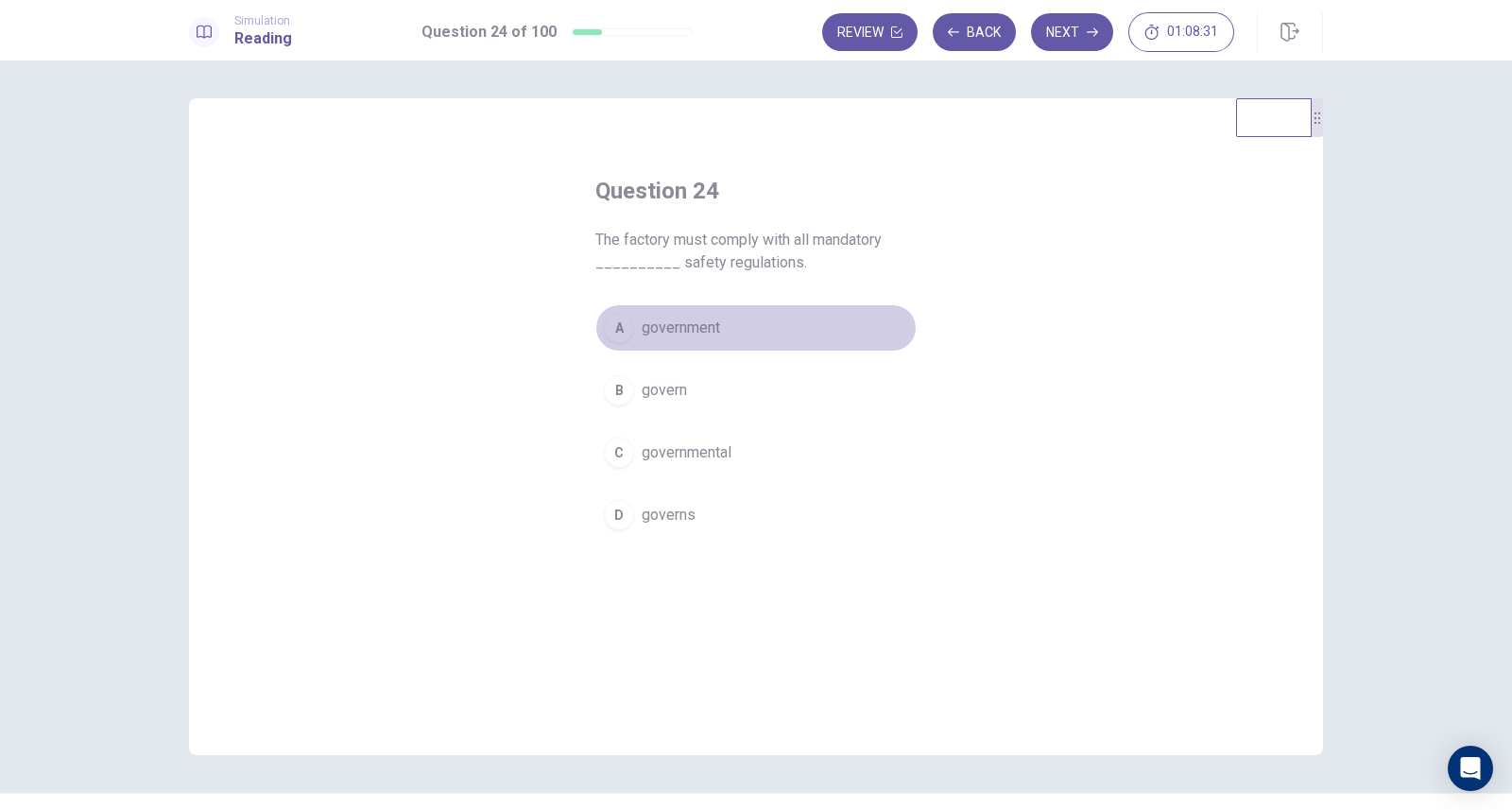 click on "government" at bounding box center [680, 328] 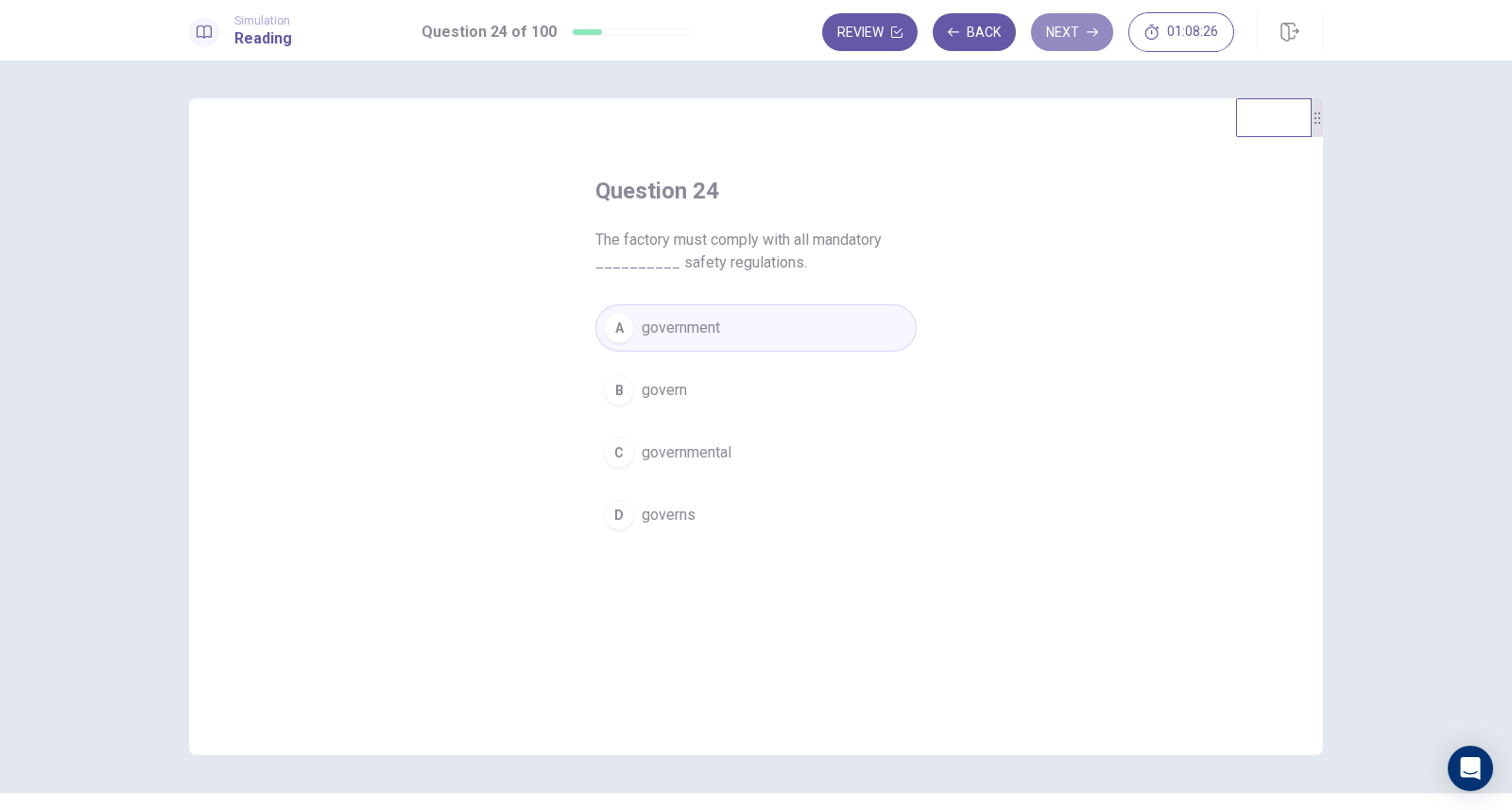 click on "Next" at bounding box center [1072, 32] 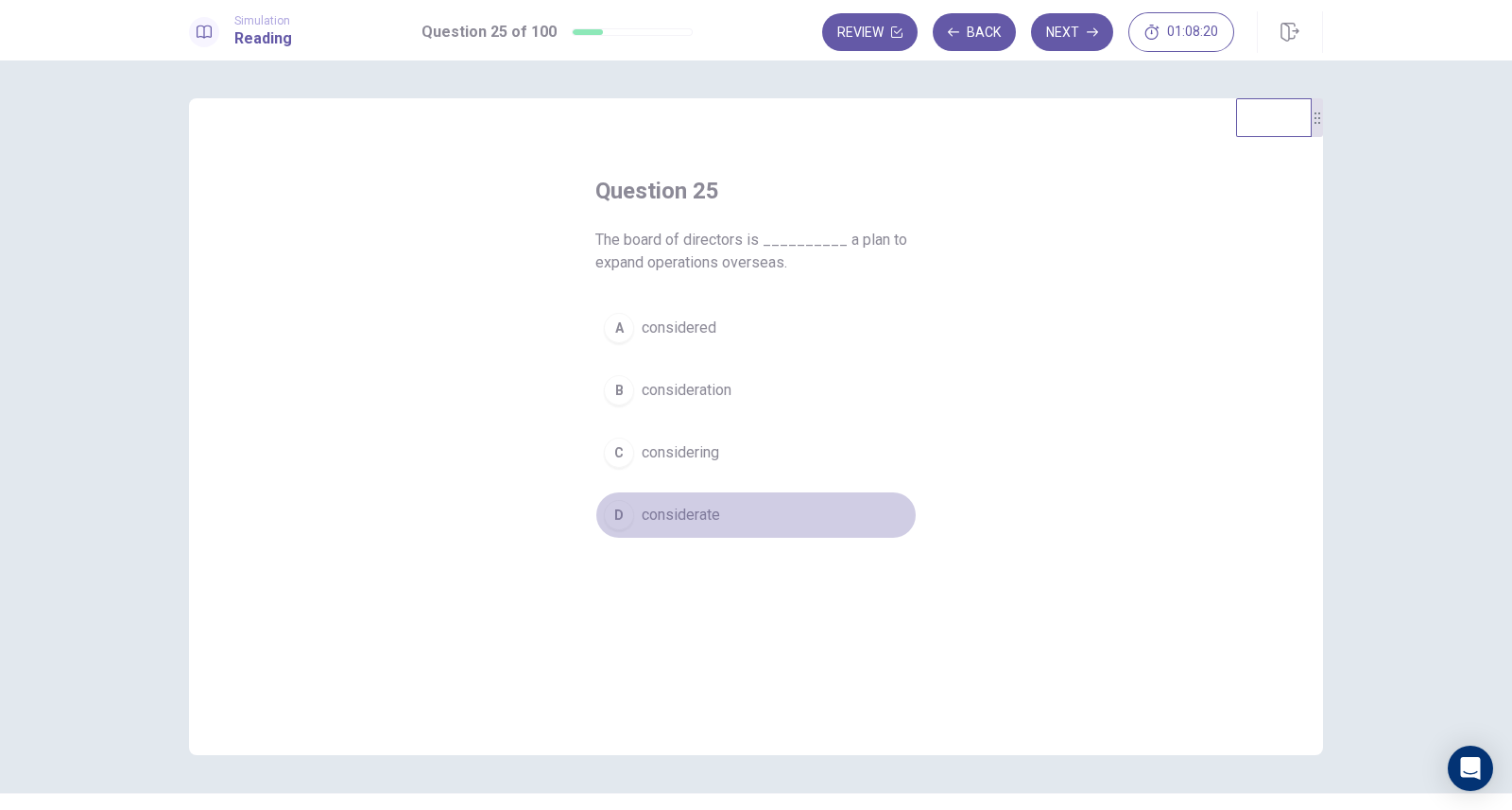 click on "D considerate" at bounding box center [756, 515] 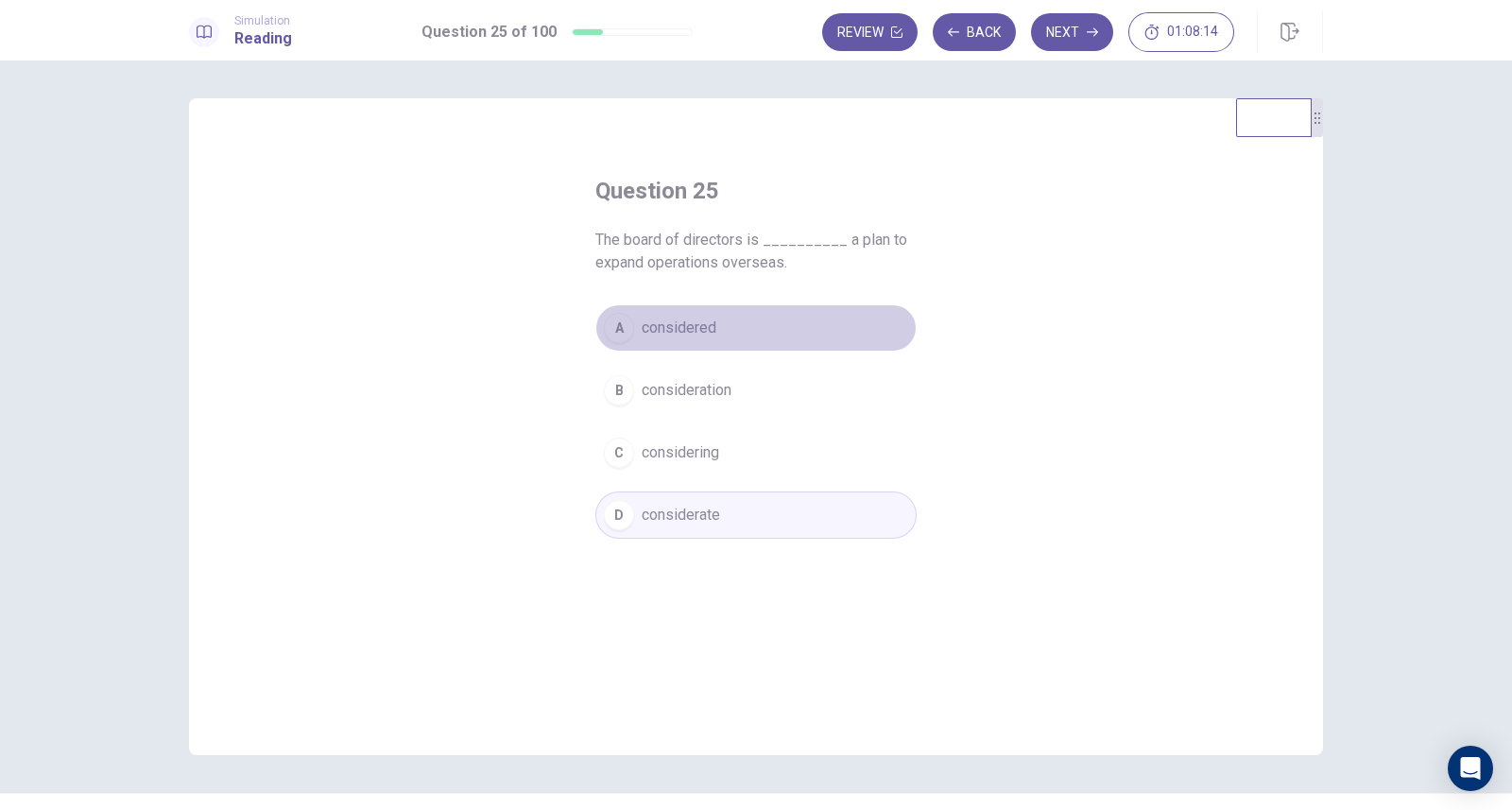 click on "considered" at bounding box center (679, 328) 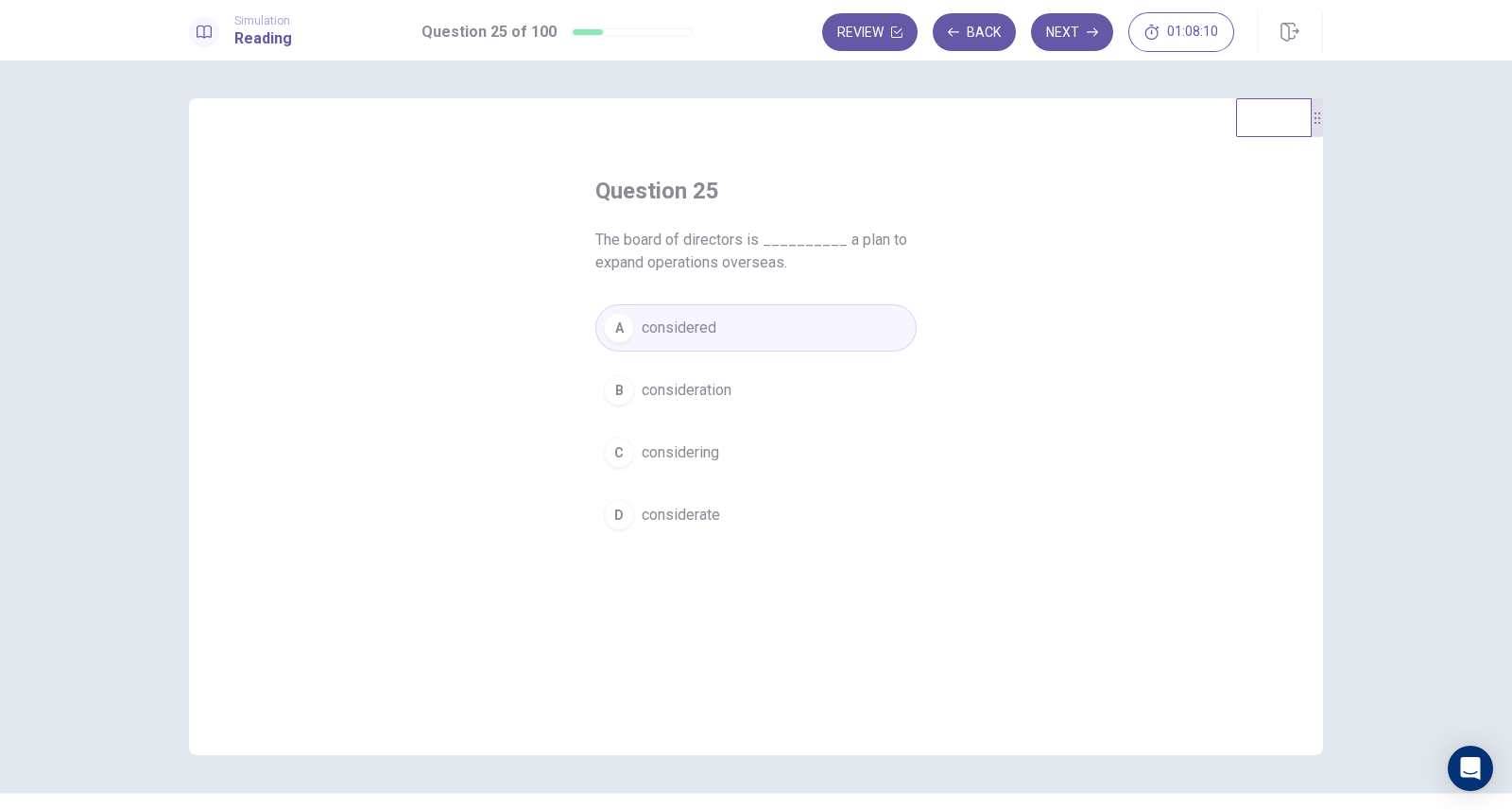 click 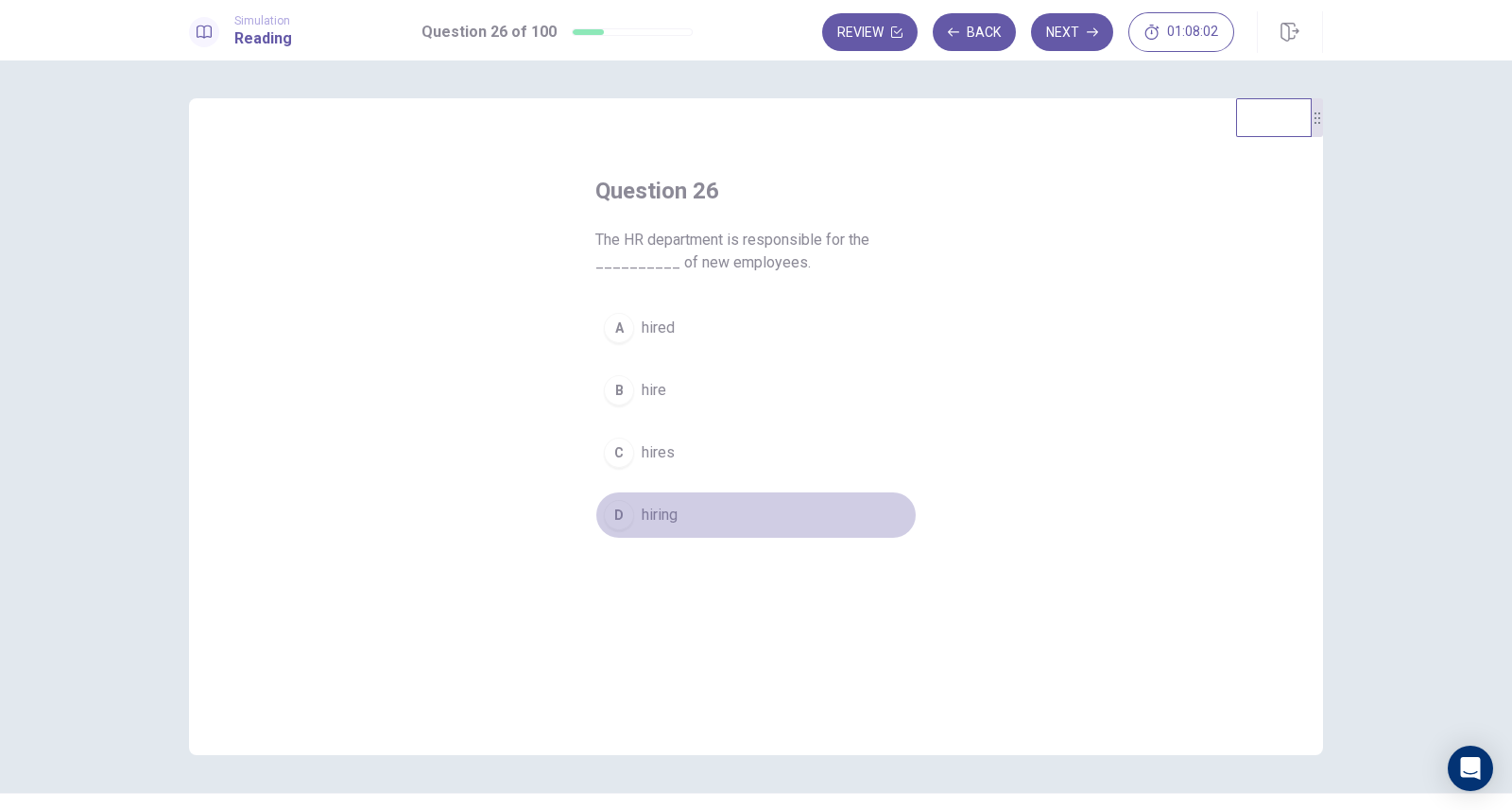 click on "D" at bounding box center (619, 515) 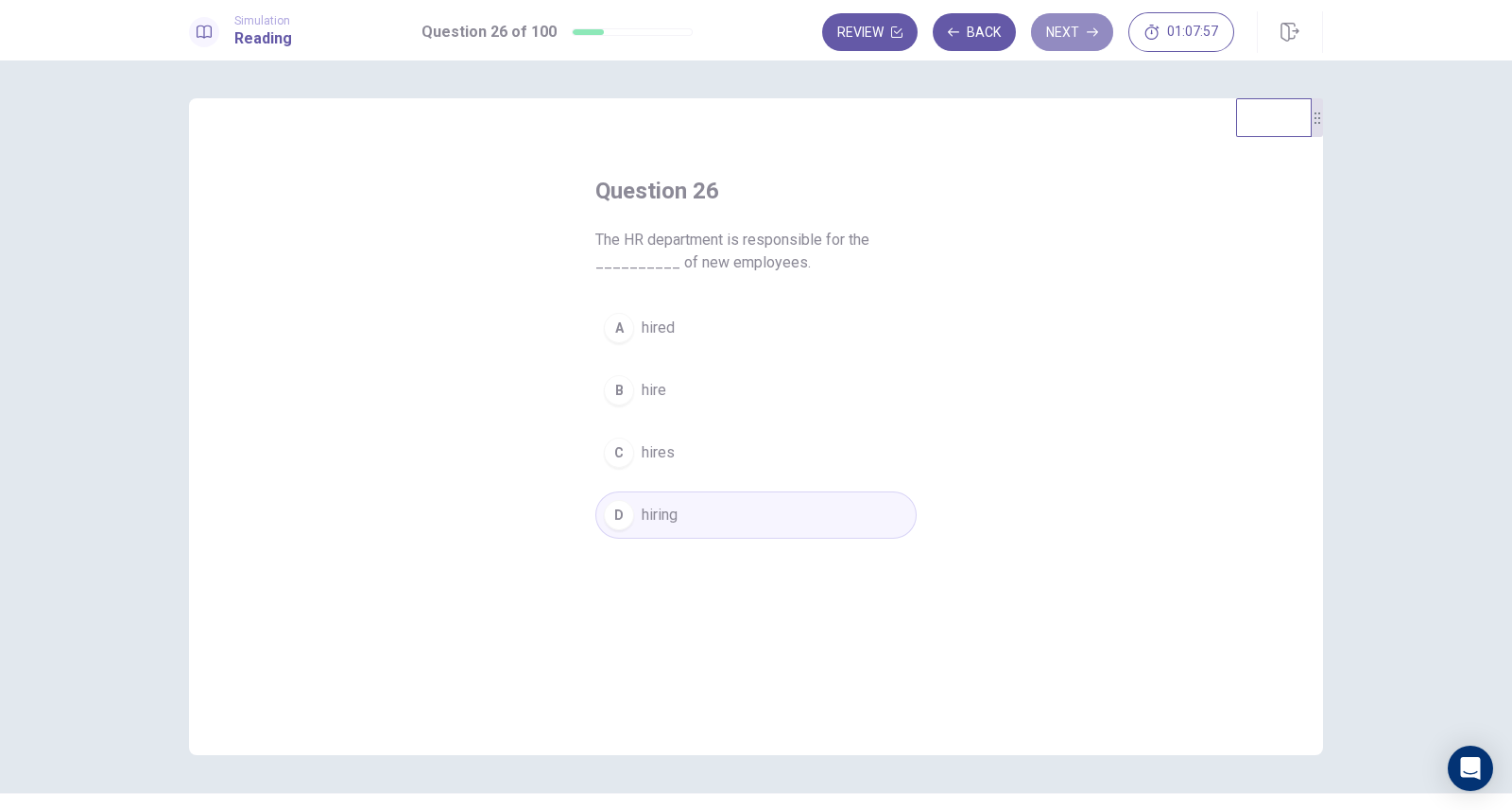 click on "Next" at bounding box center [1072, 32] 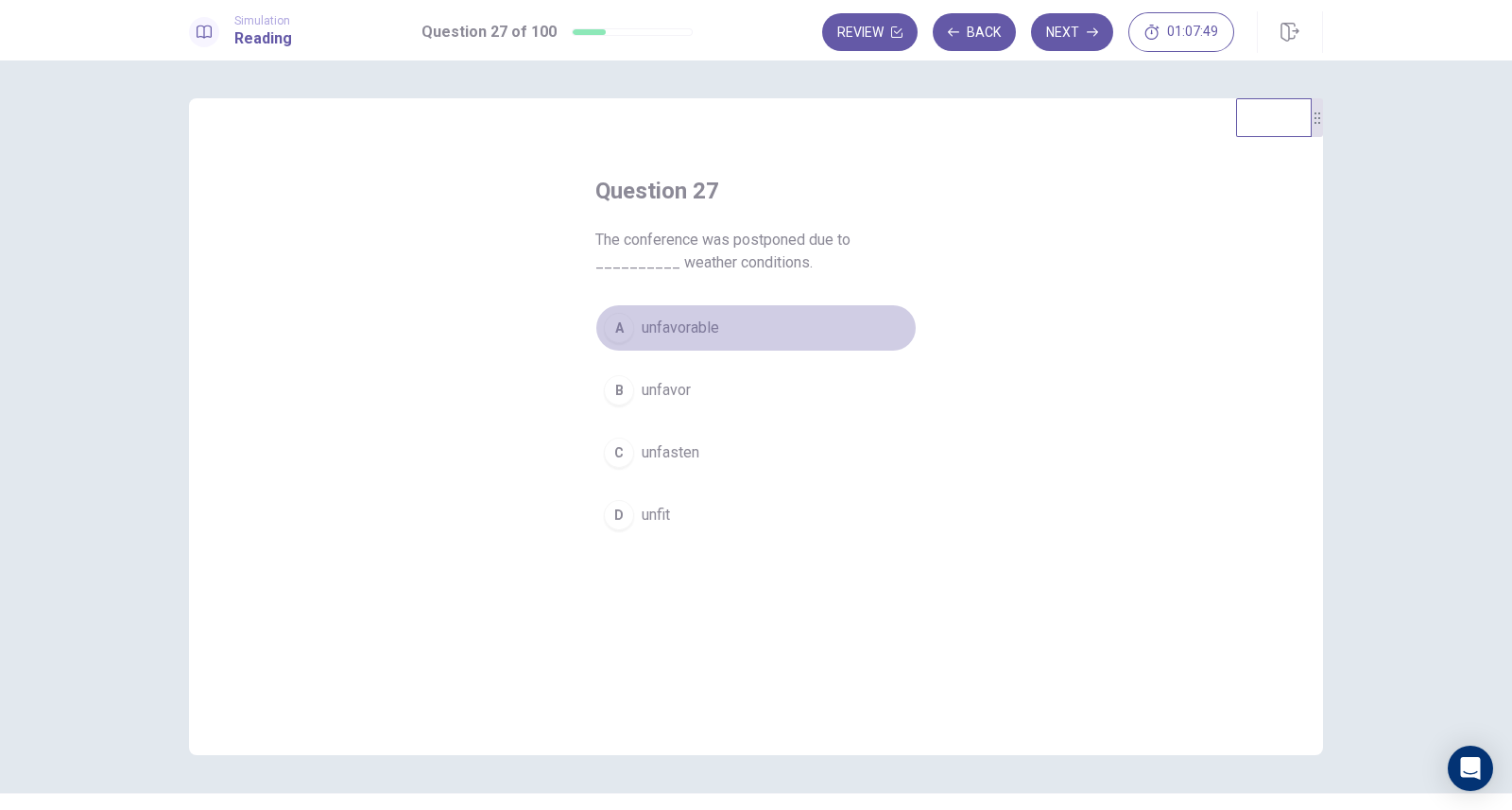 click on "unfavorable" at bounding box center [680, 328] 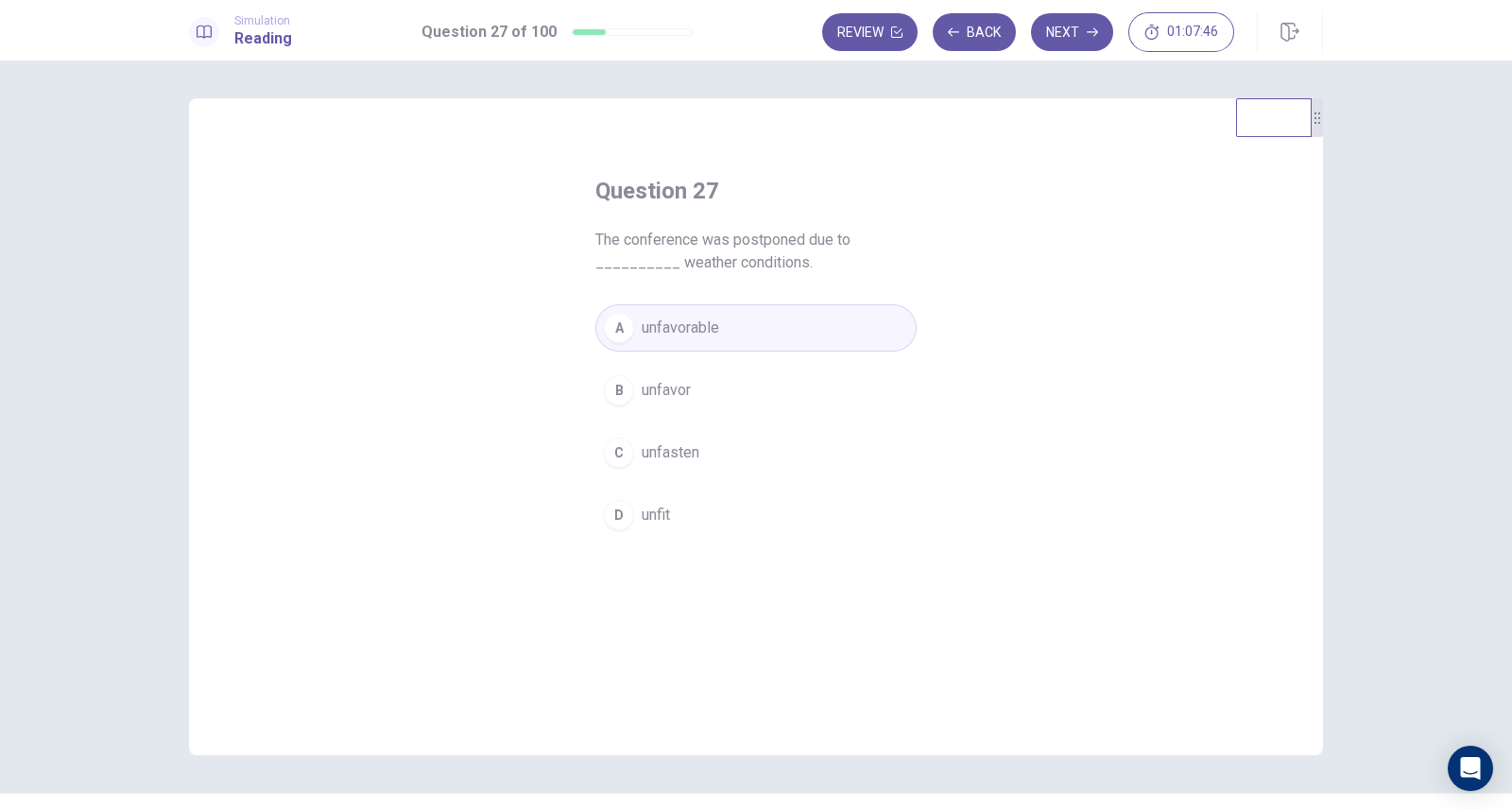 click on "Next" at bounding box center [1072, 32] 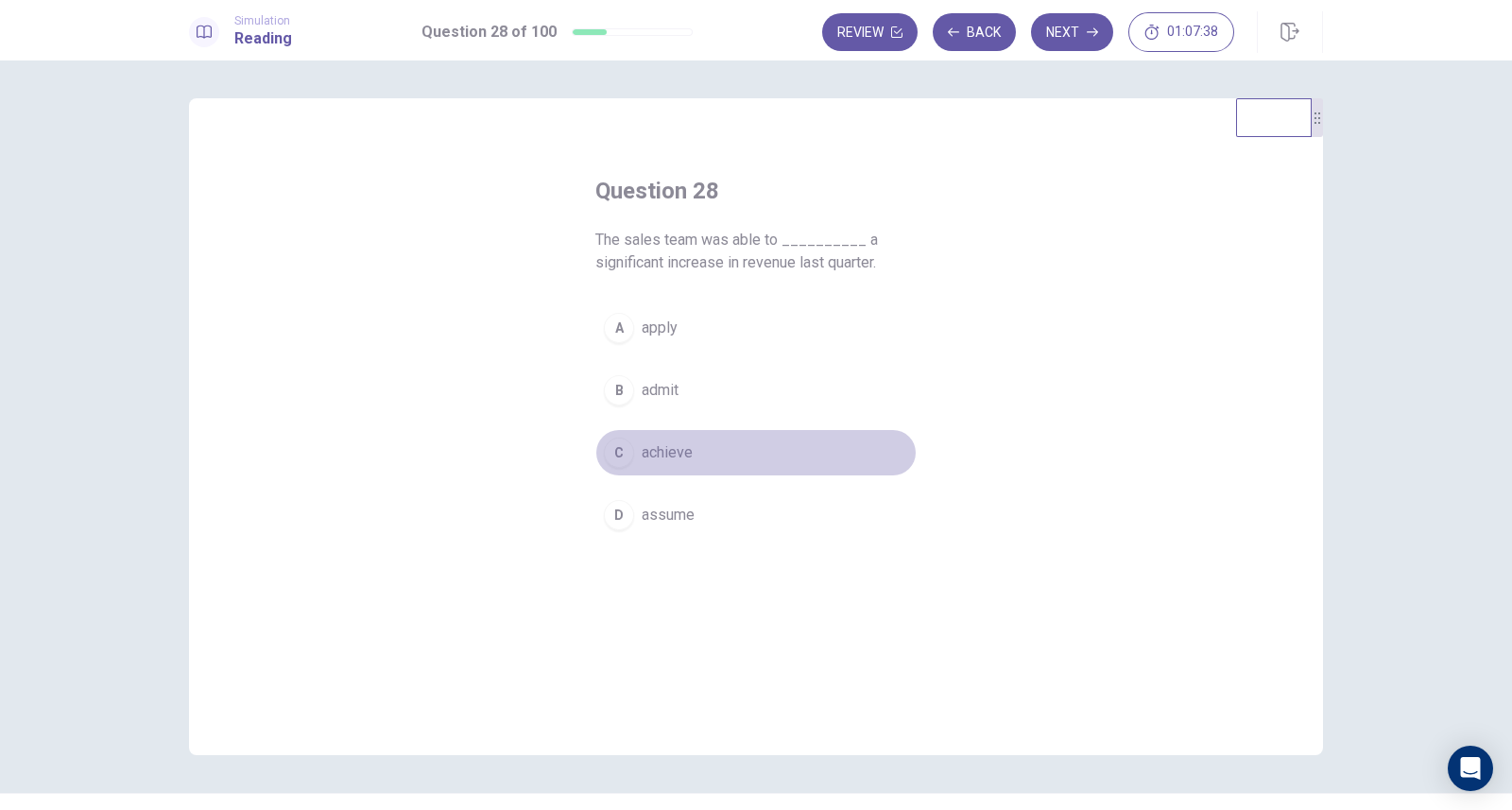 click on "C" at bounding box center (619, 453) 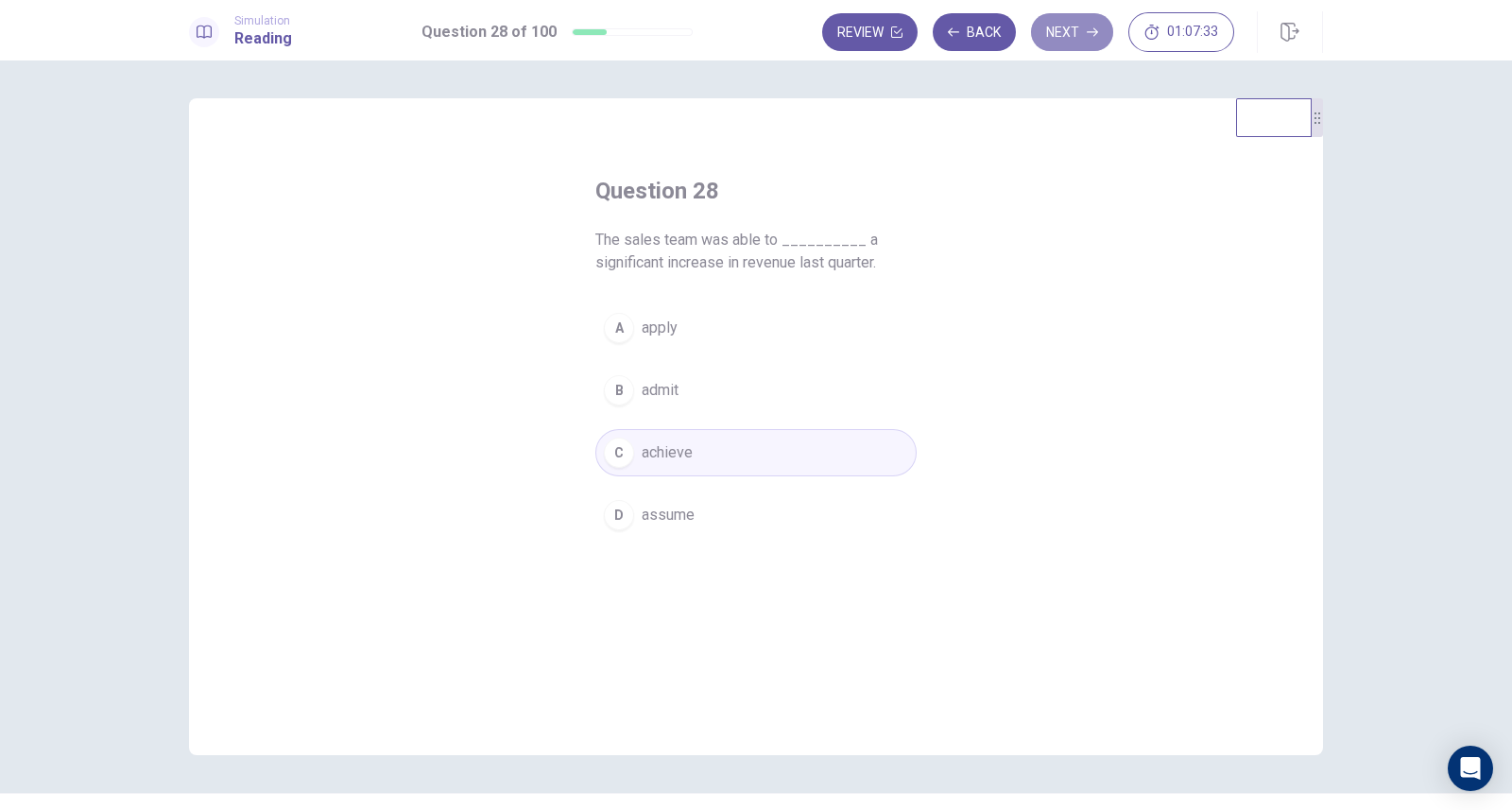 click on "Next" at bounding box center [1072, 32] 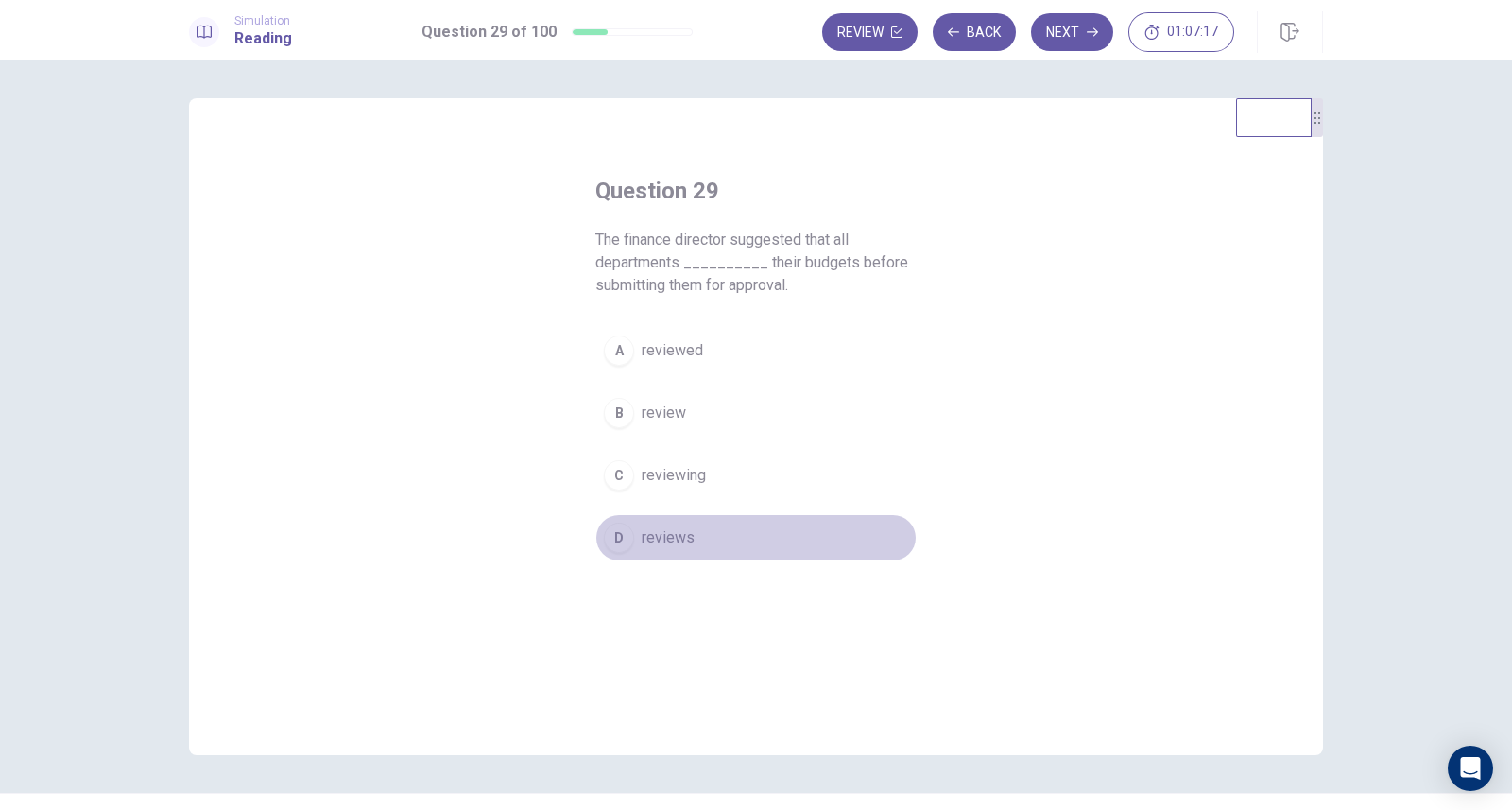 click on "D" at bounding box center (619, 538) 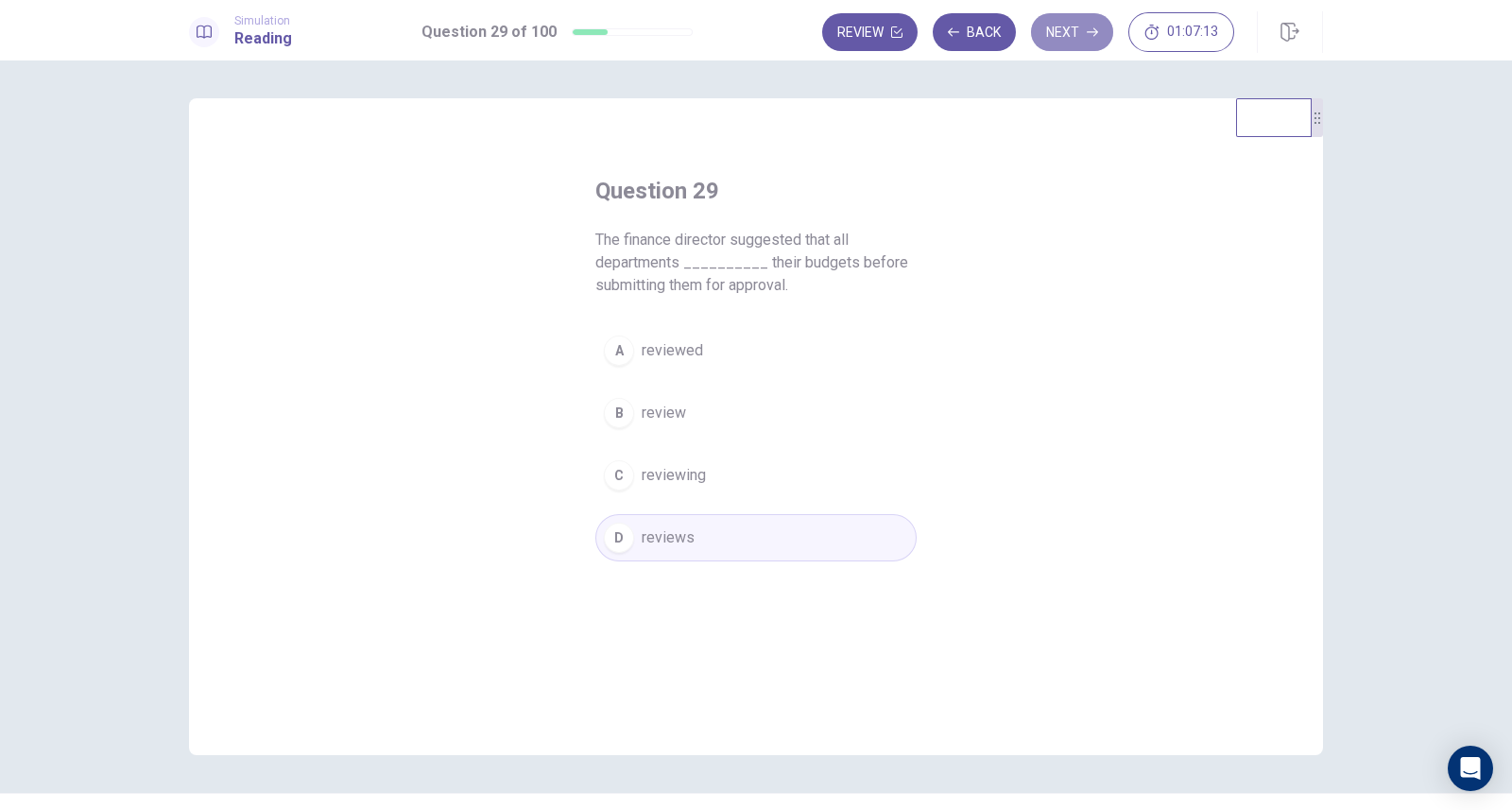click on "Next" at bounding box center [1072, 32] 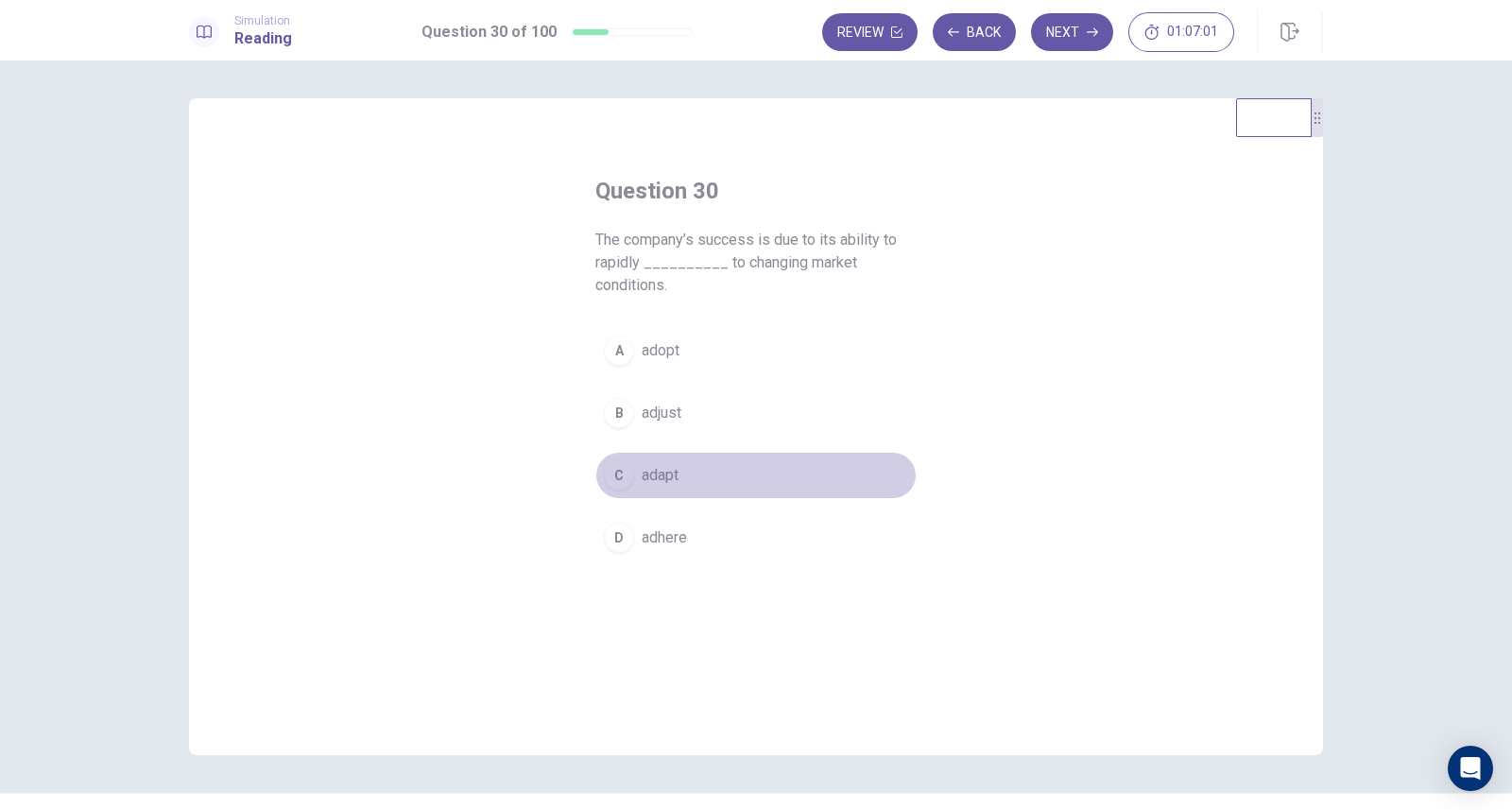 click on "C" at bounding box center (619, 475) 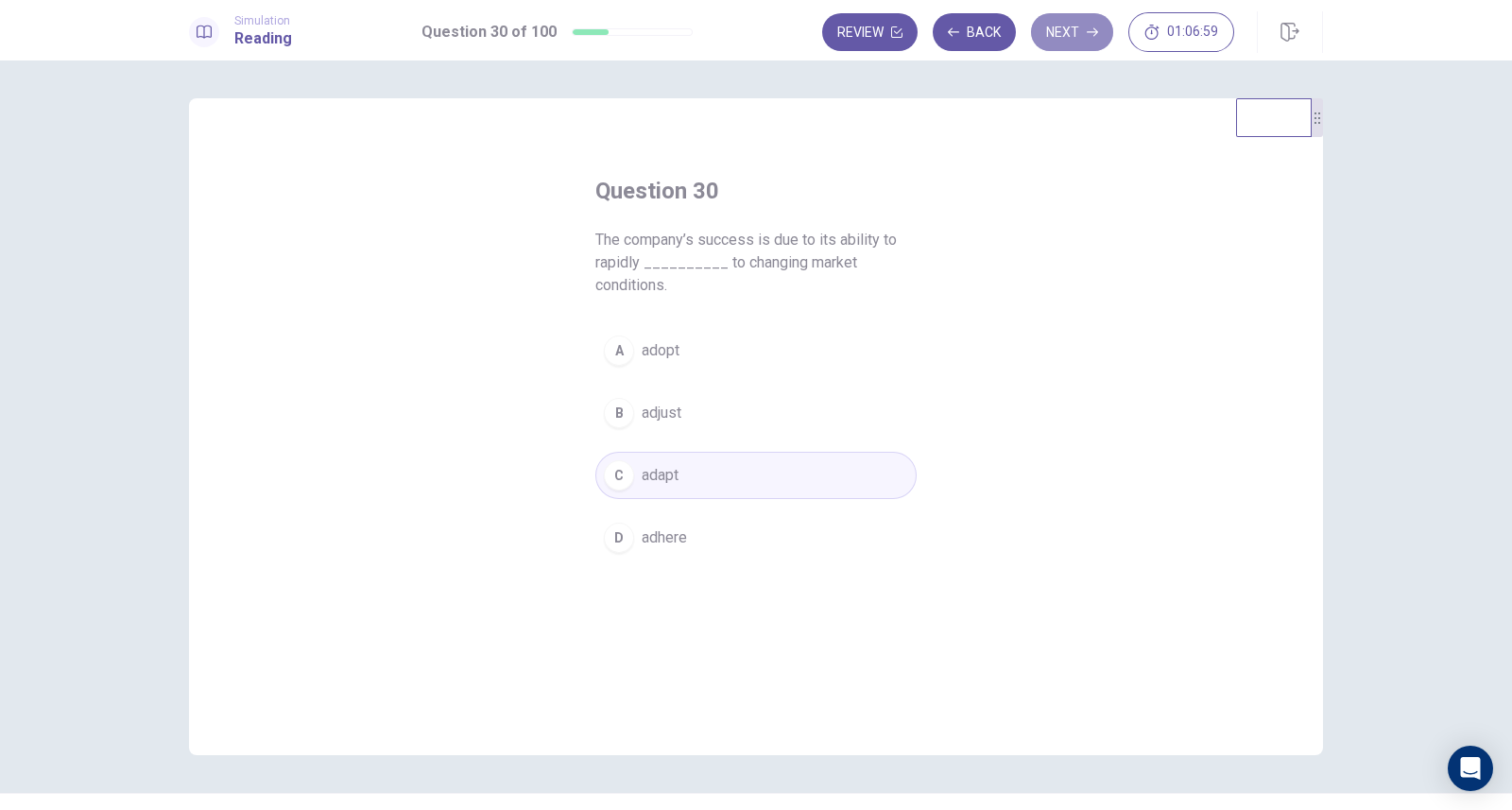click on "Next" at bounding box center (1072, 32) 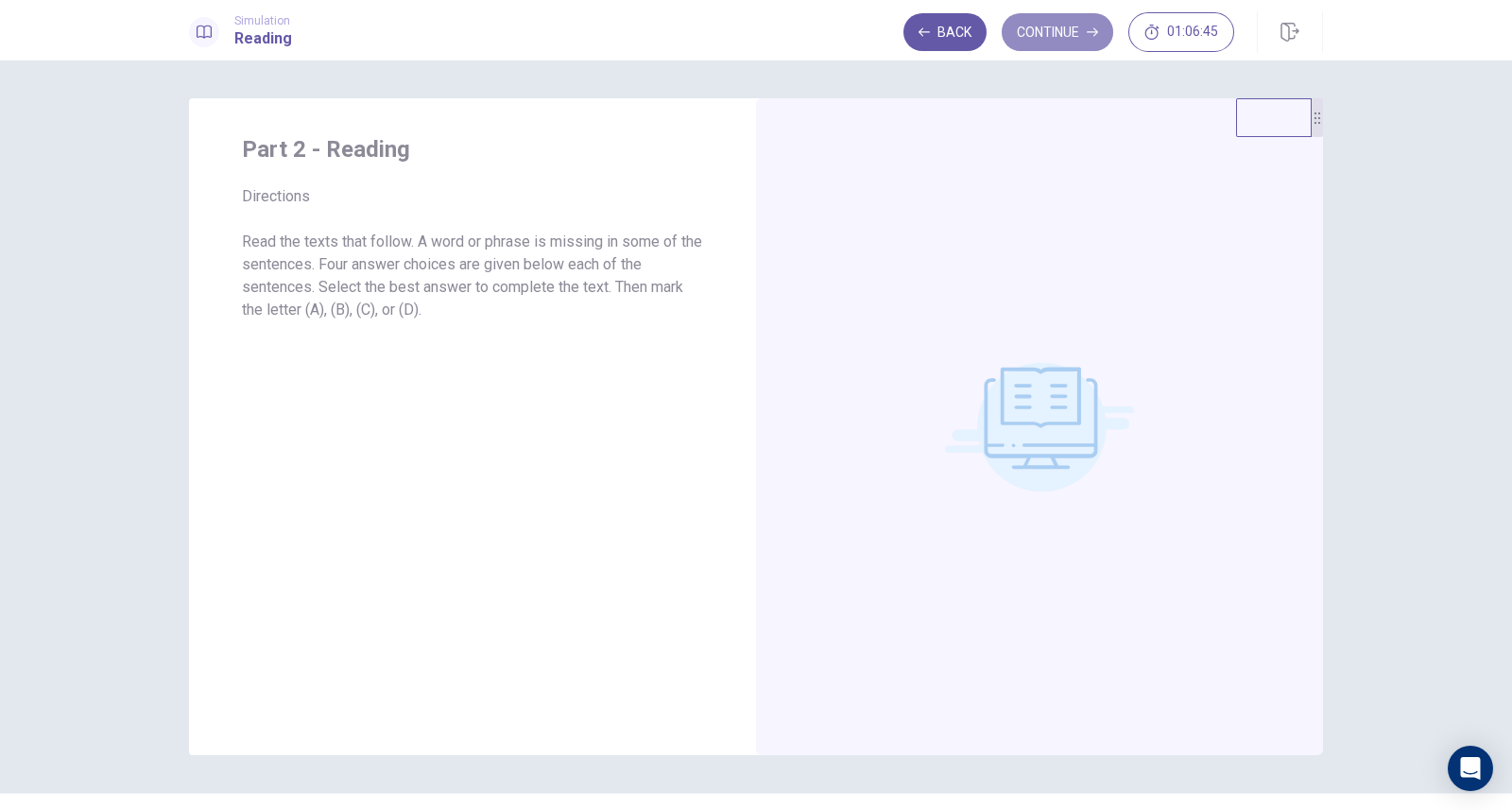 click on "Continue" at bounding box center [1057, 32] 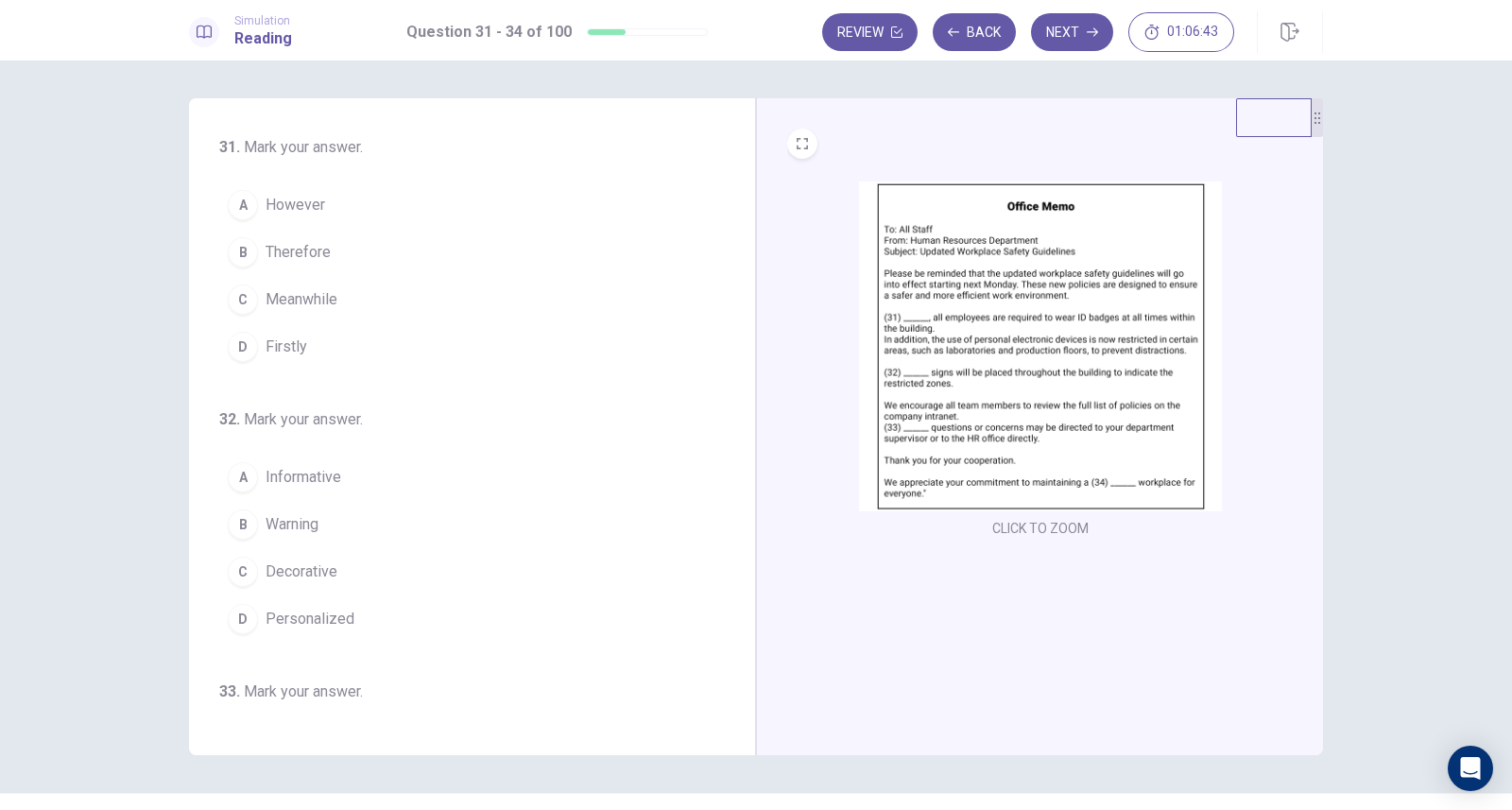 click at bounding box center [1040, 346] 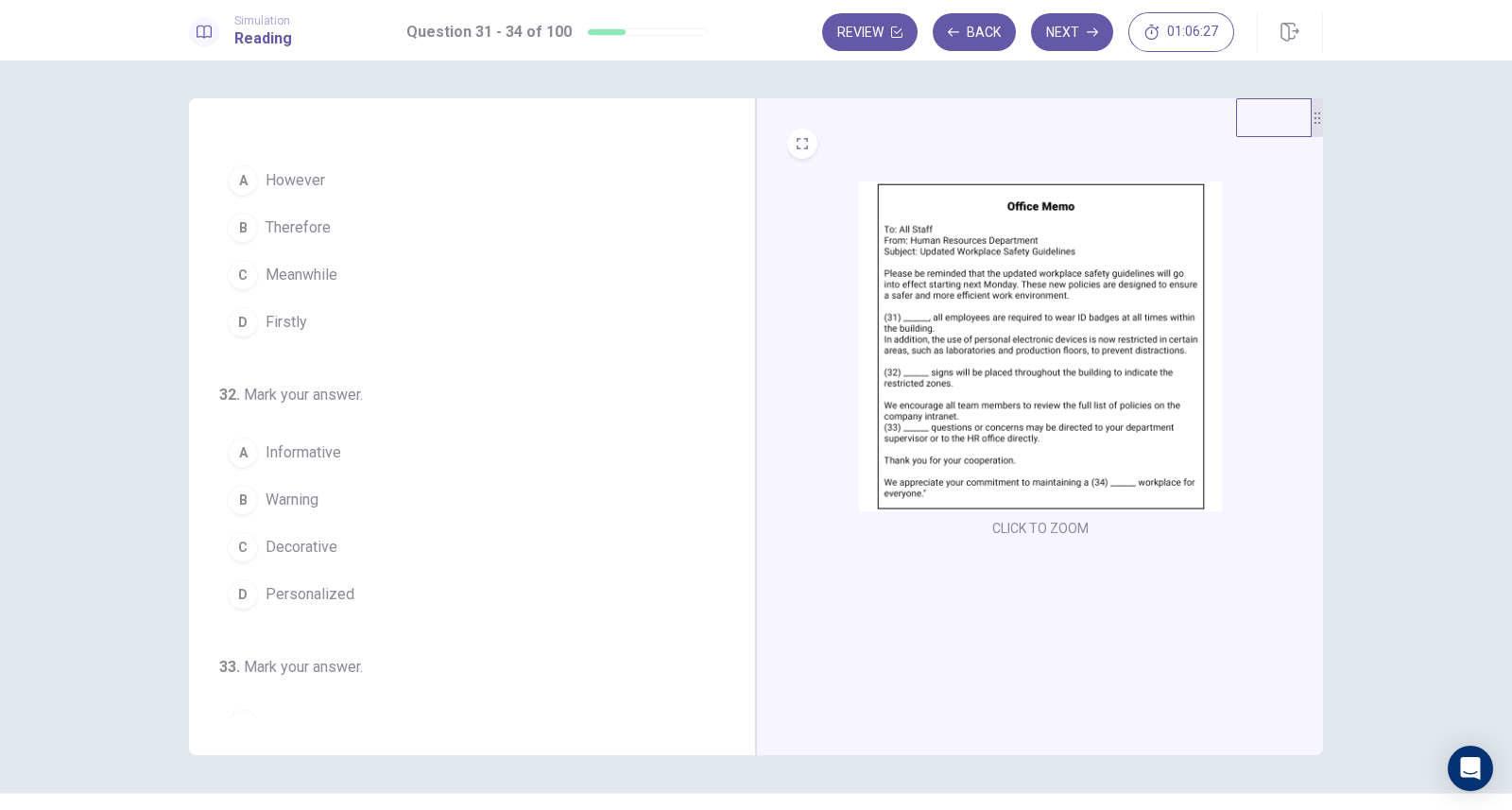scroll, scrollTop: 26, scrollLeft: 0, axis: vertical 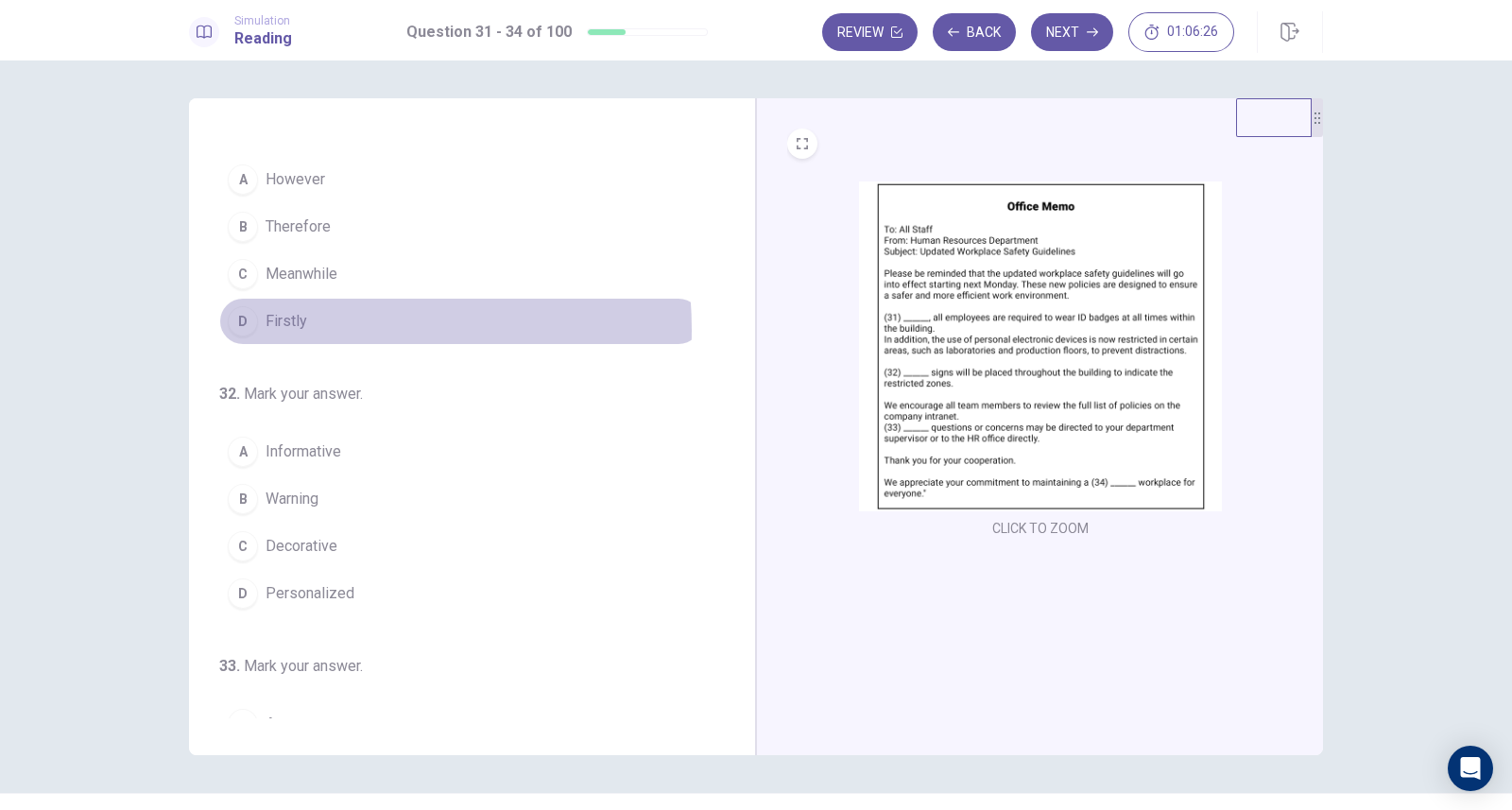 click on "Firstly" at bounding box center (286, 321) 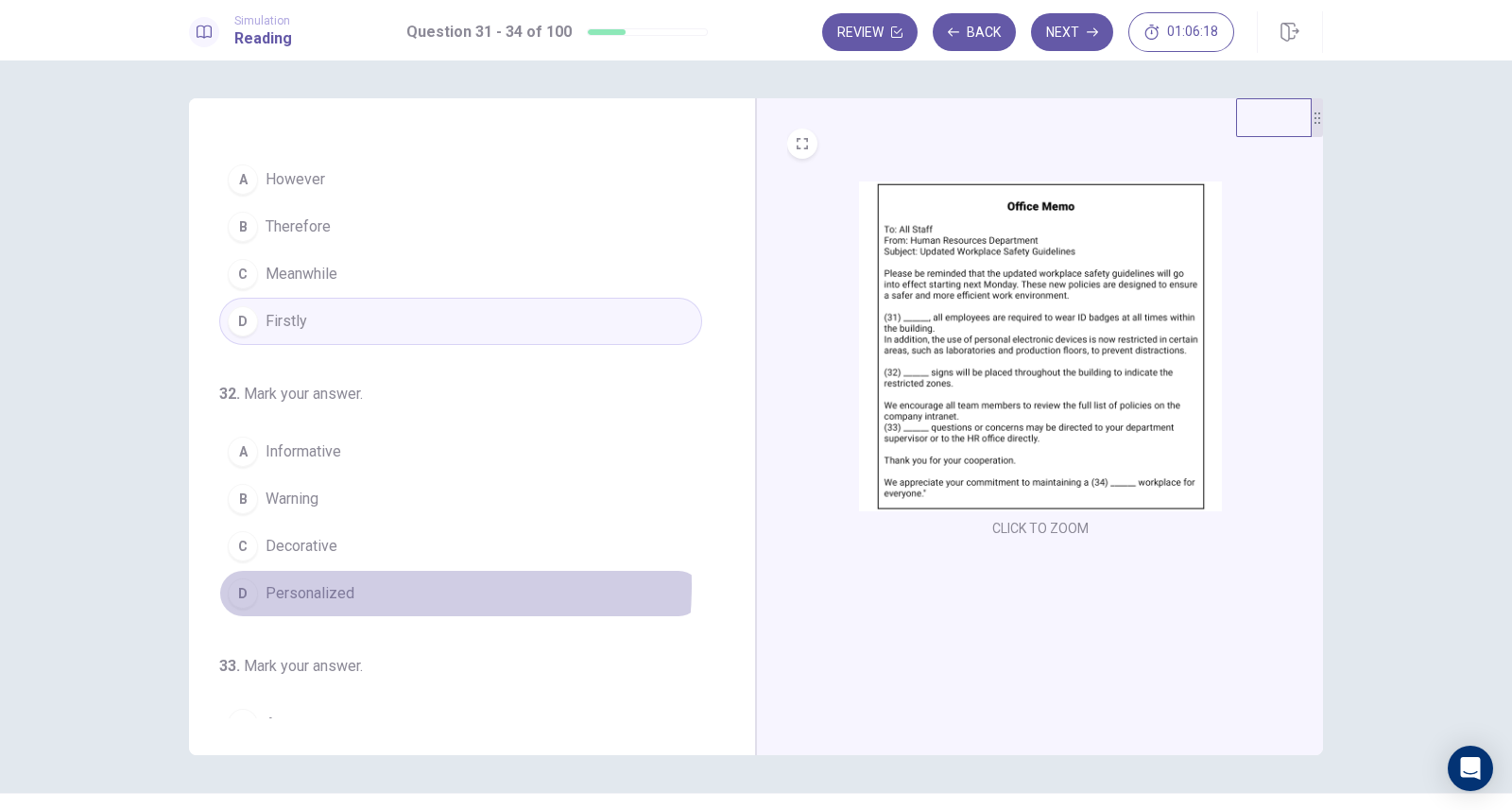 click on "Personalized" at bounding box center (310, 594) 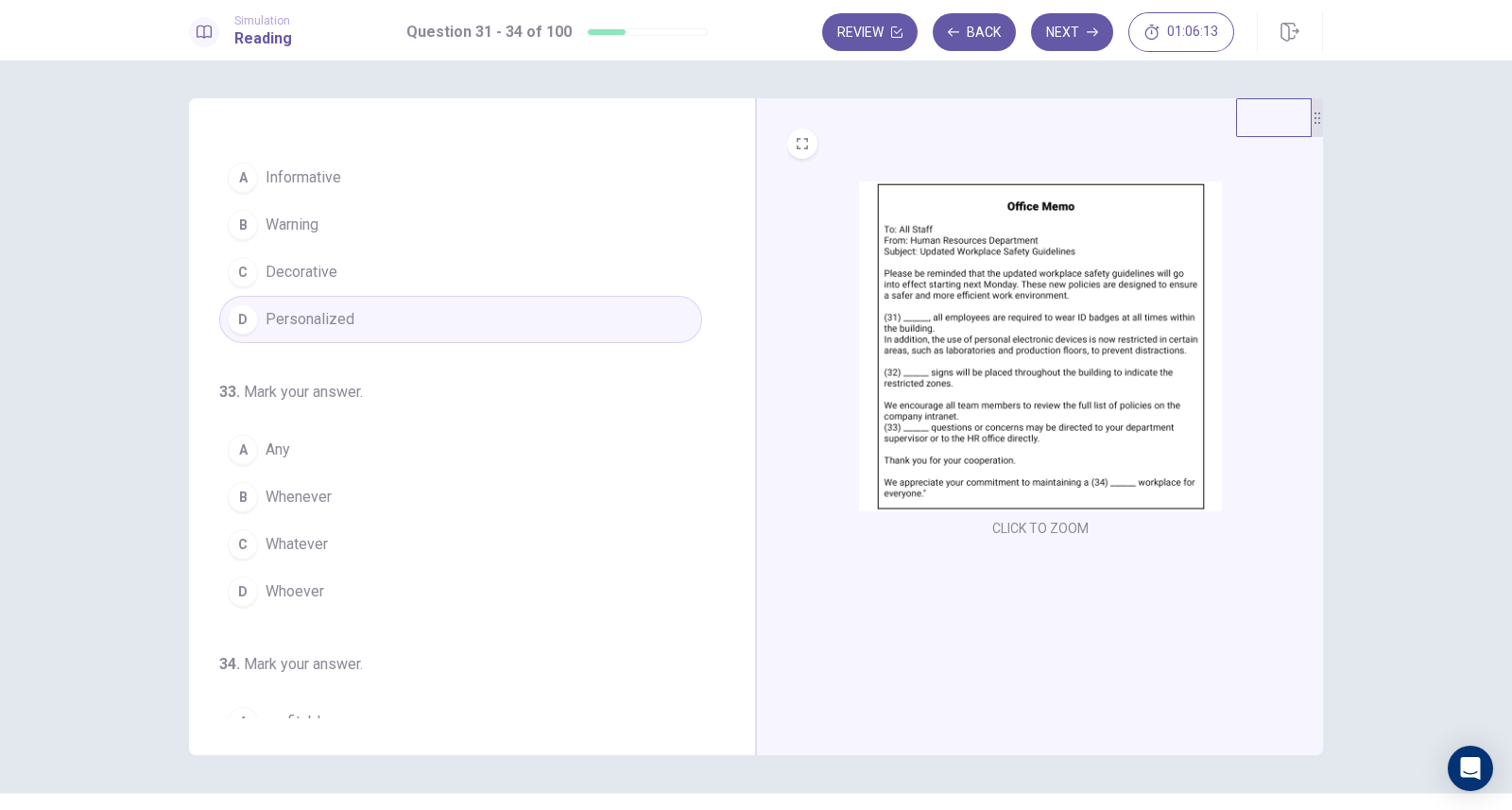 scroll, scrollTop: 302, scrollLeft: 0, axis: vertical 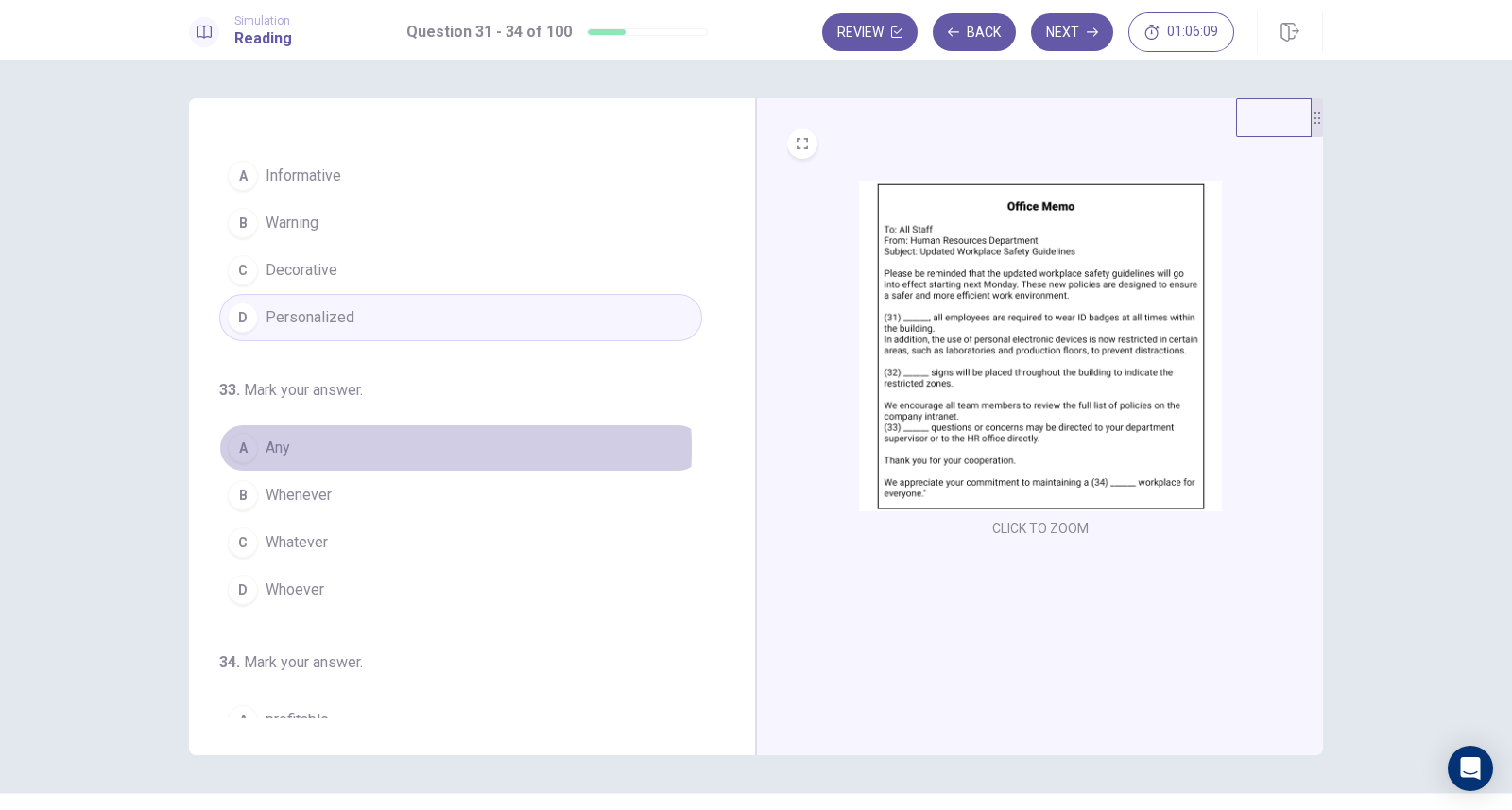 click on "A Any" at bounding box center [460, 448] 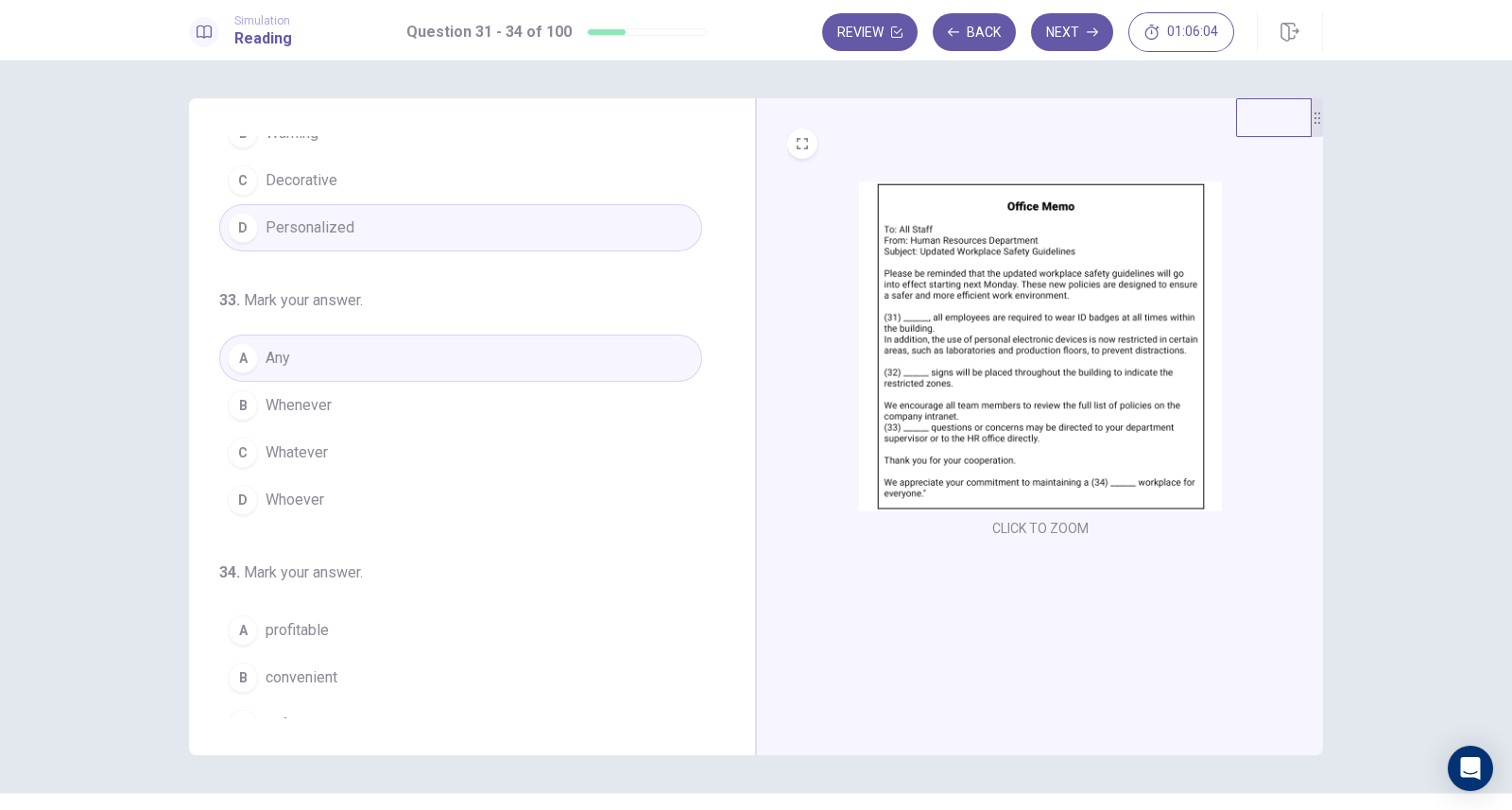 scroll, scrollTop: 463, scrollLeft: 0, axis: vertical 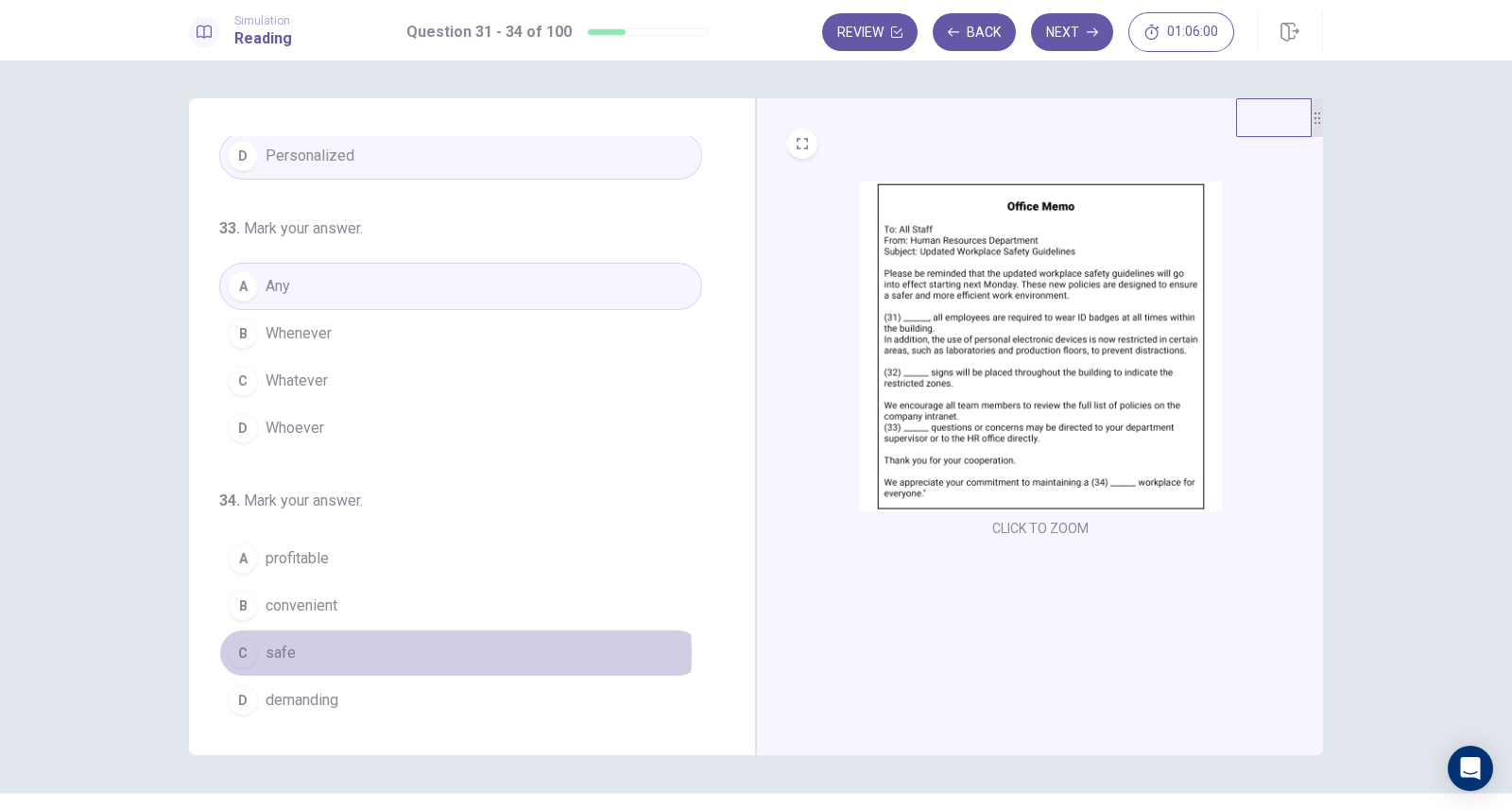 click on "C safe" at bounding box center (460, 653) 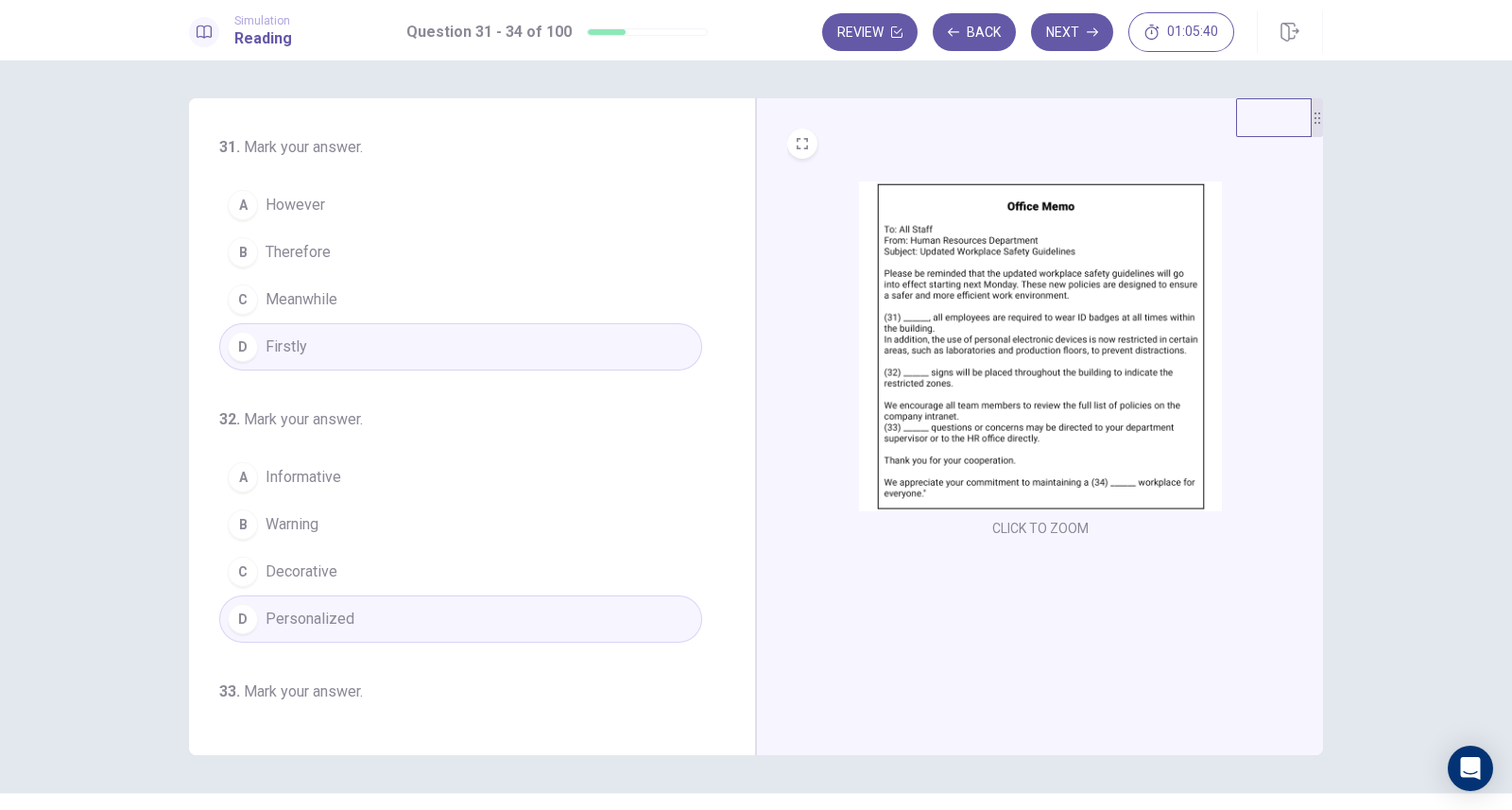 scroll, scrollTop: 463, scrollLeft: 0, axis: vertical 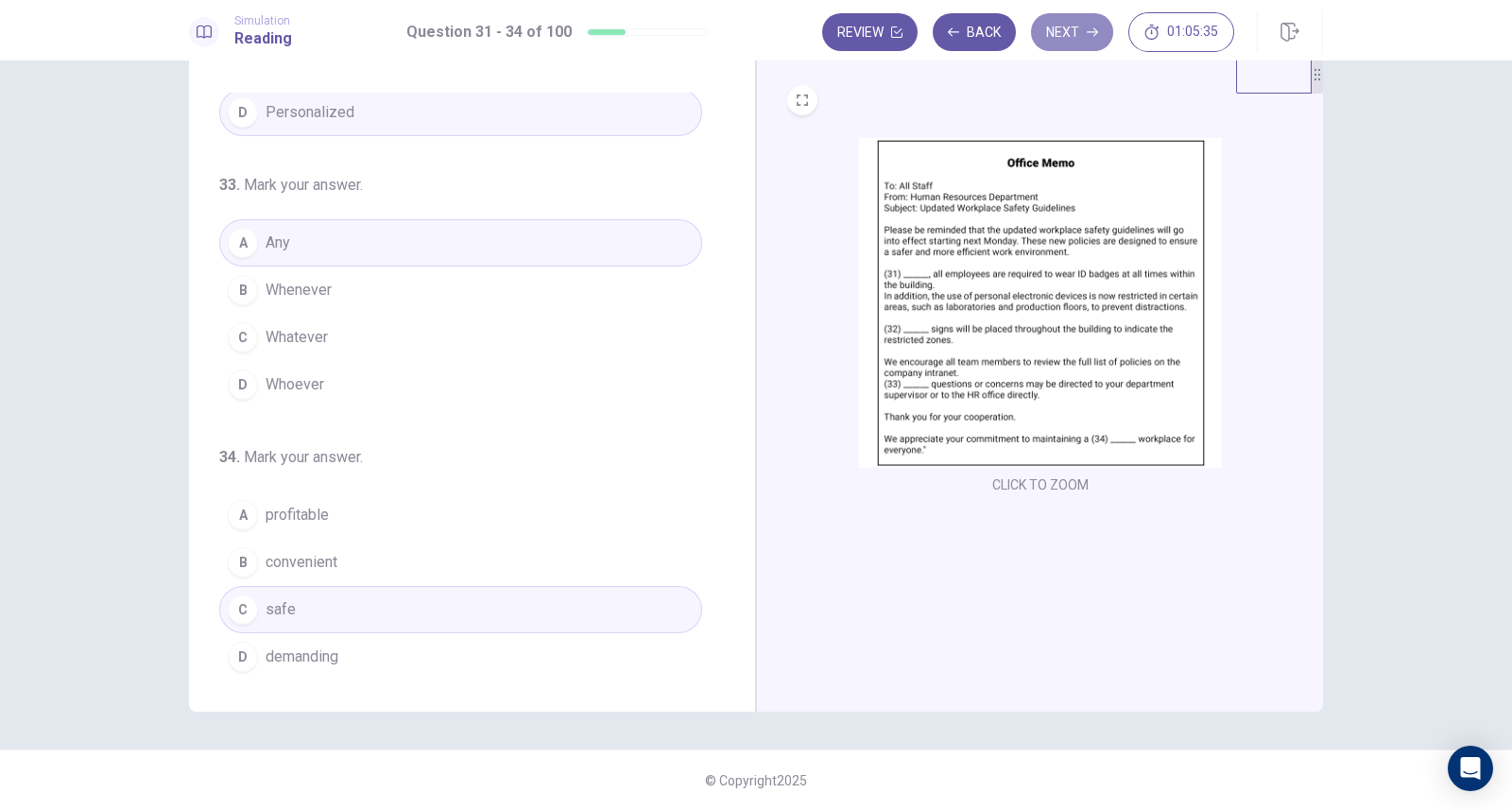 click on "Next" at bounding box center [1072, 32] 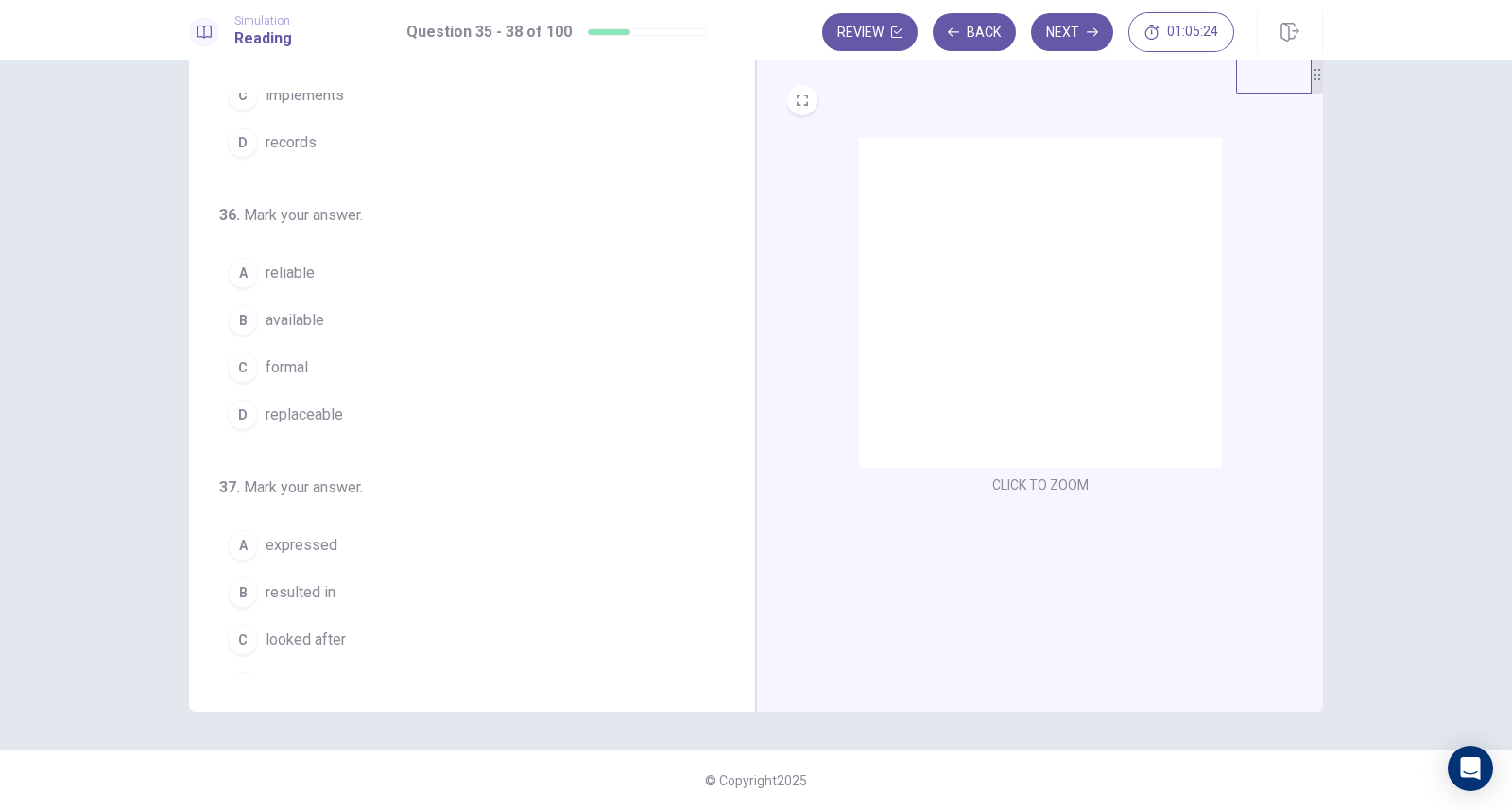 scroll, scrollTop: 0, scrollLeft: 0, axis: both 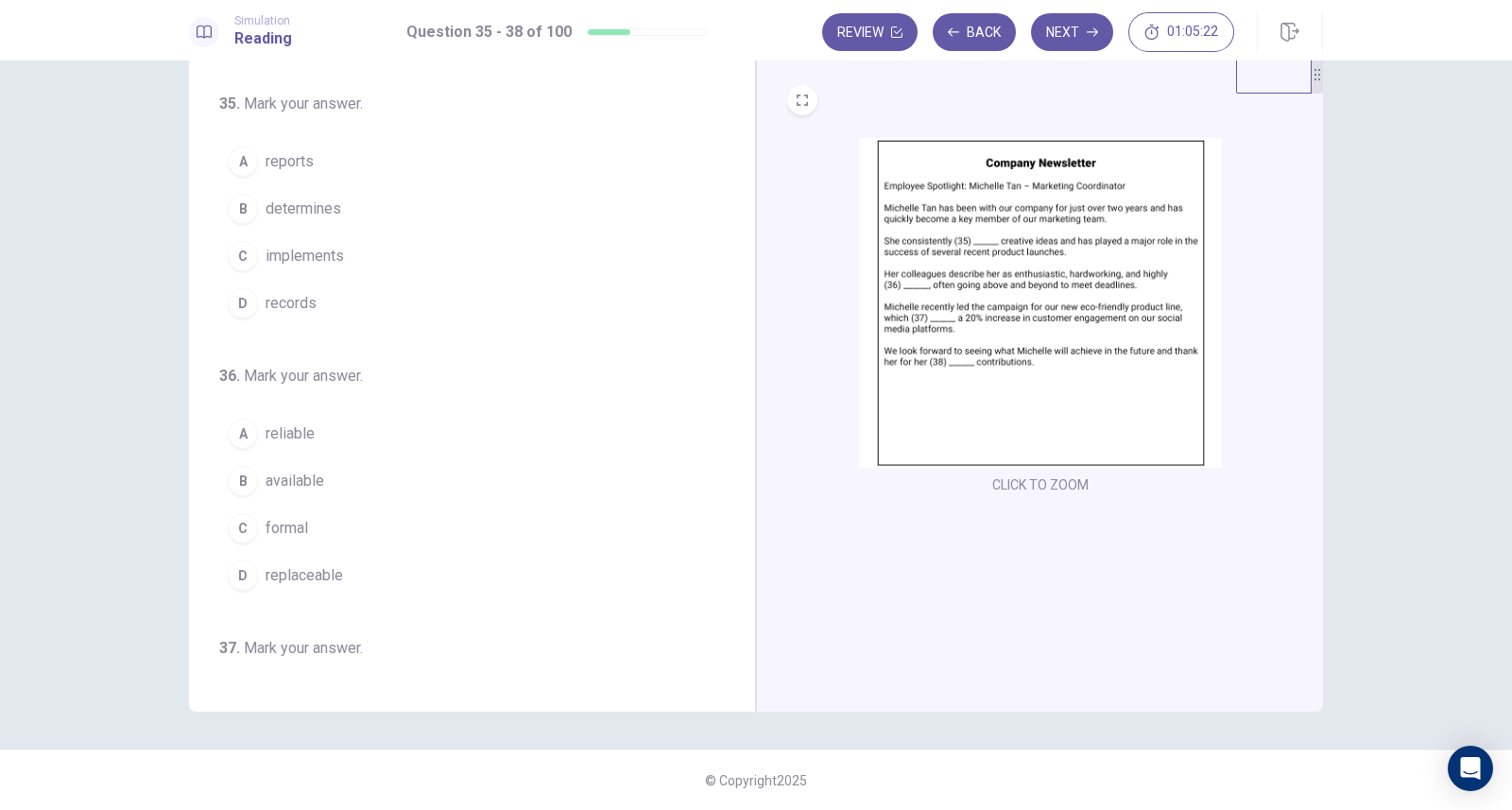 click at bounding box center (1040, 302) 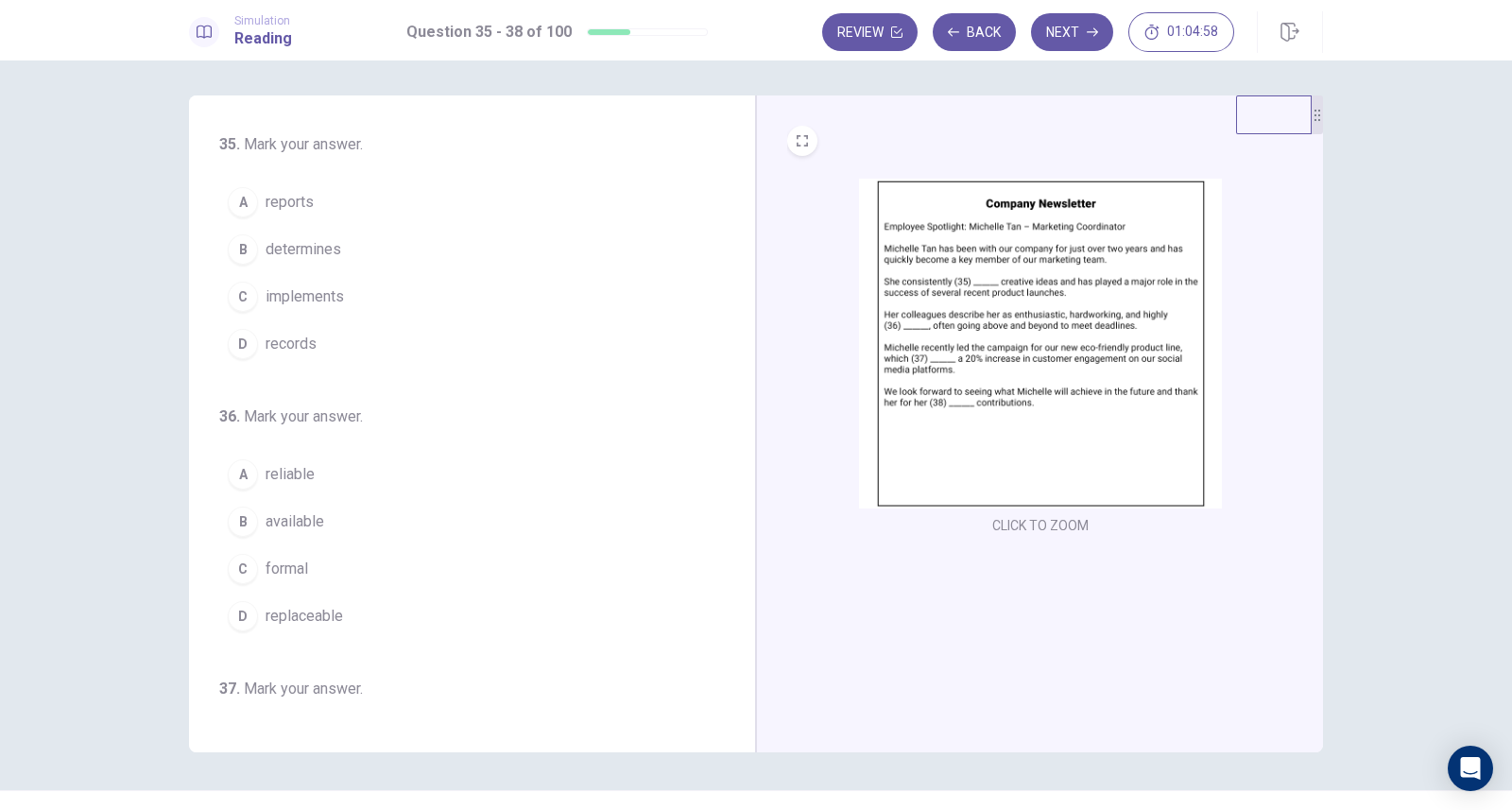 scroll, scrollTop: 0, scrollLeft: 0, axis: both 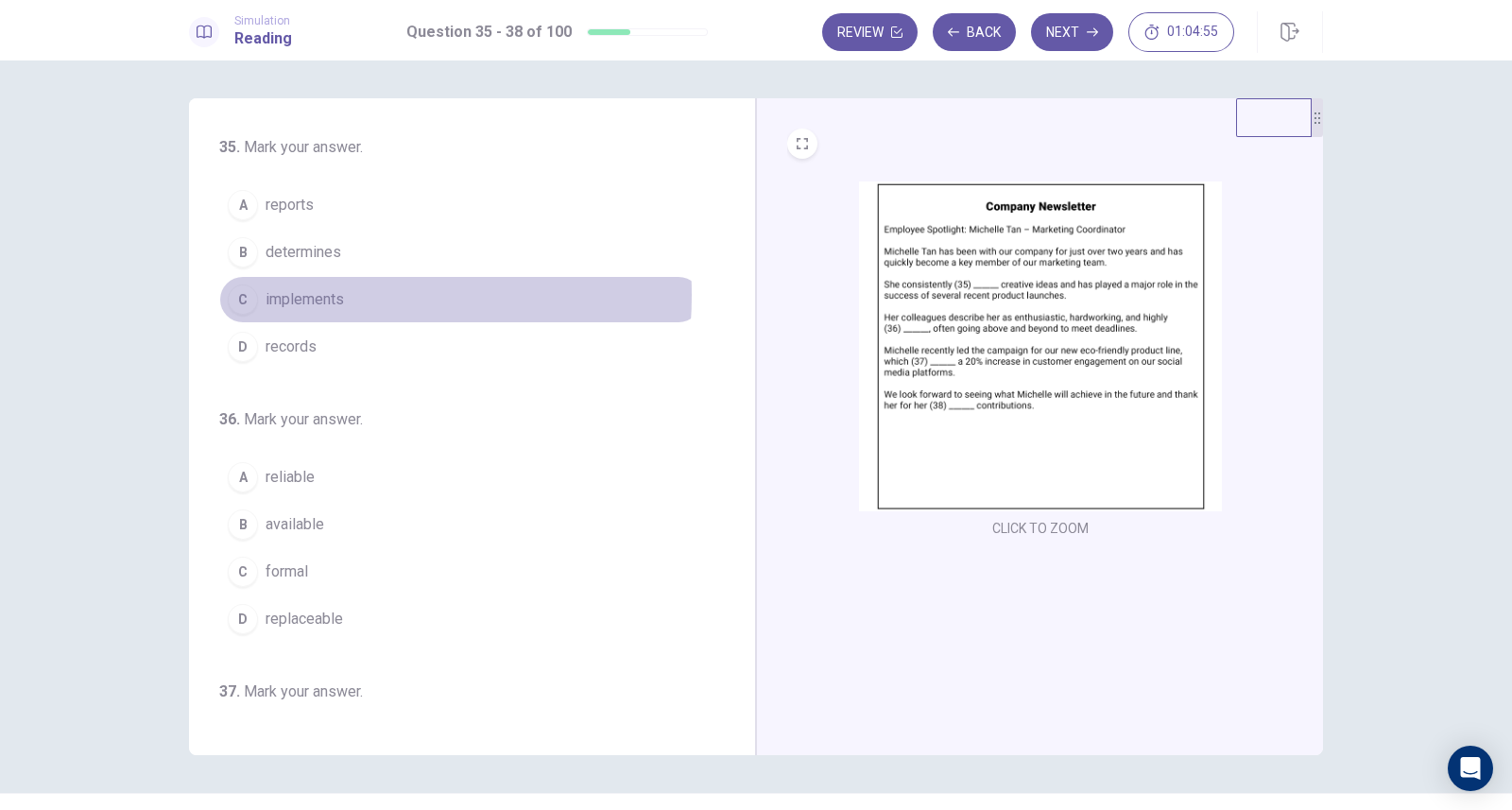 click on "implements" at bounding box center [304, 300] 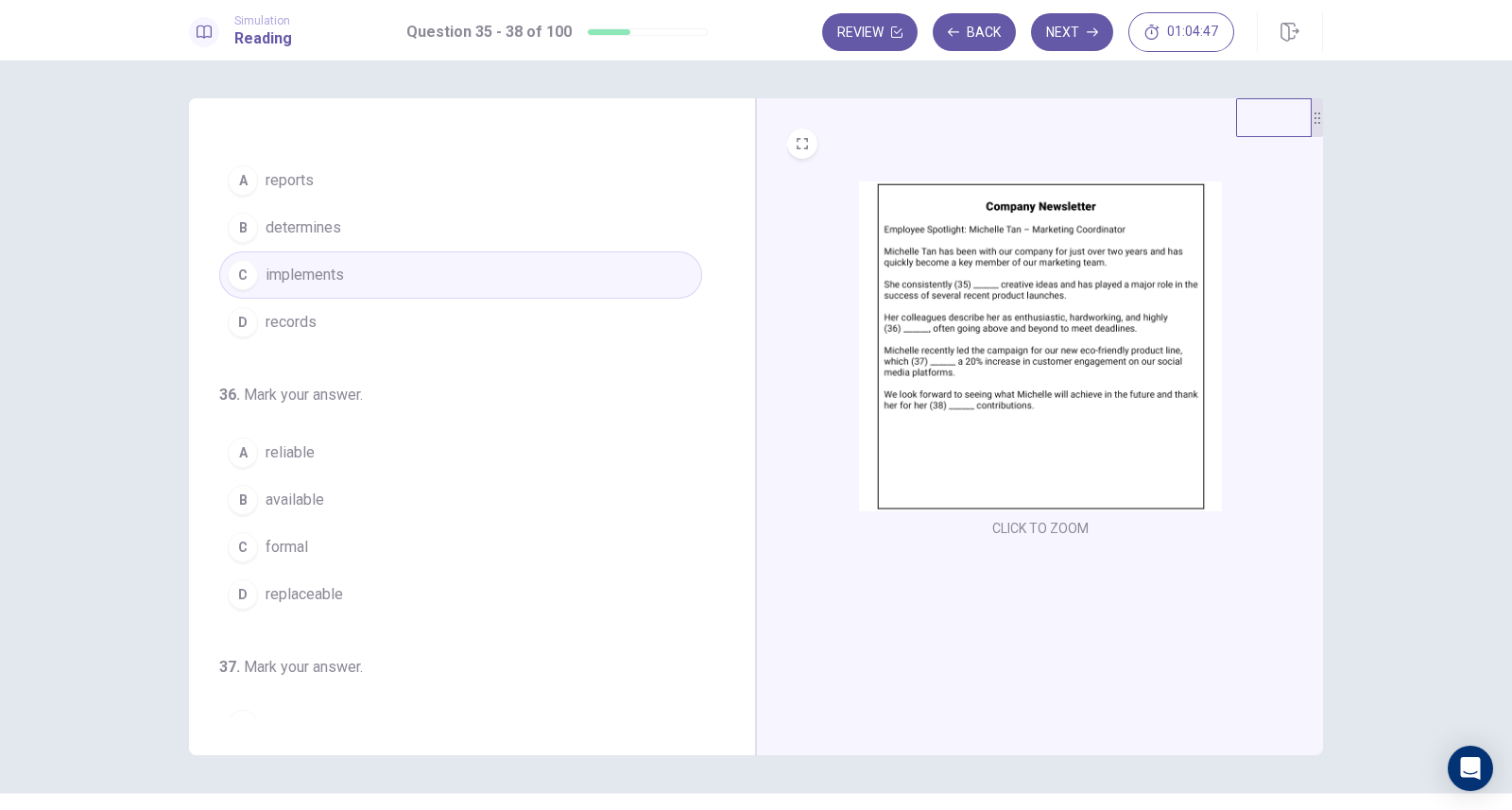 scroll, scrollTop: 27, scrollLeft: 0, axis: vertical 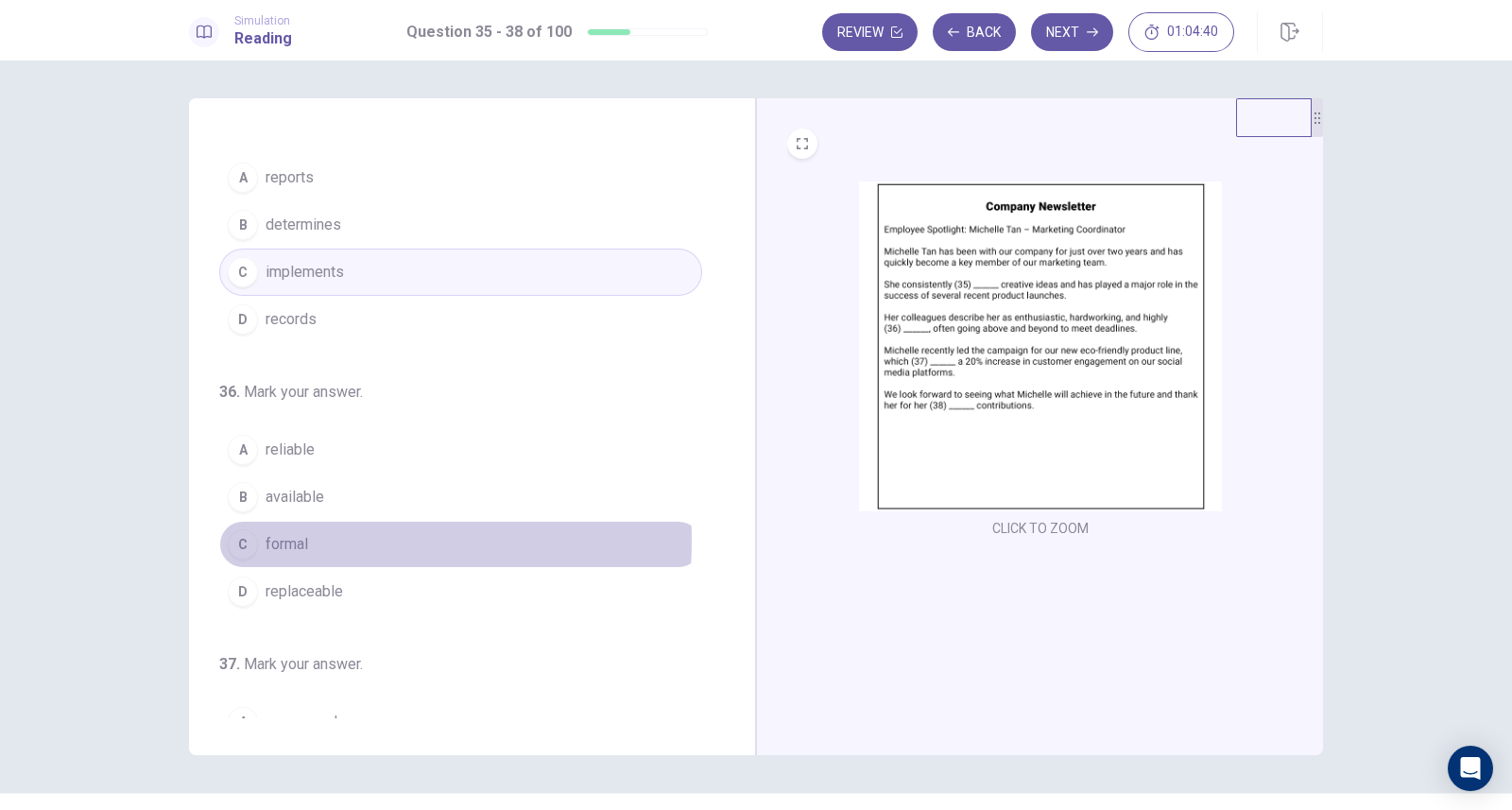 click on "C formal" at bounding box center (460, 544) 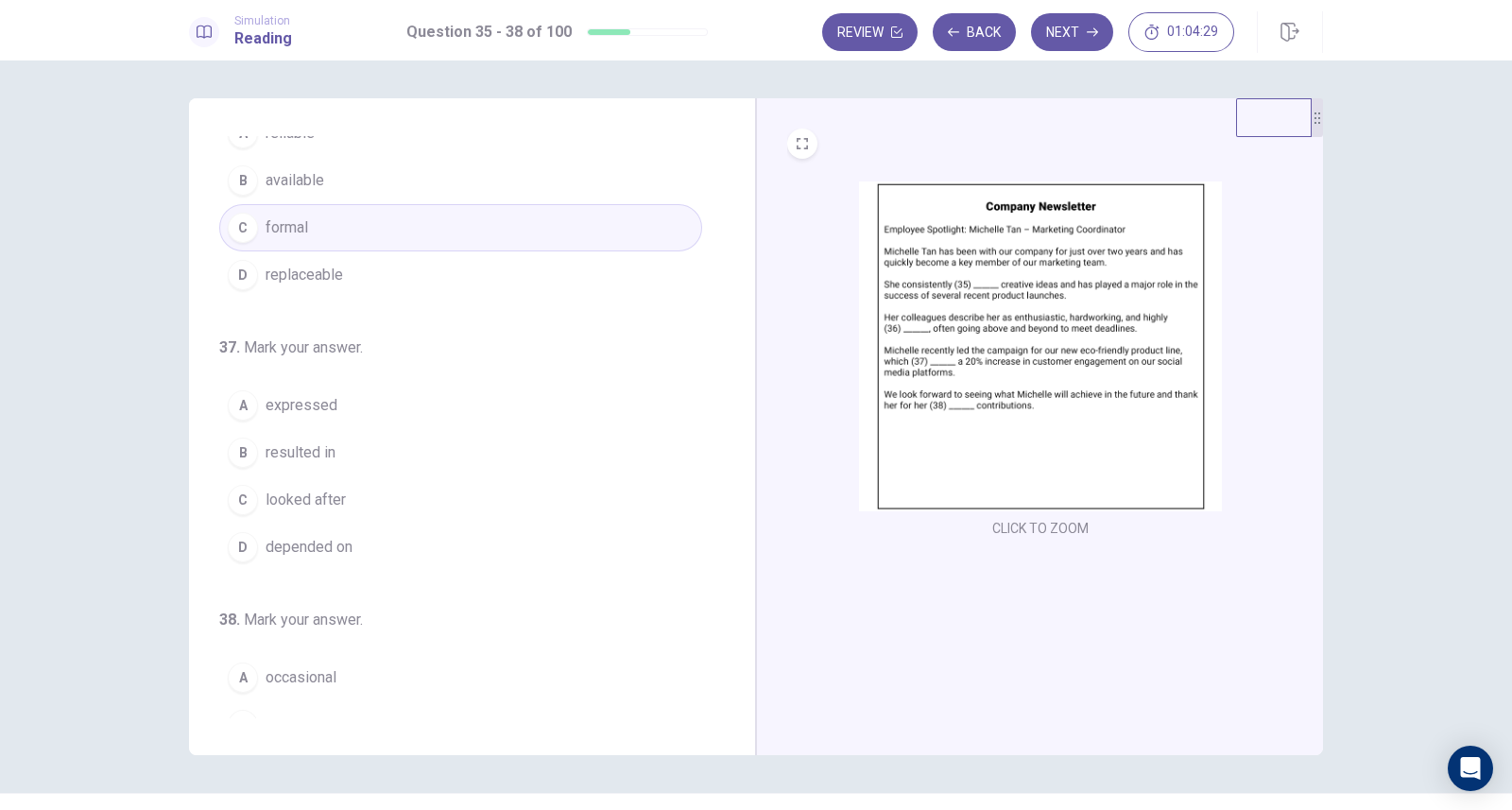 scroll, scrollTop: 345, scrollLeft: 0, axis: vertical 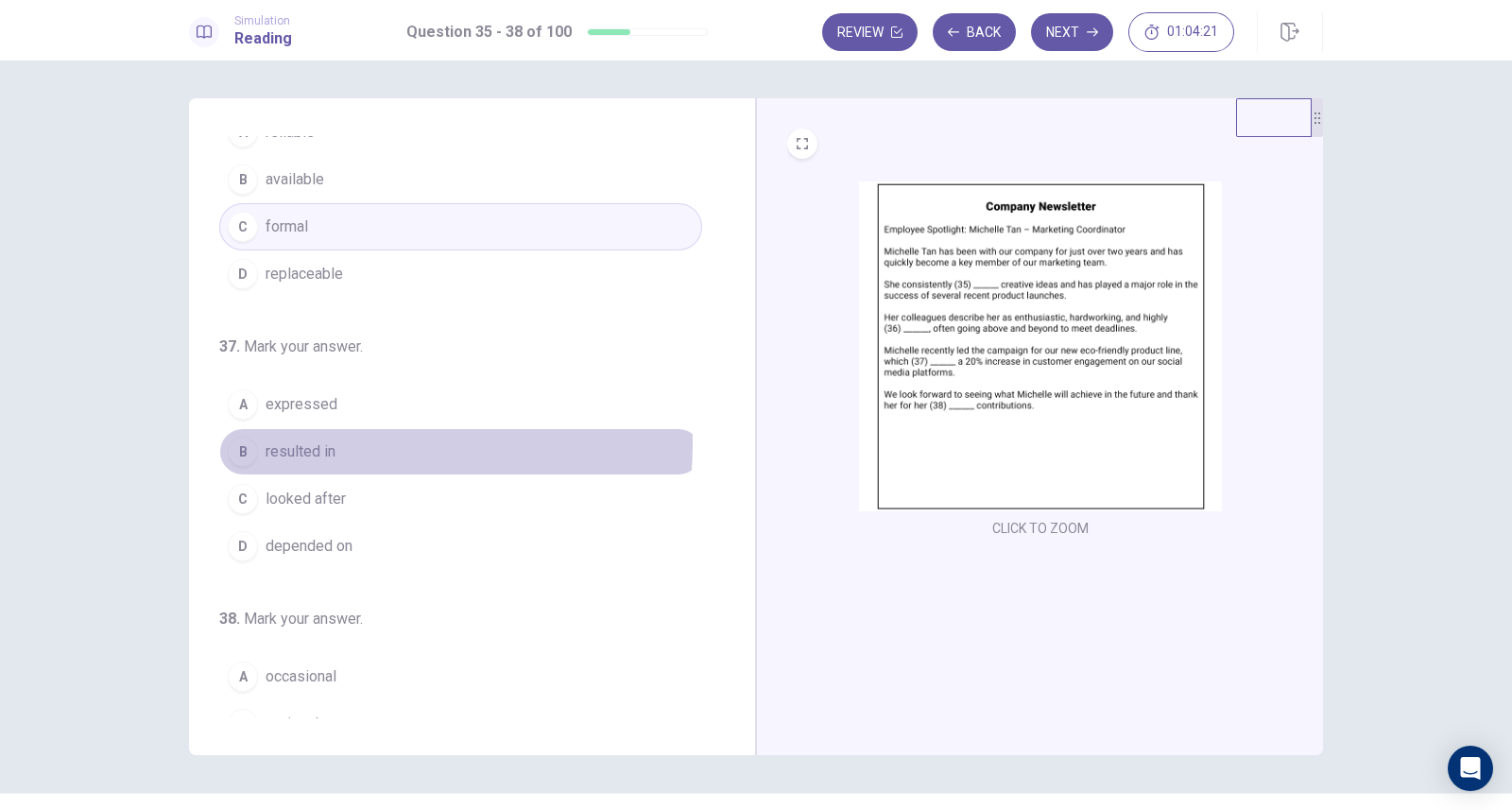 click on "B resulted in" at bounding box center [460, 452] 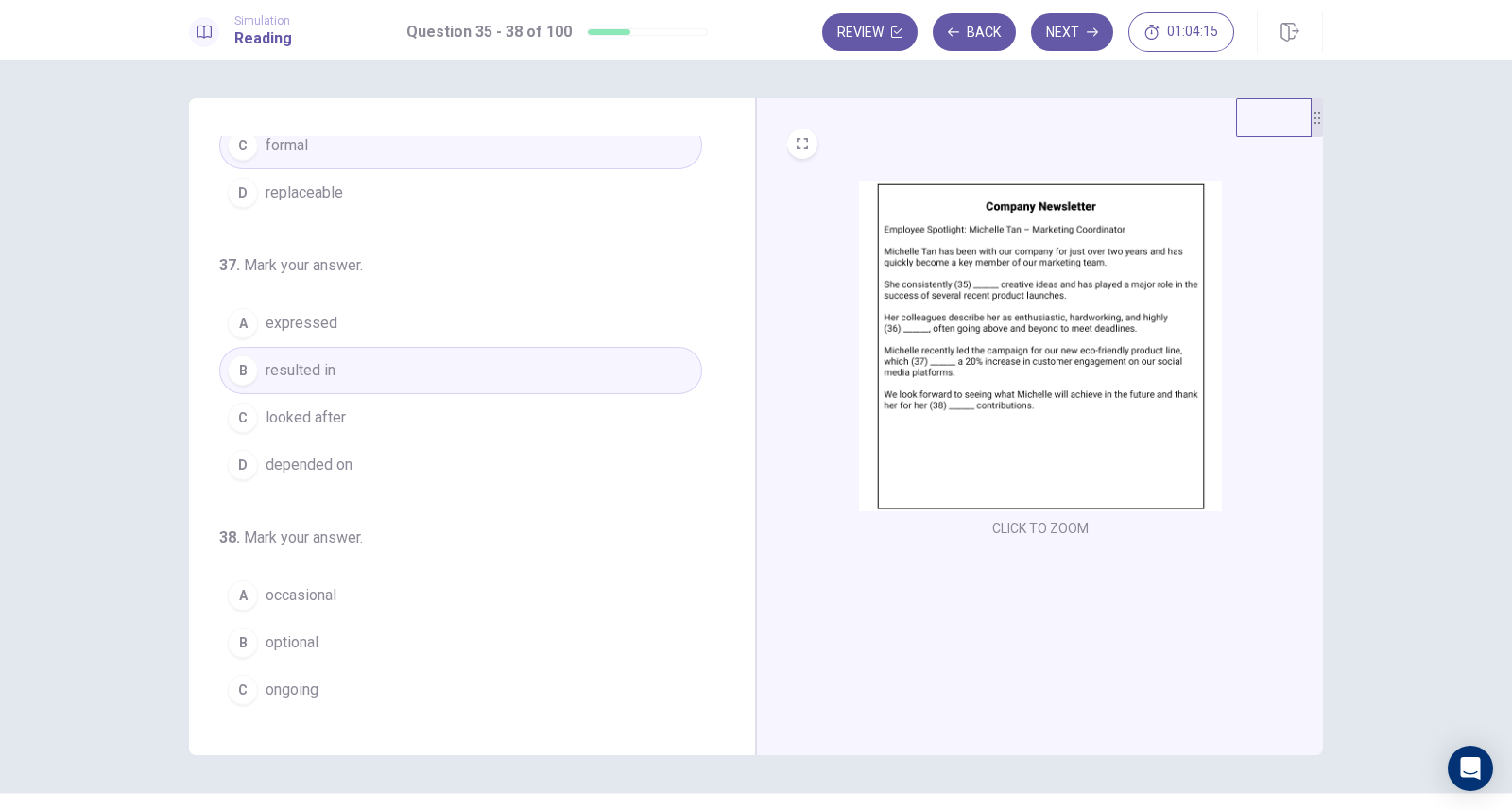 scroll, scrollTop: 463, scrollLeft: 0, axis: vertical 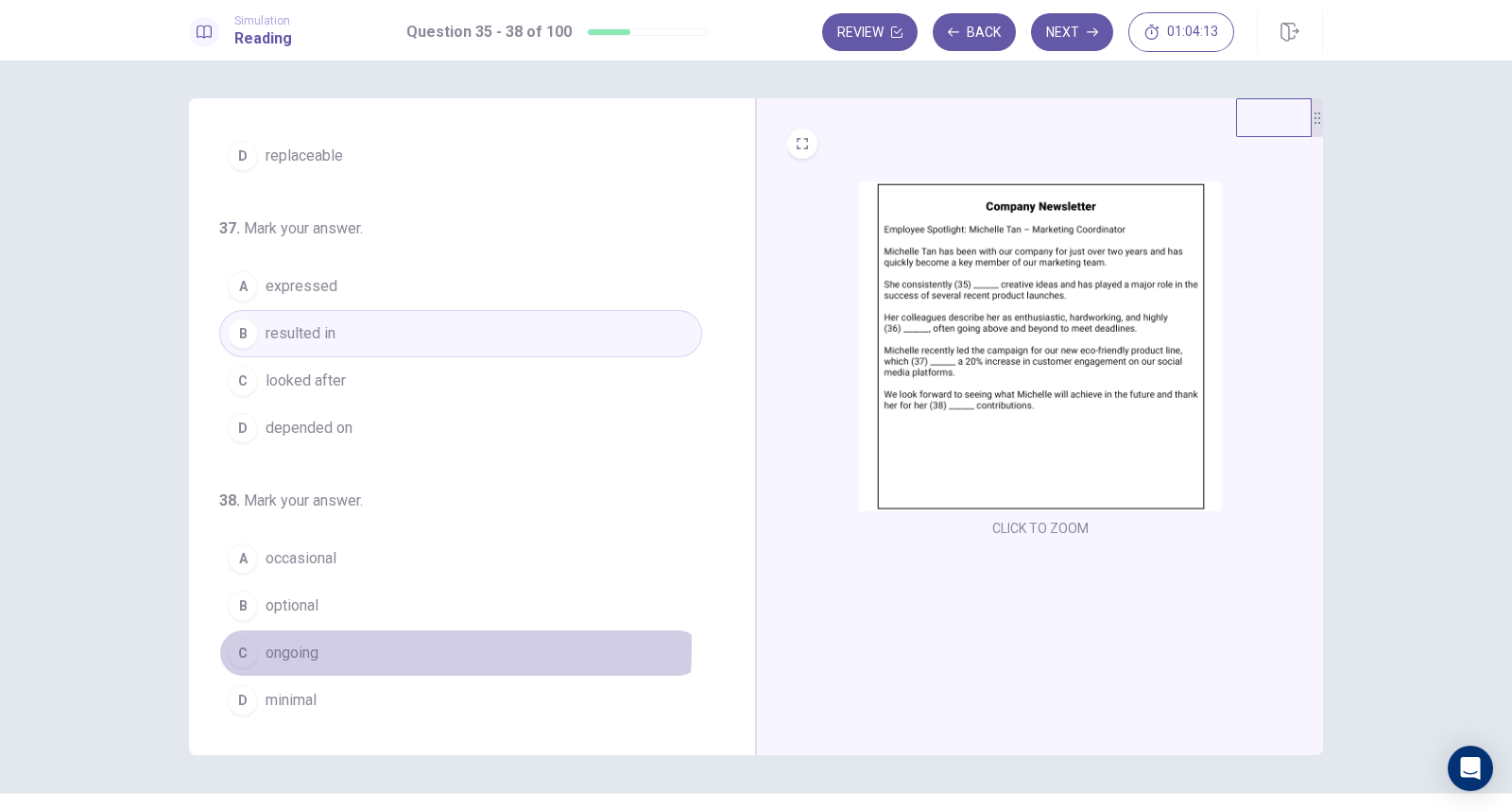 click on "ongoing" at bounding box center [292, 653] 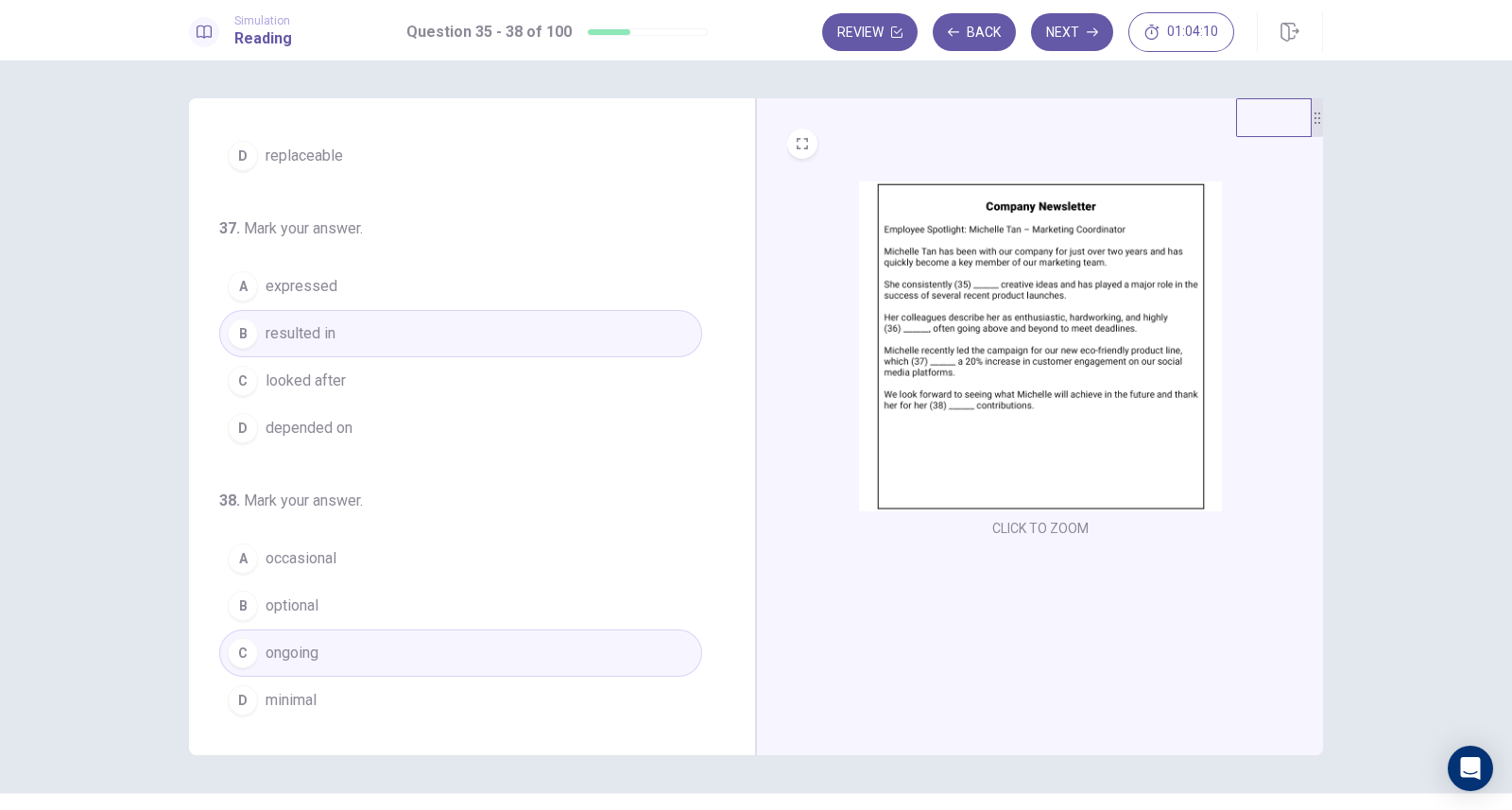 scroll, scrollTop: 43, scrollLeft: 0, axis: vertical 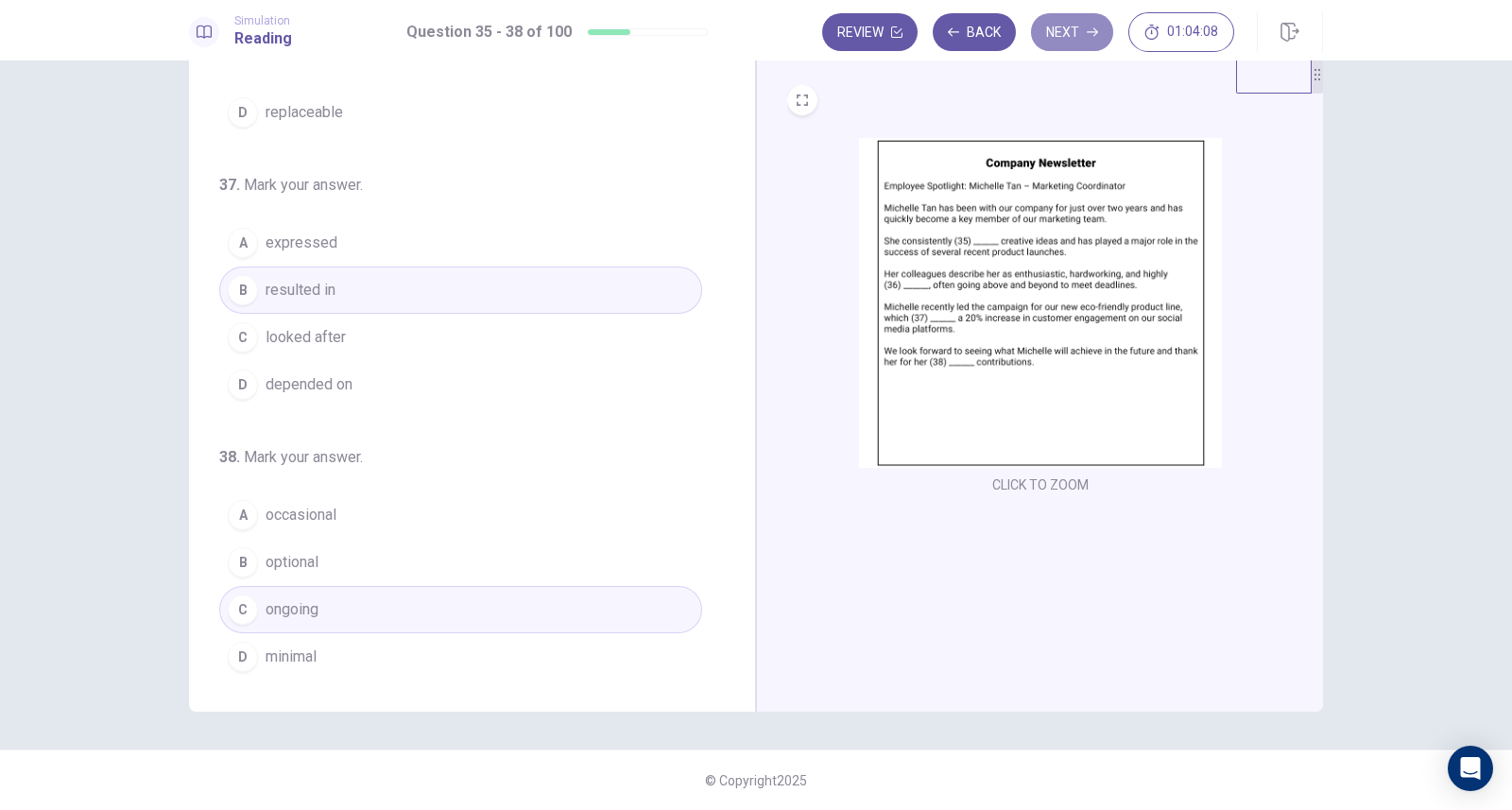 click on "Next" at bounding box center (1072, 32) 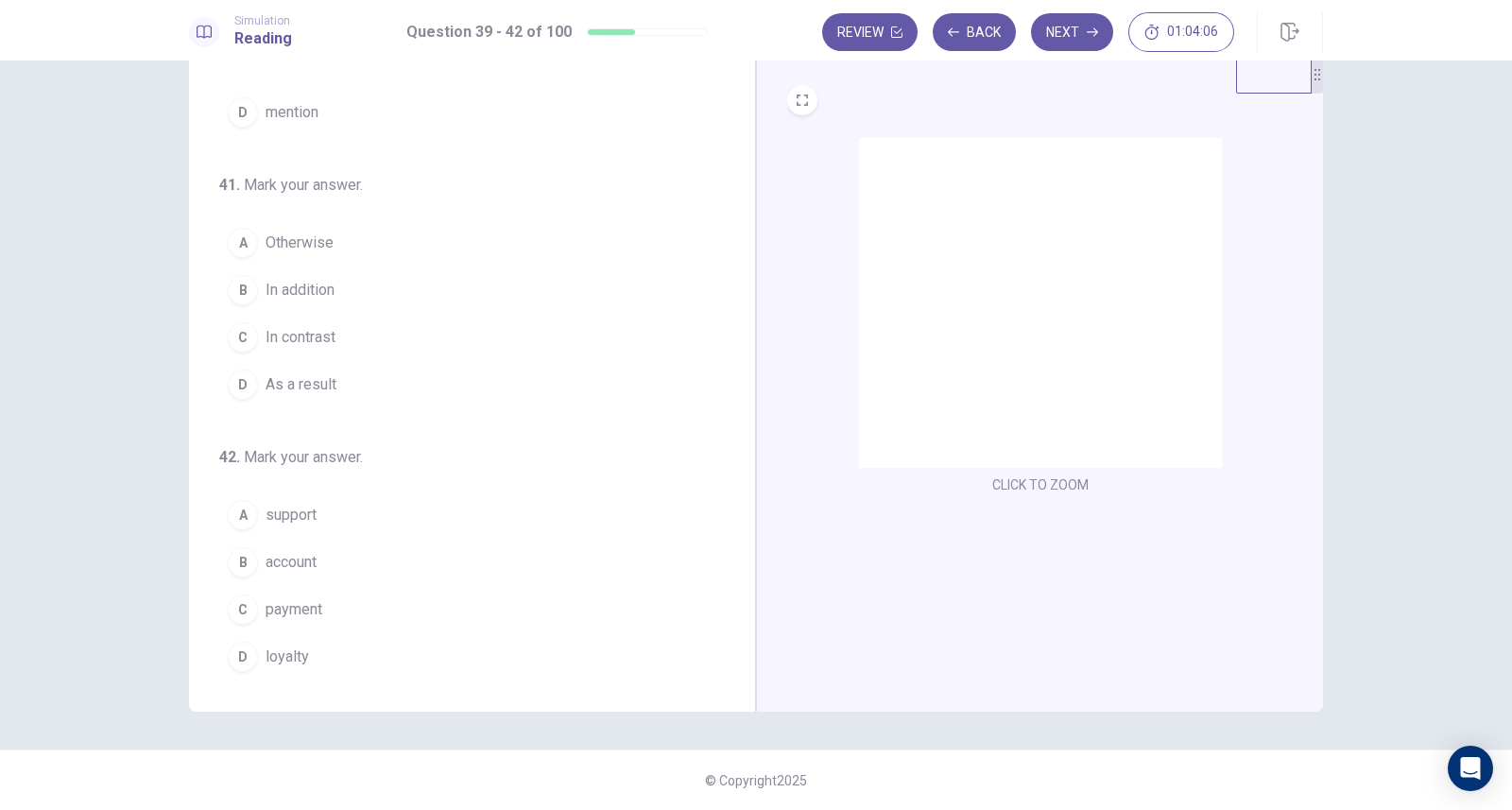 scroll, scrollTop: 0, scrollLeft: 0, axis: both 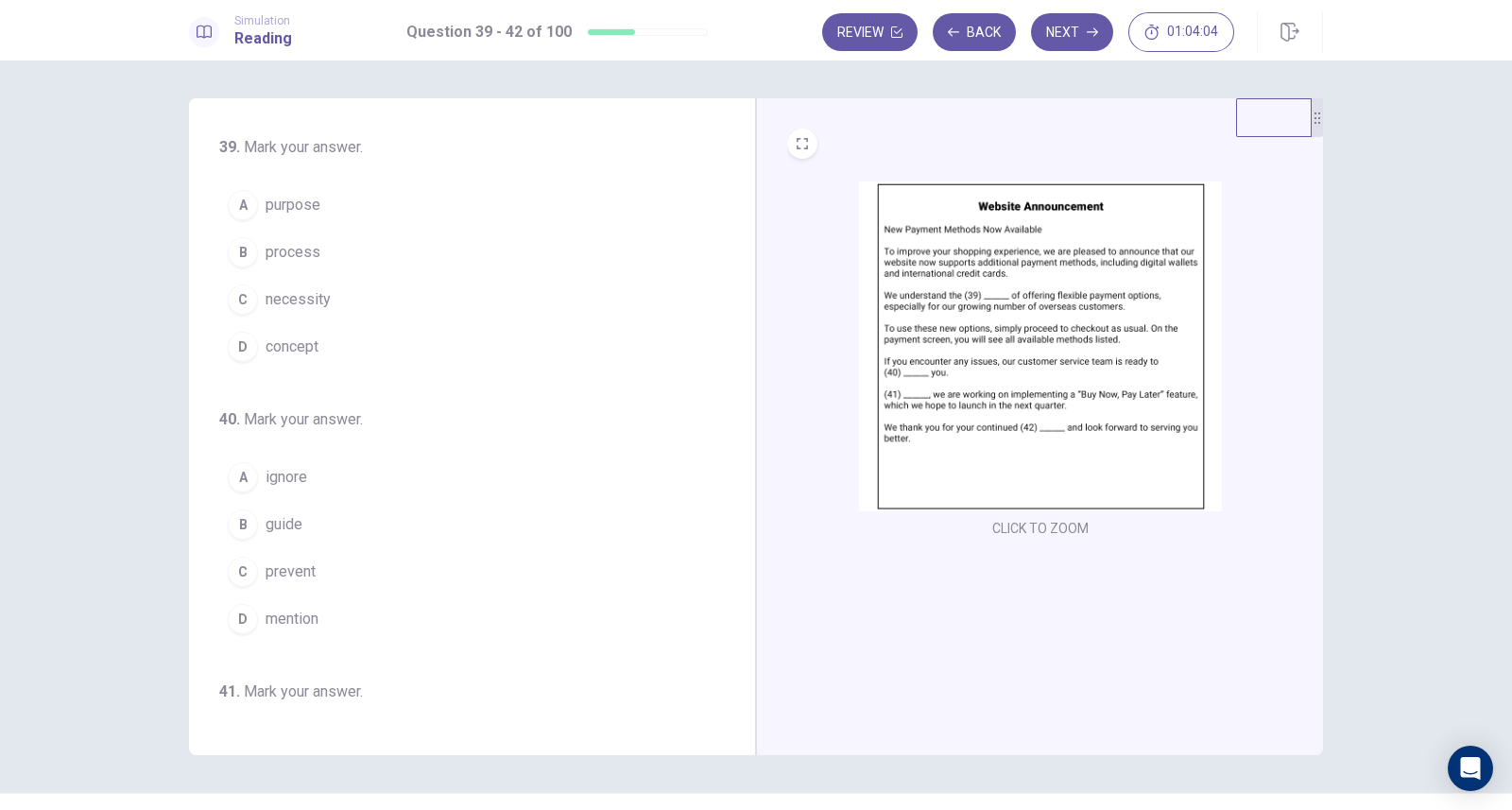 click at bounding box center [1040, 346] 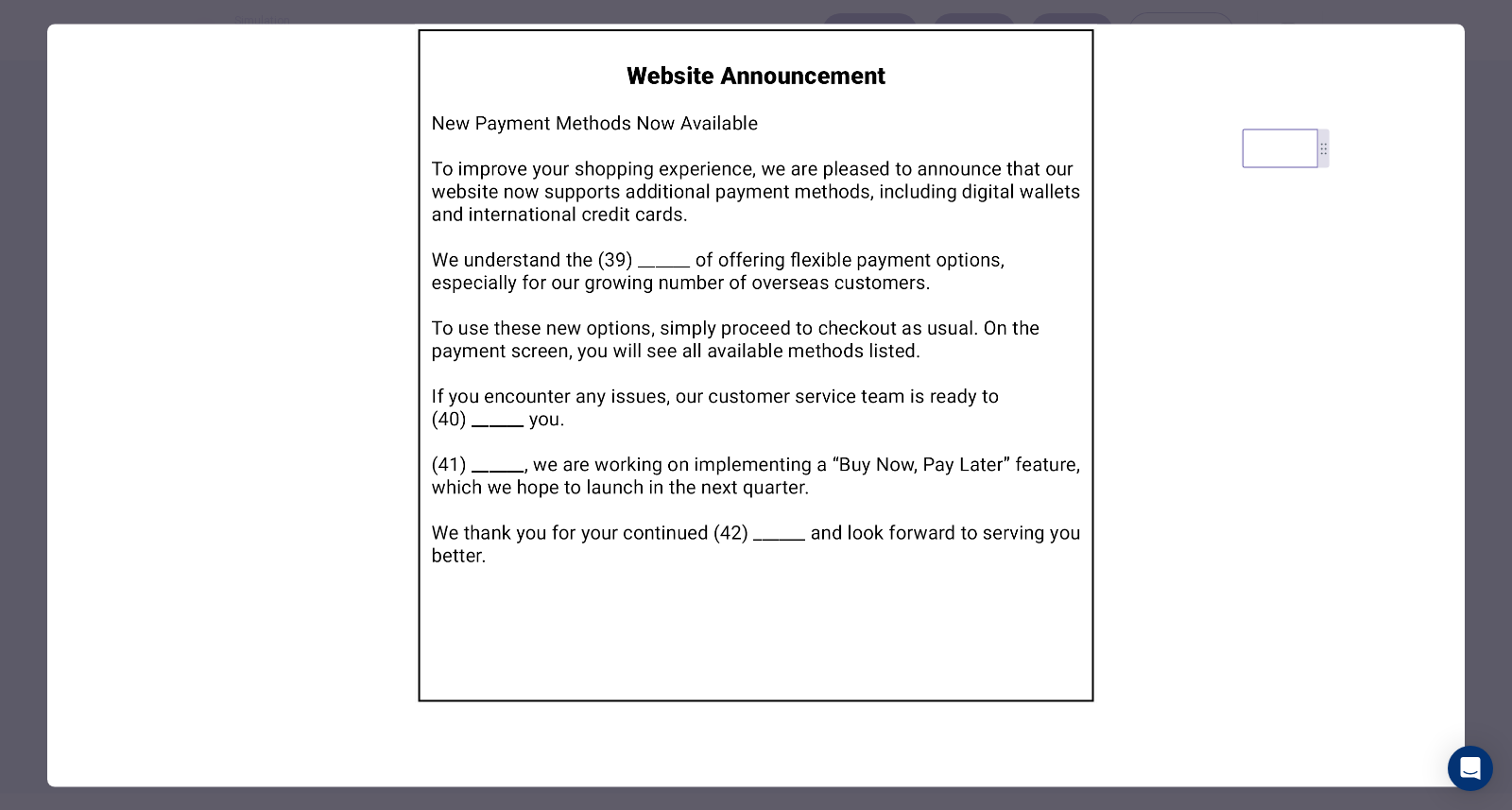 drag, startPoint x: 1311, startPoint y: 123, endPoint x: 1331, endPoint y: 153, distance: 36.05551 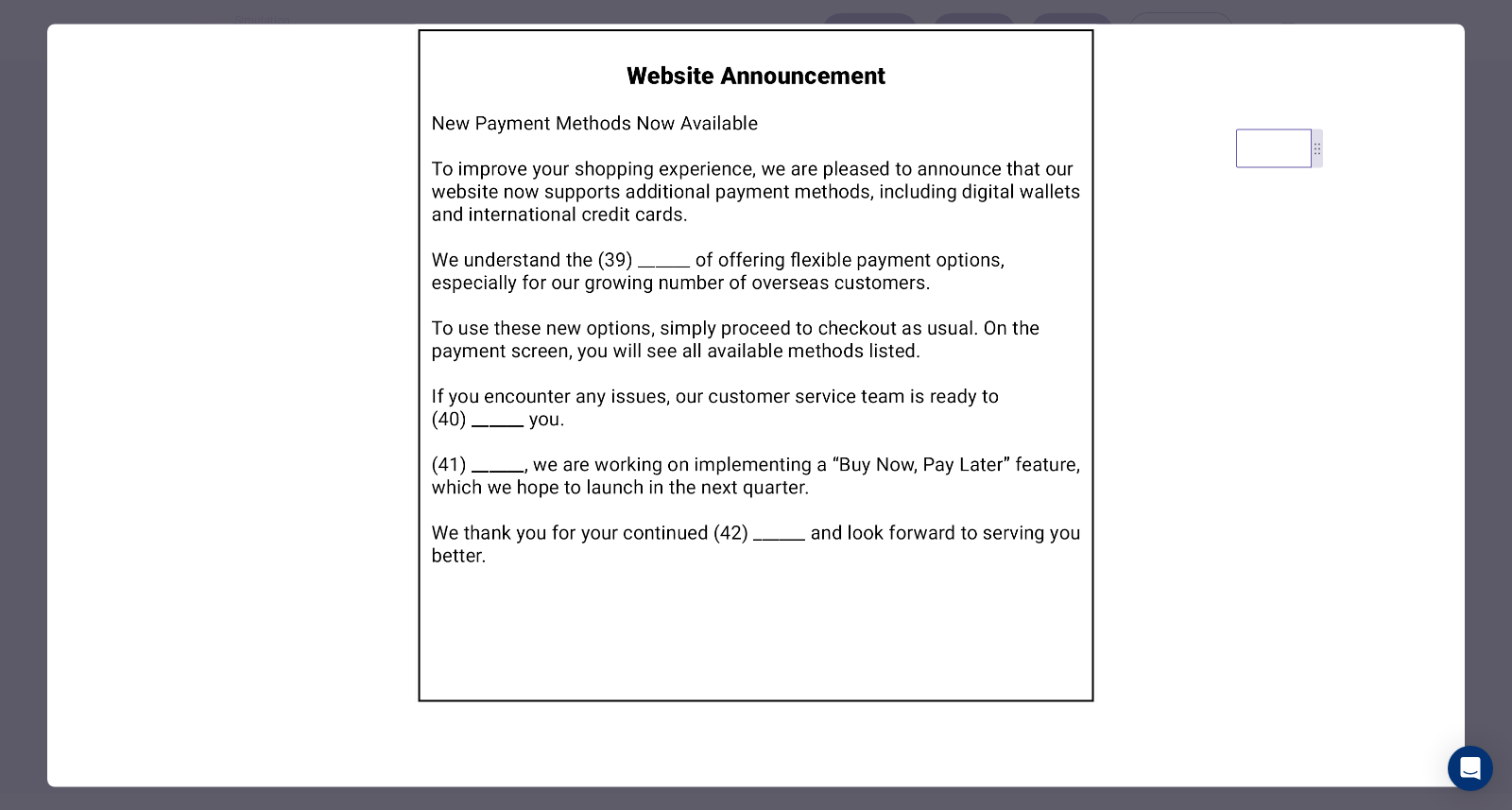 click at bounding box center (1274, 148) 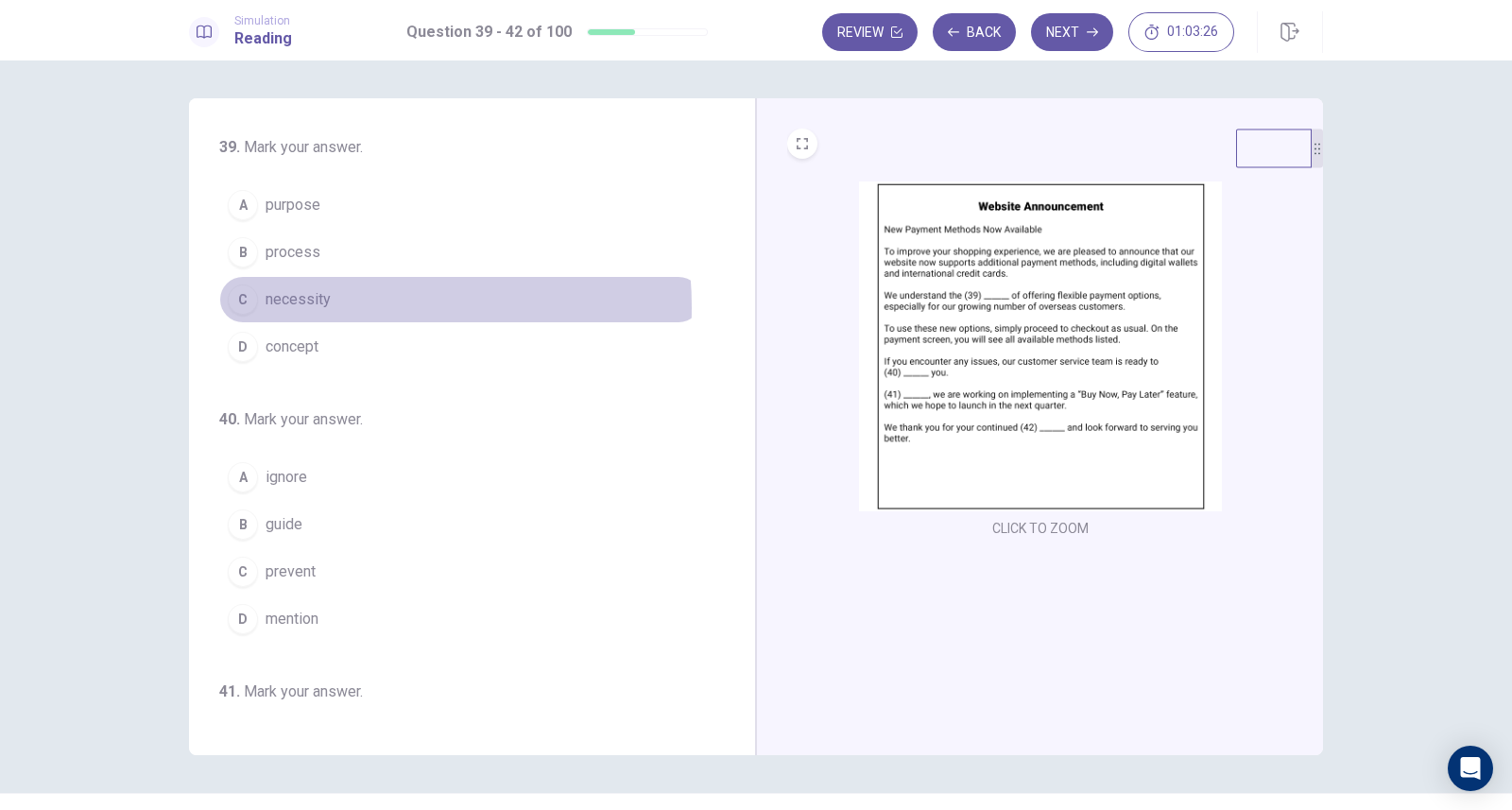 click on "necessity" at bounding box center [298, 300] 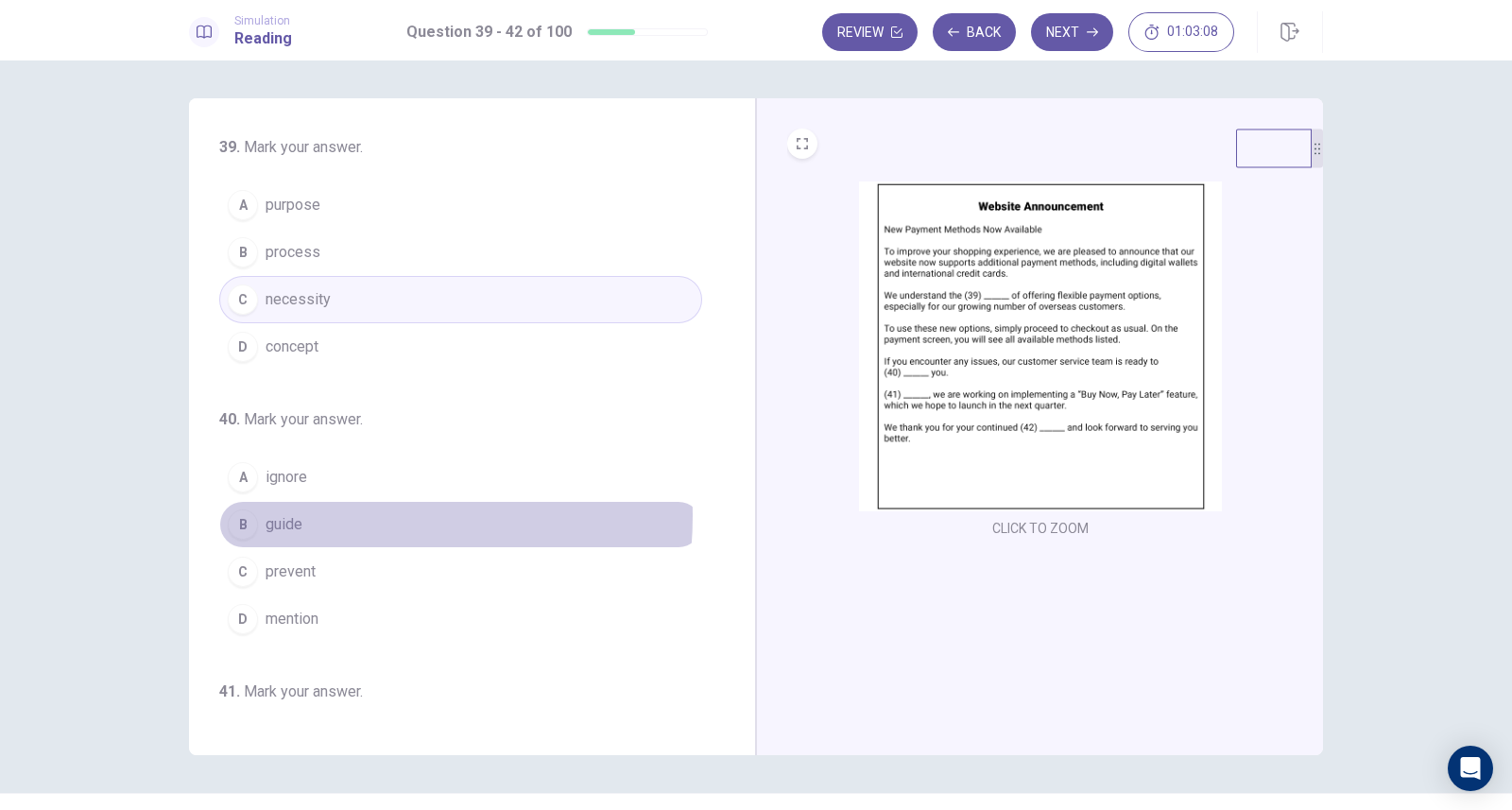 click on "B guide" at bounding box center [460, 525] 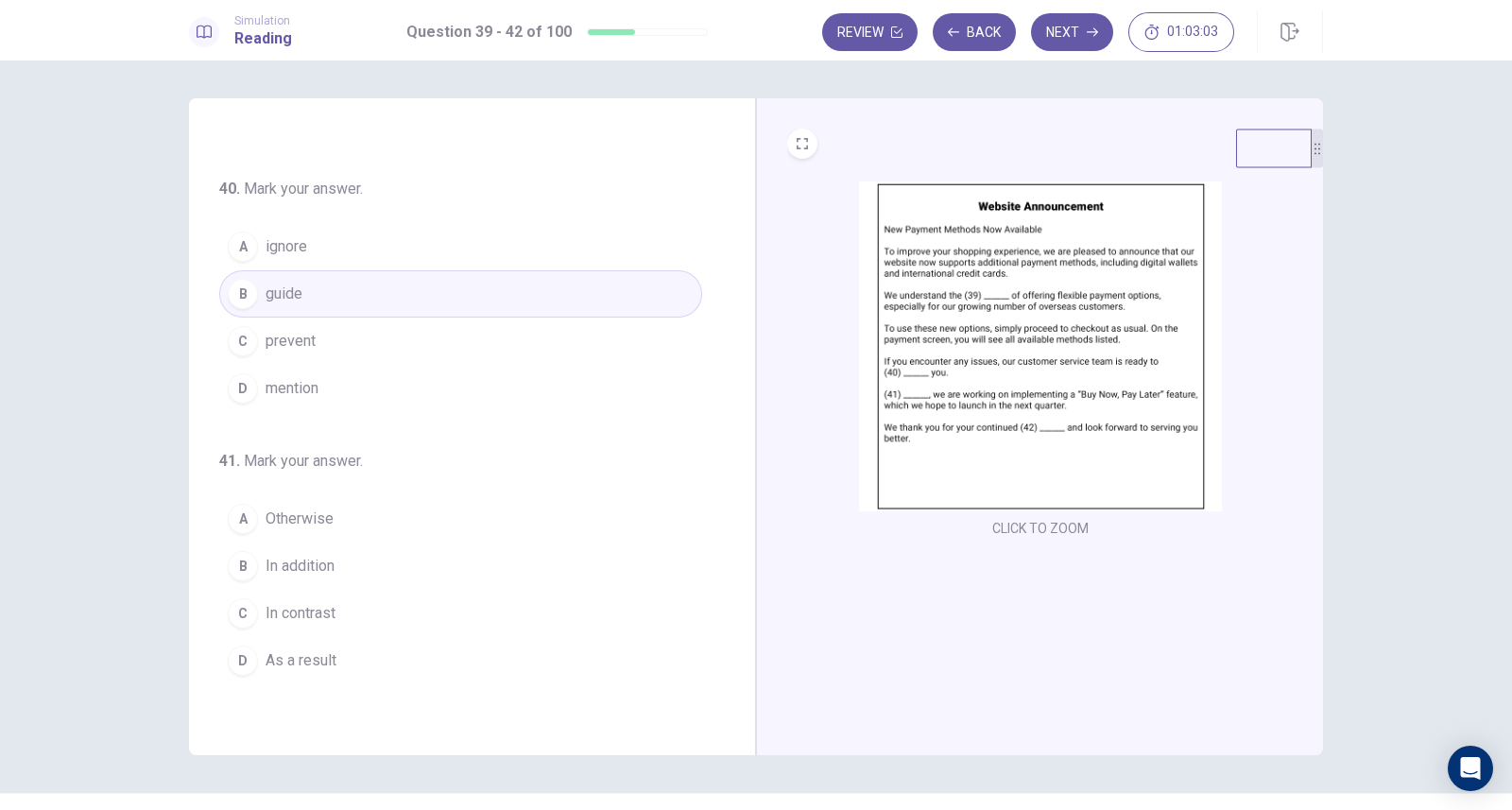 scroll, scrollTop: 231, scrollLeft: 0, axis: vertical 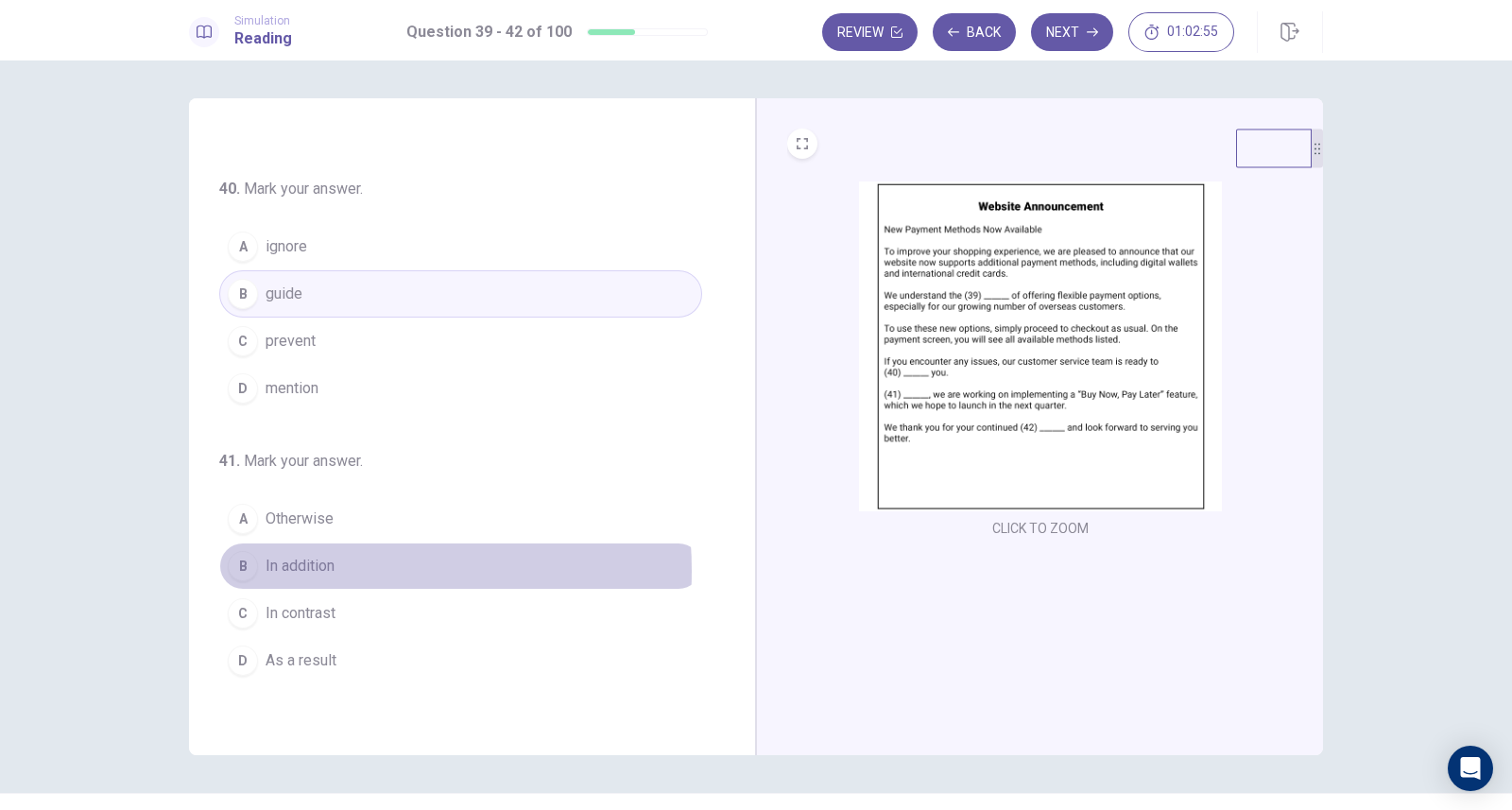 click on "In addition" at bounding box center [300, 566] 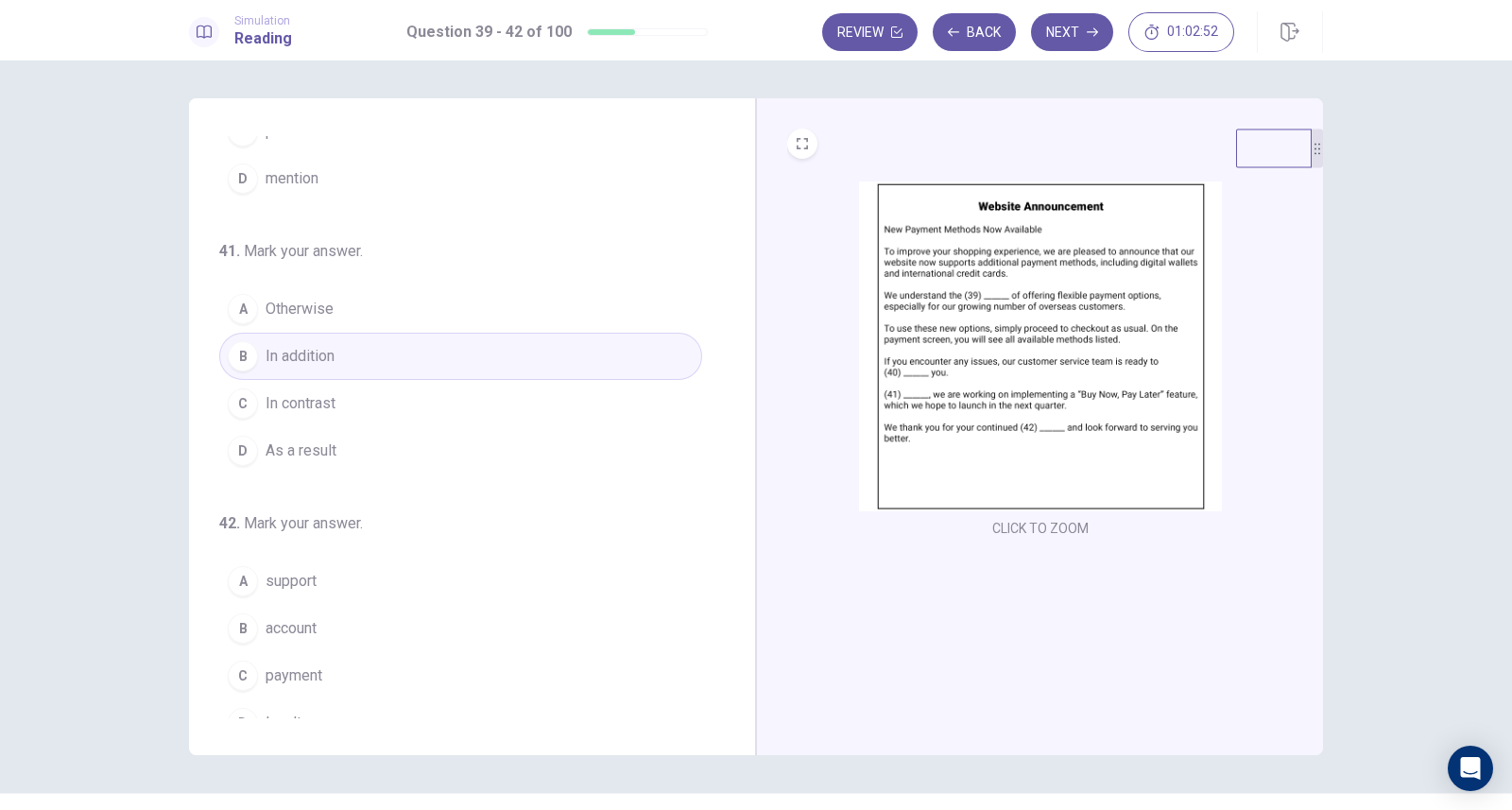 scroll, scrollTop: 463, scrollLeft: 0, axis: vertical 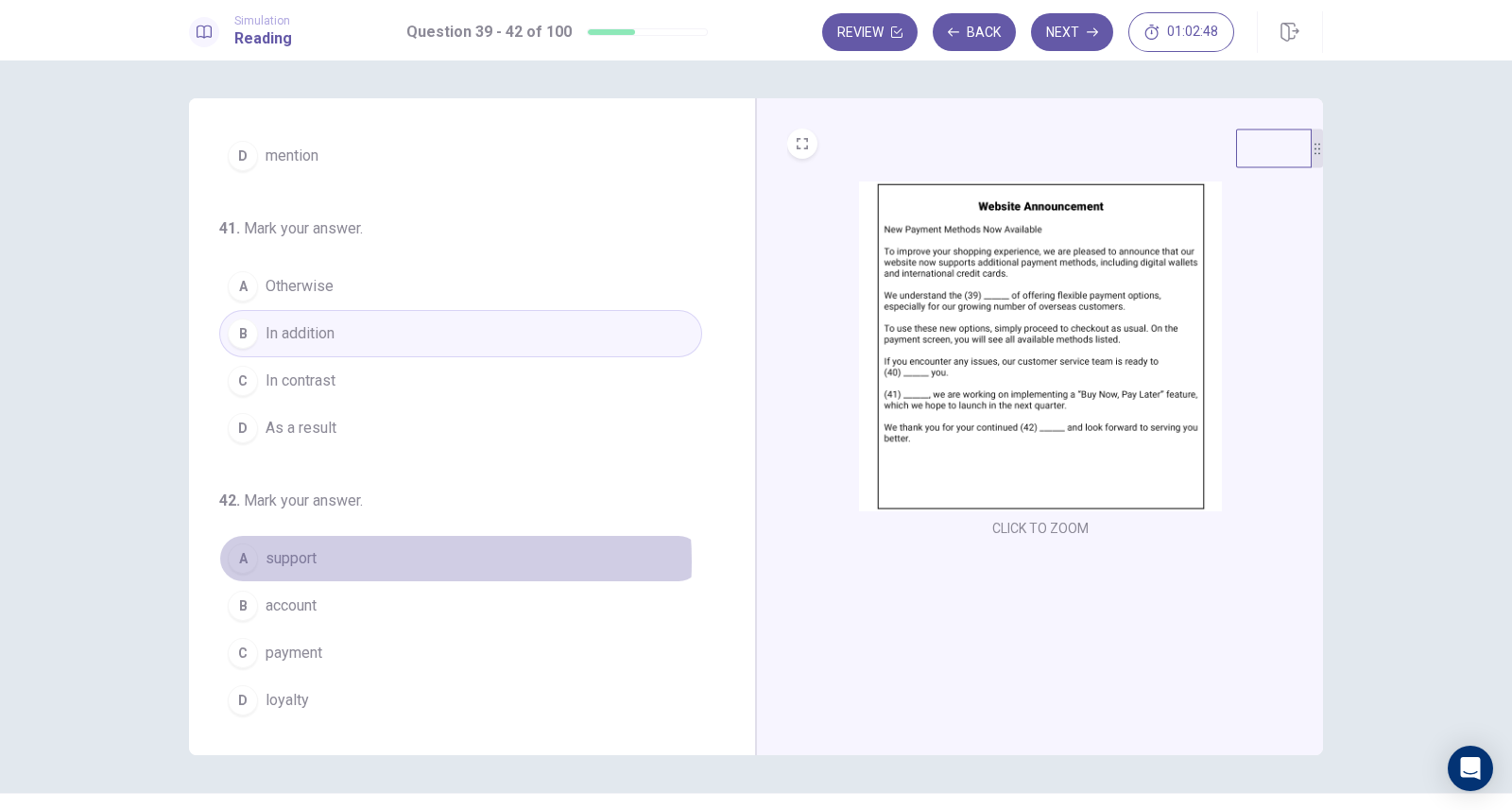 click on "A support" at bounding box center (460, 559) 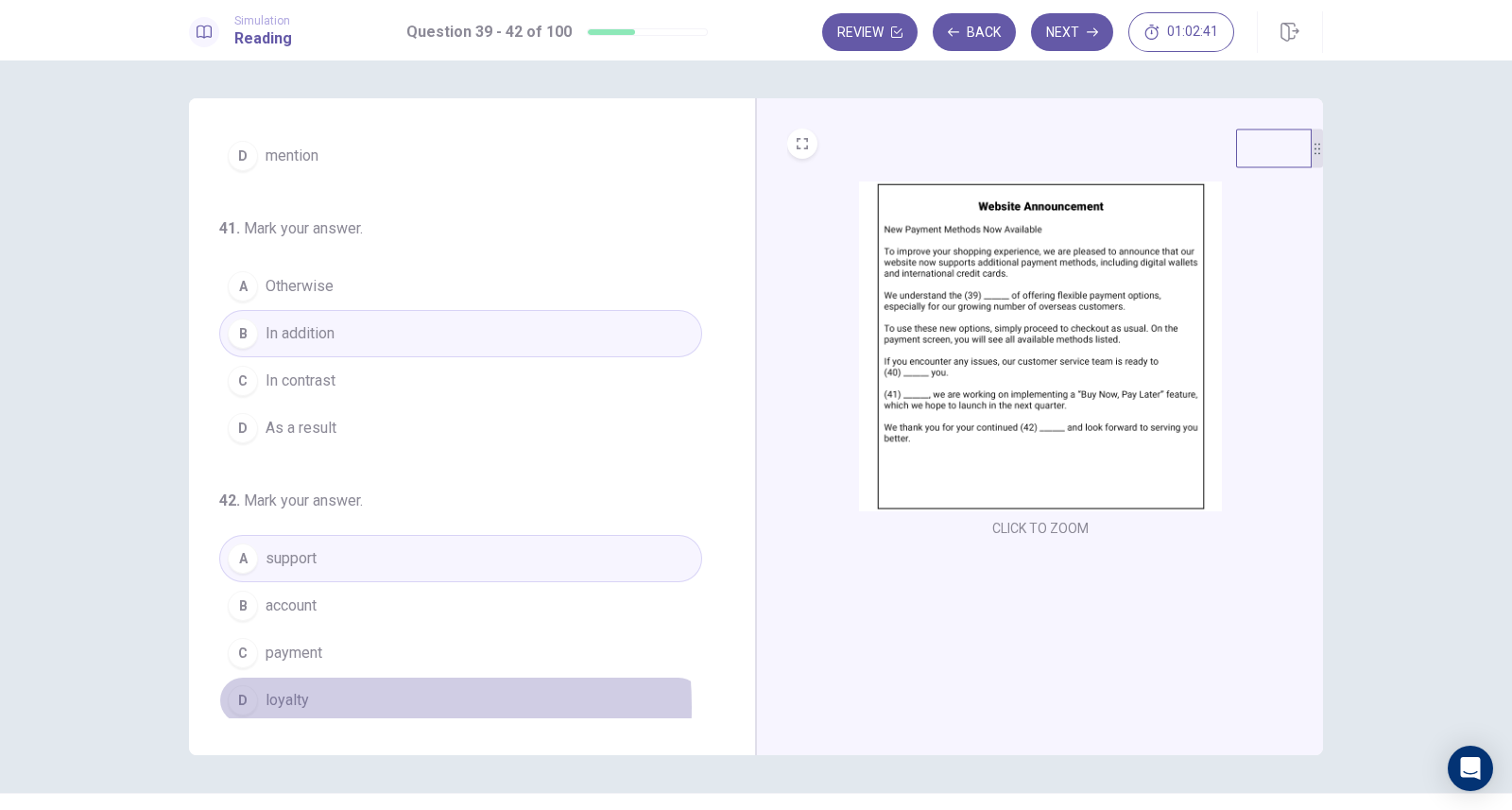 click on "loyalty" at bounding box center [287, 700] 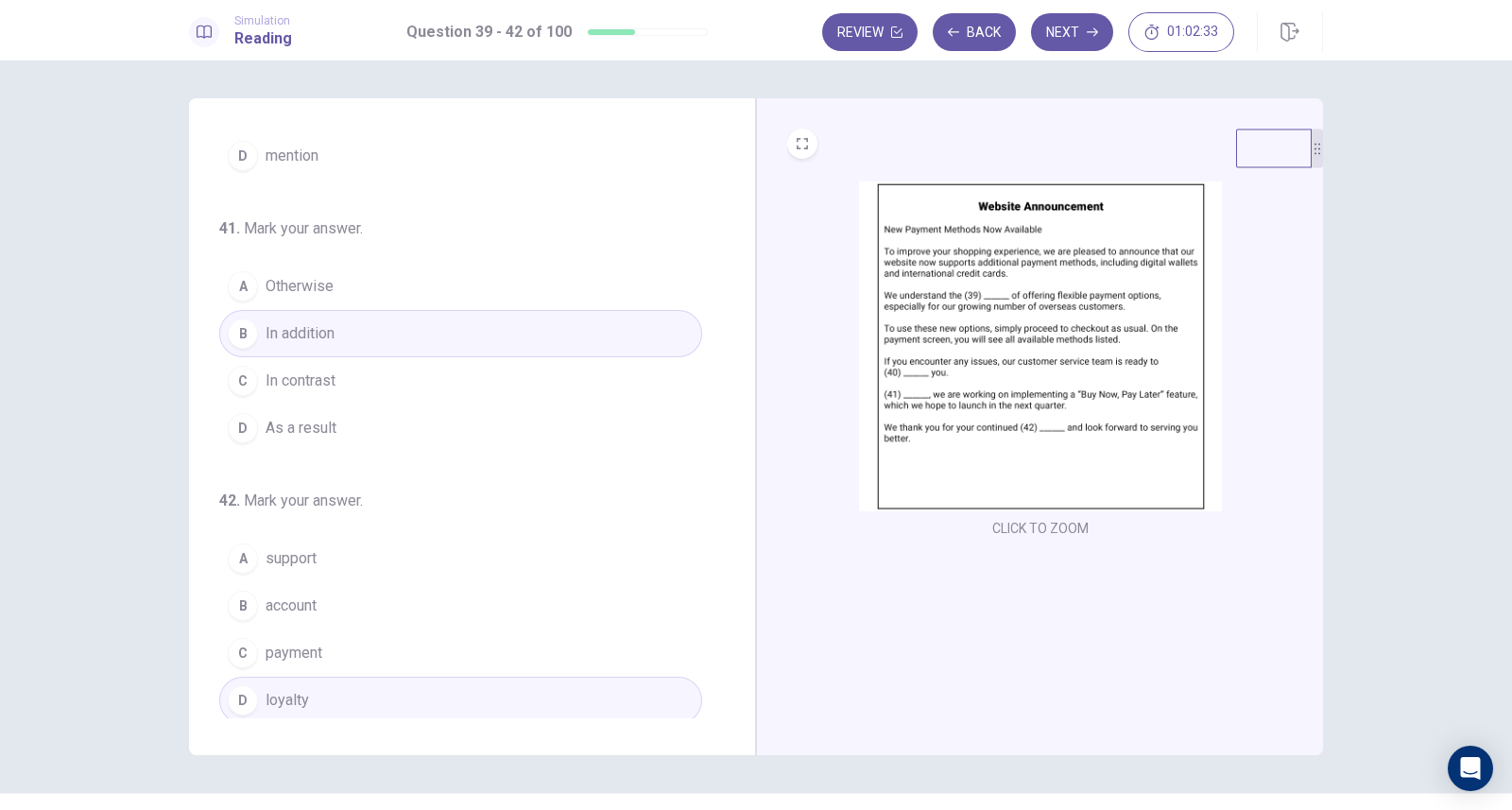 scroll, scrollTop: 43, scrollLeft: 0, axis: vertical 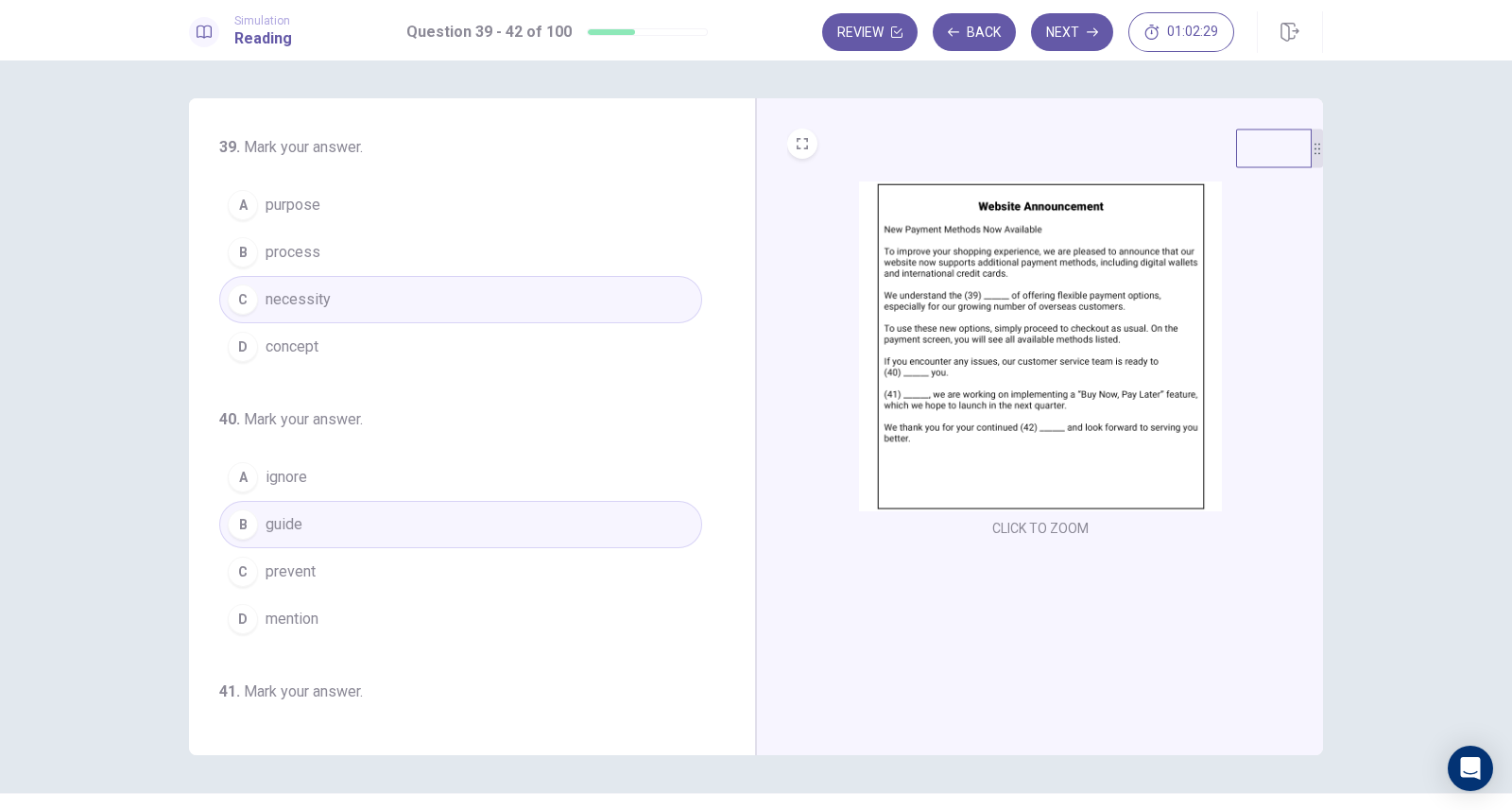 click on "Next" at bounding box center [1072, 32] 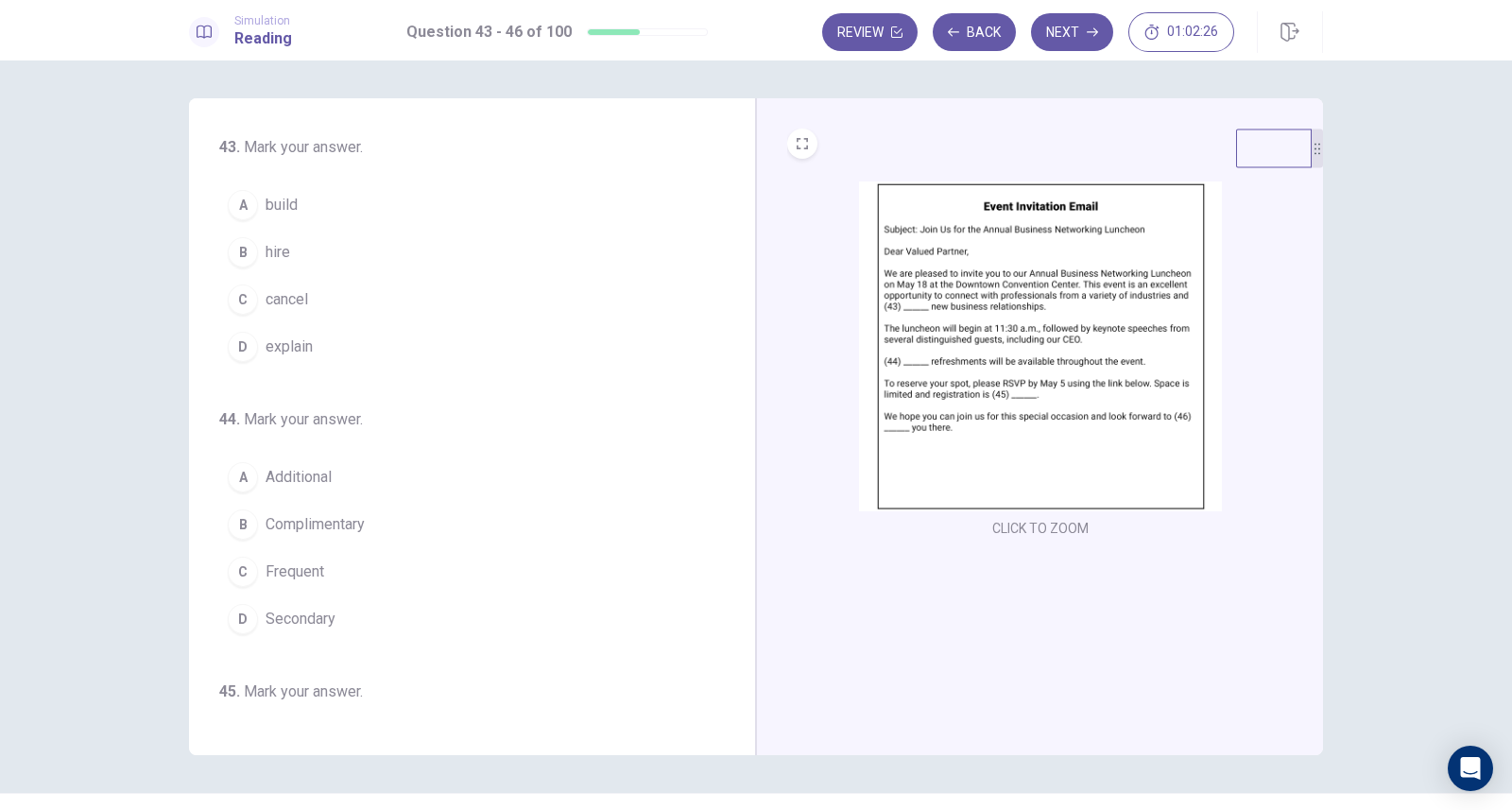 click at bounding box center (1040, 346) 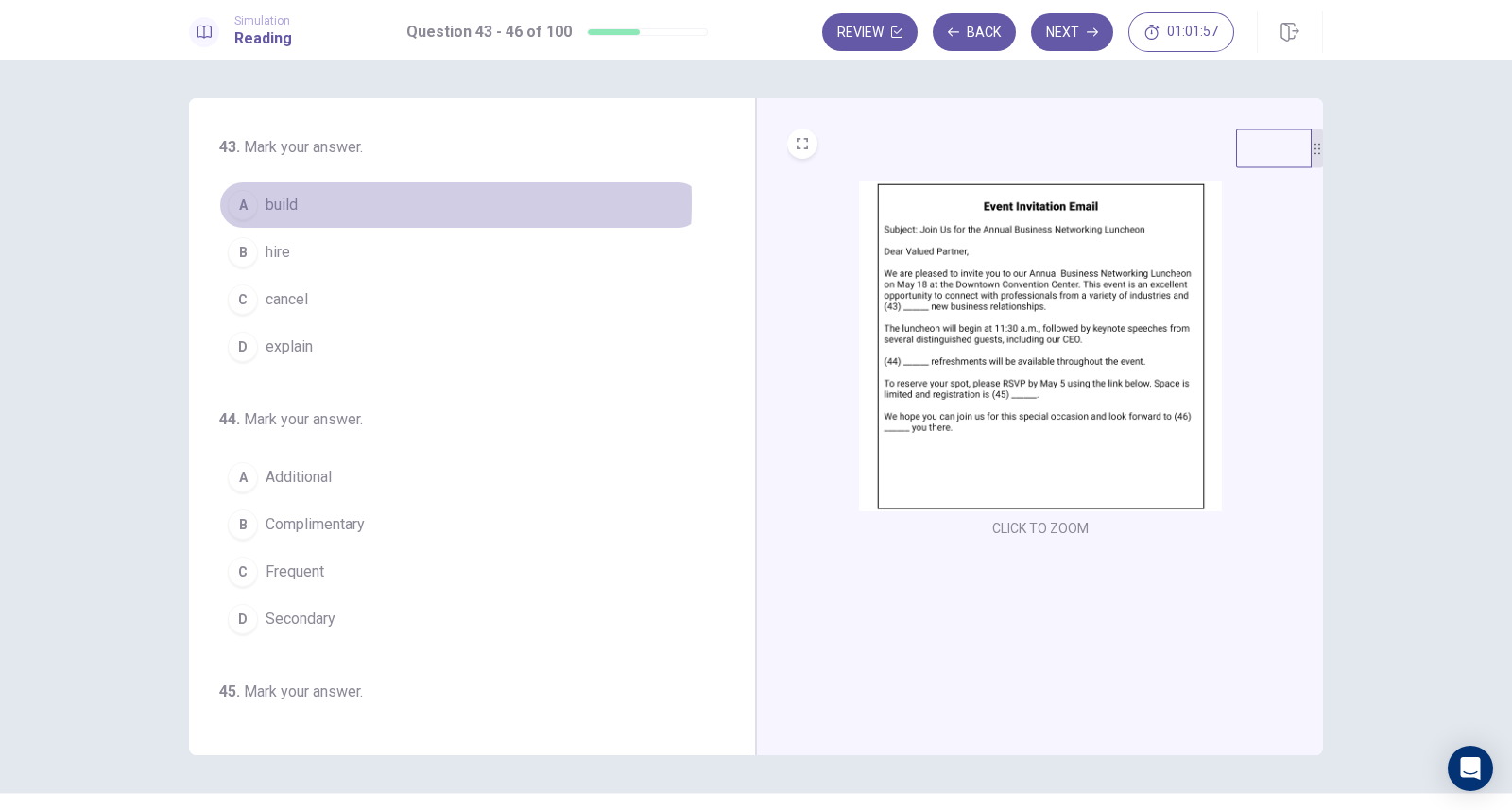click on "build" at bounding box center [282, 205] 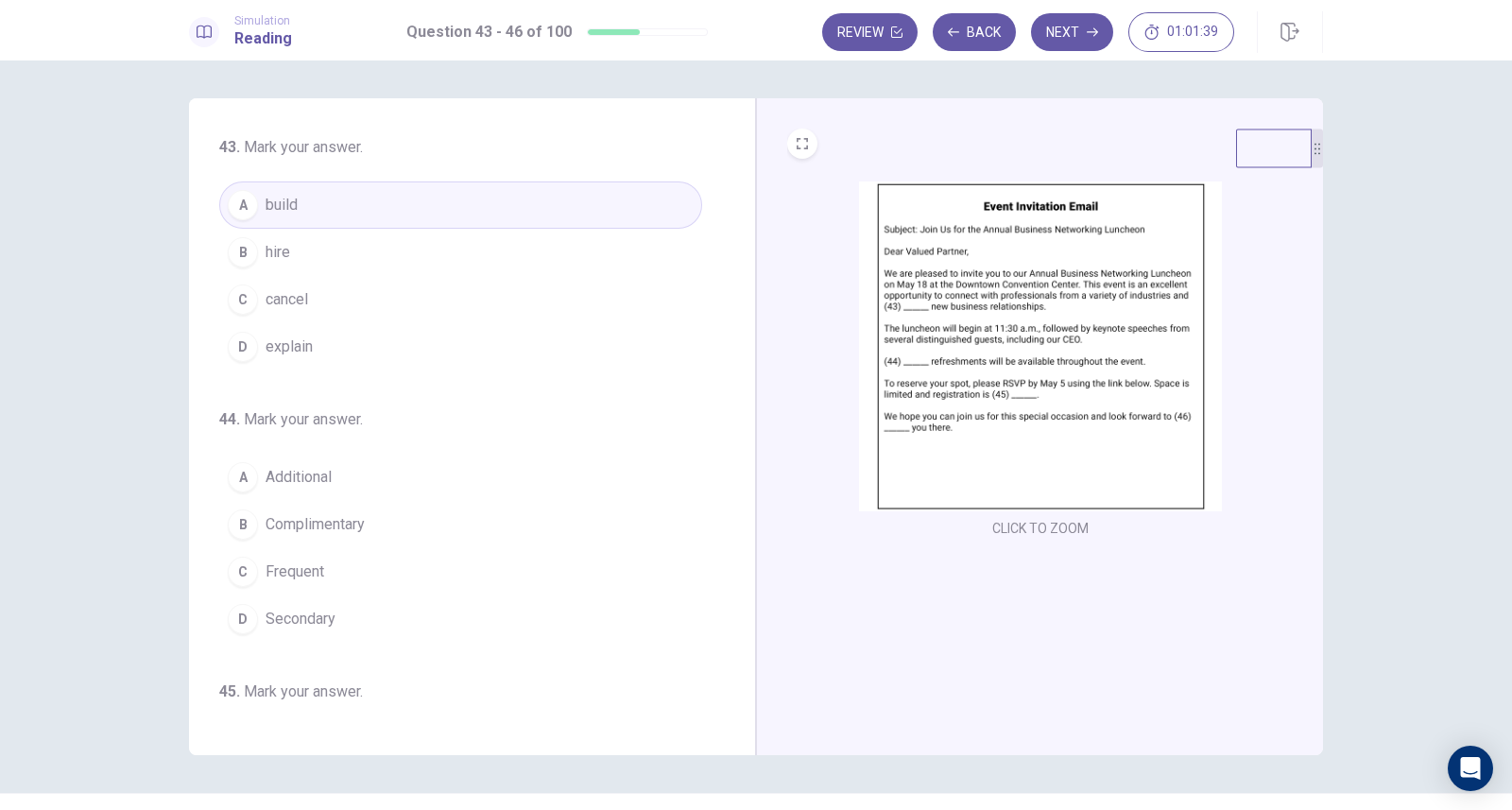 click on "Complimentary" at bounding box center [315, 525] 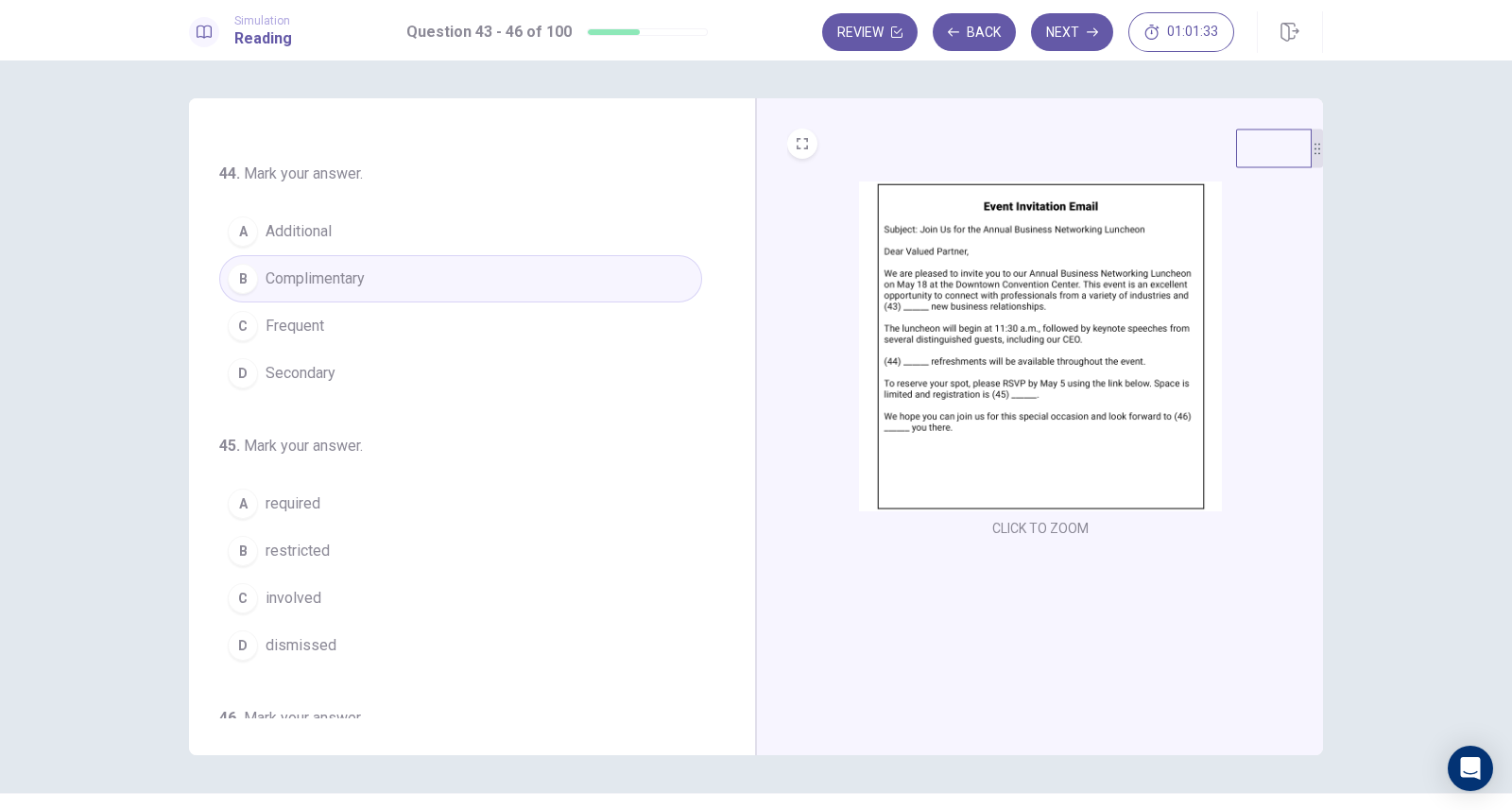 scroll, scrollTop: 250, scrollLeft: 0, axis: vertical 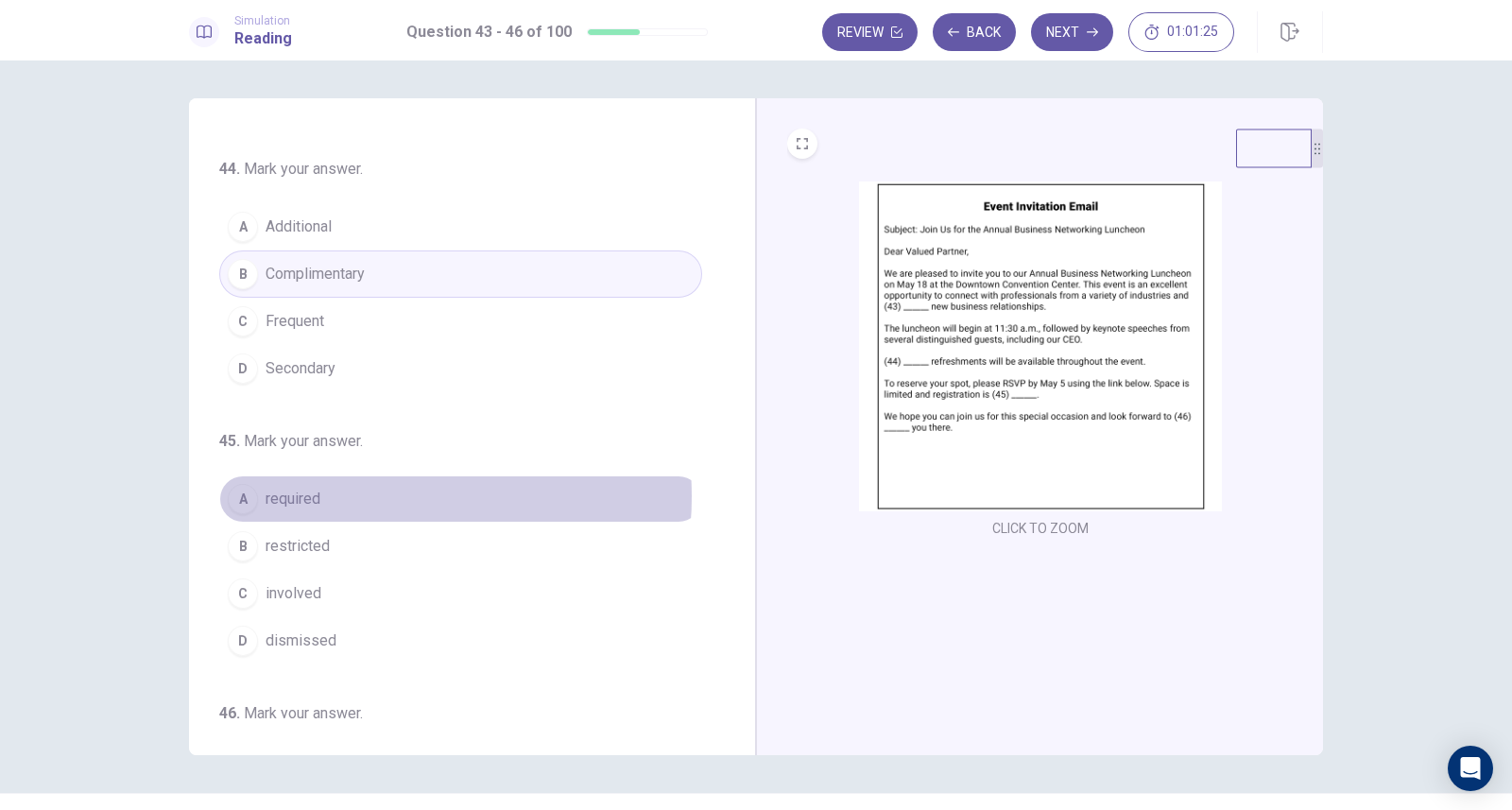click on "A required" at bounding box center [460, 499] 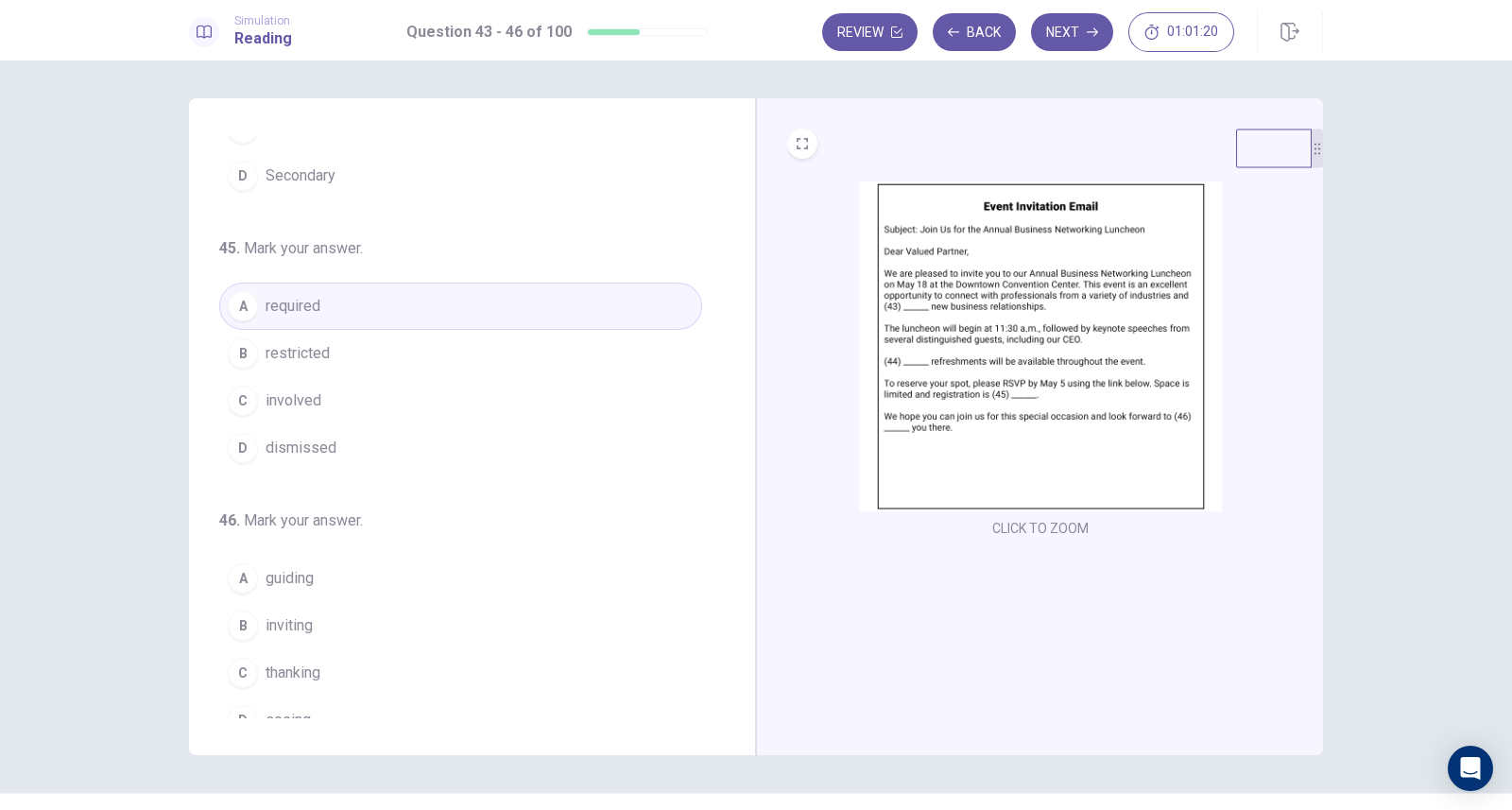 scroll, scrollTop: 463, scrollLeft: 0, axis: vertical 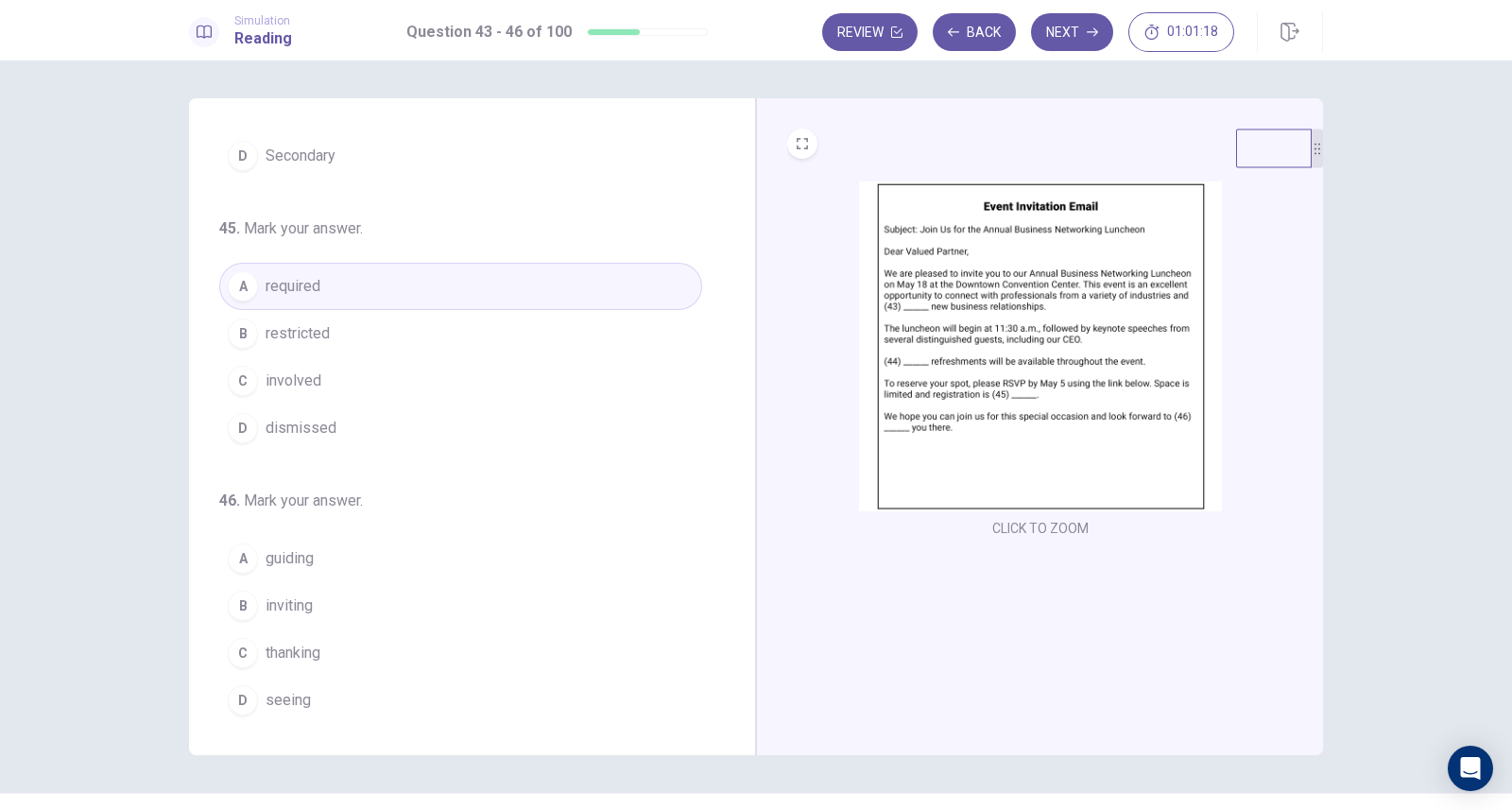 click on "seeing" at bounding box center [288, 700] 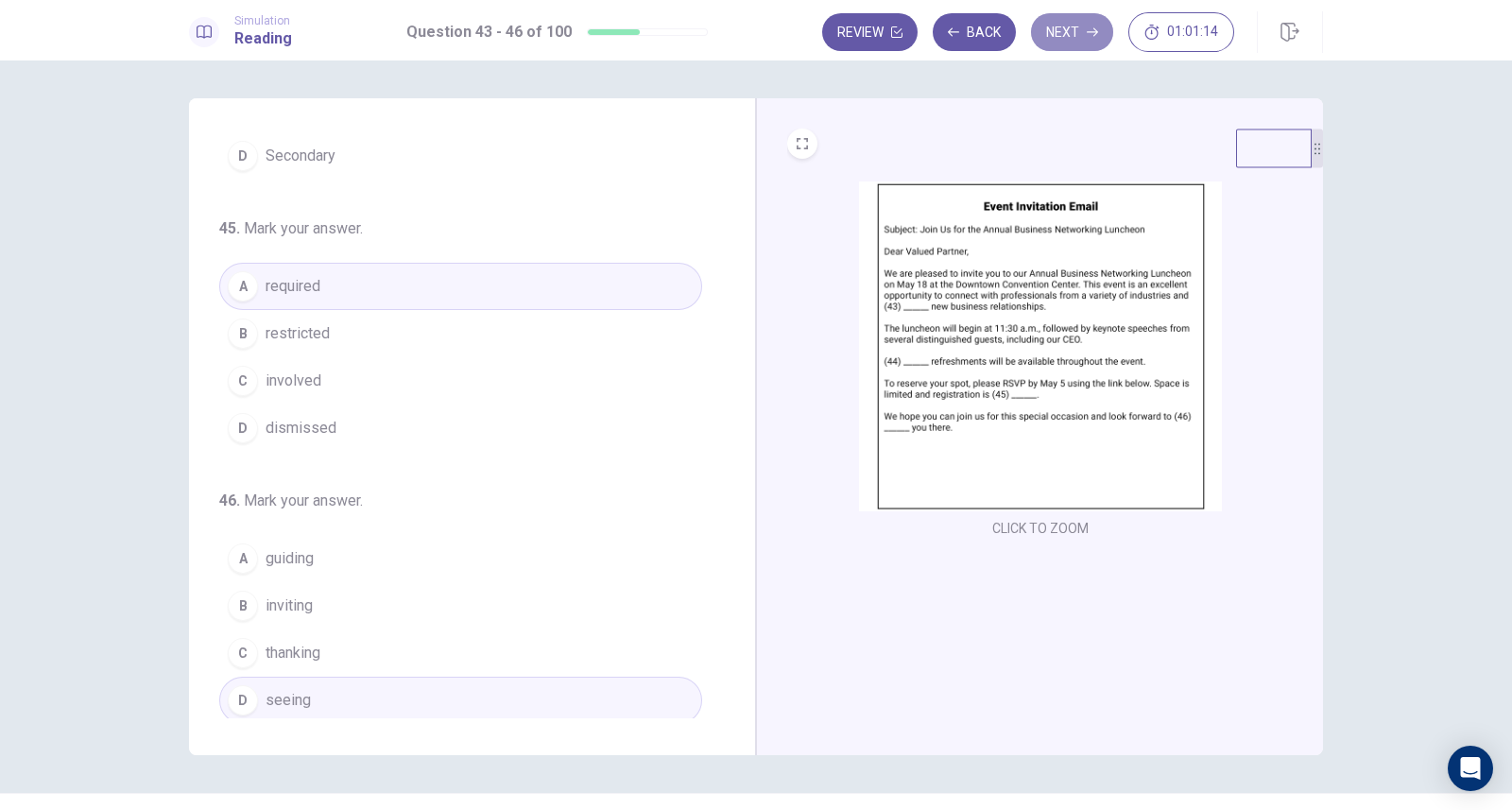 click on "Next" at bounding box center (1072, 32) 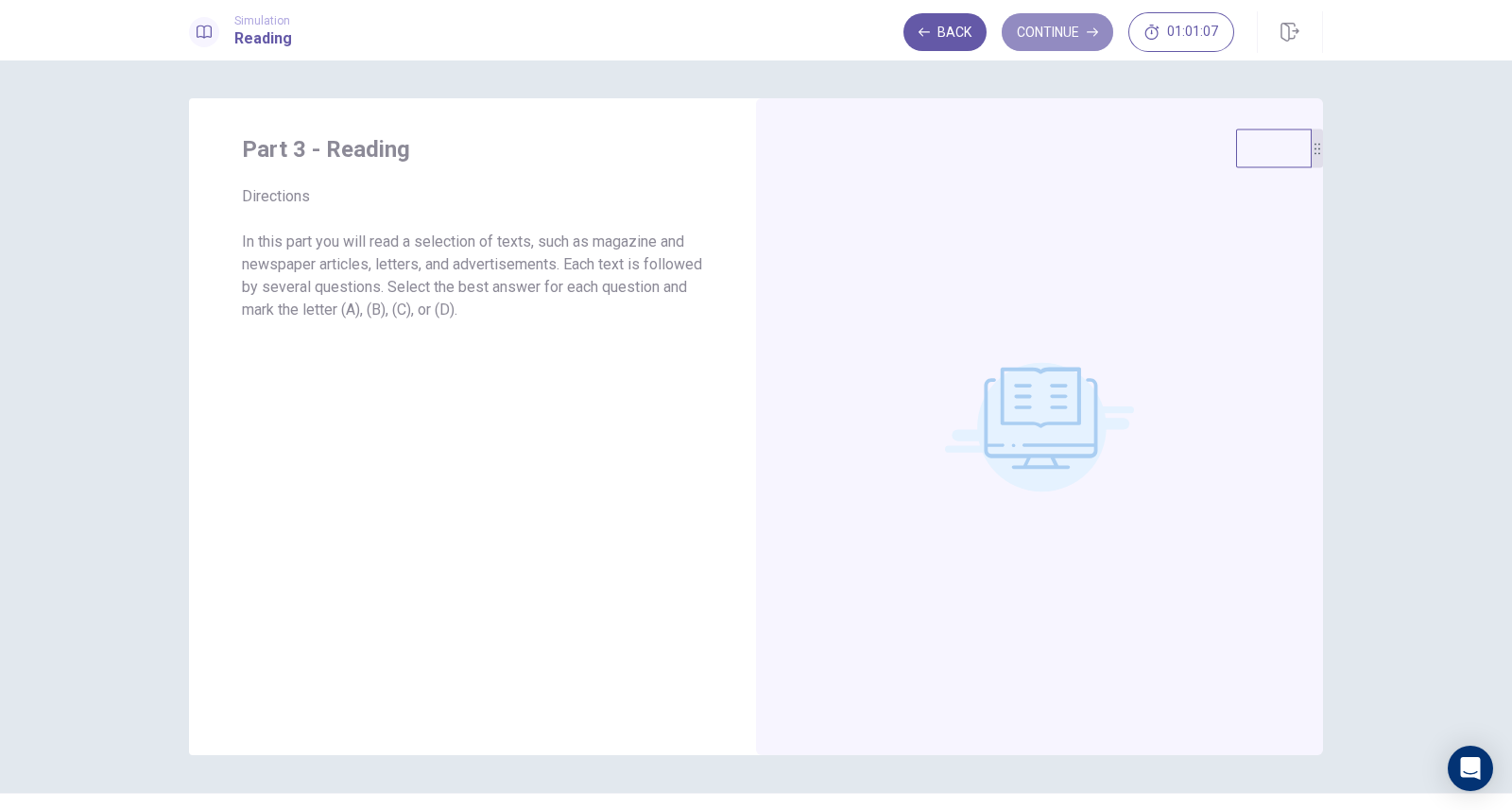 click on "Continue" at bounding box center (1057, 32) 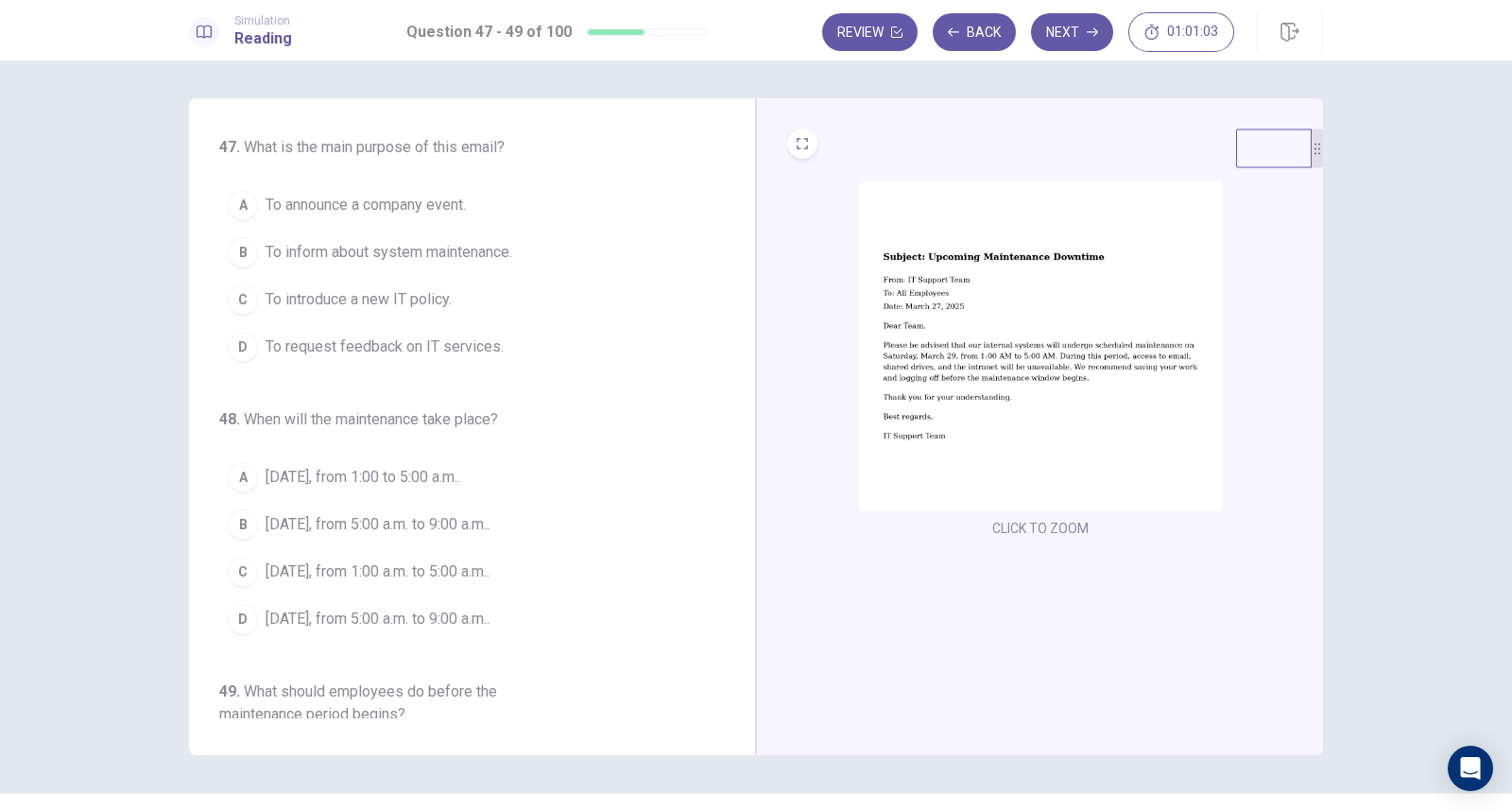 click at bounding box center [1040, 346] 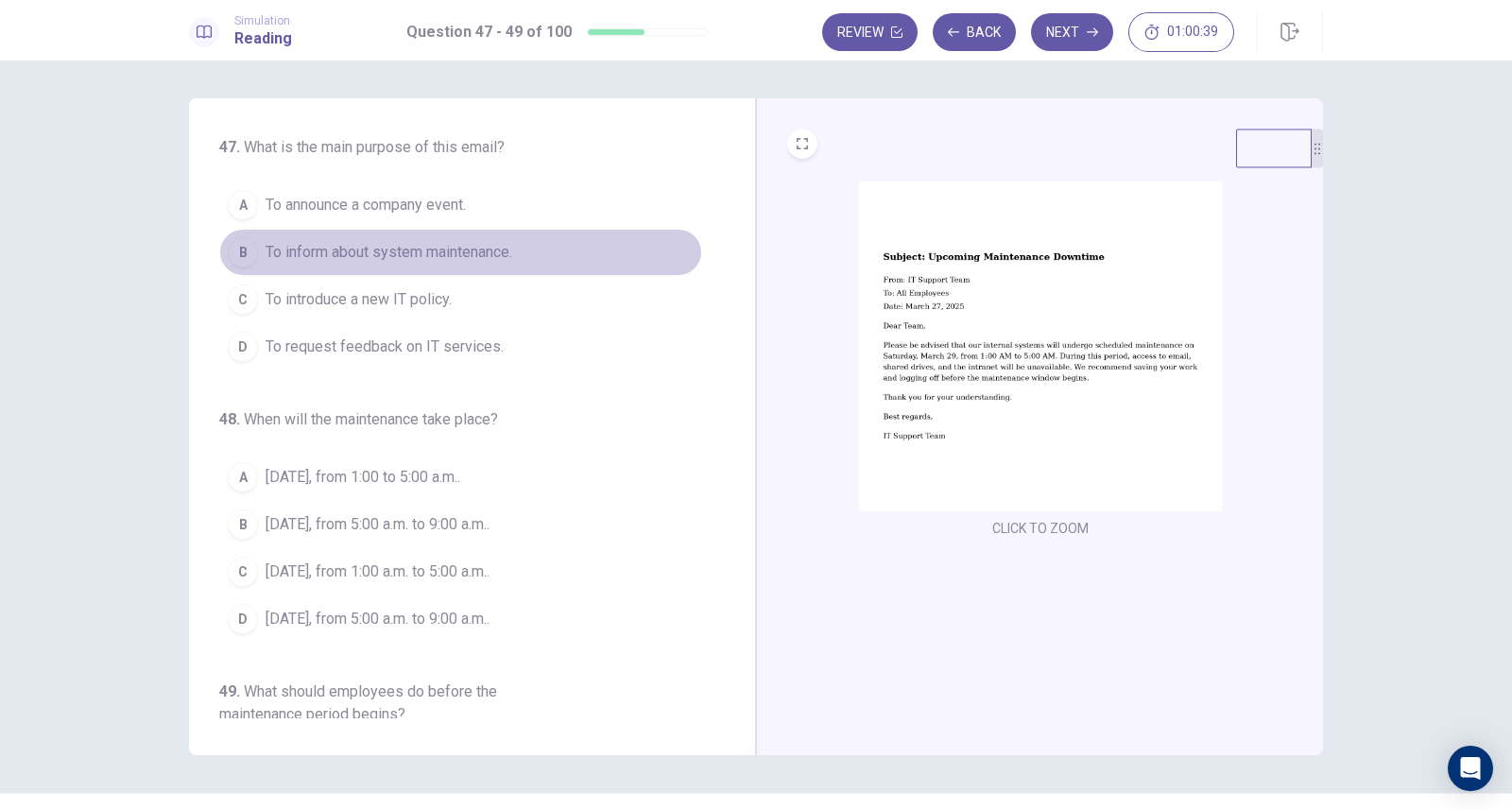 click on "To inform about system maintenance." at bounding box center [388, 252] 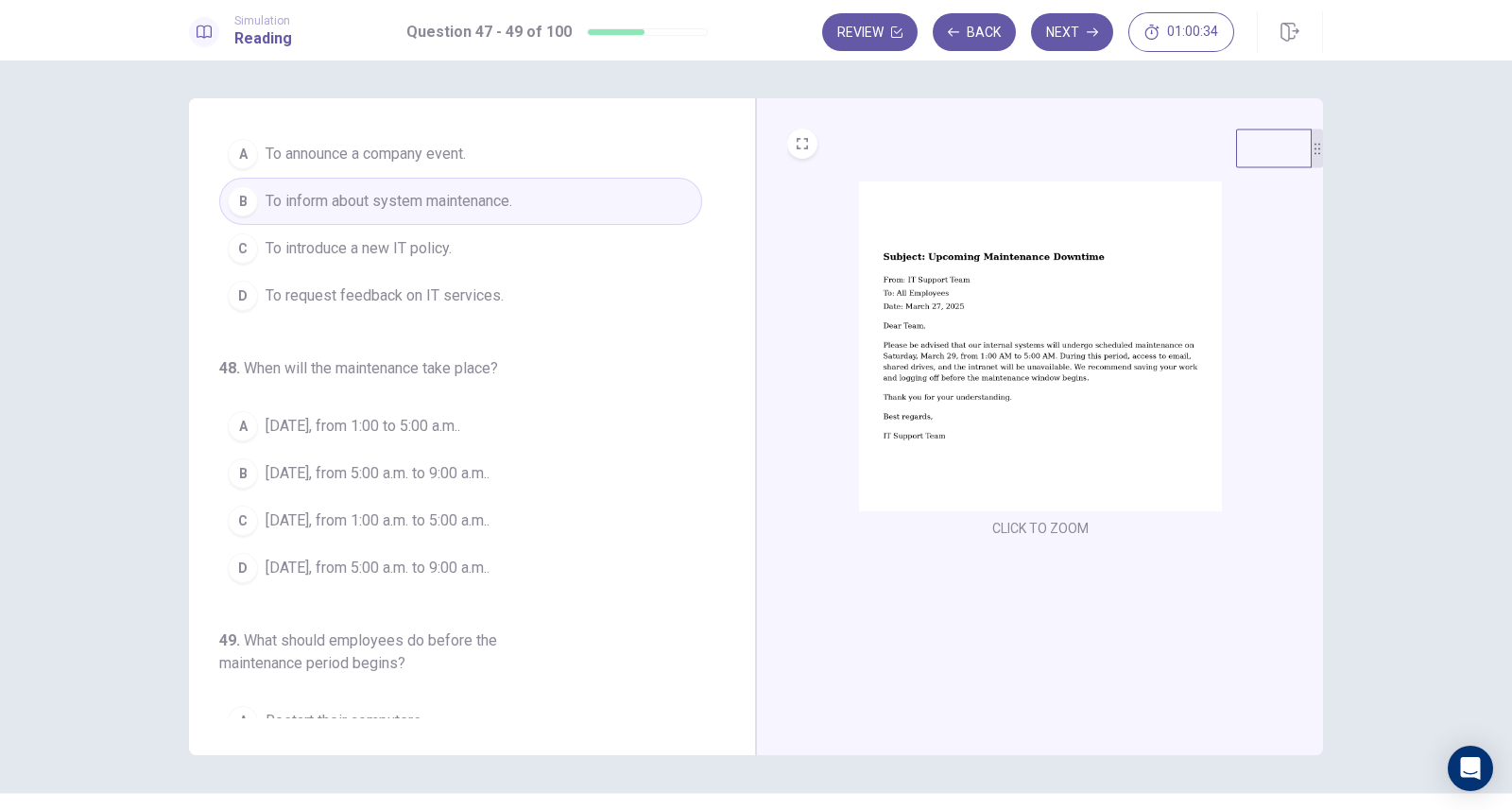 scroll, scrollTop: 54, scrollLeft: 0, axis: vertical 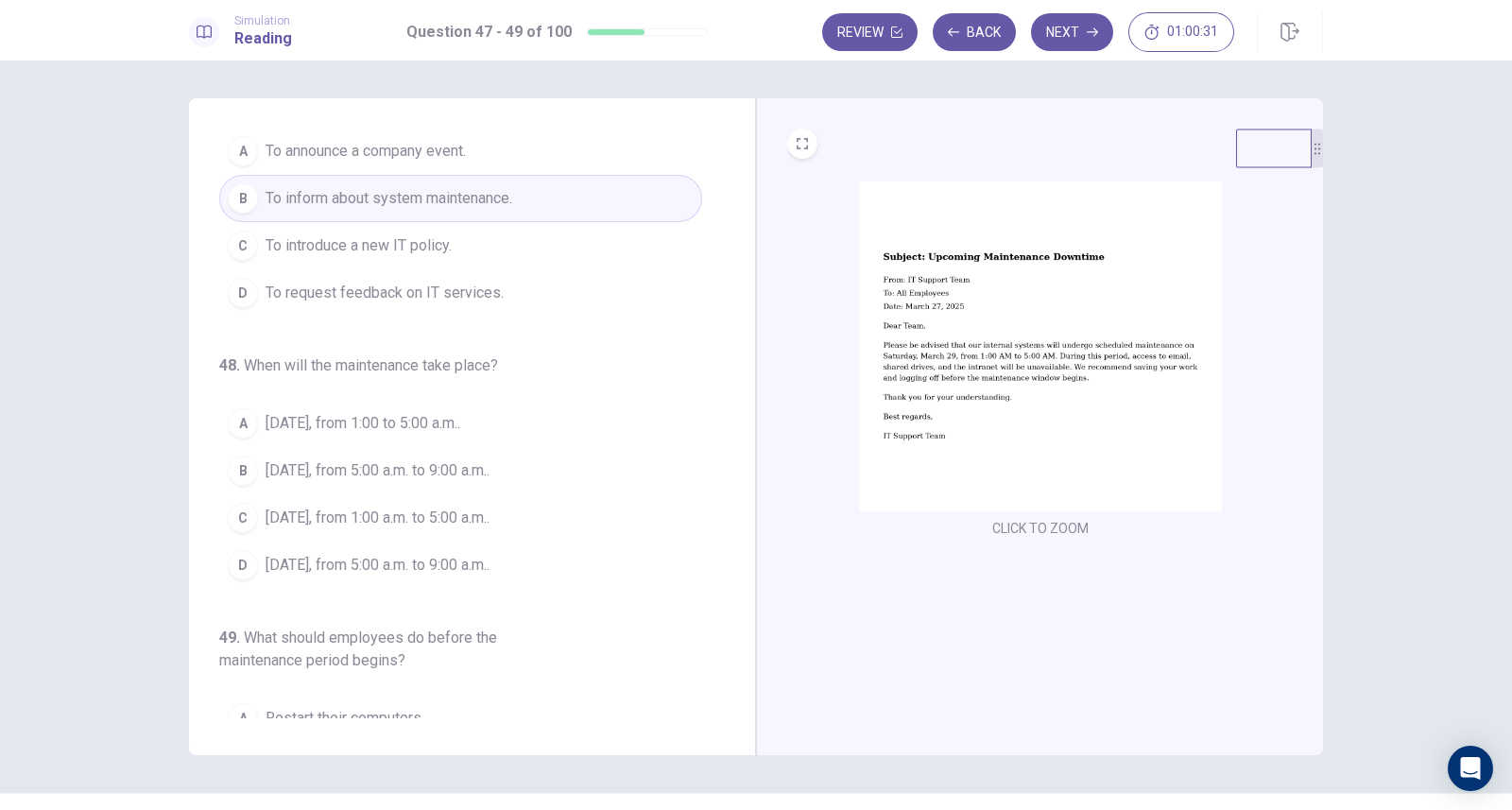 click at bounding box center [1040, 346] 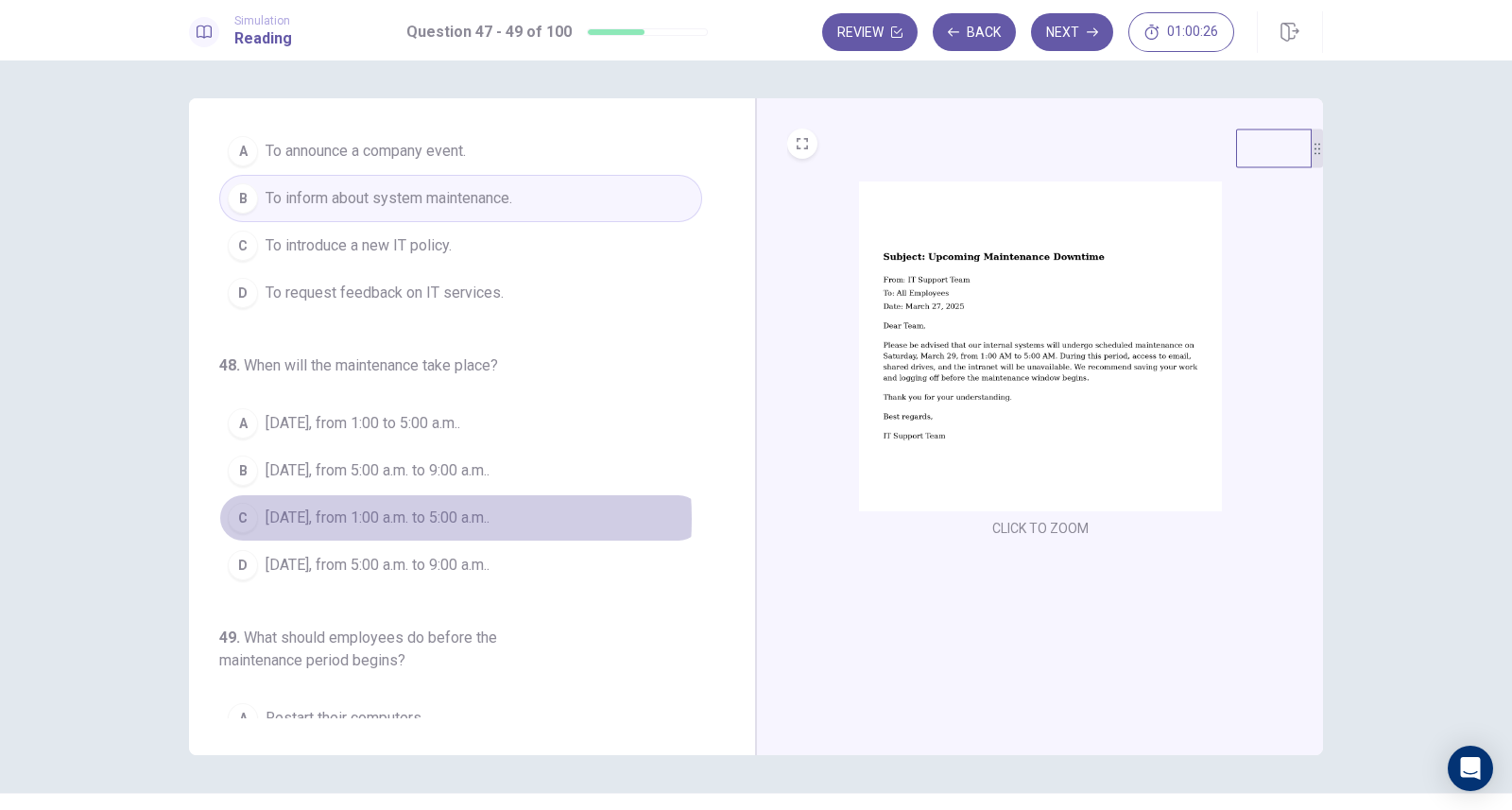 click on "March 29, from 1:00 a.m. to 5:00 a.m.." at bounding box center (377, 518) 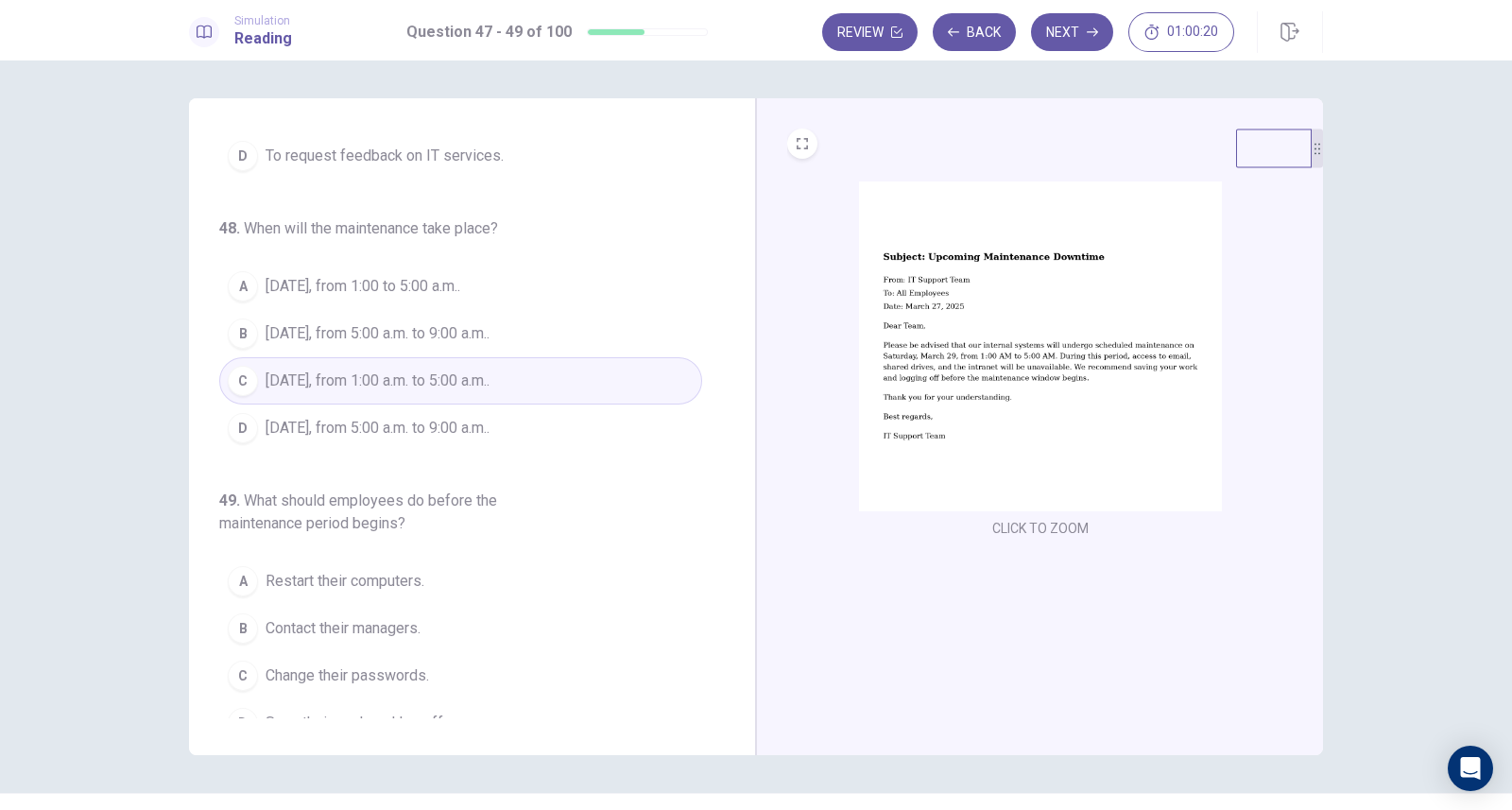scroll, scrollTop: 215, scrollLeft: 0, axis: vertical 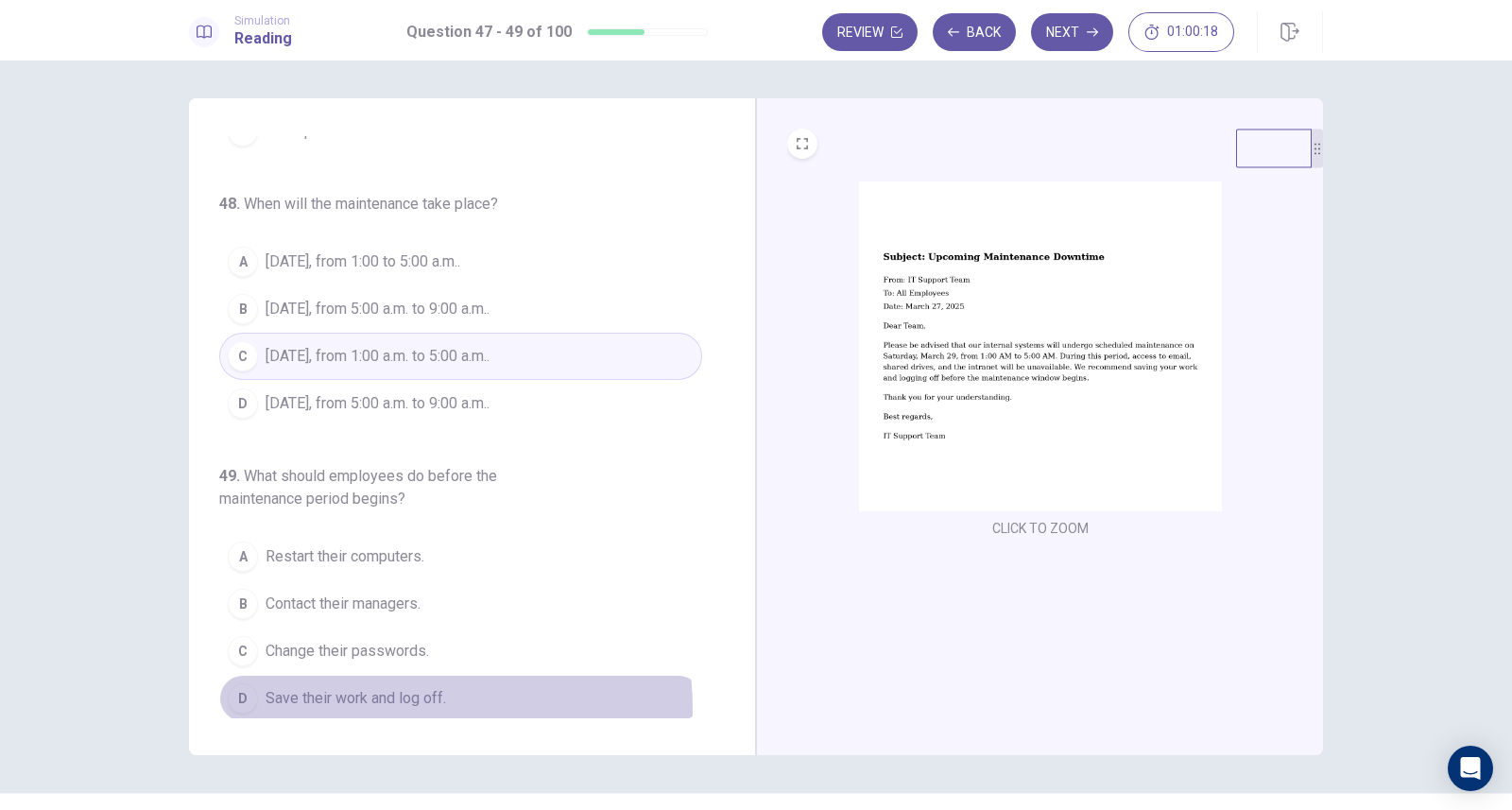 click on "Save their work and log off." at bounding box center (355, 698) 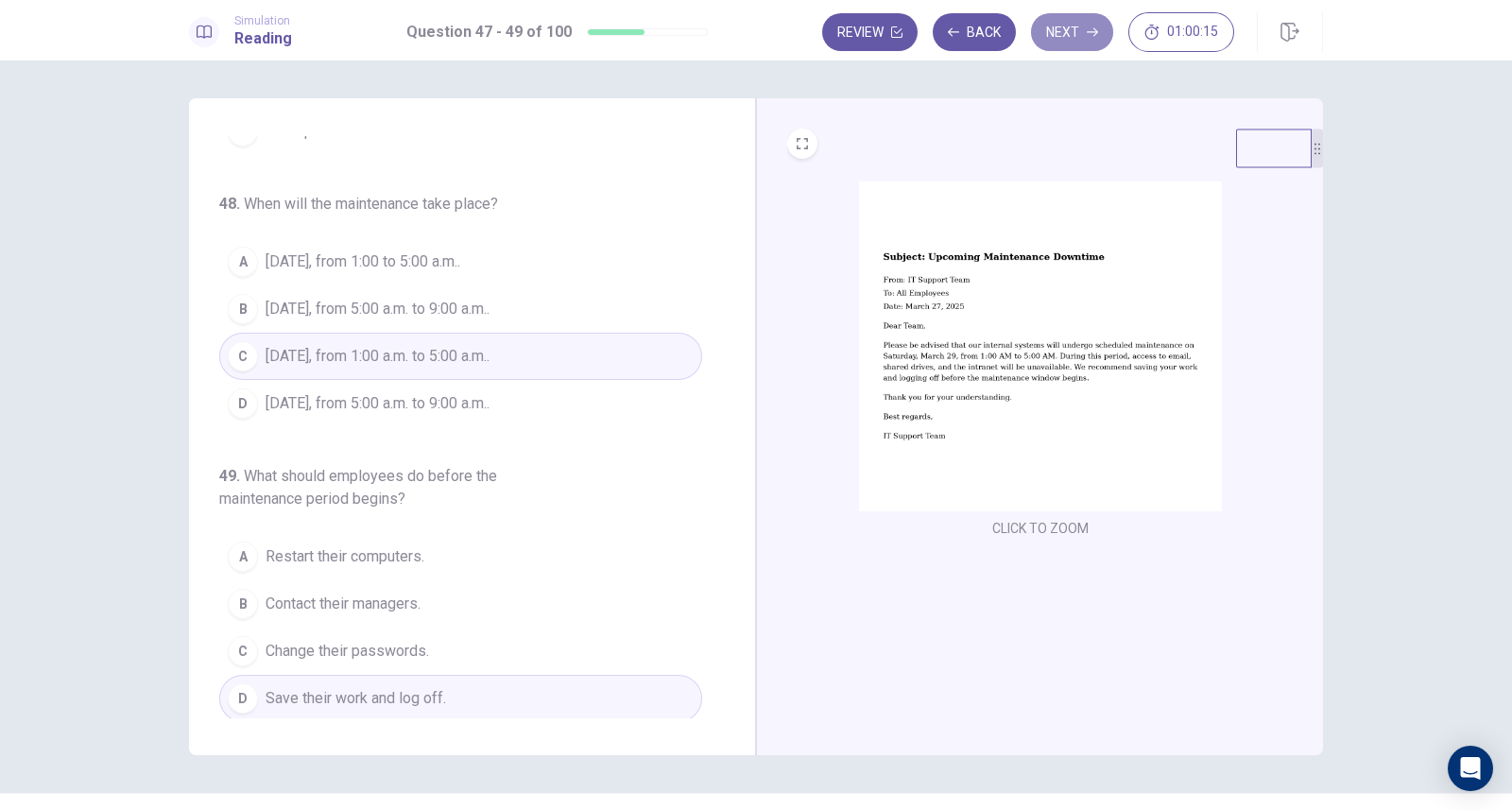 click on "Next" at bounding box center [1072, 32] 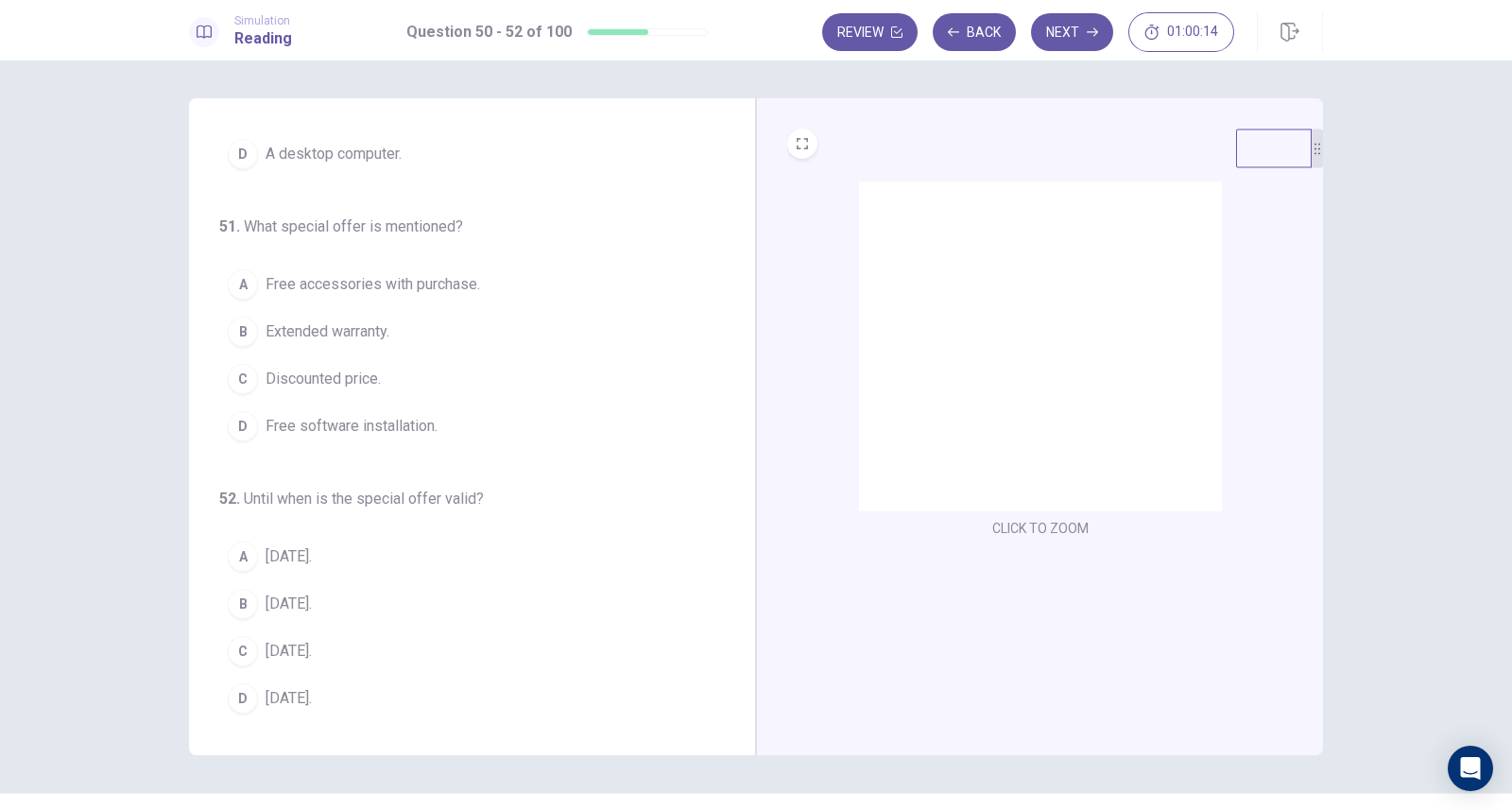 scroll, scrollTop: 0, scrollLeft: 0, axis: both 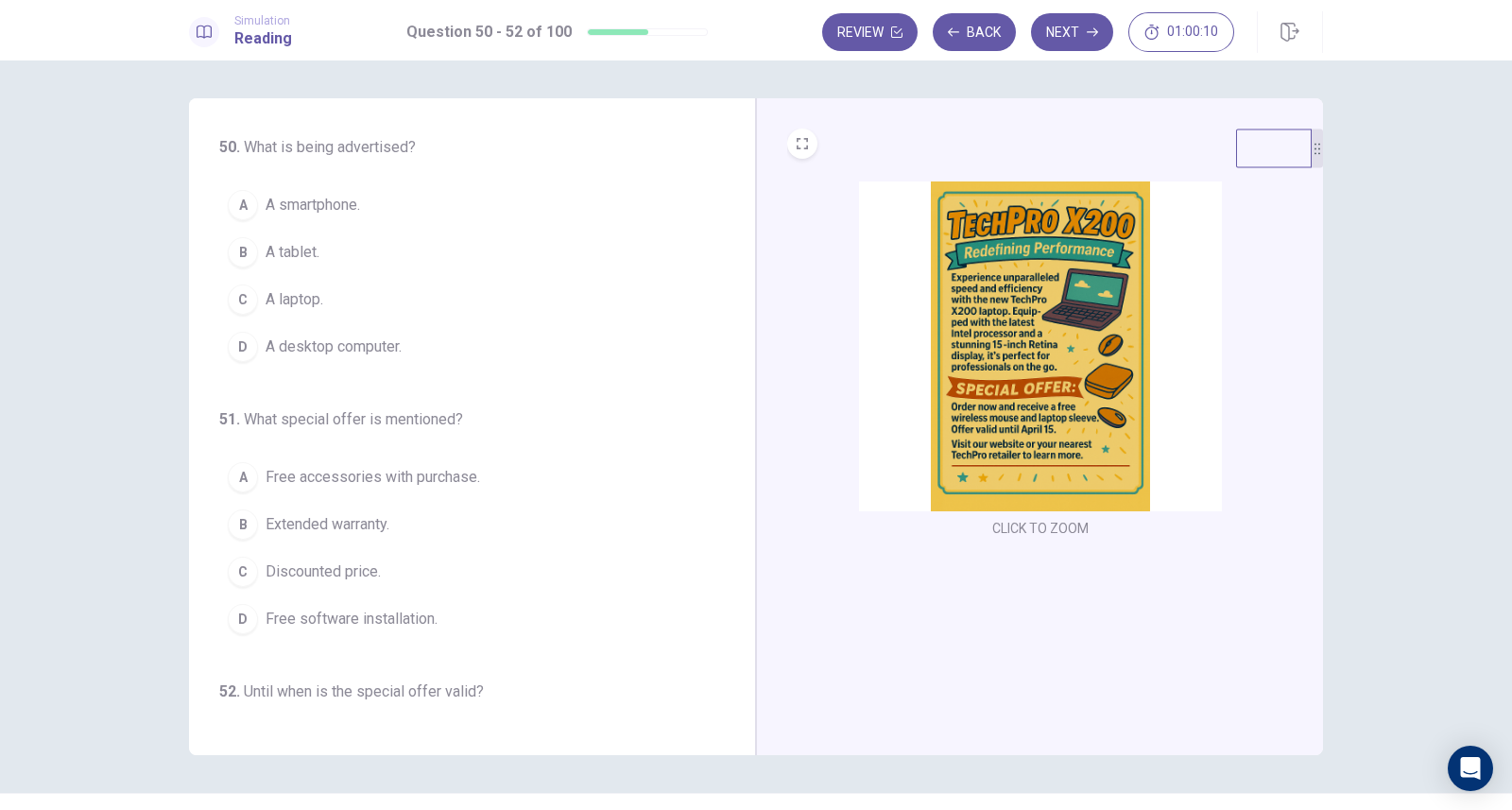 click at bounding box center (1040, 346) 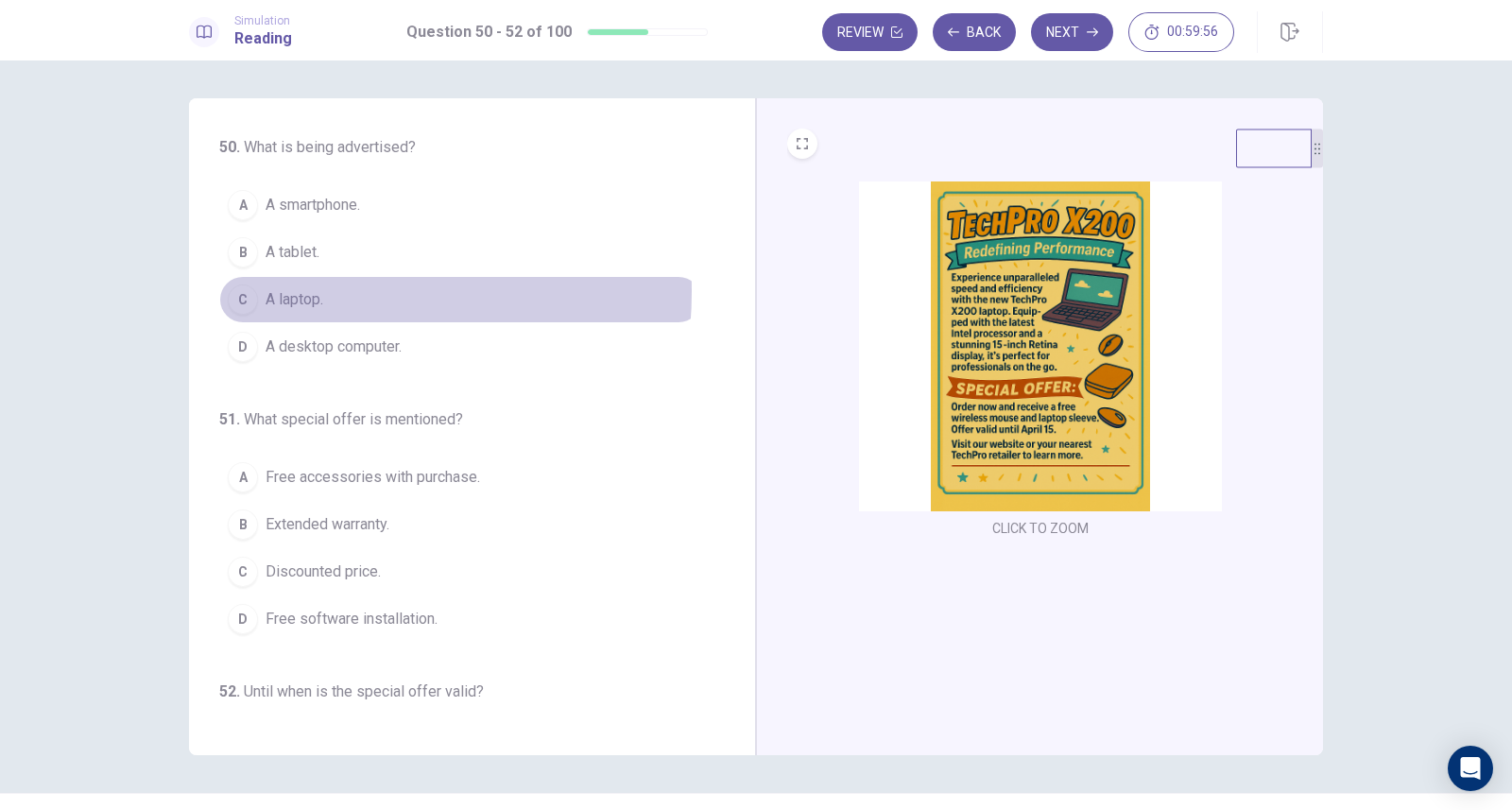 click on "A laptop." at bounding box center (294, 300) 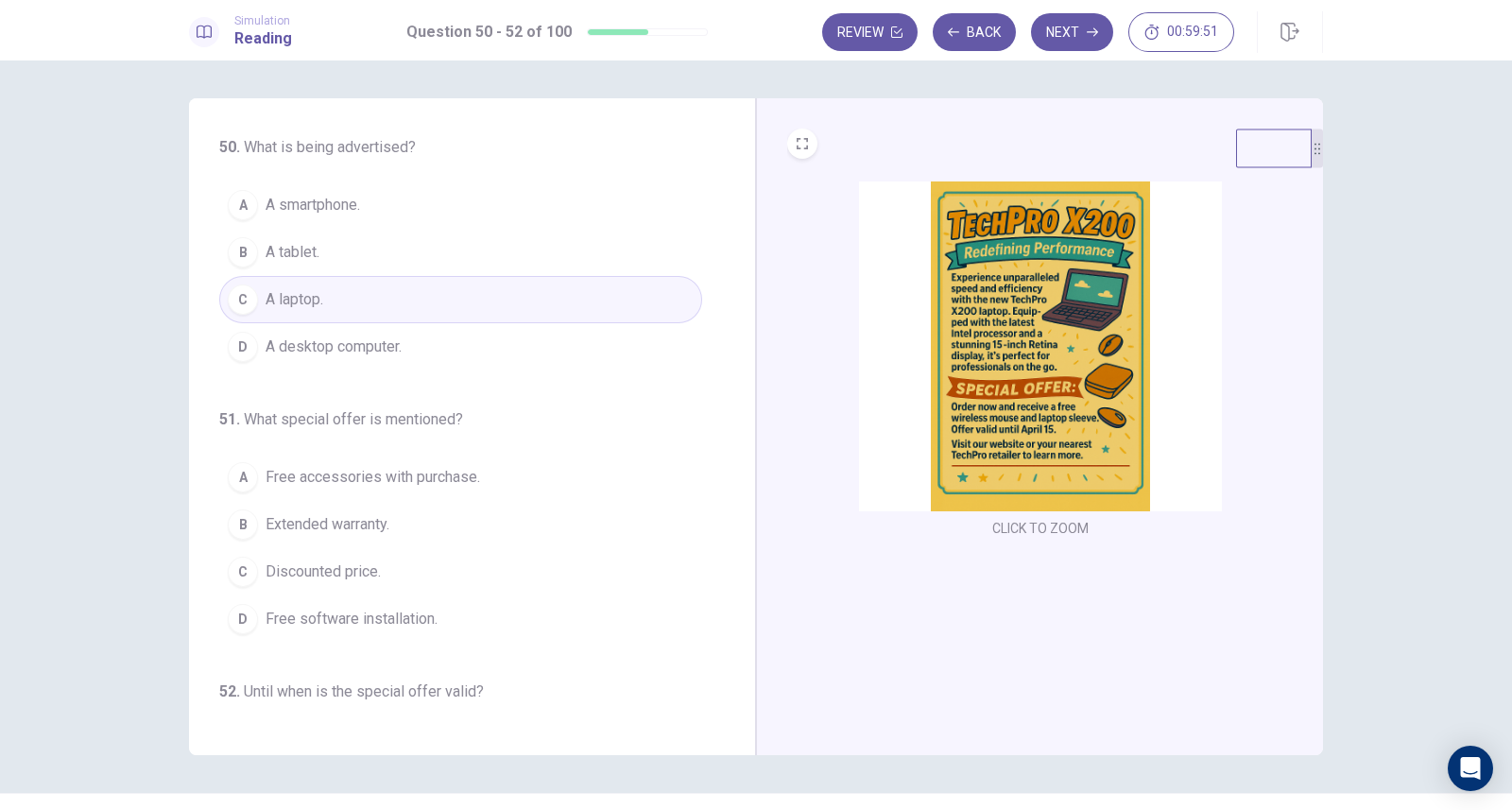 click at bounding box center [1040, 346] 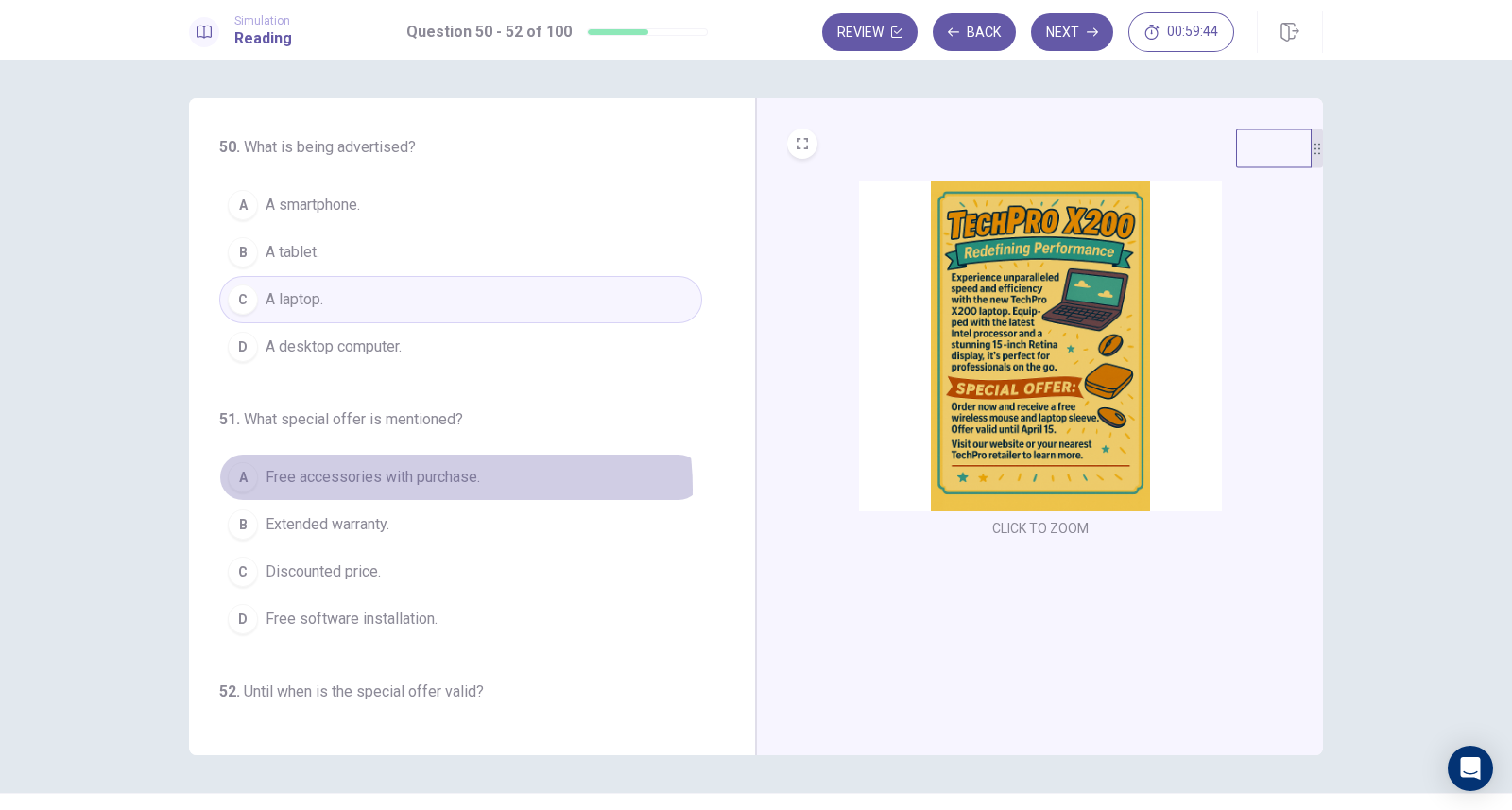 click on "A Free accessories with purchase." at bounding box center [460, 477] 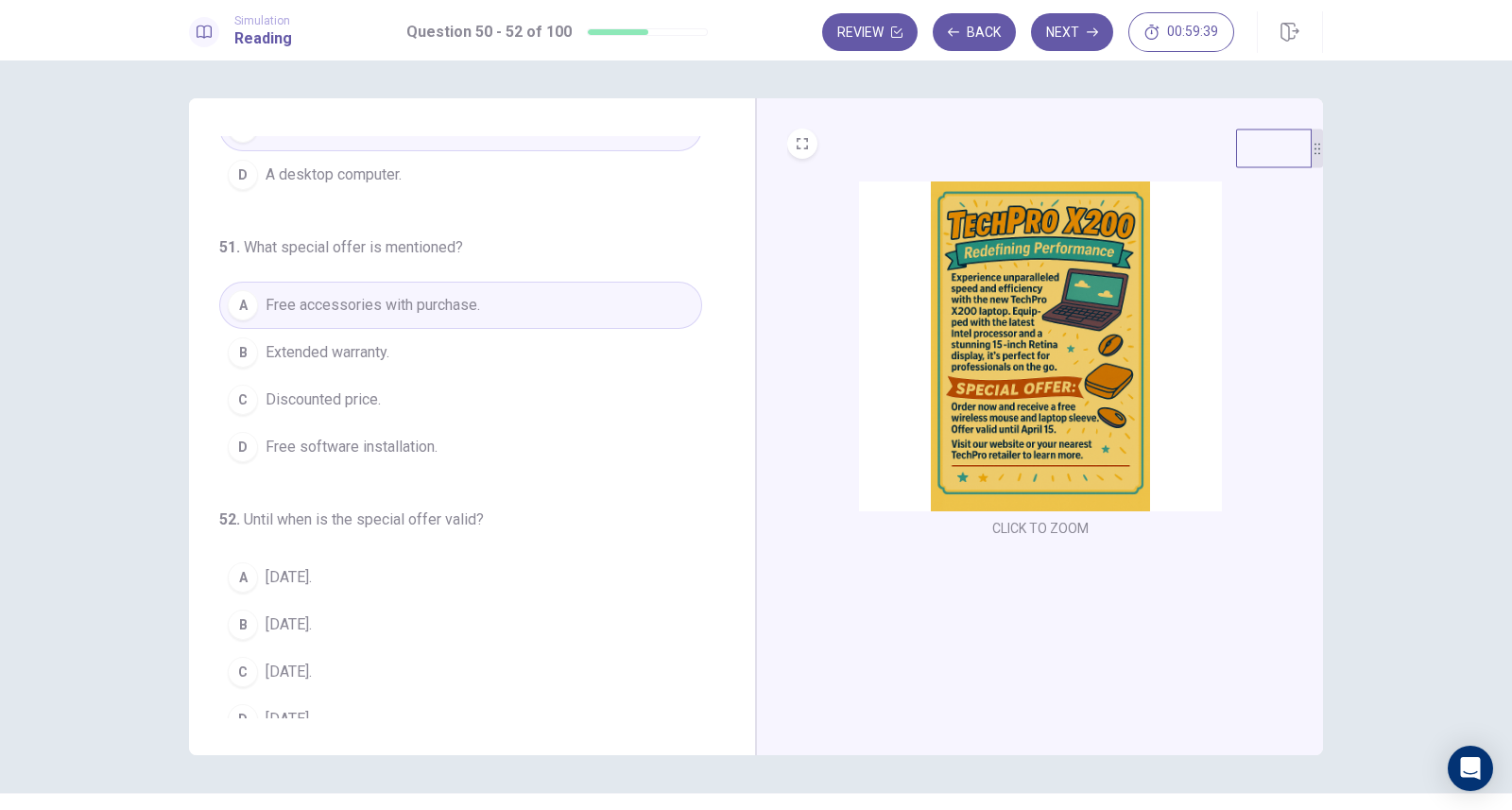 scroll, scrollTop: 193, scrollLeft: 0, axis: vertical 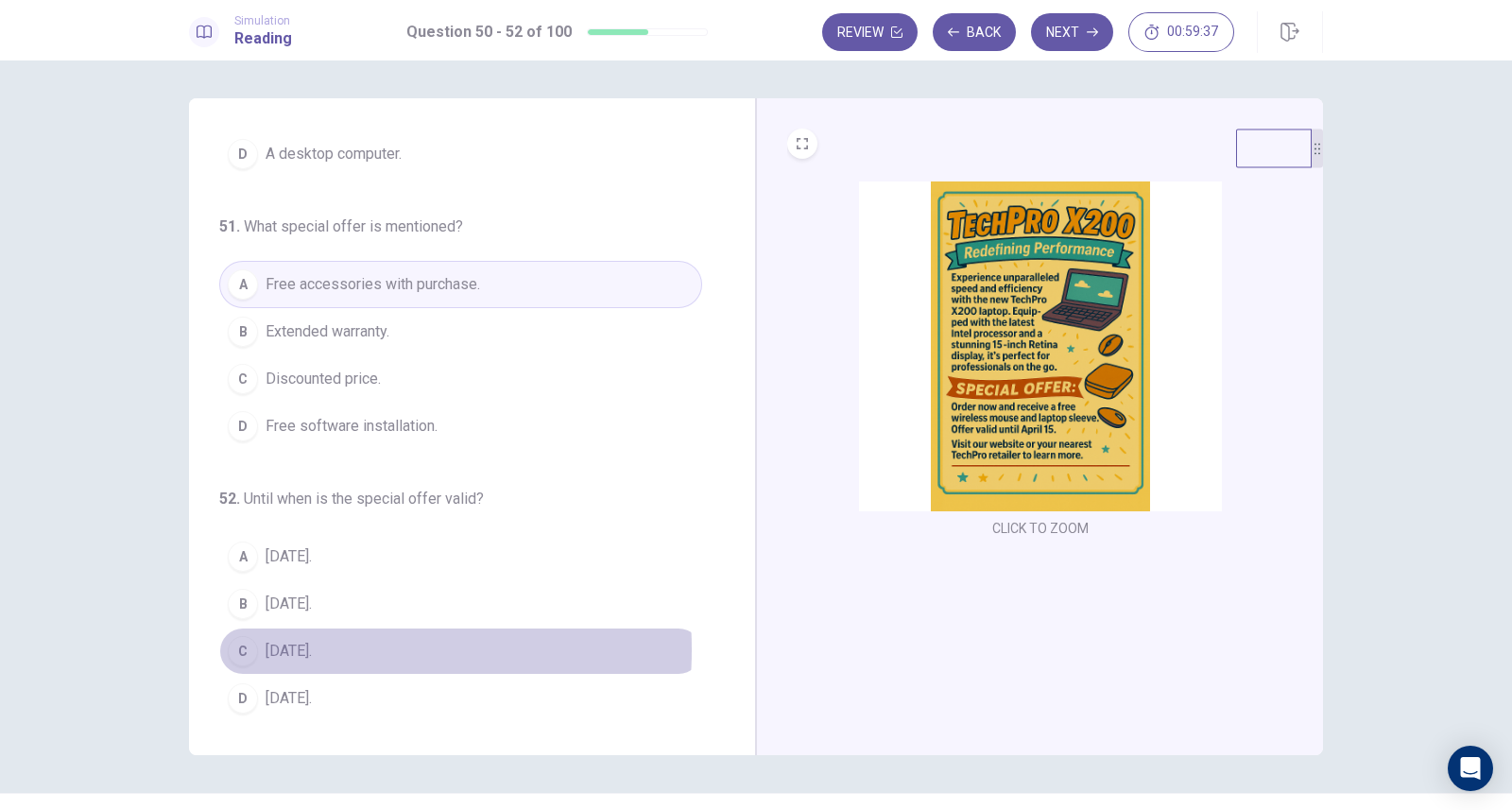 click on "April 15." at bounding box center (288, 651) 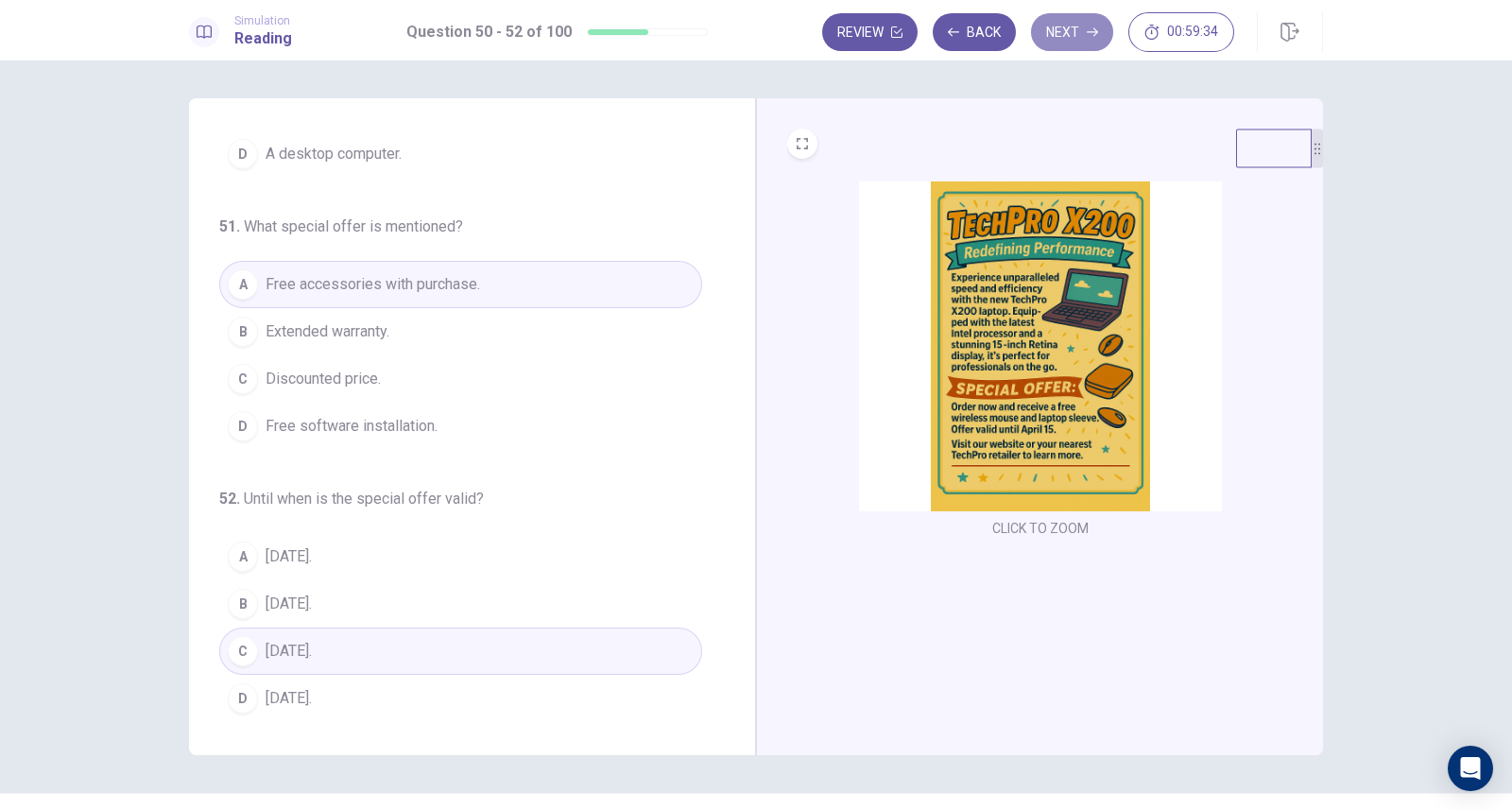 click on "Next" at bounding box center (1072, 32) 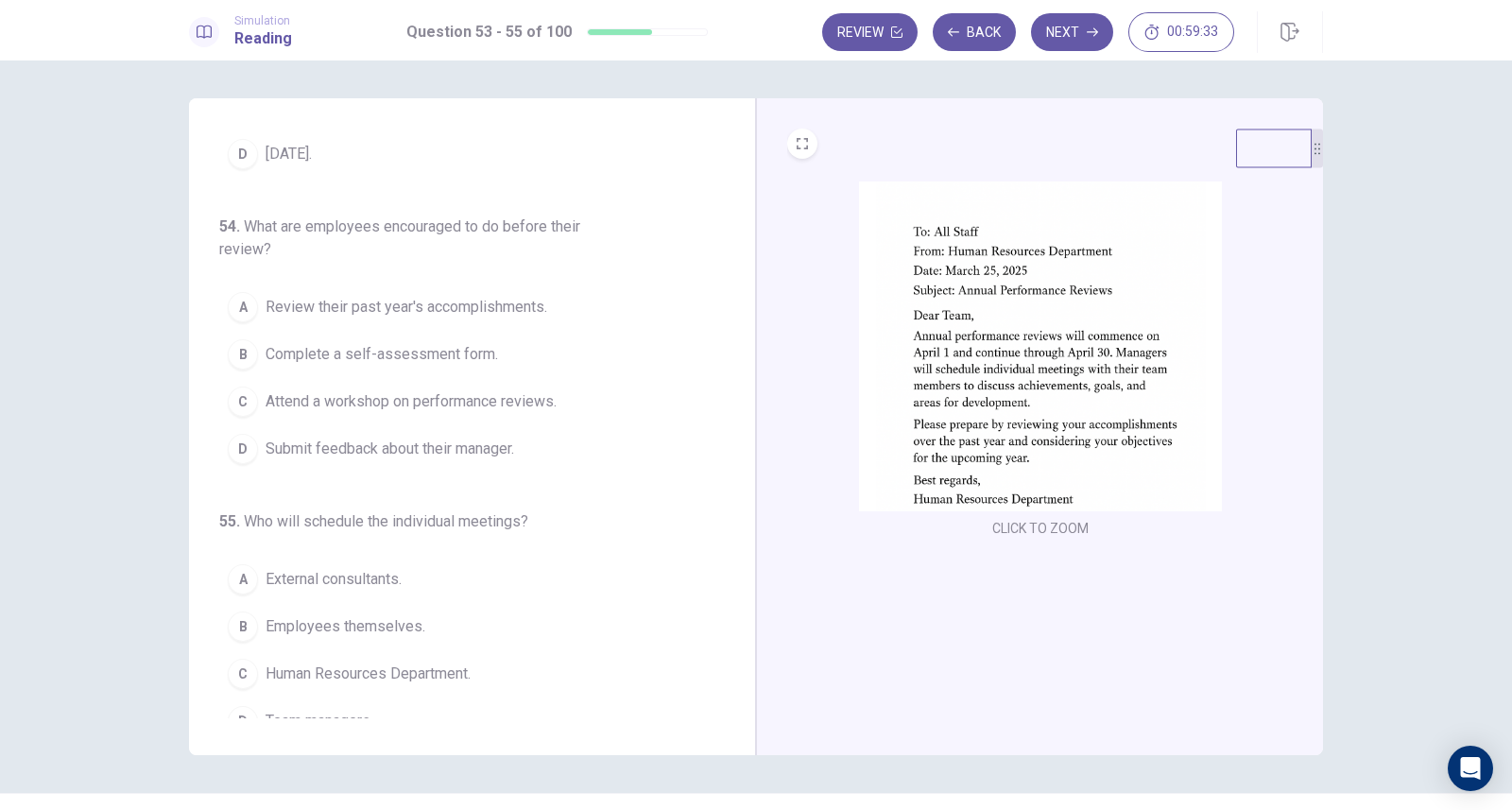 scroll, scrollTop: 0, scrollLeft: 0, axis: both 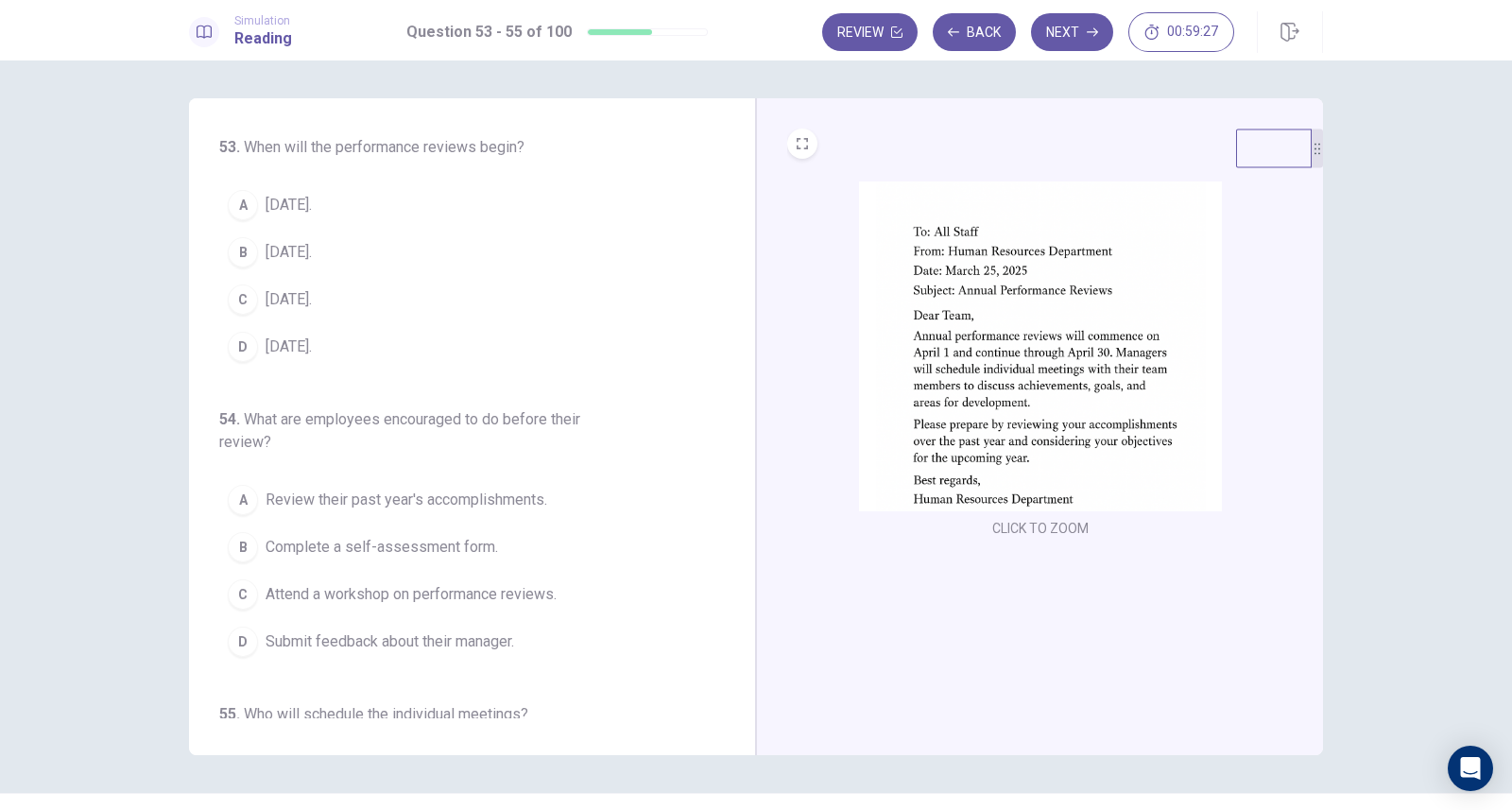 click at bounding box center (1040, 346) 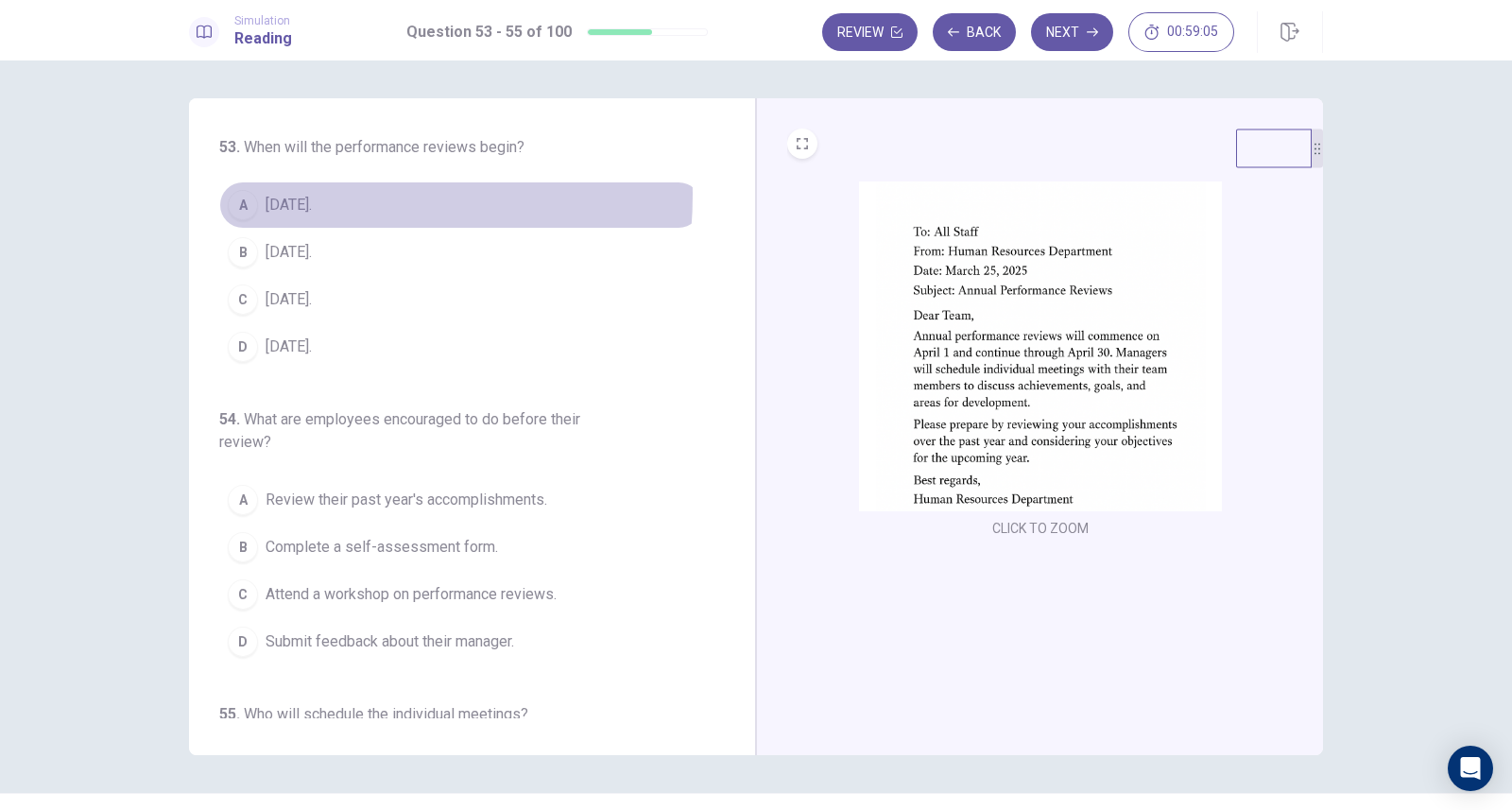 click on "April 1." at bounding box center (288, 205) 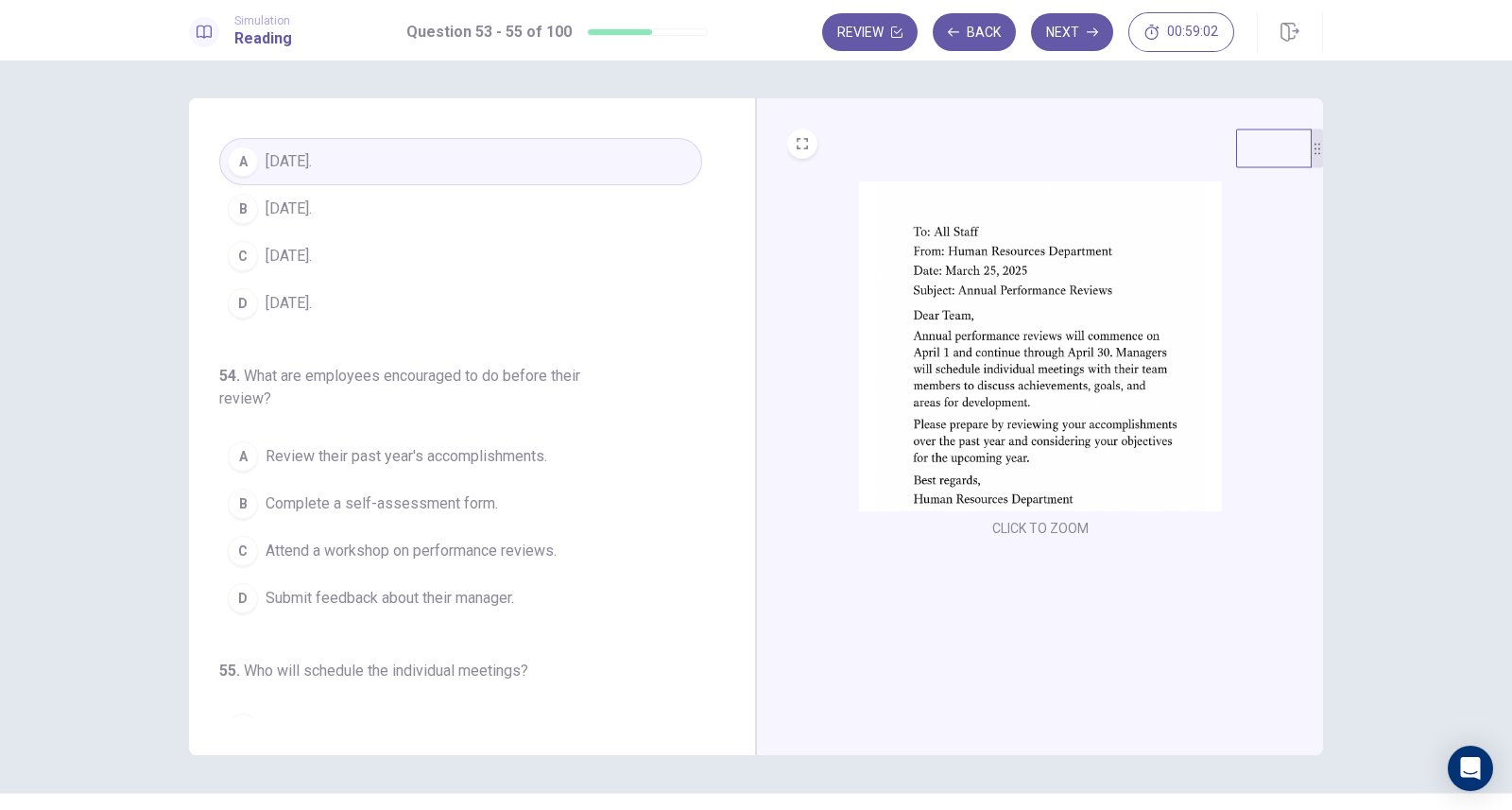 scroll, scrollTop: 44, scrollLeft: 0, axis: vertical 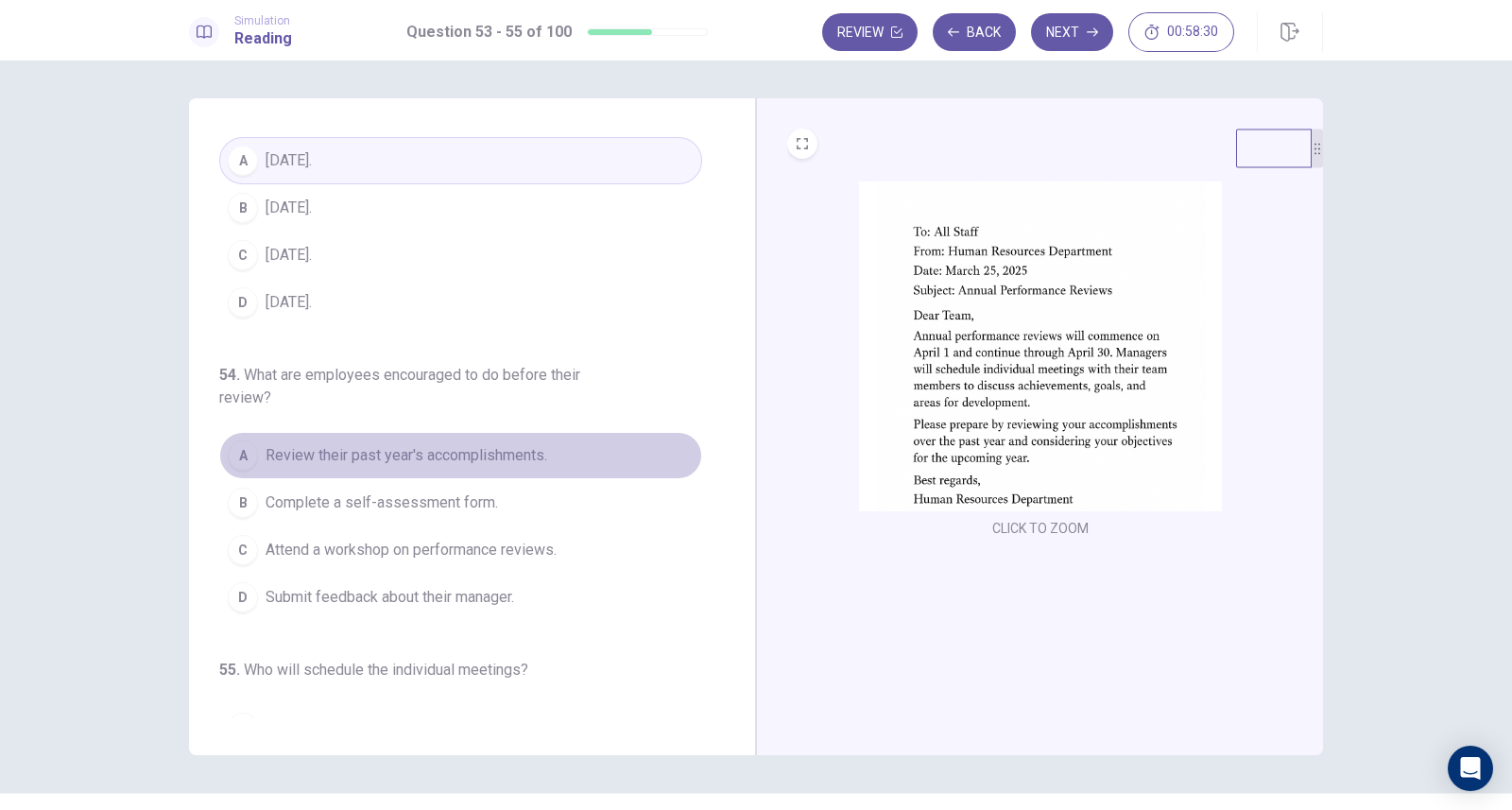 click on "Review their past year's accomplishments." at bounding box center (406, 456) 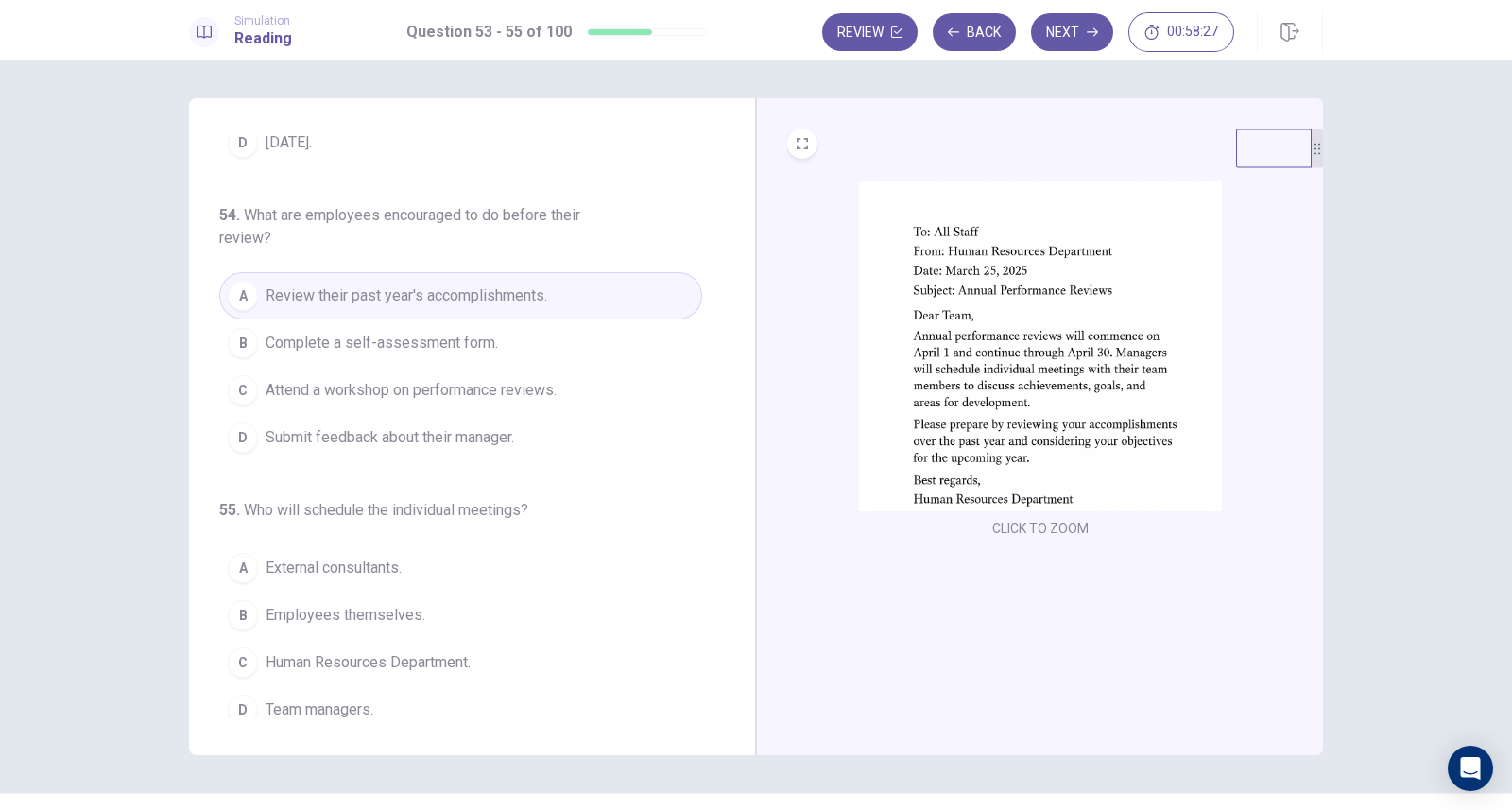 scroll, scrollTop: 215, scrollLeft: 0, axis: vertical 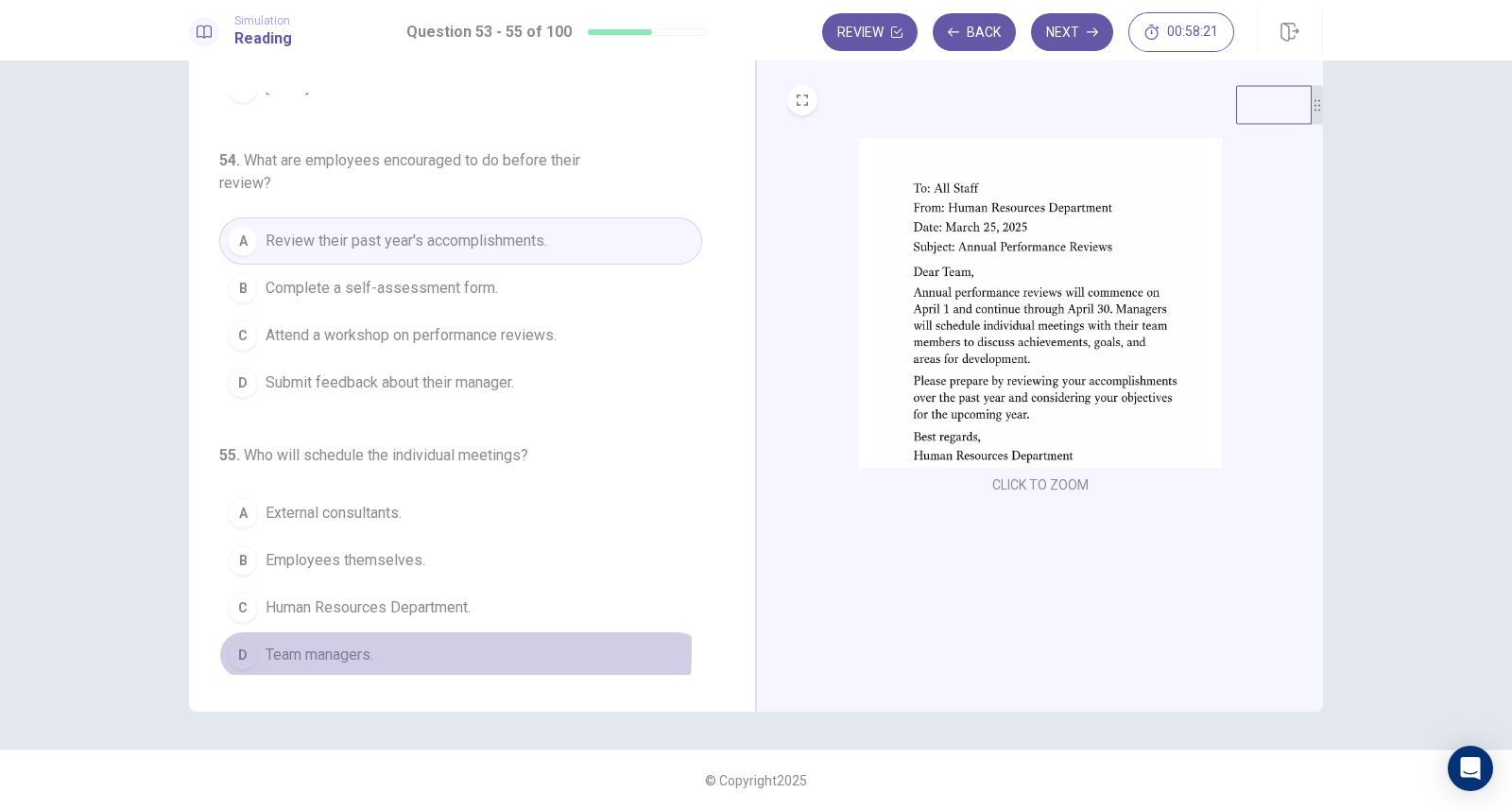 click on "Team managers." at bounding box center (319, 655) 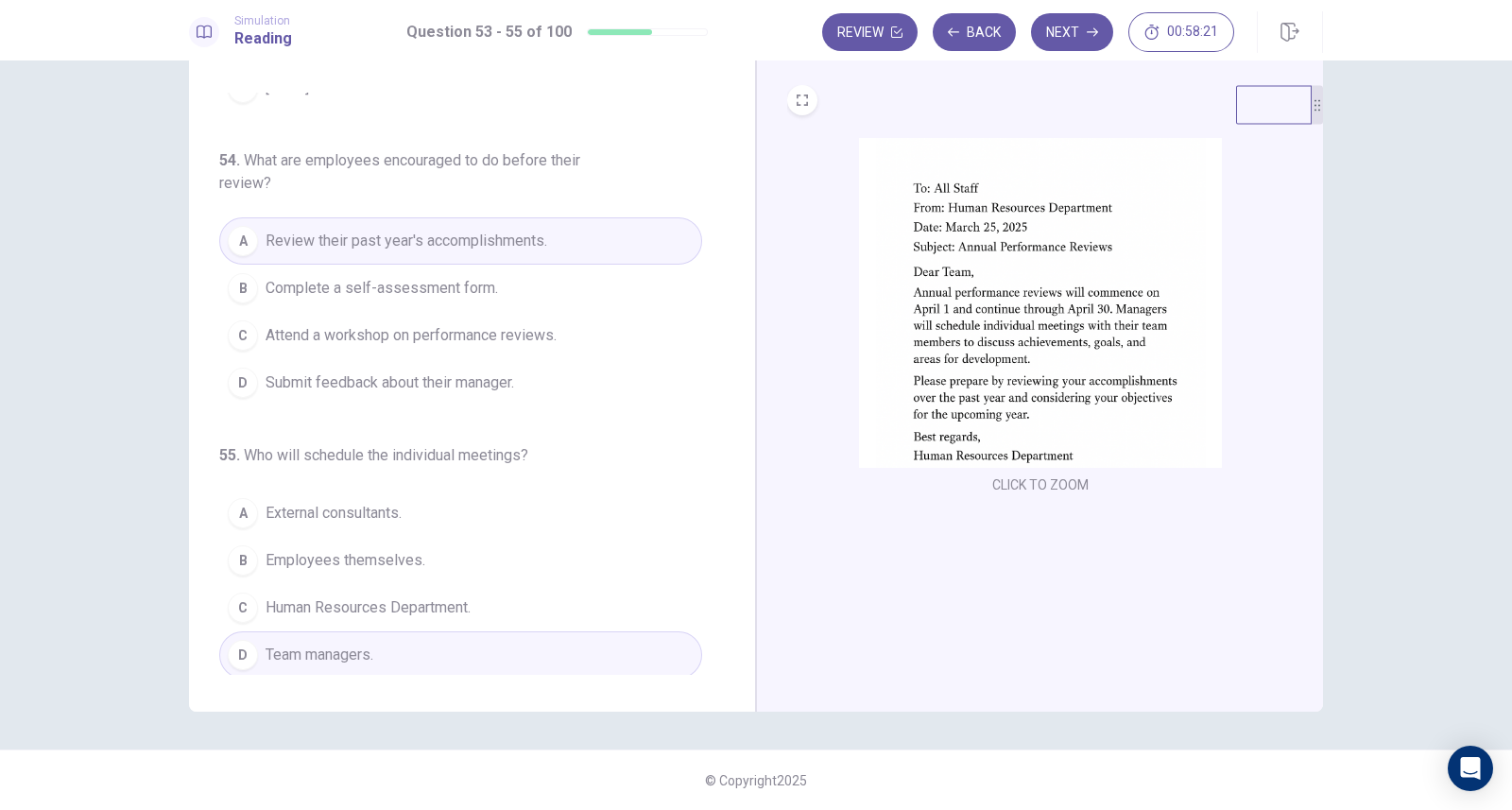 scroll, scrollTop: 0, scrollLeft: 0, axis: both 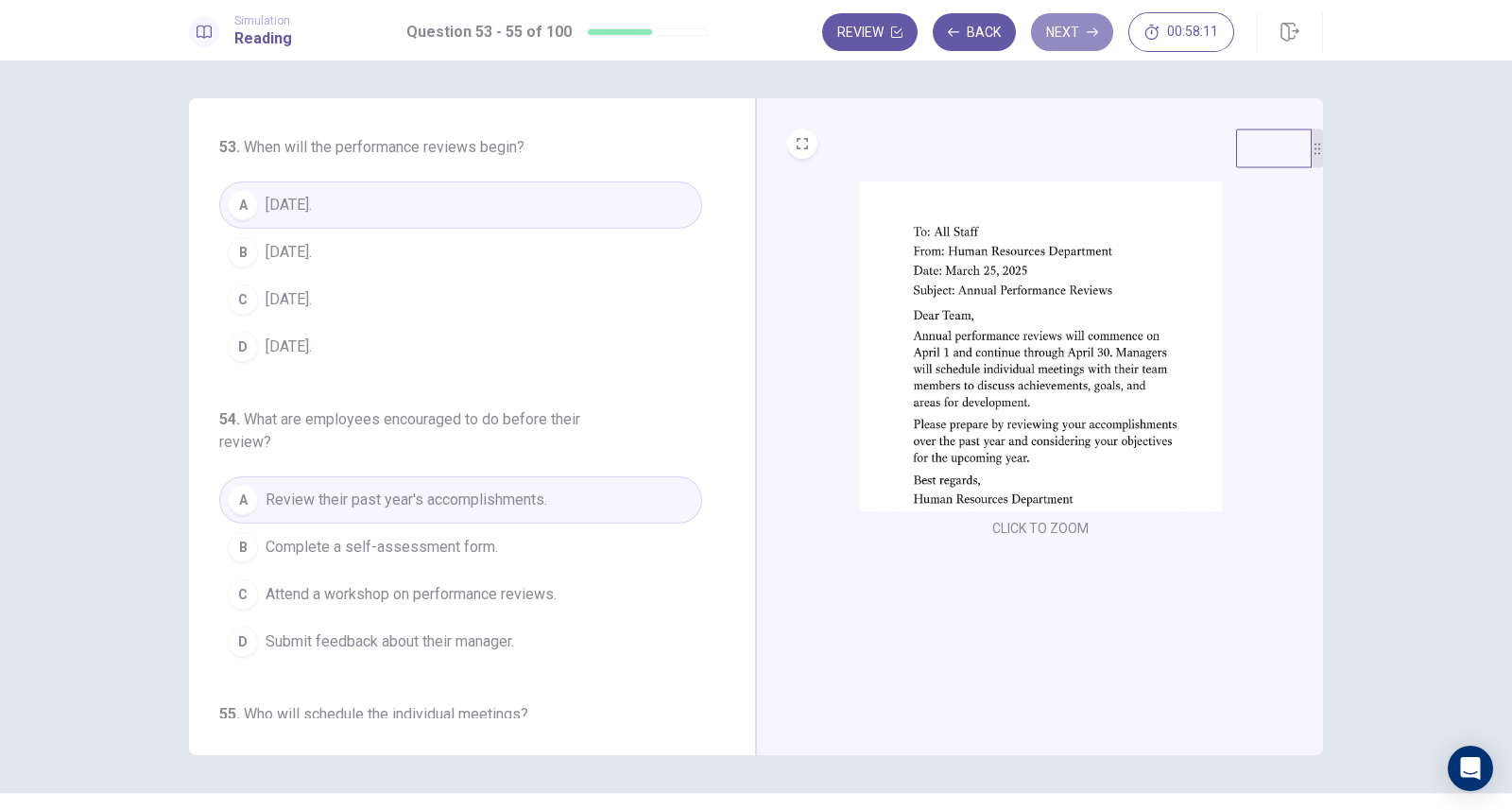 click on "Next" at bounding box center [1072, 32] 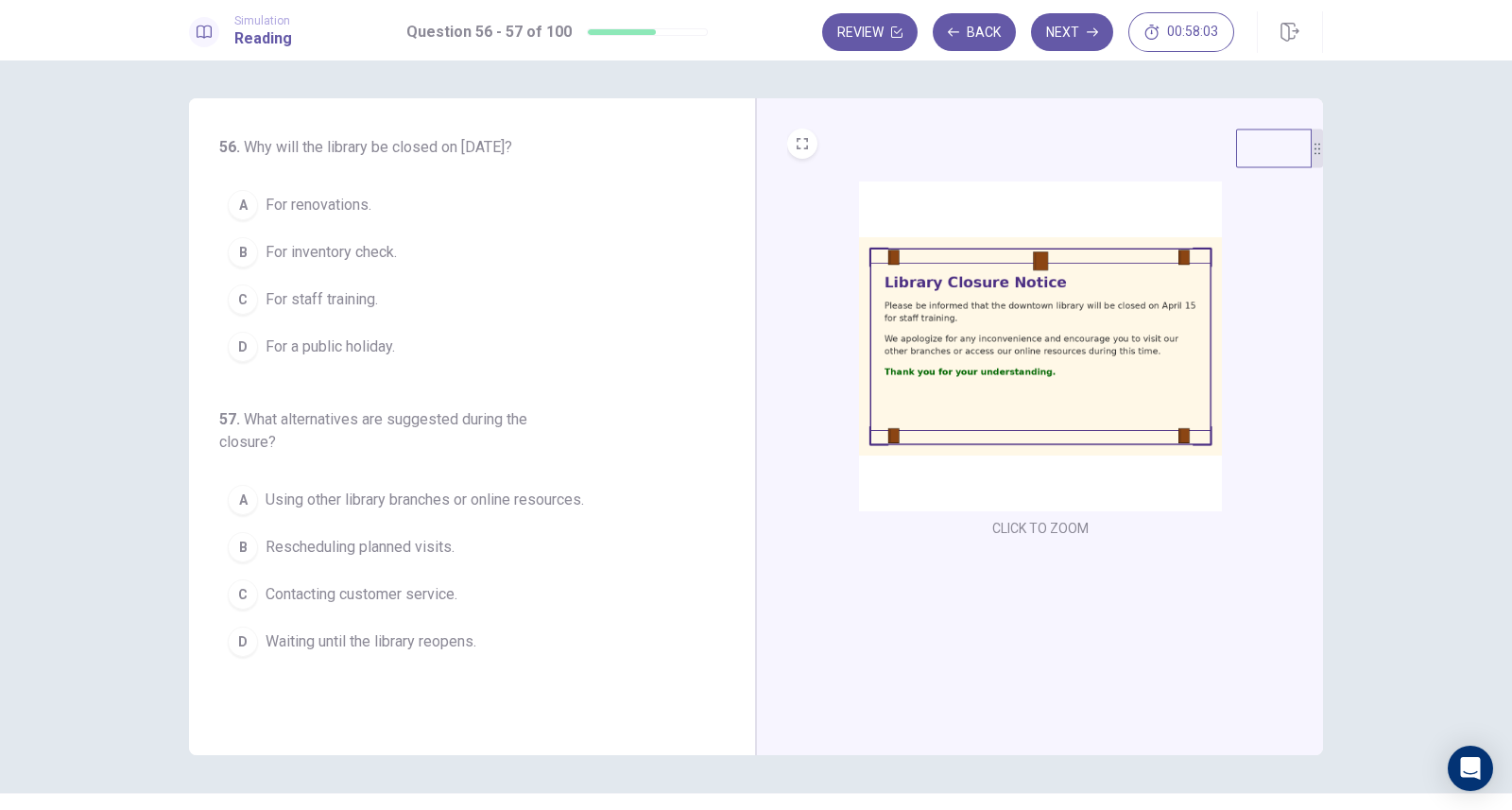 click at bounding box center [1040, 346] 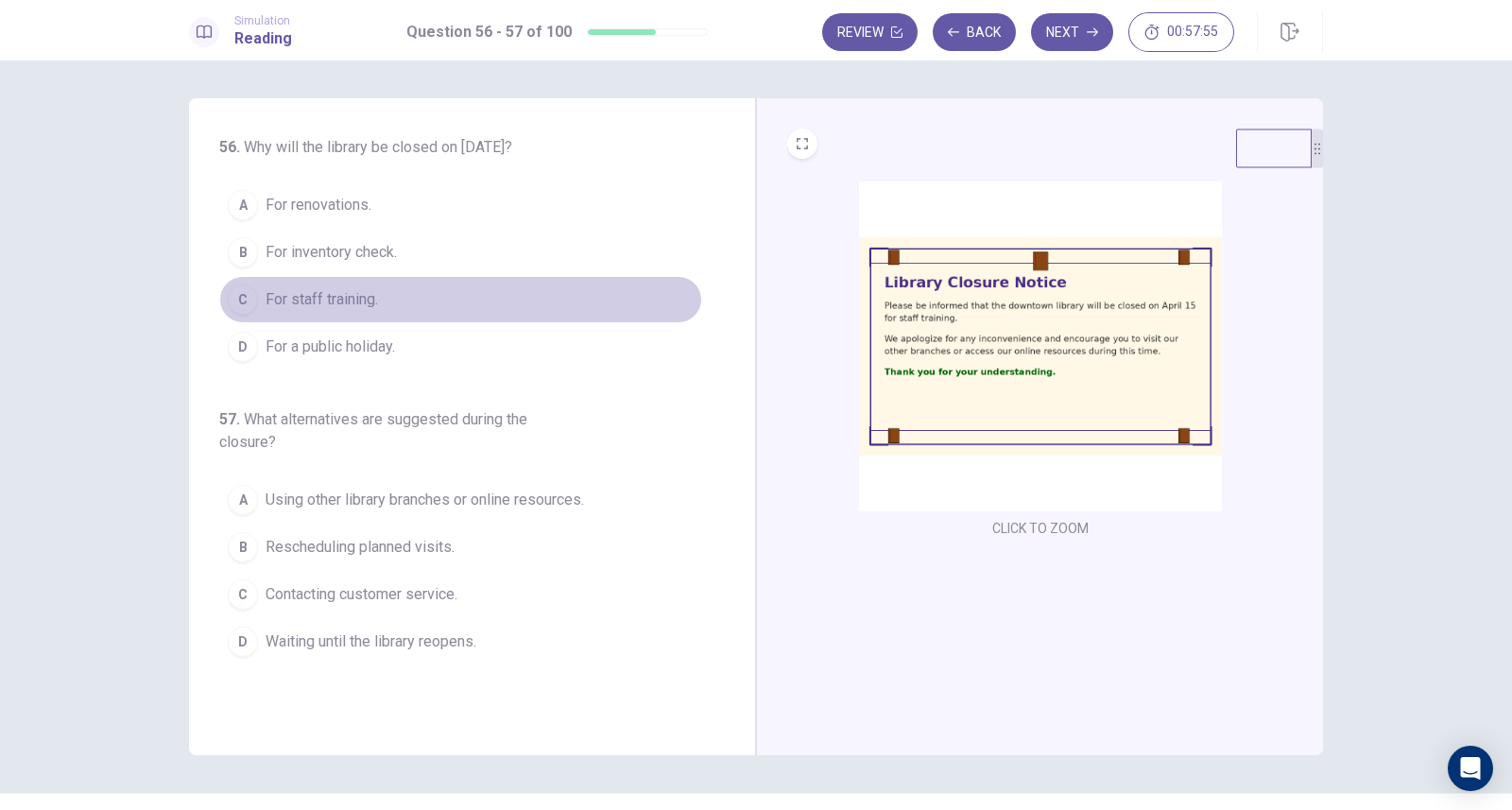 click on "For staff training." at bounding box center [321, 300] 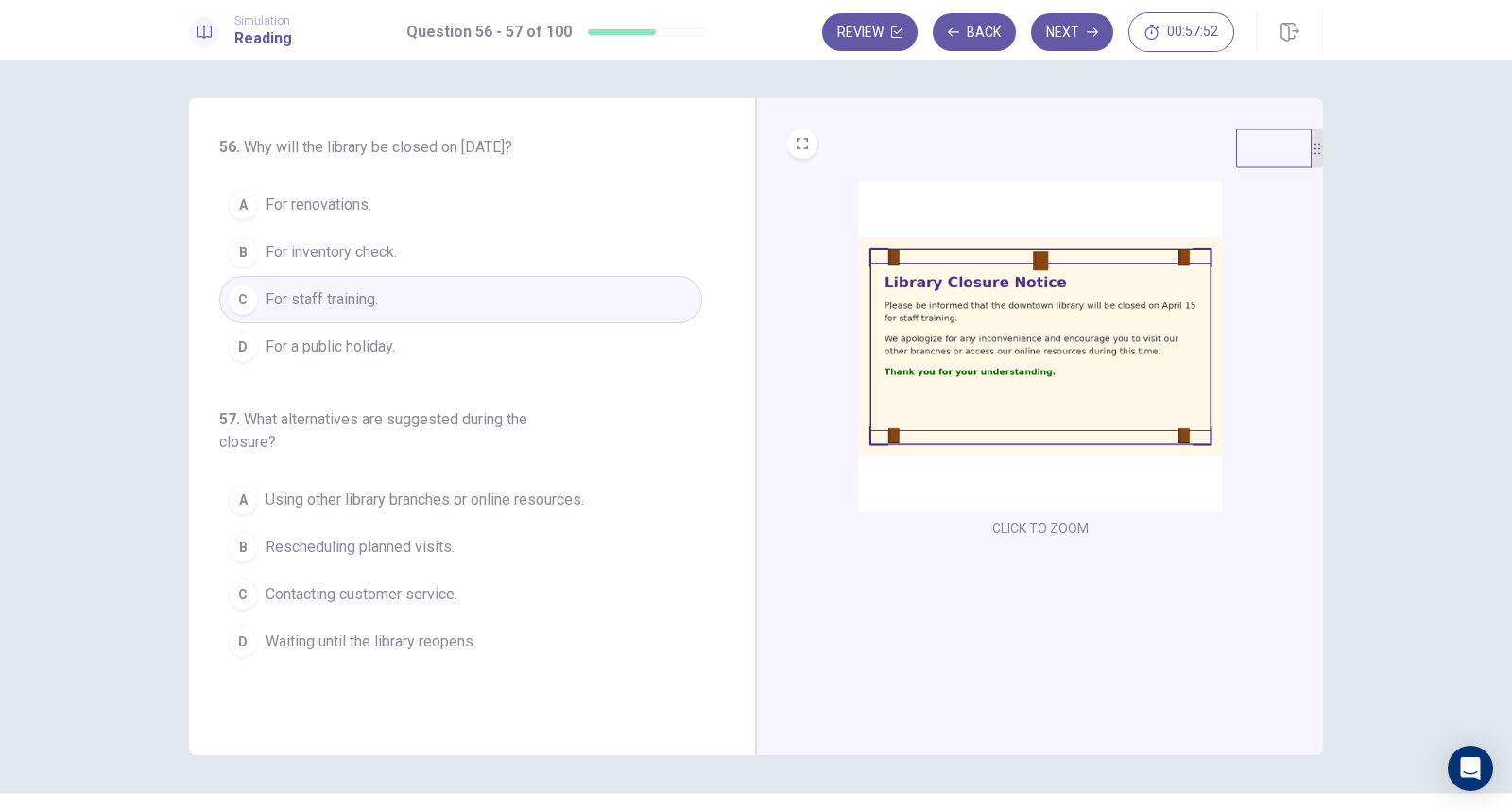 click at bounding box center [1040, 346] 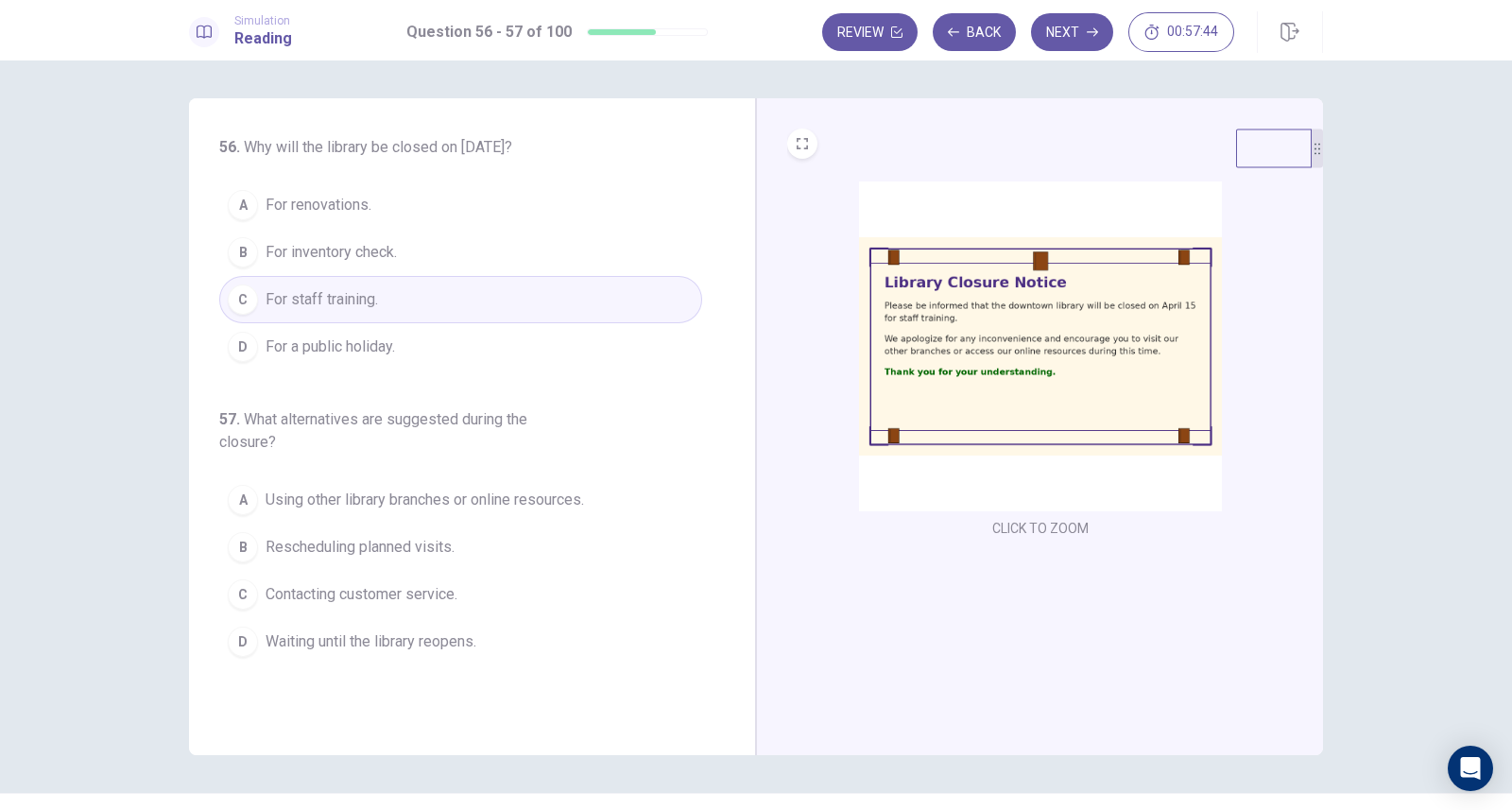 scroll, scrollTop: 40, scrollLeft: 0, axis: vertical 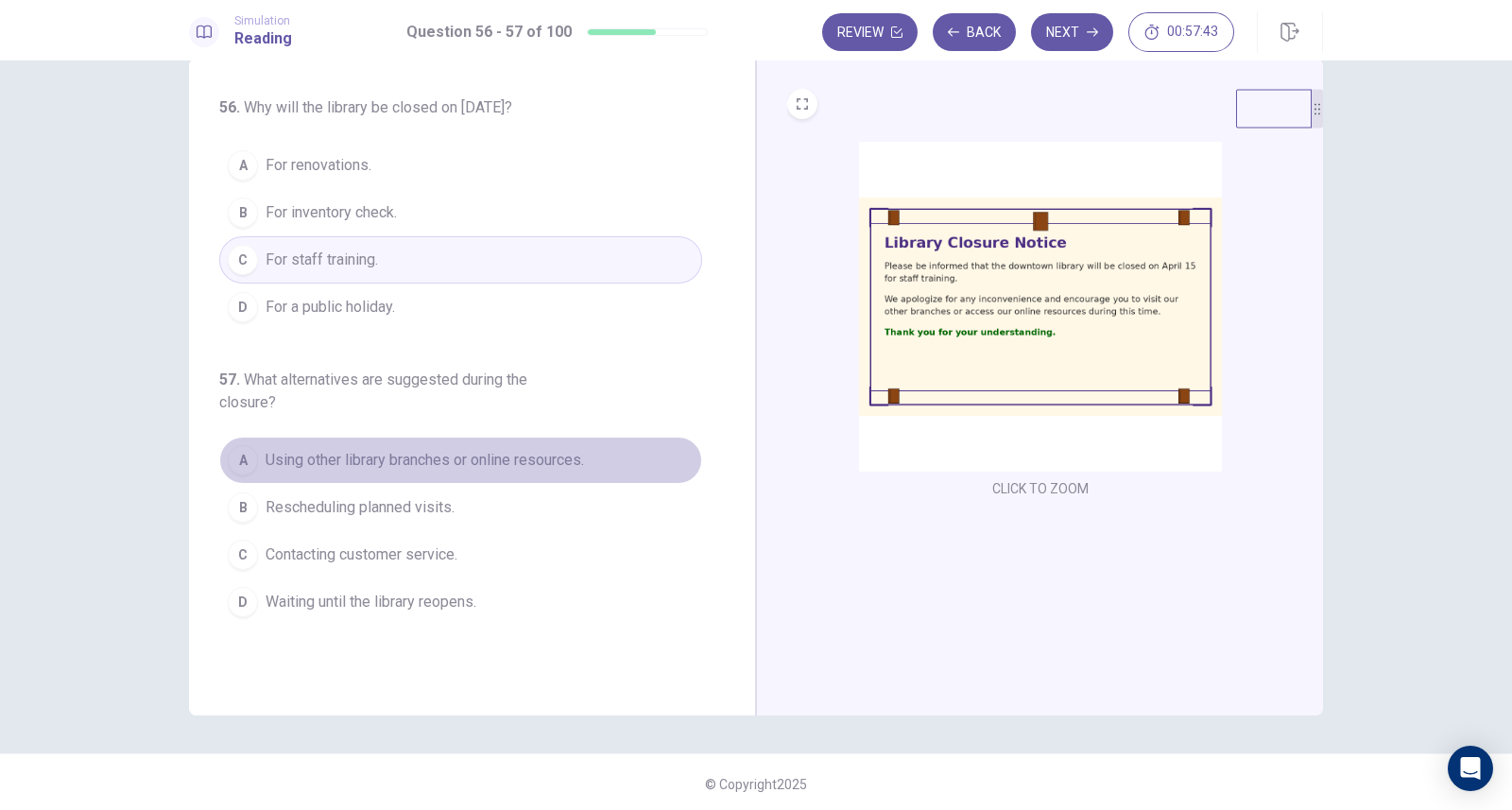 click on "Using other library branches or online resources." at bounding box center (424, 460) 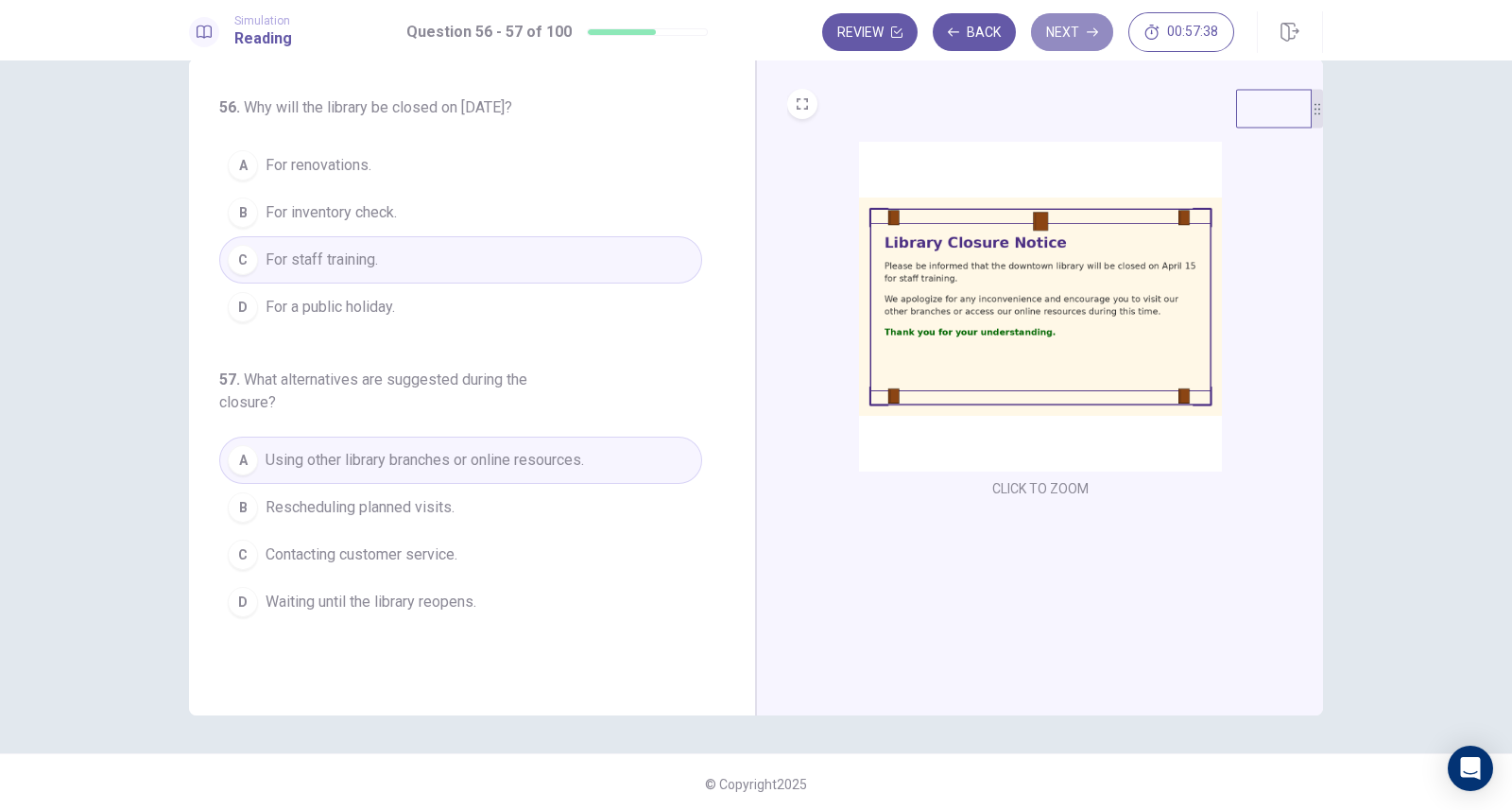 click on "Next" at bounding box center (1072, 32) 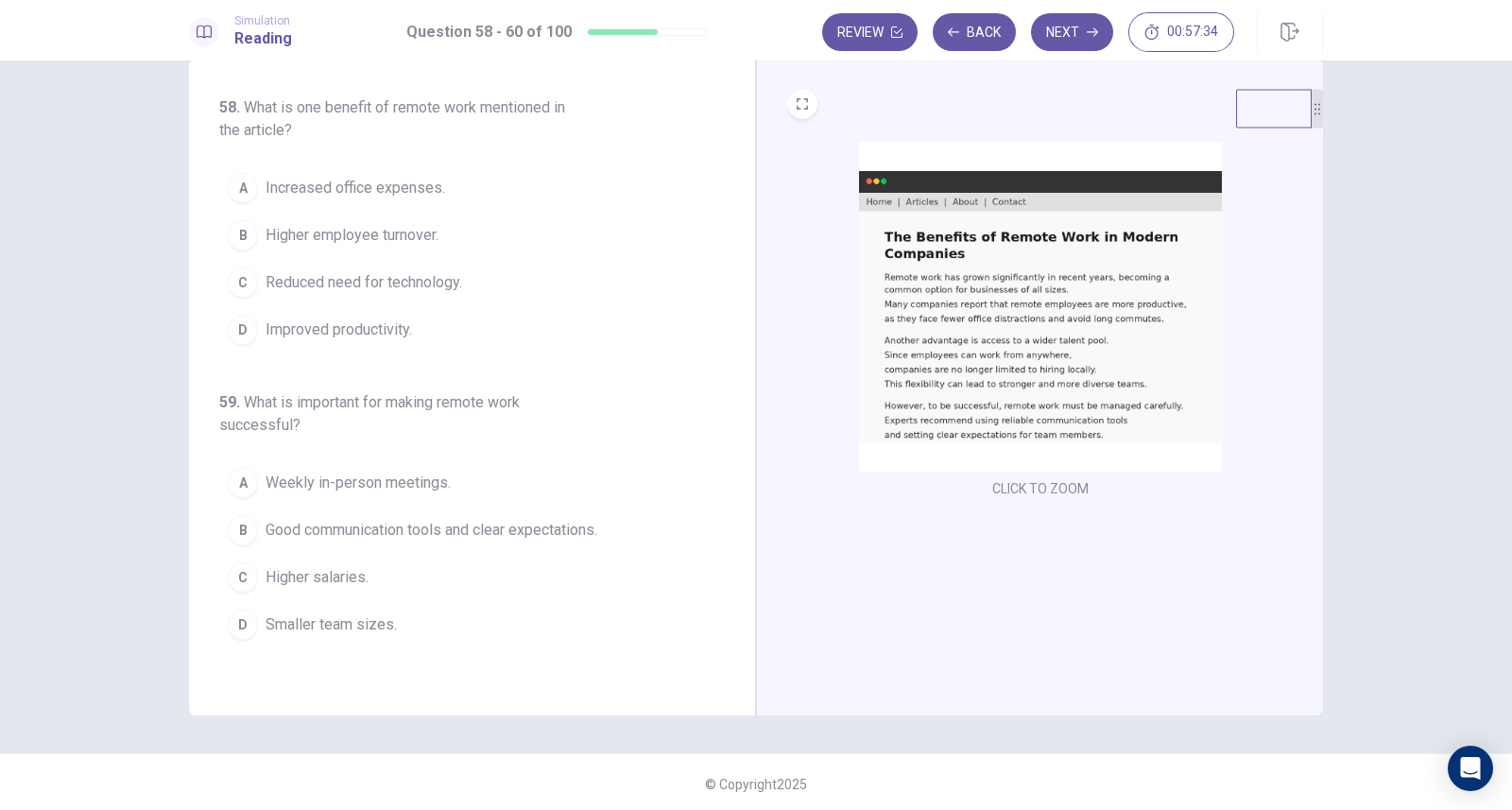 scroll, scrollTop: 0, scrollLeft: 0, axis: both 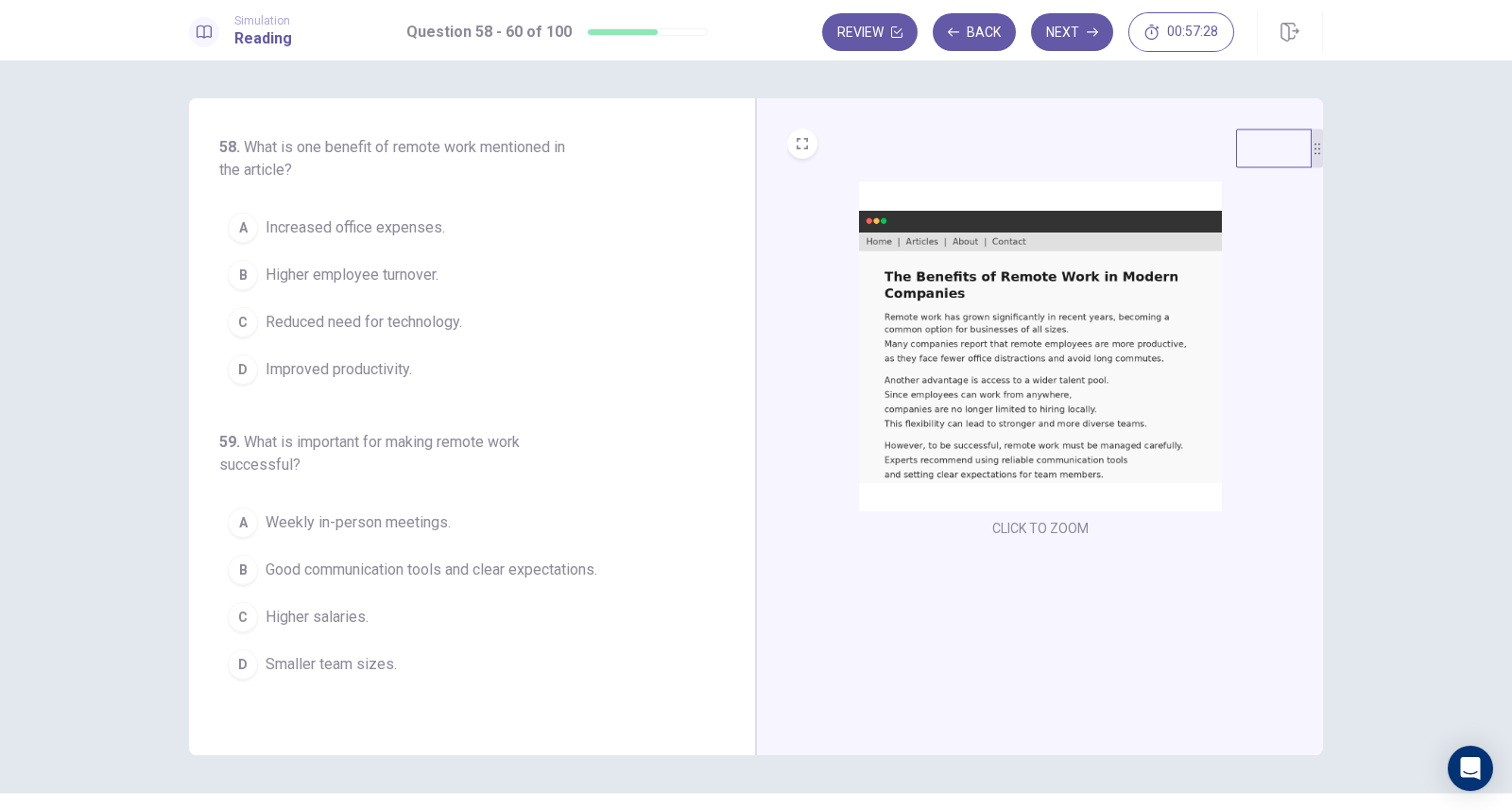 click at bounding box center (1040, 346) 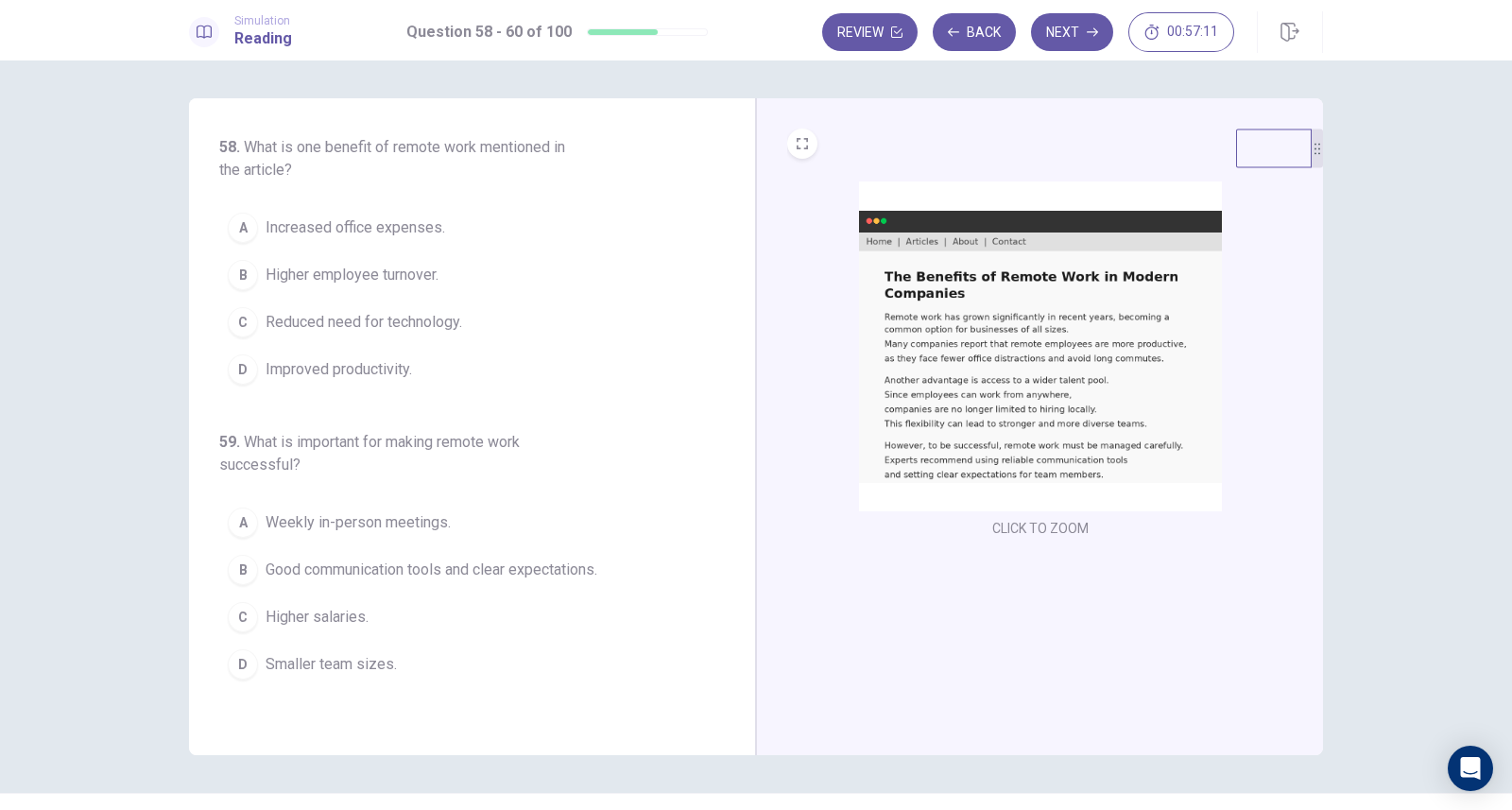 click at bounding box center [1040, 346] 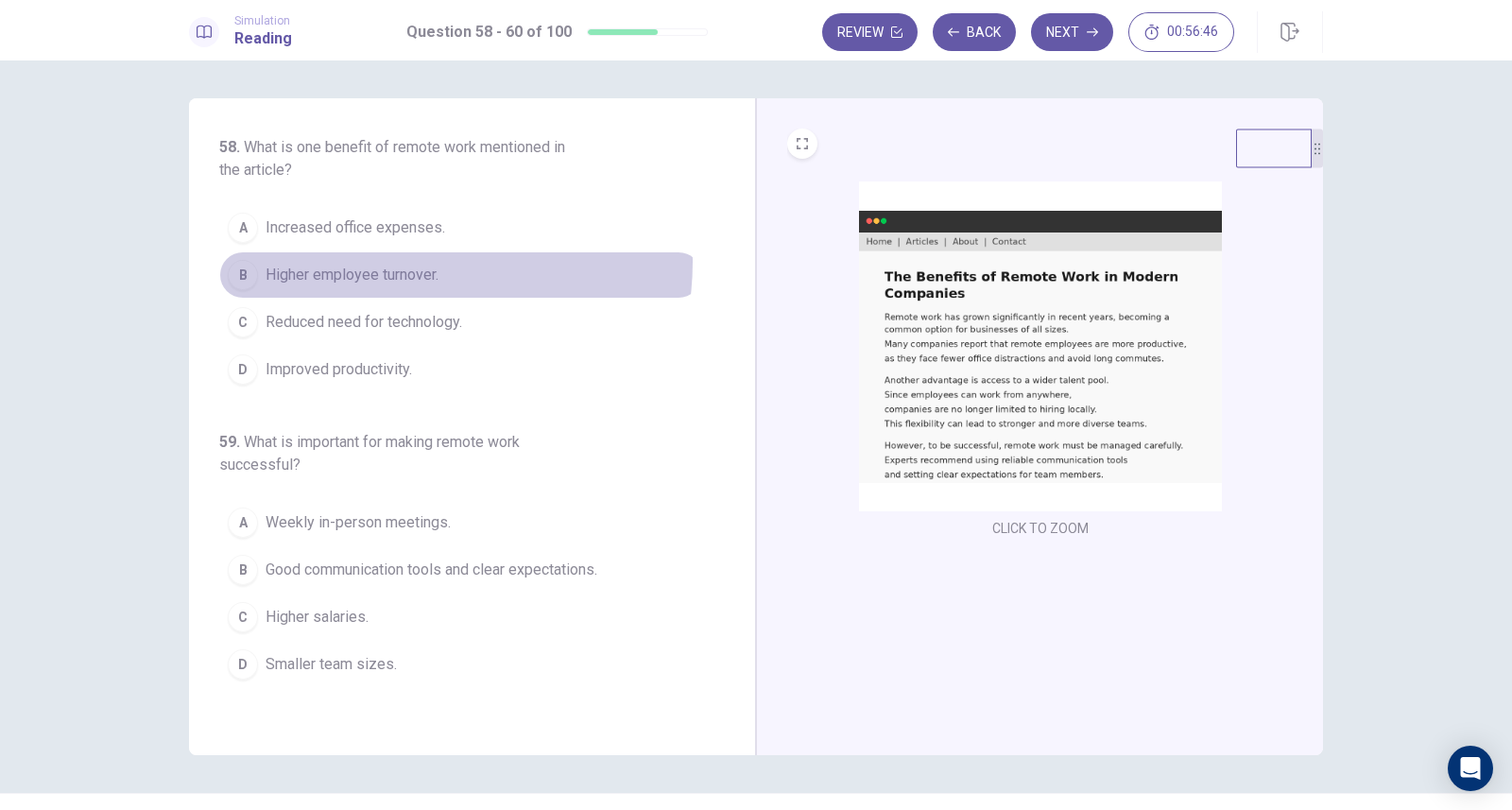 click on "B Higher employee turnover." at bounding box center (460, 275) 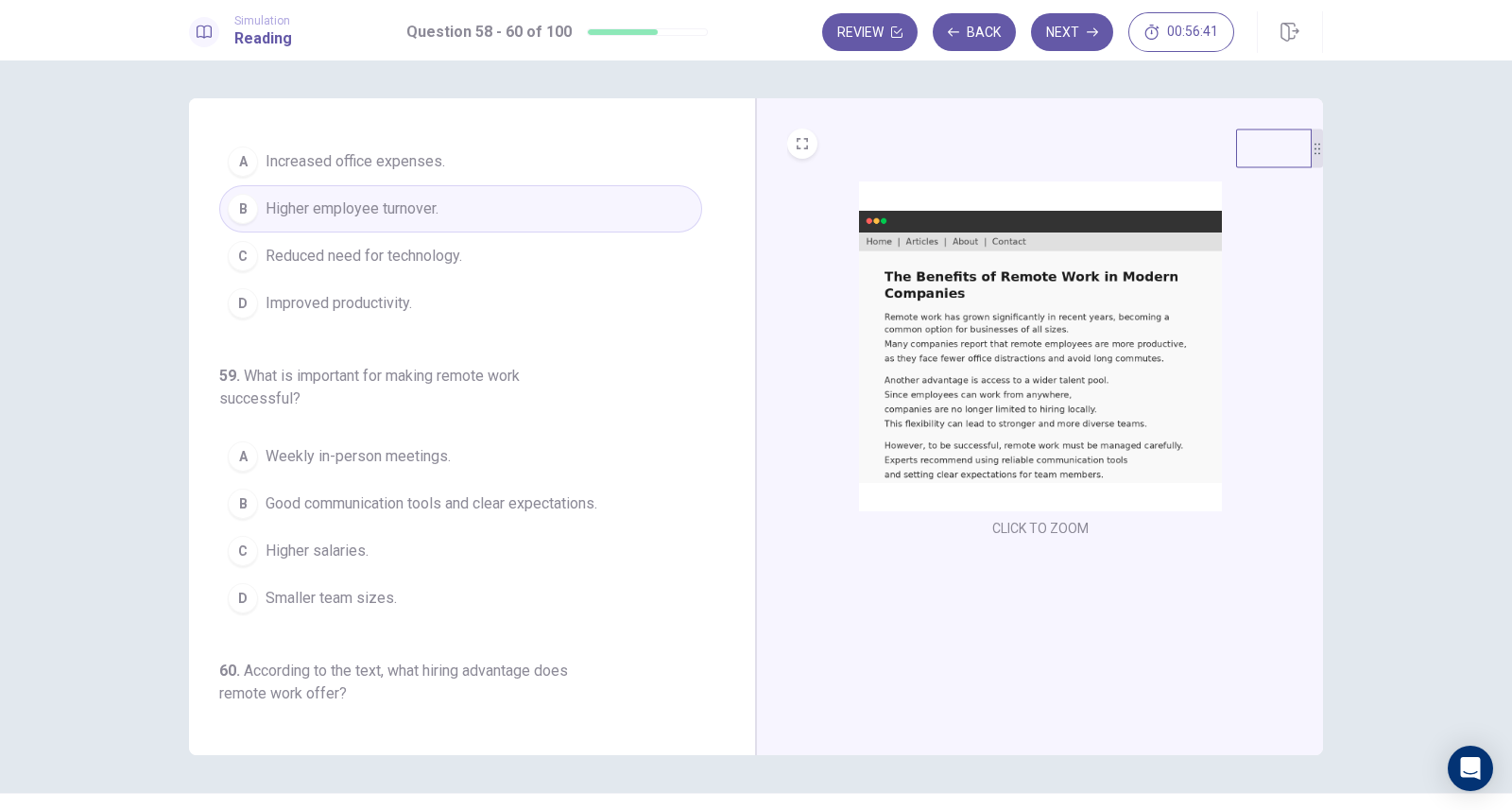 scroll, scrollTop: 81, scrollLeft: 0, axis: vertical 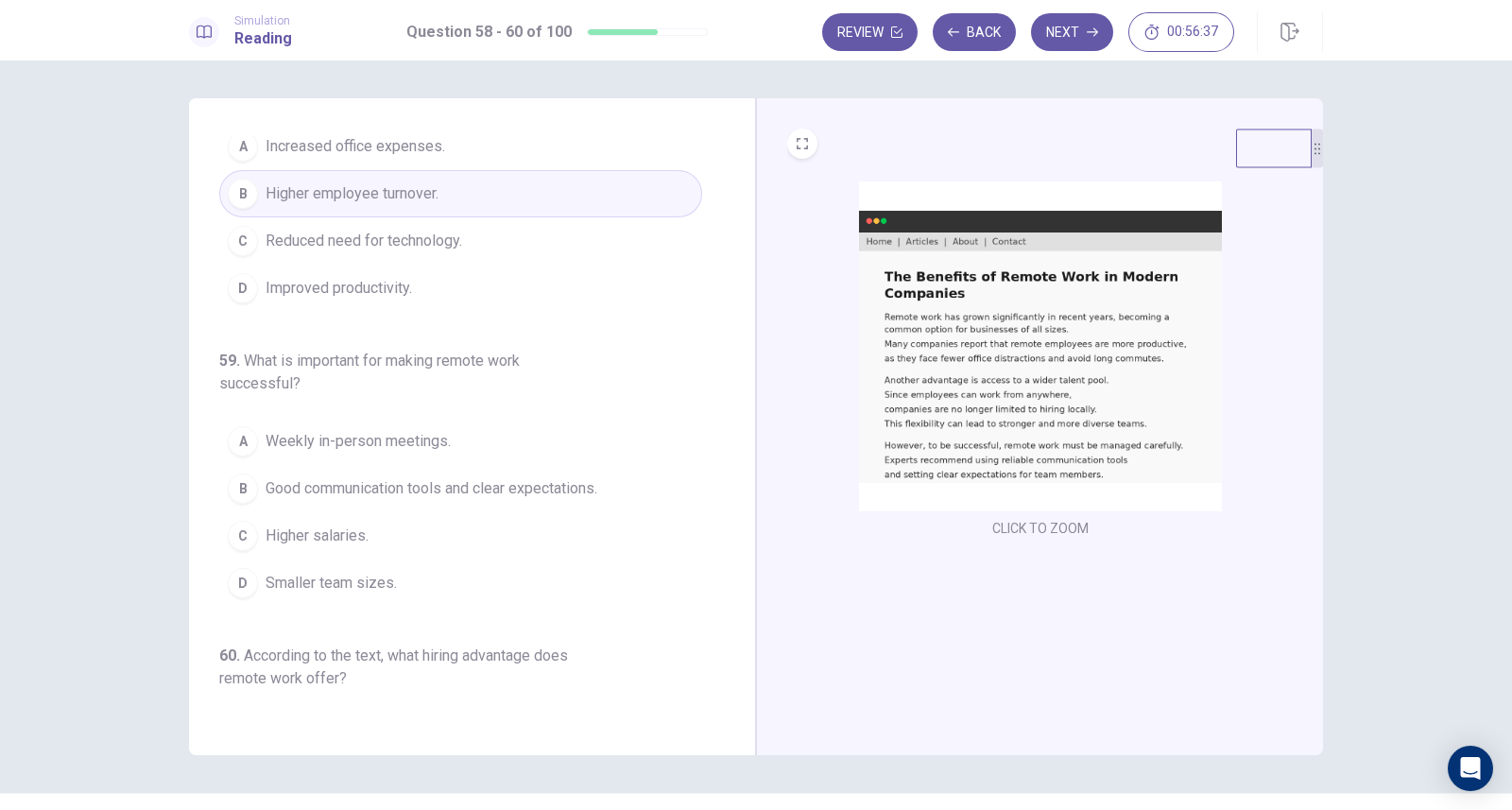 click at bounding box center [1040, 346] 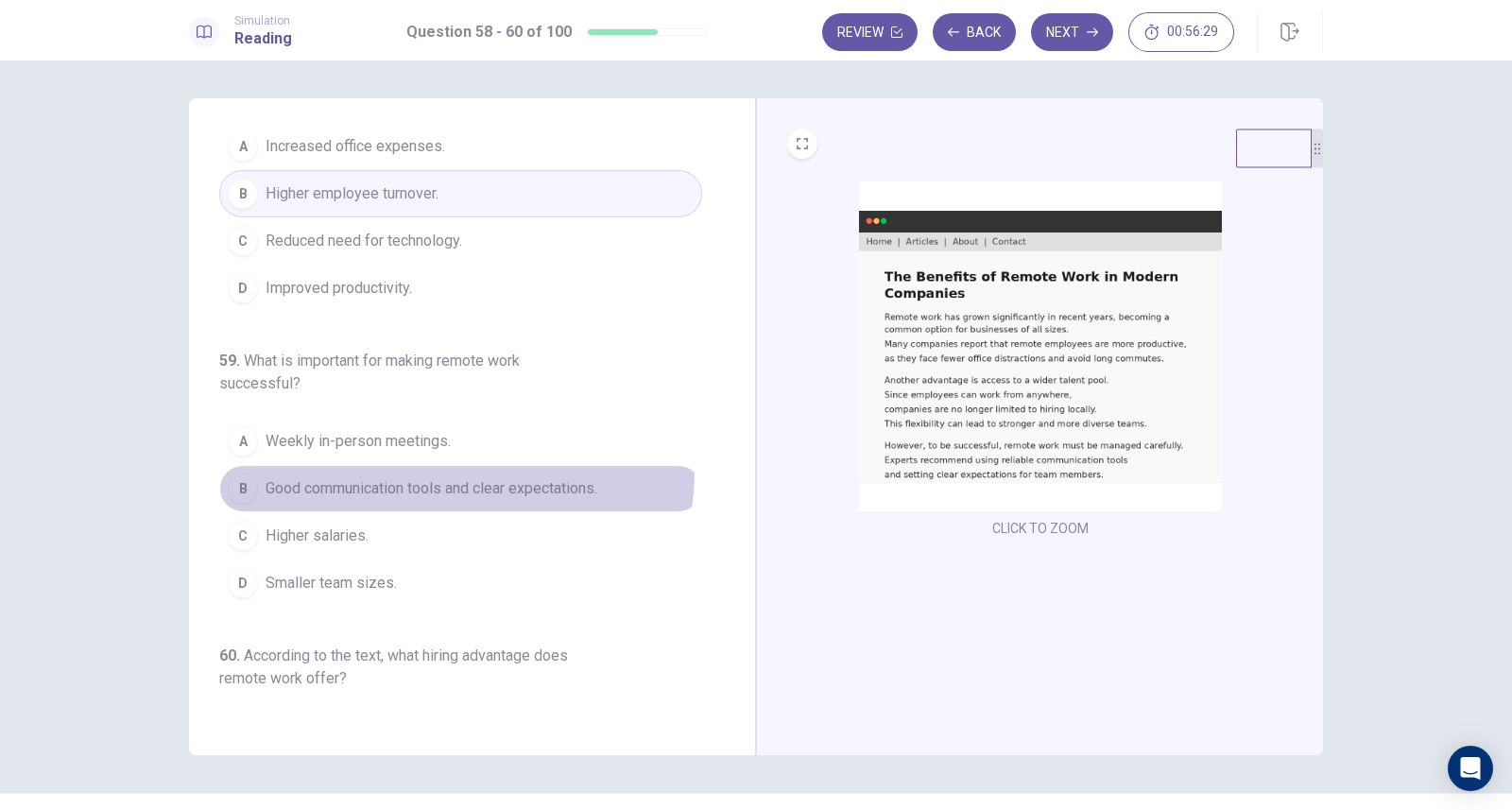 click on "B Good communication tools and clear expectations." at bounding box center (460, 489) 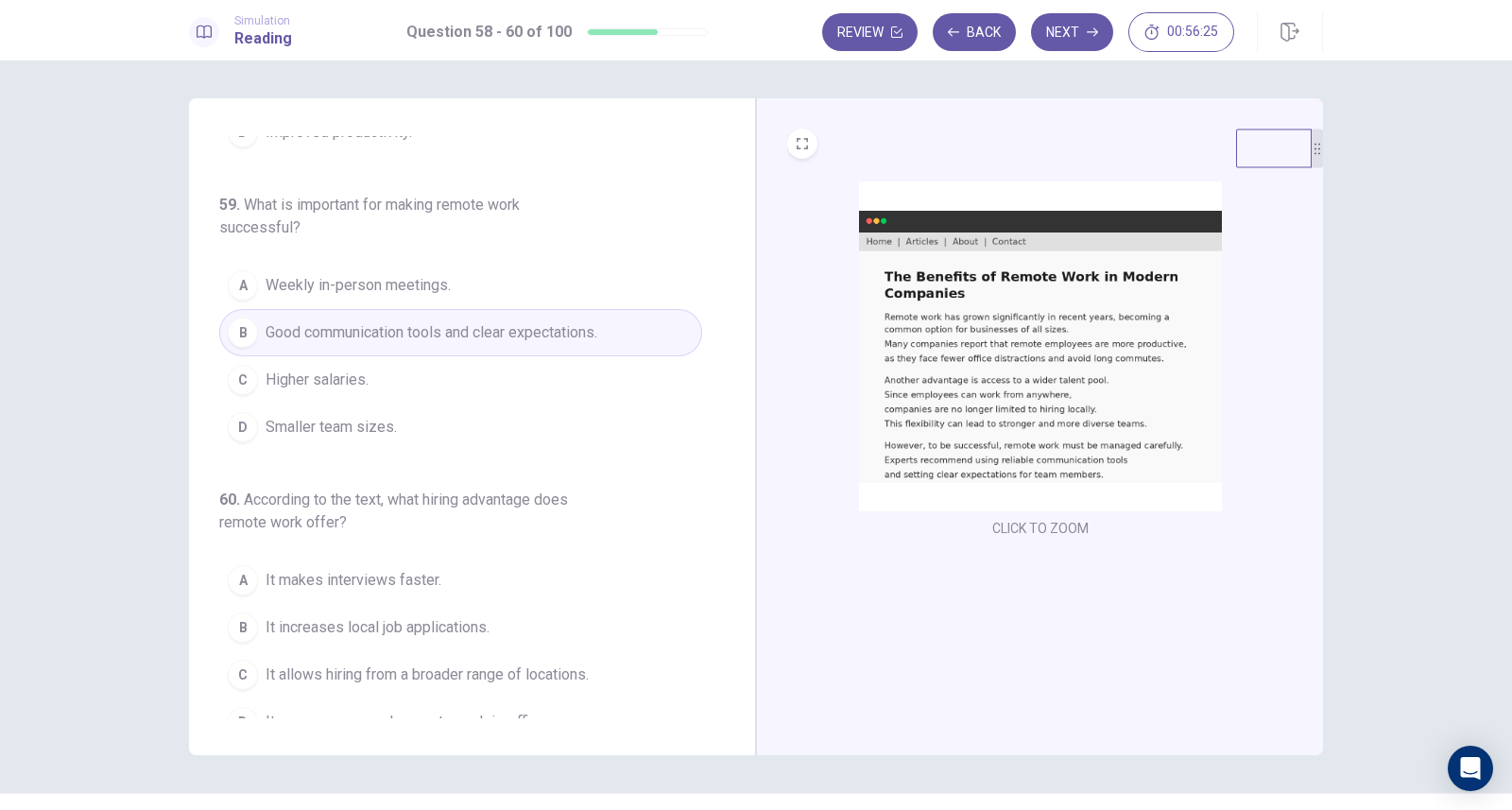 scroll, scrollTop: 261, scrollLeft: 0, axis: vertical 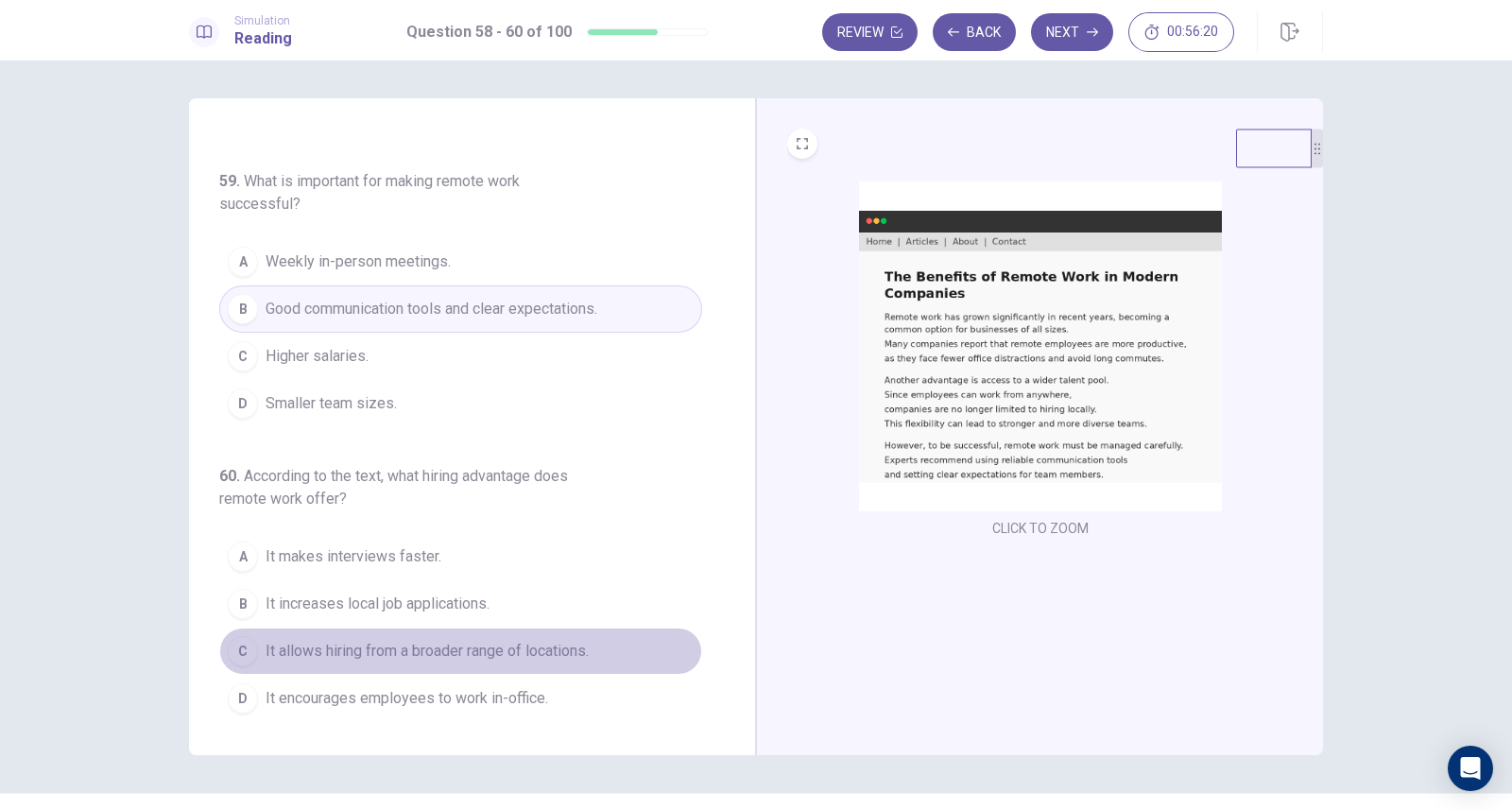 click on "It allows hiring from a broader range of locations." at bounding box center [427, 651] 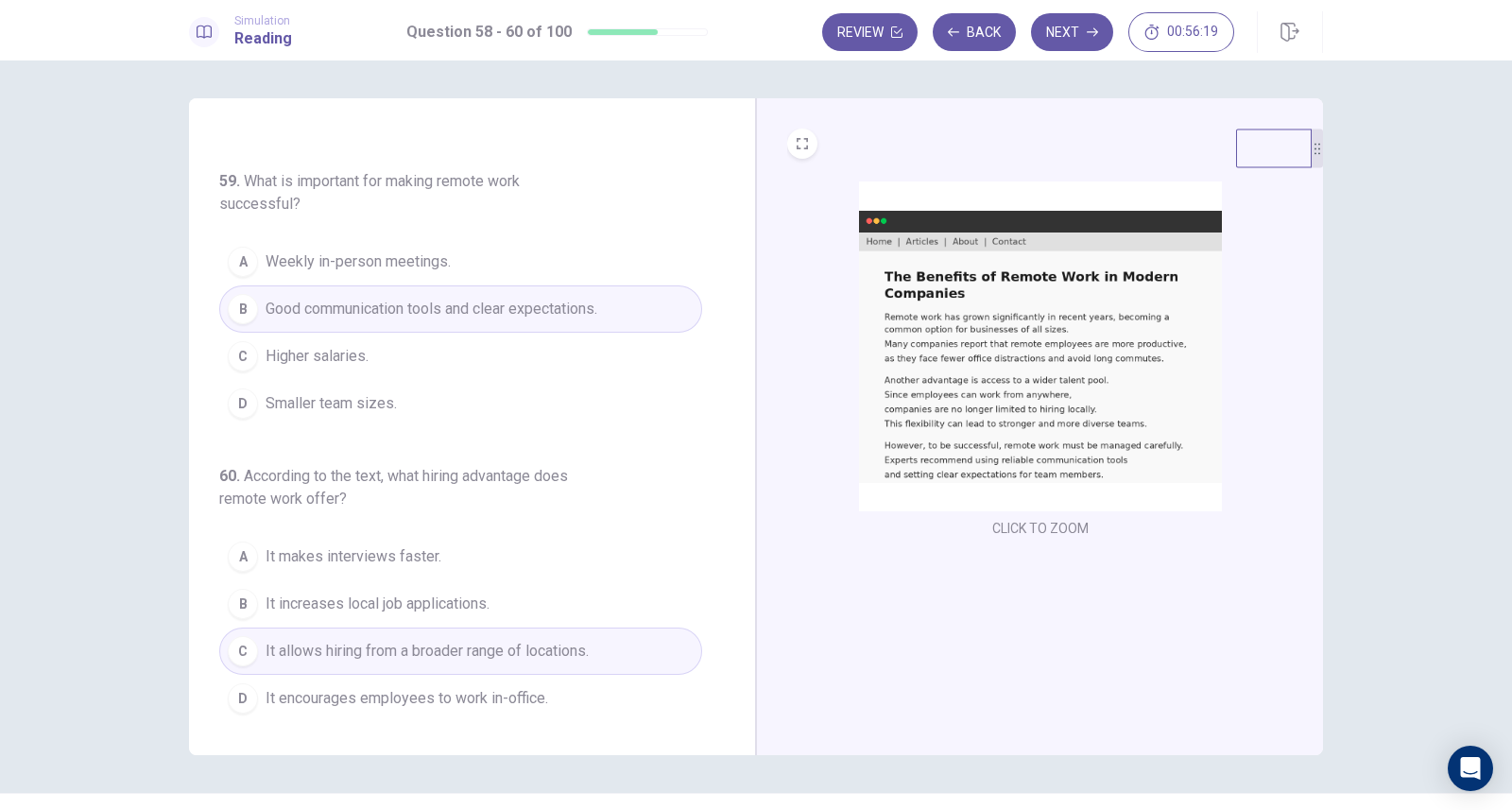 scroll, scrollTop: 43, scrollLeft: 0, axis: vertical 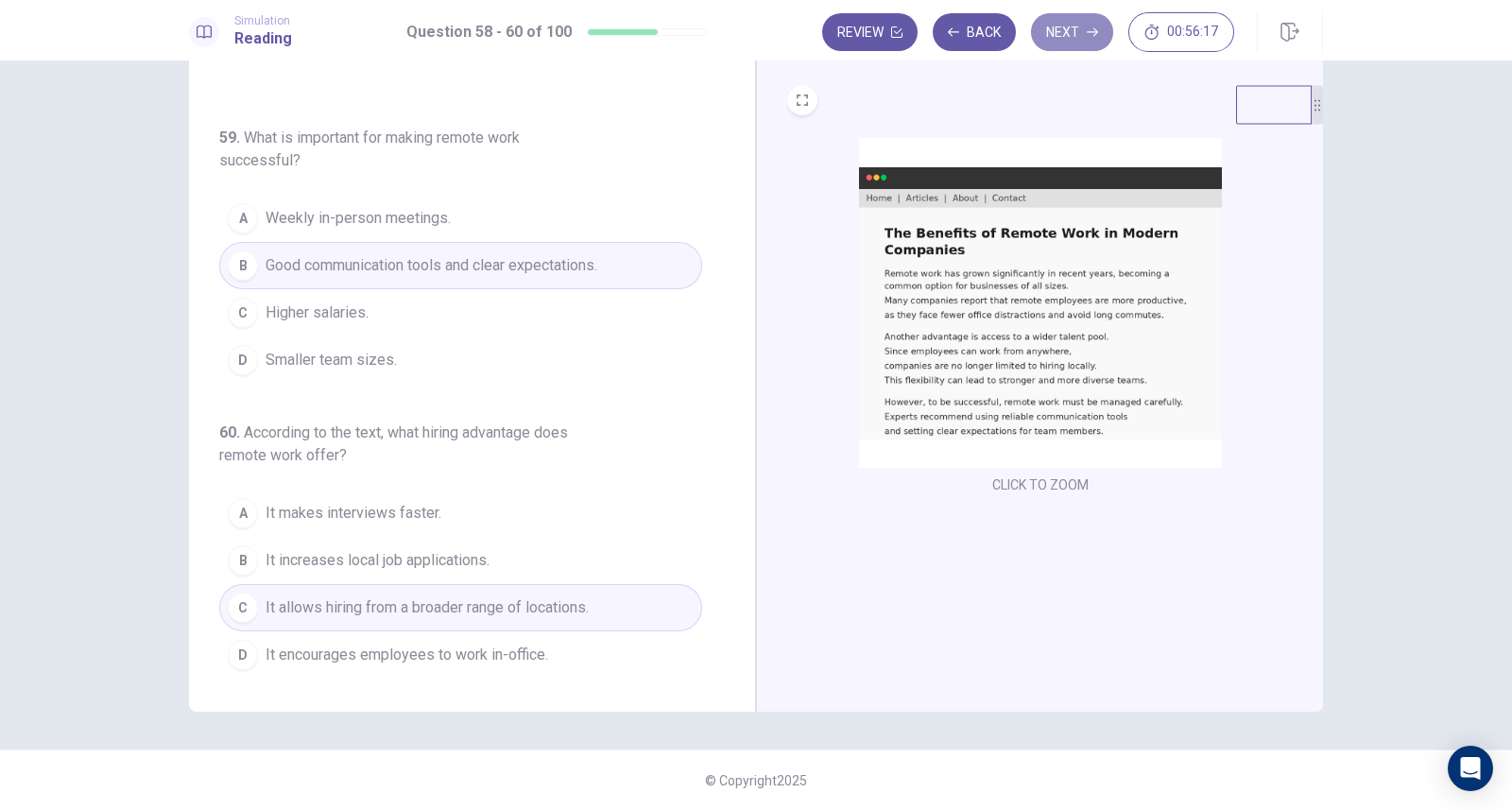 click on "Next" at bounding box center (1072, 32) 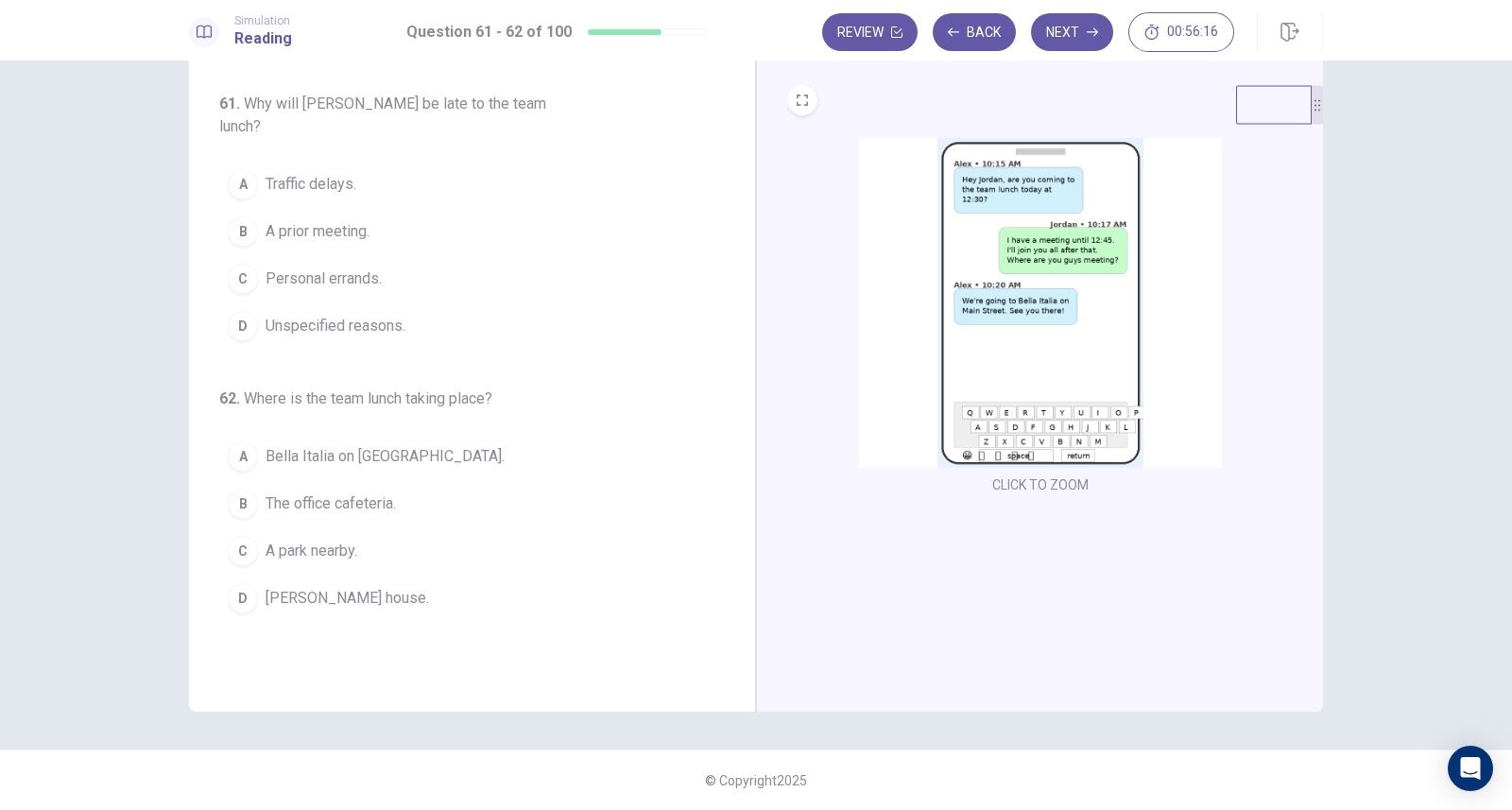 scroll, scrollTop: 0, scrollLeft: 0, axis: both 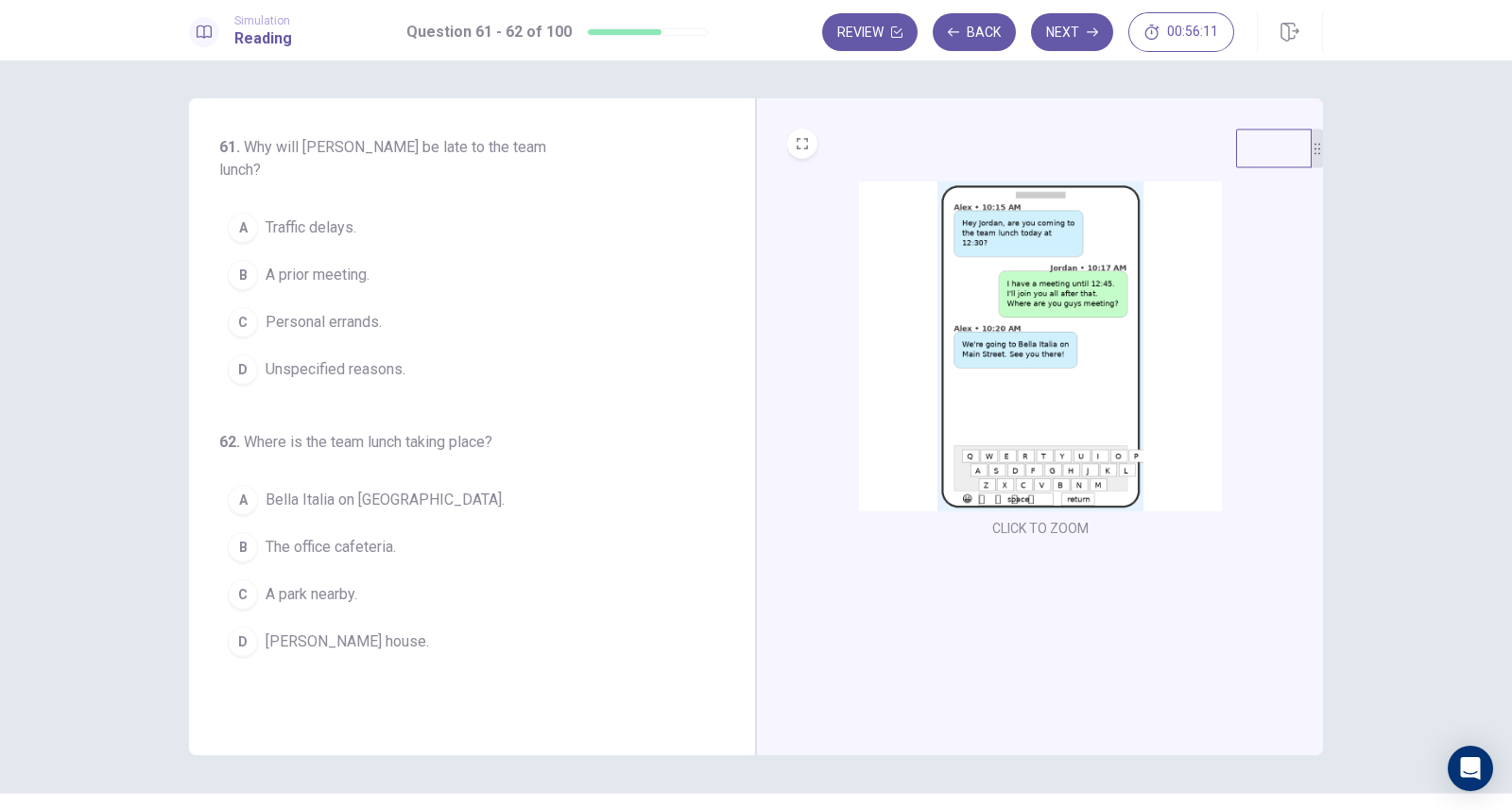 click at bounding box center [1040, 346] 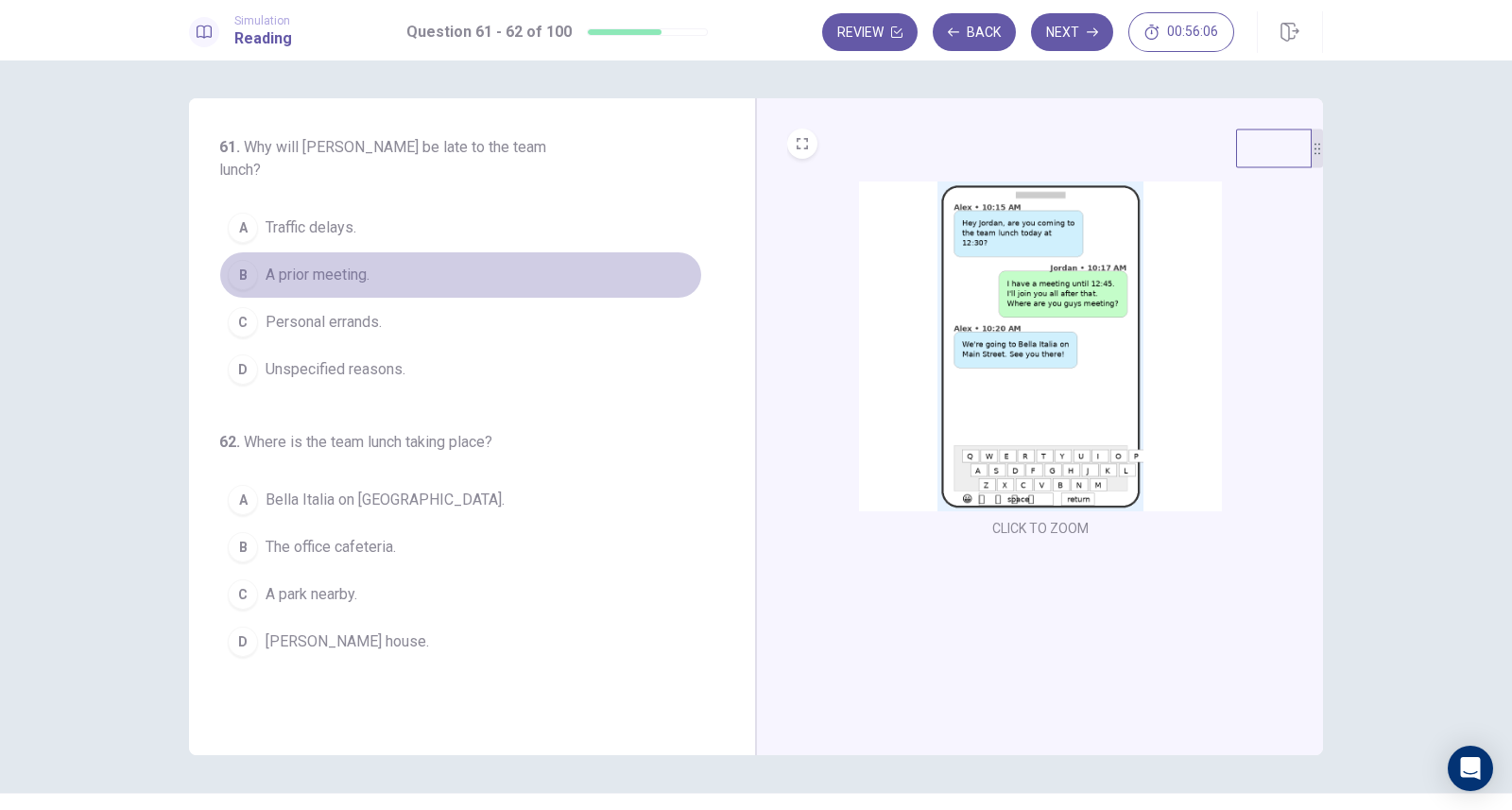 click on "A prior meeting." at bounding box center (318, 275) 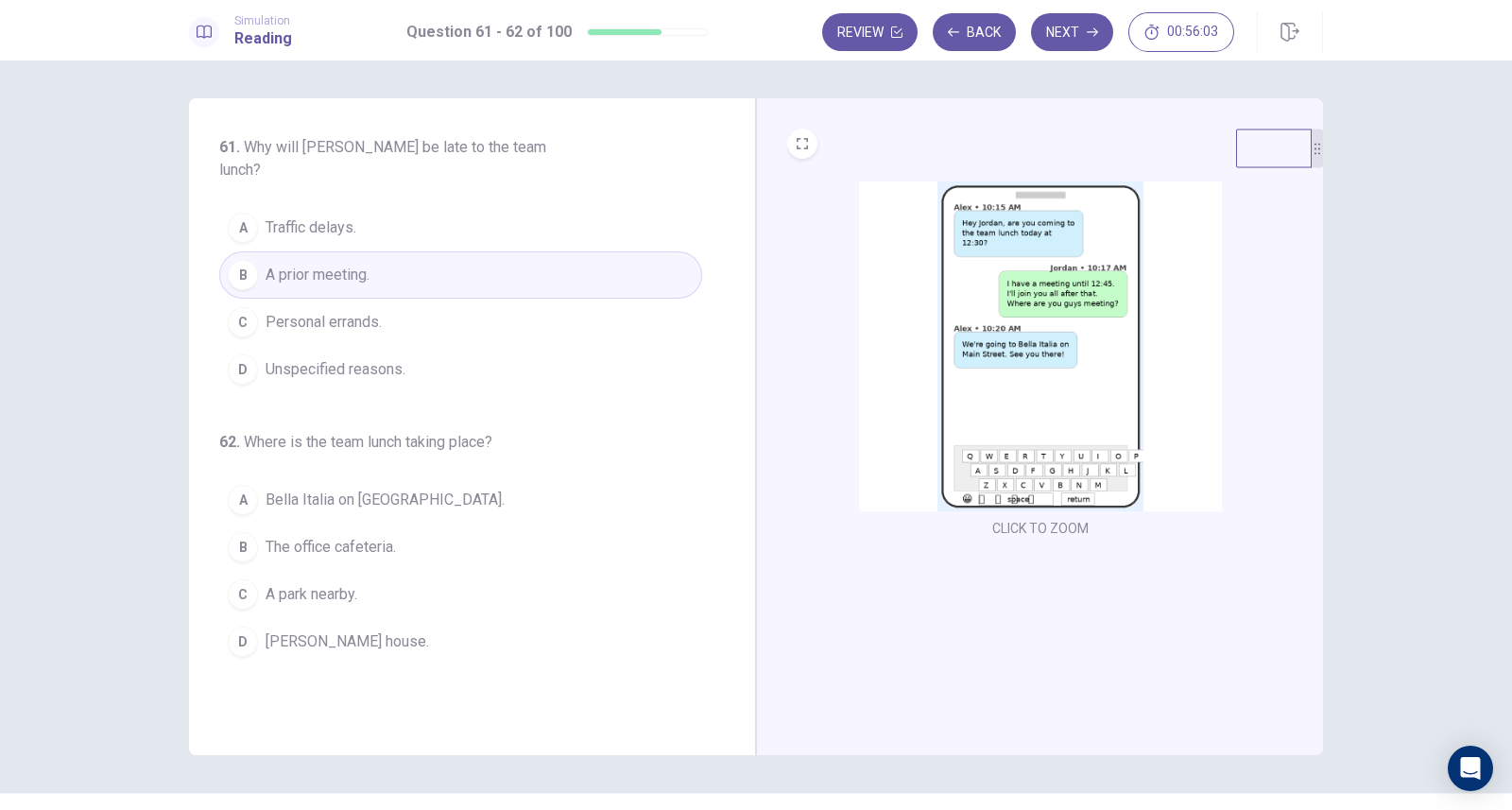 click at bounding box center [1040, 346] 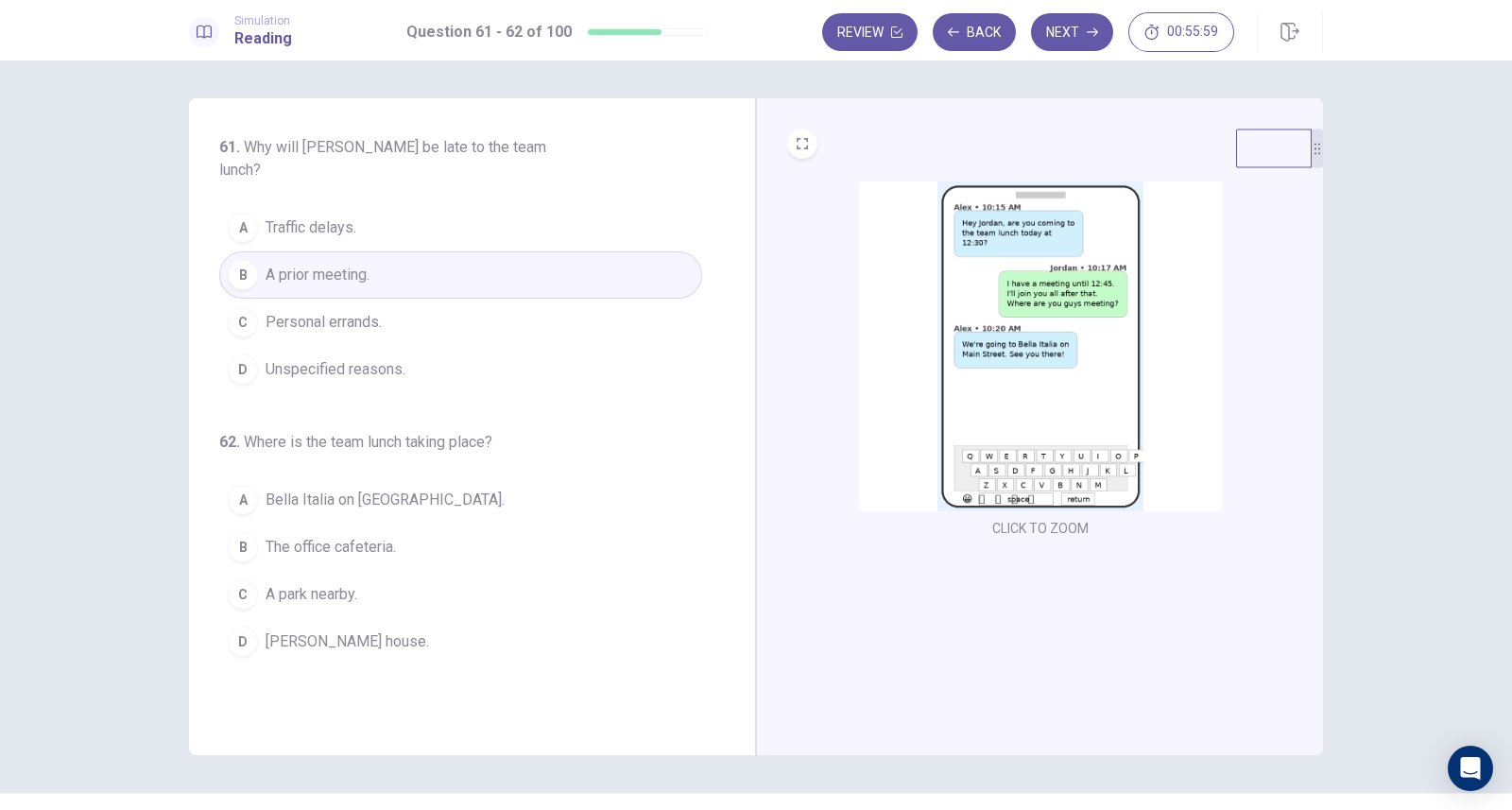 click on "Bella Italia on Main Street." at bounding box center (385, 500) 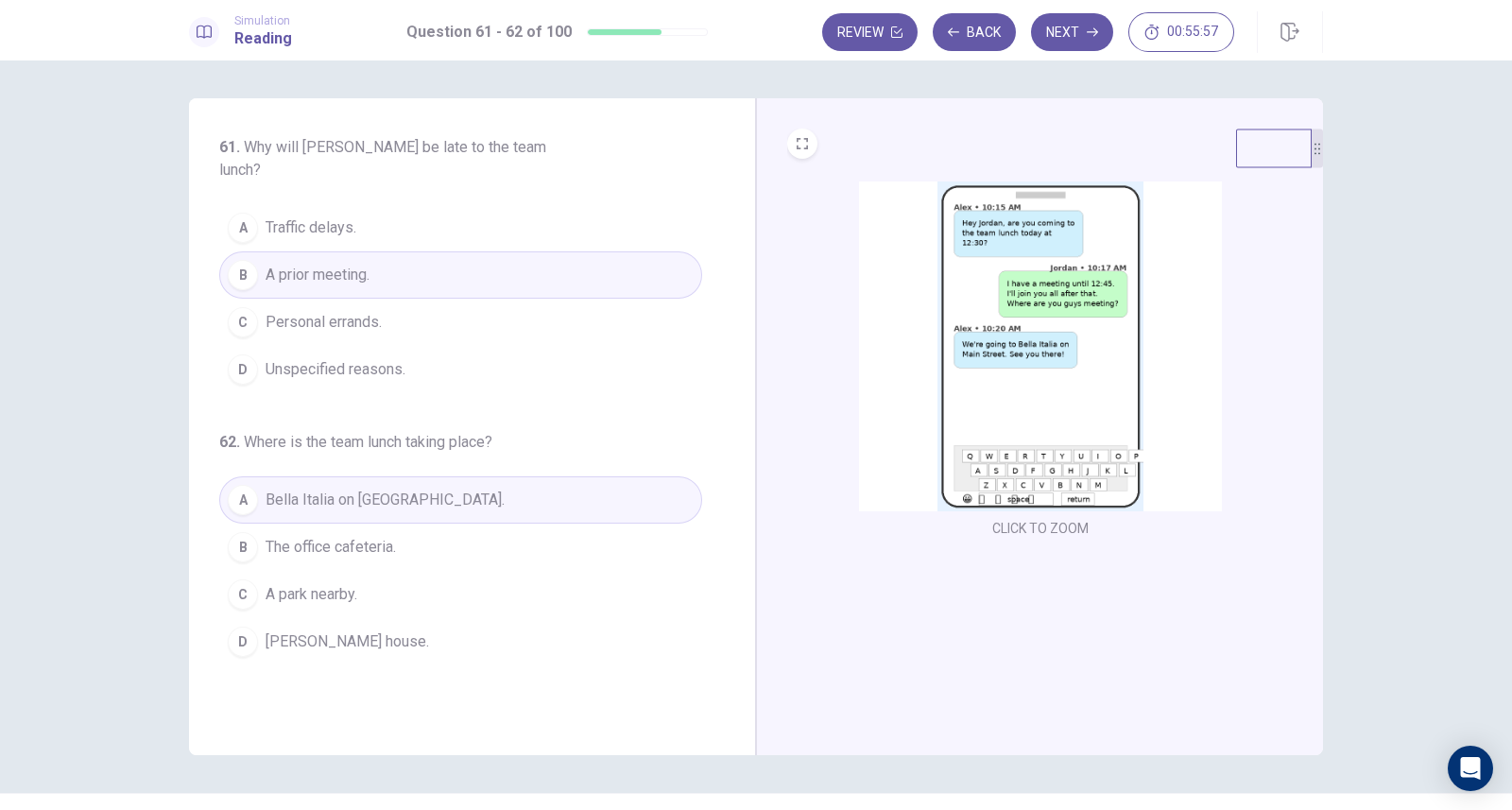 click at bounding box center (1040, 346) 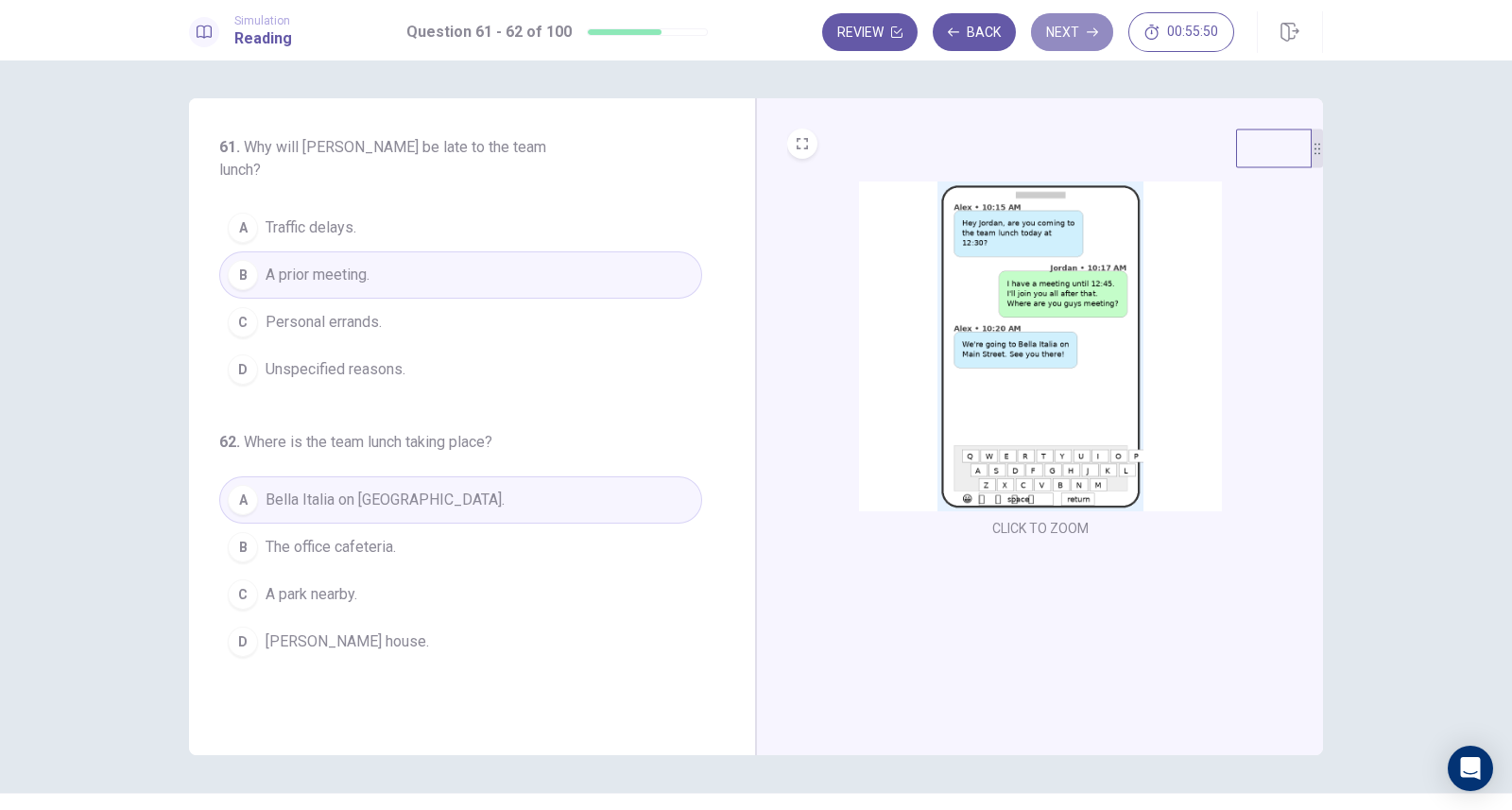 click on "Next" at bounding box center [1072, 32] 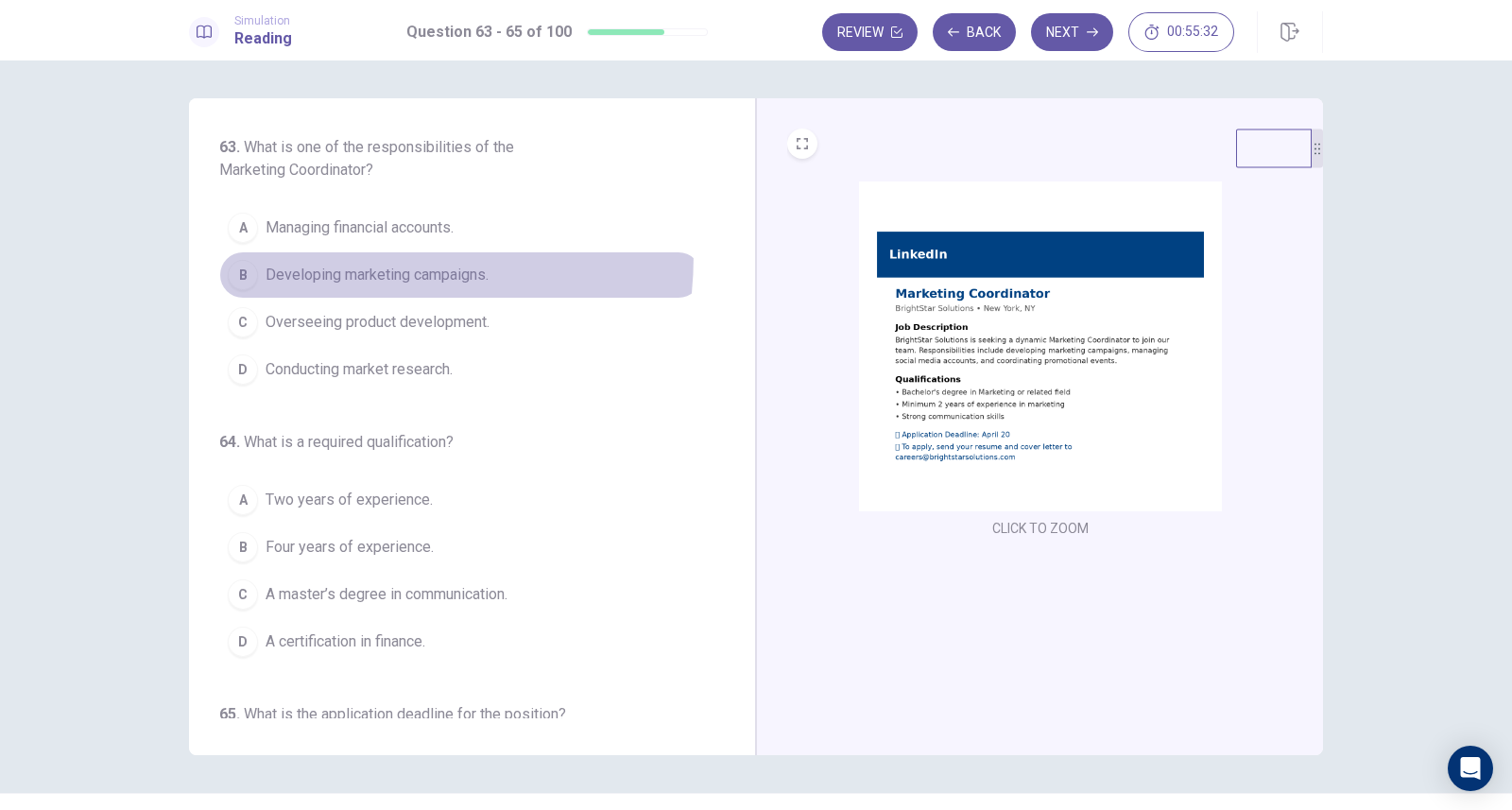 click on "B Developing marketing campaigns." at bounding box center (460, 275) 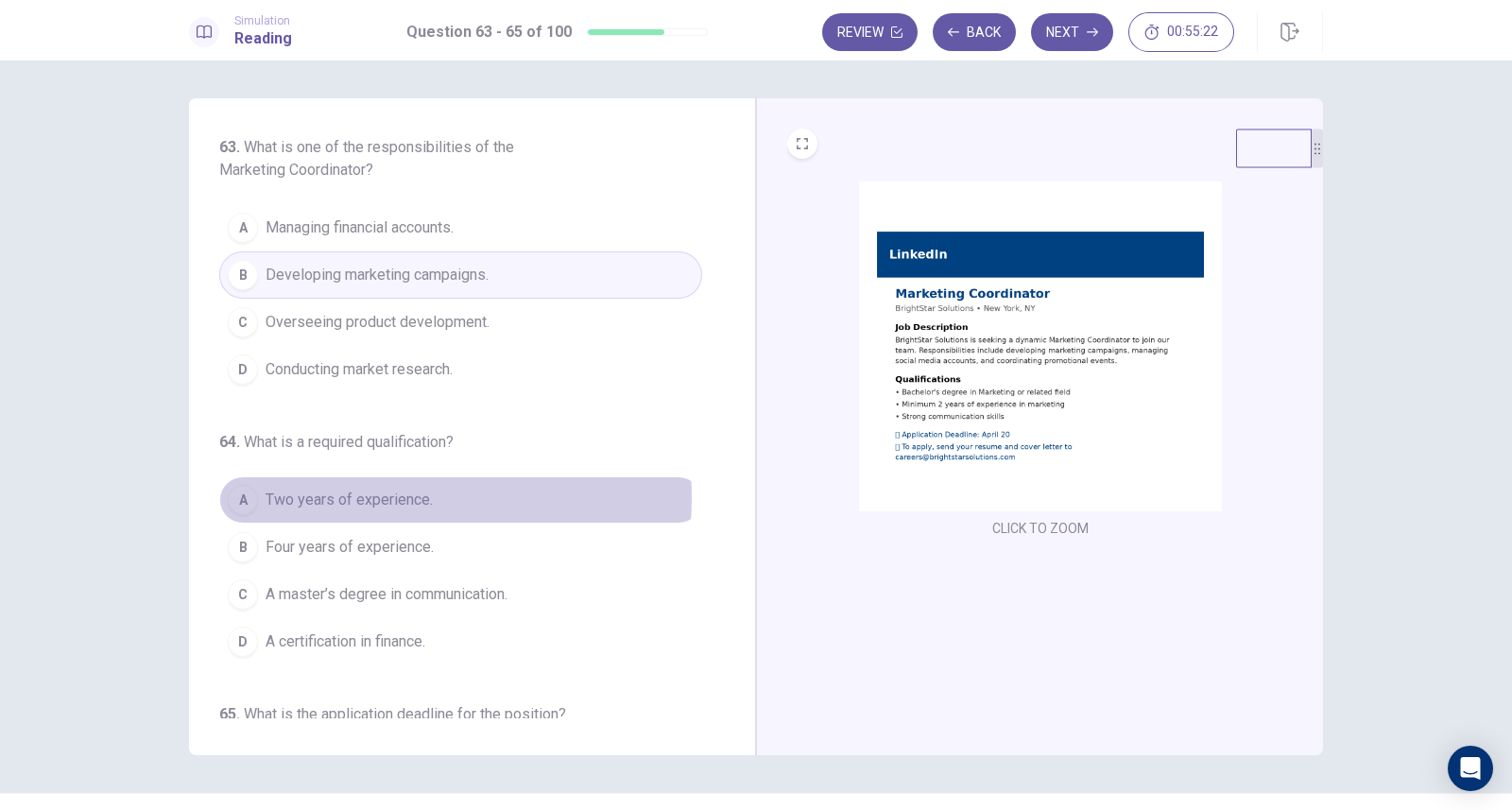 click on "Two years of experience." at bounding box center (349, 500) 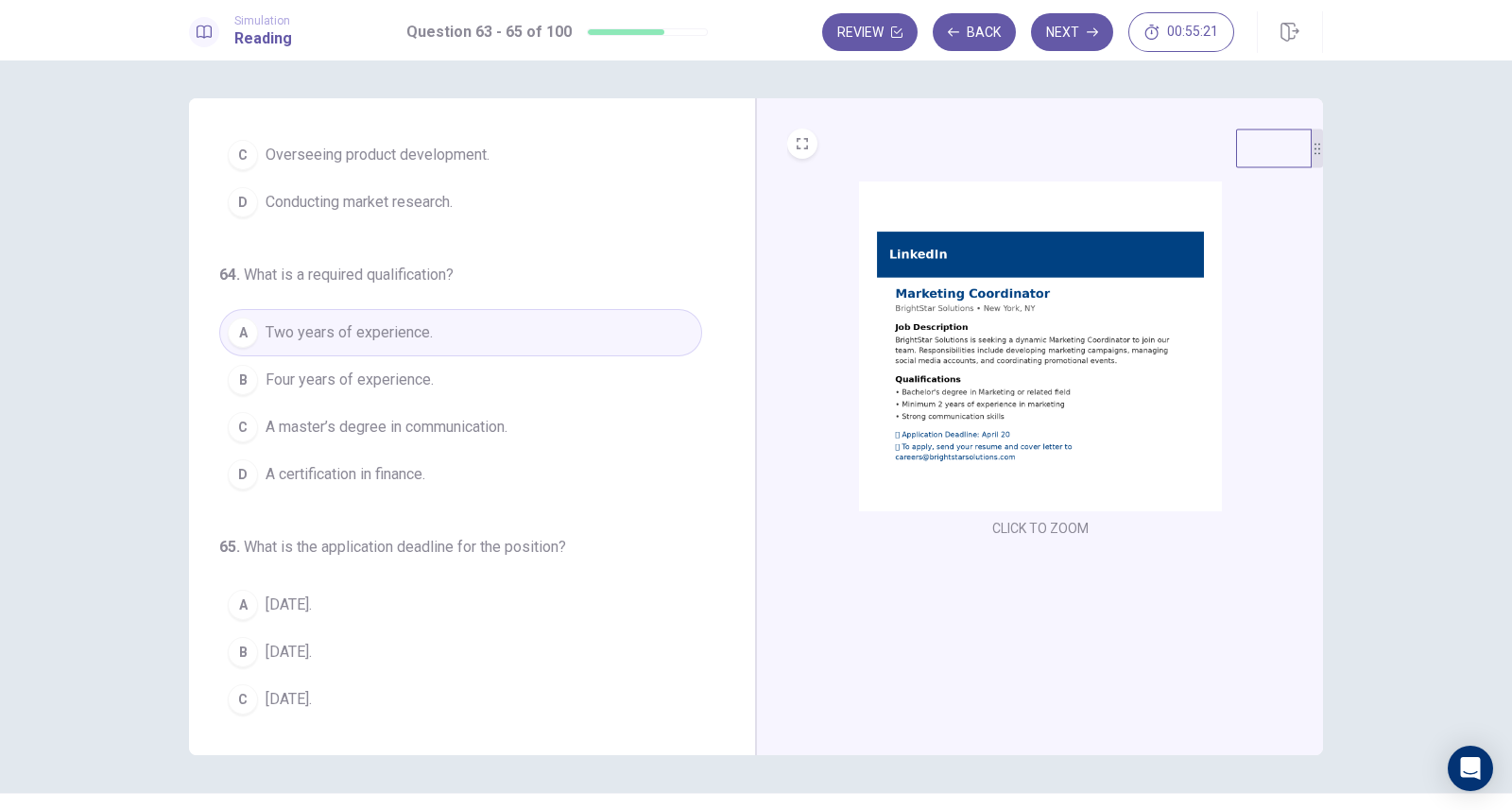 scroll, scrollTop: 215, scrollLeft: 0, axis: vertical 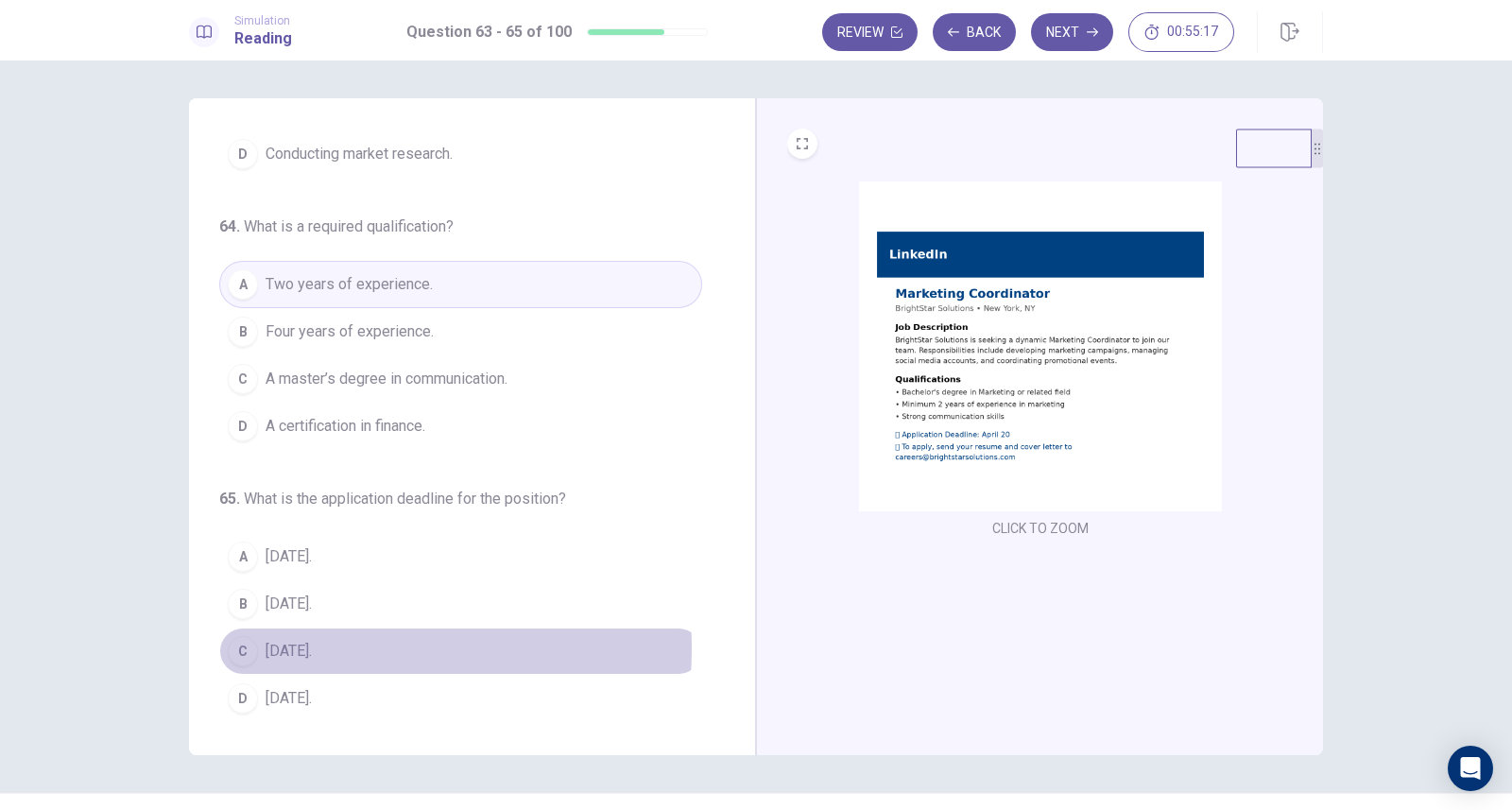 click on "April 20." at bounding box center (288, 651) 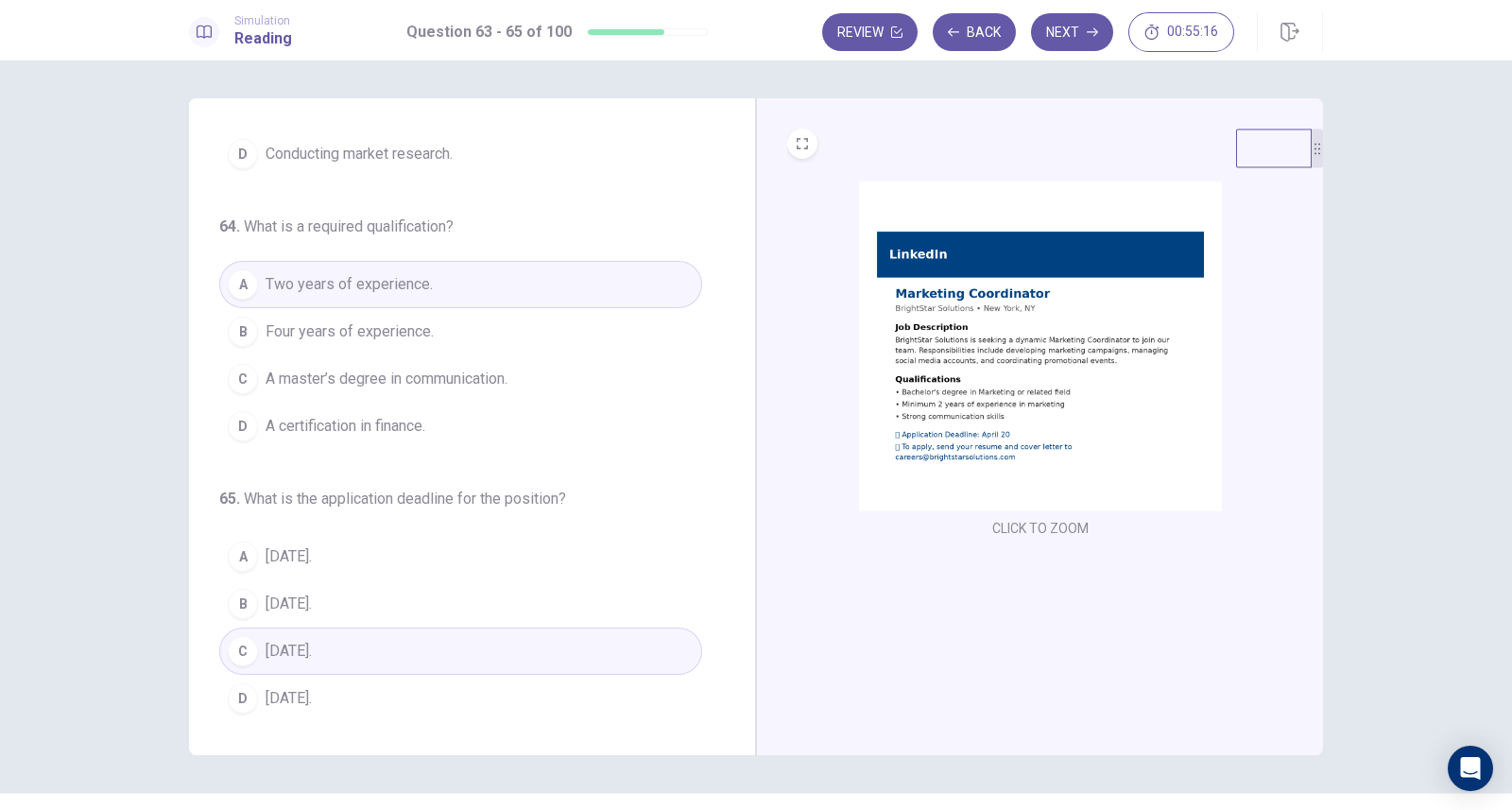 scroll, scrollTop: 43, scrollLeft: 0, axis: vertical 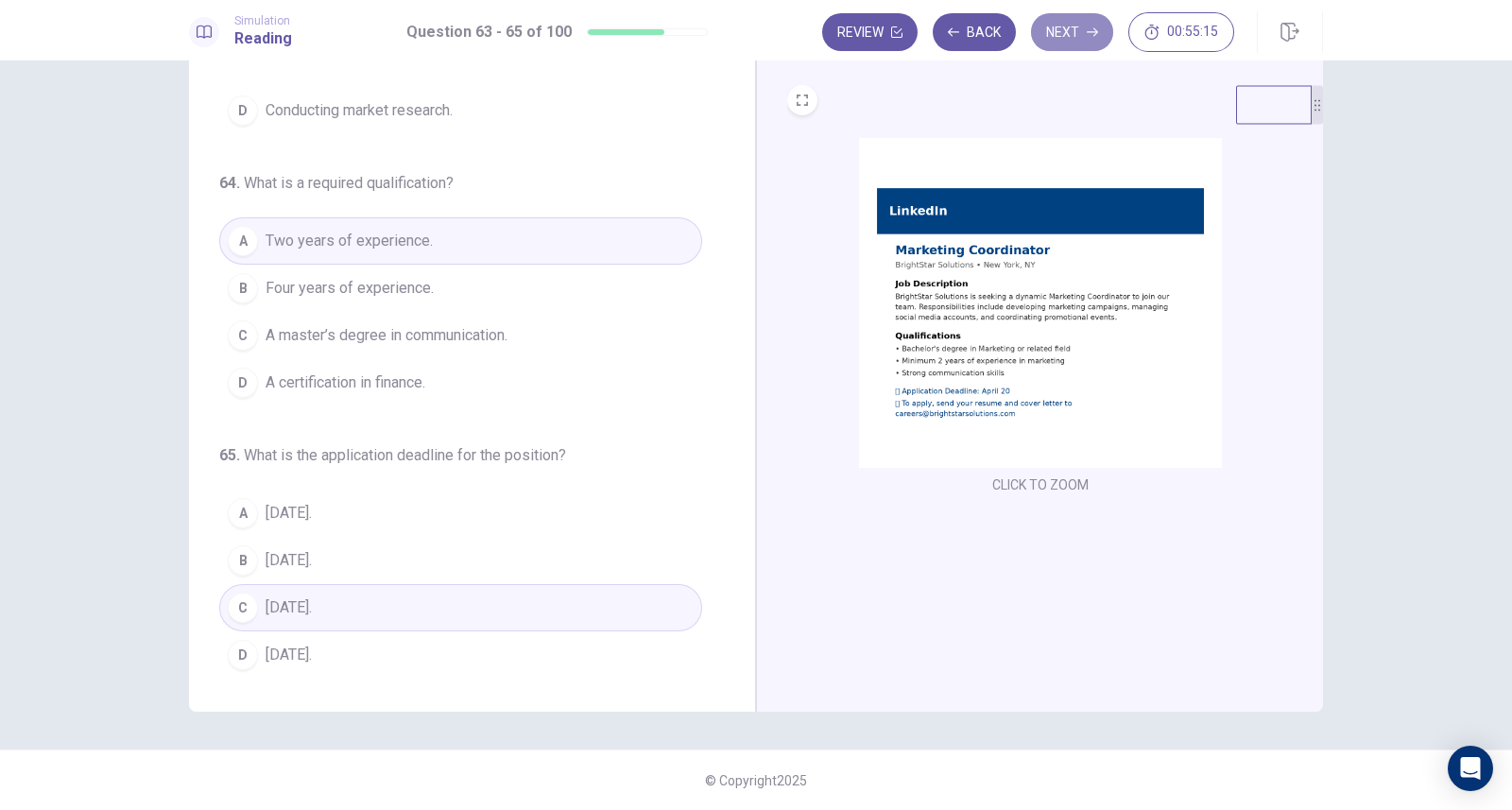 click on "Next" at bounding box center [1072, 32] 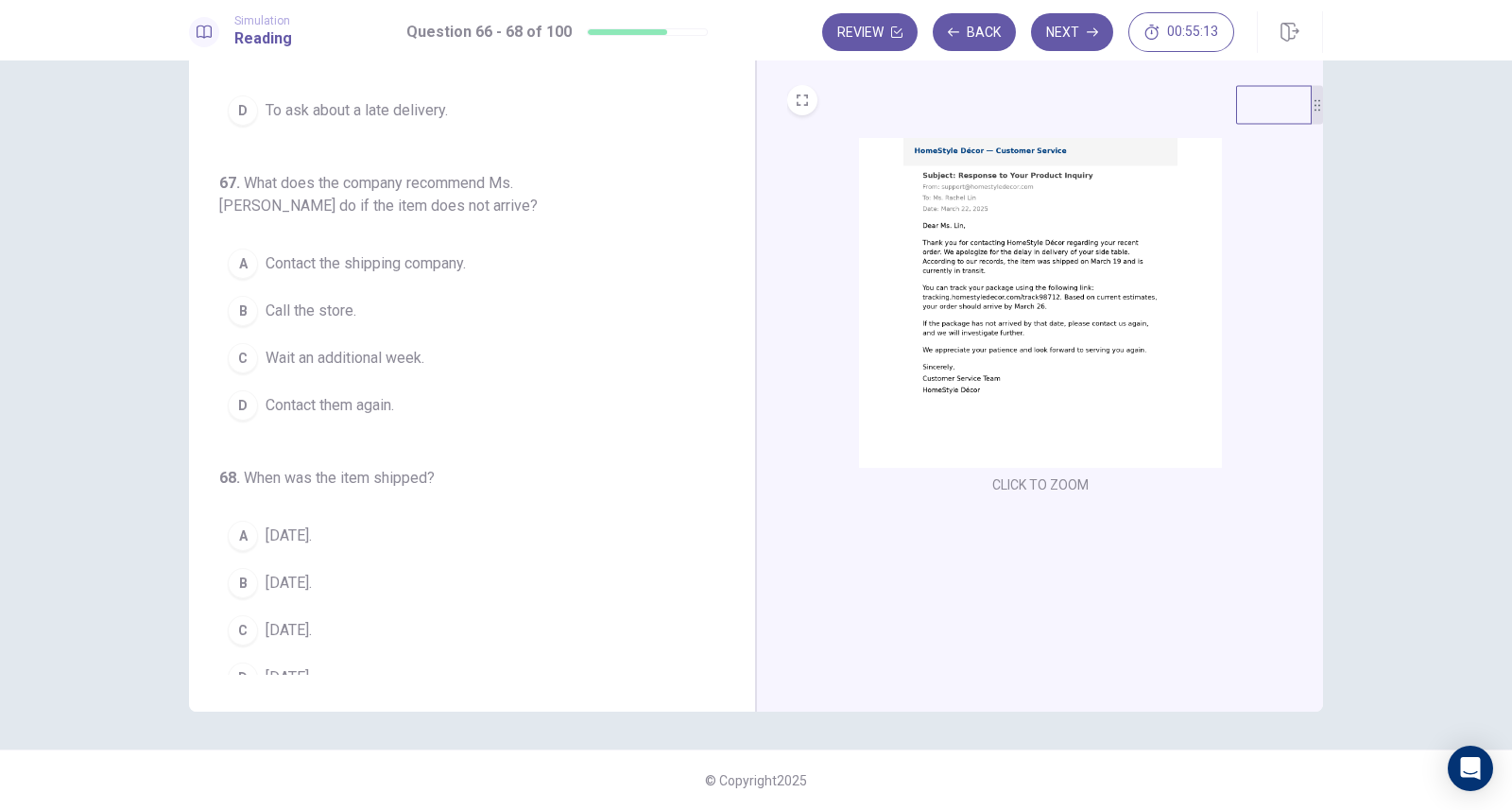 scroll, scrollTop: 0, scrollLeft: 0, axis: both 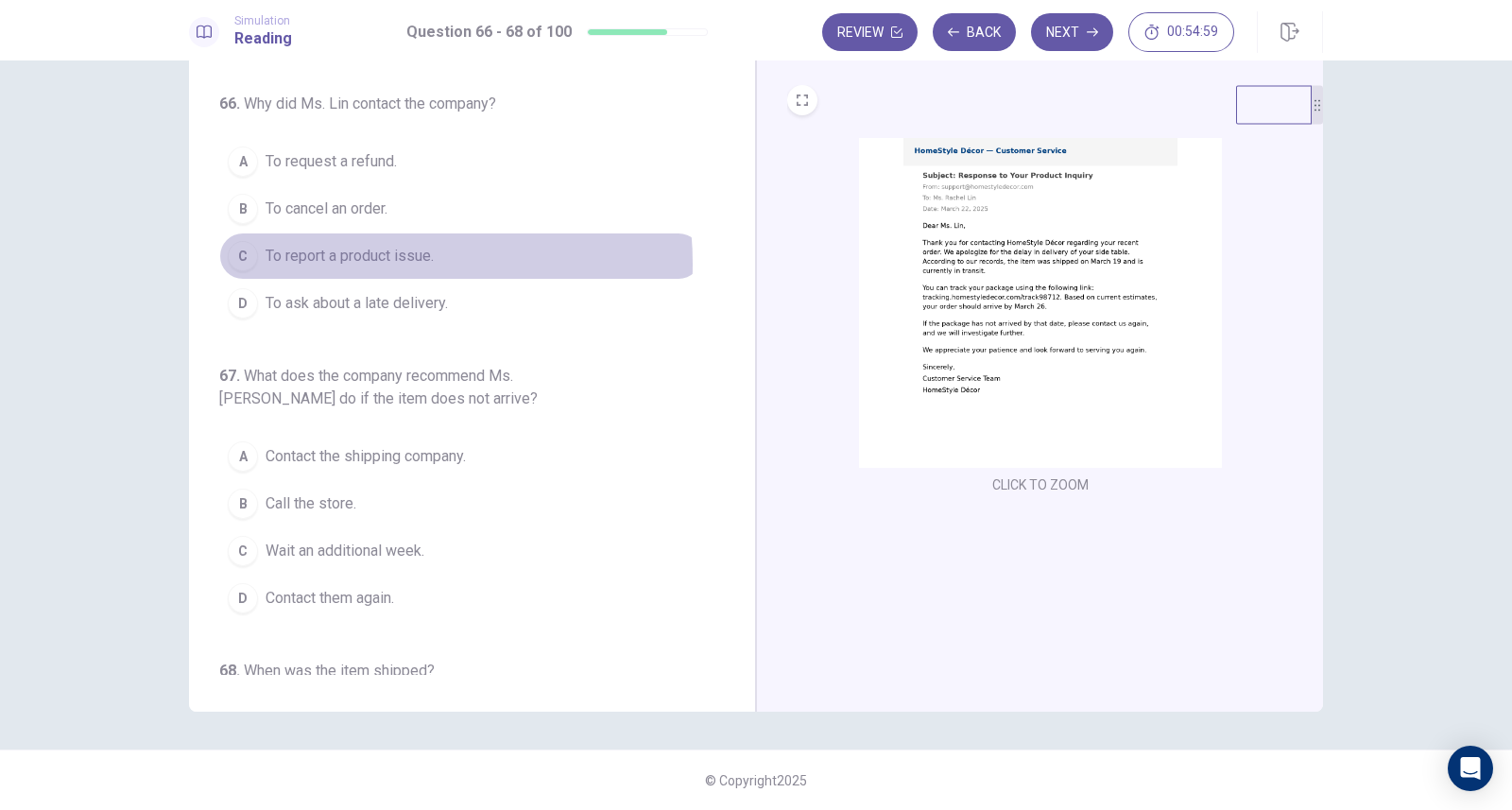 click on "To report a product issue." at bounding box center (350, 256) 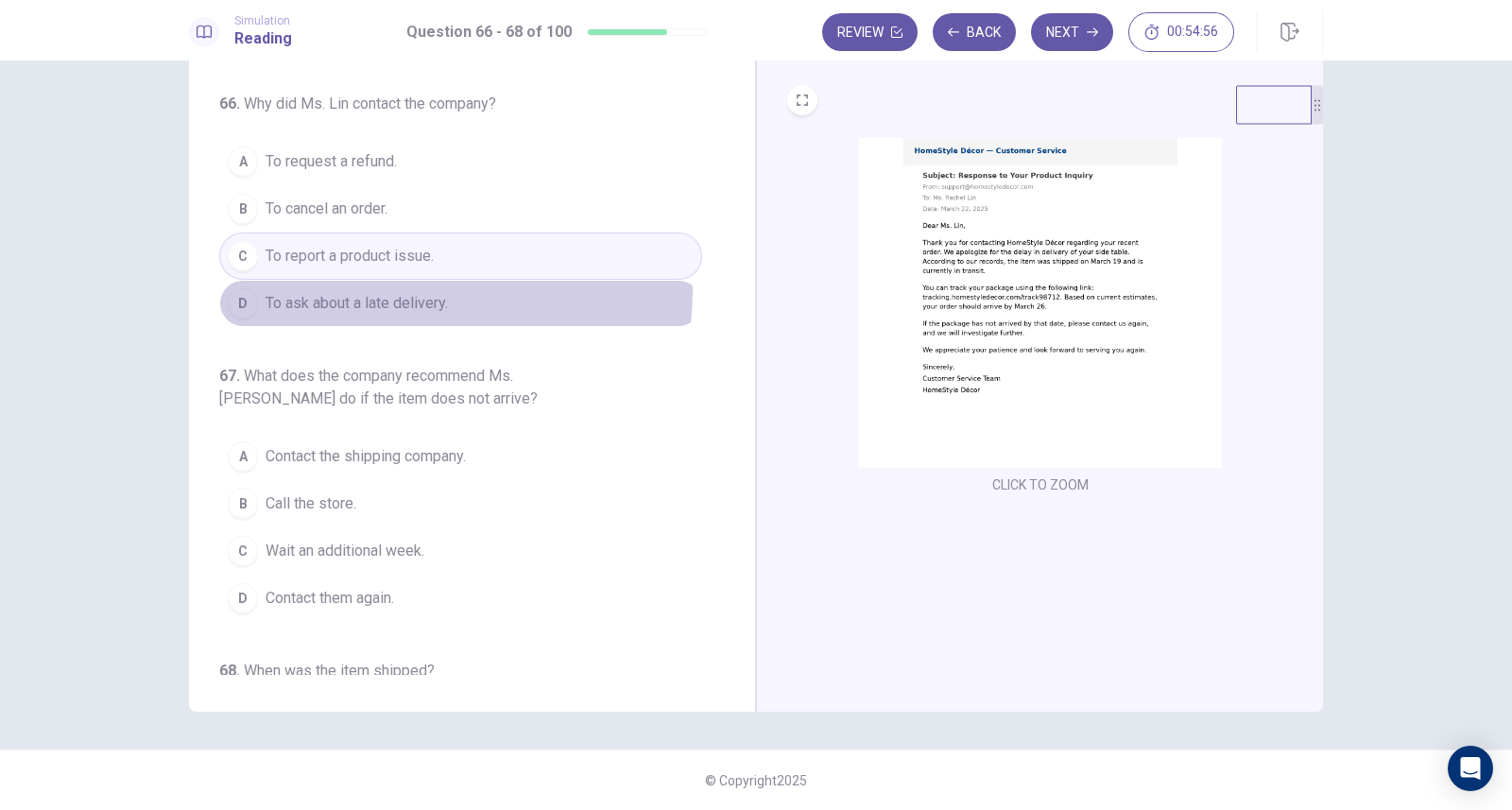 click on "D To ask about a late delivery." at bounding box center [460, 303] 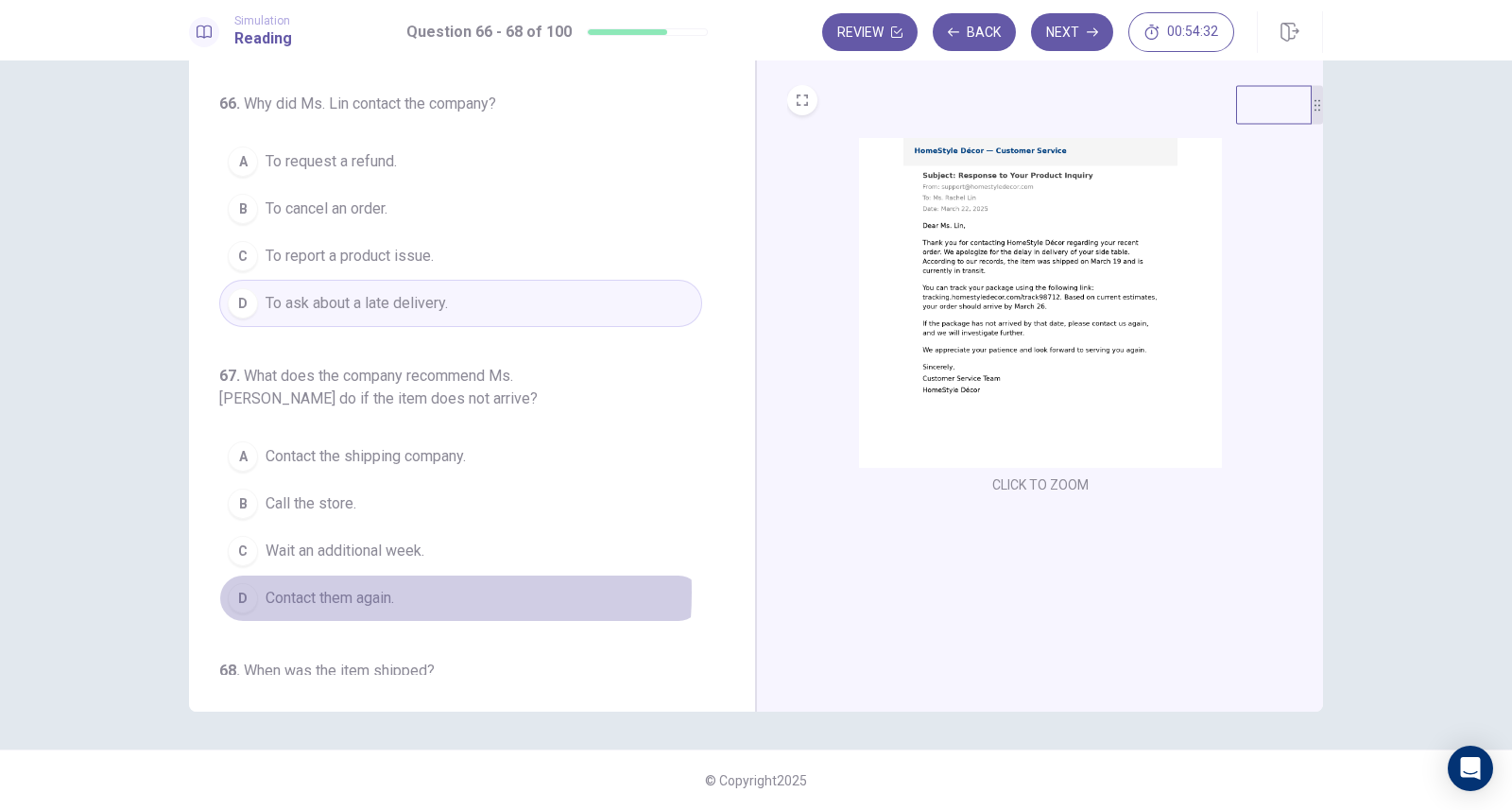 click on "Contact them again." at bounding box center (330, 598) 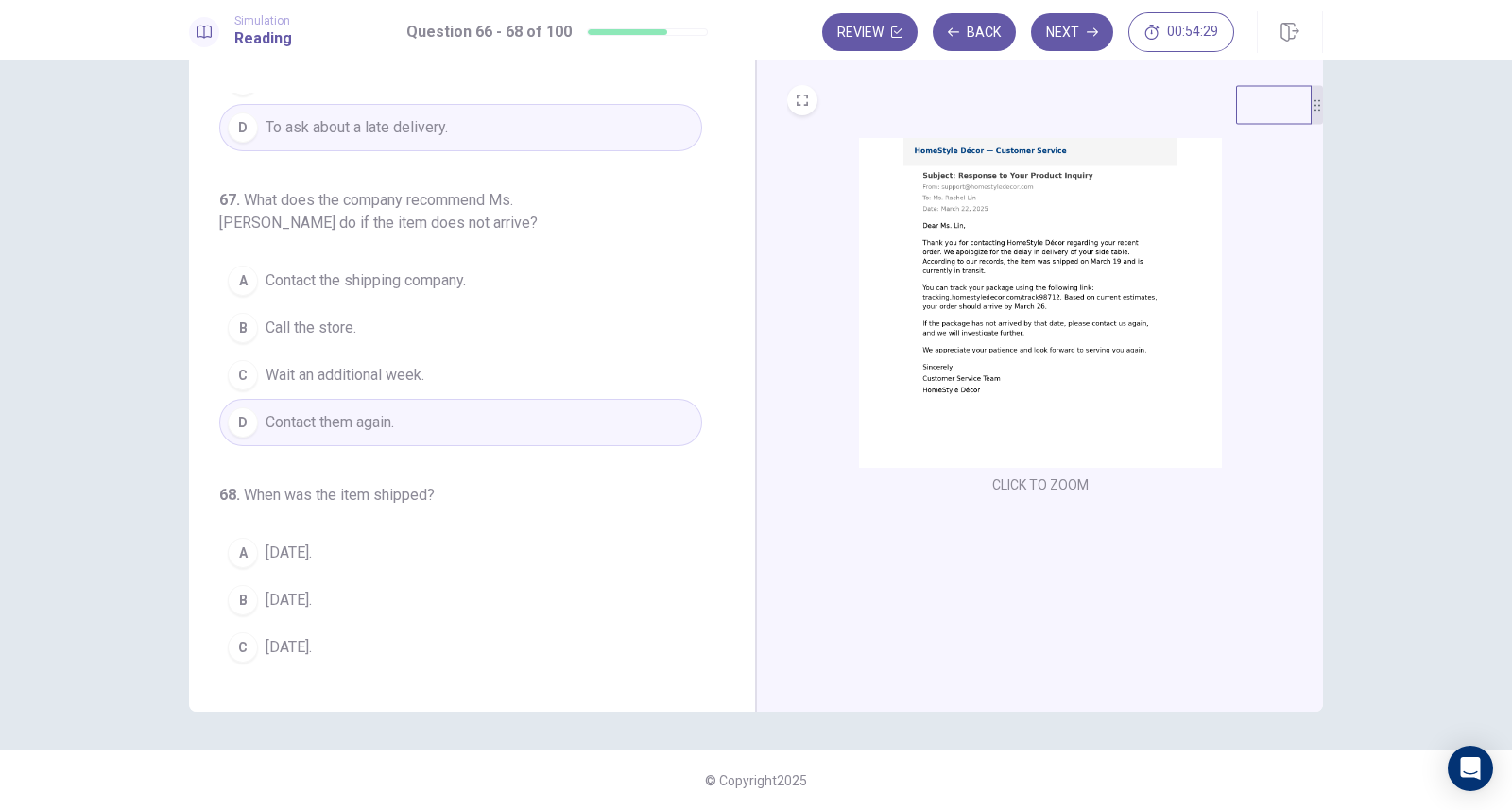 scroll, scrollTop: 177, scrollLeft: 0, axis: vertical 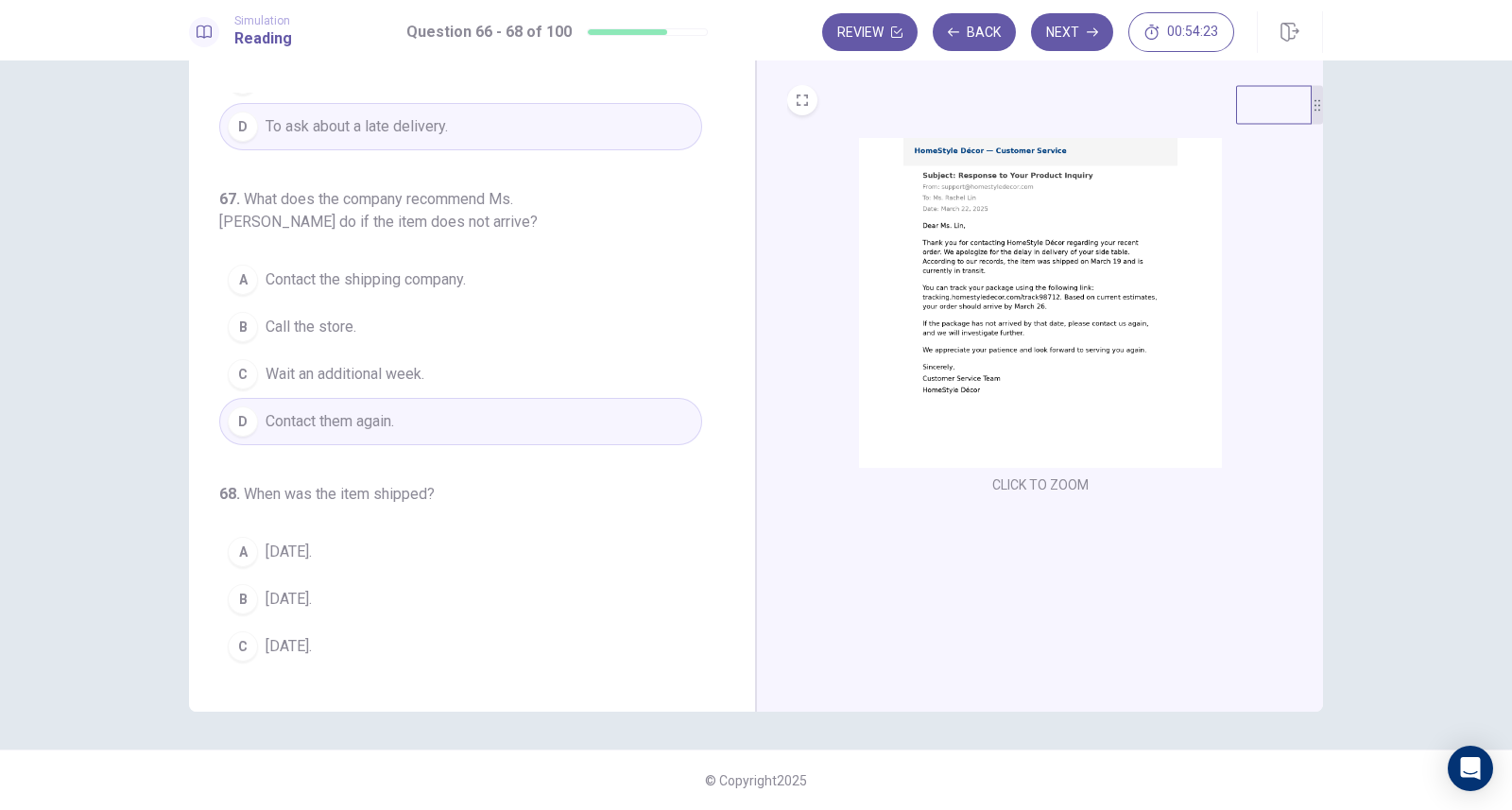 click at bounding box center (1040, 302) 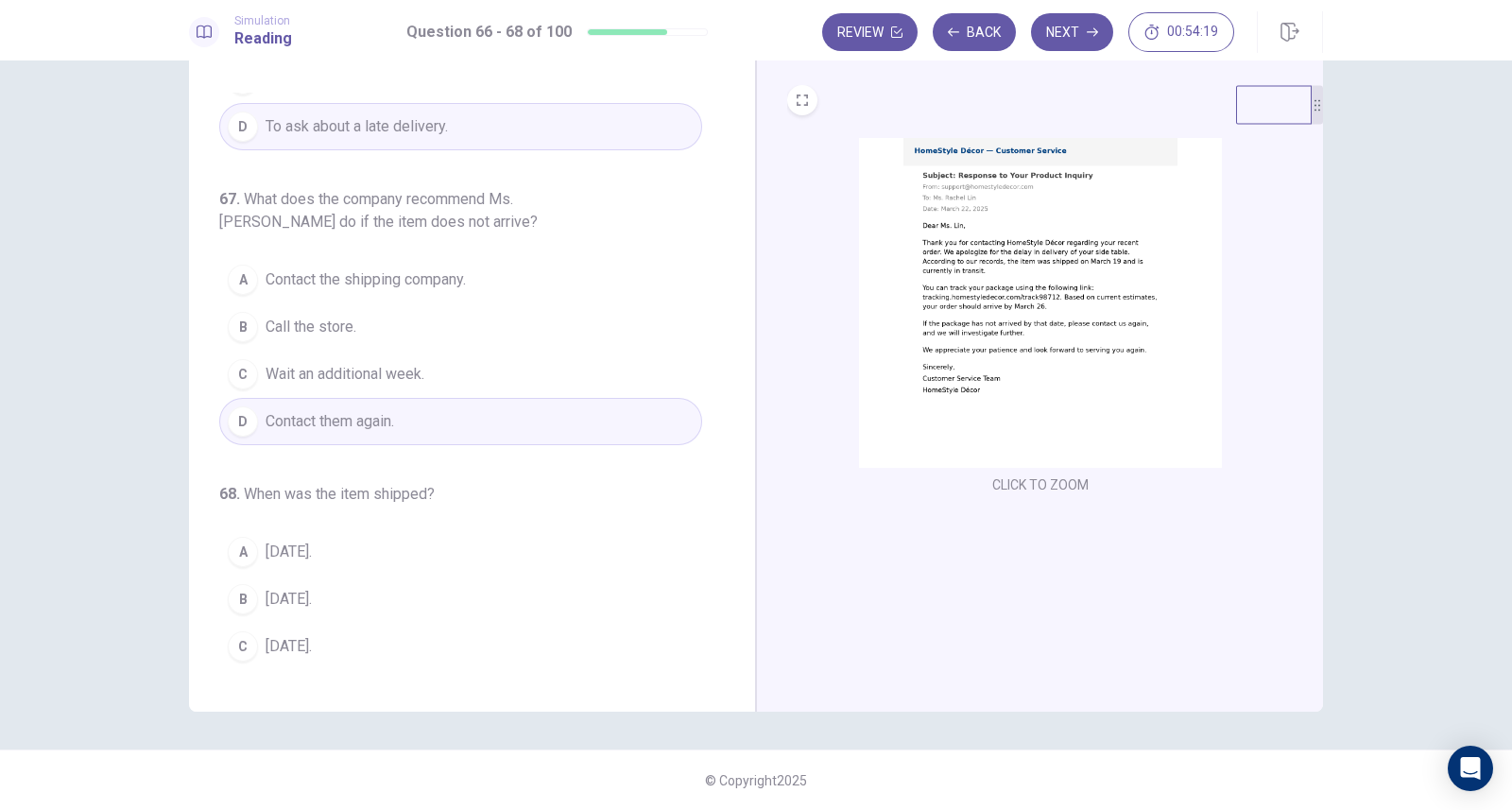 click on "B March 19." at bounding box center (460, 599) 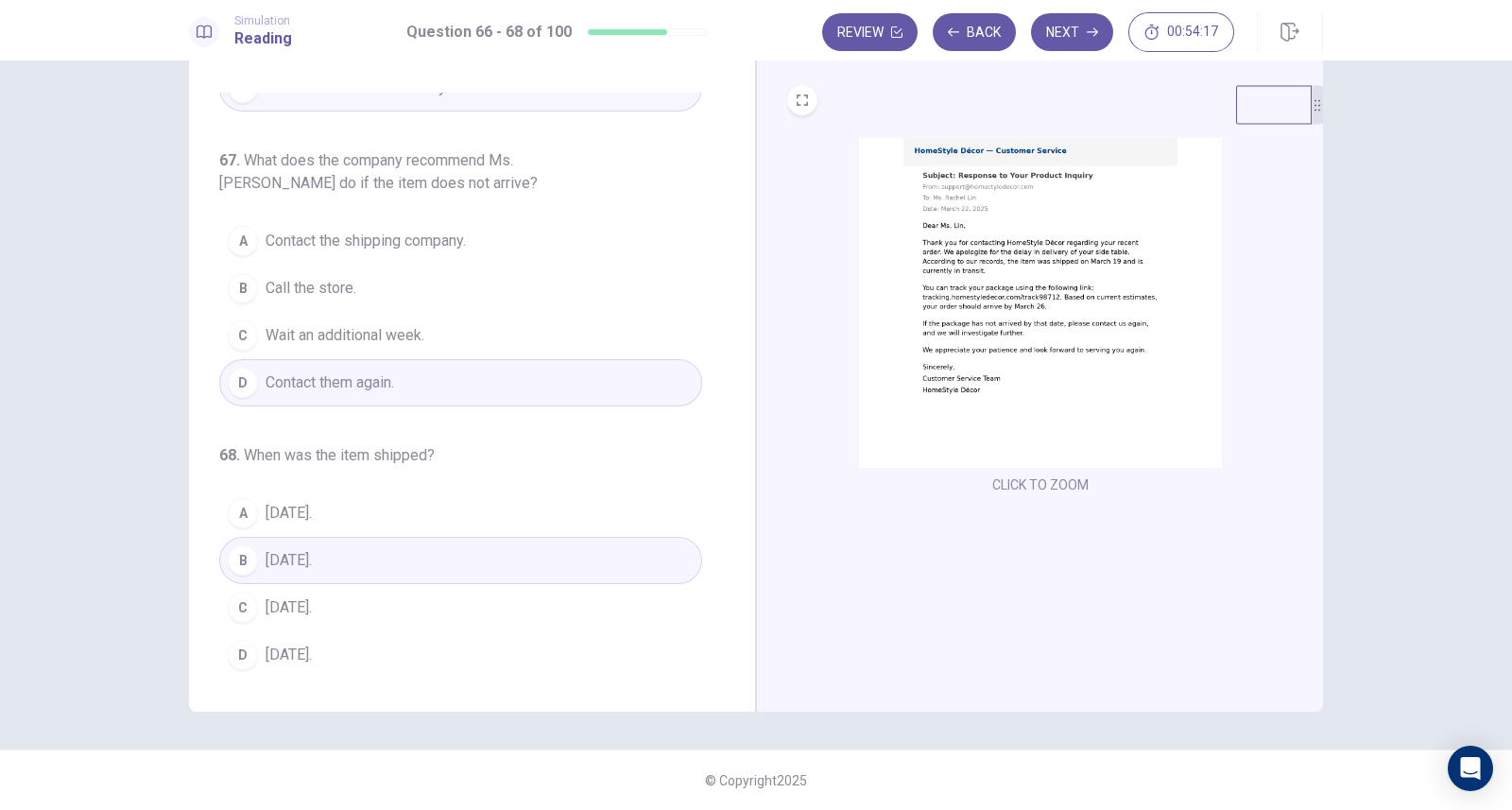 scroll, scrollTop: 0, scrollLeft: 0, axis: both 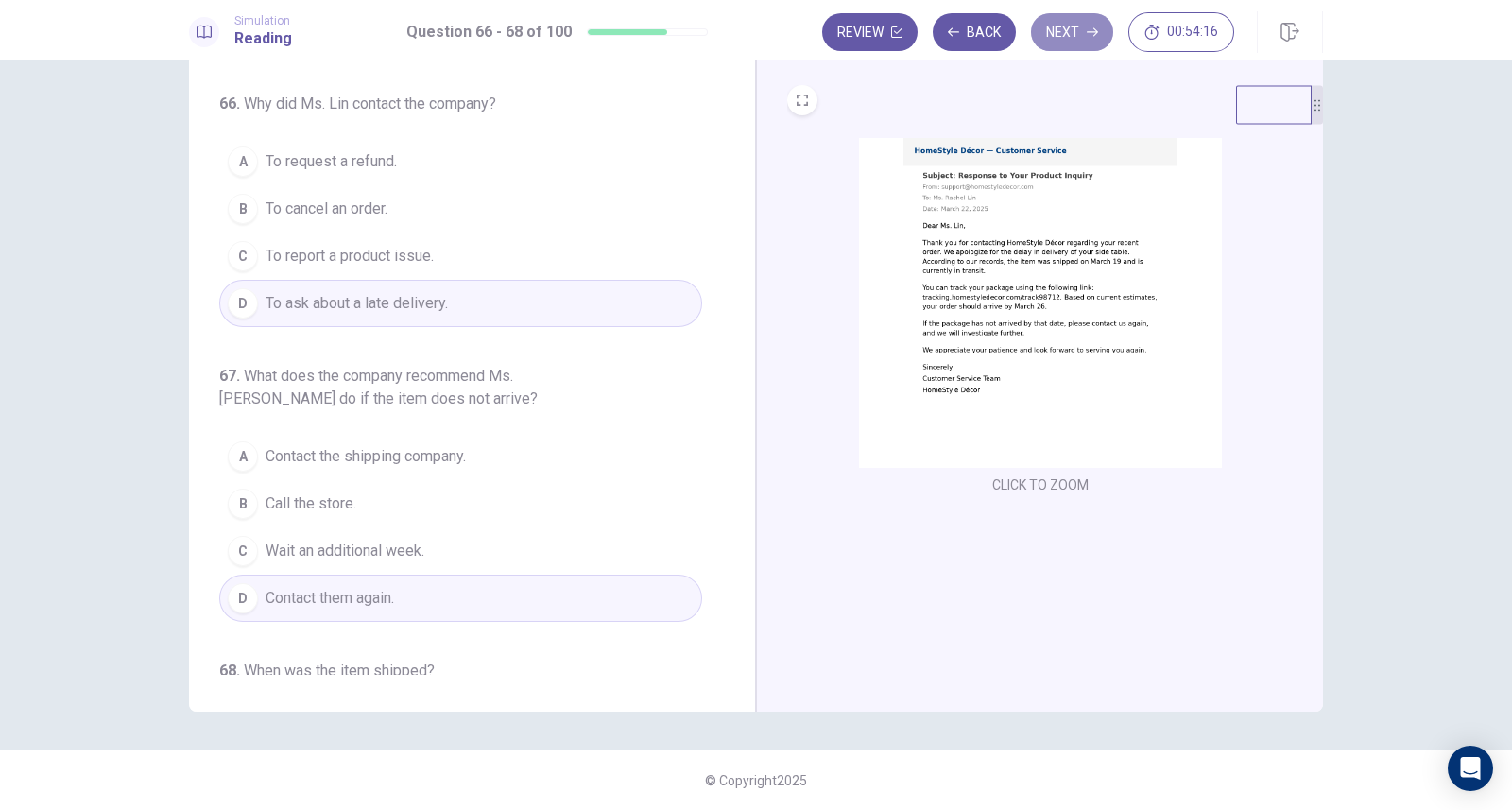click on "Next" at bounding box center [1072, 32] 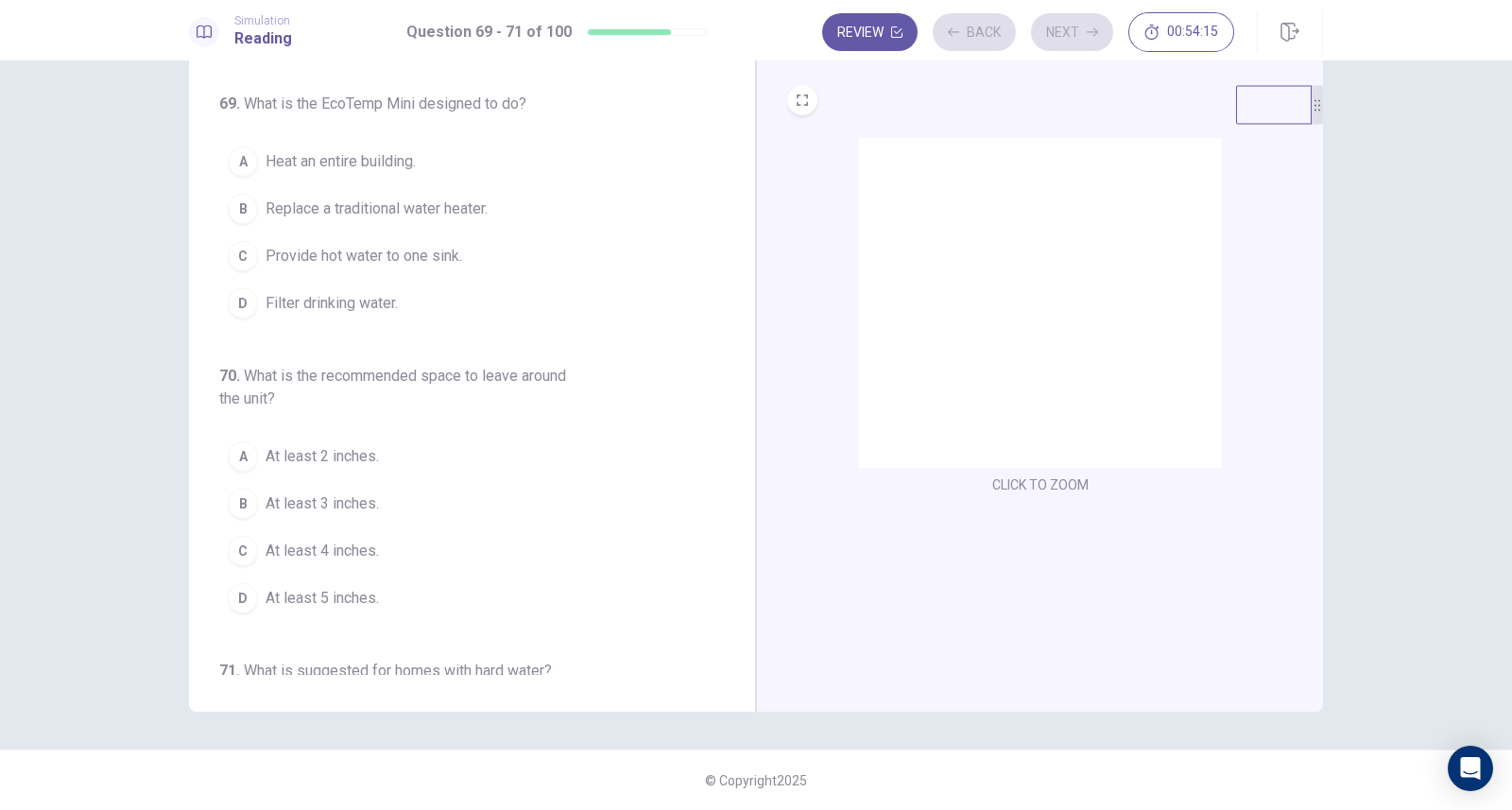 scroll, scrollTop: 0, scrollLeft: 0, axis: both 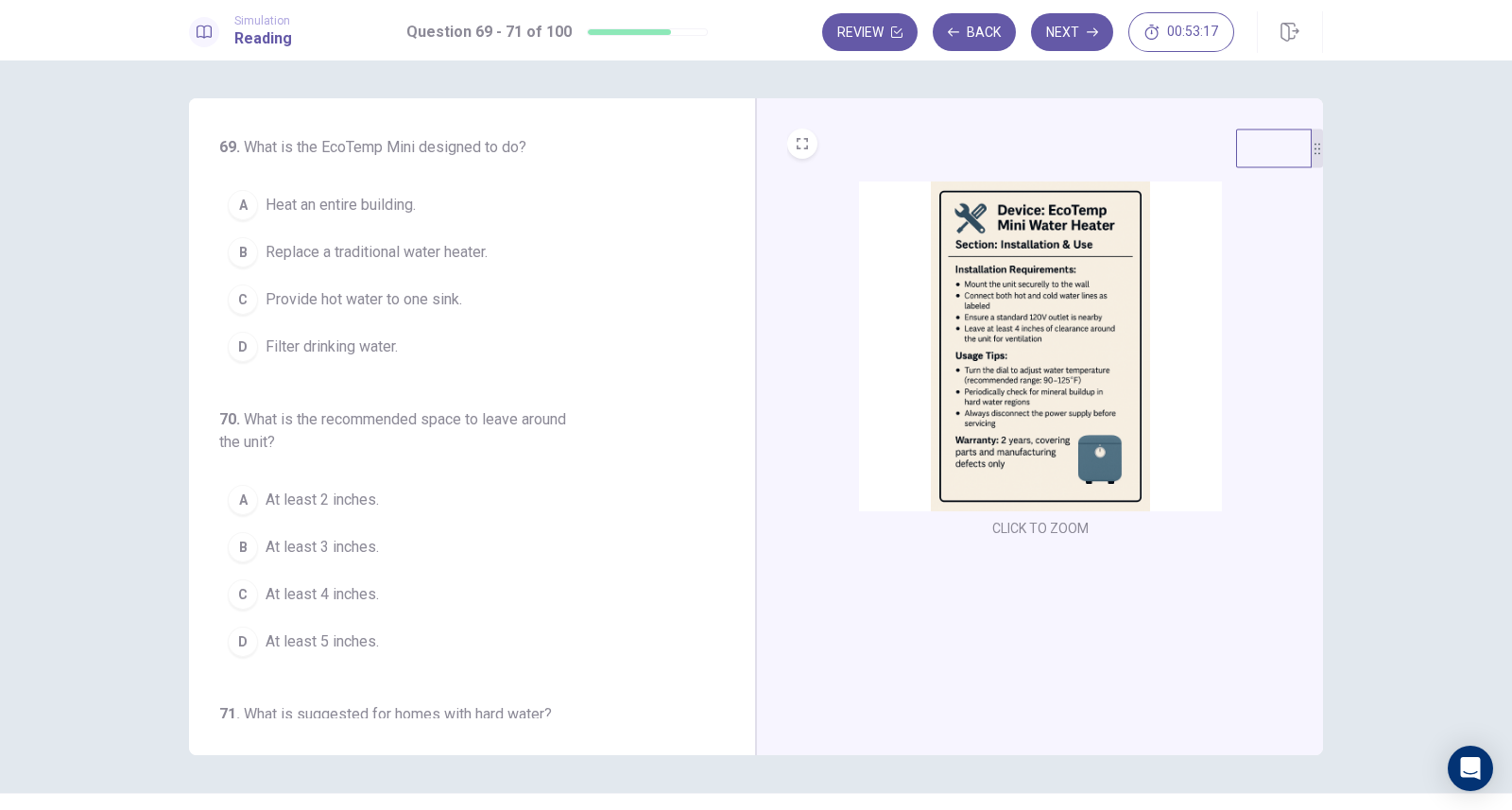 click on "At least 4 inches." at bounding box center [322, 595] 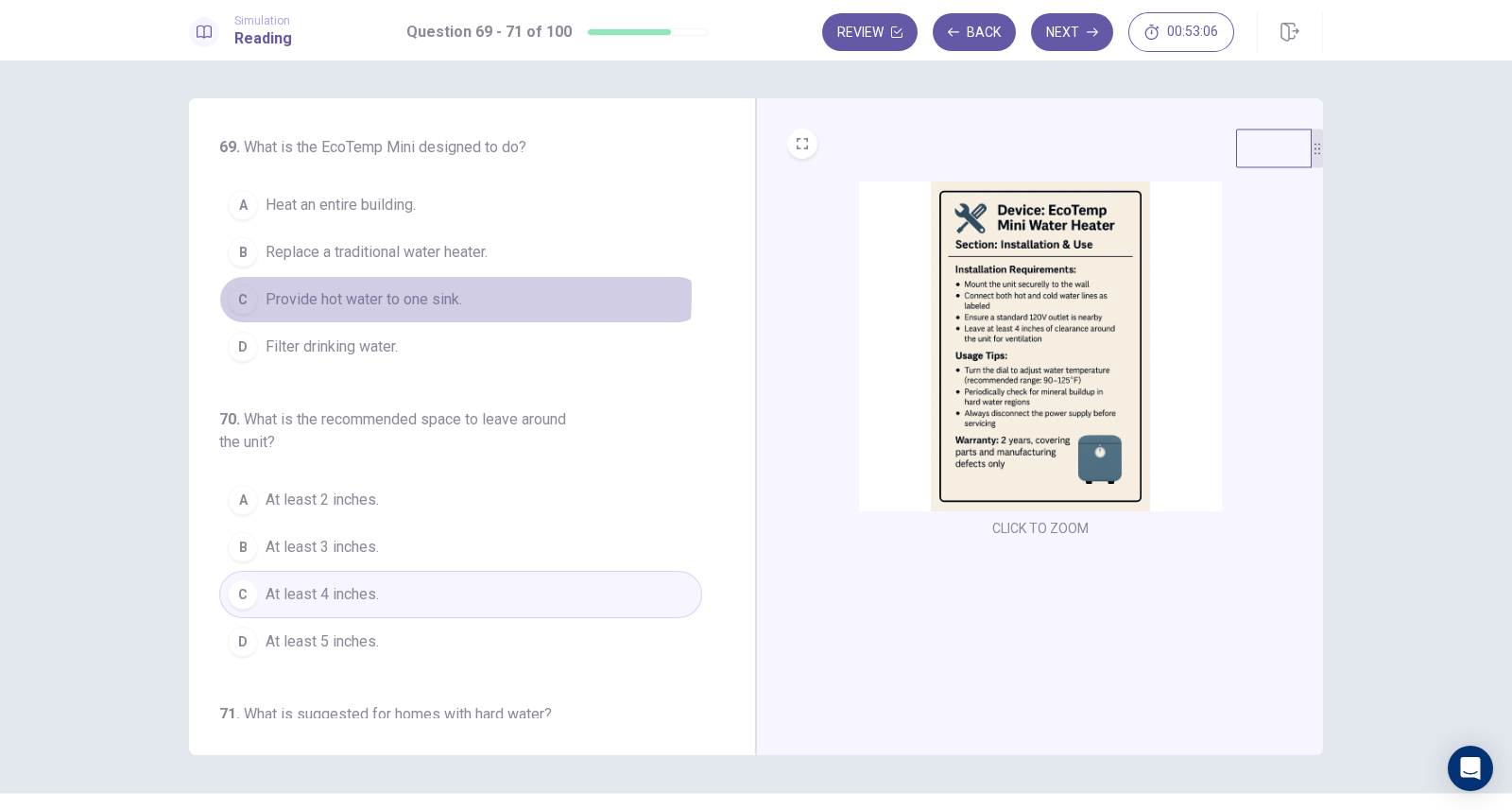 click on "Provide hot water to one sink." at bounding box center [364, 300] 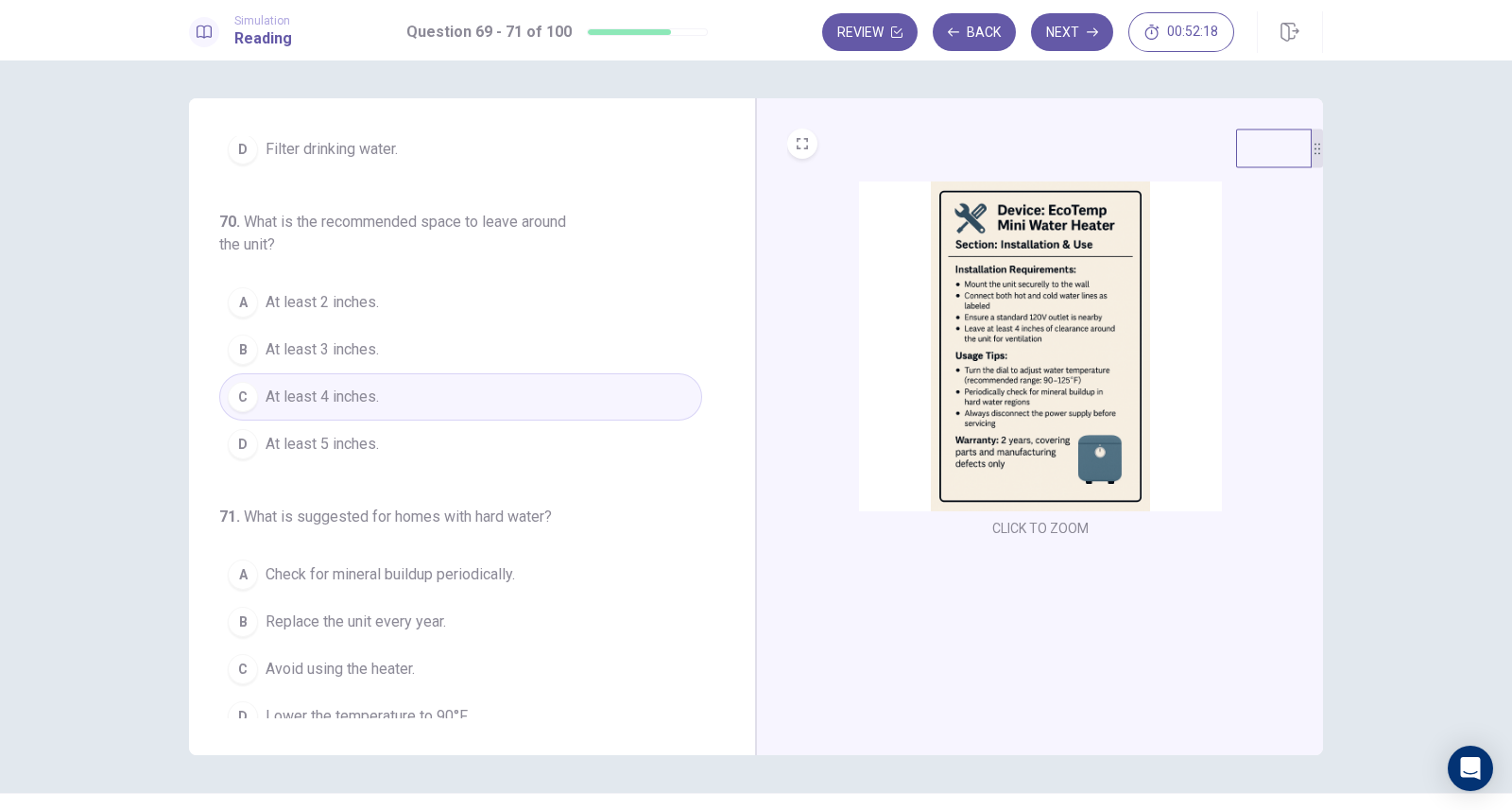 scroll, scrollTop: 204, scrollLeft: 0, axis: vertical 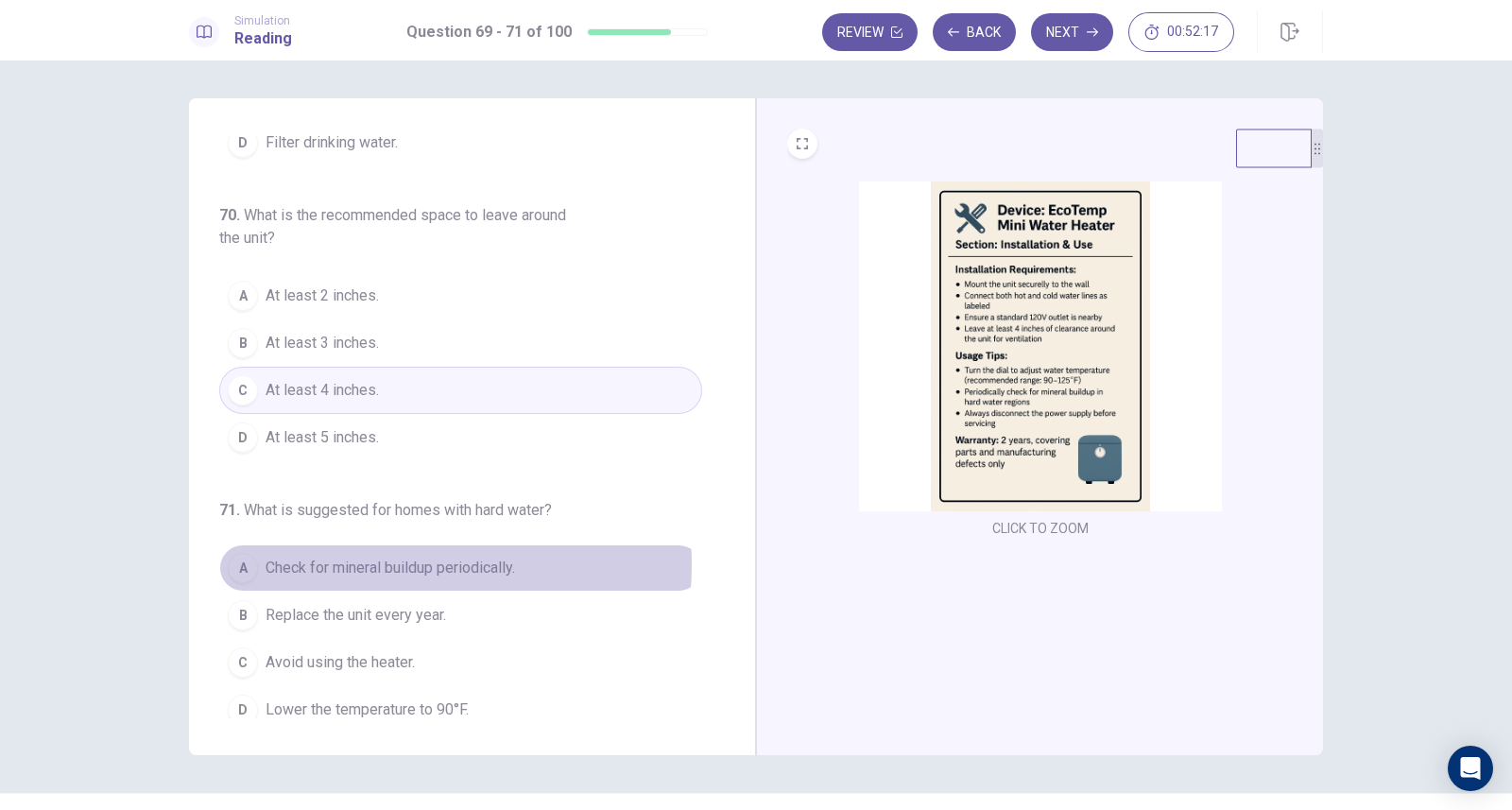 click on "Check for mineral buildup periodically." at bounding box center (390, 568) 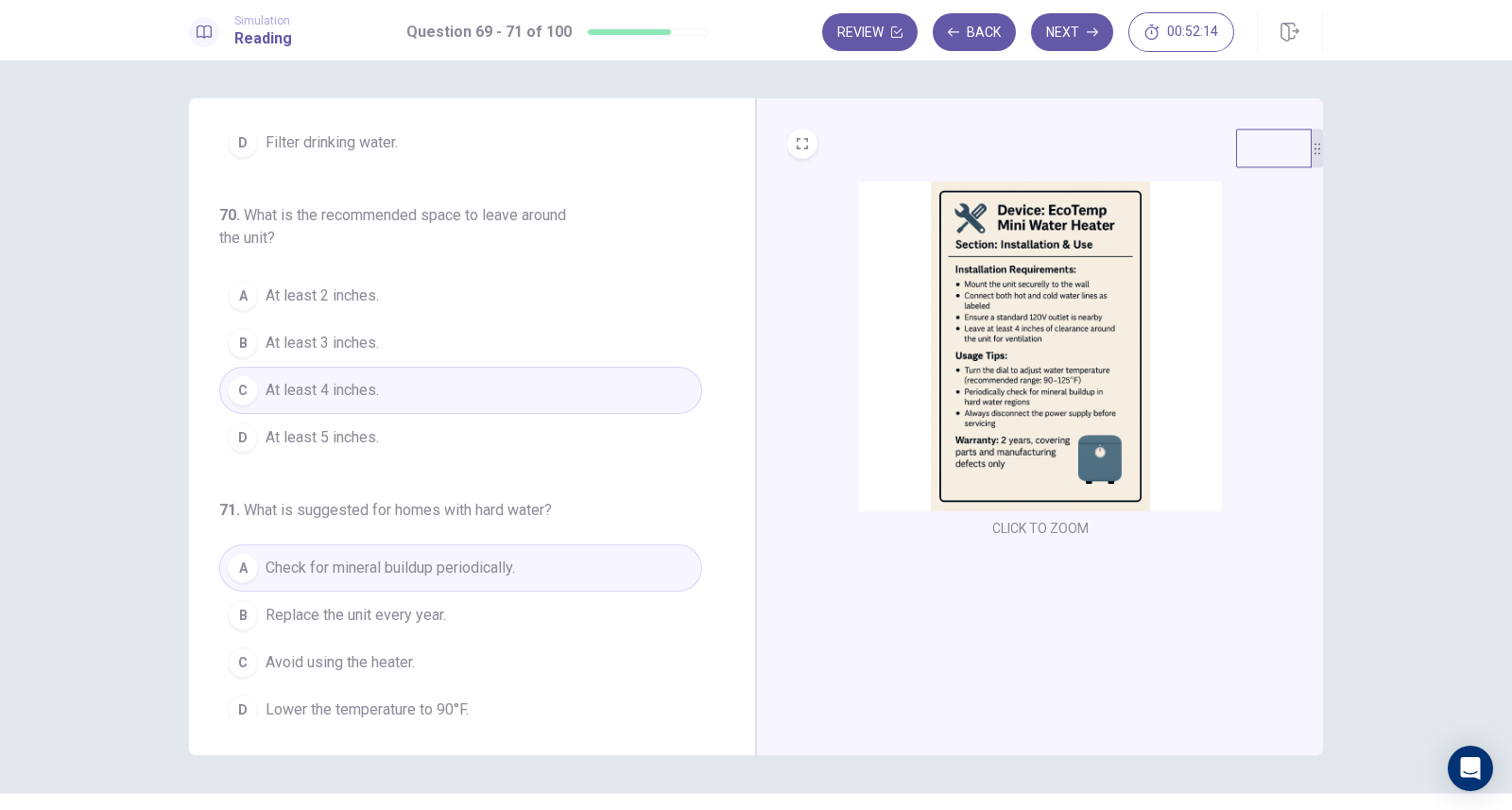 scroll, scrollTop: 215, scrollLeft: 0, axis: vertical 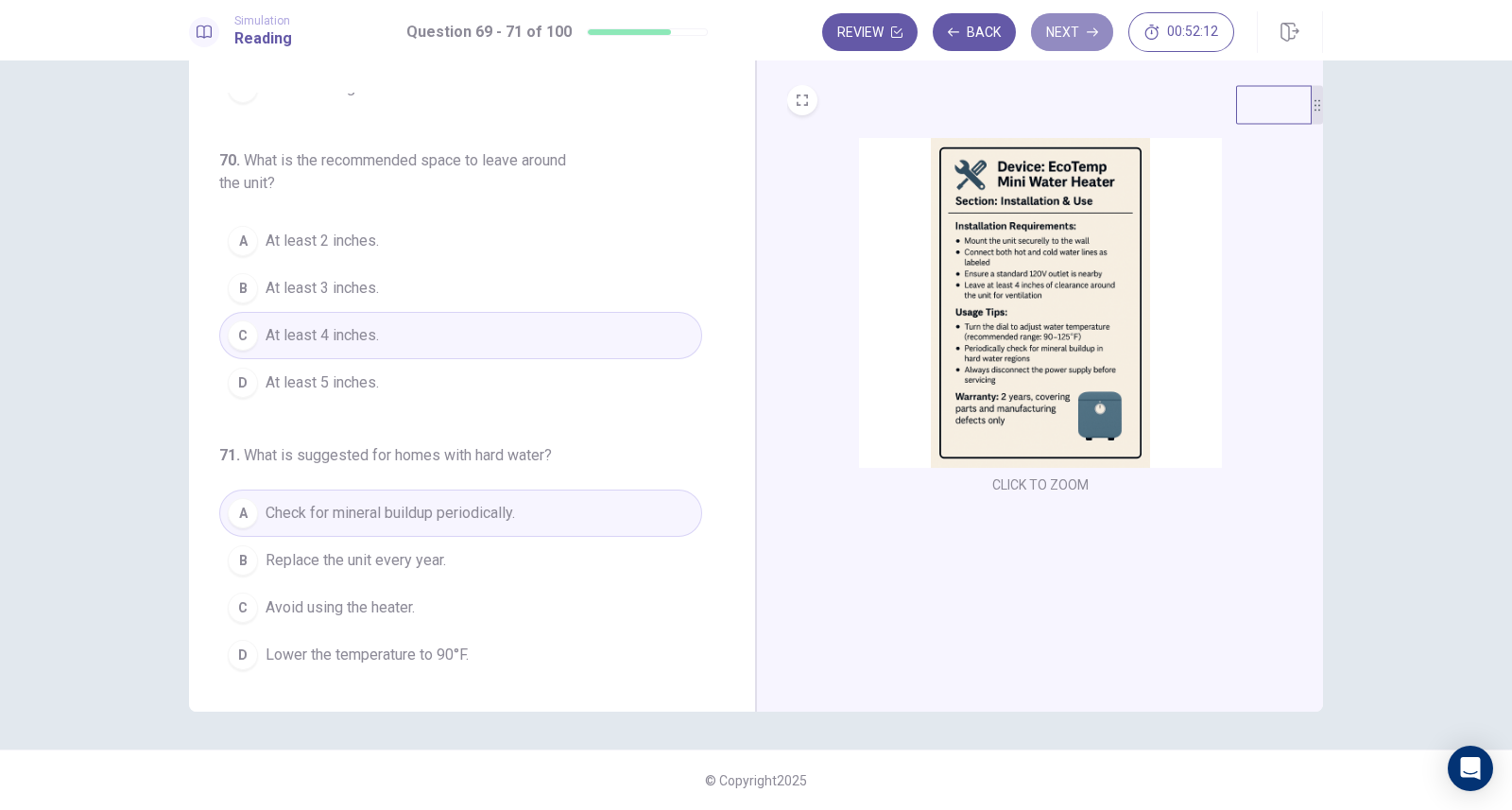 click 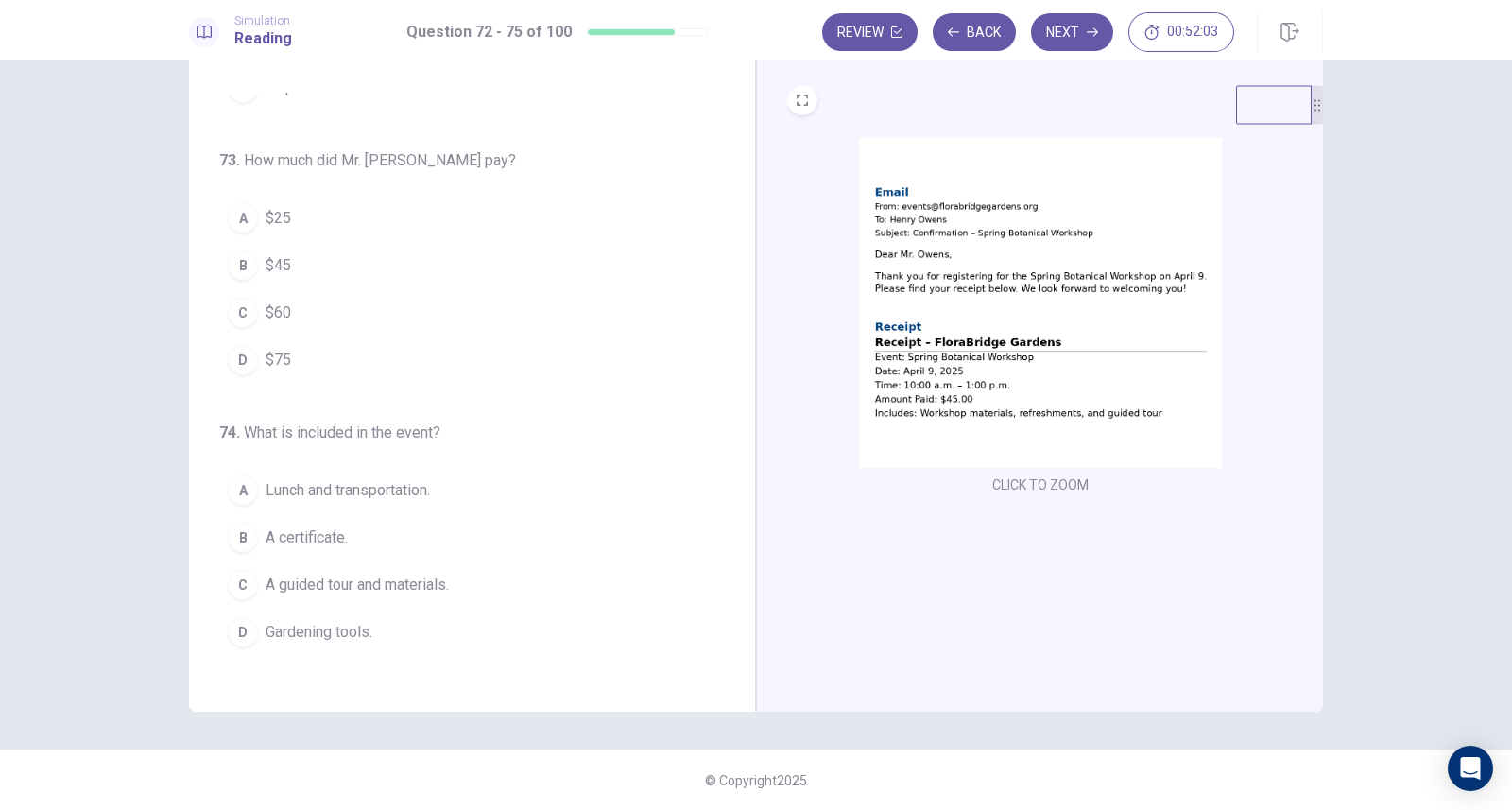 scroll, scrollTop: 0, scrollLeft: 0, axis: both 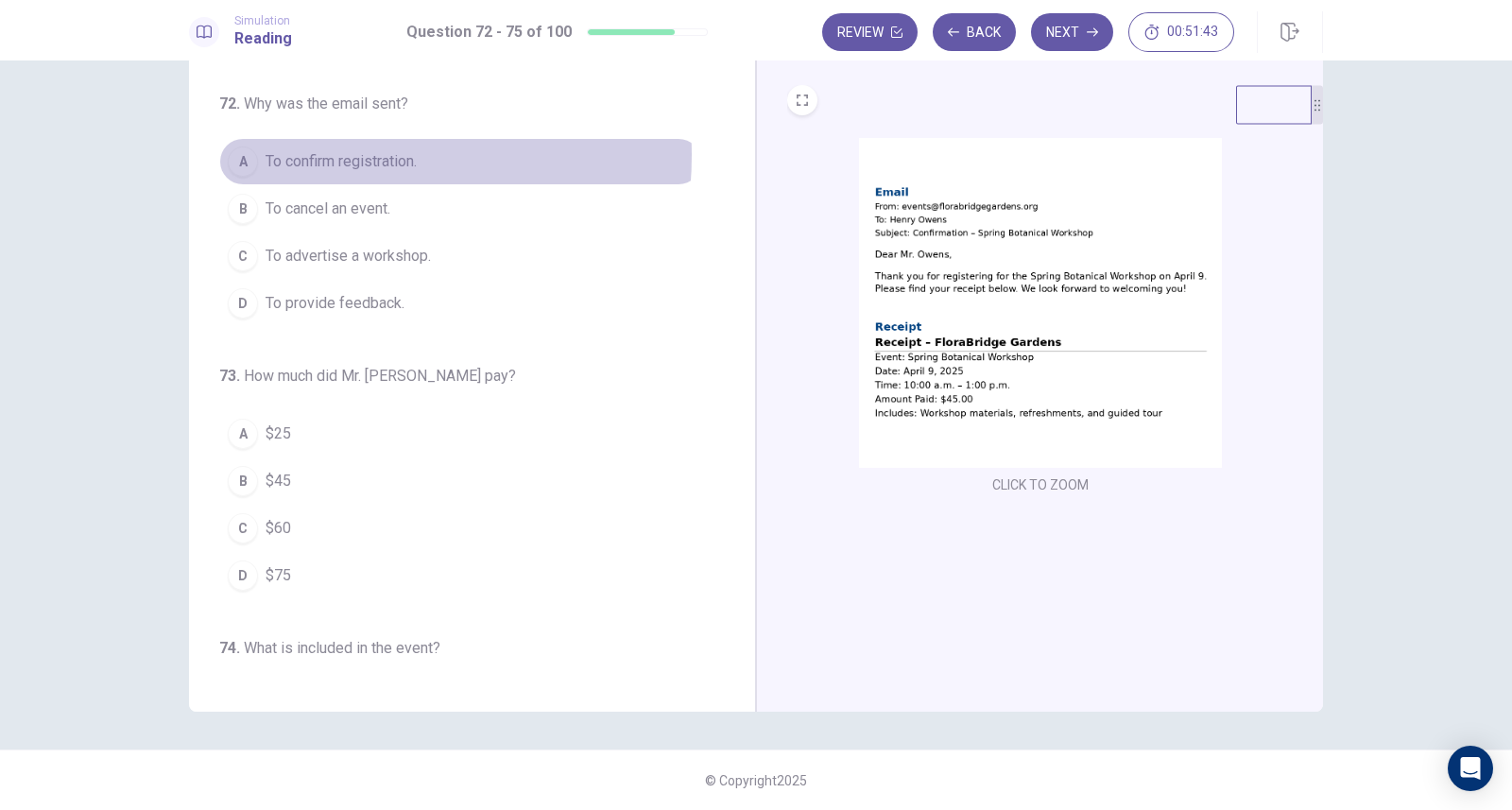 click on "To confirm registration." at bounding box center [341, 162] 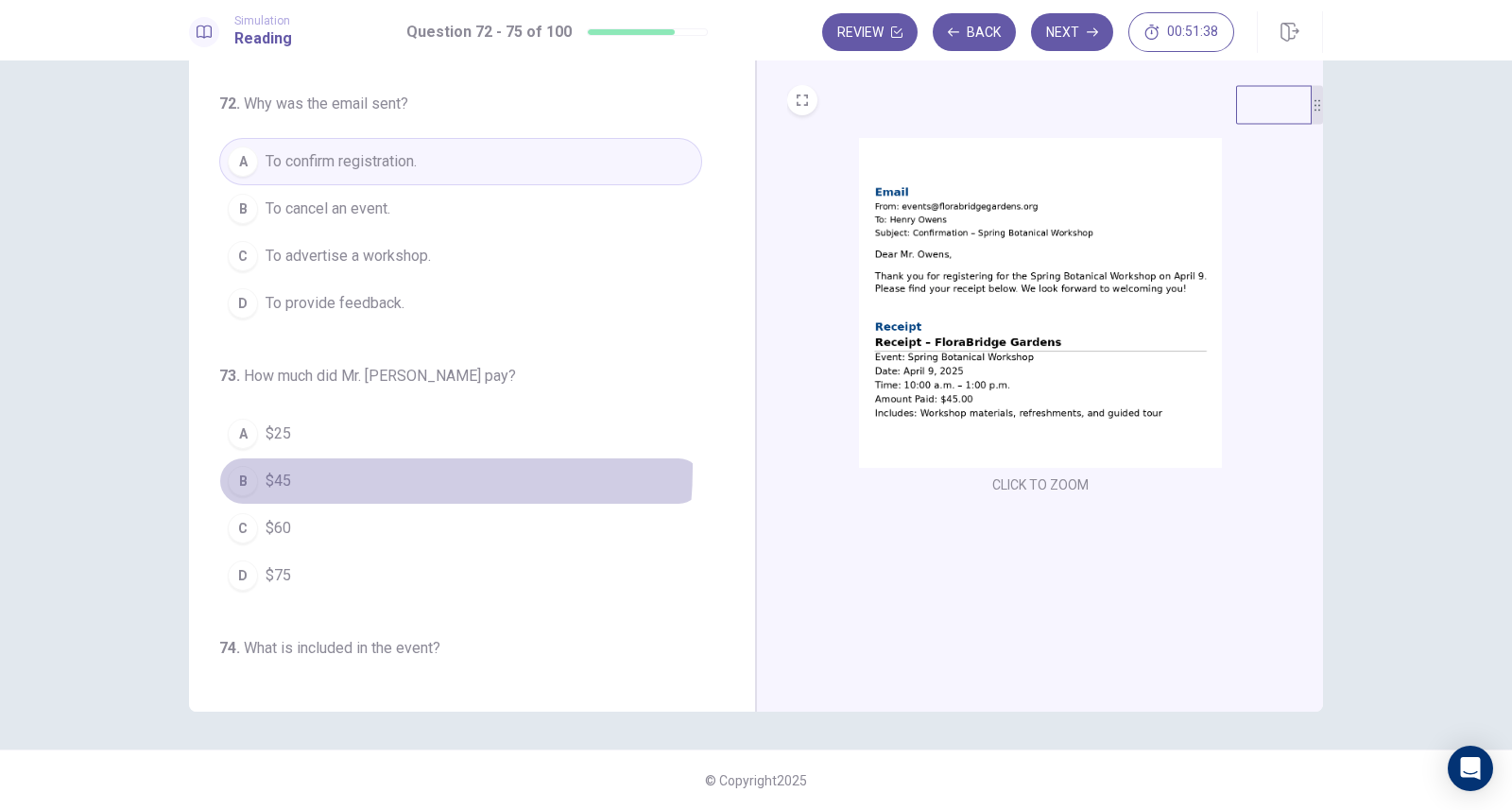 click on "B $45" at bounding box center (460, 481) 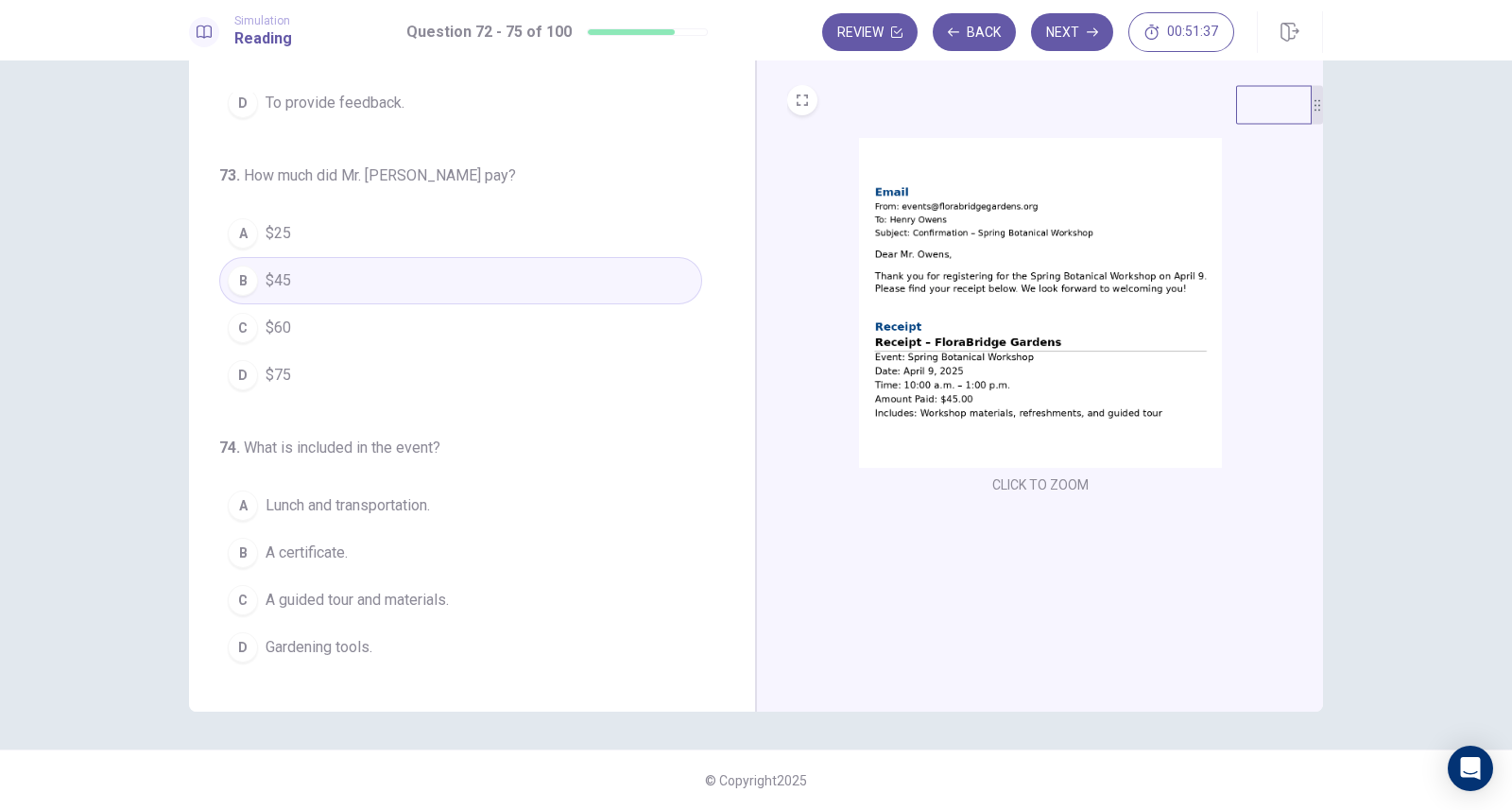 scroll, scrollTop: 202, scrollLeft: 0, axis: vertical 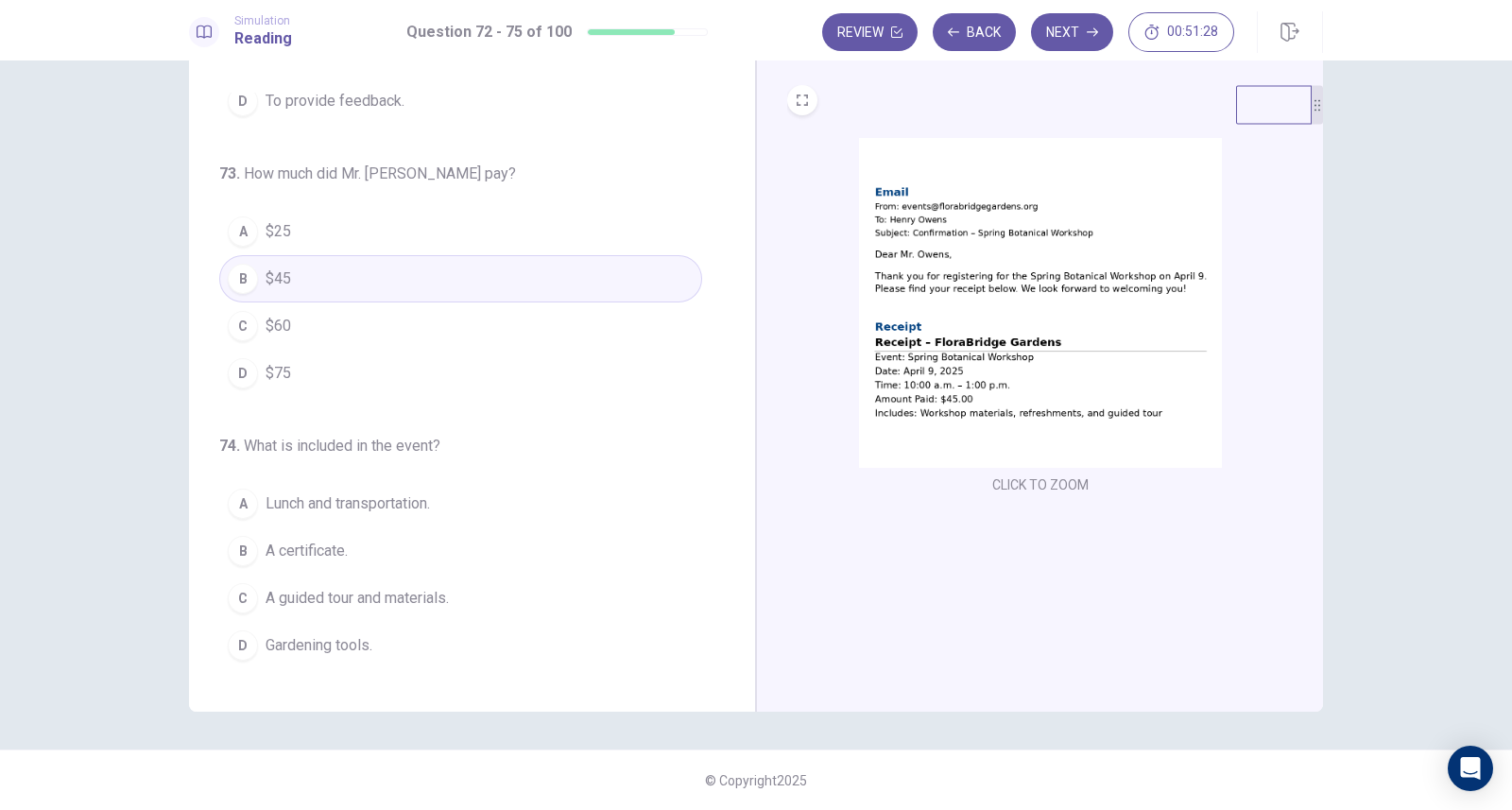 click on "A guided tour and materials." at bounding box center [357, 598] 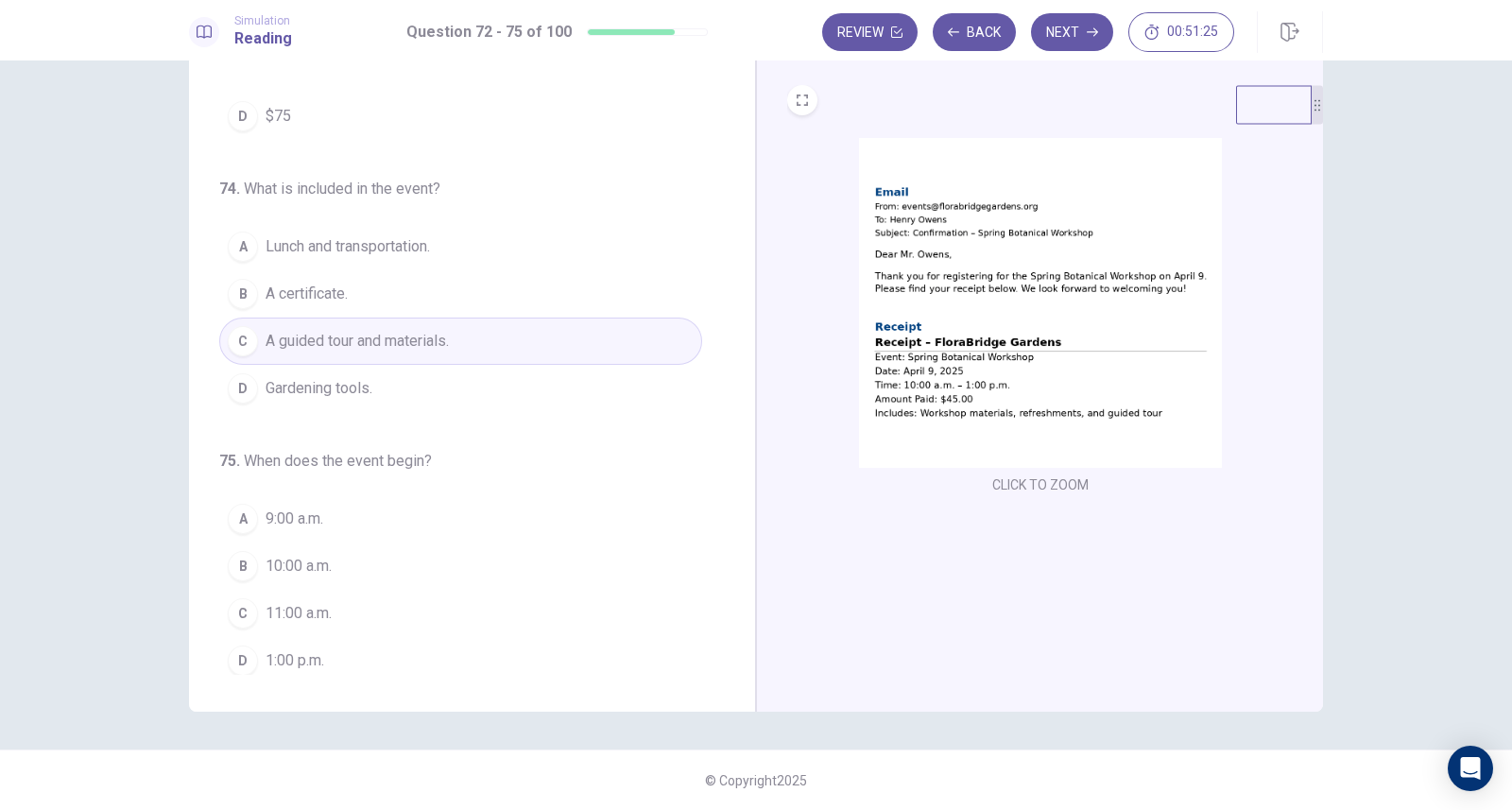 scroll, scrollTop: 463, scrollLeft: 0, axis: vertical 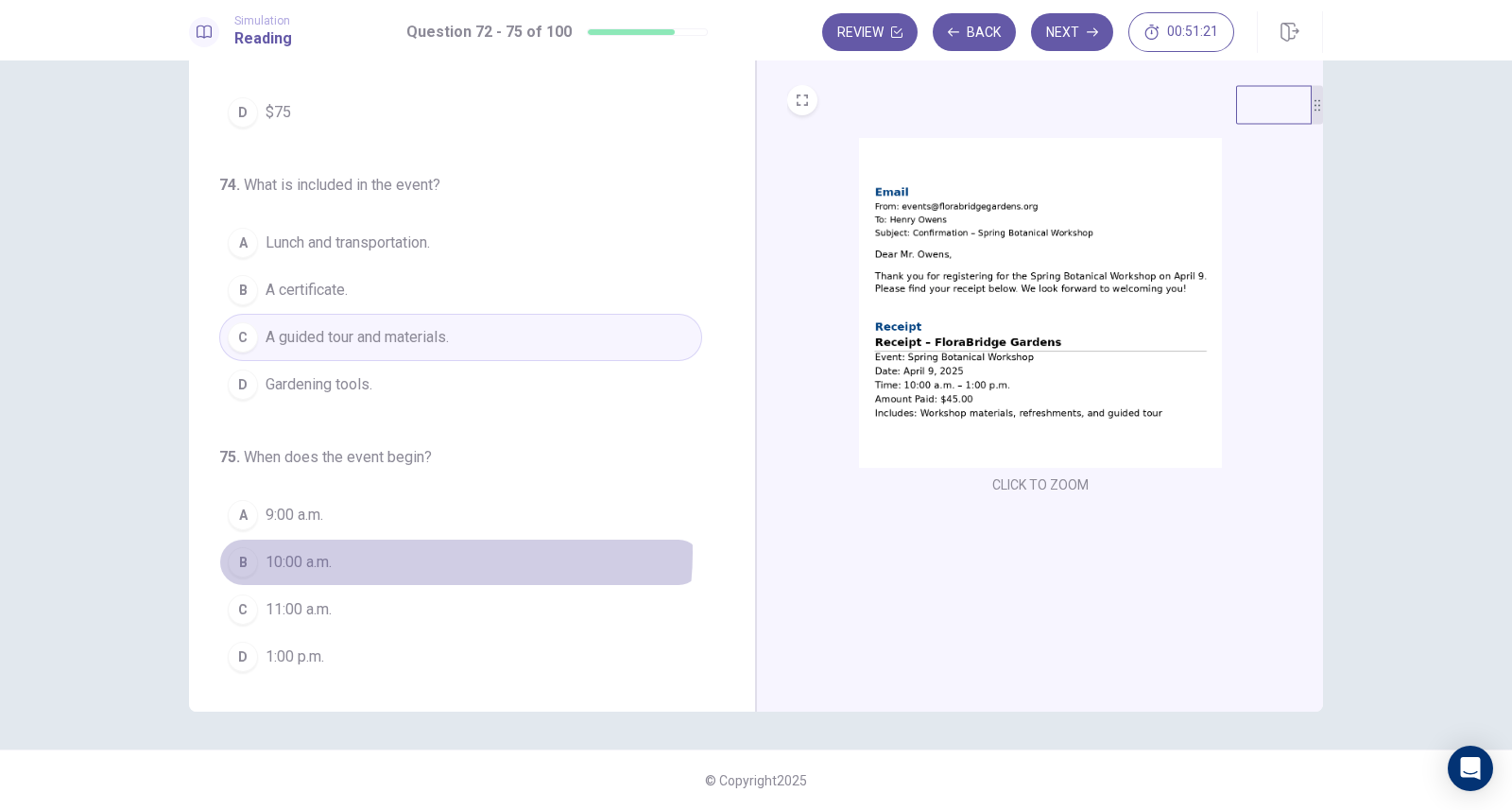 click on "B 10:00 a.m." at bounding box center [460, 562] 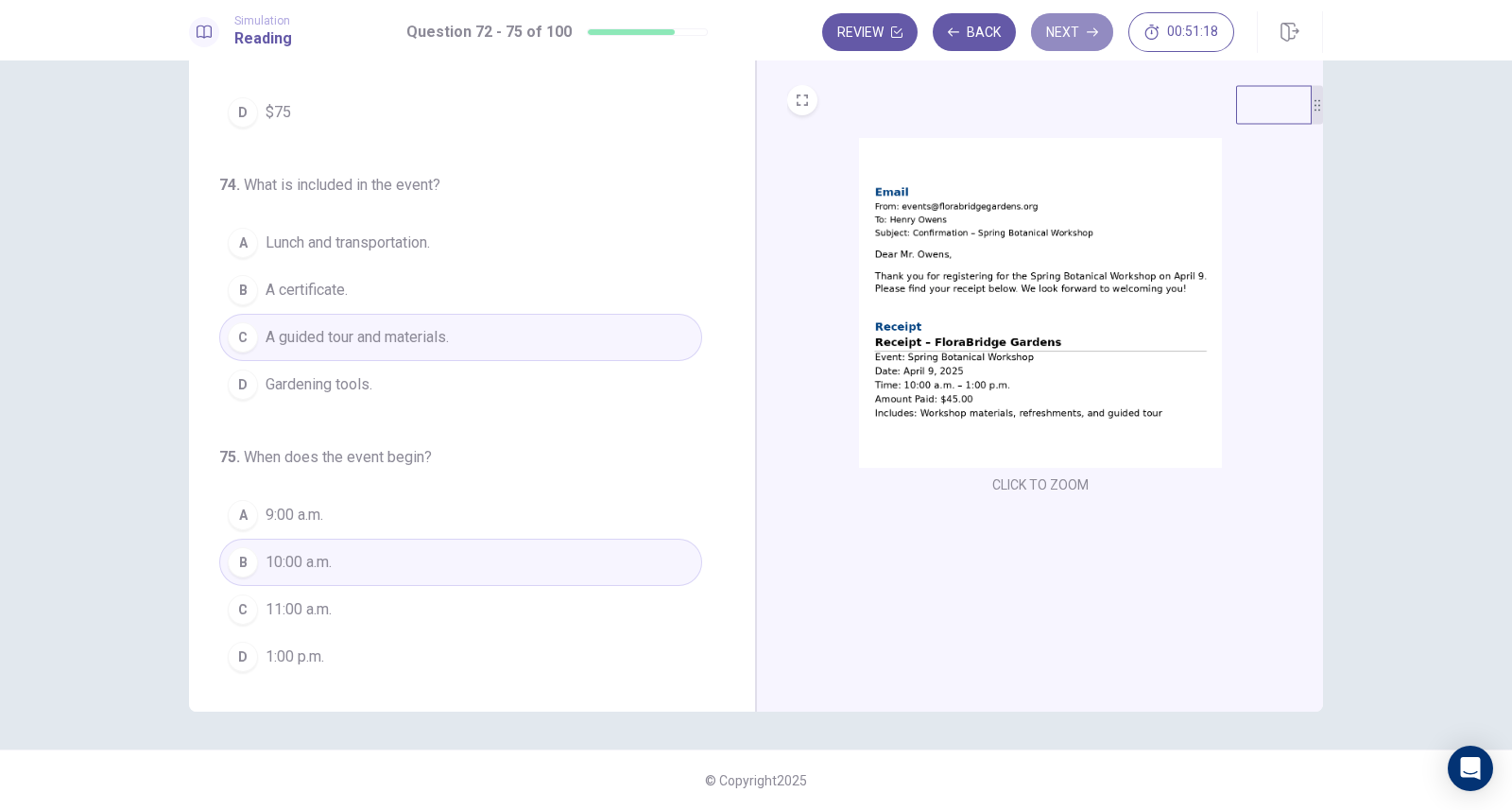 click on "Next" at bounding box center (1072, 32) 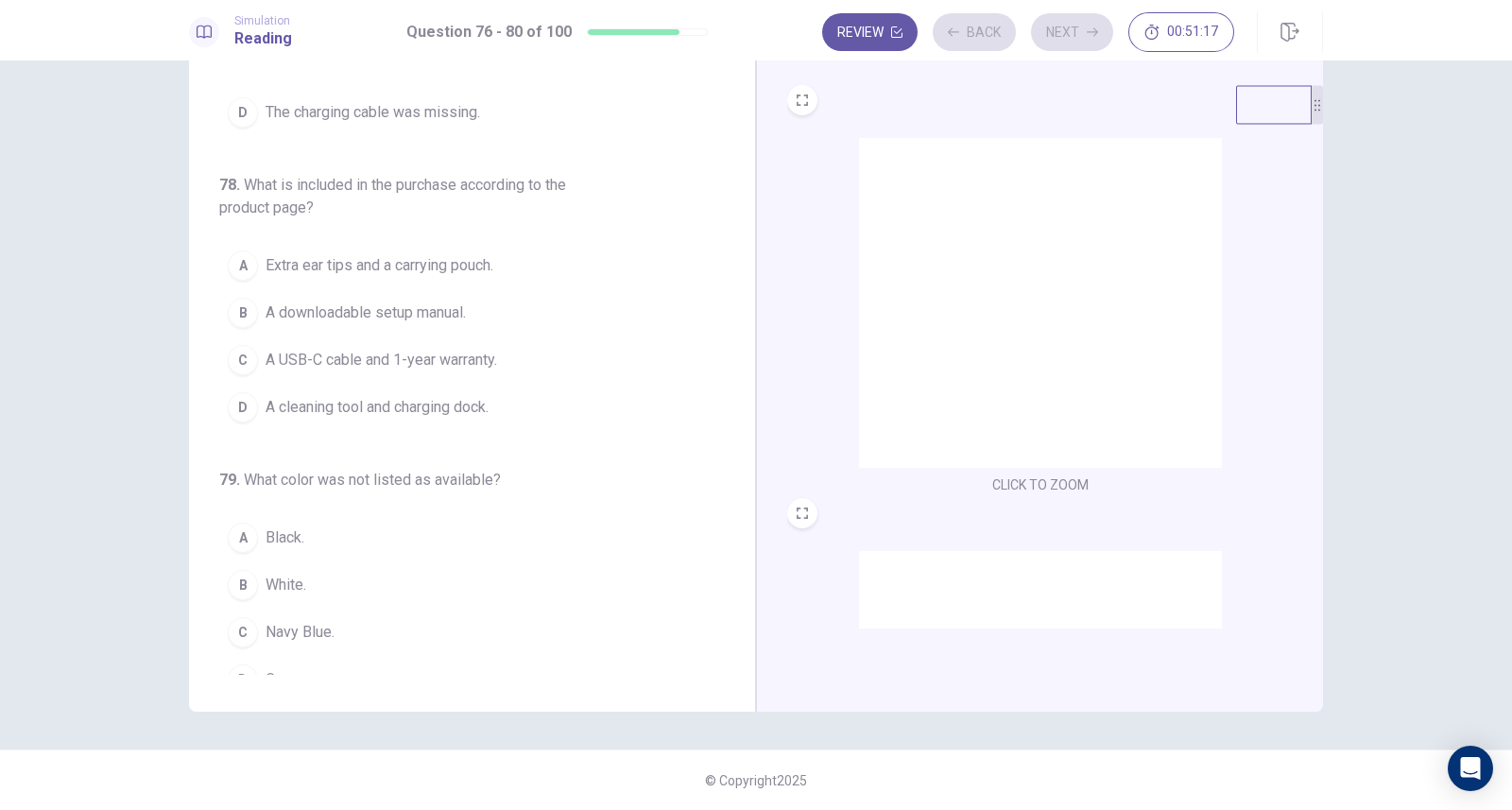 scroll, scrollTop: 0, scrollLeft: 0, axis: both 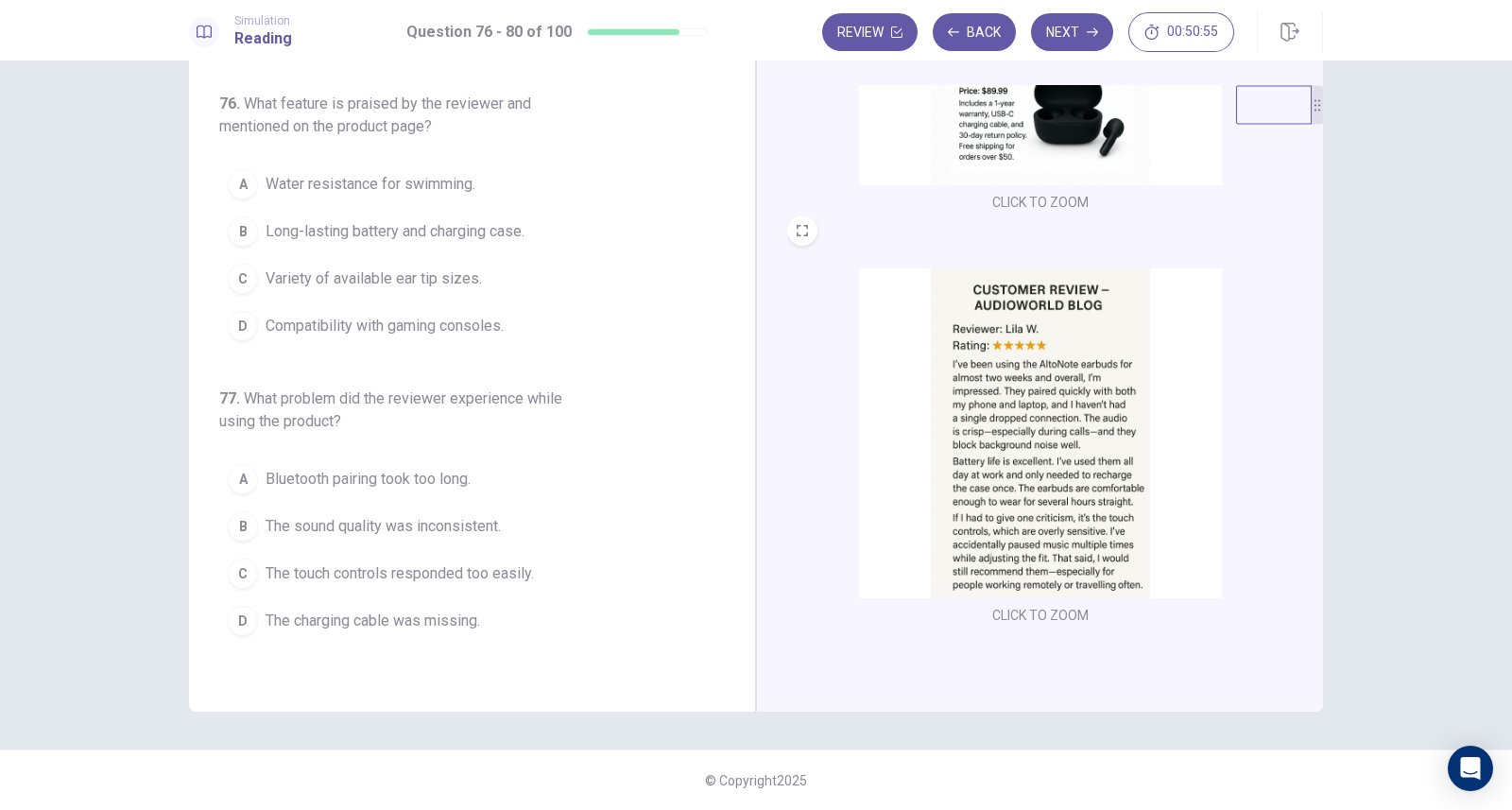 click at bounding box center [1040, 433] 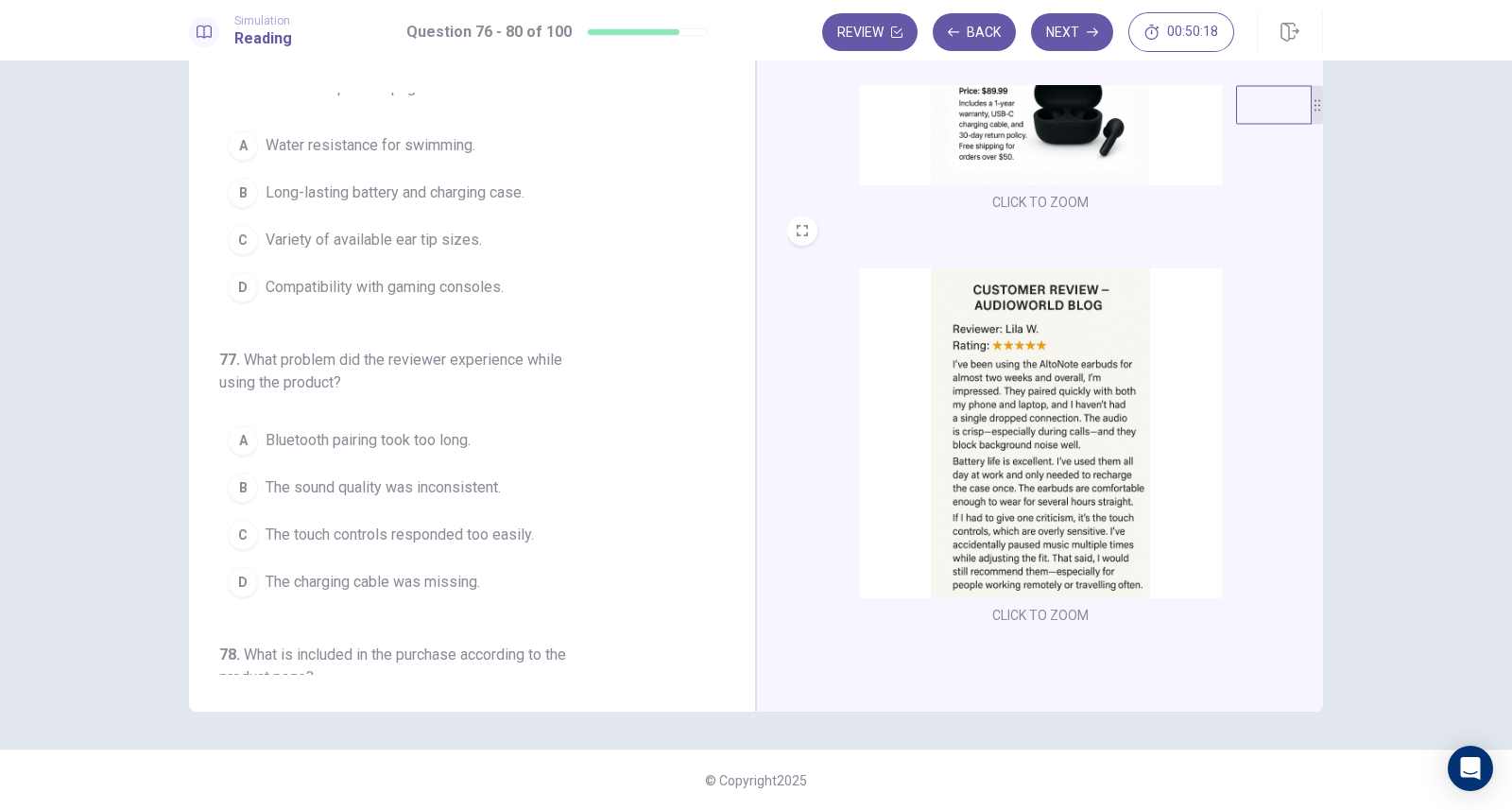 scroll, scrollTop: 56, scrollLeft: 0, axis: vertical 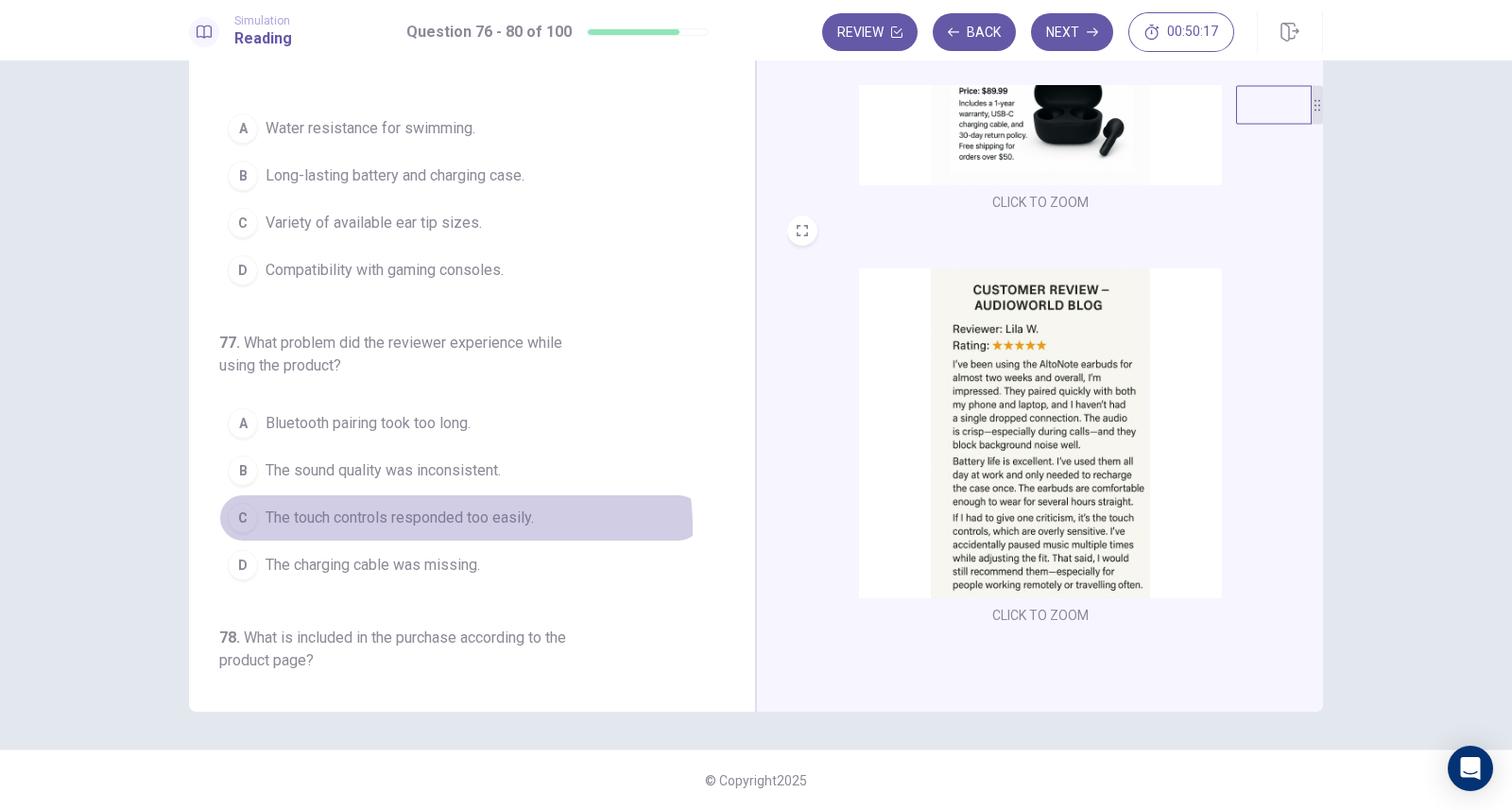 click on "The touch controls responded too easily." at bounding box center [400, 518] 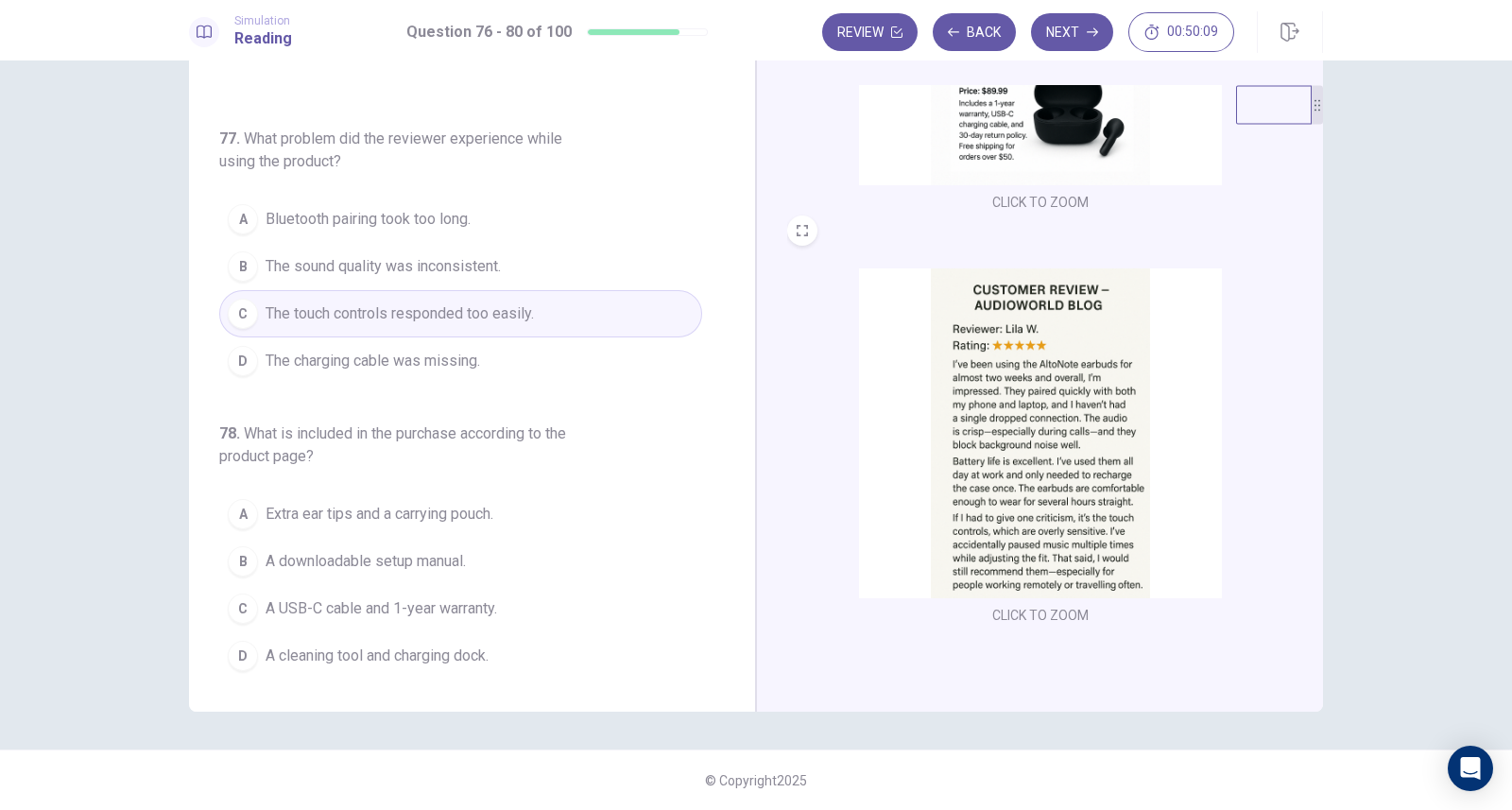 scroll, scrollTop: 261, scrollLeft: 0, axis: vertical 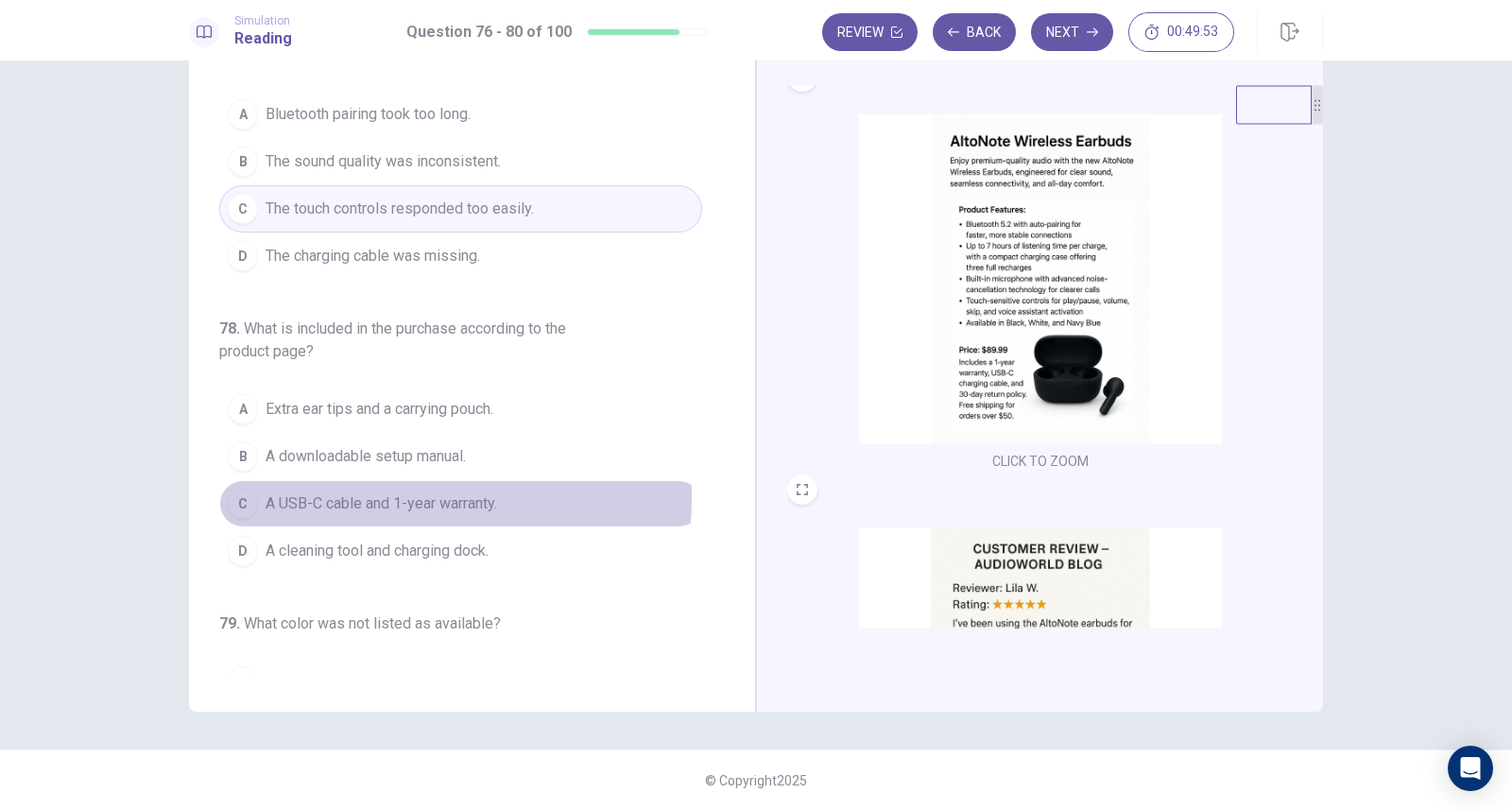 click on "A USB-C cable and 1-year warranty." at bounding box center (381, 504) 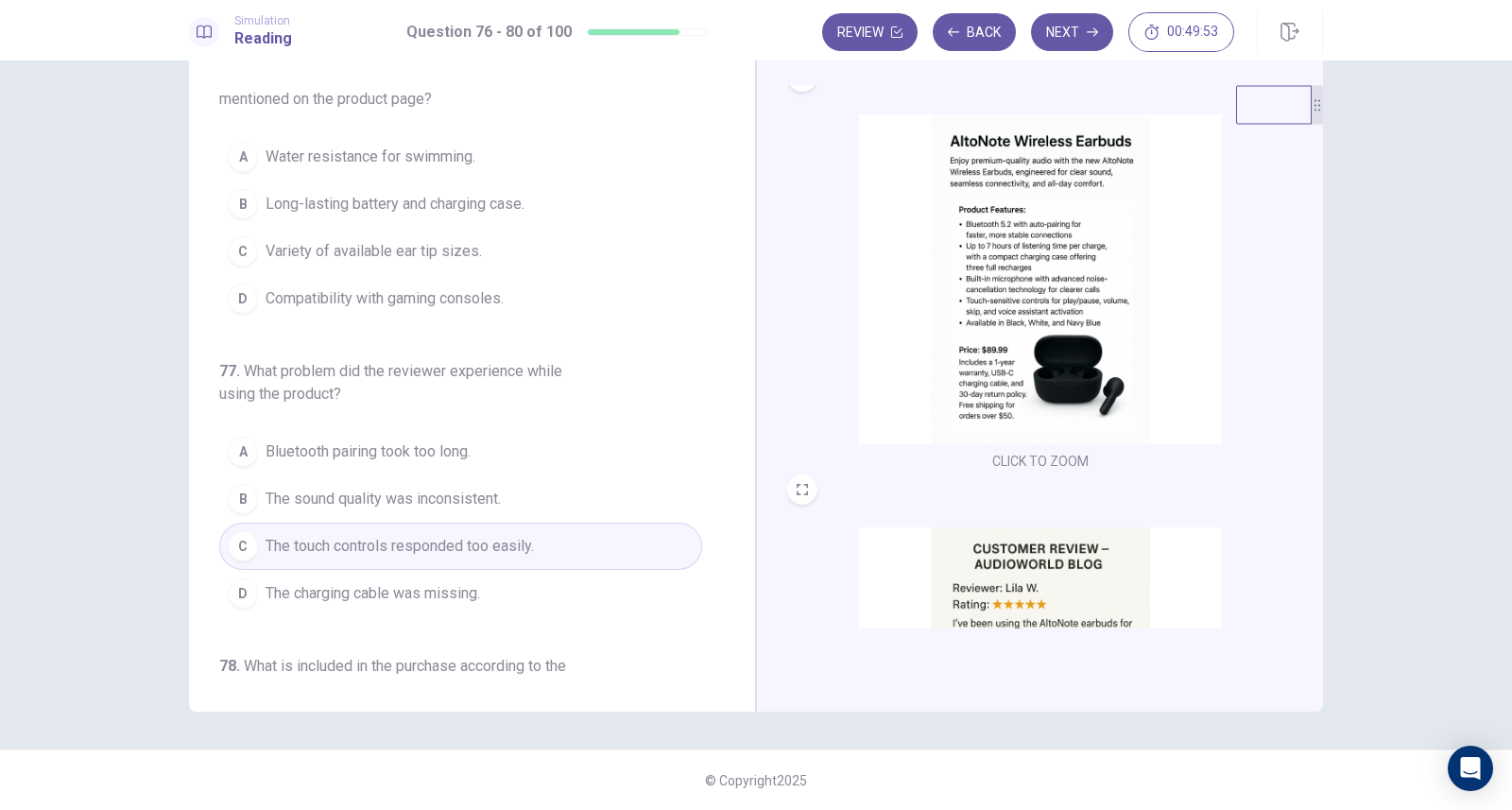 scroll, scrollTop: 0, scrollLeft: 0, axis: both 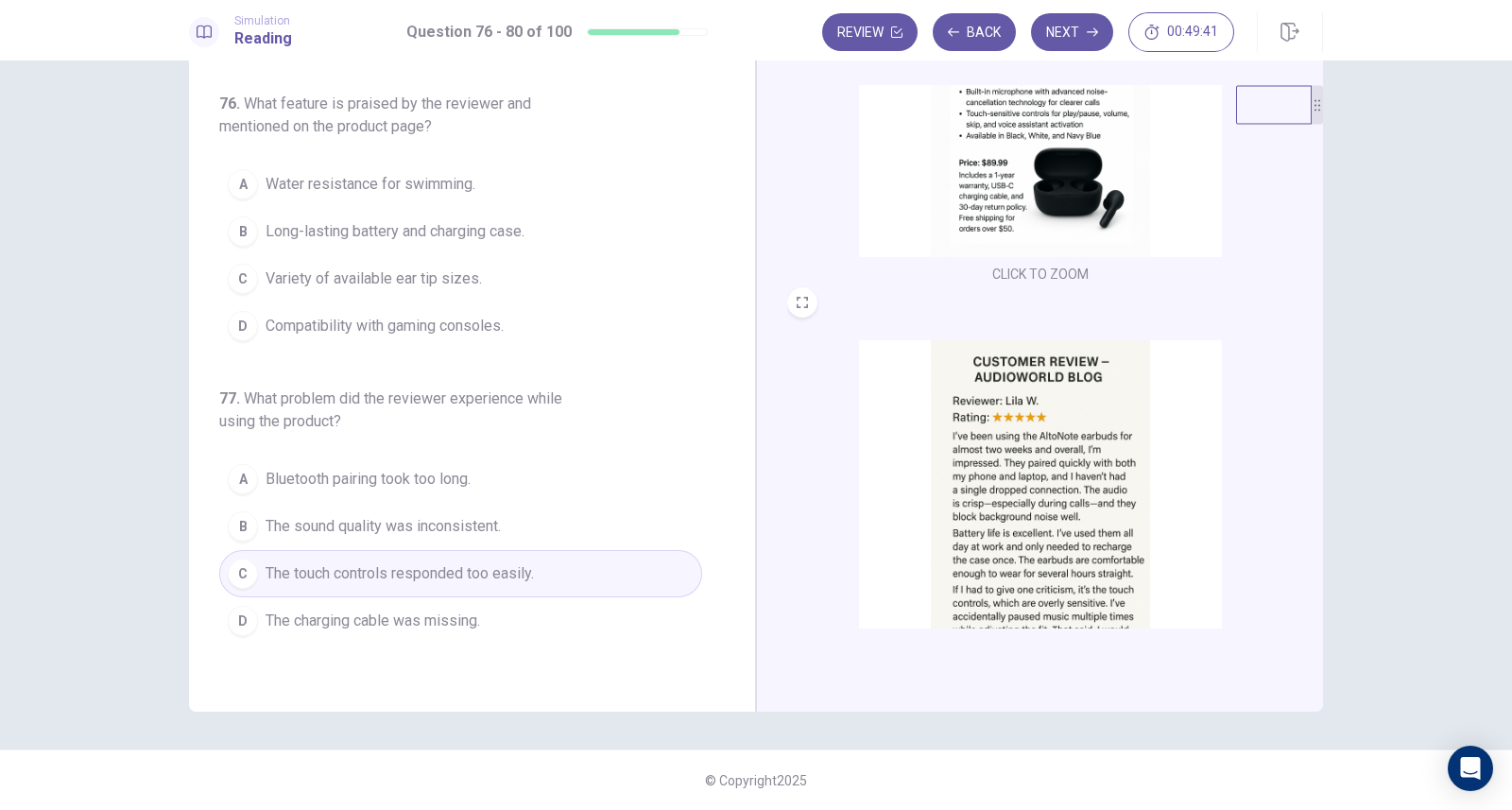 click on "B Long-lasting battery and charging case." at bounding box center [460, 232] 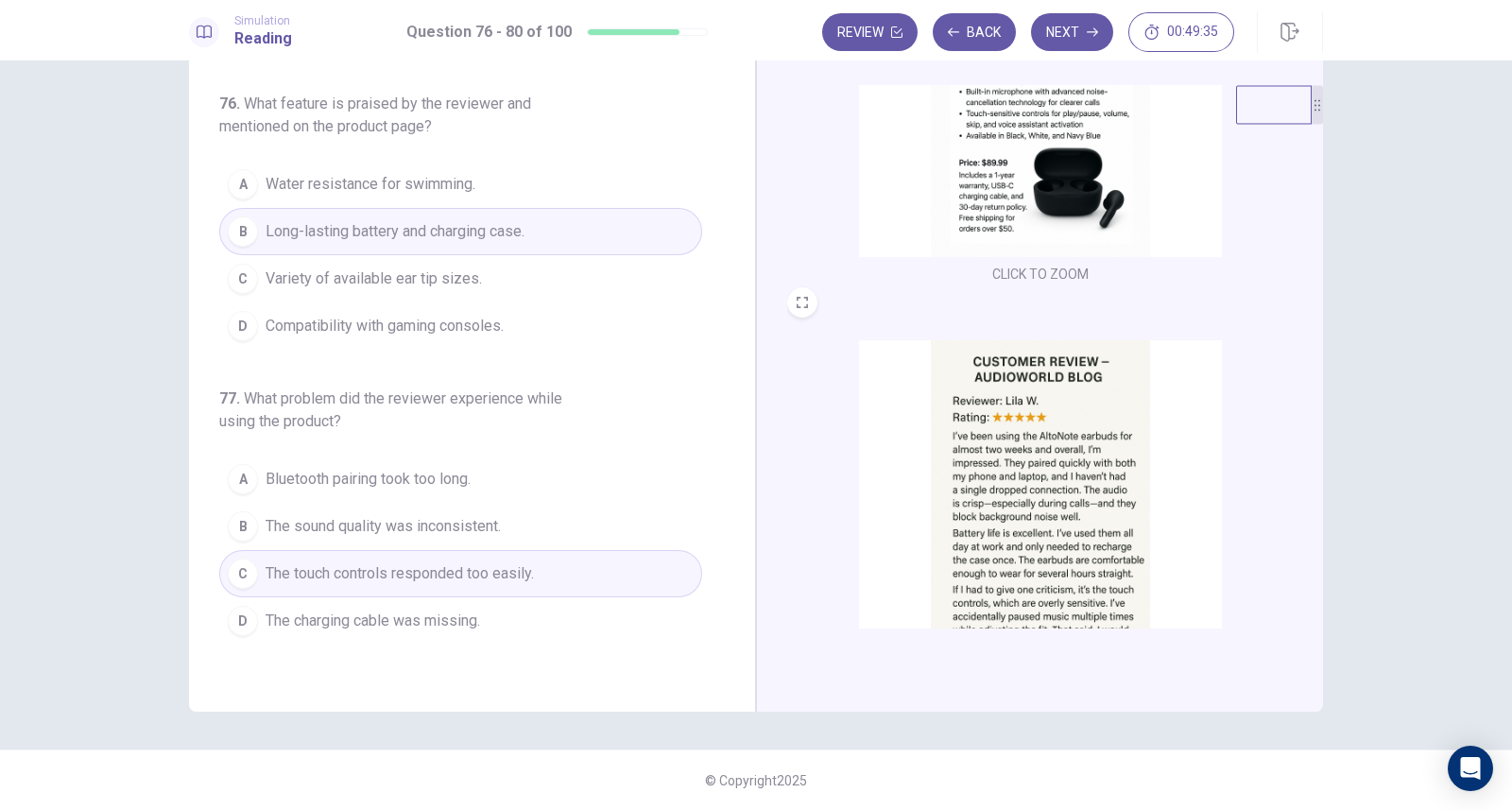 scroll, scrollTop: 0, scrollLeft: 0, axis: both 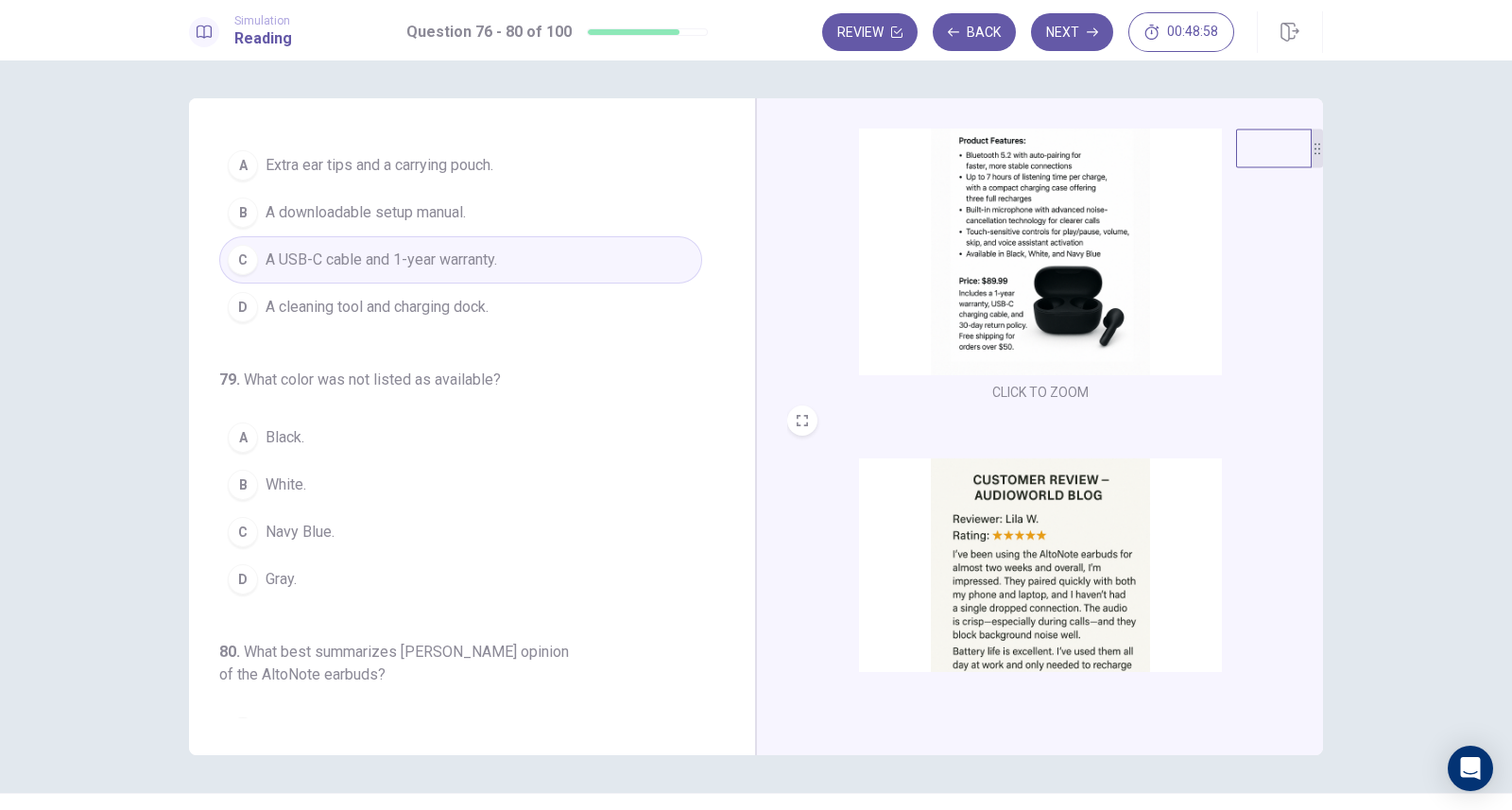 click at bounding box center (1040, 210) 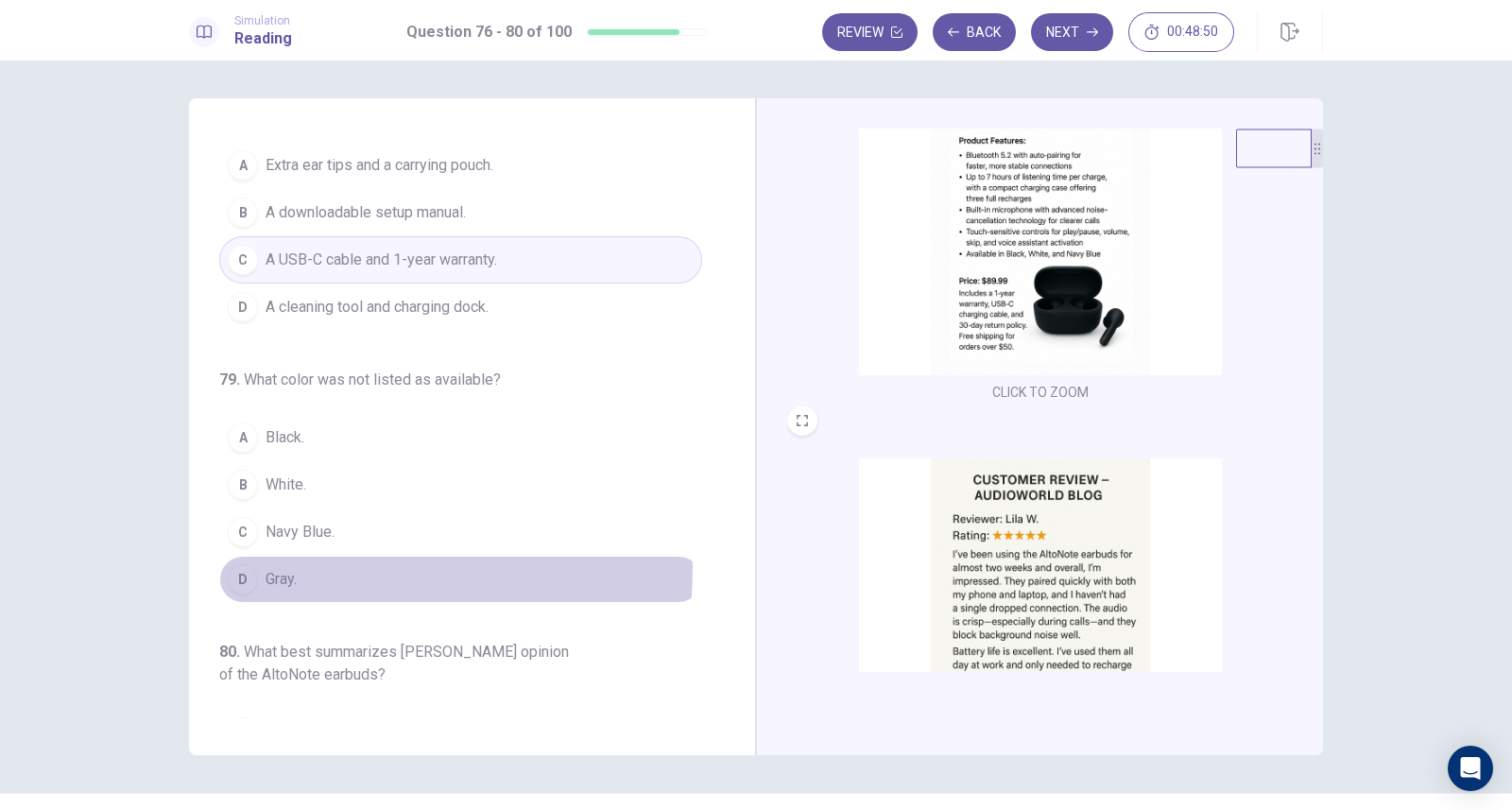 click on "D Gray." at bounding box center [460, 579] 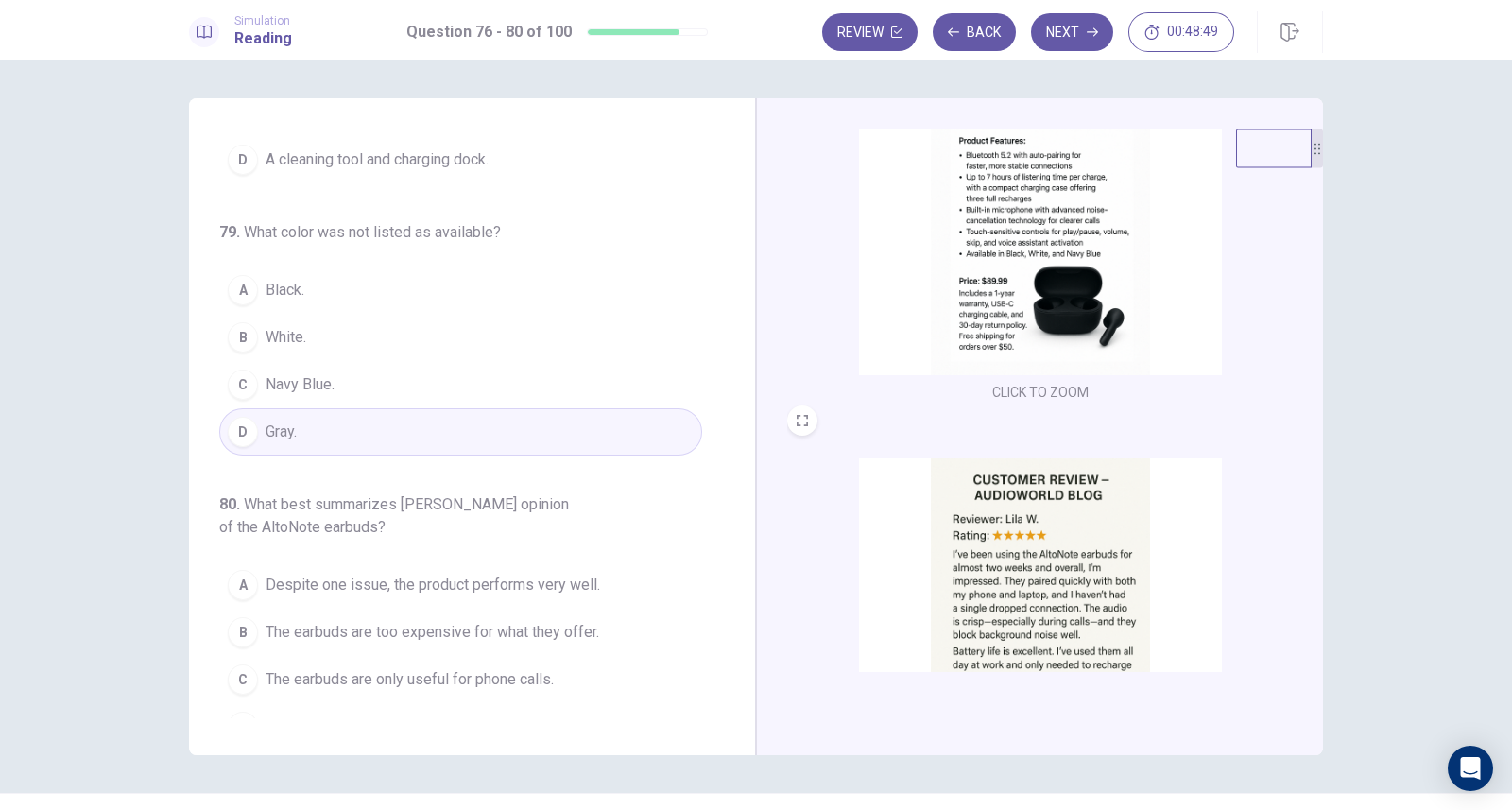 scroll, scrollTop: 826, scrollLeft: 0, axis: vertical 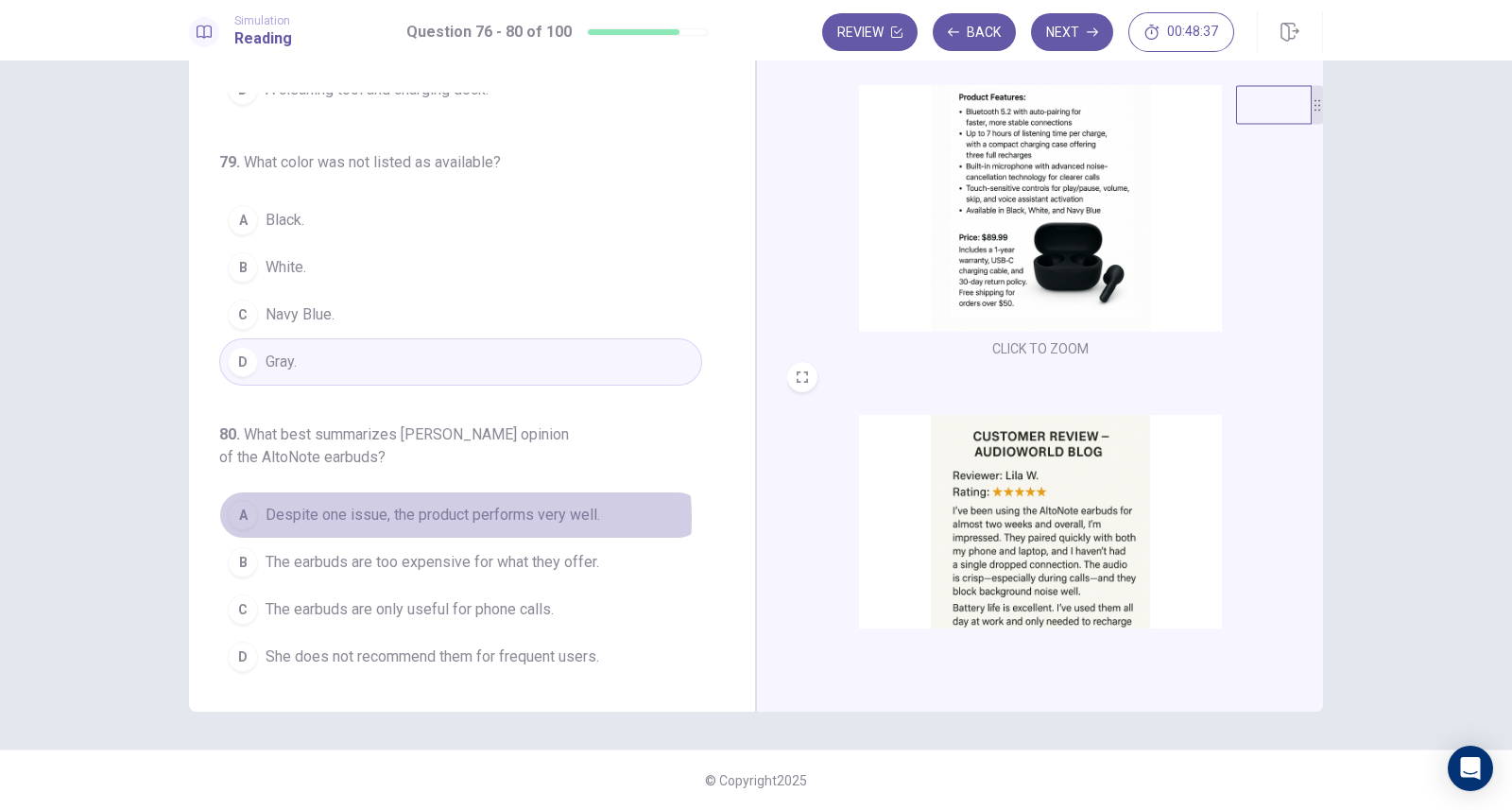 click on "Despite one issue, the product performs very well." at bounding box center (433, 515) 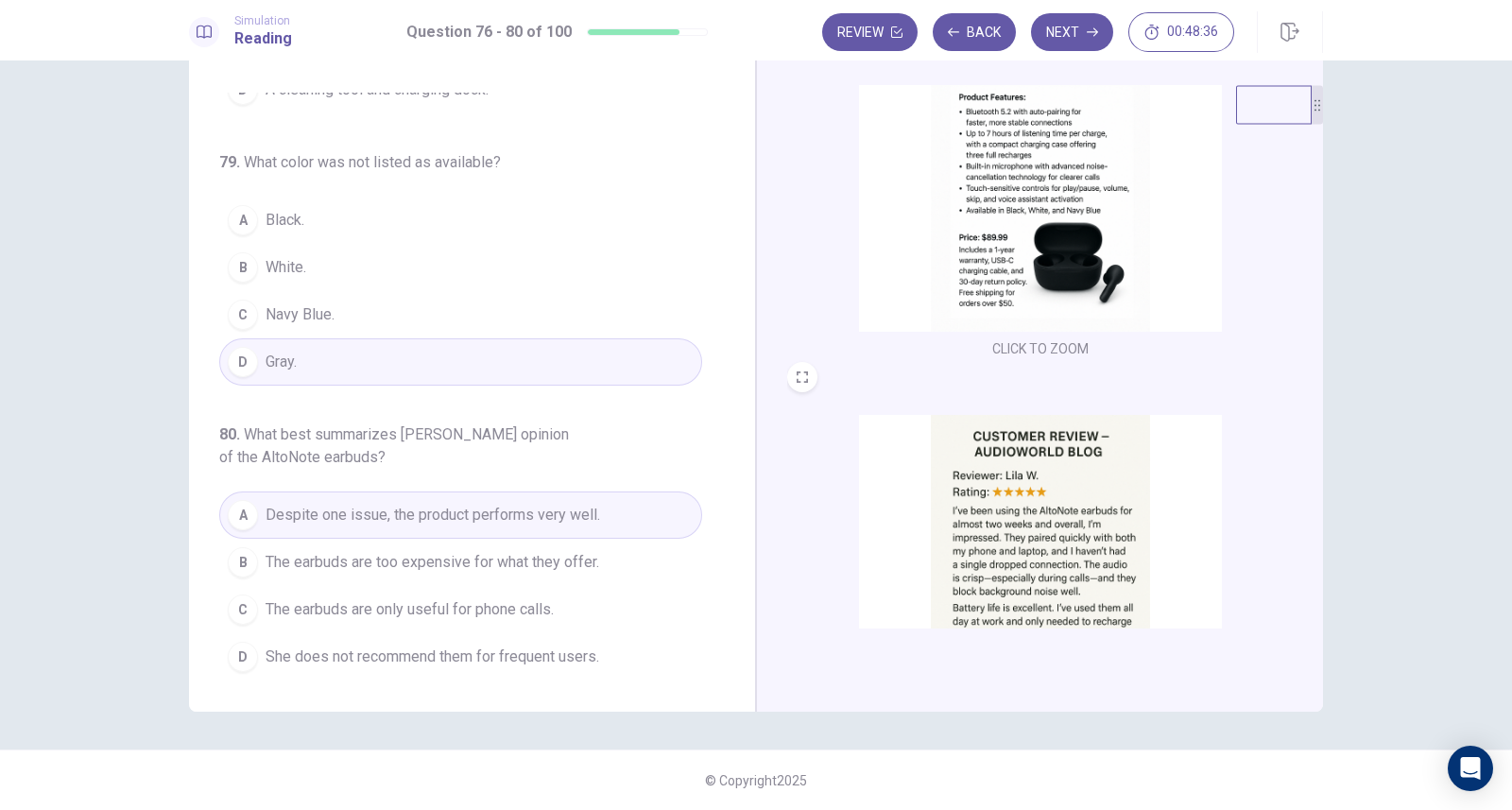 scroll, scrollTop: 0, scrollLeft: 0, axis: both 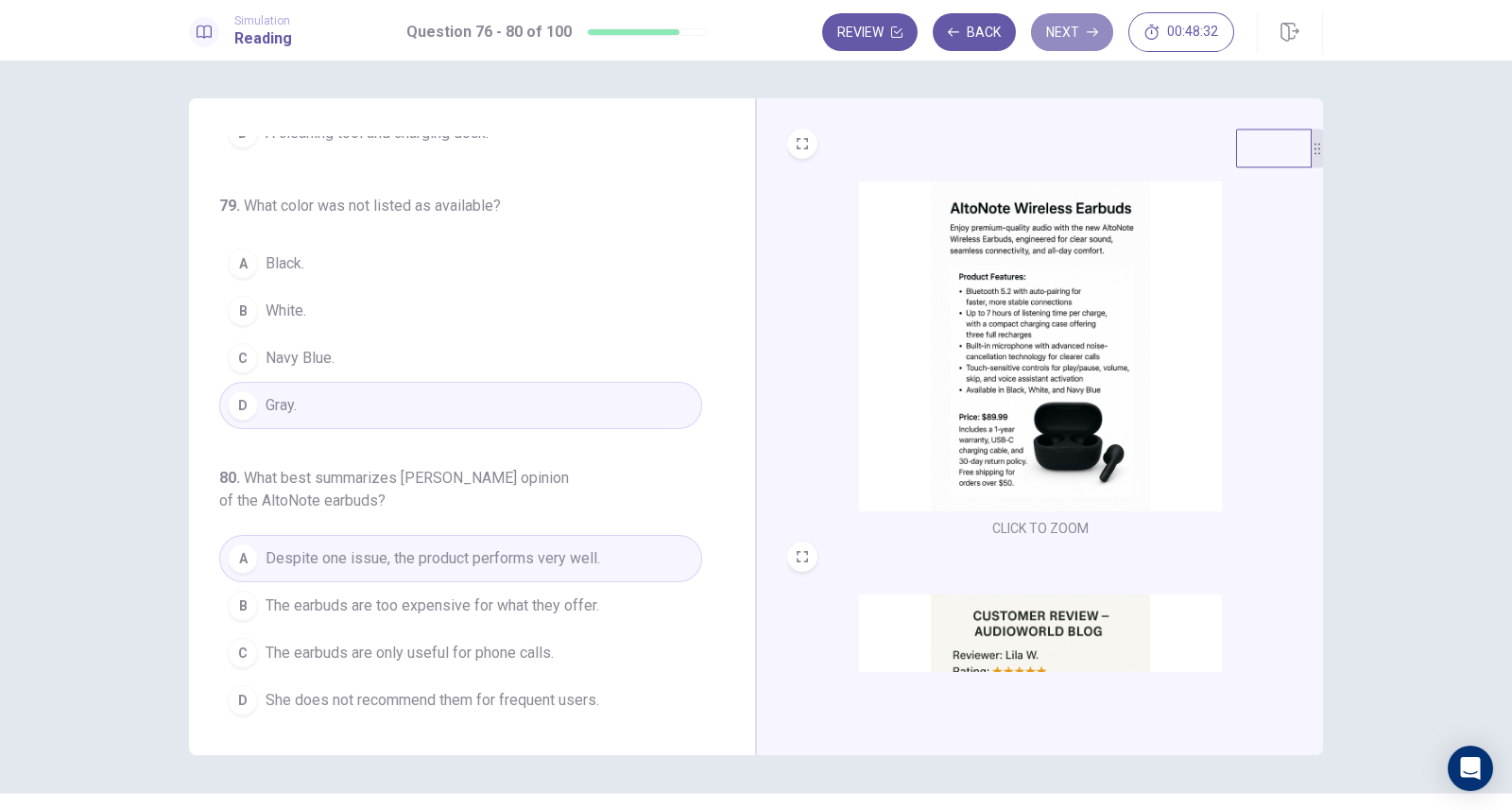 click on "Next" at bounding box center (1072, 32) 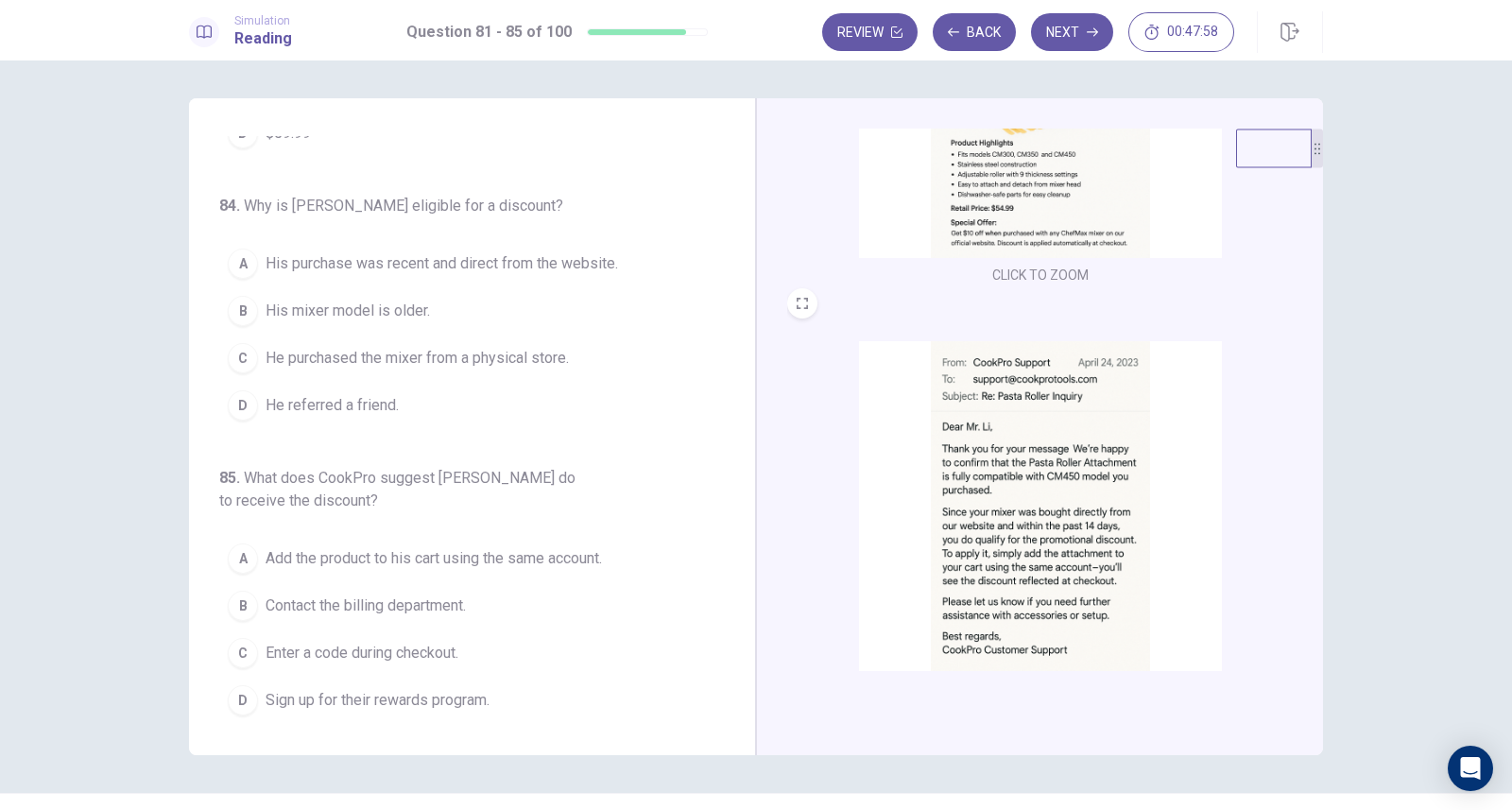 scroll, scrollTop: 695, scrollLeft: 0, axis: vertical 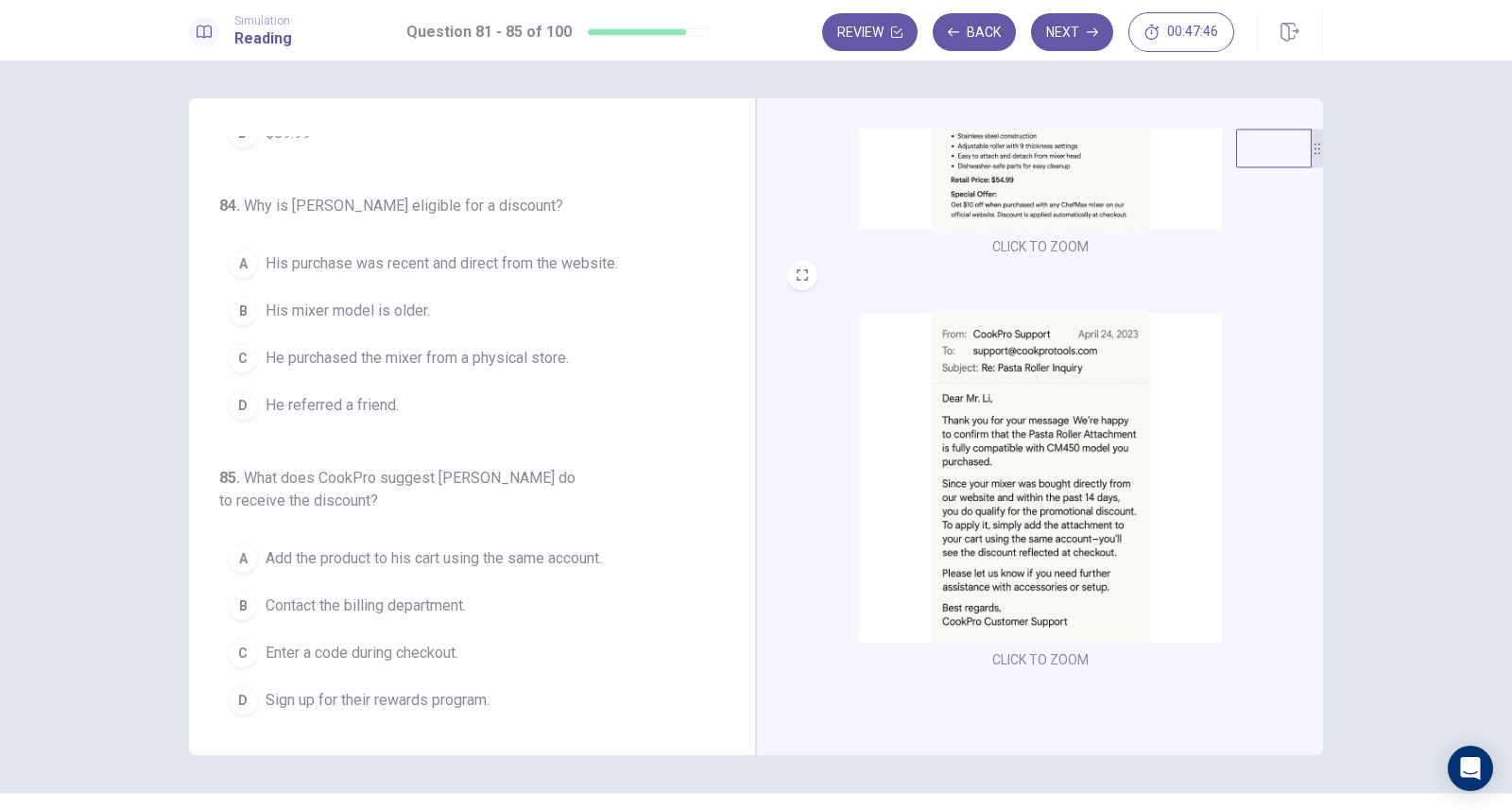 click at bounding box center (1040, 477) 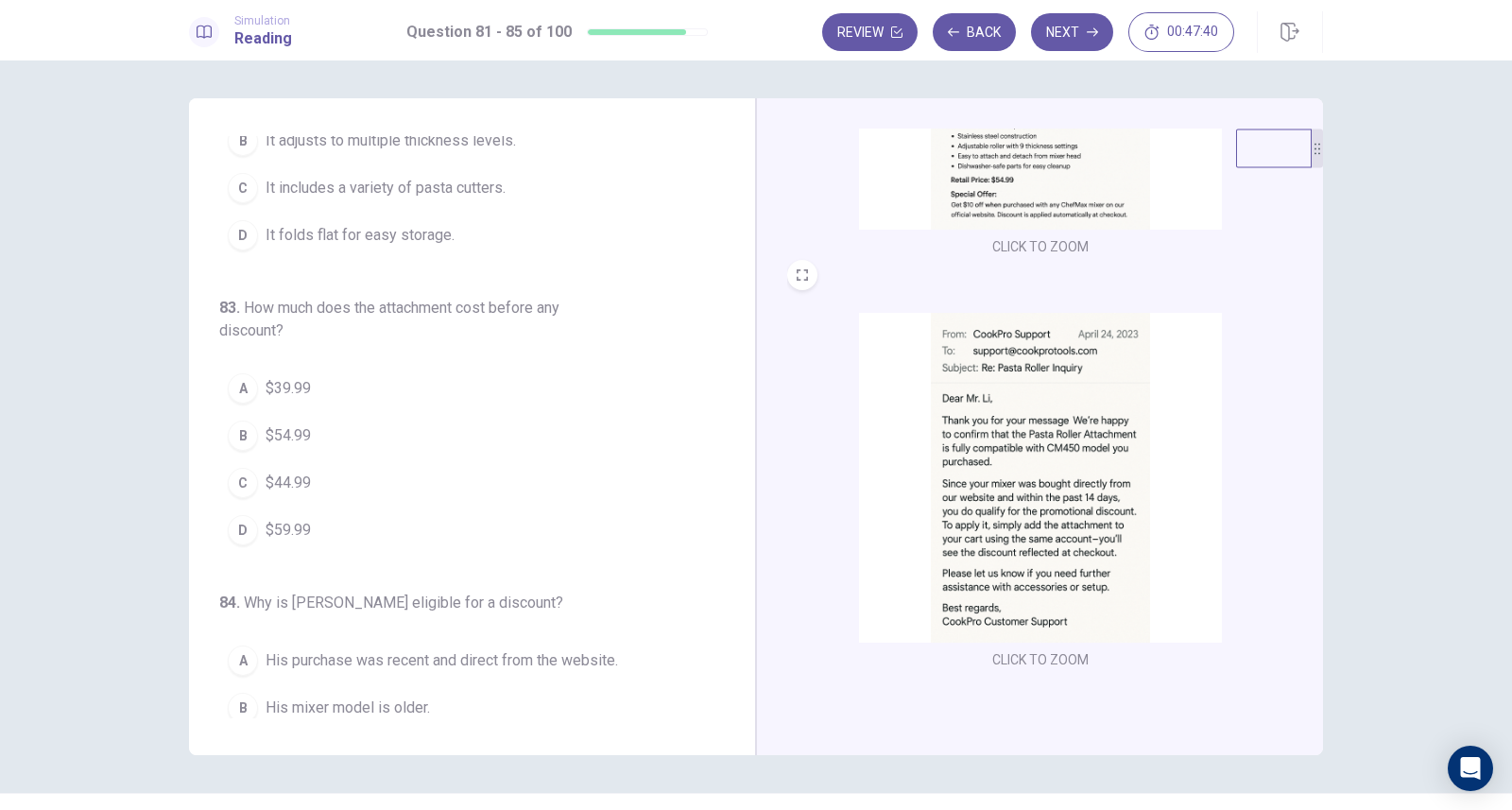 scroll, scrollTop: 0, scrollLeft: 0, axis: both 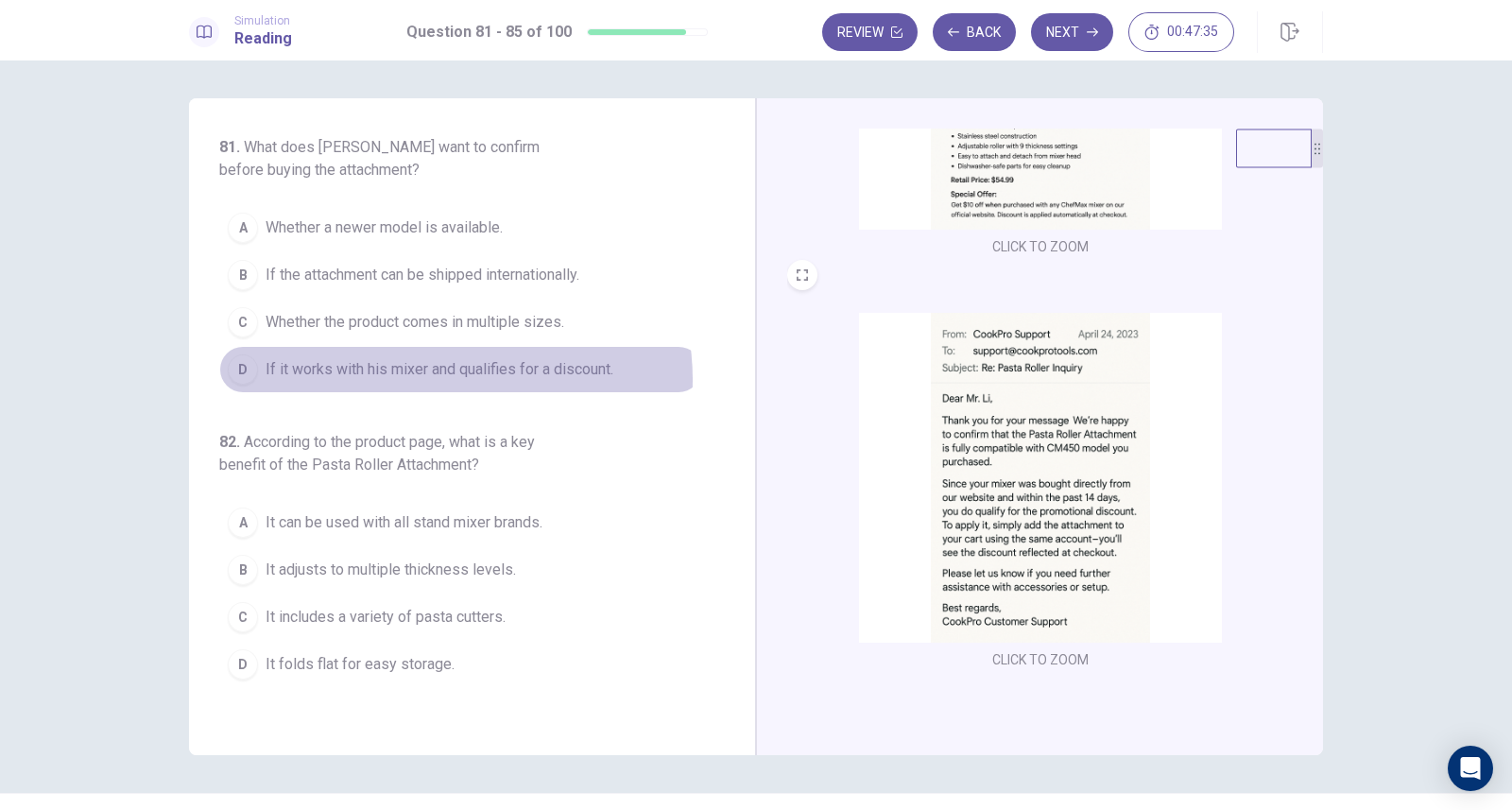 click on "If it works with his mixer and qualifies for a discount." at bounding box center [439, 370] 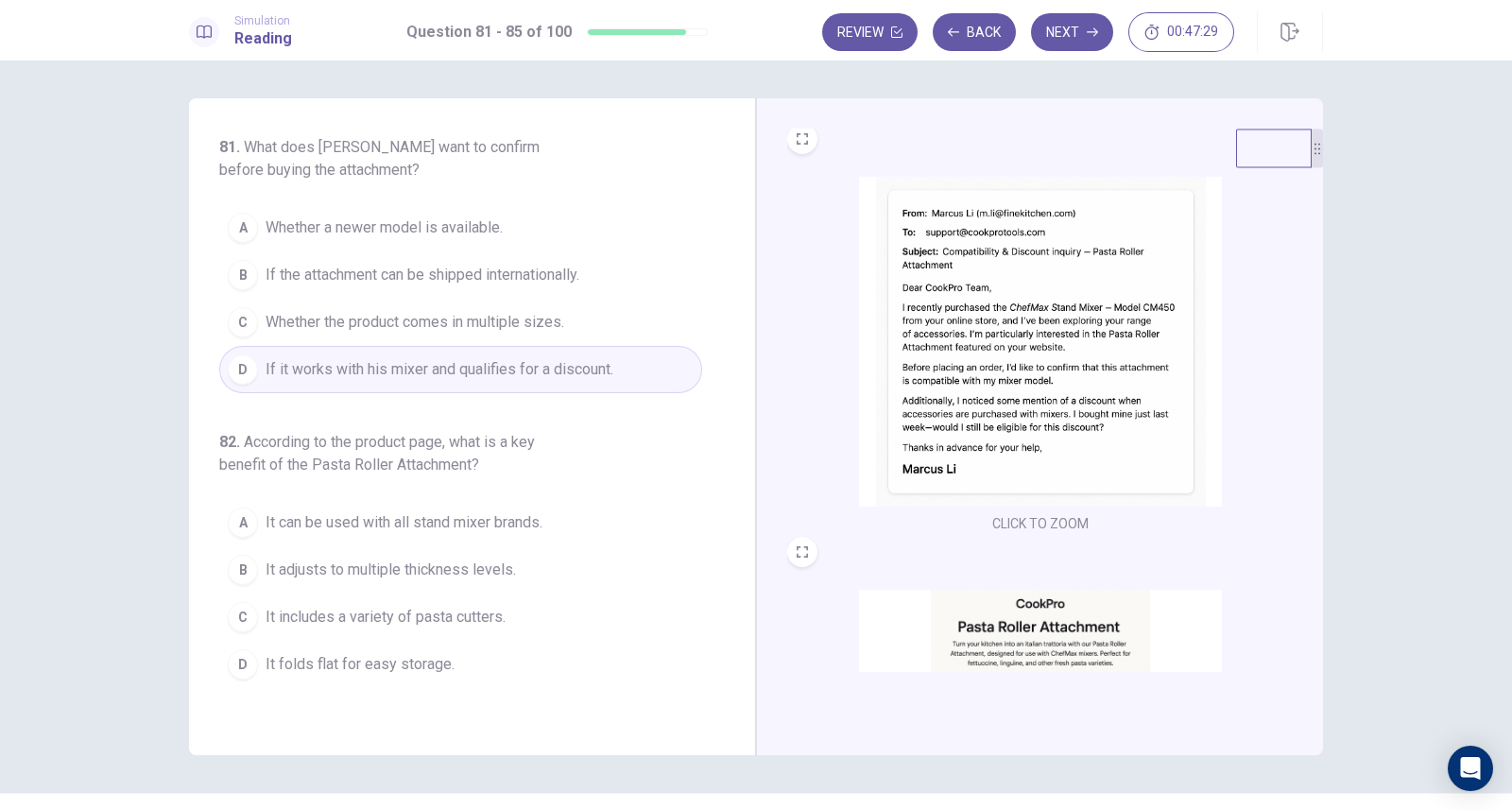 scroll, scrollTop: 0, scrollLeft: 0, axis: both 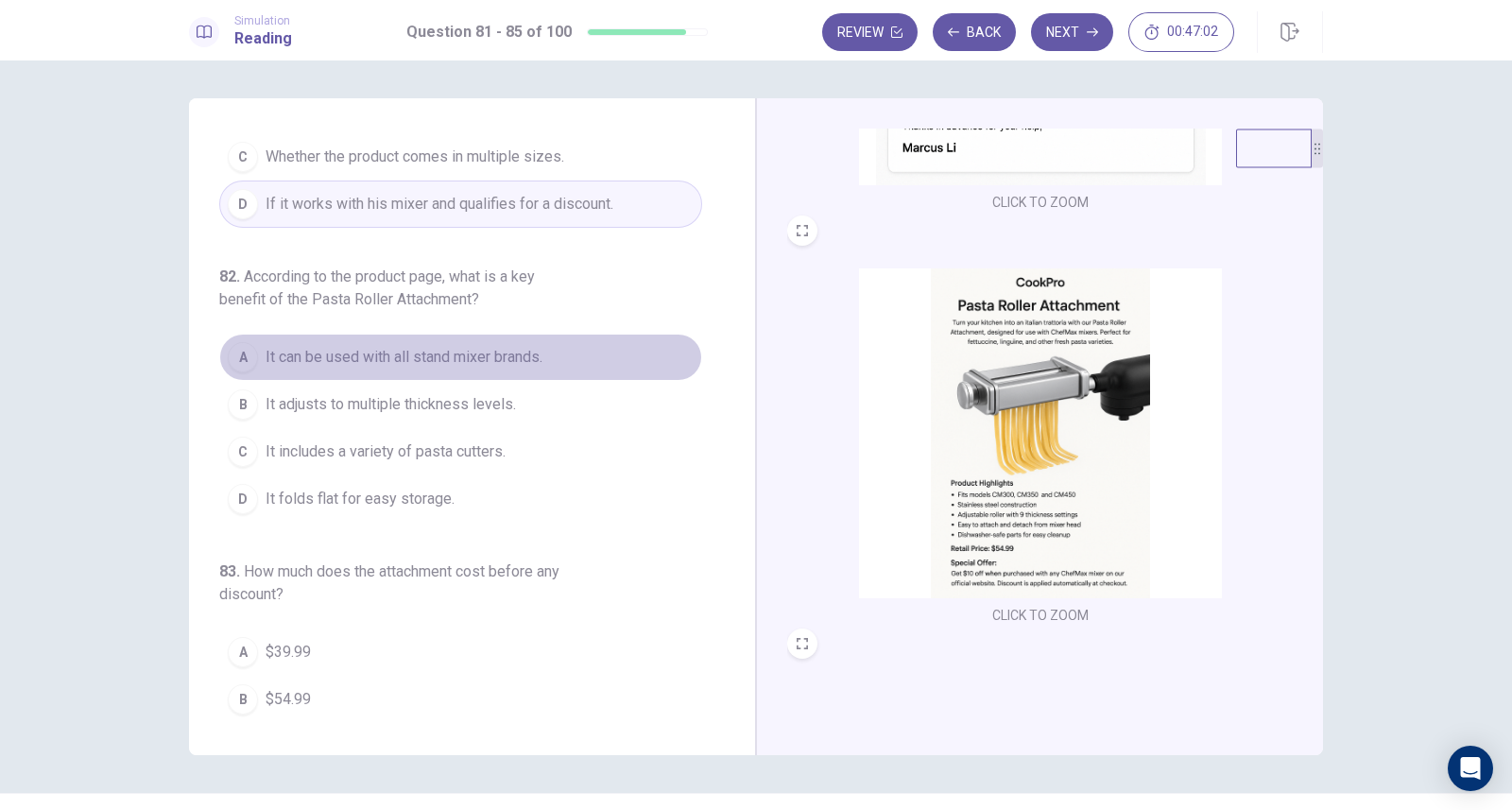 click on "It can be used with all stand mixer brands." at bounding box center (404, 357) 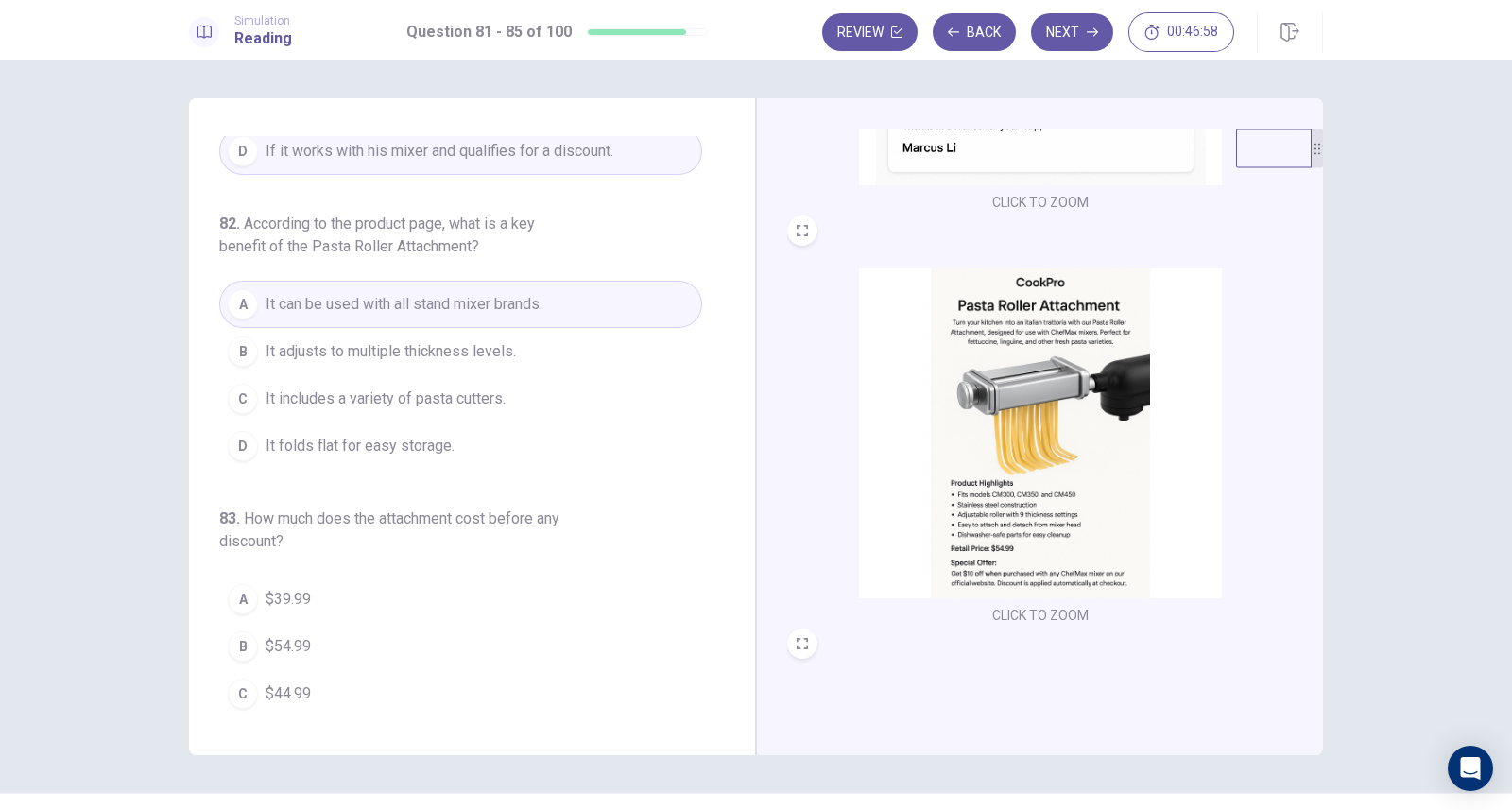scroll, scrollTop: 219, scrollLeft: 0, axis: vertical 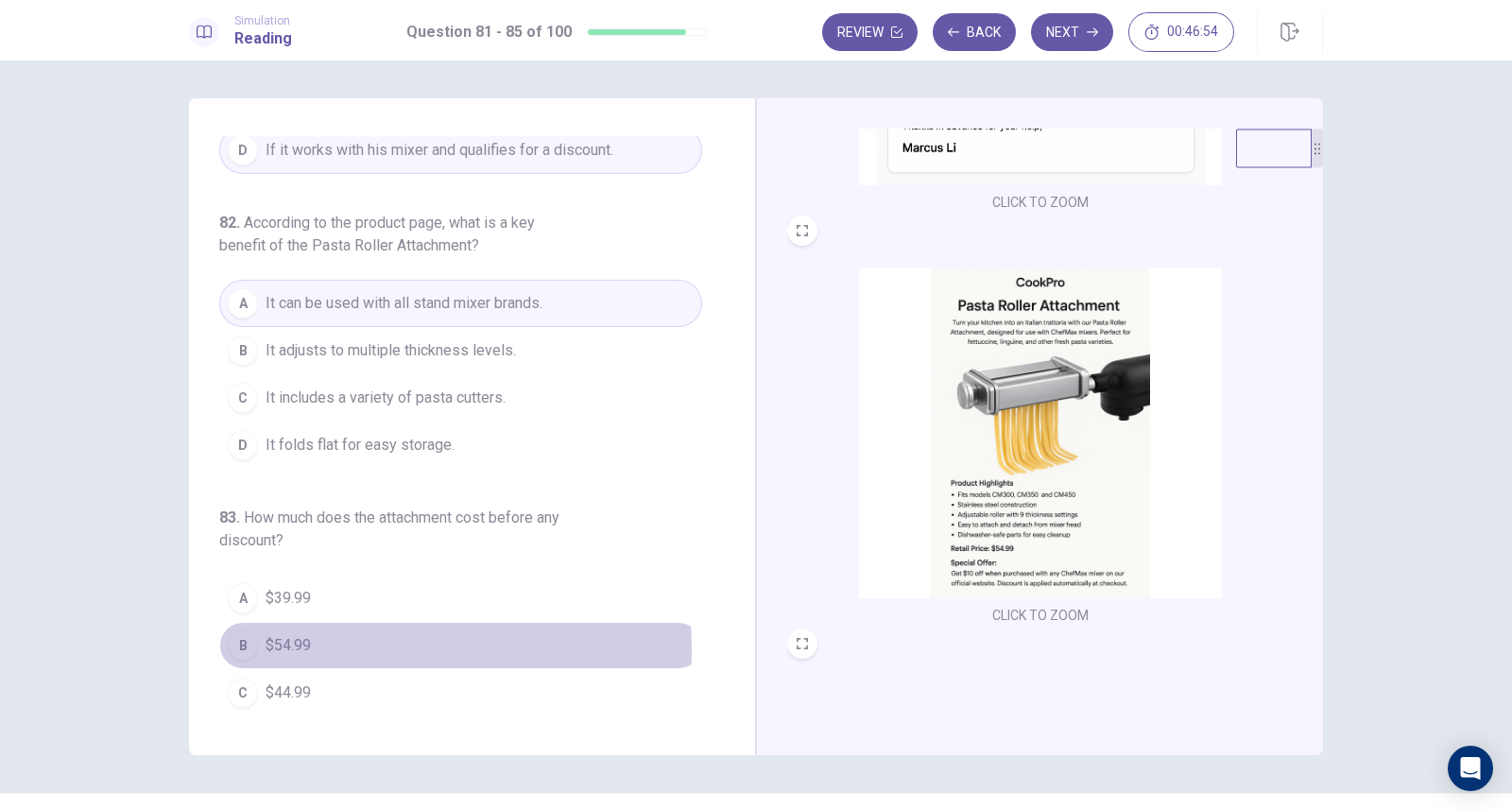 click on "B $54.99" at bounding box center (460, 646) 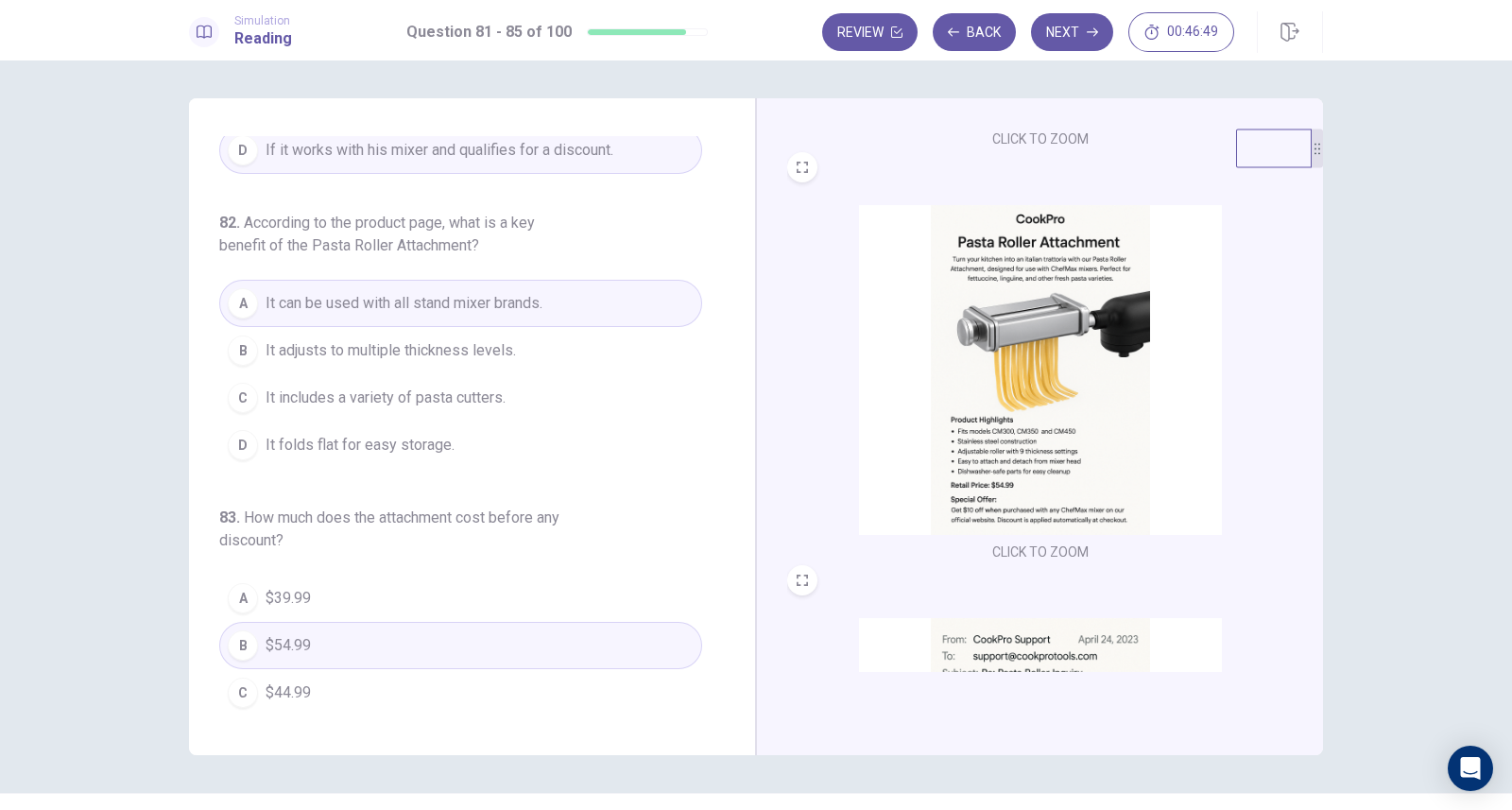 scroll, scrollTop: 391, scrollLeft: 0, axis: vertical 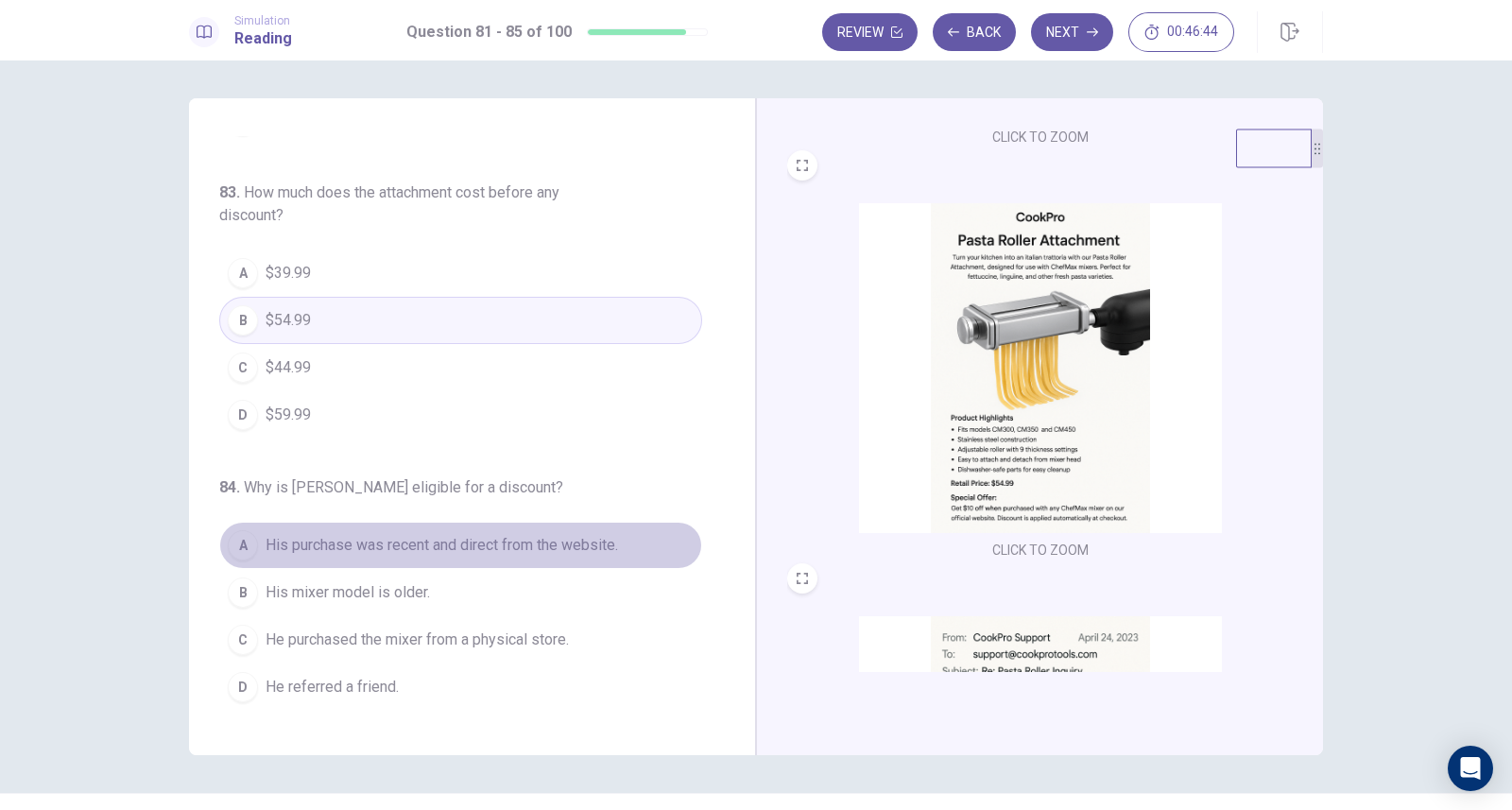 click on "His purchase was recent and direct from the website." at bounding box center [441, 545] 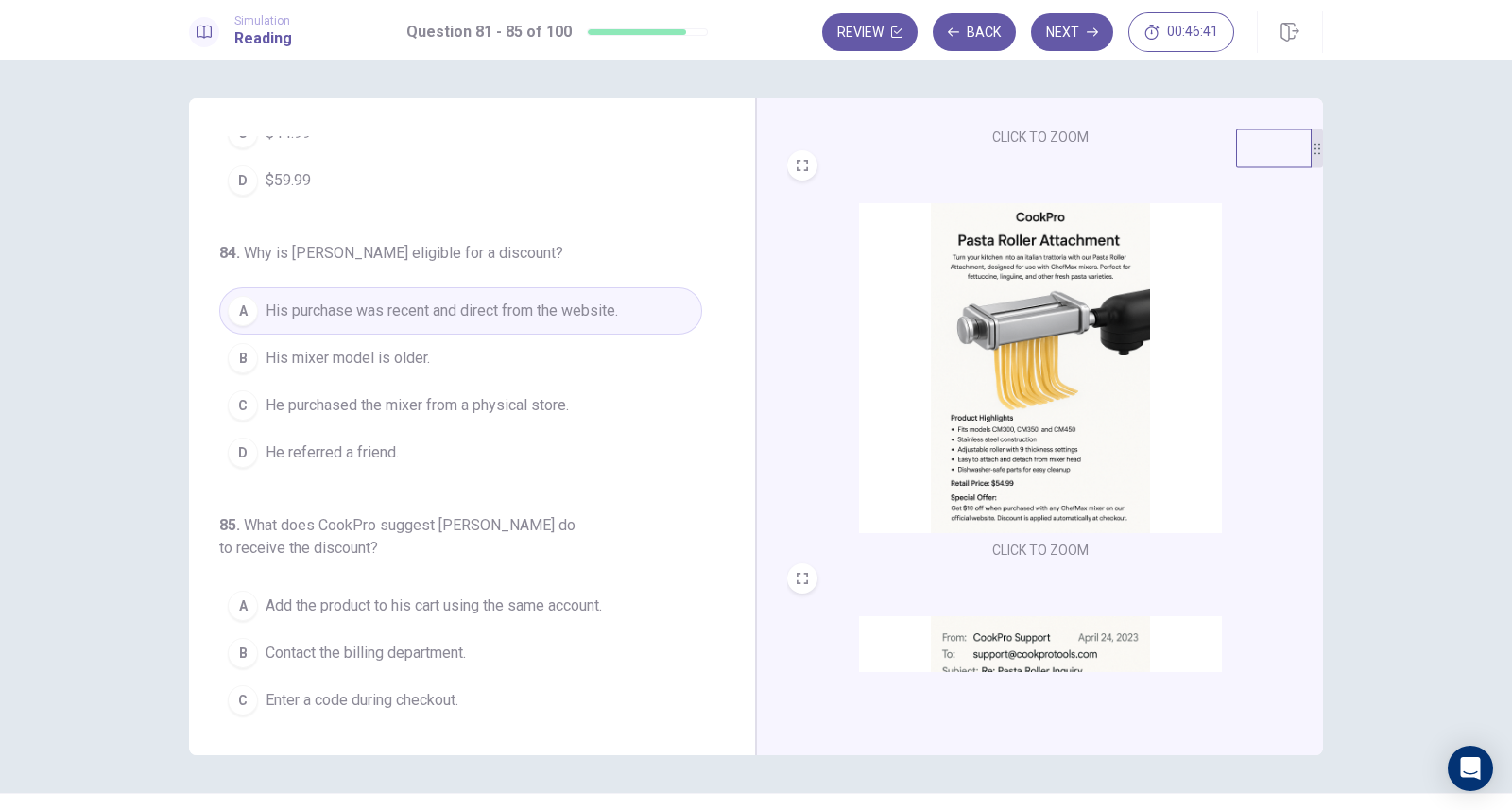 scroll, scrollTop: 788, scrollLeft: 0, axis: vertical 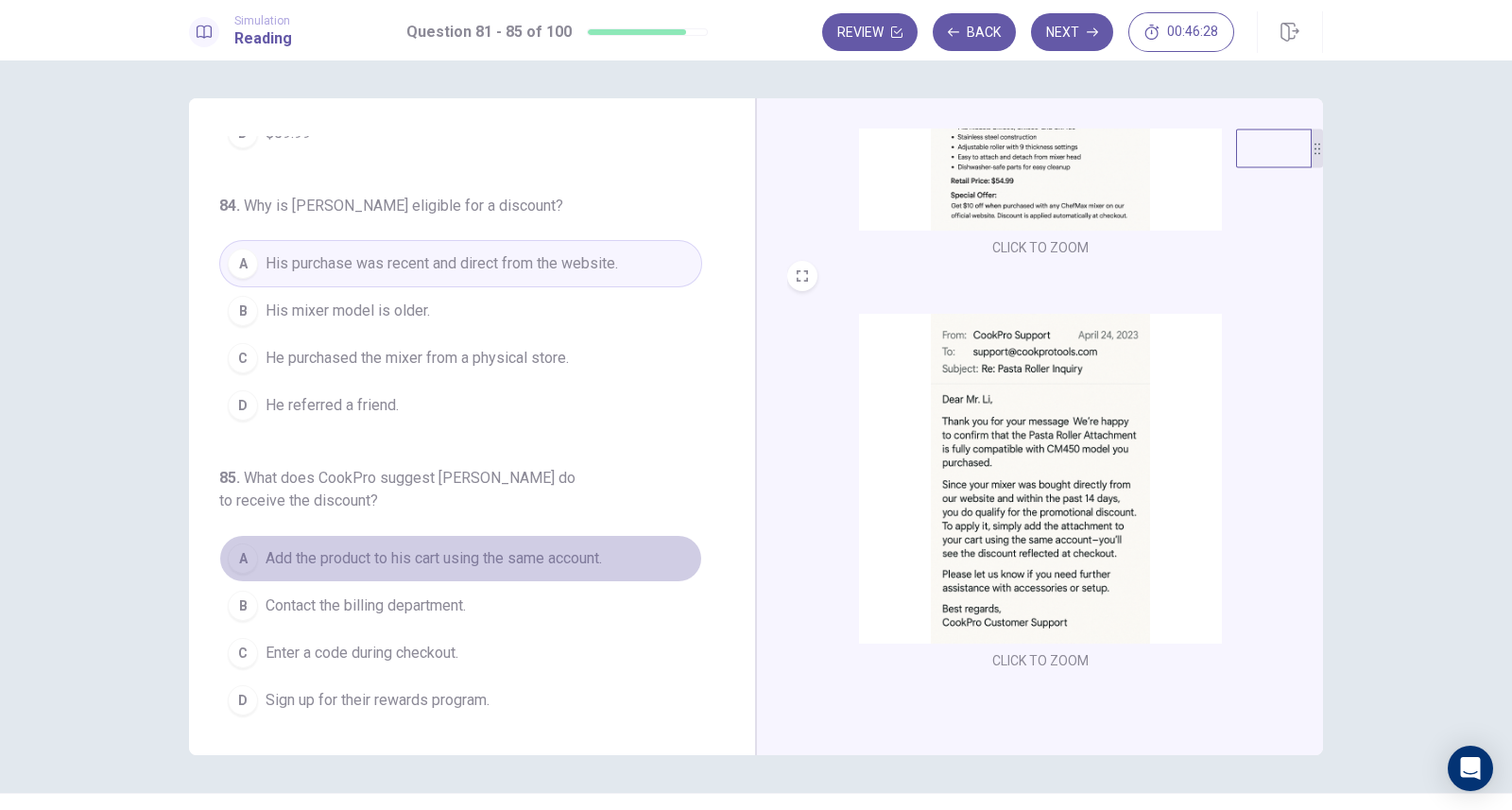 click on "Add the product to his cart using the same account." at bounding box center (434, 559) 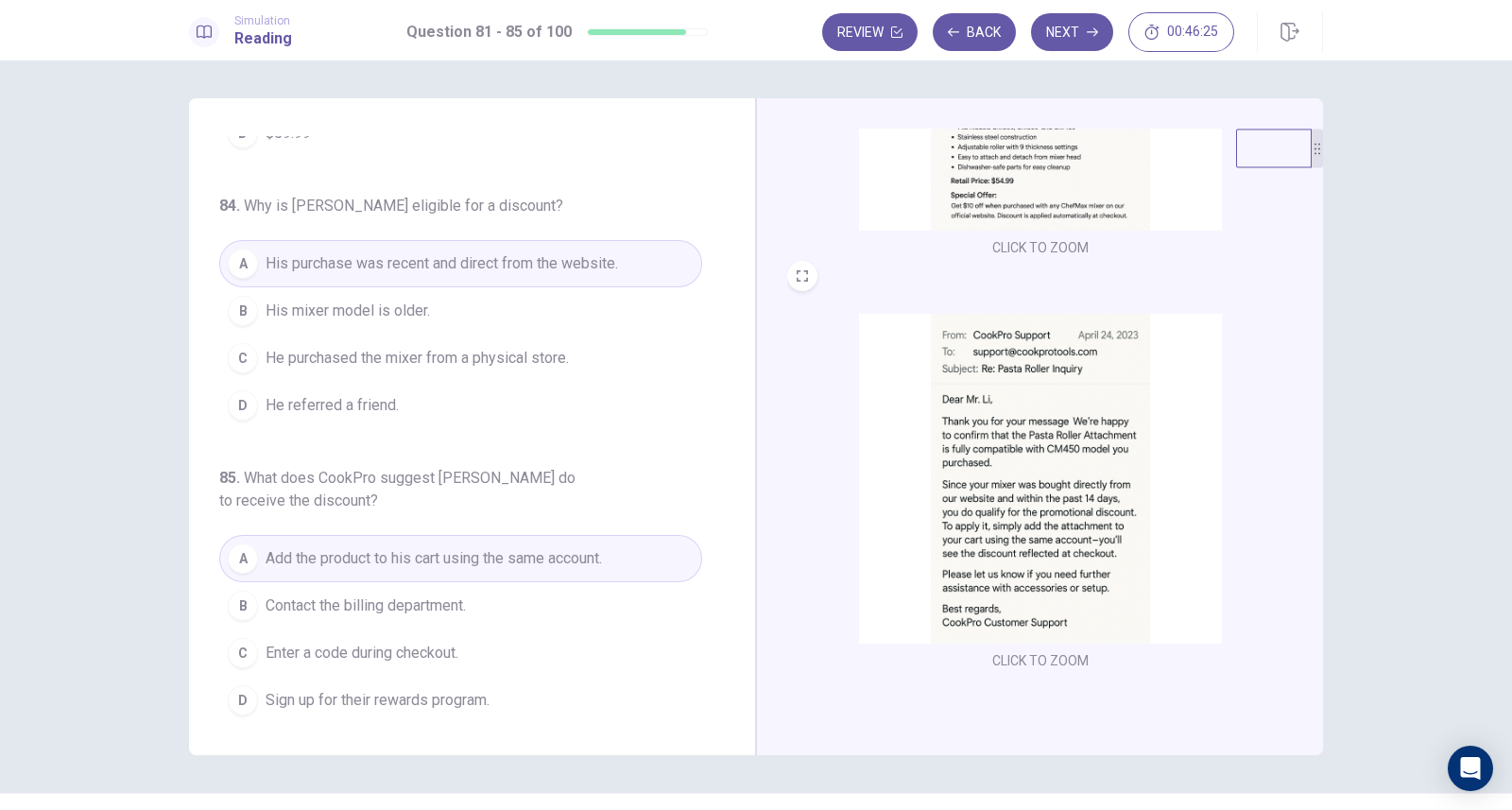 scroll, scrollTop: 43, scrollLeft: 0, axis: vertical 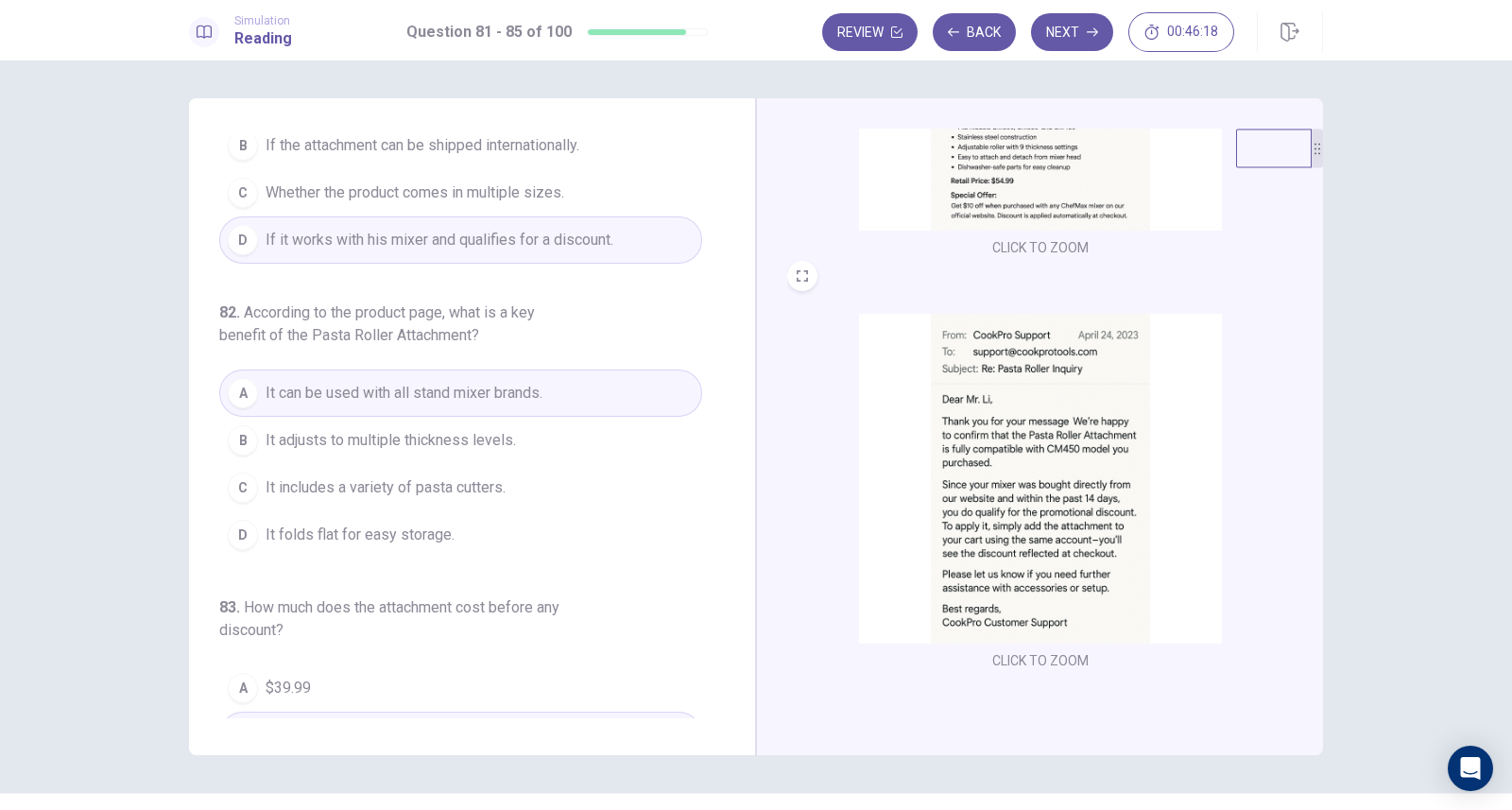 click at bounding box center (1040, 65) 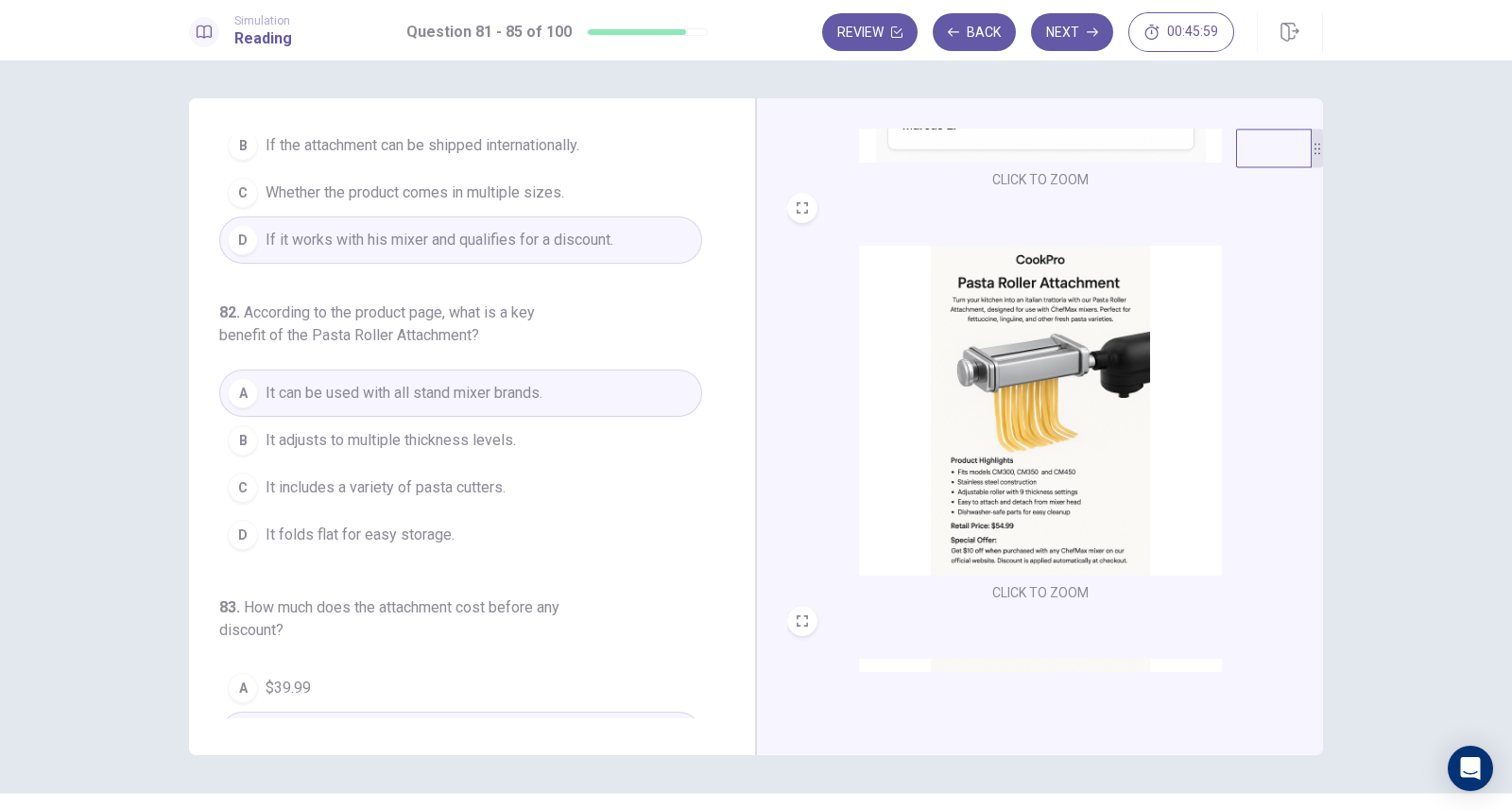scroll, scrollTop: 342, scrollLeft: 0, axis: vertical 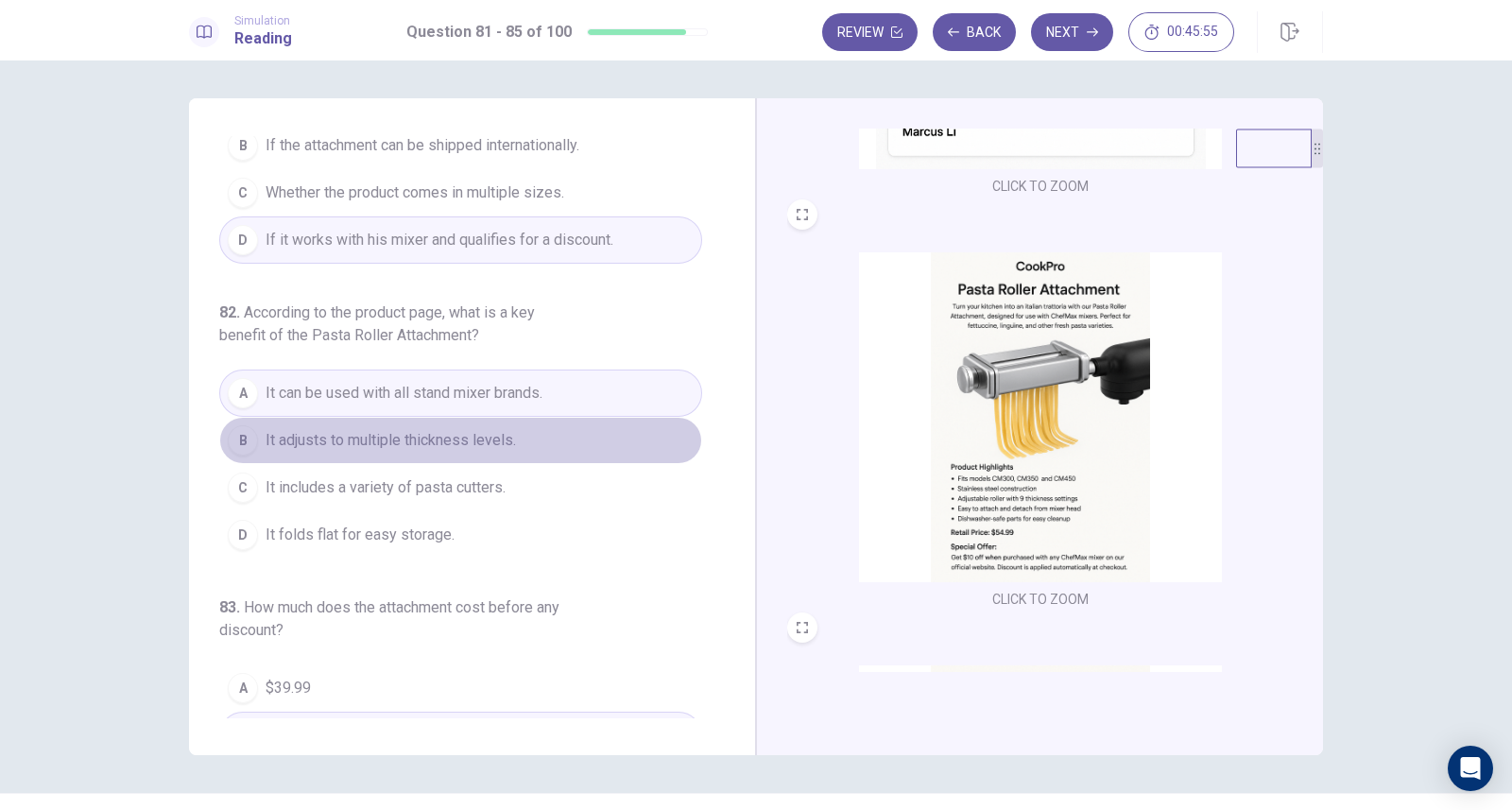 click on "B It adjusts to multiple thickness levels." at bounding box center (460, 440) 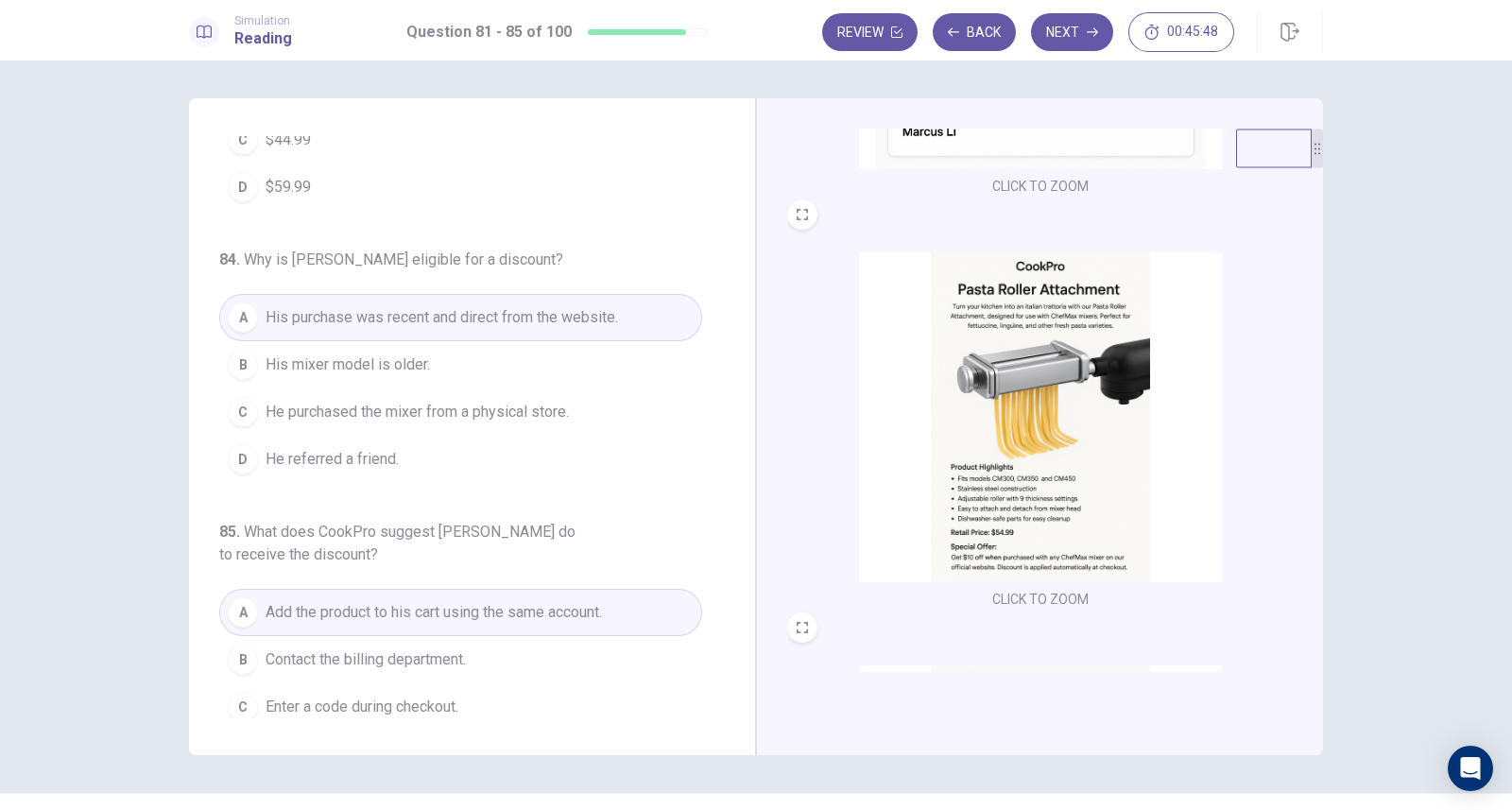 scroll, scrollTop: 826, scrollLeft: 0, axis: vertical 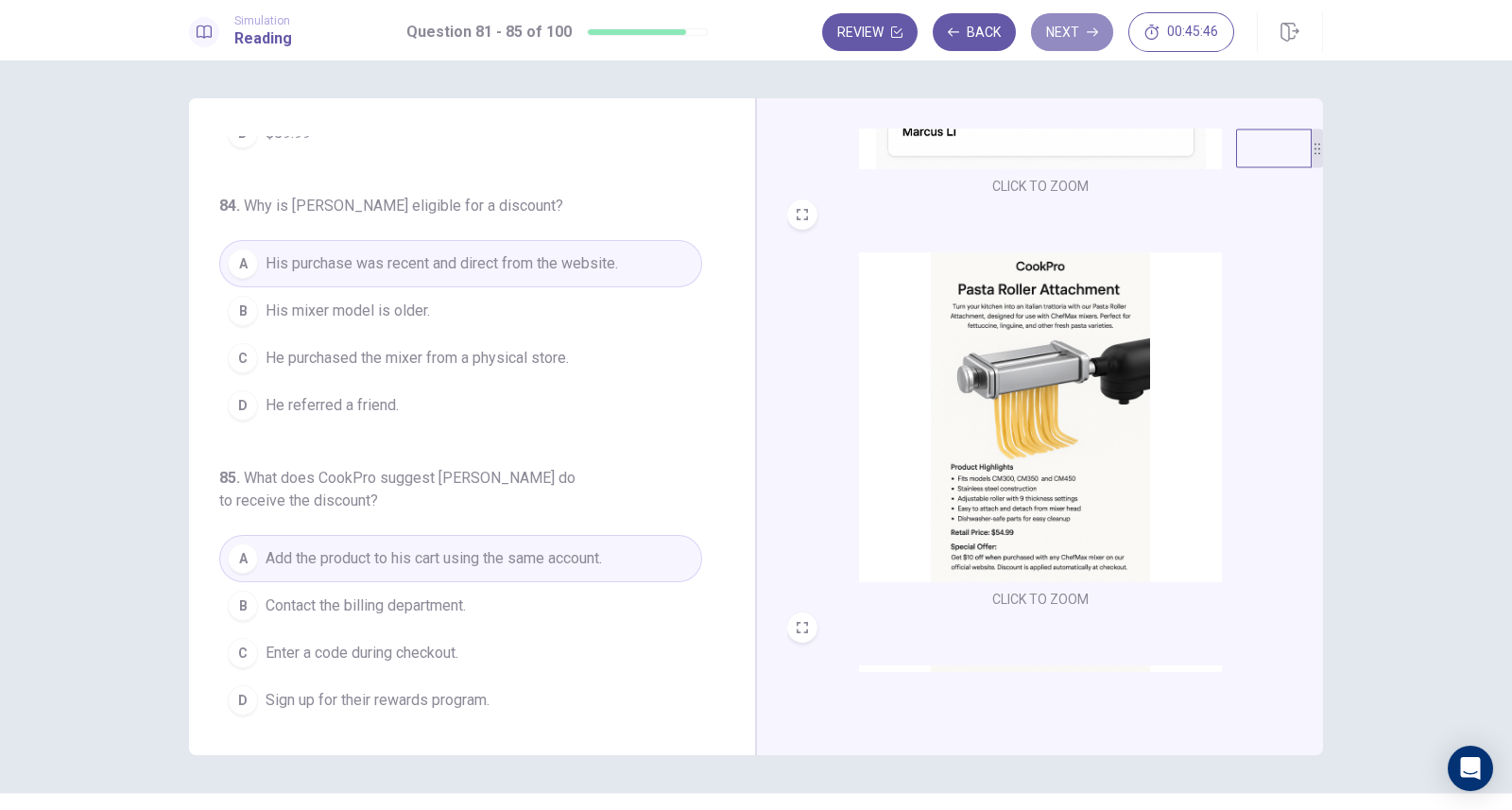 click on "Next" at bounding box center [1072, 32] 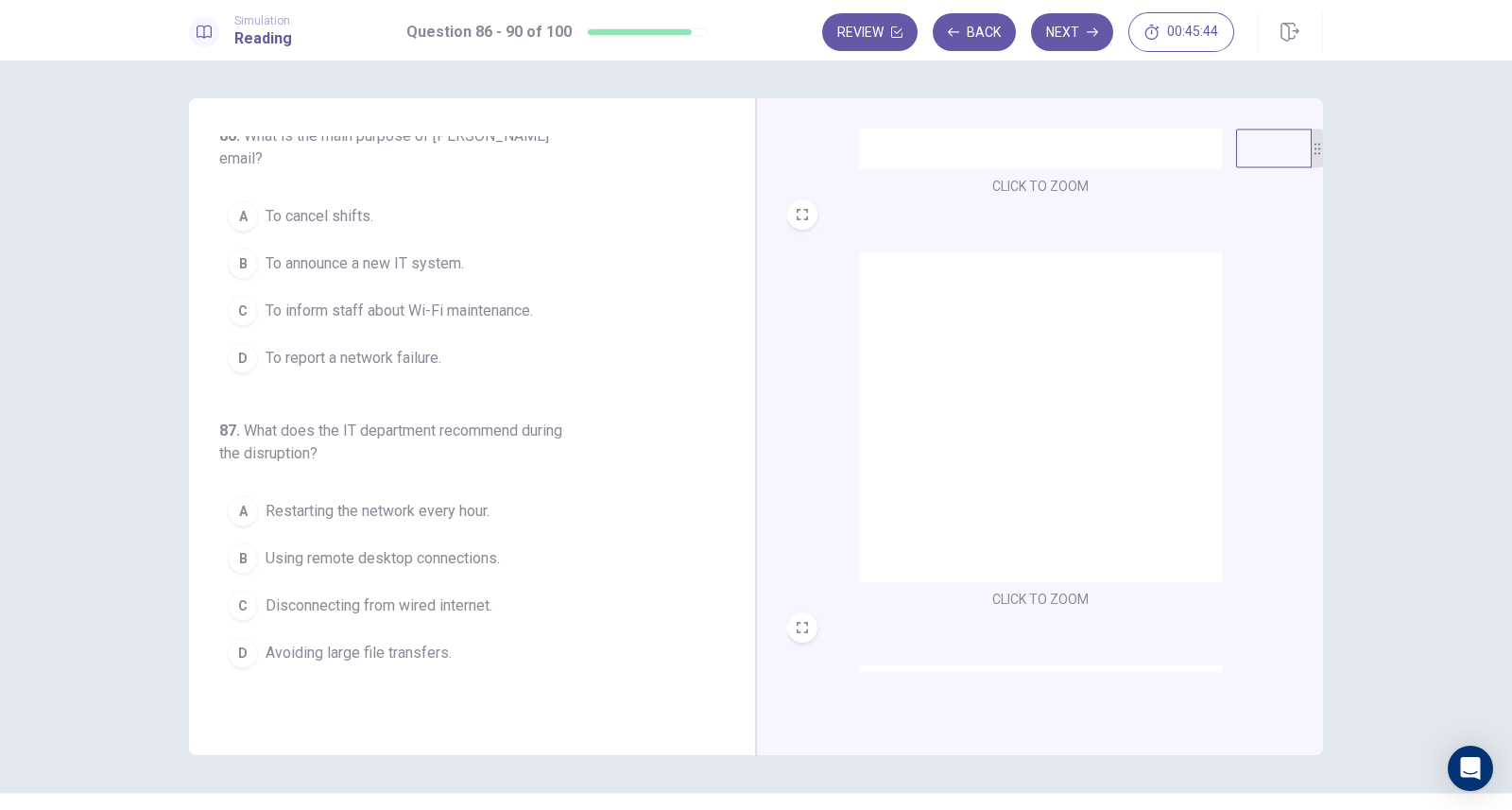 scroll, scrollTop: 0, scrollLeft: 0, axis: both 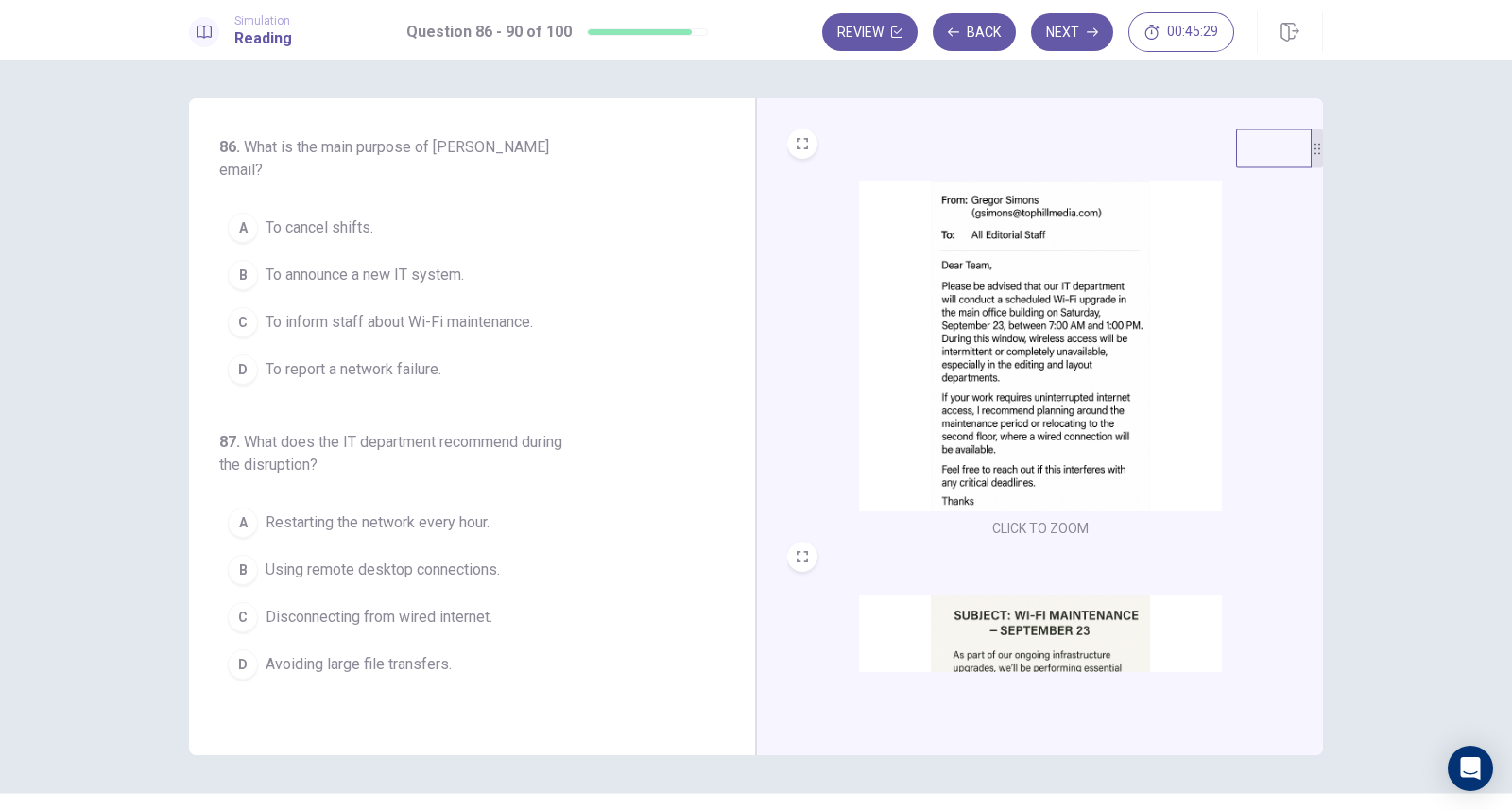 click at bounding box center [1040, 346] 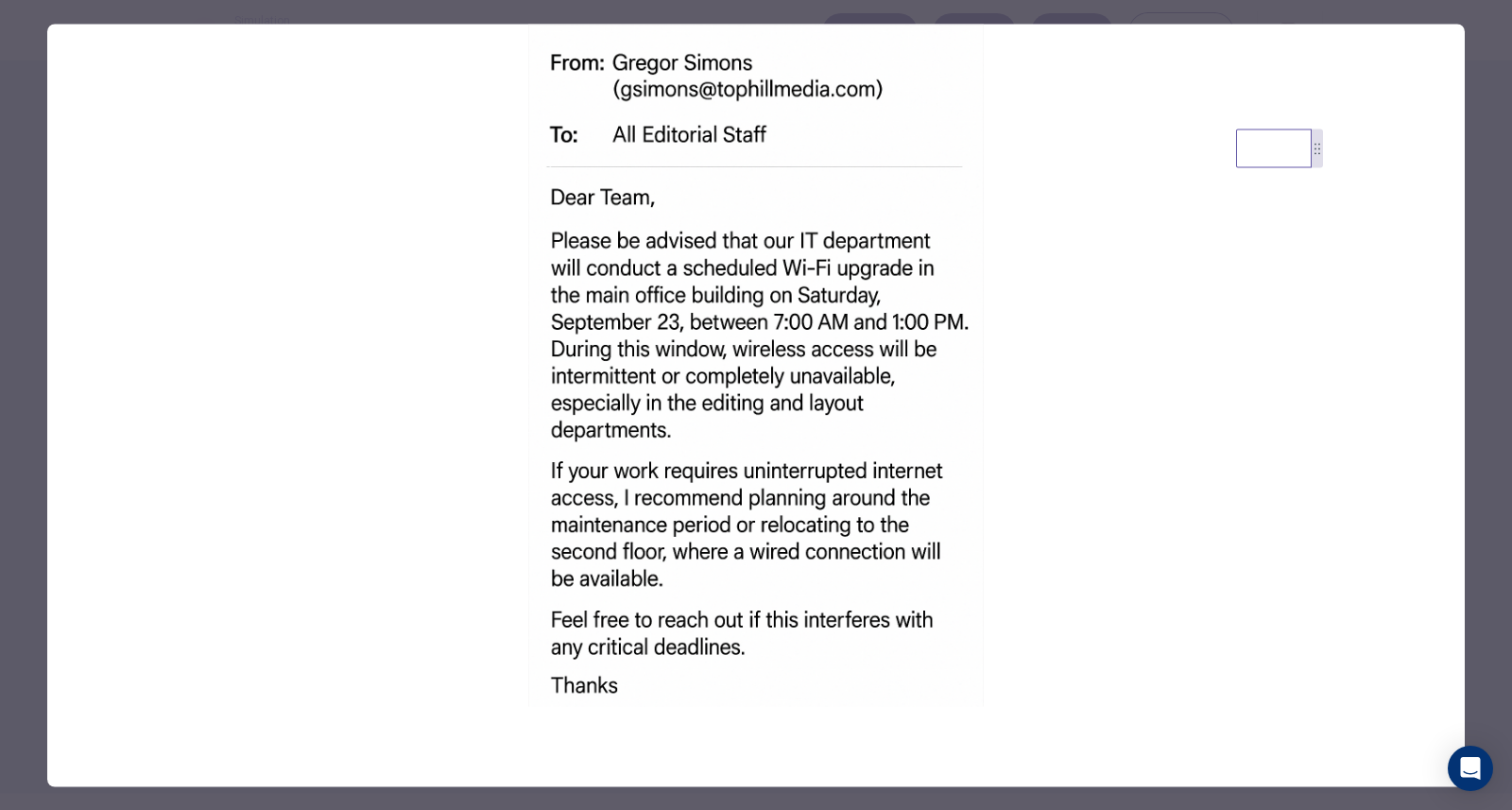 click at bounding box center [756, 365] 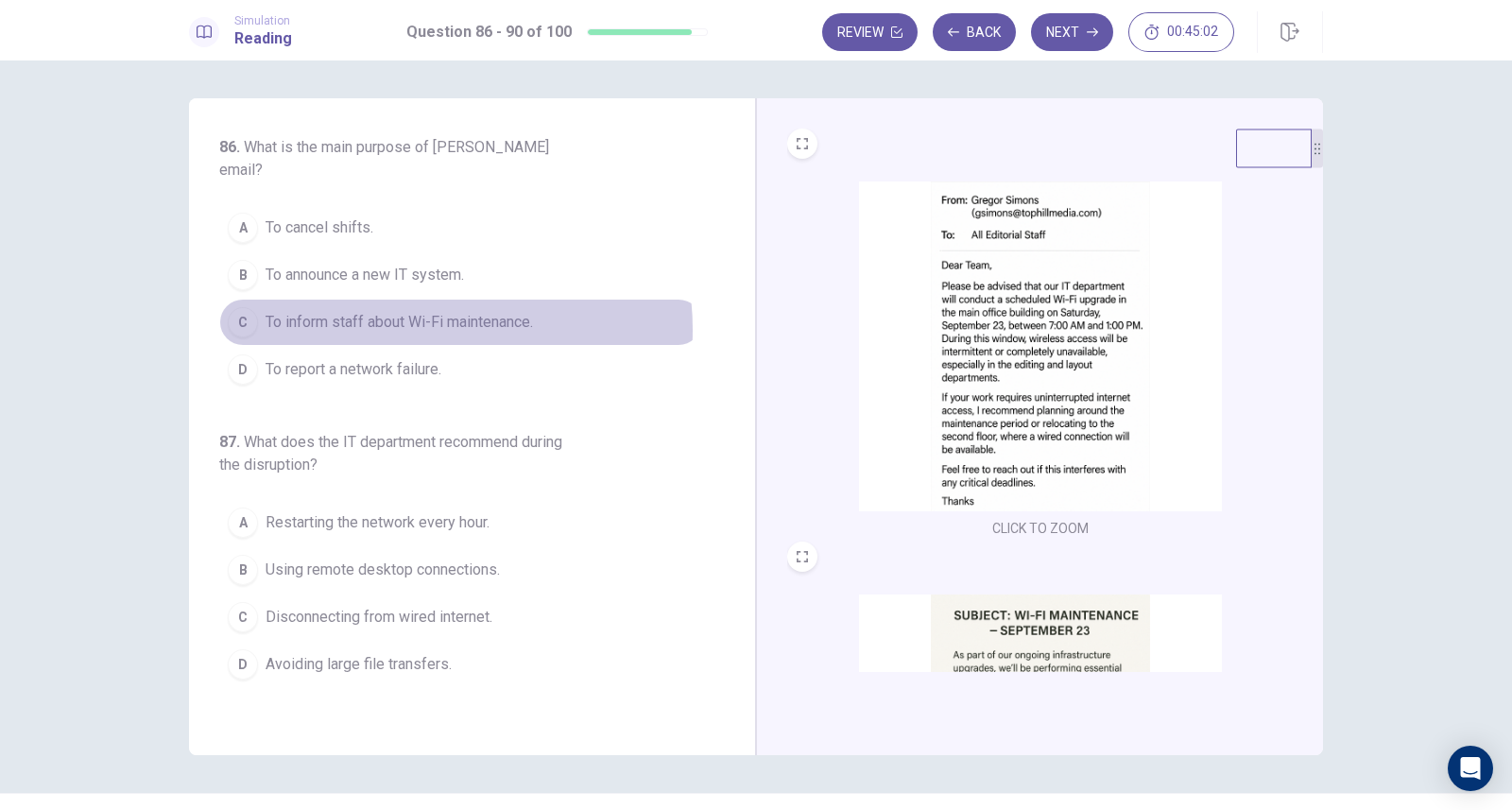 click on "To inform staff about Wi-Fi maintenance." at bounding box center [399, 322] 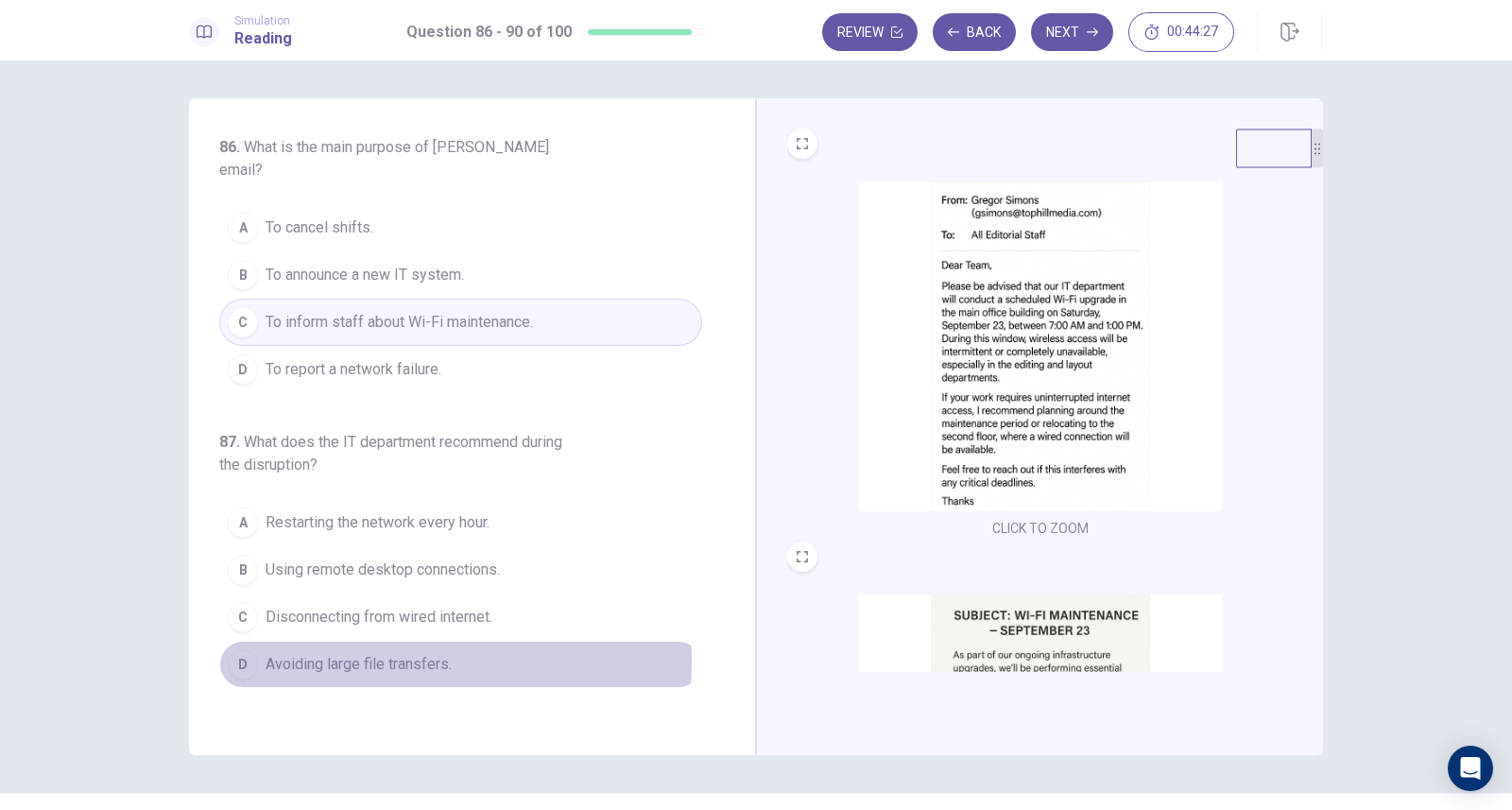 click on "Avoiding large file transfers." at bounding box center (358, 664) 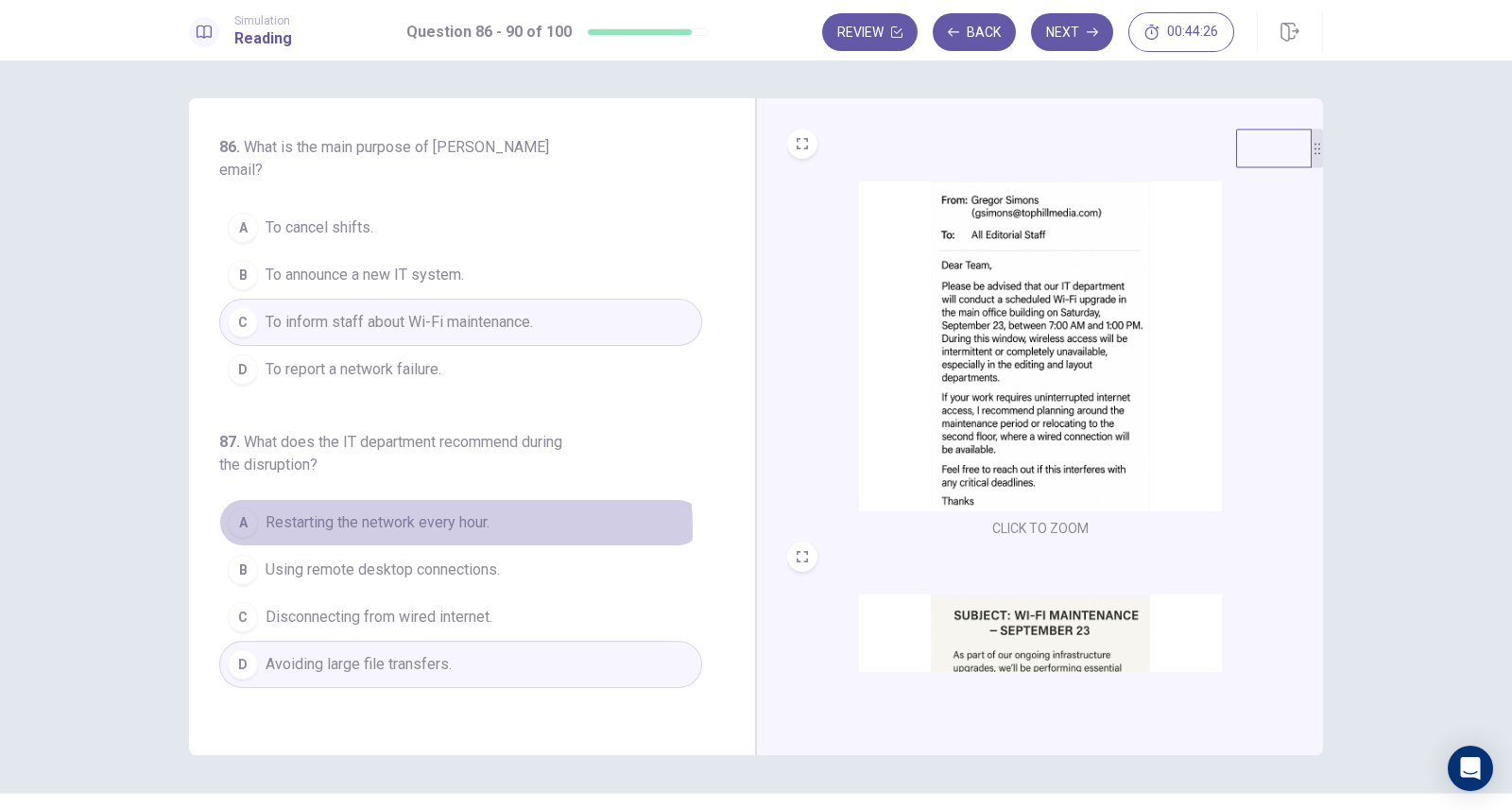 click on "Restarting the network every hour." at bounding box center (377, 523) 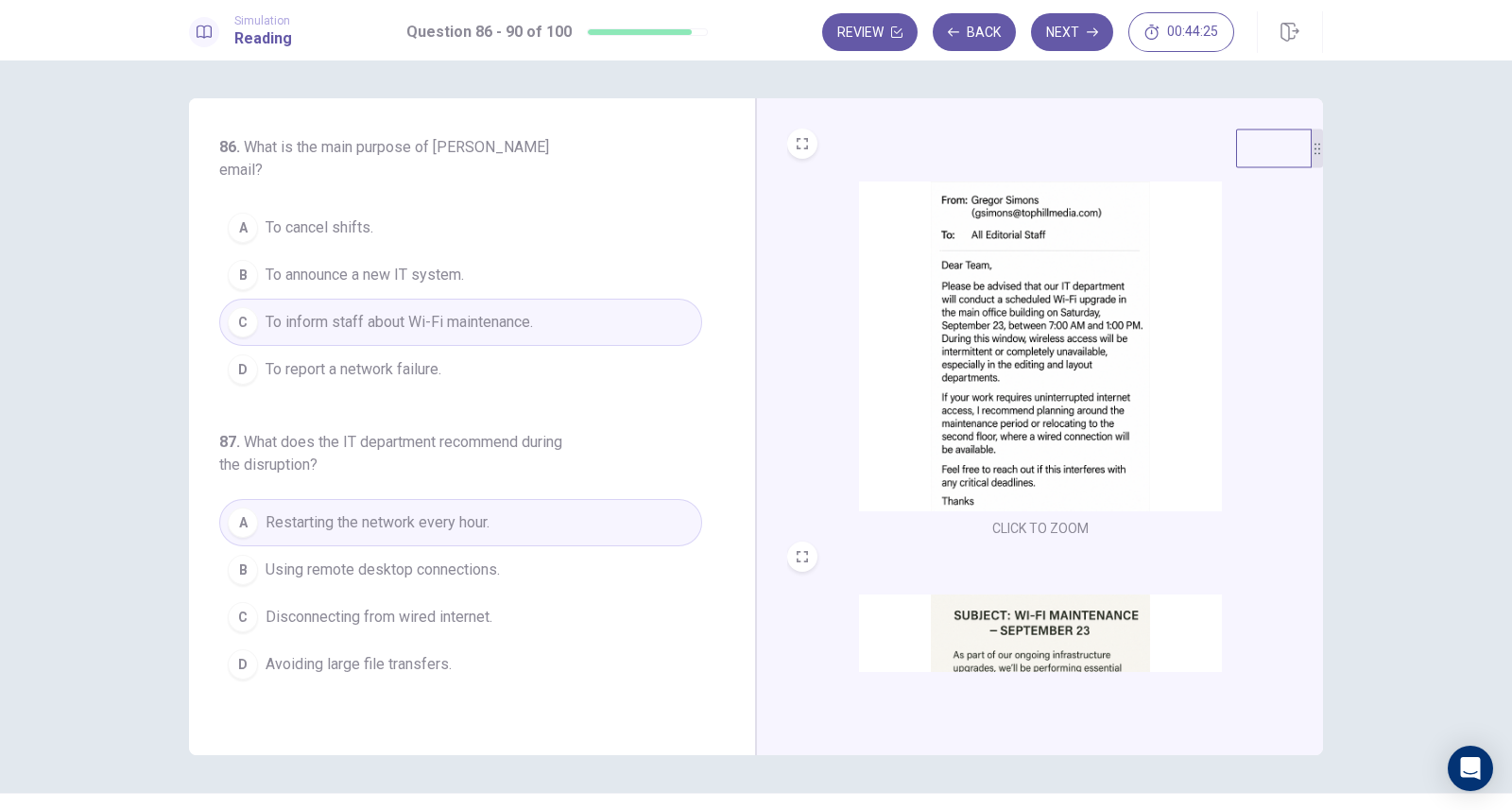 click on "Using remote desktop connections." at bounding box center [383, 570] 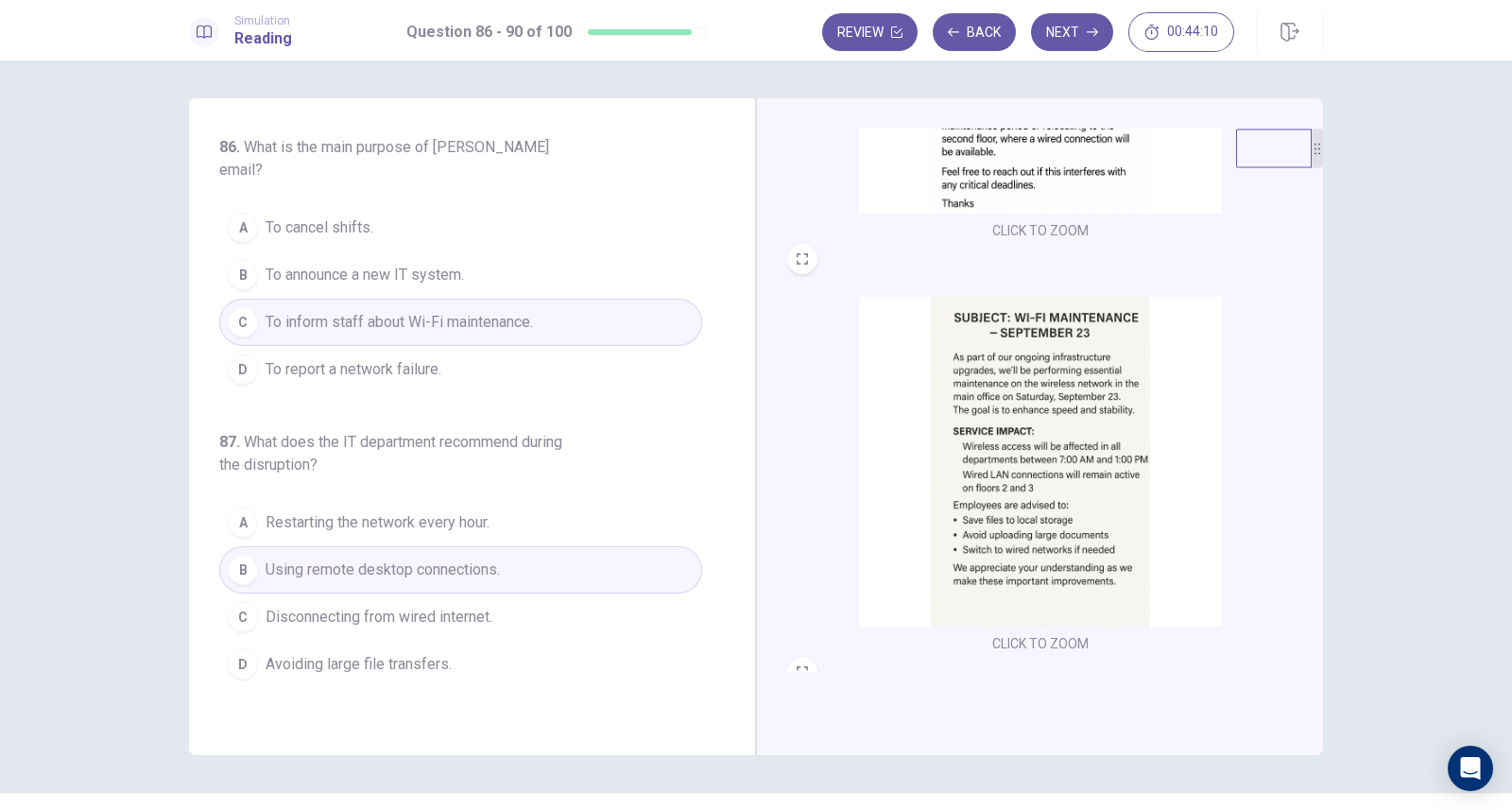scroll, scrollTop: 296, scrollLeft: 0, axis: vertical 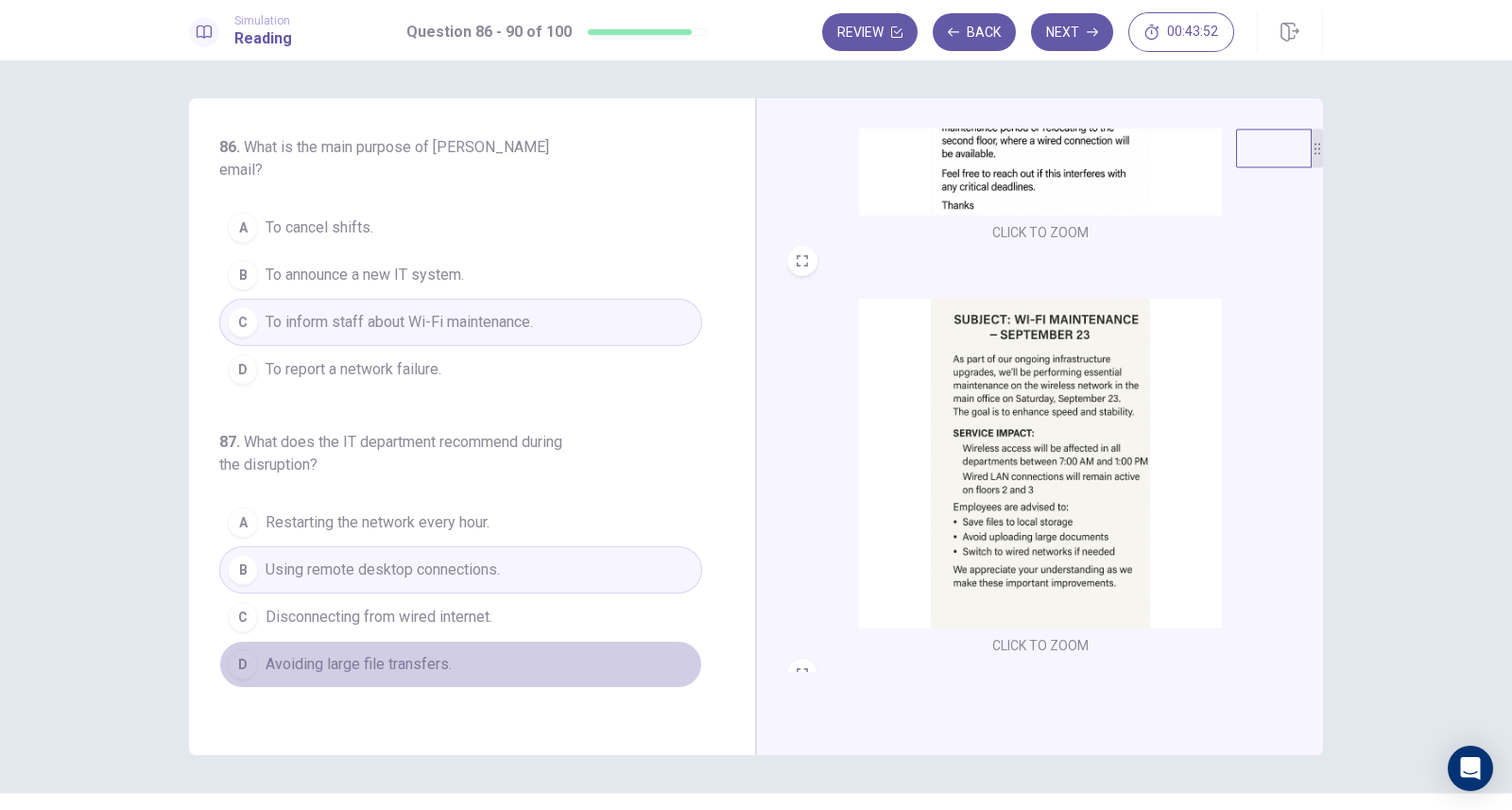 click on "D Avoiding large file transfers." at bounding box center (460, 664) 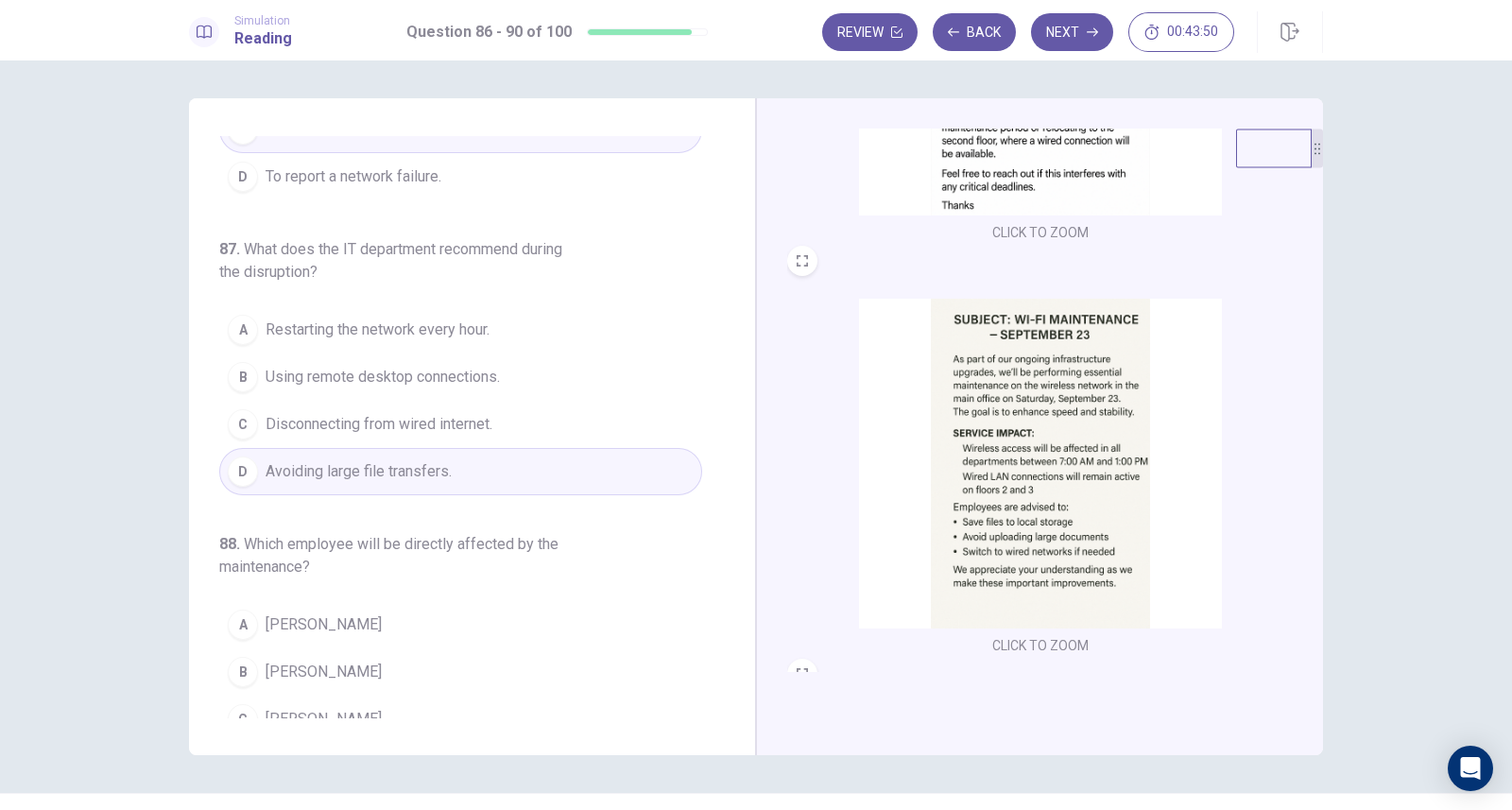 scroll, scrollTop: 193, scrollLeft: 0, axis: vertical 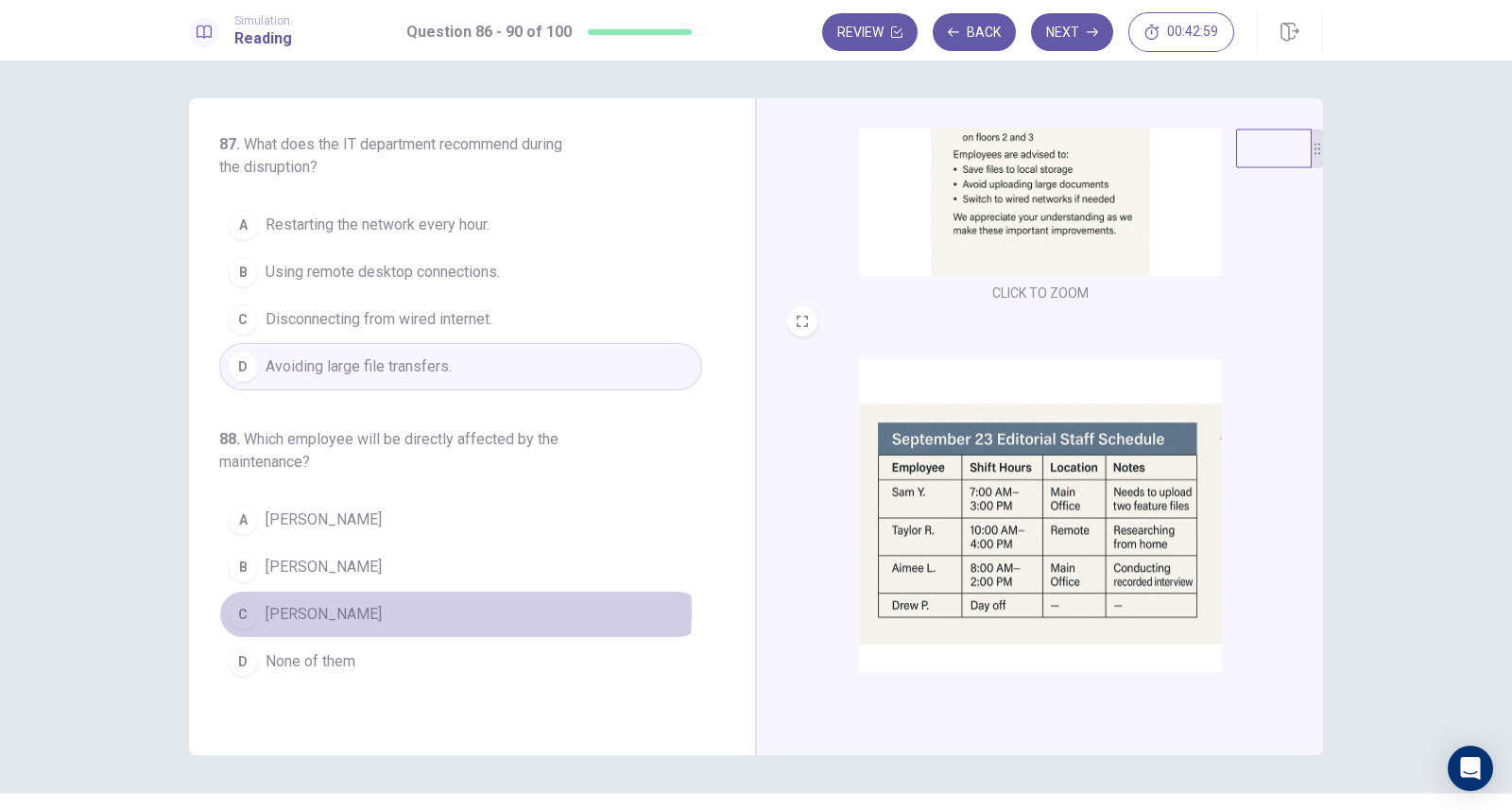 click on "C Sam Y." at bounding box center [460, 614] 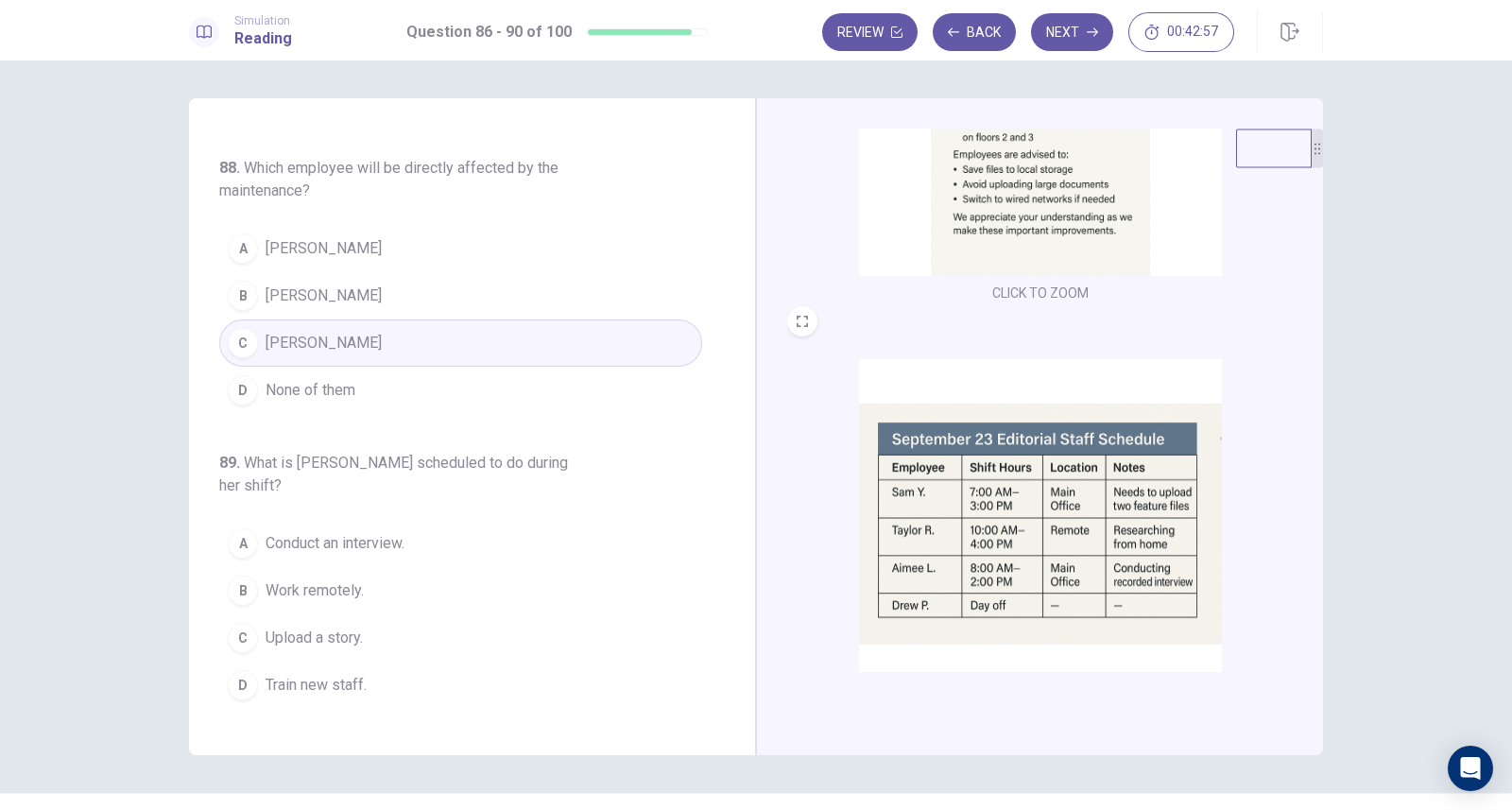 scroll, scrollTop: 577, scrollLeft: 0, axis: vertical 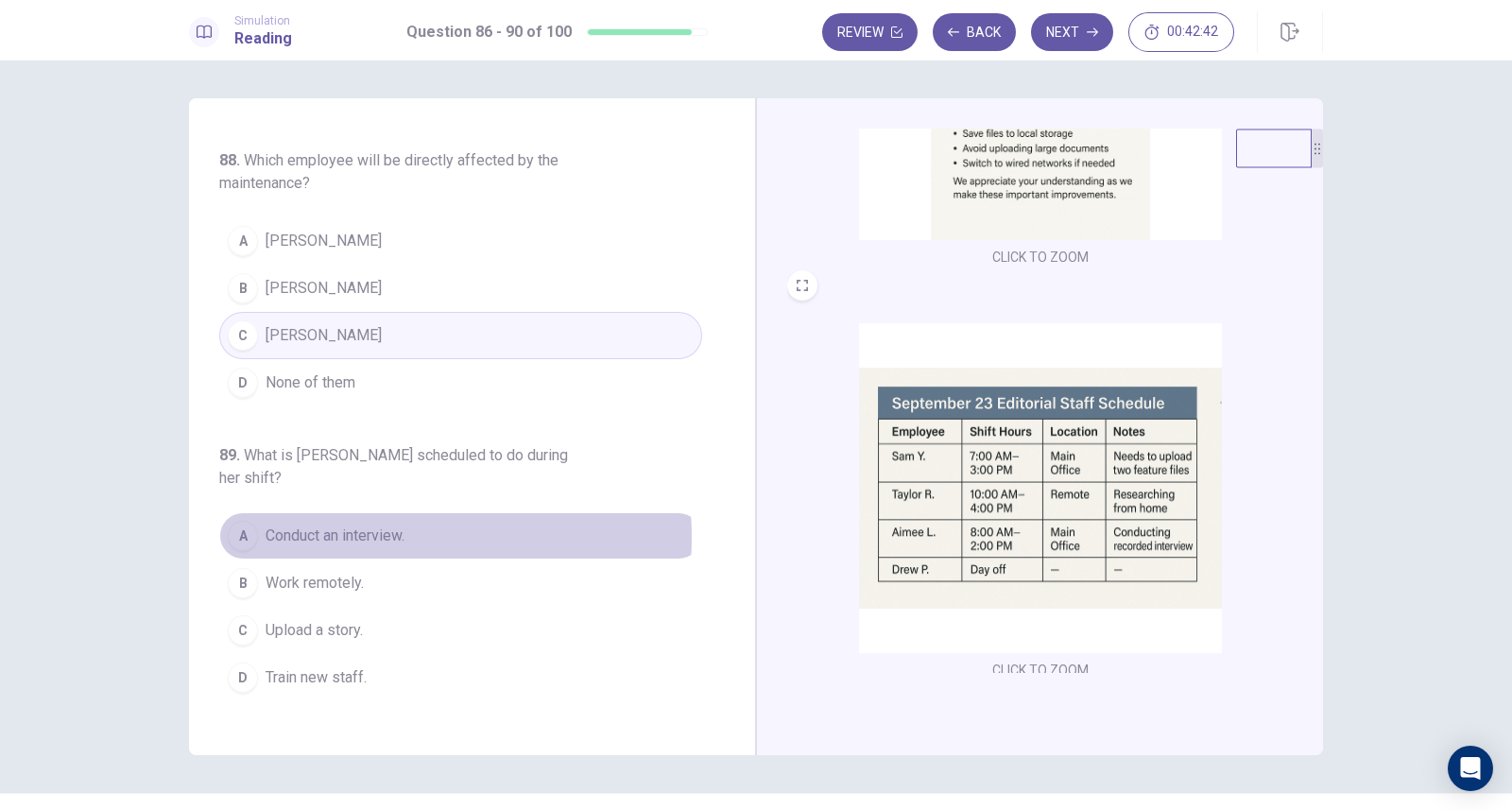 click on "Conduct an interview." at bounding box center [335, 536] 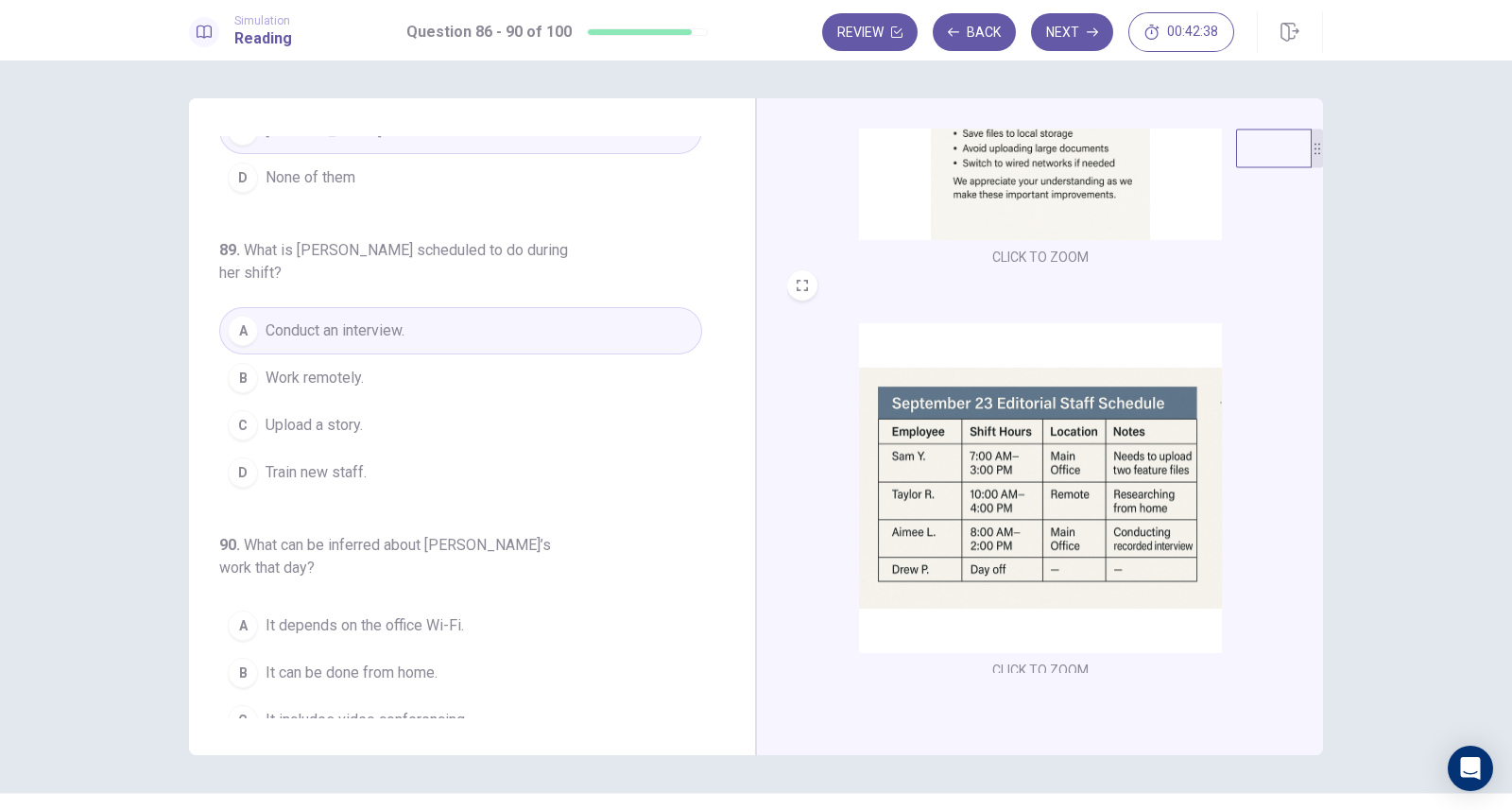 scroll, scrollTop: 802, scrollLeft: 0, axis: vertical 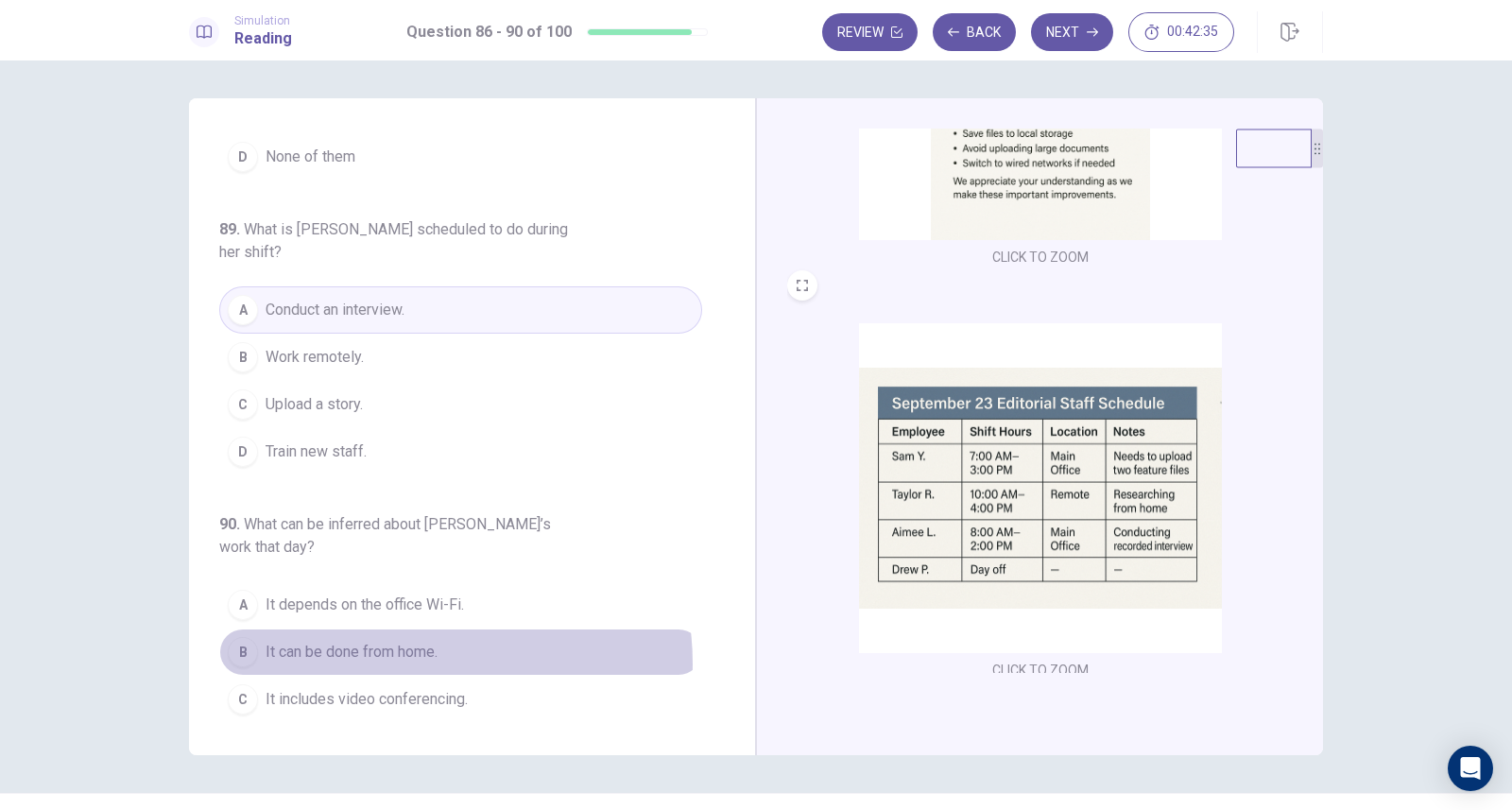 click on "B It can be done from home." at bounding box center [460, 652] 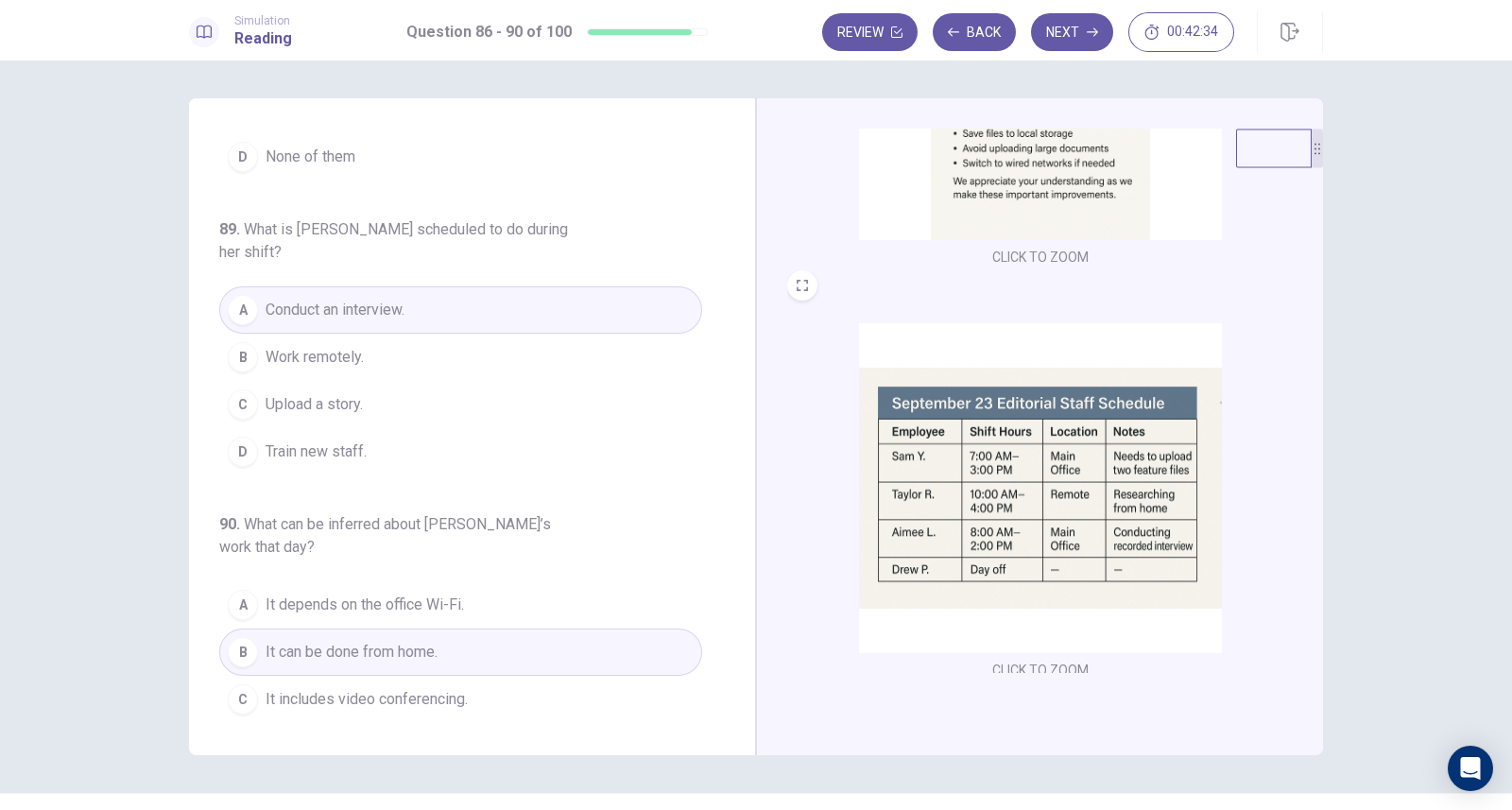 scroll, scrollTop: 30, scrollLeft: 0, axis: vertical 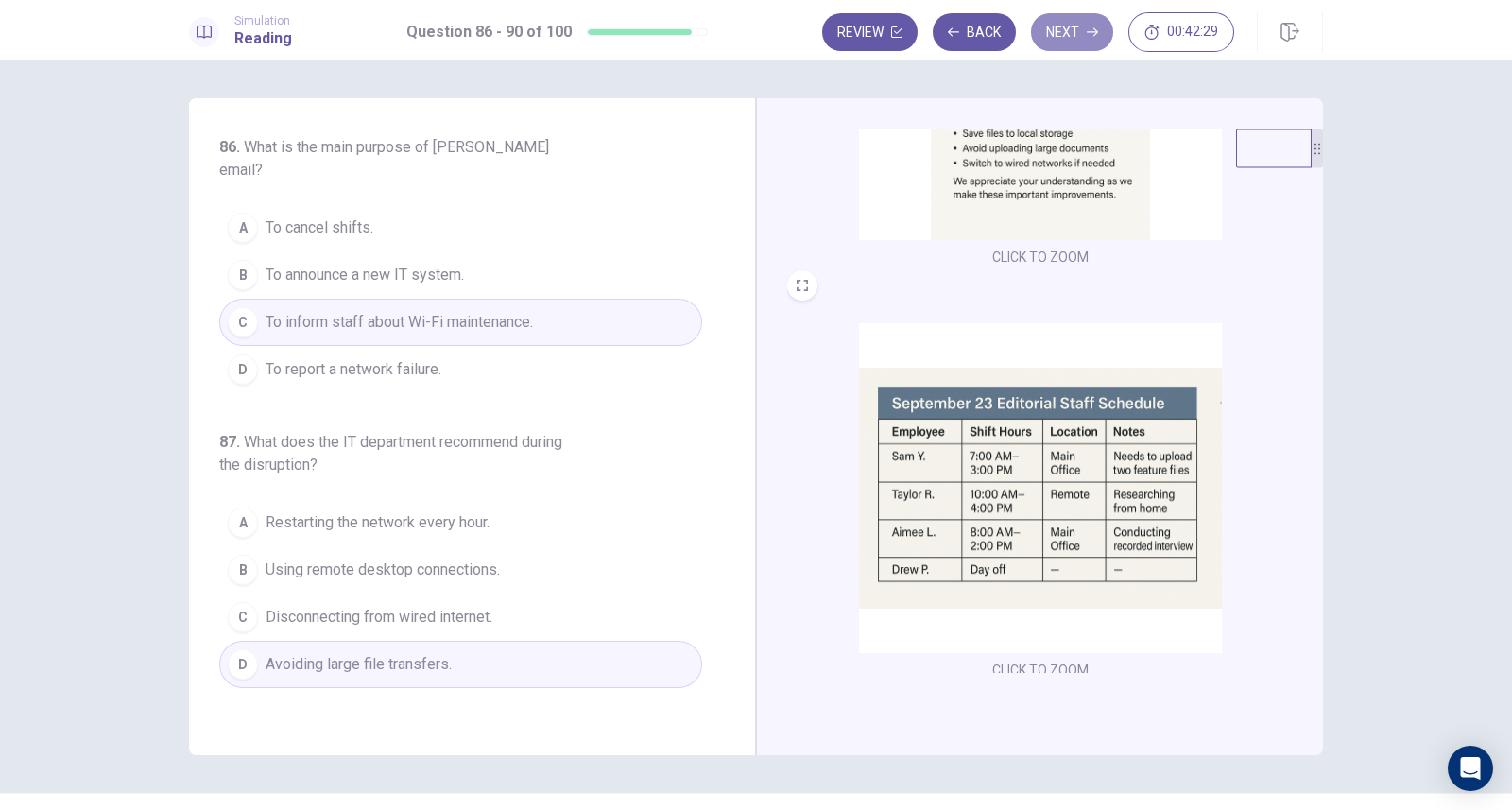 click on "Next" at bounding box center [1072, 32] 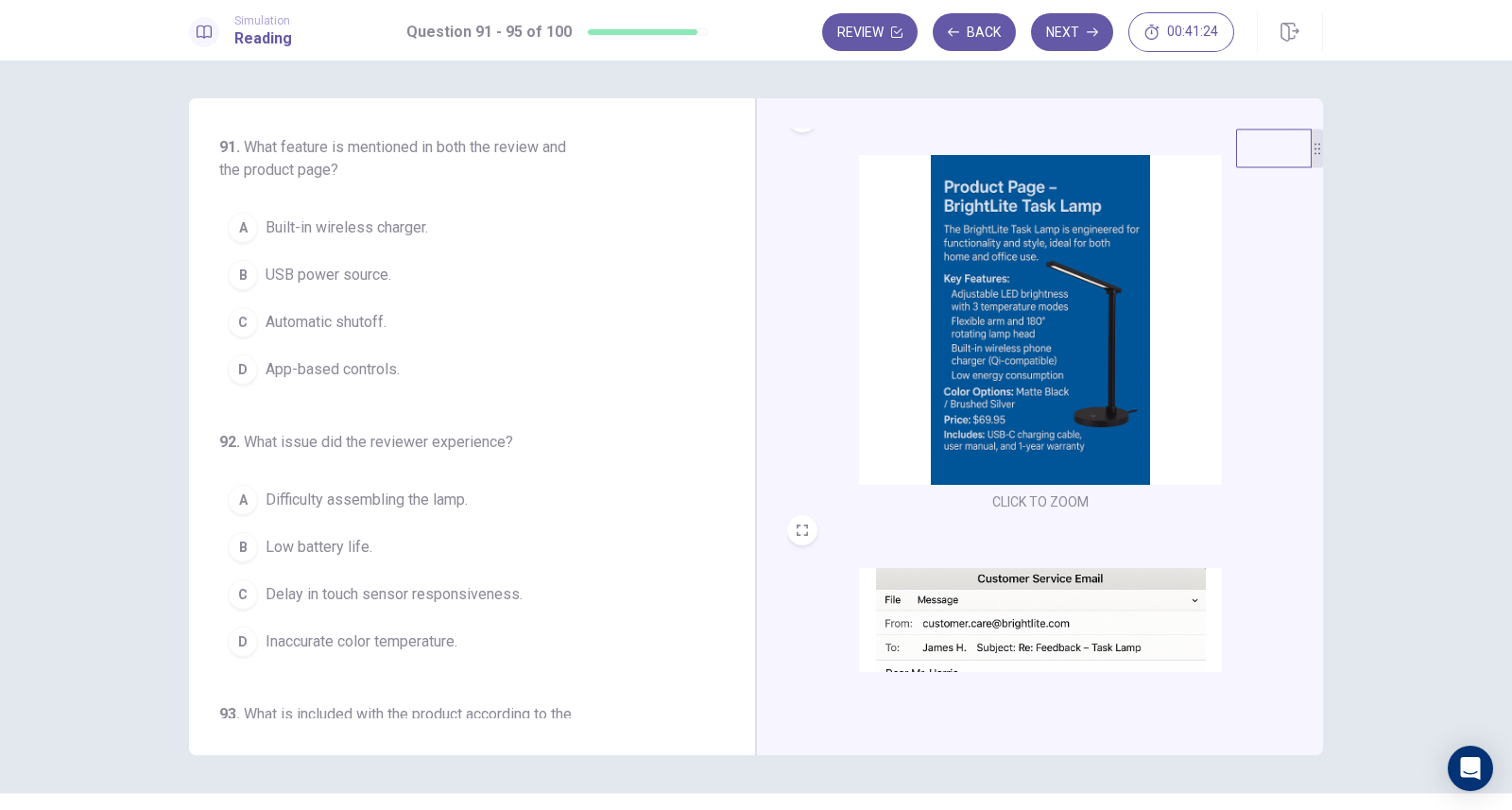 scroll, scrollTop: 19, scrollLeft: 0, axis: vertical 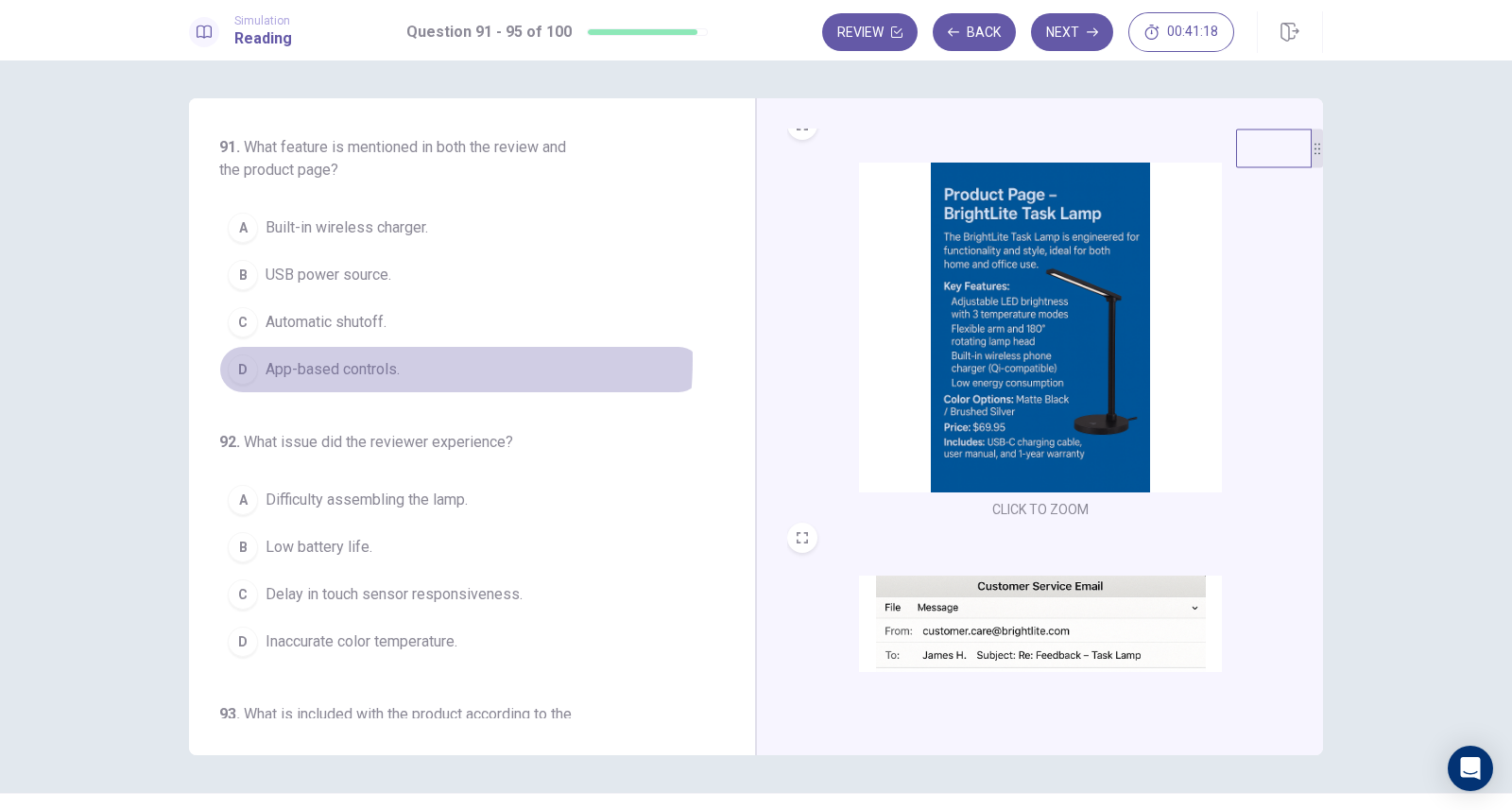 click on "App-based controls." at bounding box center [333, 370] 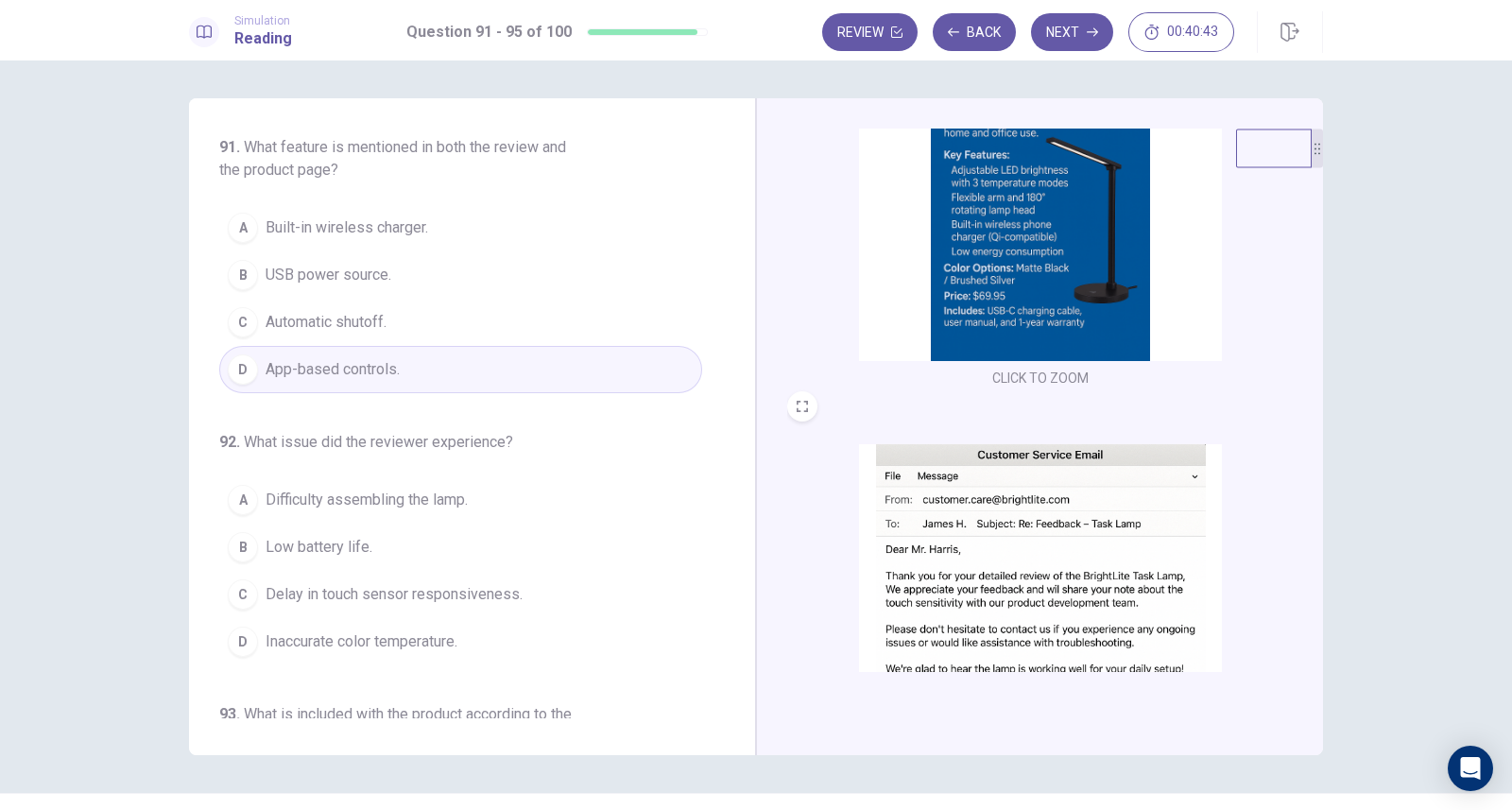 scroll, scrollTop: 149, scrollLeft: 0, axis: vertical 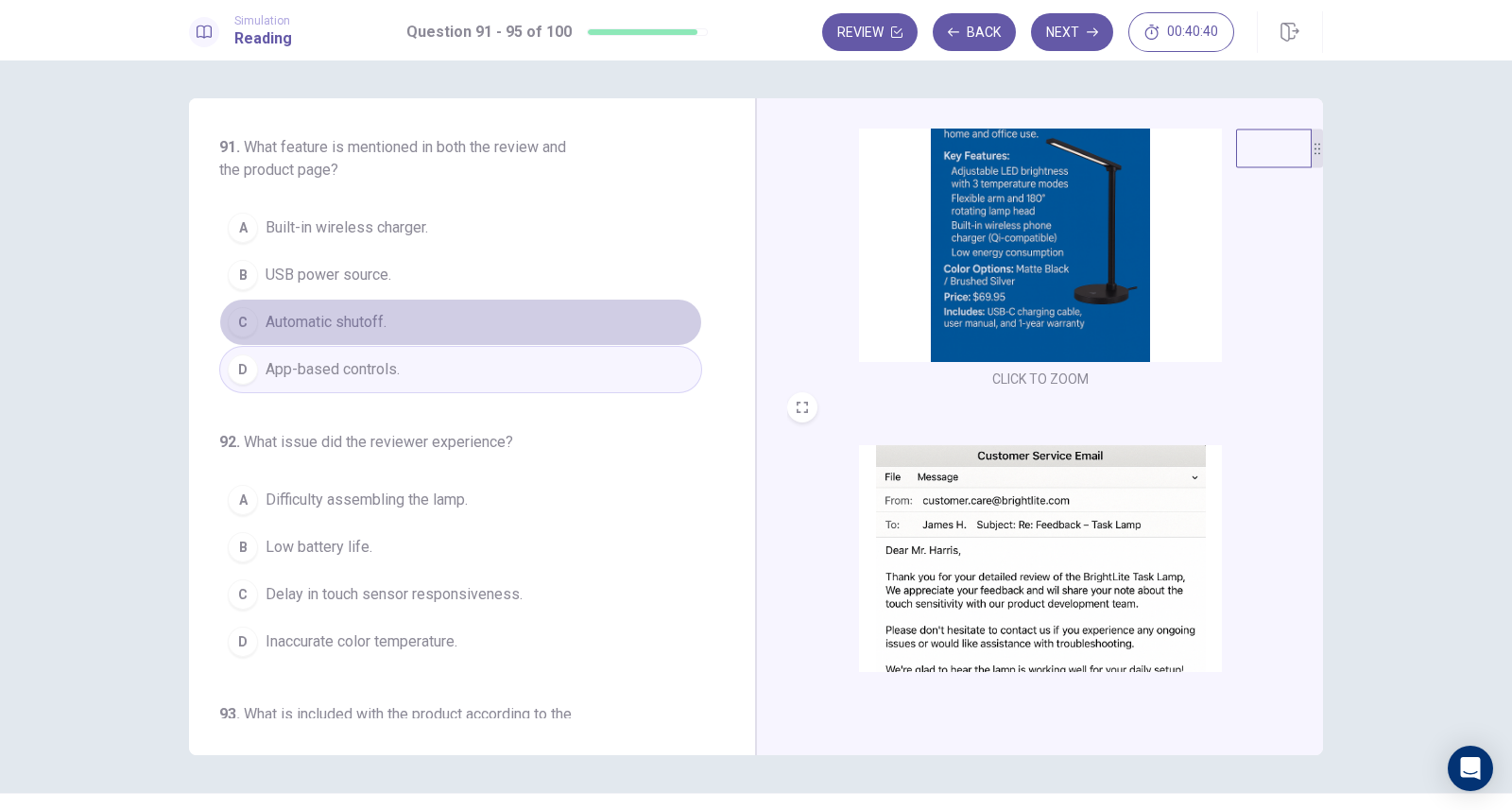 click on "C  Automatic shutoff." at bounding box center [460, 322] 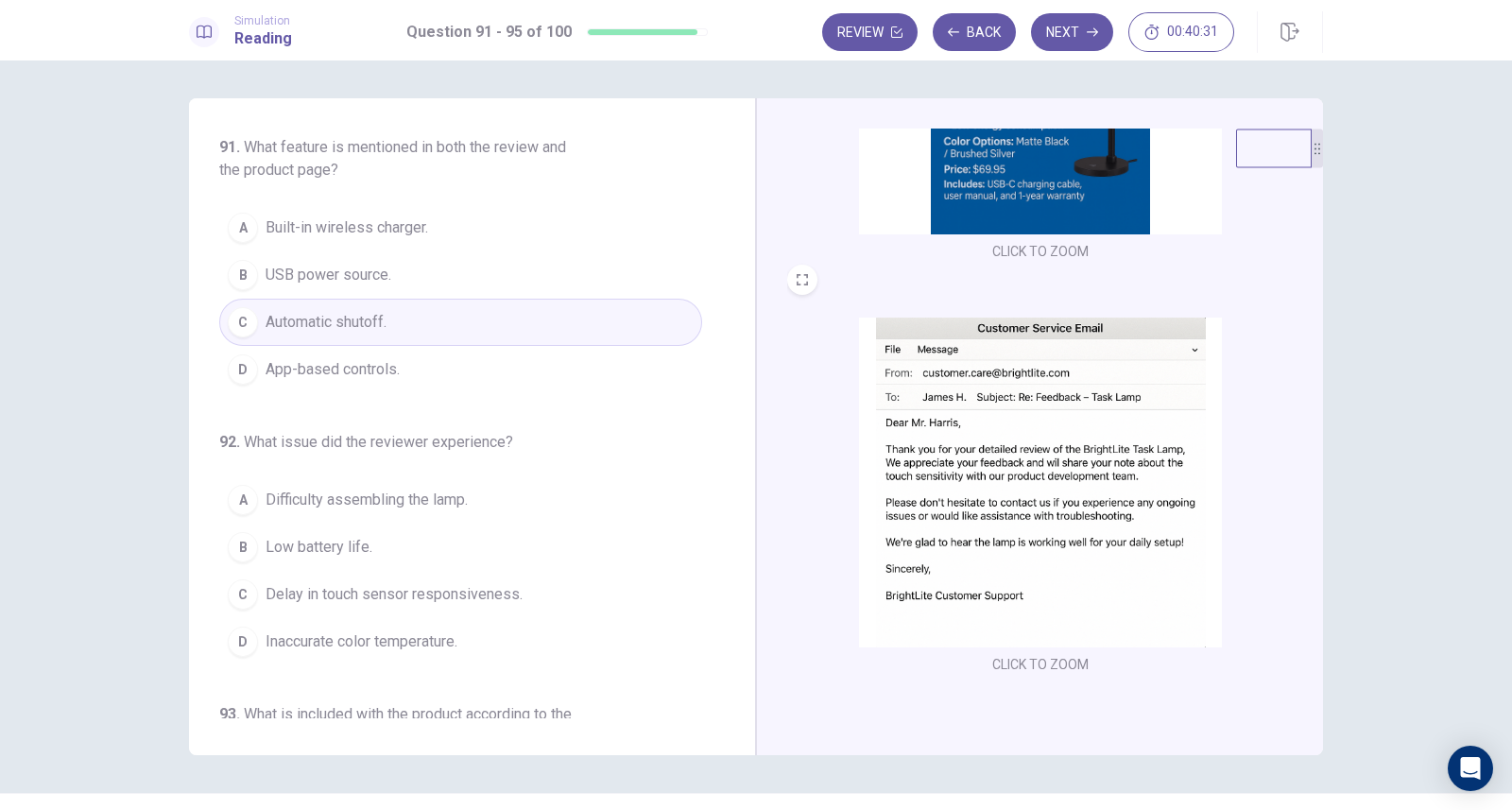 scroll, scrollTop: 283, scrollLeft: 0, axis: vertical 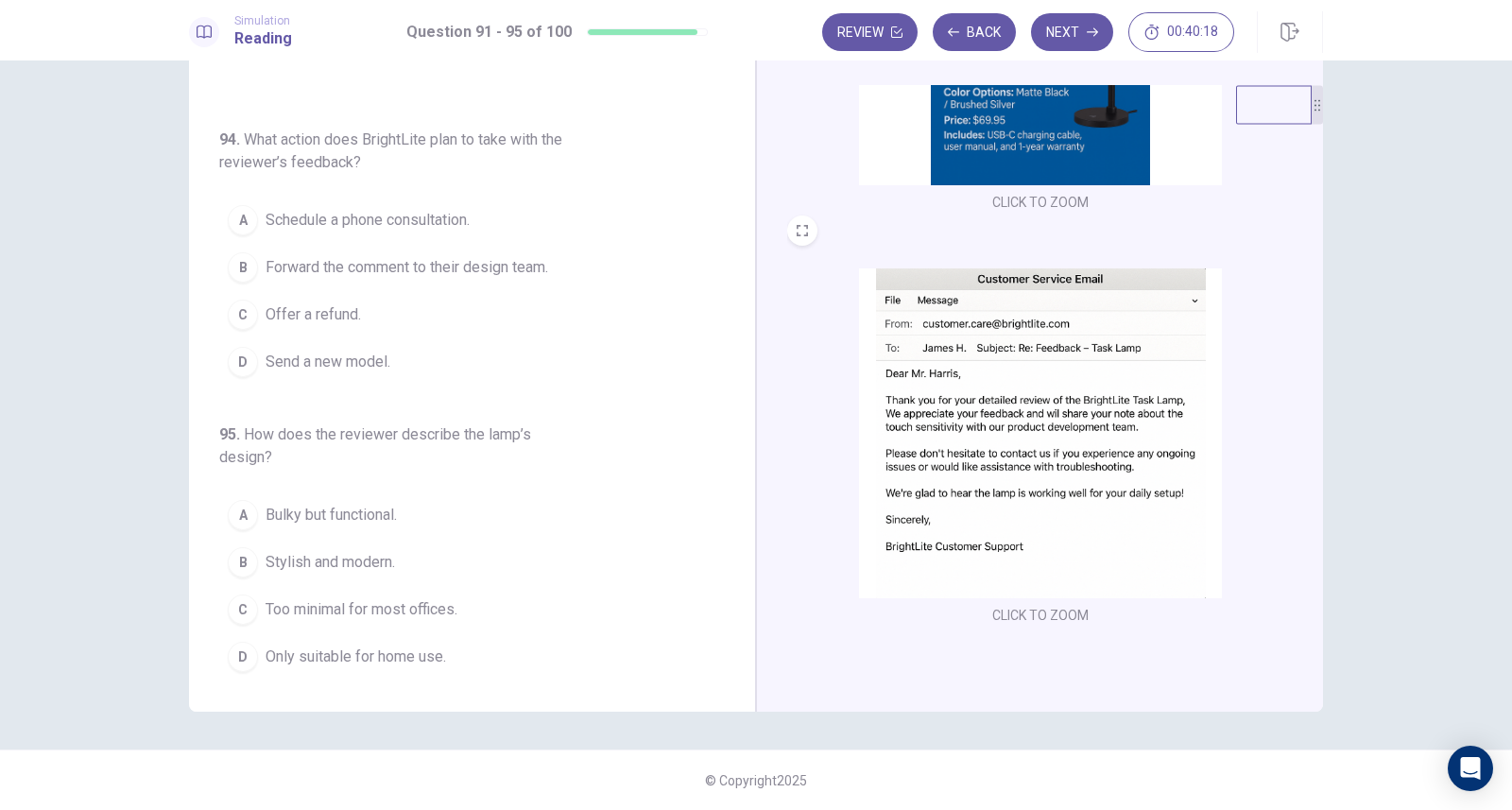 click at bounding box center (1040, 433) 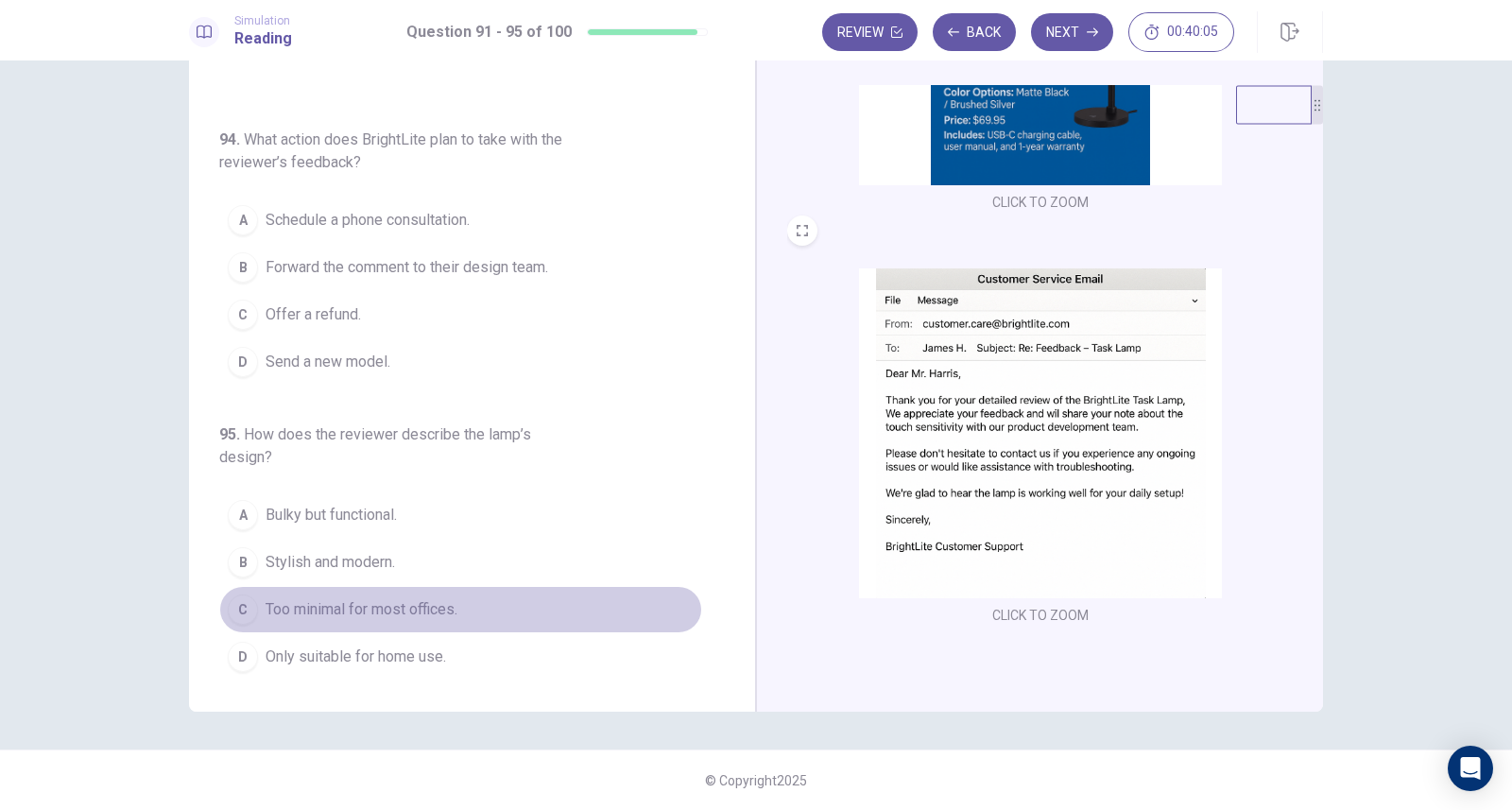 click on "C Too minimal for most offices." at bounding box center (460, 610) 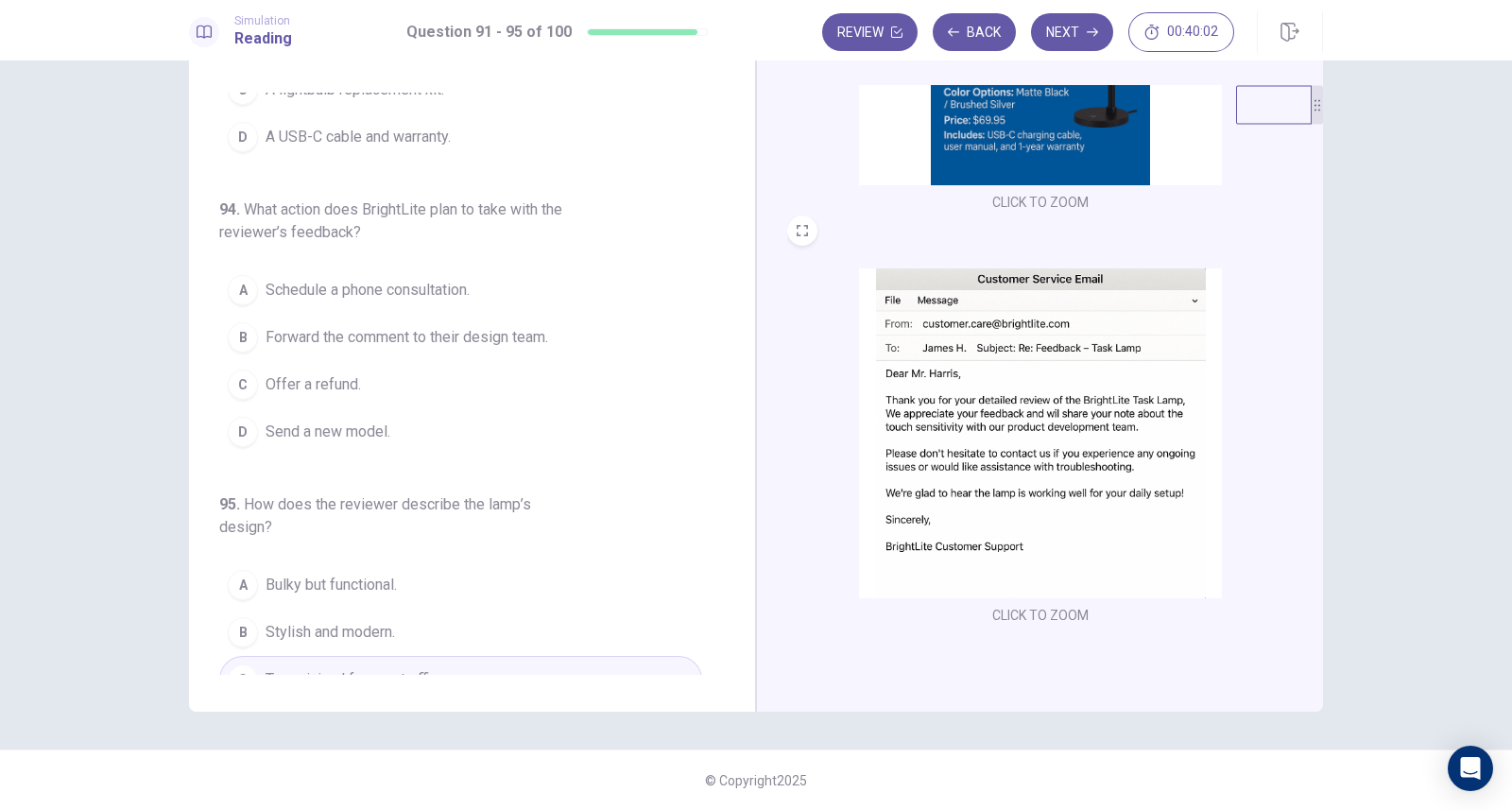 scroll, scrollTop: 752, scrollLeft: 0, axis: vertical 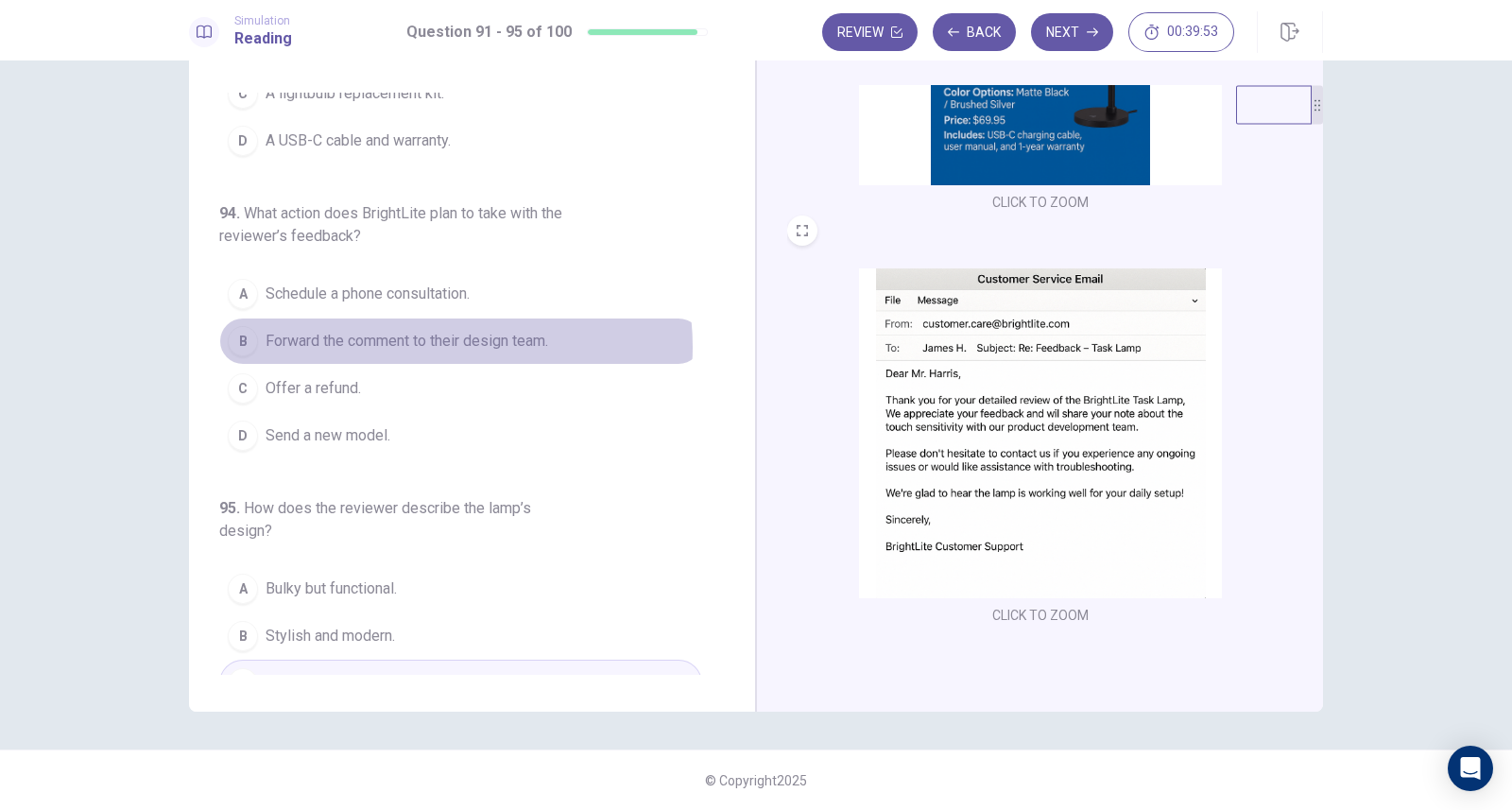 click on "Forward the comment to their design team." at bounding box center (406, 341) 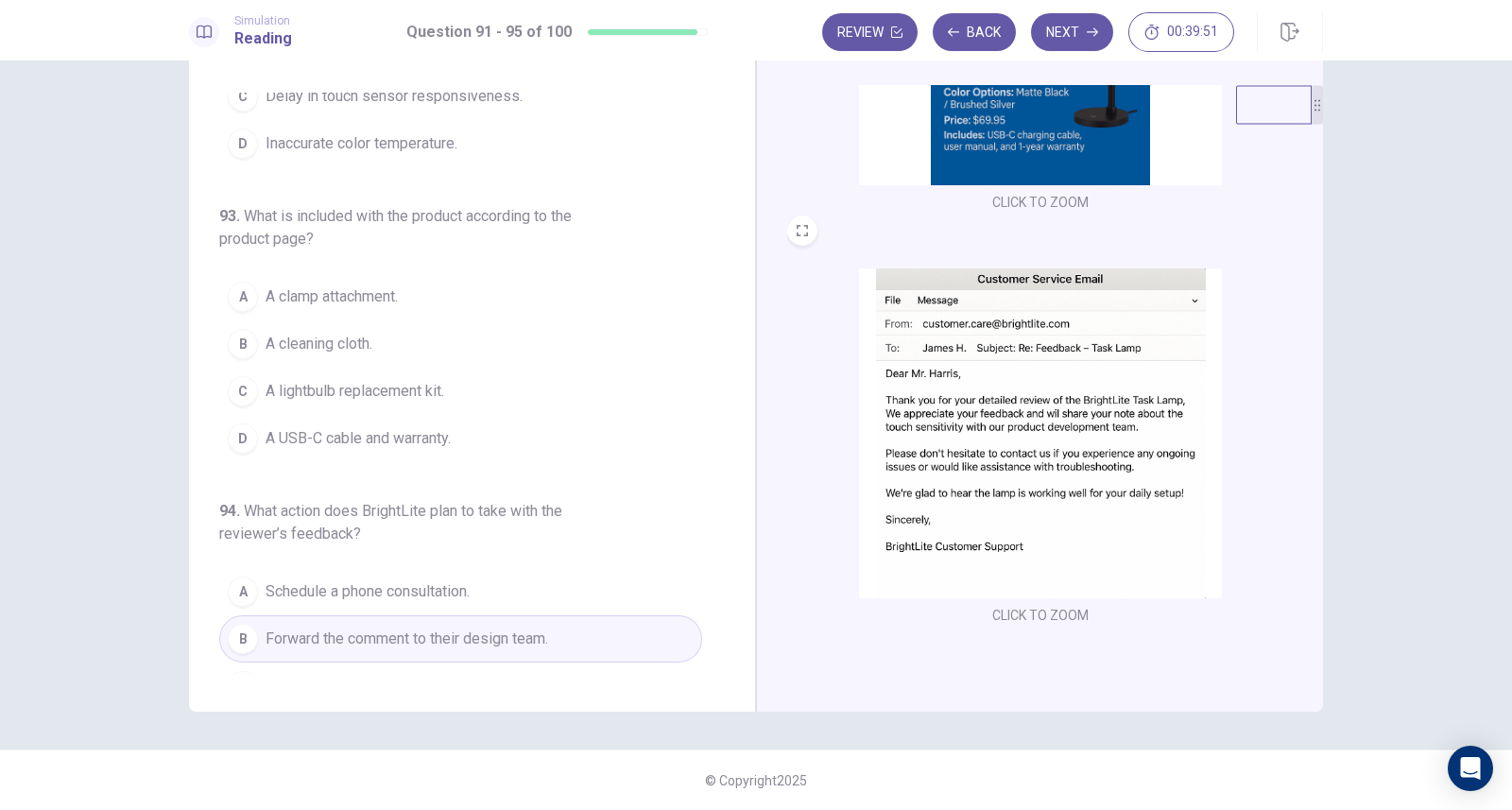 scroll, scrollTop: 448, scrollLeft: 0, axis: vertical 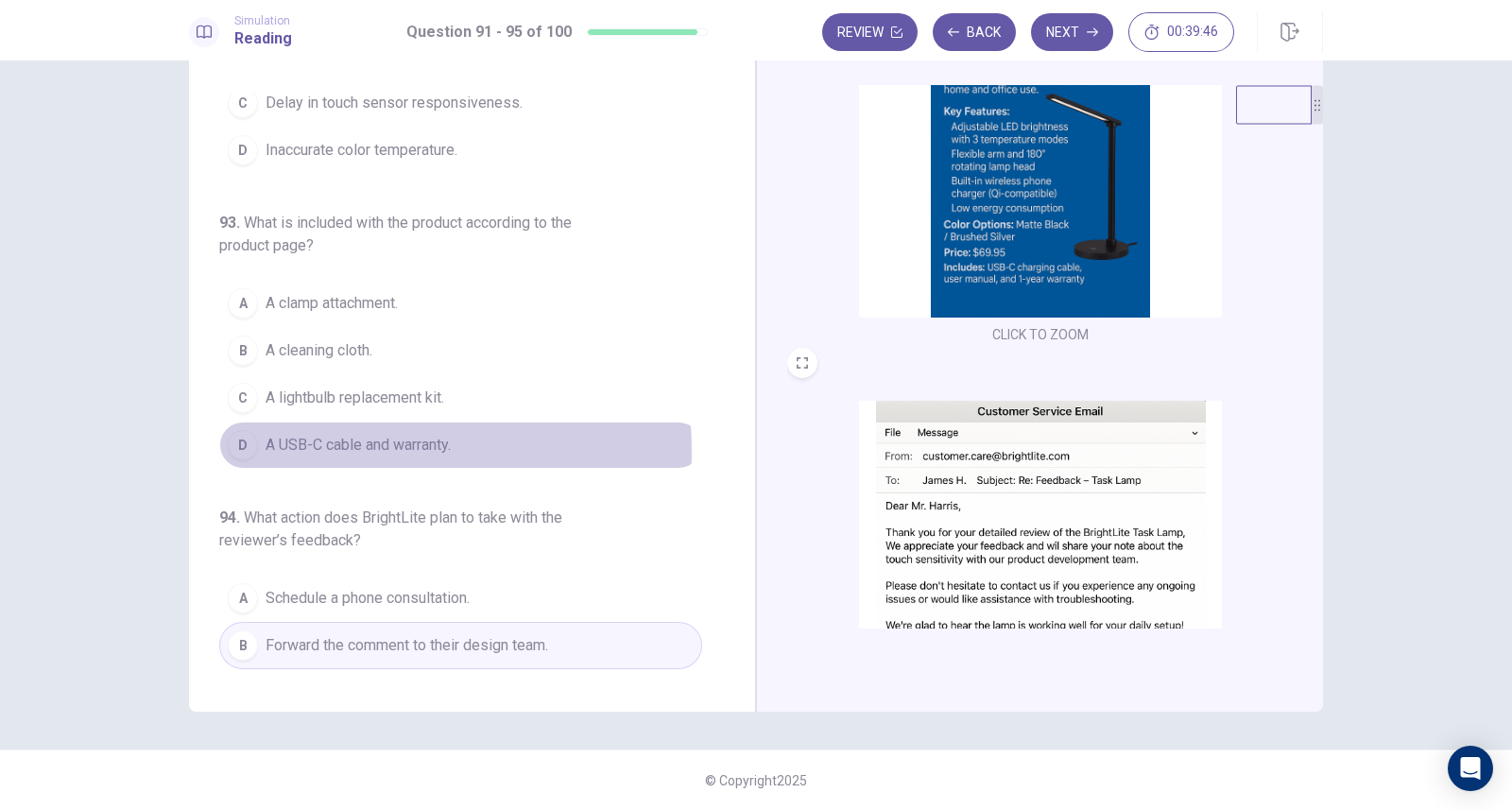click on "A USB-C cable and warranty." at bounding box center [358, 445] 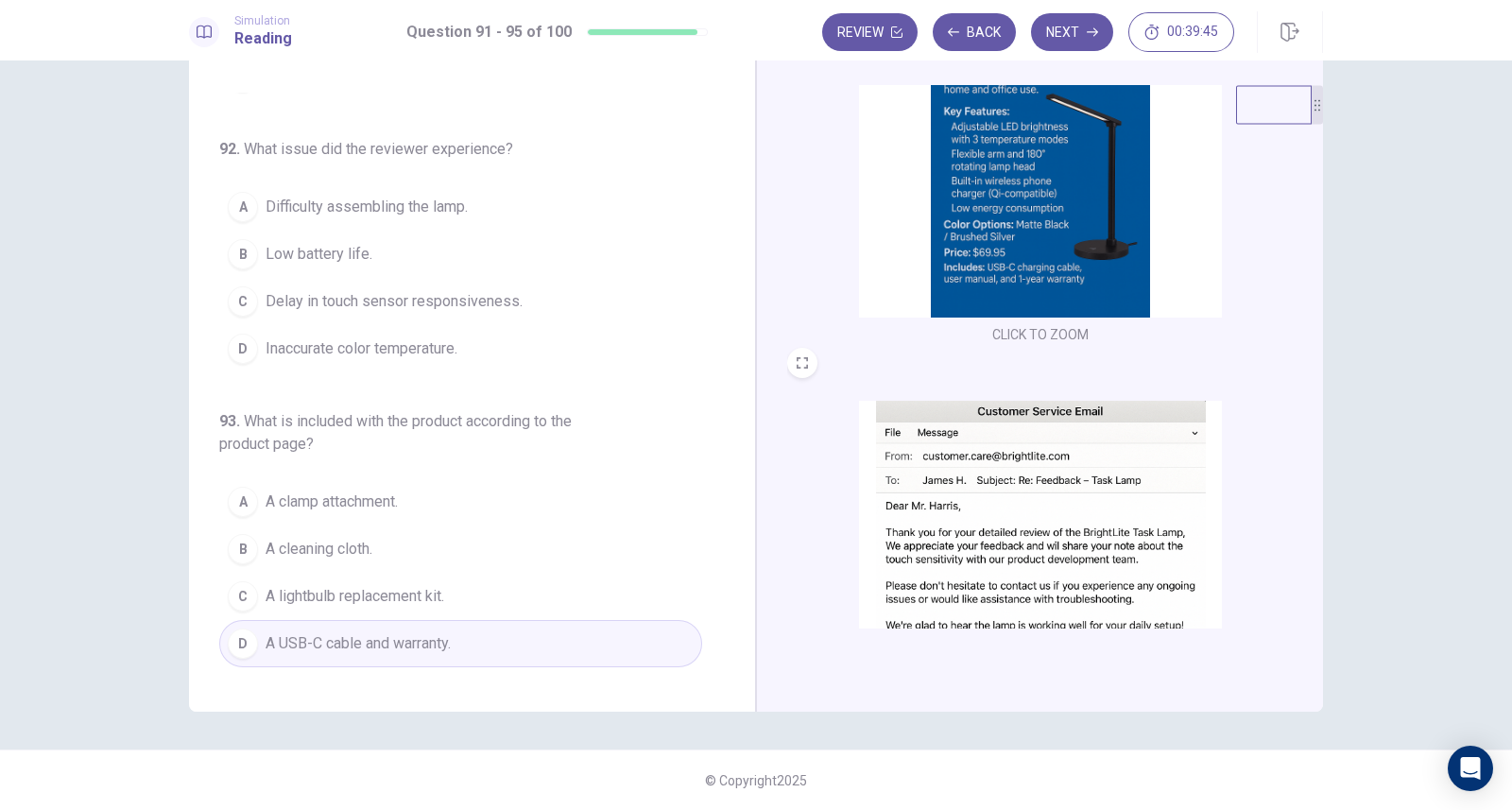 scroll, scrollTop: 215, scrollLeft: 0, axis: vertical 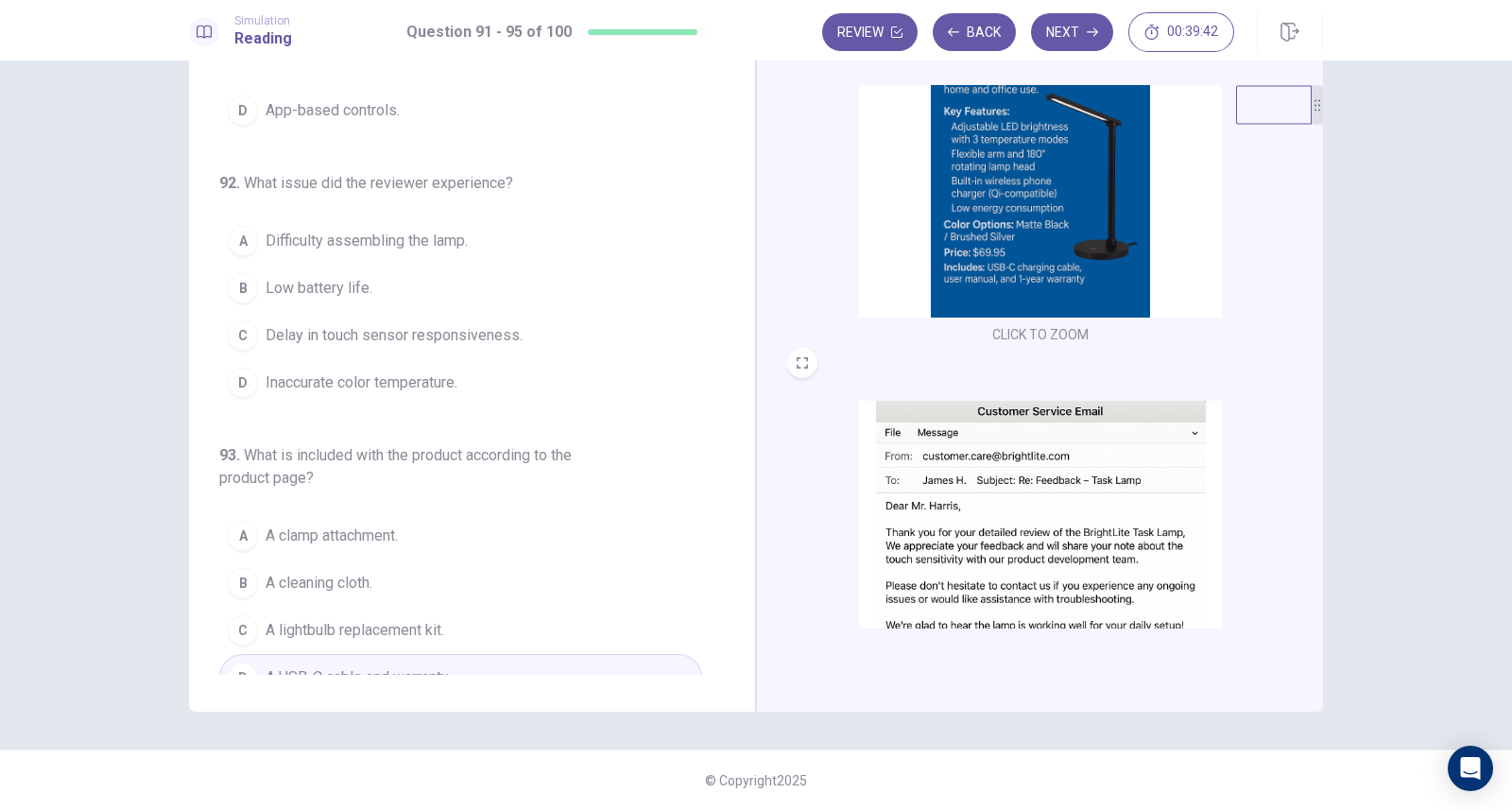 click on "Delay in touch sensor responsiveness." at bounding box center [394, 336] 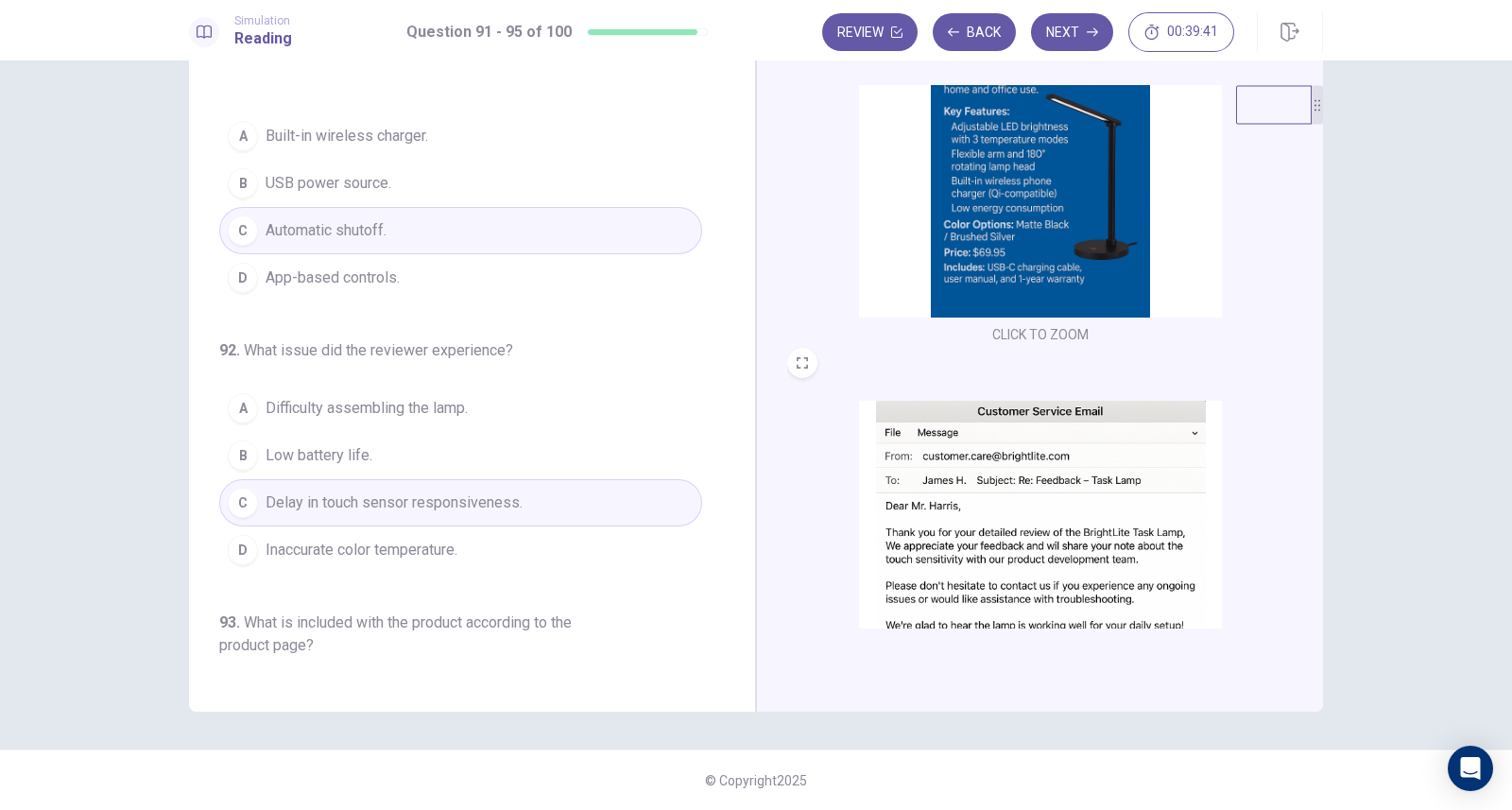 scroll, scrollTop: 0, scrollLeft: 0, axis: both 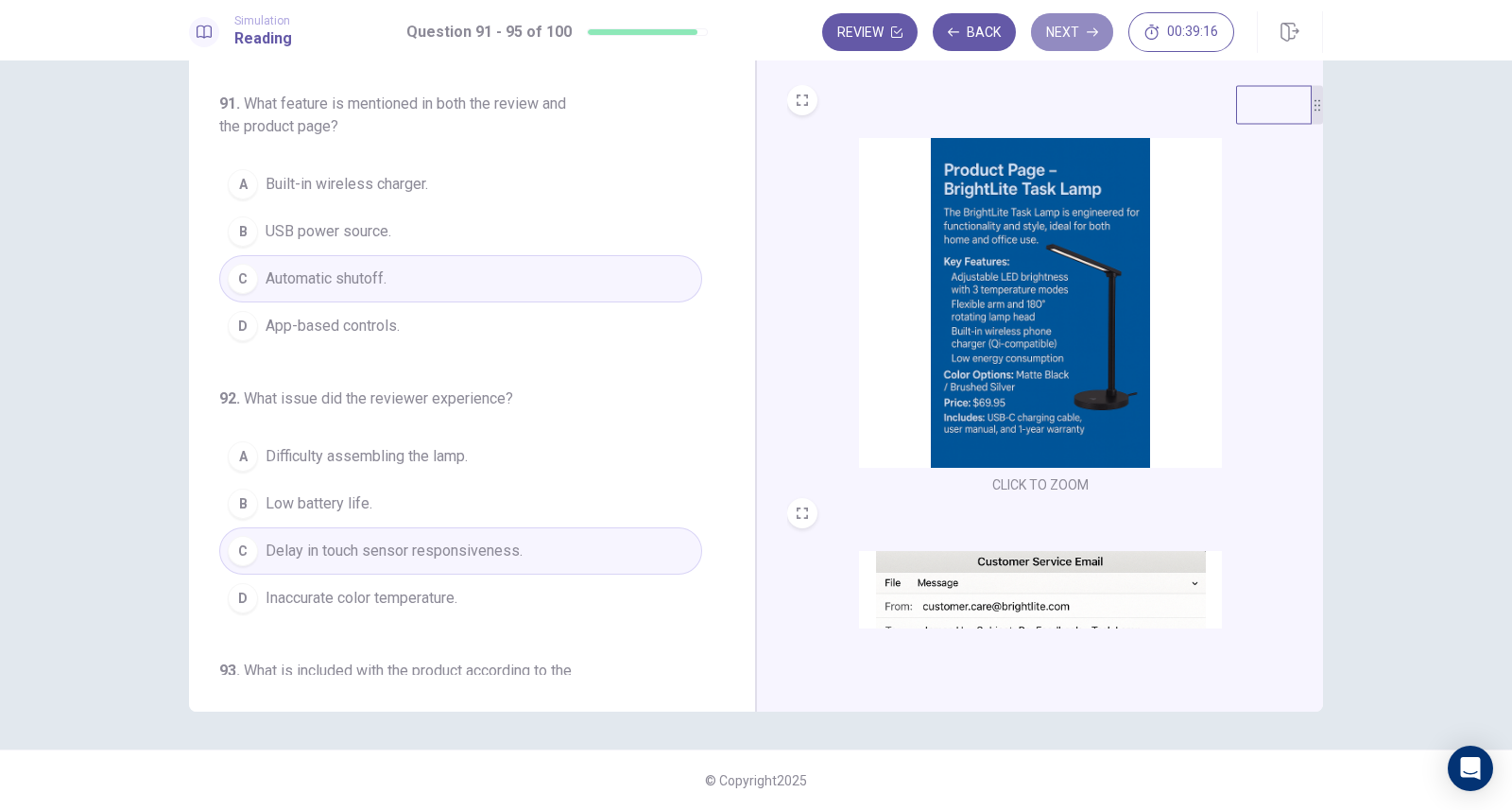 click on "Next" at bounding box center (1072, 32) 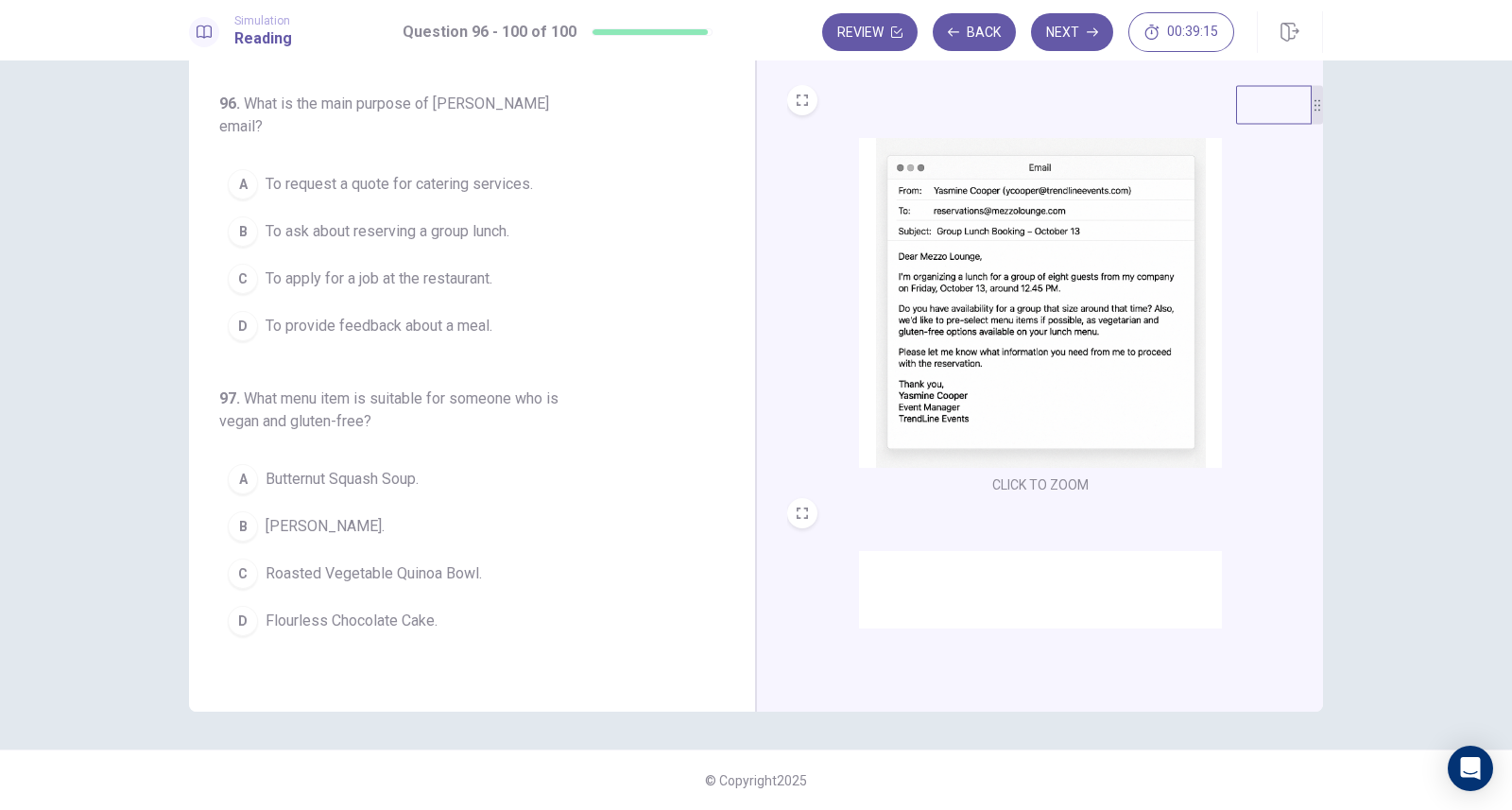 scroll, scrollTop: 0, scrollLeft: 0, axis: both 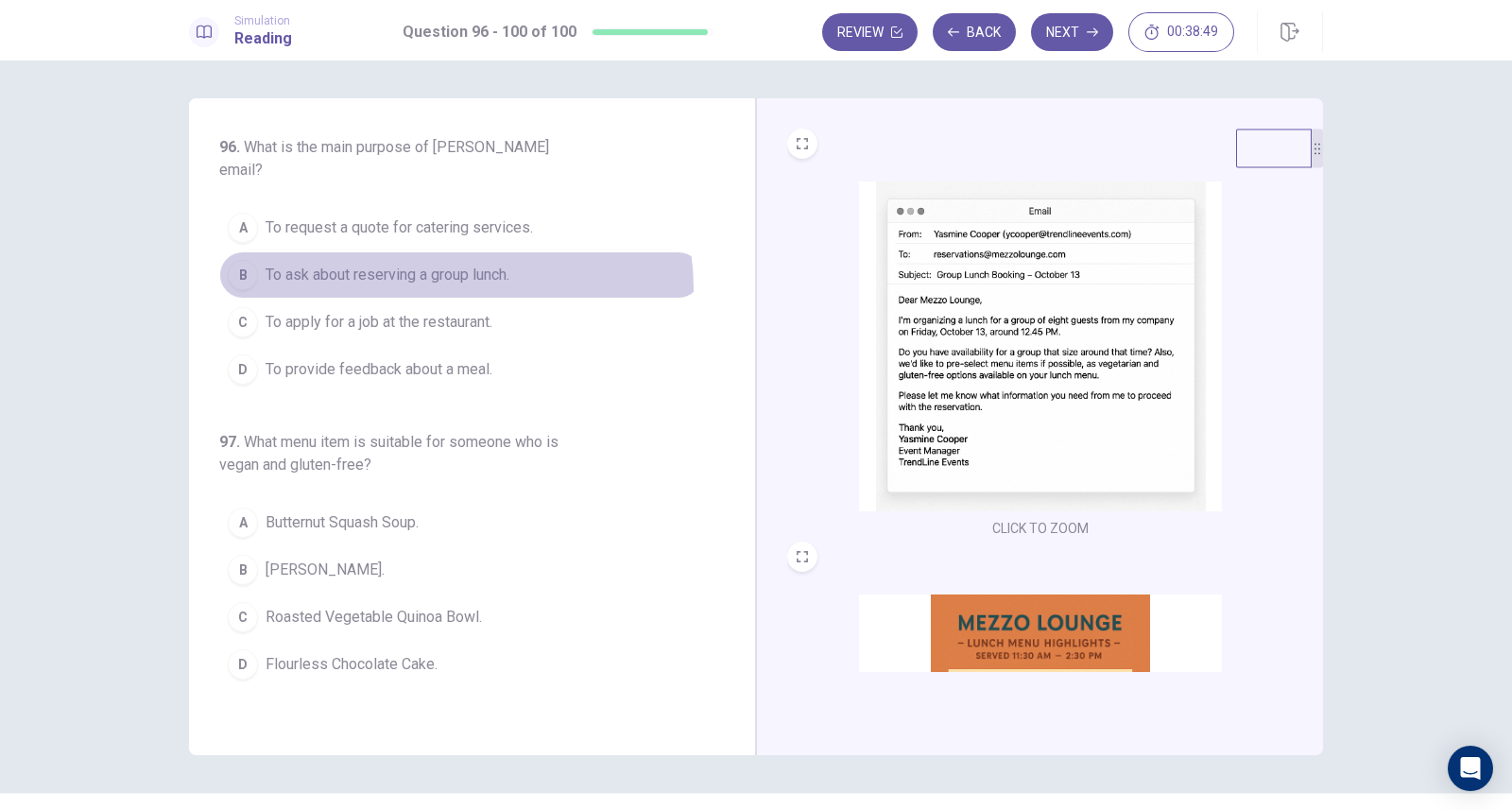 click on "B  To ask about reserving a group lunch." at bounding box center (460, 275) 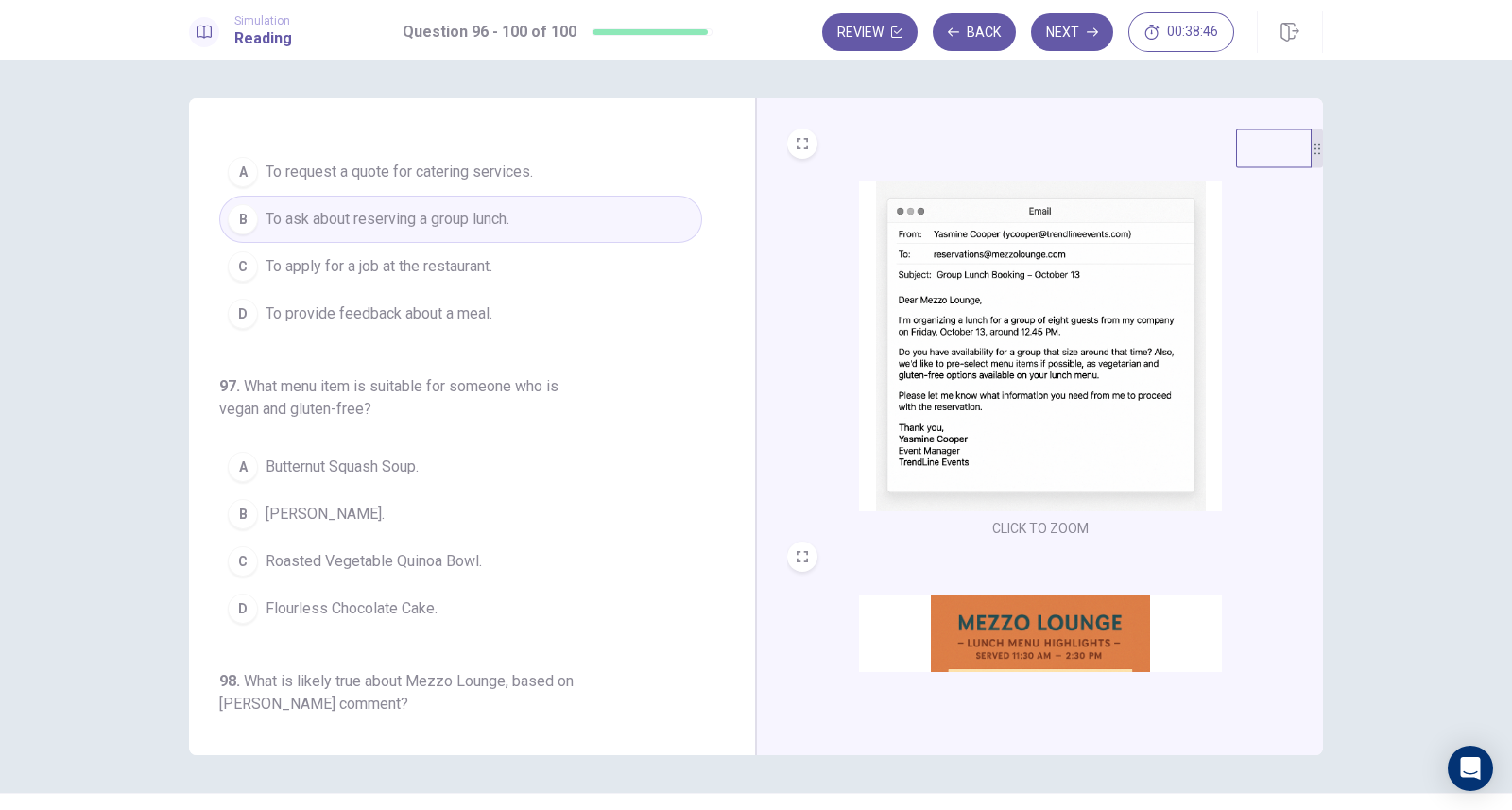 scroll, scrollTop: 59, scrollLeft: 0, axis: vertical 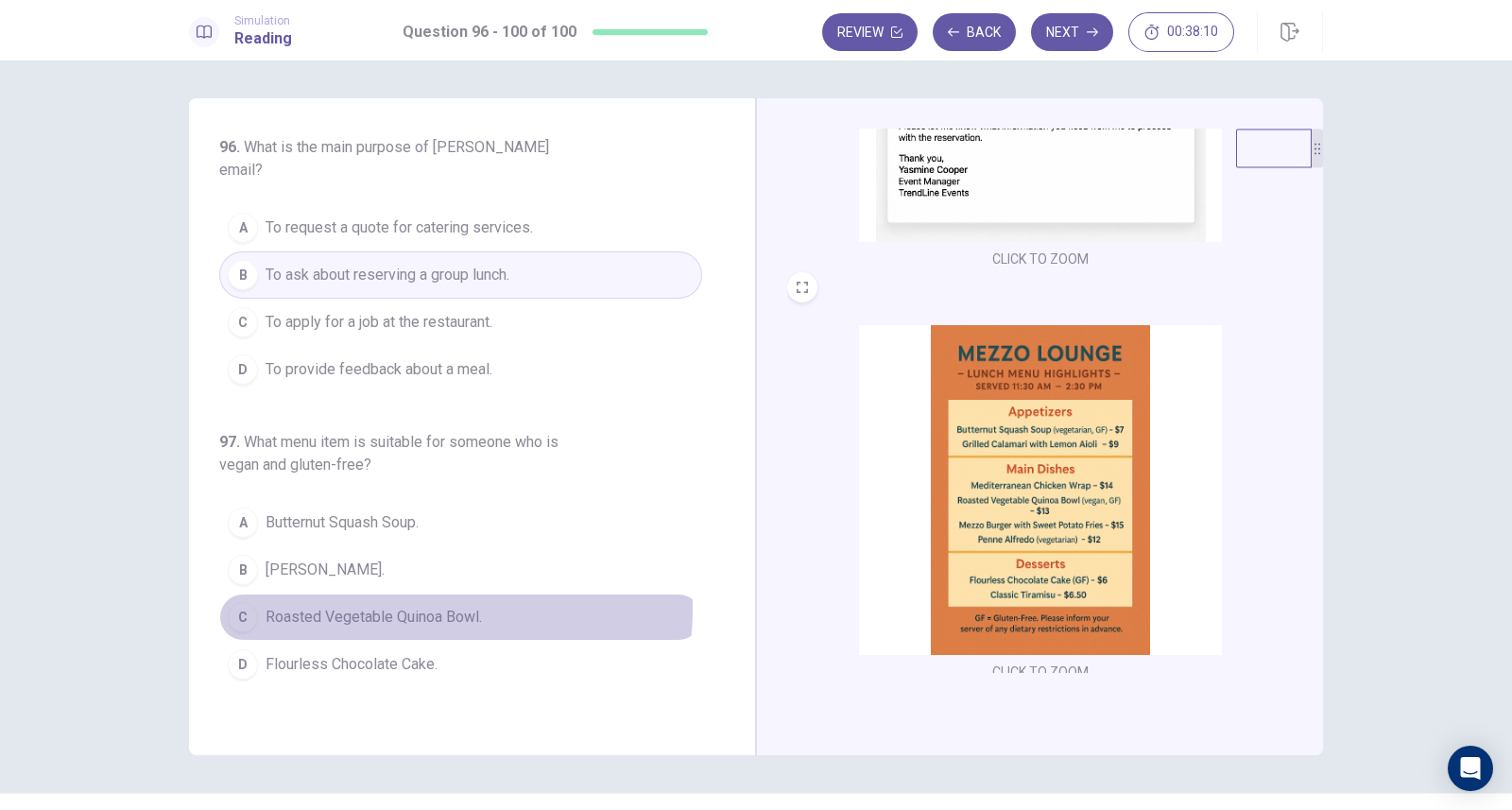click on "Roasted Vegetable Quinoa Bowl." at bounding box center [373, 617] 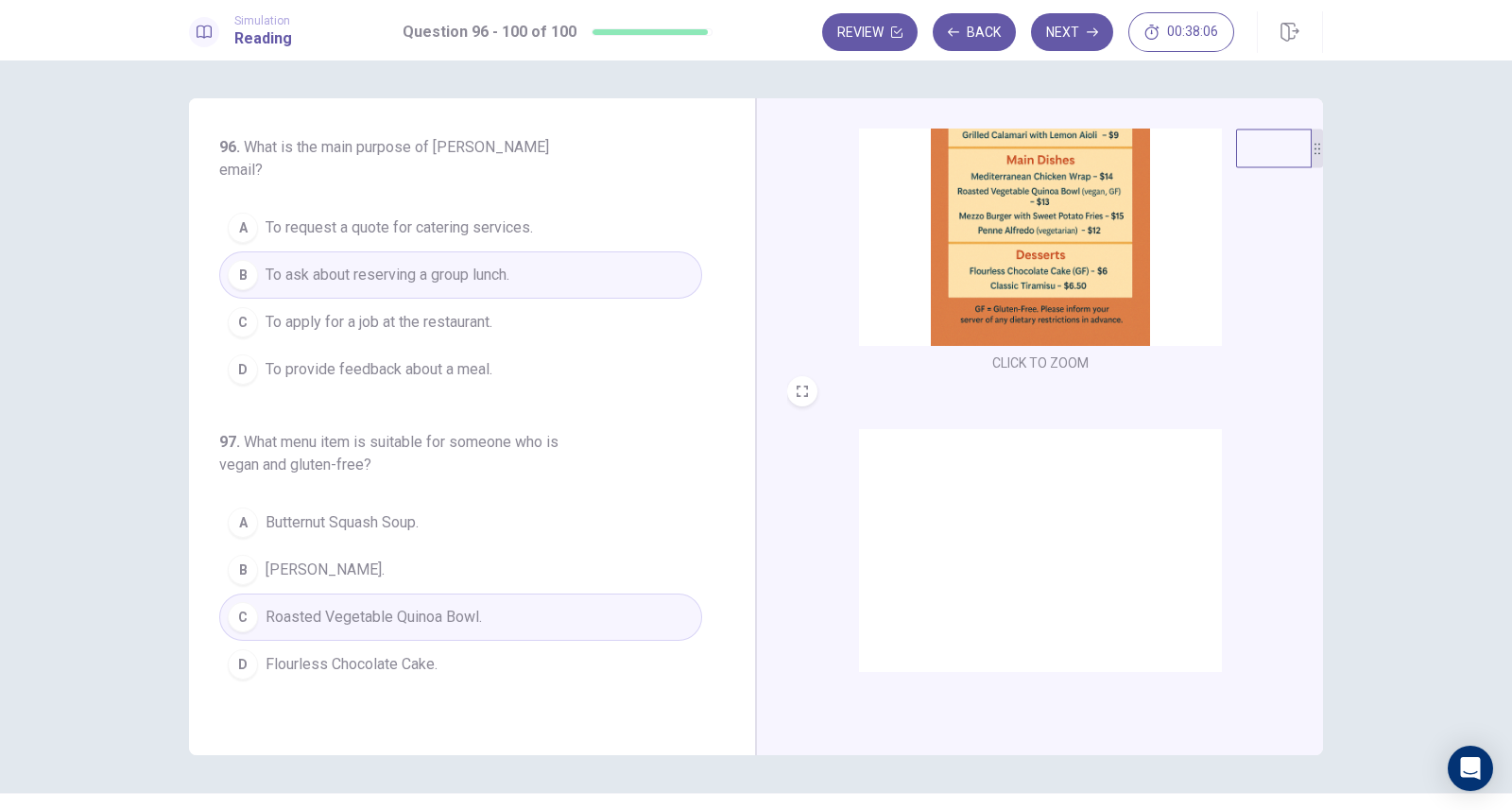 scroll, scrollTop: 581, scrollLeft: 0, axis: vertical 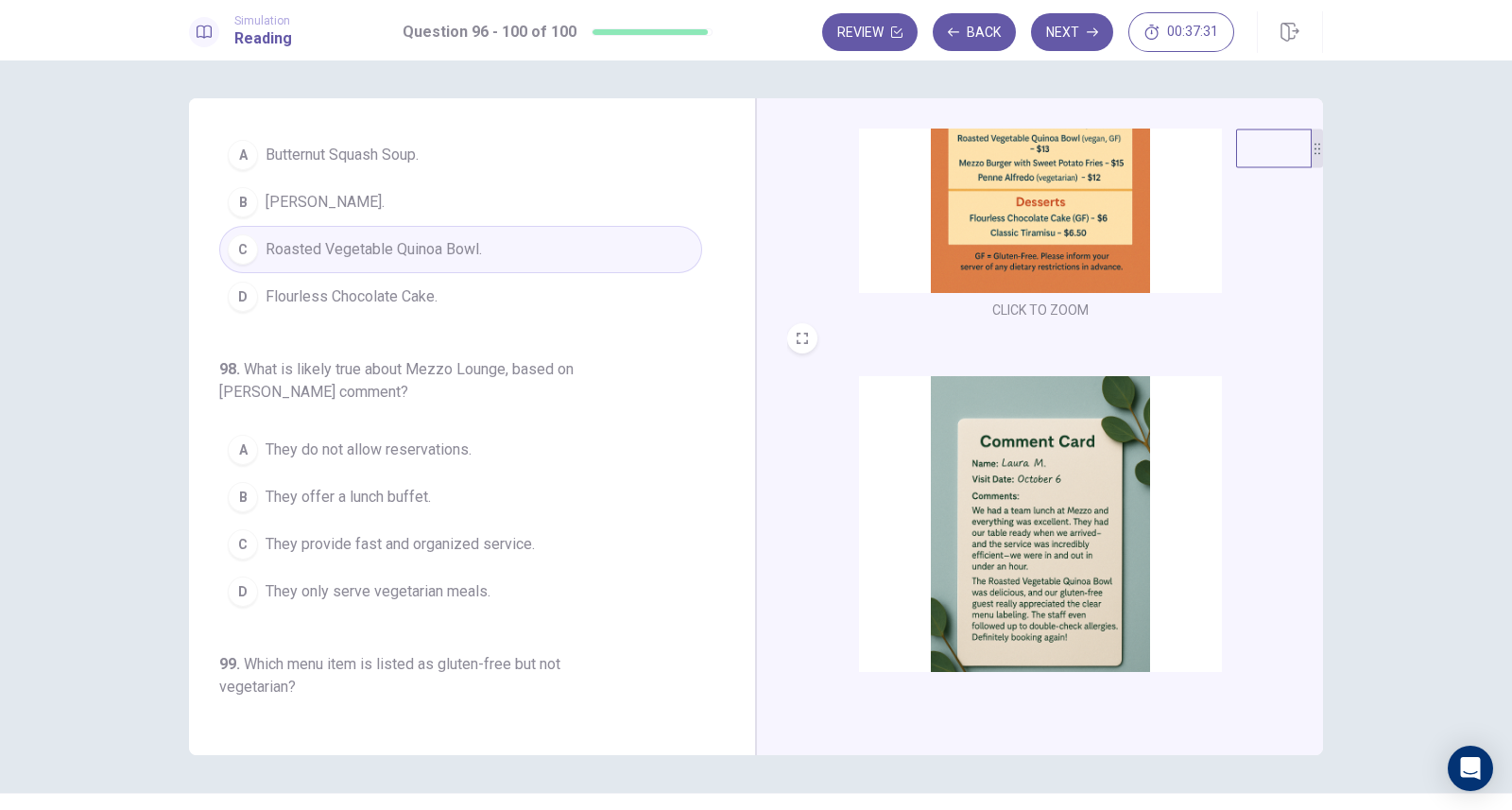 click at bounding box center [1040, 541] 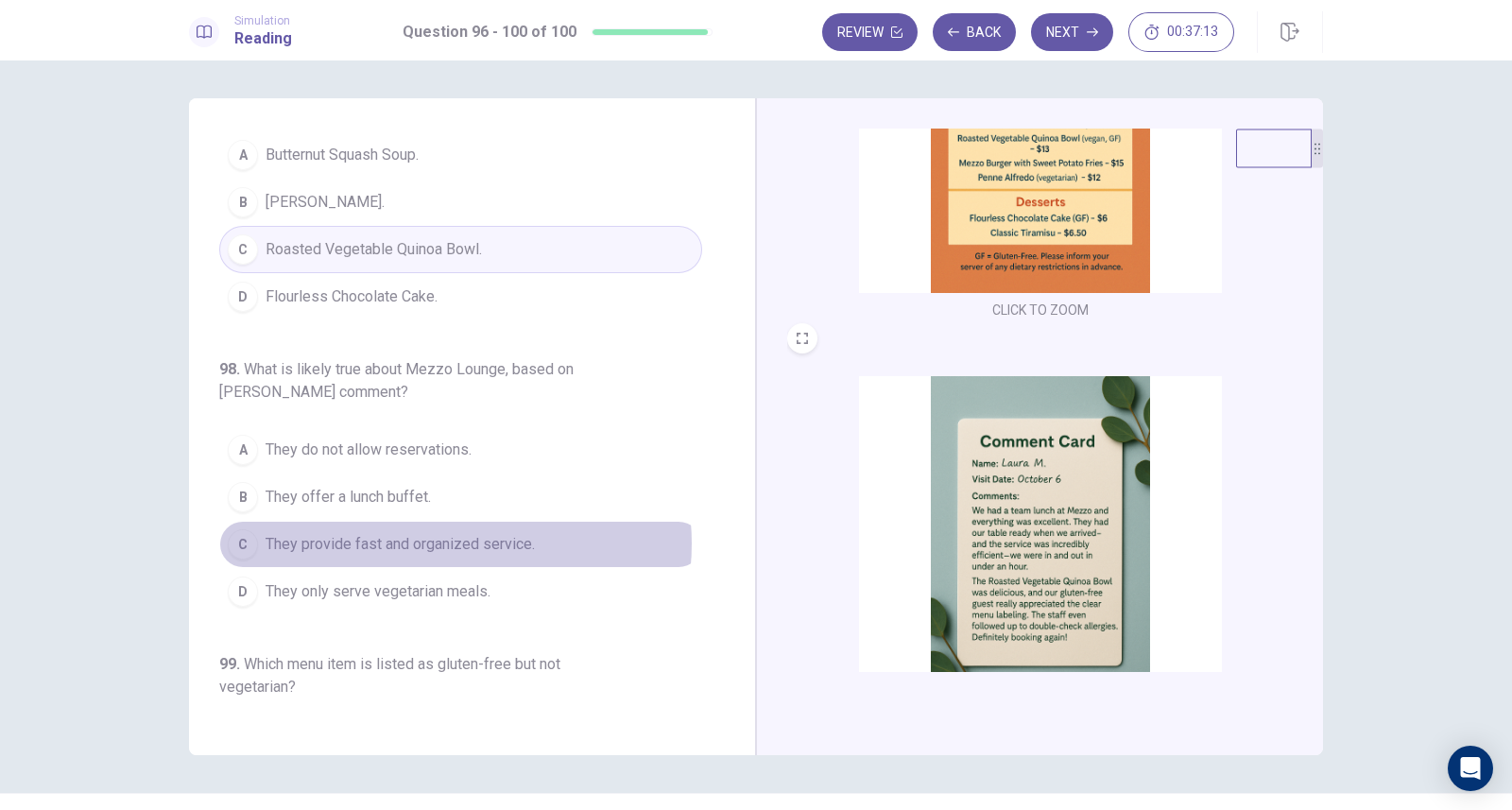 click on "They provide fast and organized service." at bounding box center (400, 544) 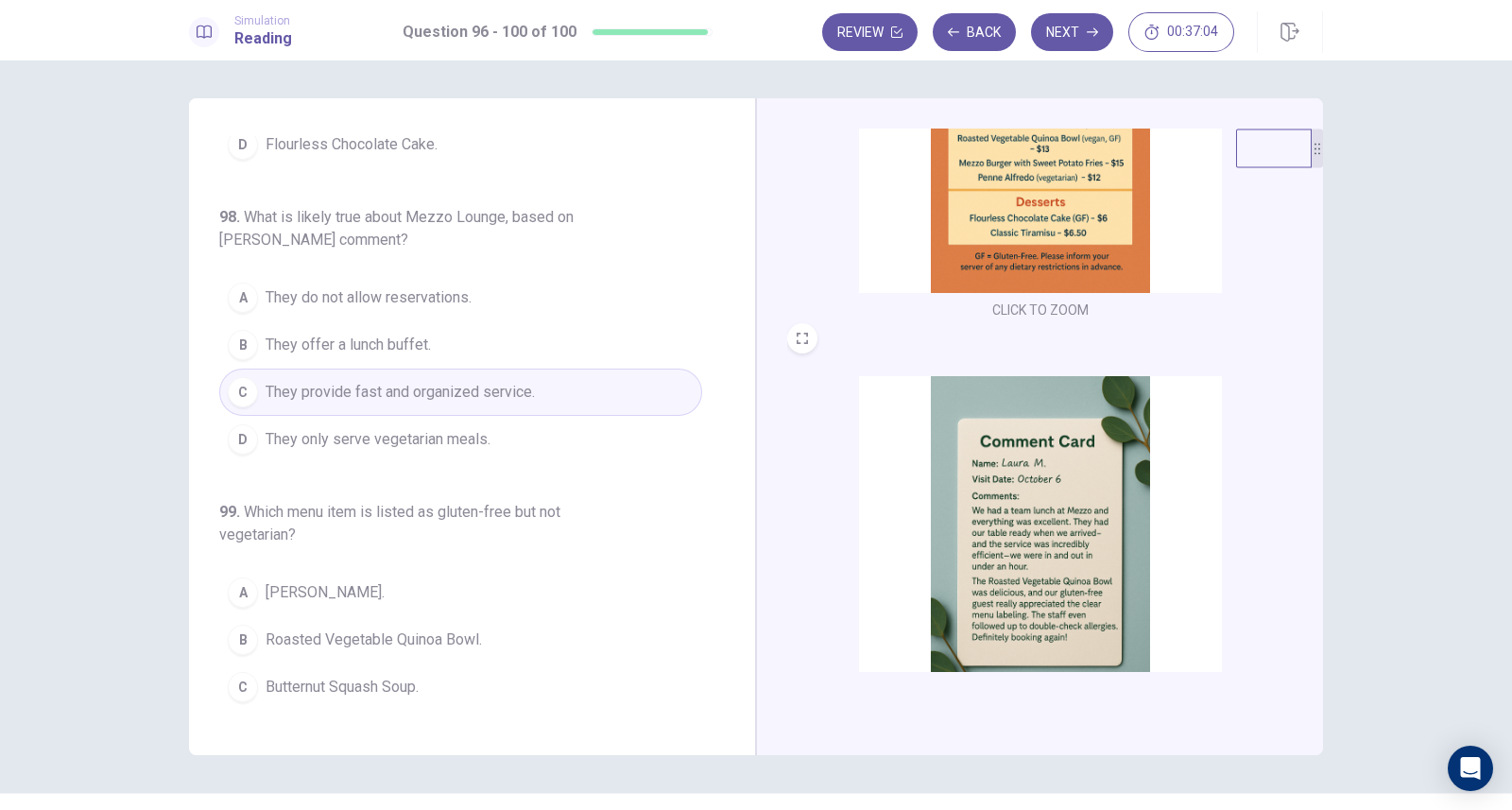scroll, scrollTop: 521, scrollLeft: 0, axis: vertical 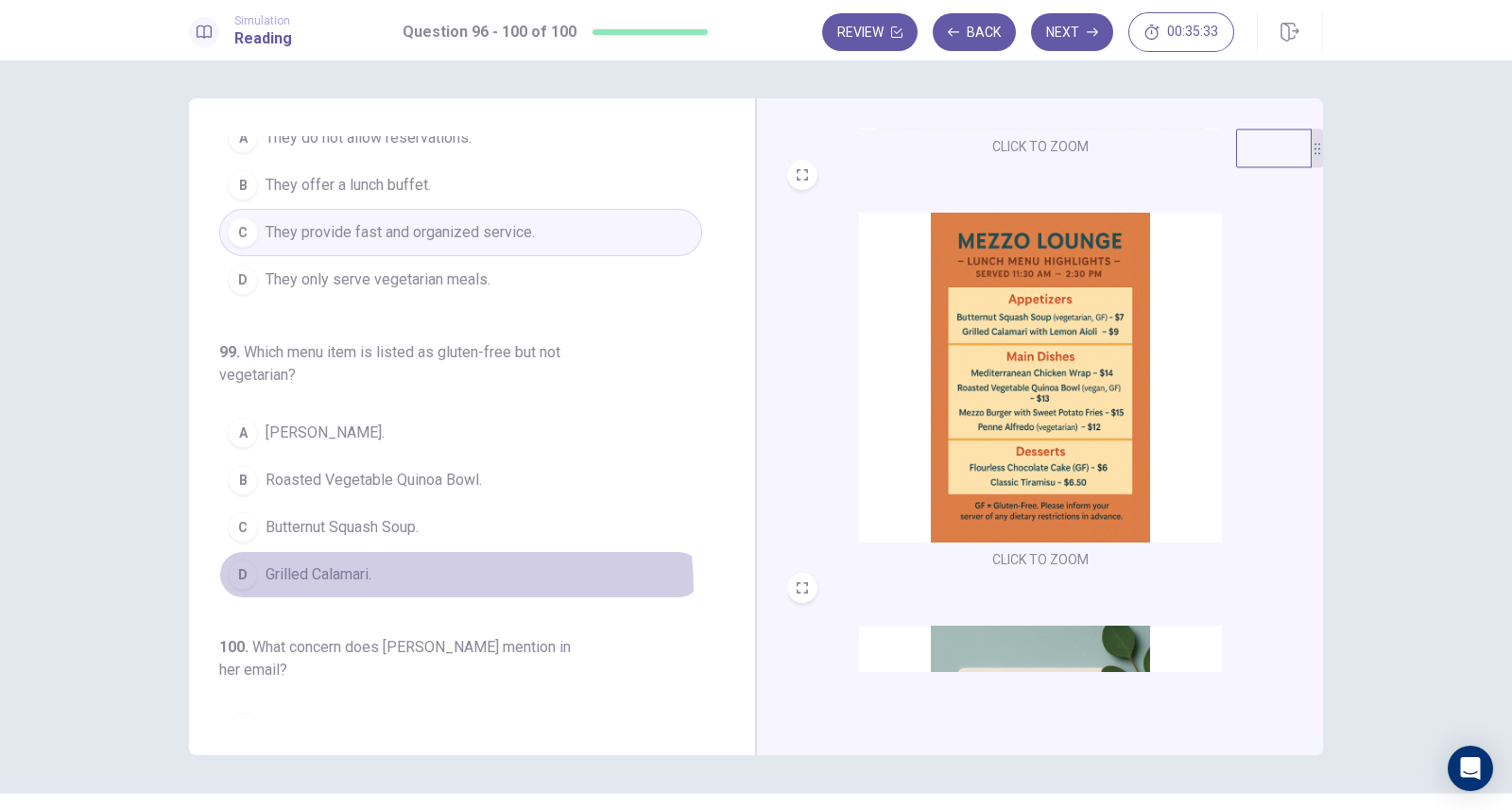 click on "D Grilled Calamari." at bounding box center (460, 575) 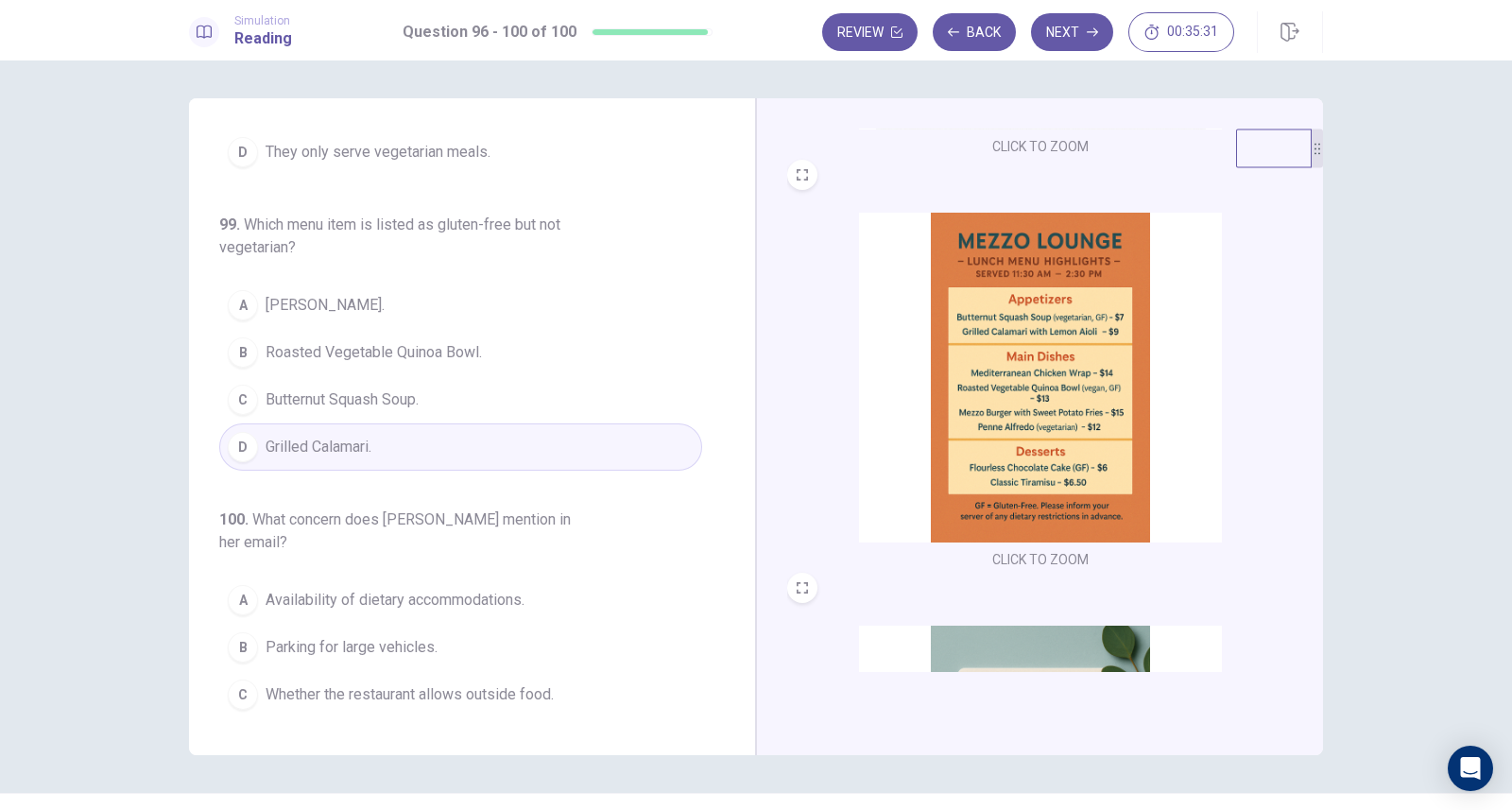 scroll, scrollTop: 826, scrollLeft: 0, axis: vertical 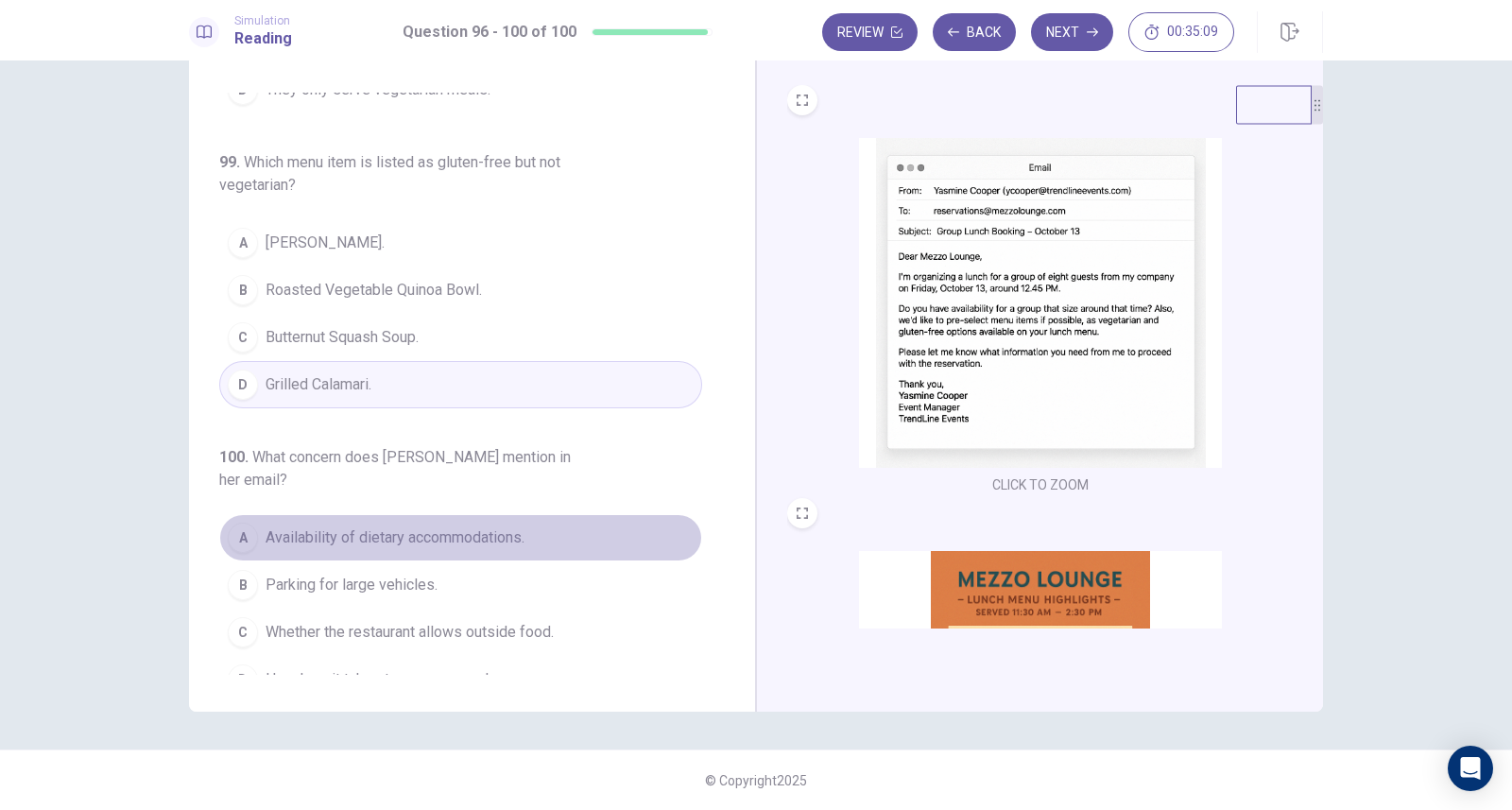 click on "Availability of dietary accommodations." at bounding box center [395, 538] 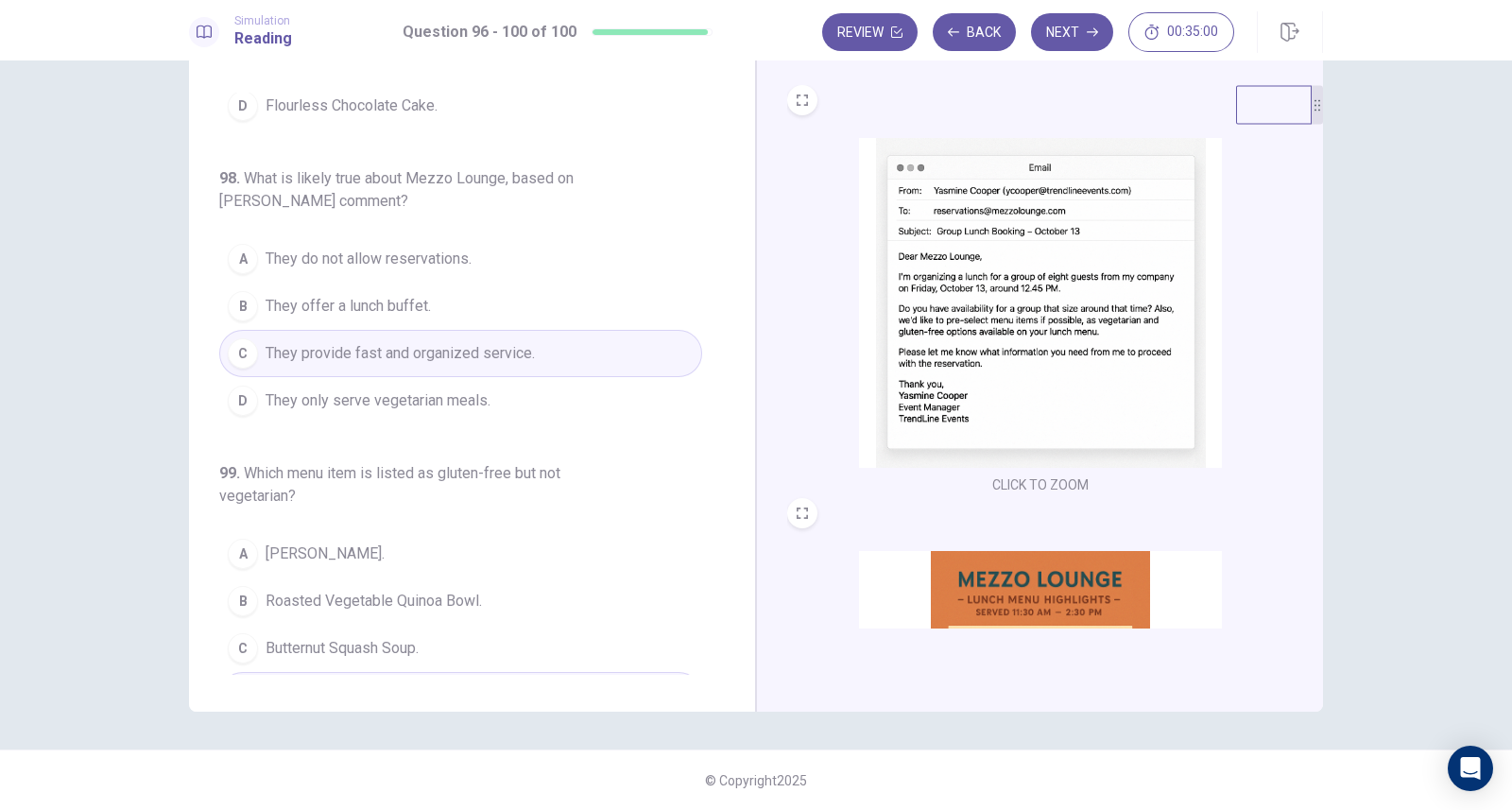 scroll, scrollTop: 492, scrollLeft: 0, axis: vertical 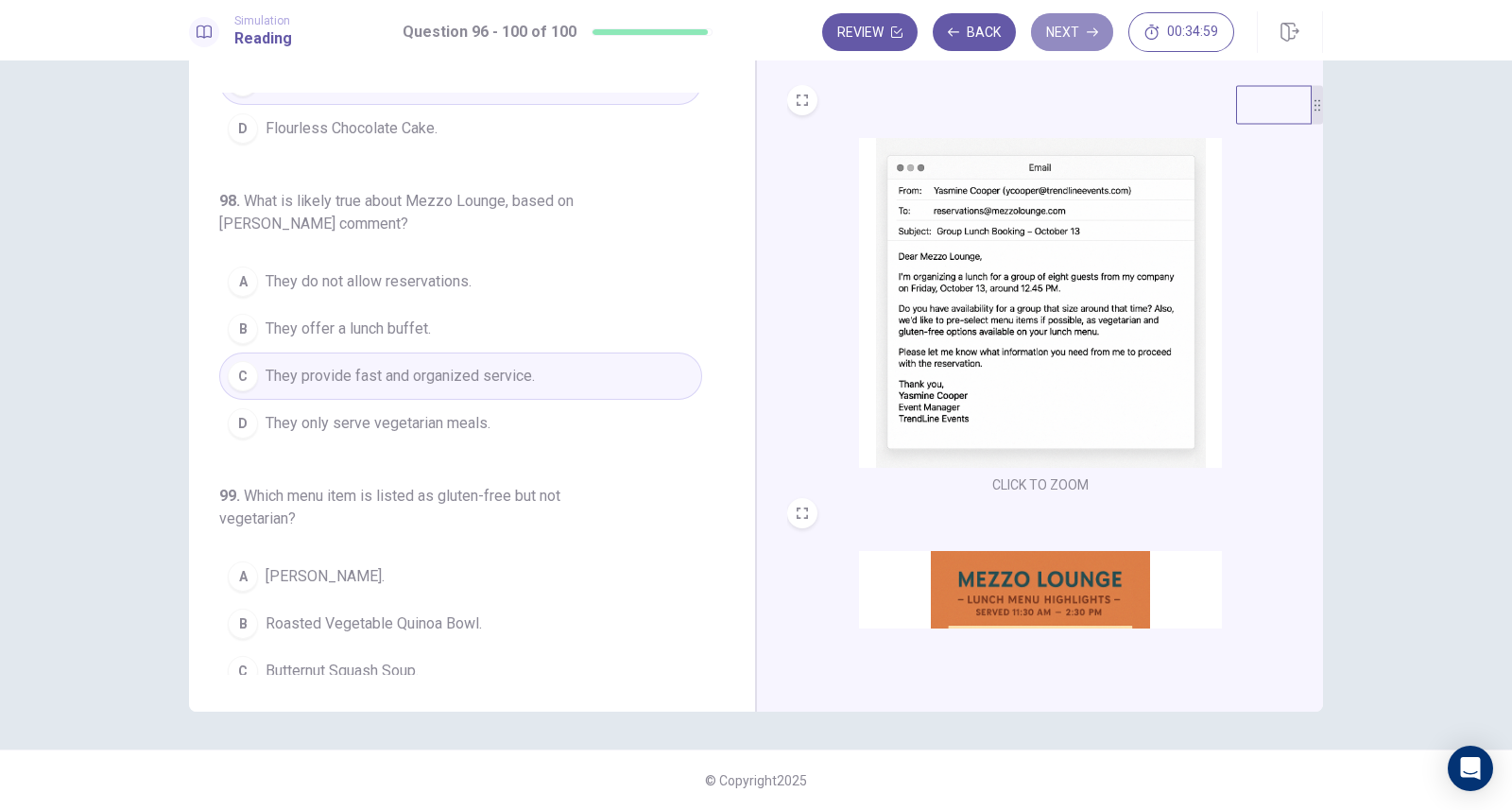 click on "Next" at bounding box center [1072, 32] 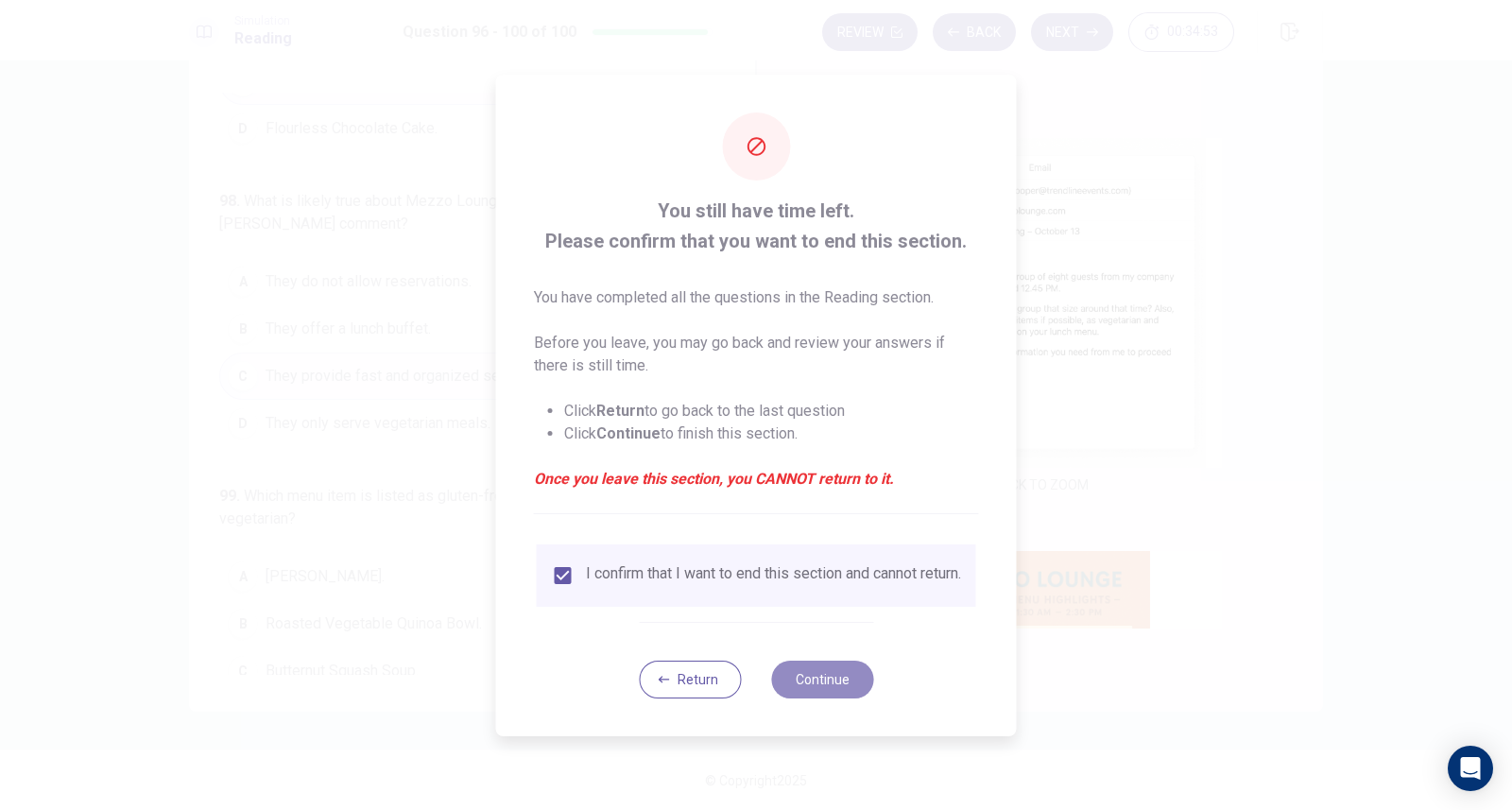 click on "Continue" at bounding box center (822, 680) 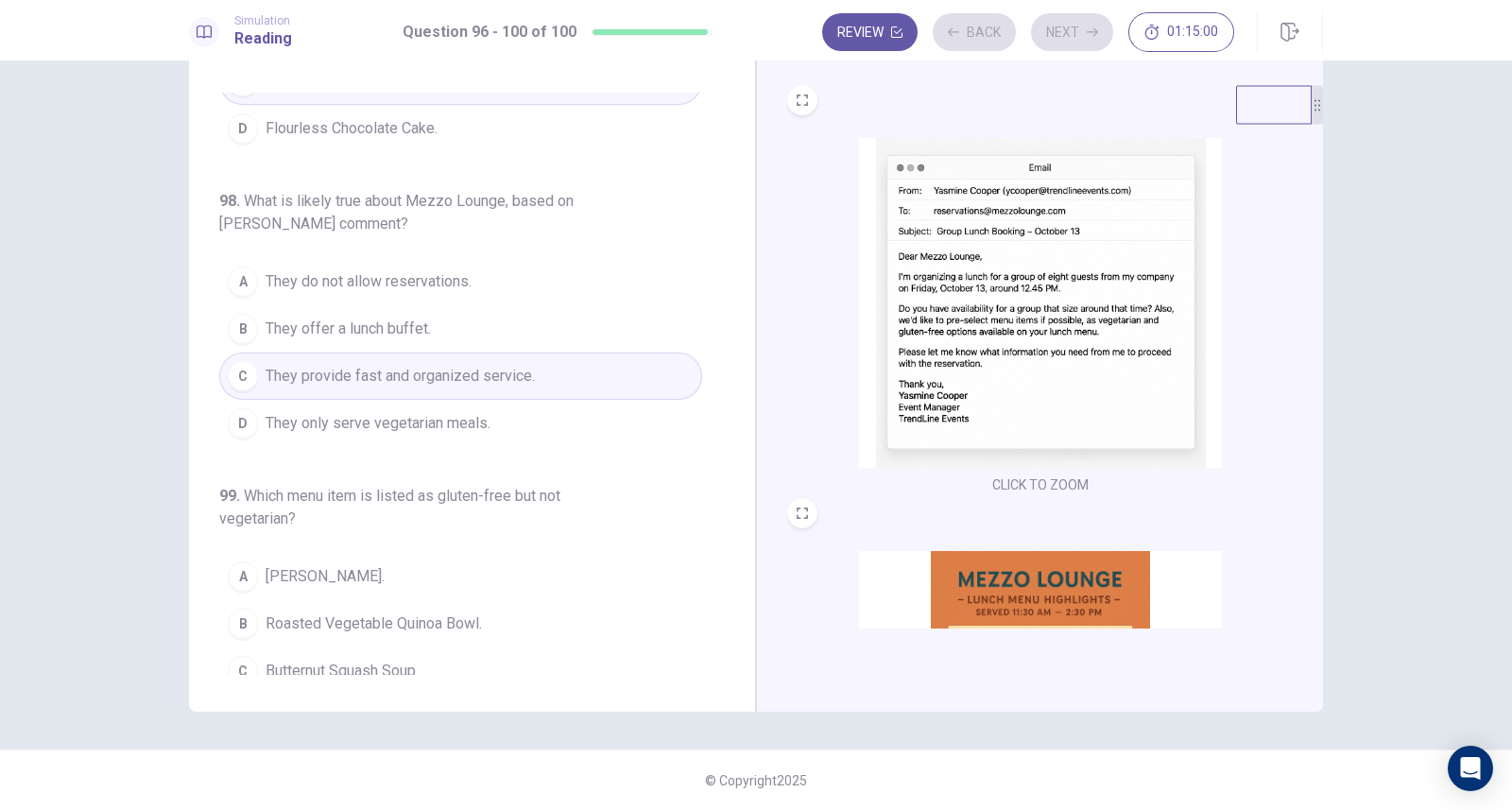 scroll, scrollTop: 0, scrollLeft: 0, axis: both 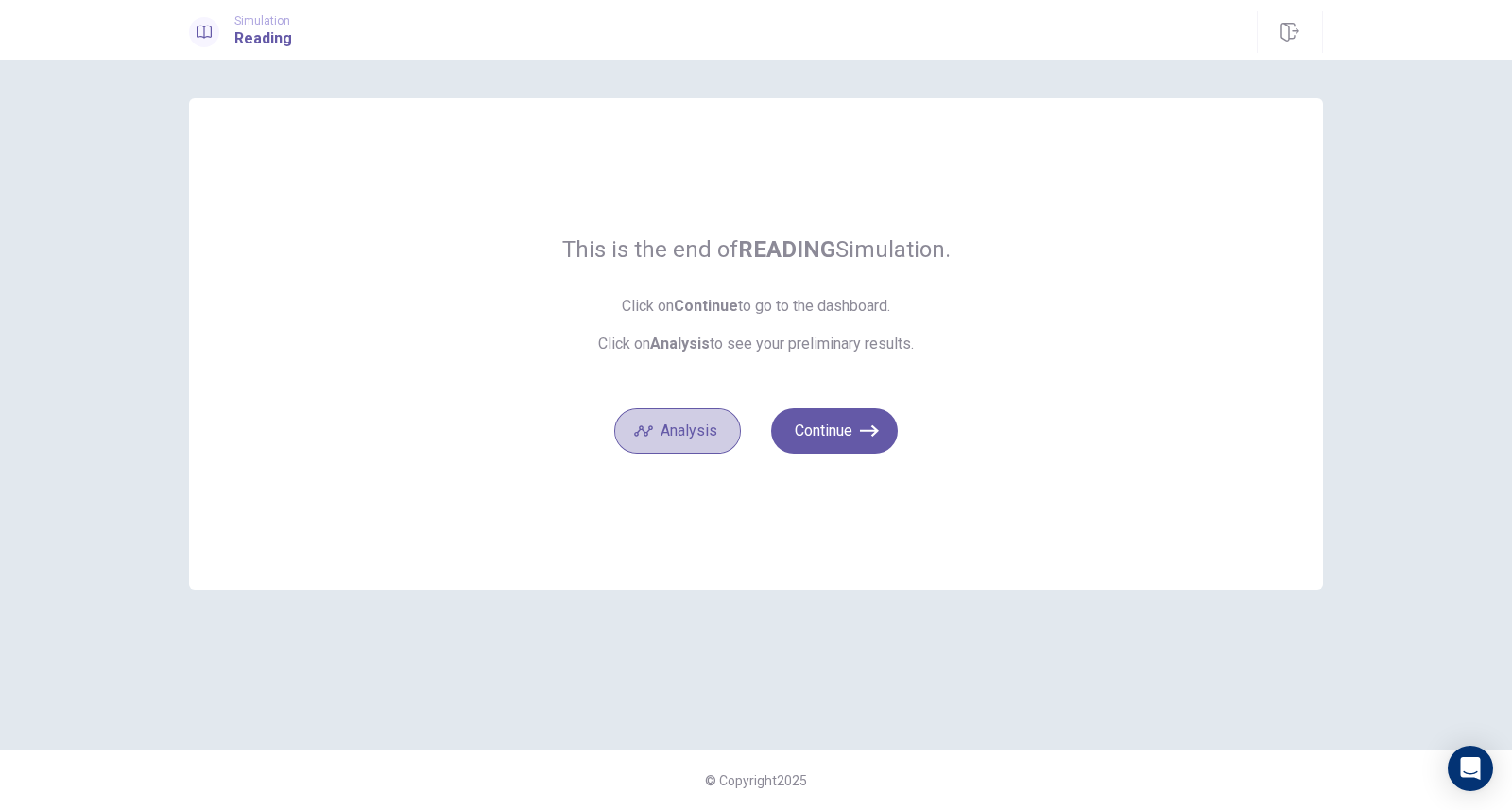 click on "Analysis" at bounding box center (678, 431) 